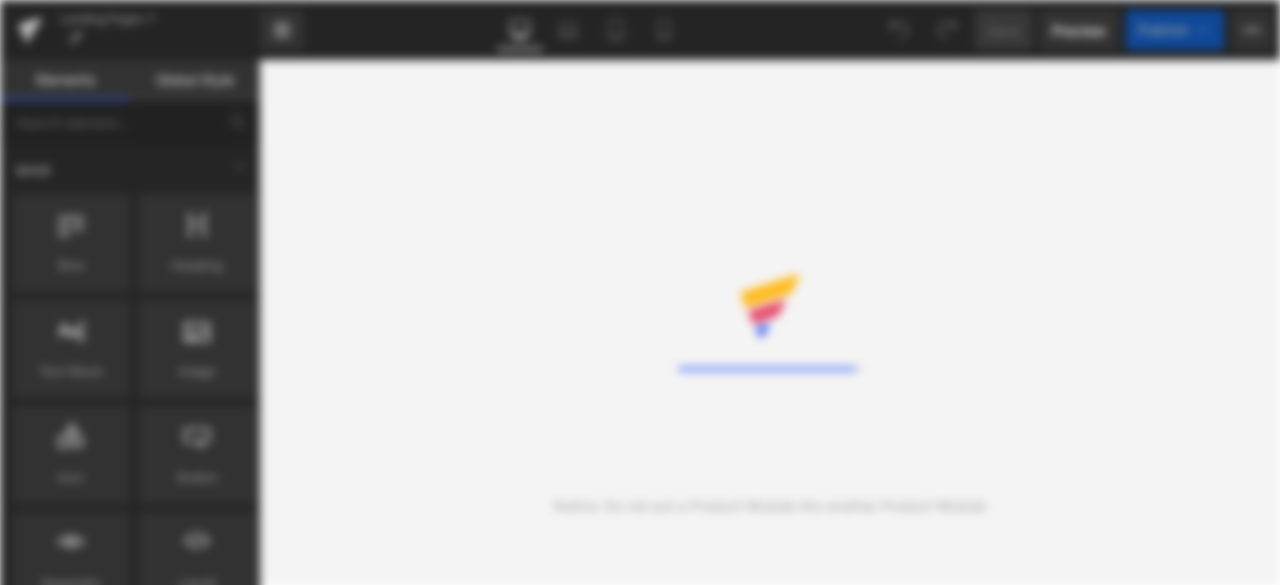 scroll, scrollTop: 0, scrollLeft: 0, axis: both 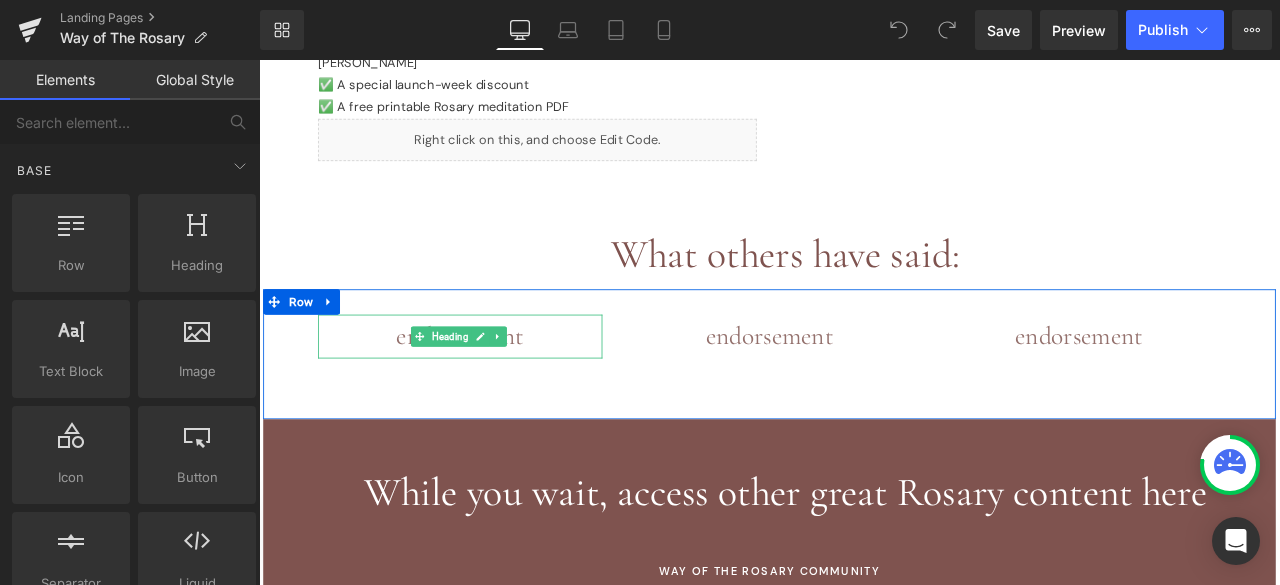 click on "endorsement" at bounding box center (497, 388) 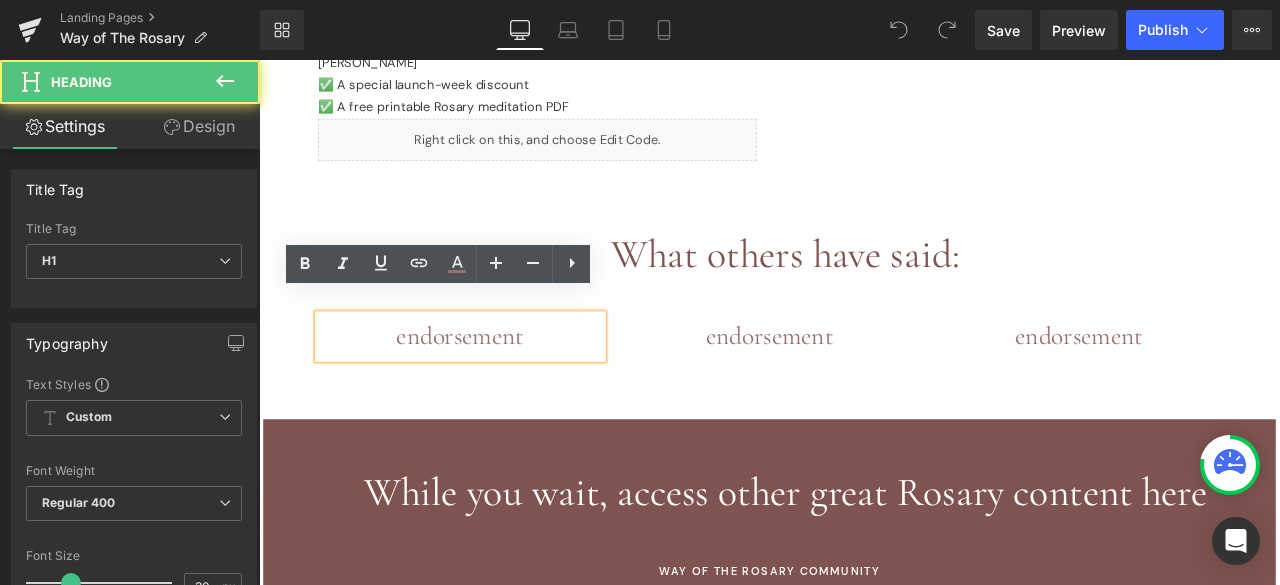 click on "endorsement" at bounding box center [497, 388] 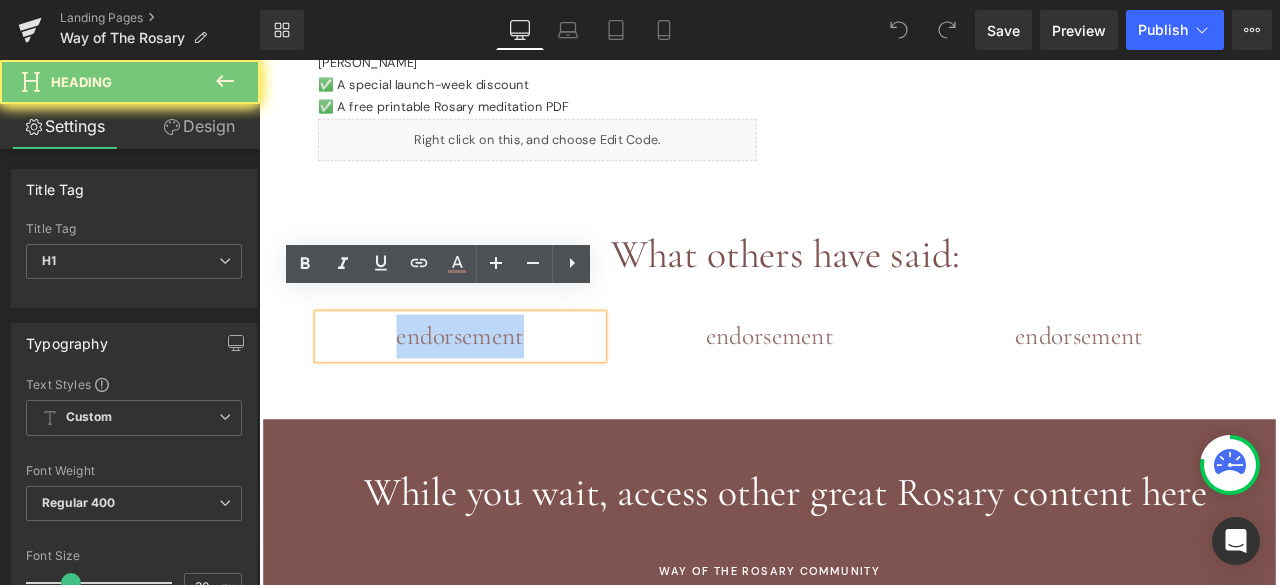click on "endorsement" at bounding box center [497, 388] 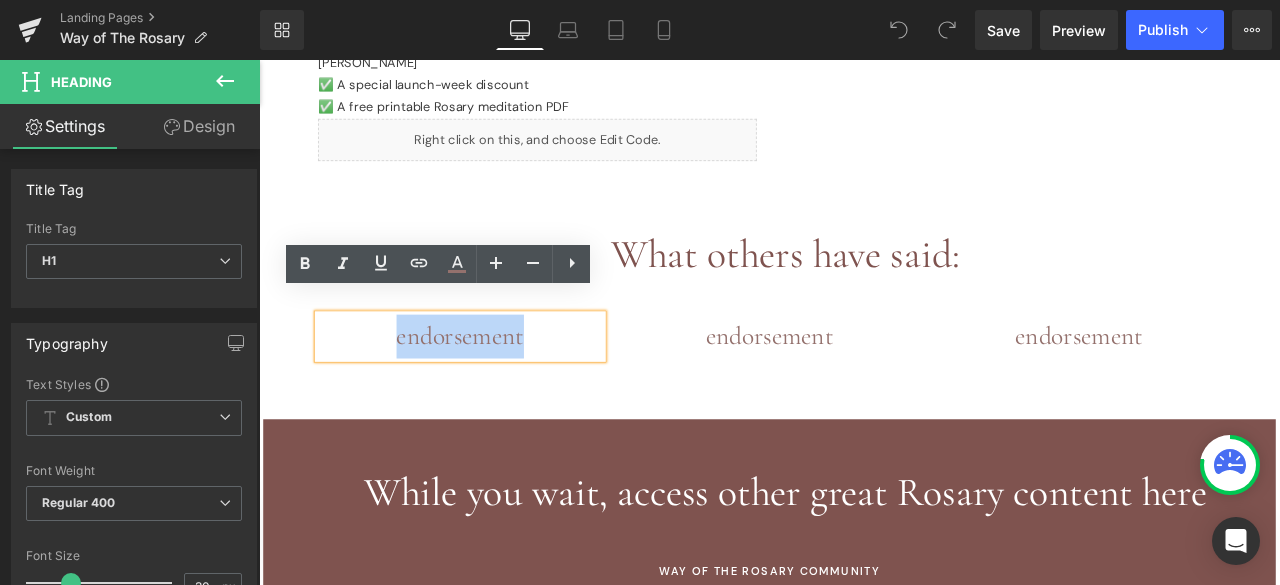 type 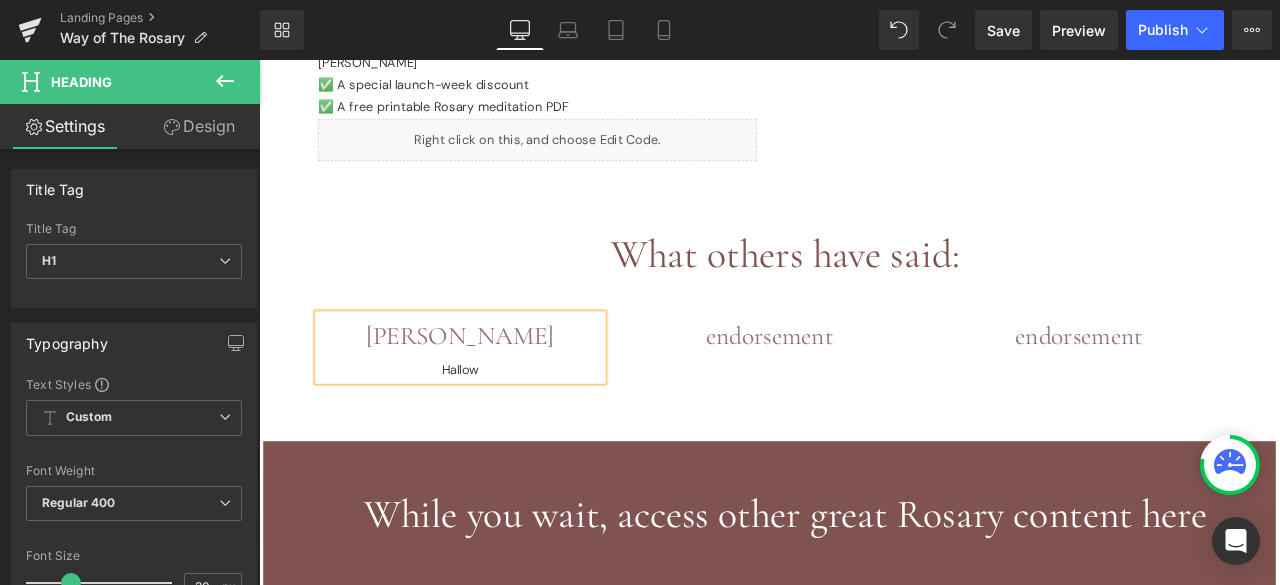 click on "Hallow" at bounding box center [497, 427] 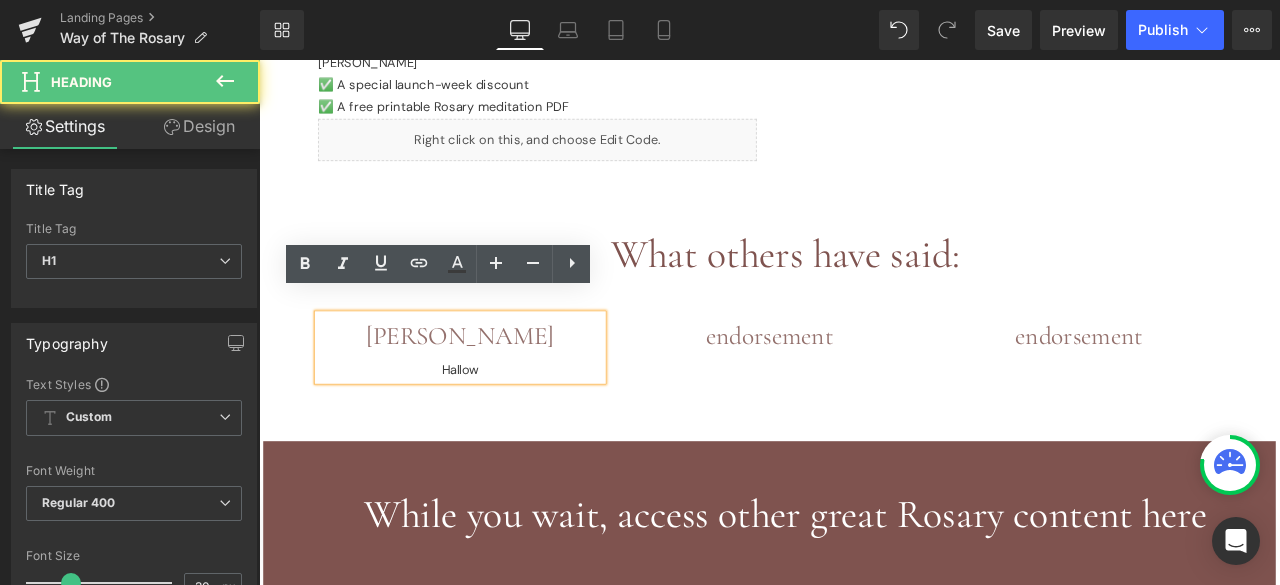 click on "Hallow" at bounding box center [497, 427] 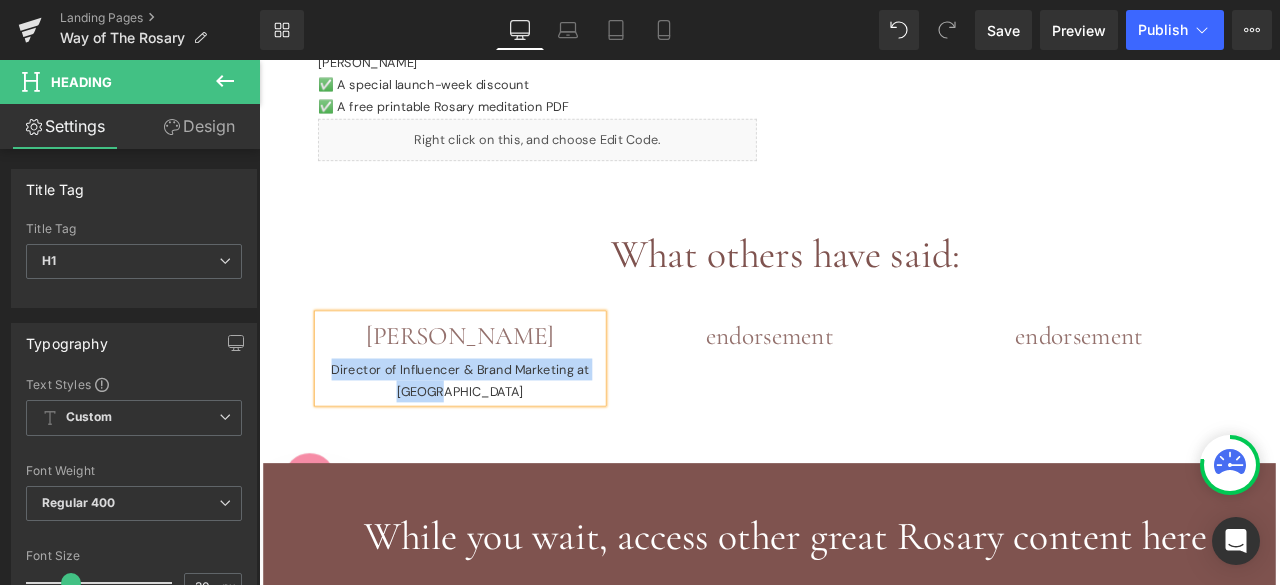 drag, startPoint x: 525, startPoint y: 427, endPoint x: 339, endPoint y: 404, distance: 187.41664 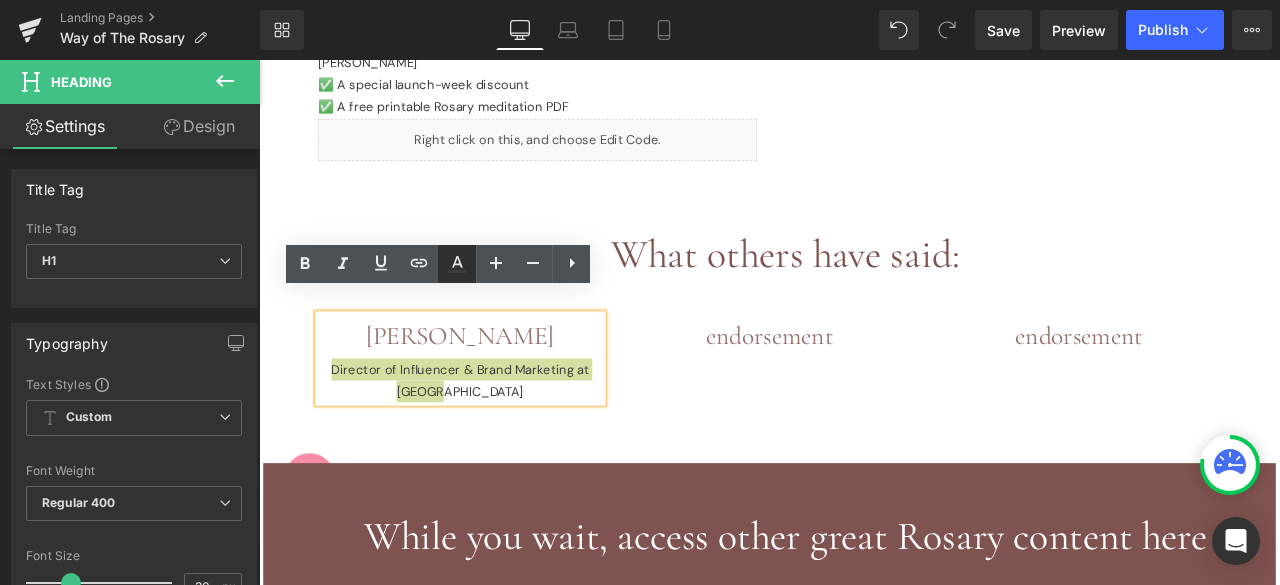 click 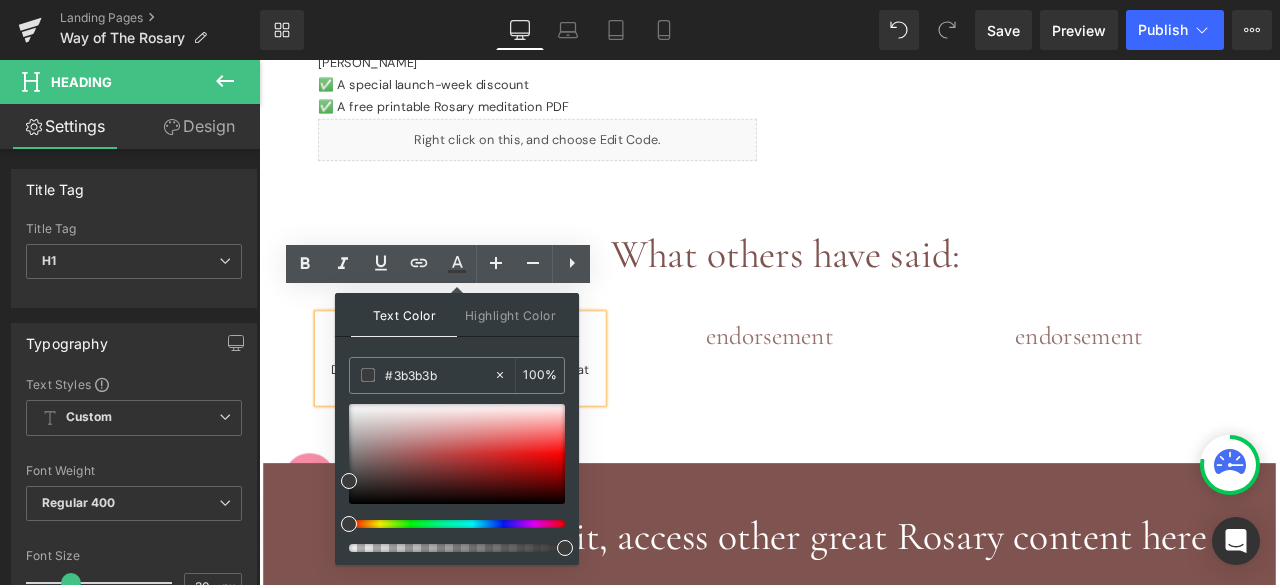 click on "Taylor Buckley" at bounding box center [497, 388] 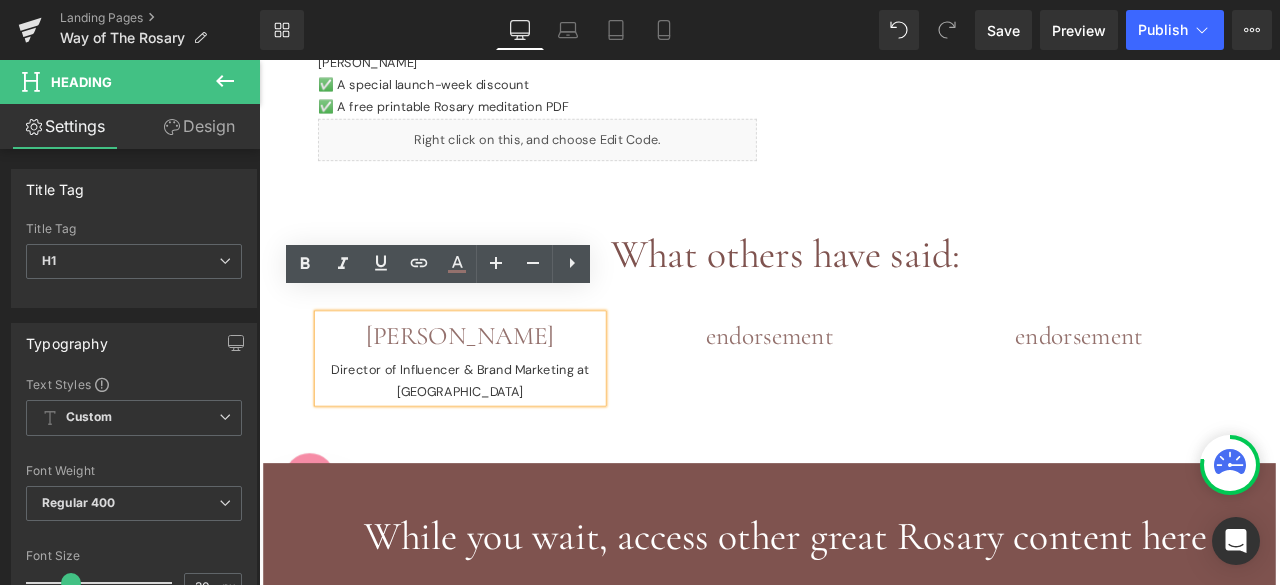 drag, startPoint x: 611, startPoint y: 374, endPoint x: 401, endPoint y: 374, distance: 210 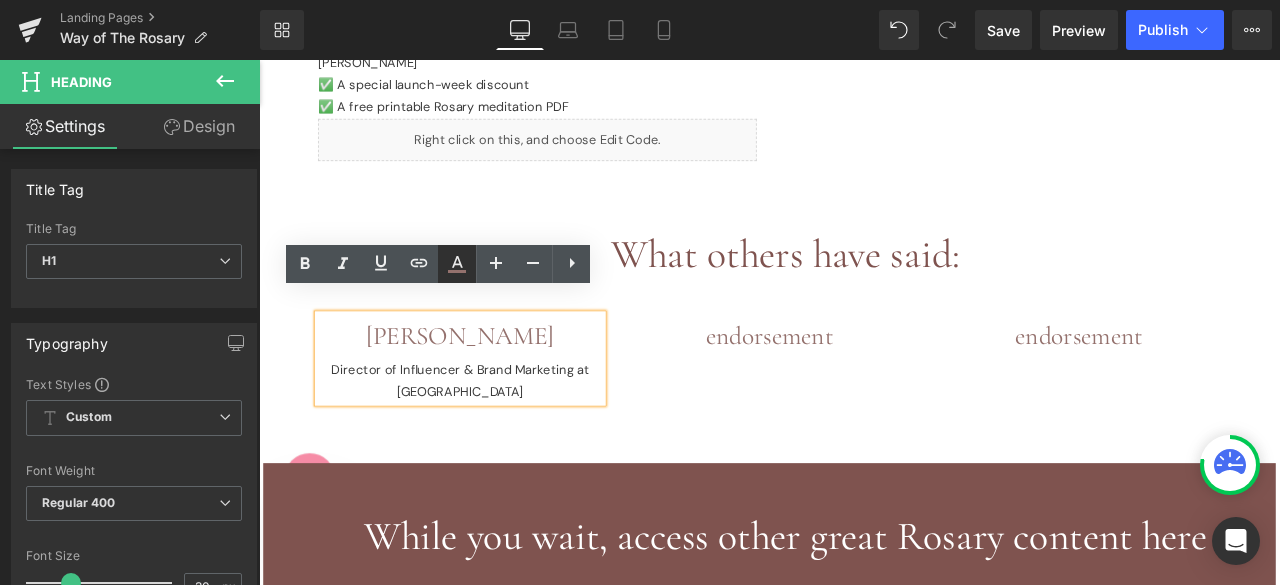 click 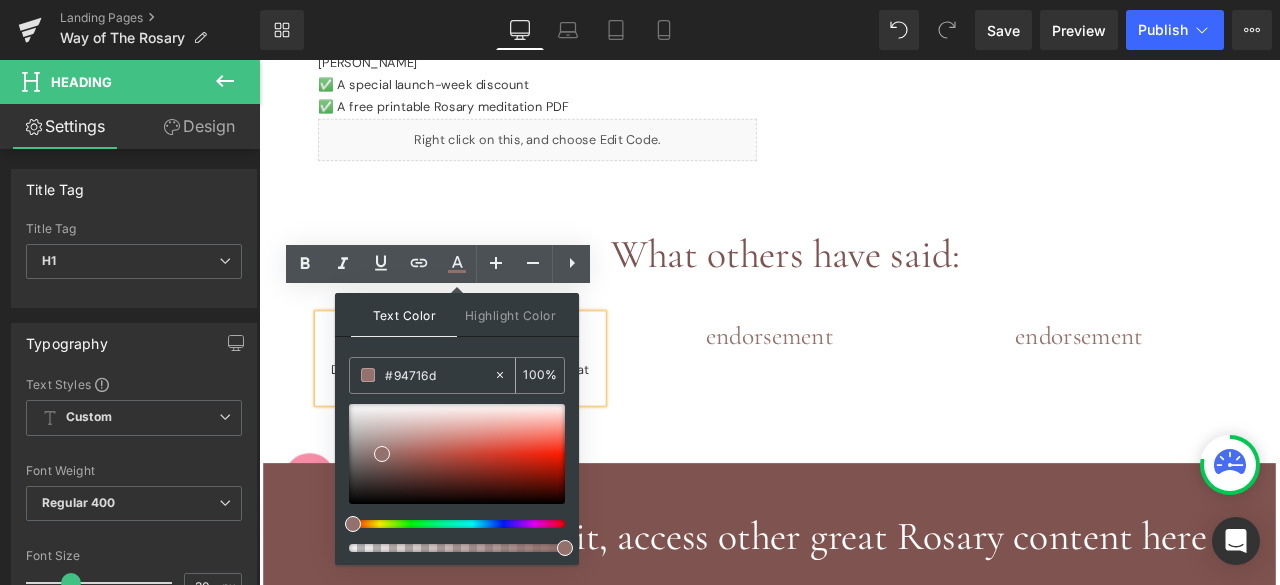 click on "#94716d" at bounding box center (439, 375) 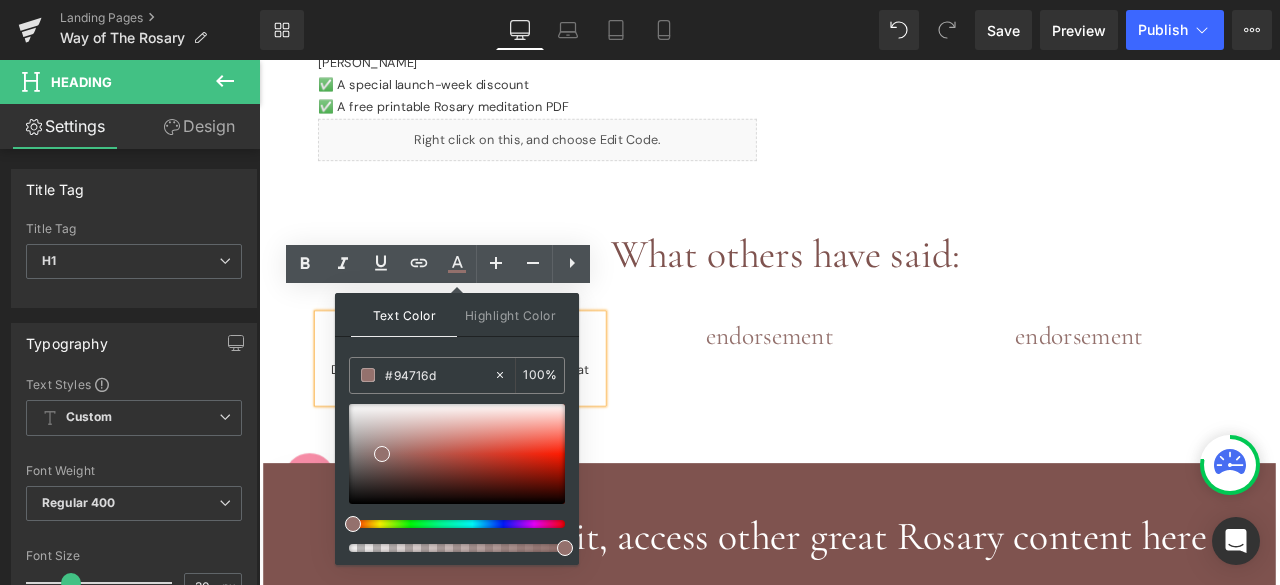 click on "Director of Influencer & Brand Marketing at Hallow" at bounding box center (497, 440) 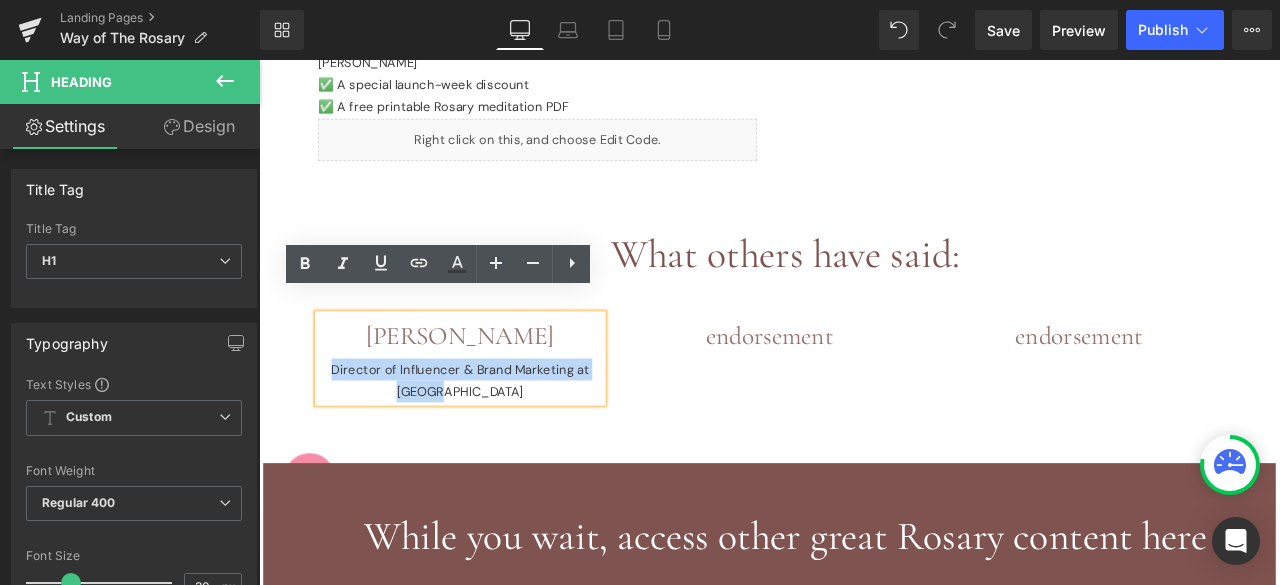drag, startPoint x: 604, startPoint y: 419, endPoint x: 332, endPoint y: 416, distance: 272.01654 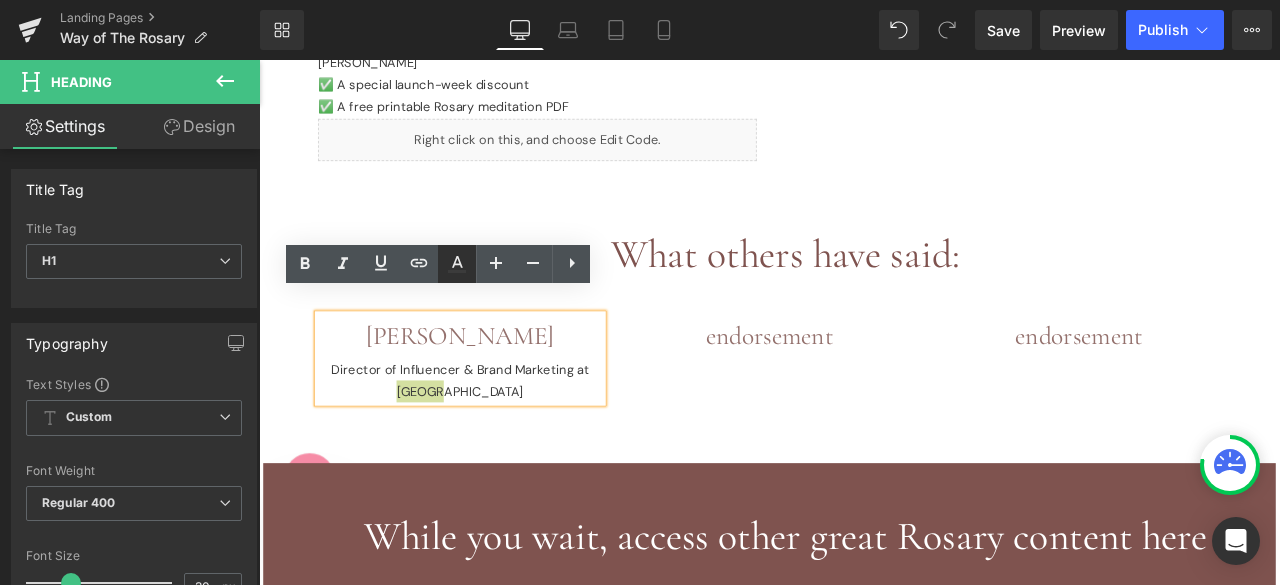 click 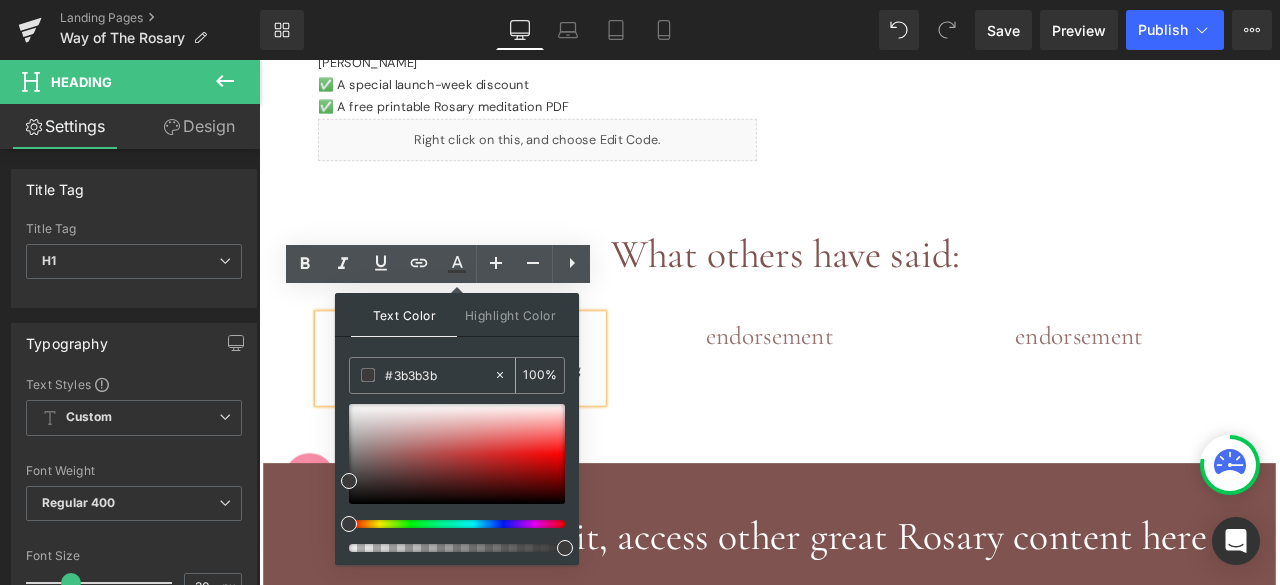 click on "#3b3b3b" at bounding box center [439, 375] 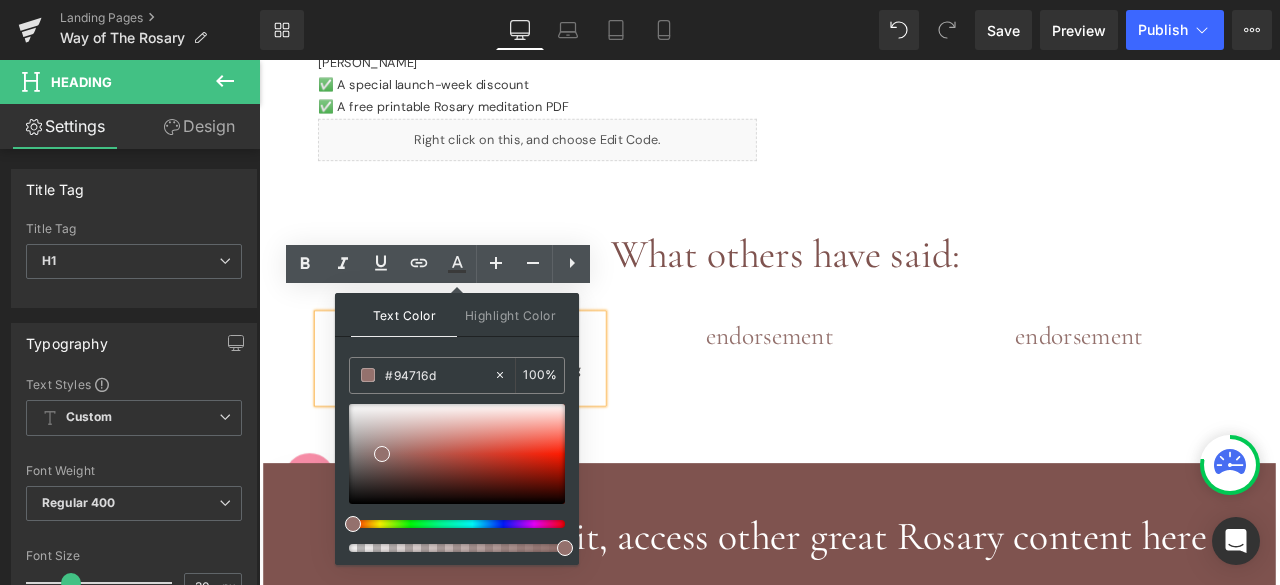 type on "#94716d" 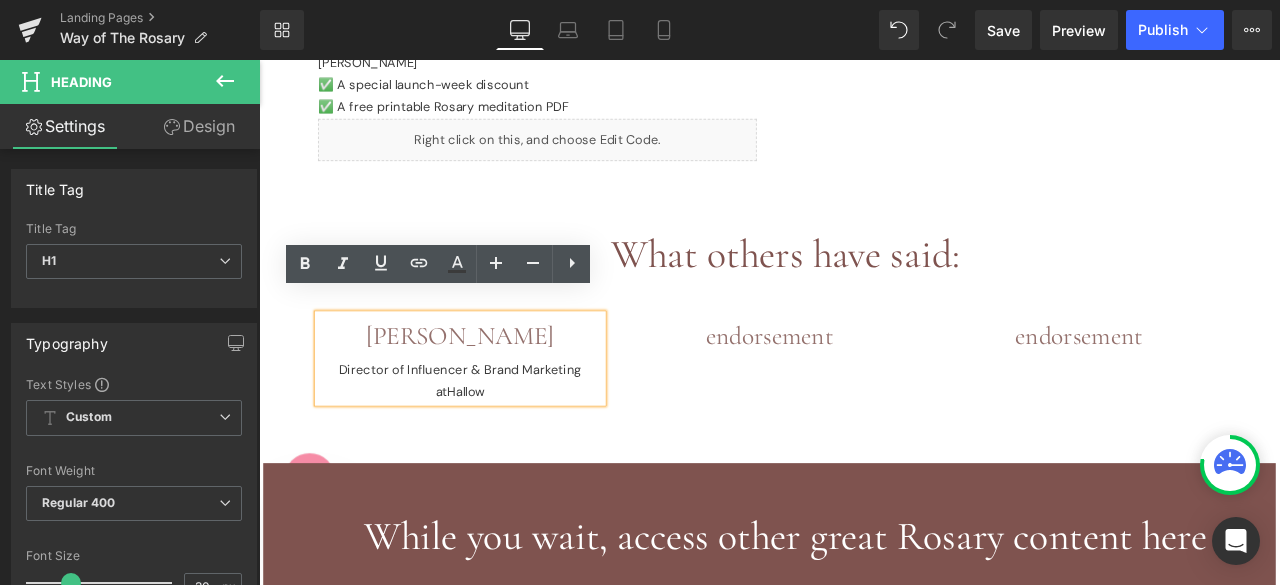 click on "Director of Influencer & Brand Marketing at  Hallow" at bounding box center [497, 440] 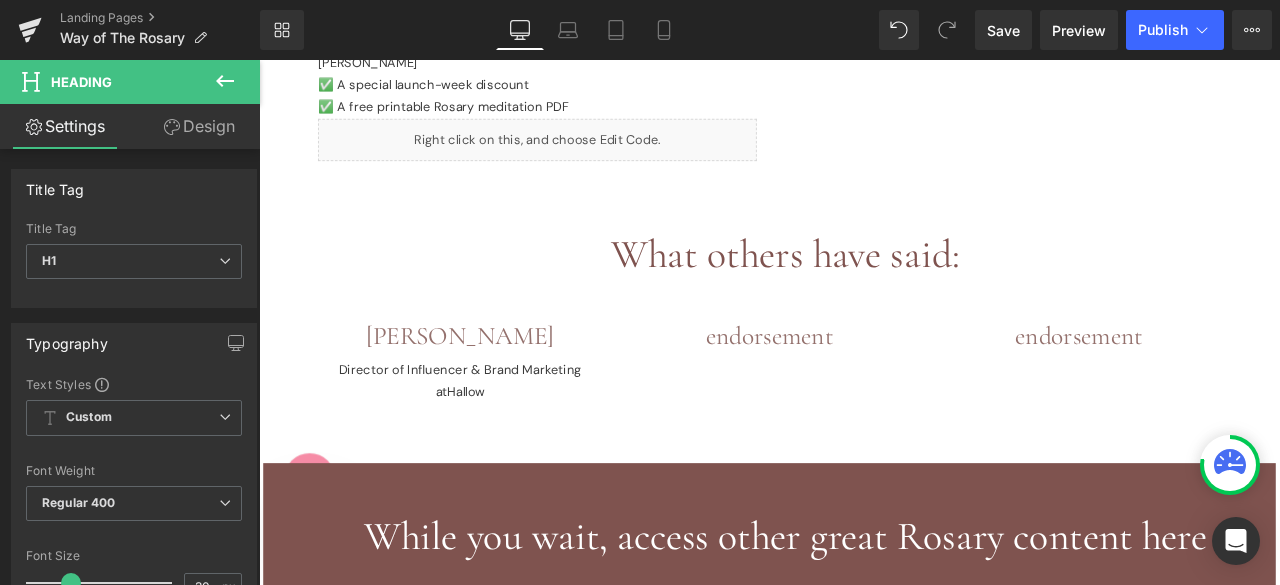 click 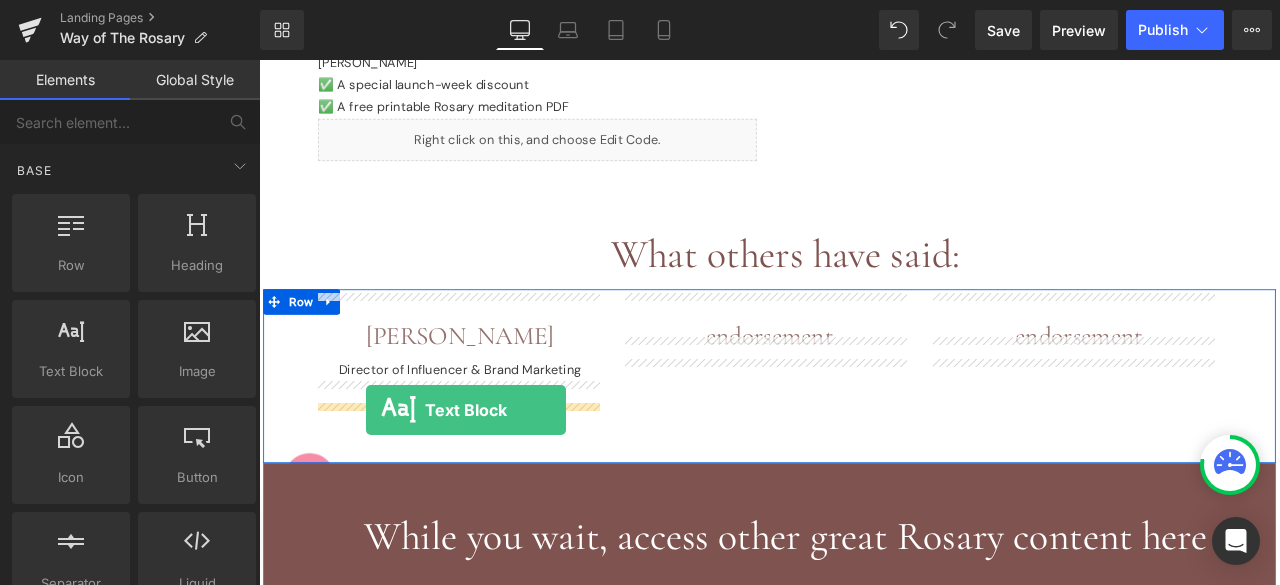 drag, startPoint x: 326, startPoint y: 390, endPoint x: 386, endPoint y: 475, distance: 104.04326 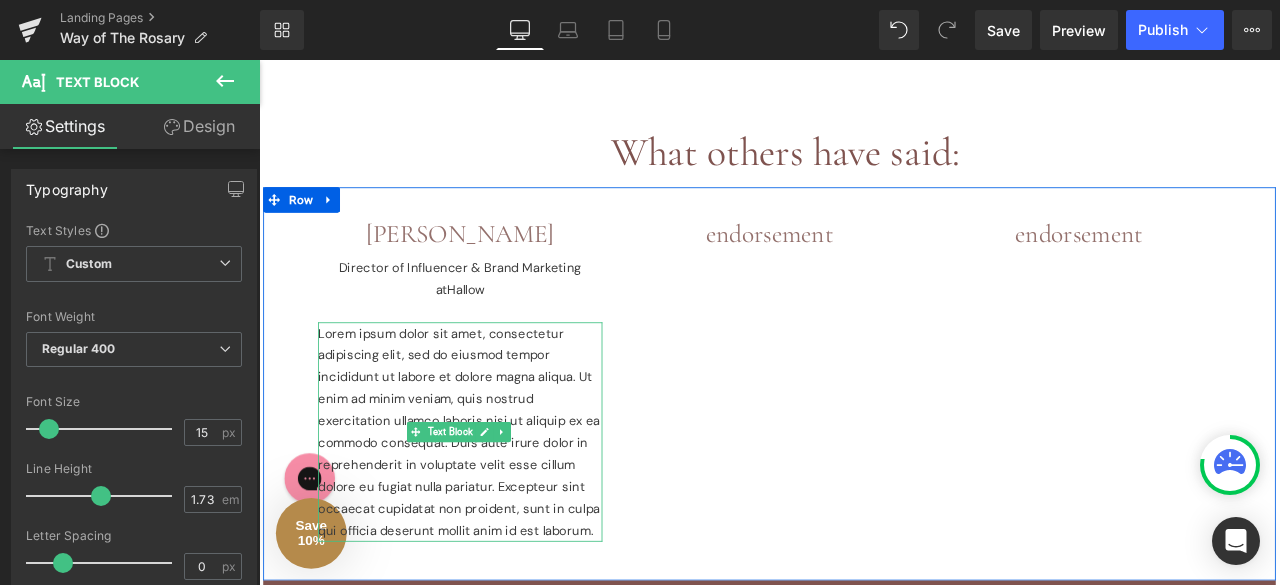 scroll, scrollTop: 1122, scrollLeft: 0, axis: vertical 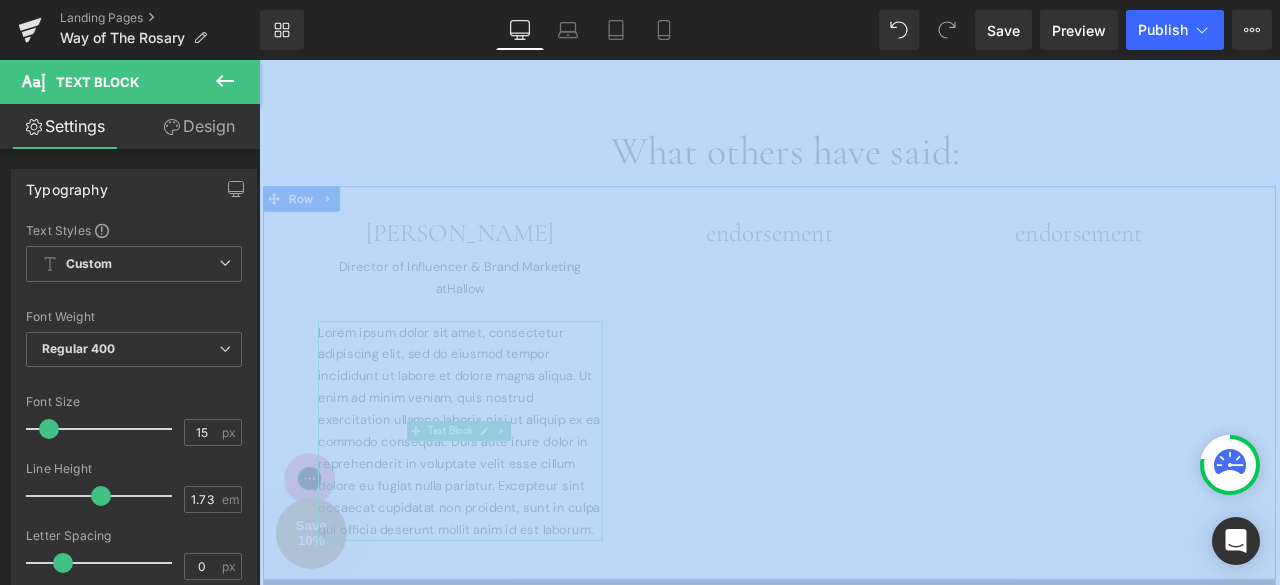 drag, startPoint x: 480, startPoint y: 528, endPoint x: 332, endPoint y: 421, distance: 182.62804 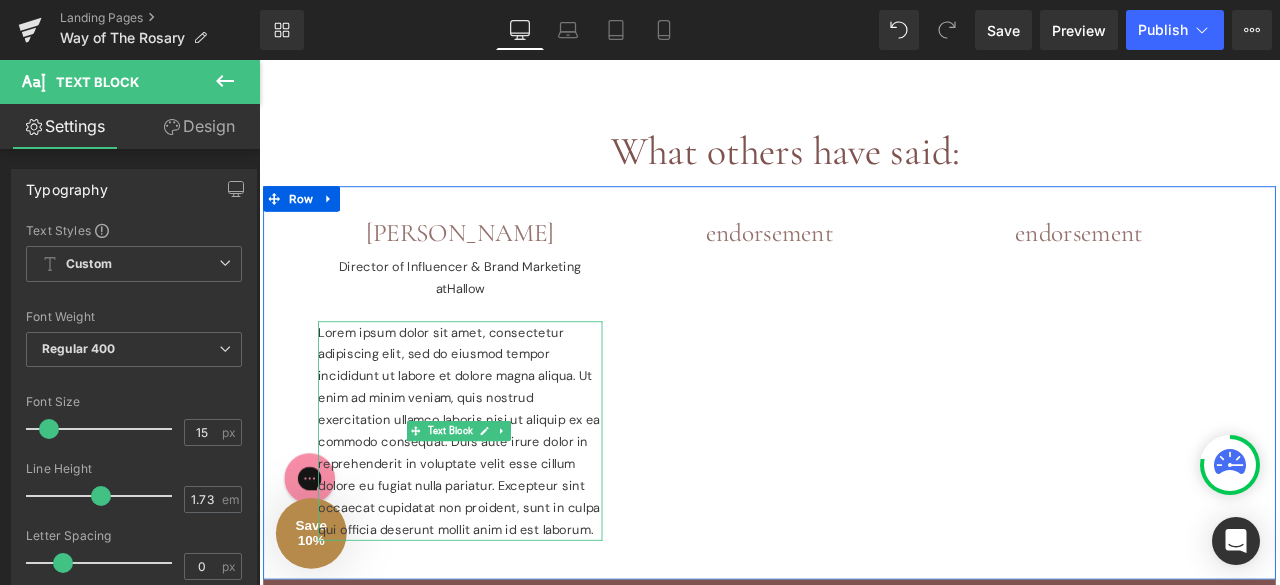 click on "Lorem ipsum dolor sit amet, consectetur adipiscing elit, sed do eiusmod tempor incididunt ut labore et dolore magna aliqua. Ut enim ad minim veniam, quis nostrud exercitation ullamco laboris nisi ut aliquip ex ea commodo consequat. Duis aute irure dolor in reprehenderit in voluptate velit esse cillum dolore eu fugiat nulla pariatur. Excepteur sint occaecat cupidatat non proident, sunt in culpa qui officia deserunt mollit anim id est laborum." at bounding box center (497, 500) 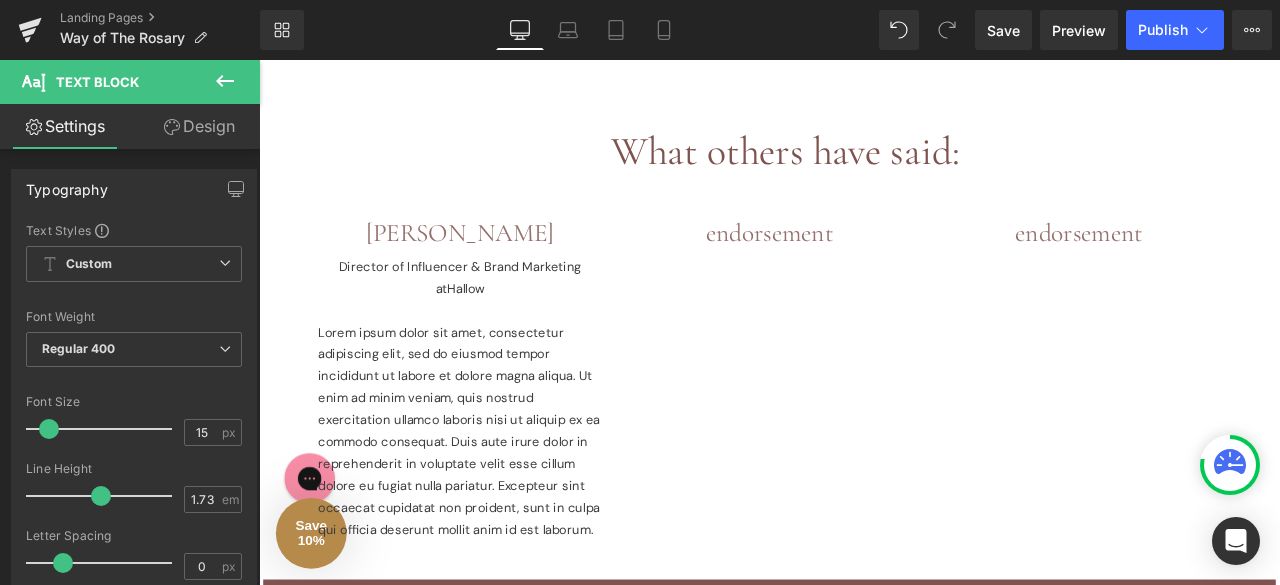 type 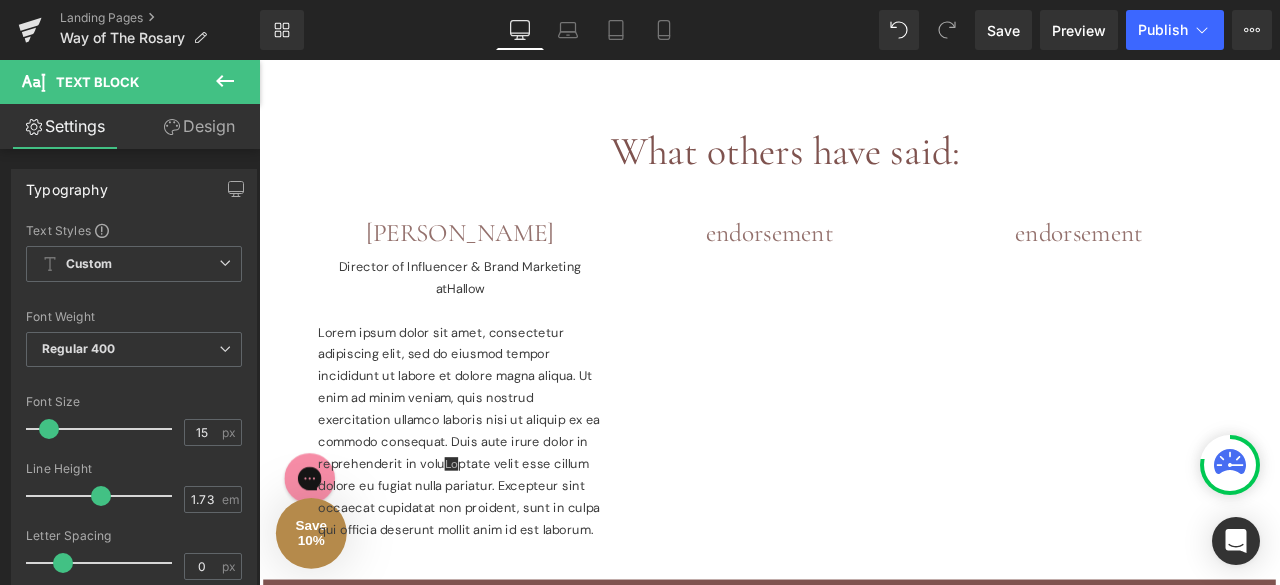 click on "Loading Product Data" at bounding box center [640, 506] 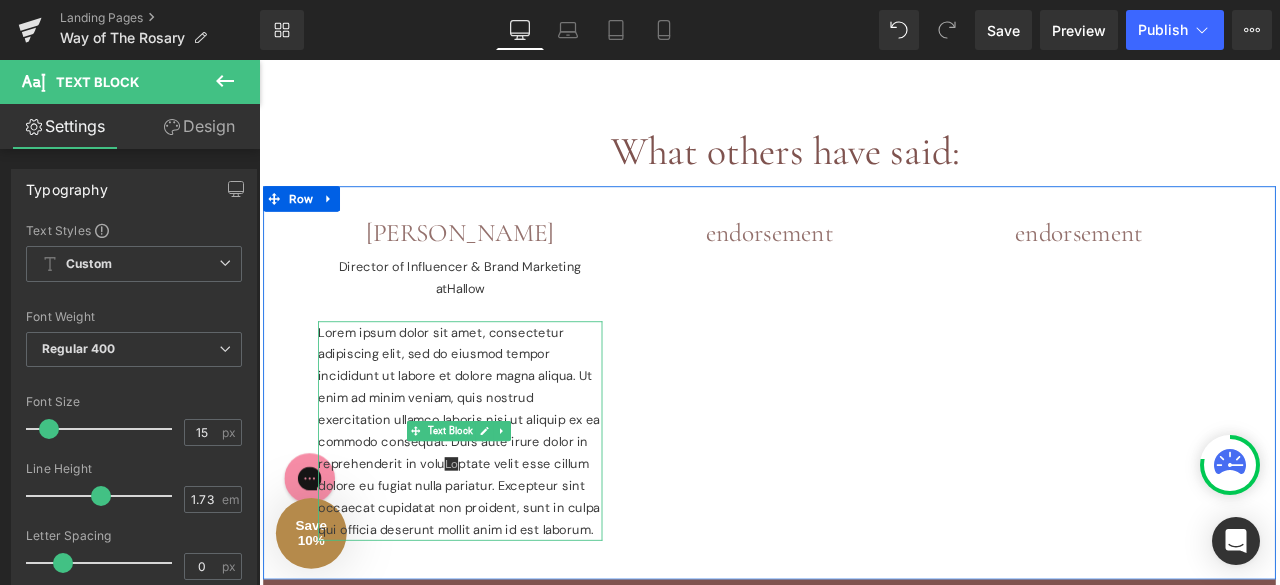 drag, startPoint x: 846, startPoint y: 568, endPoint x: 528, endPoint y: 556, distance: 318.22635 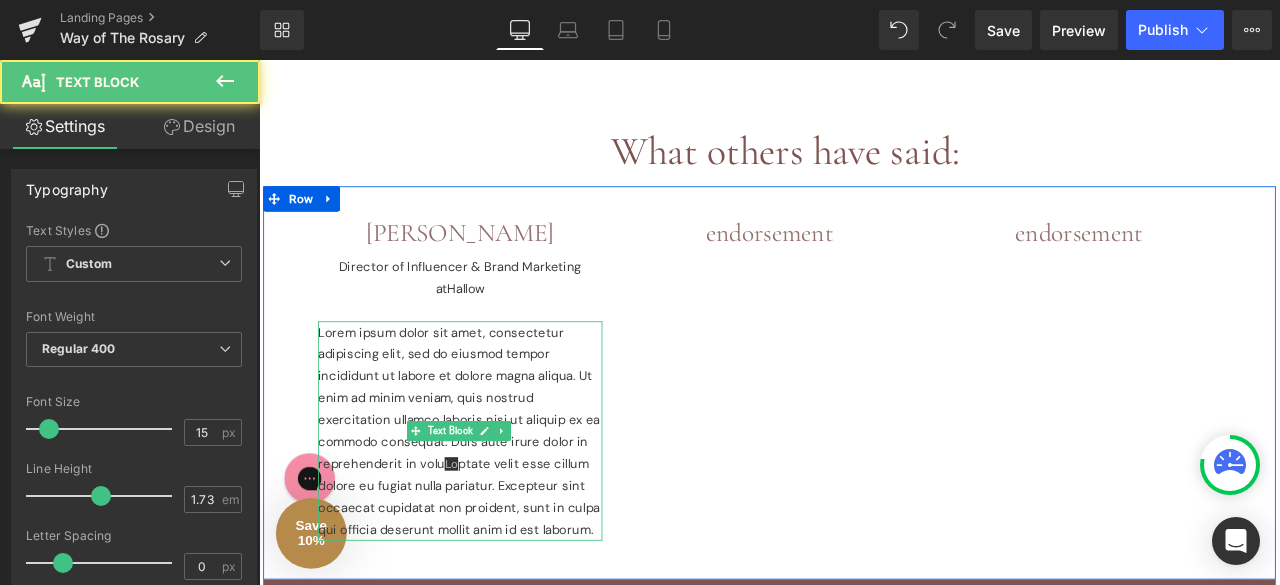 click on "ptate velit esse cillum dolore eu fugiat nulla pariatur. Excepteur sint occaecat cupidatat non proident, sunt in culpa qui officia deserunt mollit anim id est laborum." at bounding box center (496, 578) 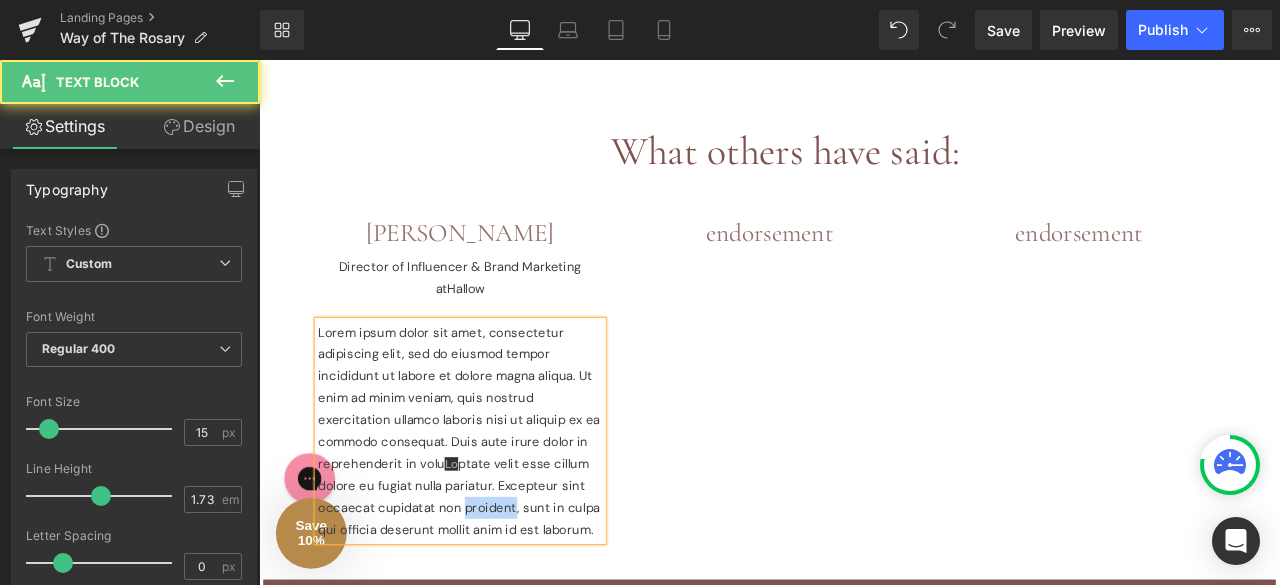 click on "ptate velit esse cillum dolore eu fugiat nulla pariatur. Excepteur sint occaecat cupidatat non proident, sunt in culpa qui officia deserunt mollit anim id est laborum." at bounding box center (496, 578) 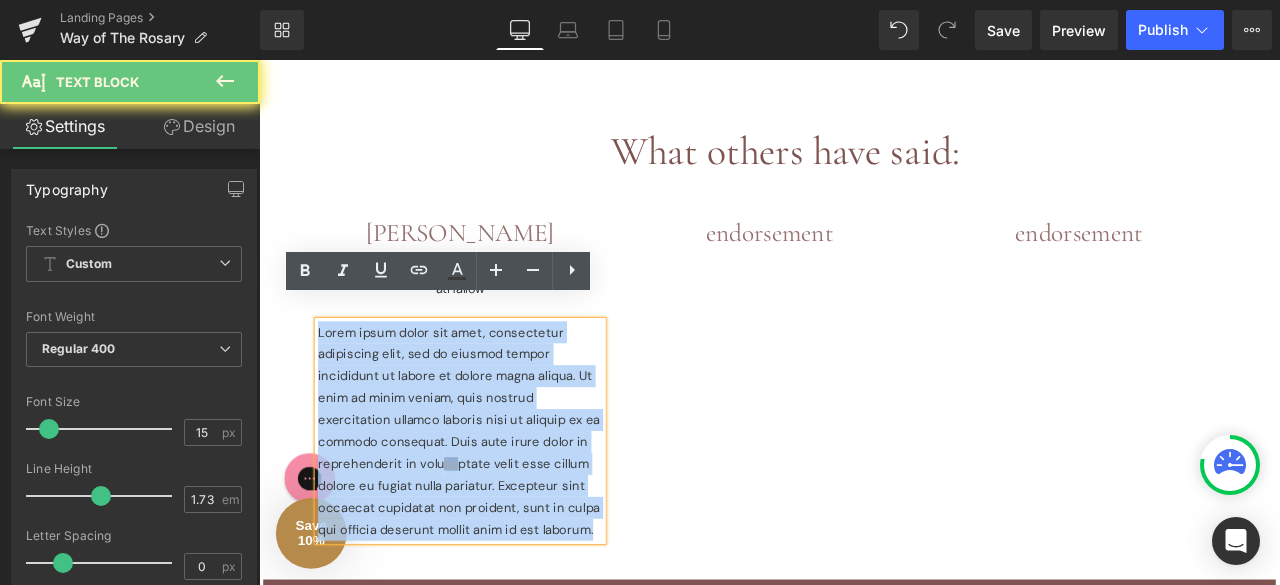 click on "ptate velit esse cillum dolore eu fugiat nulla pariatur. Excepteur sint occaecat cupidatat non proident, sunt in culpa qui officia deserunt mollit anim id est laborum." at bounding box center [496, 578] 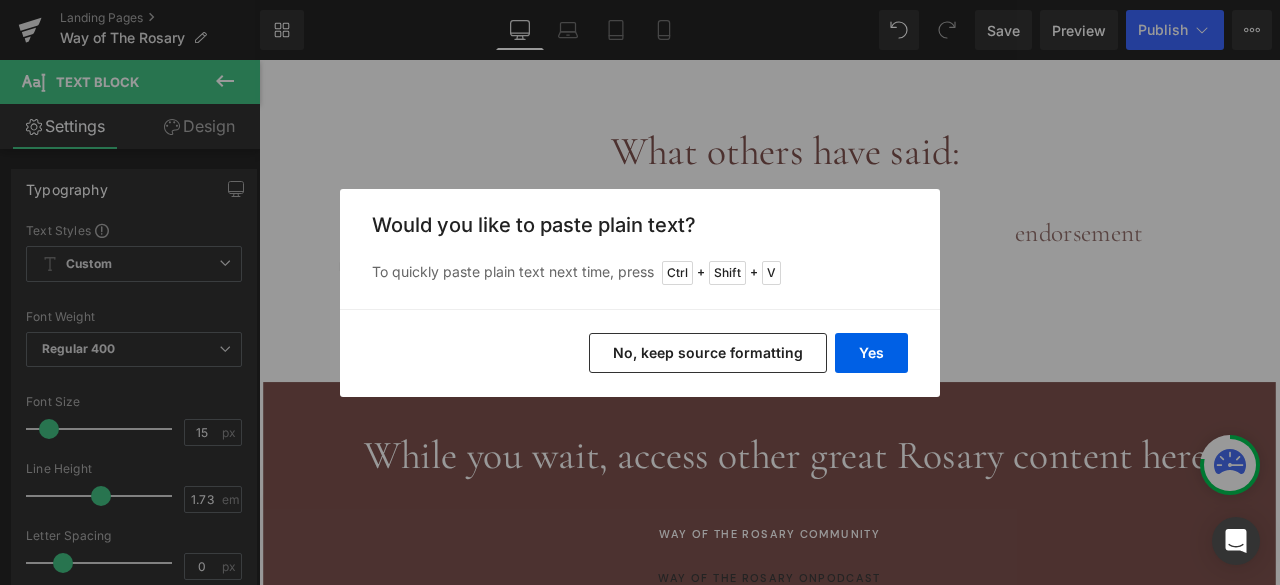 click on "No, keep source formatting" at bounding box center [708, 353] 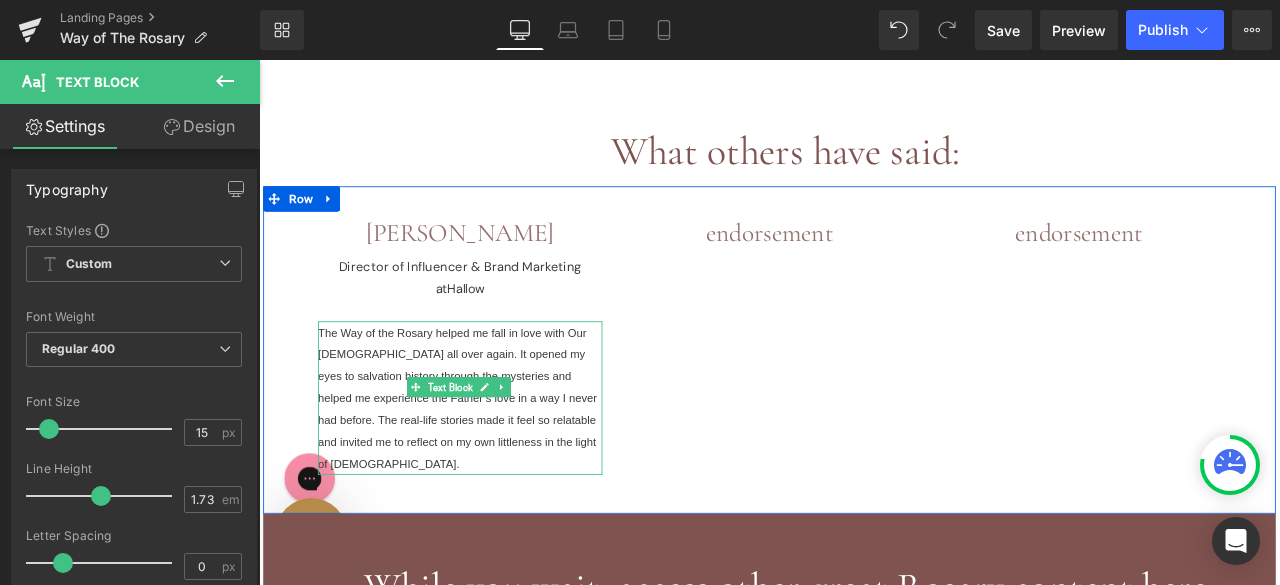 click on "The Way of the Rosary helped me fall in love with Our Lady all over again. It opened my eyes to salvation history through the mysteries and helped me experience the Father’s love in a way I never had before. The real-life stories made it feel so relatable and invited me to reflect on my own littleness in the light of Christ." at bounding box center (497, 461) 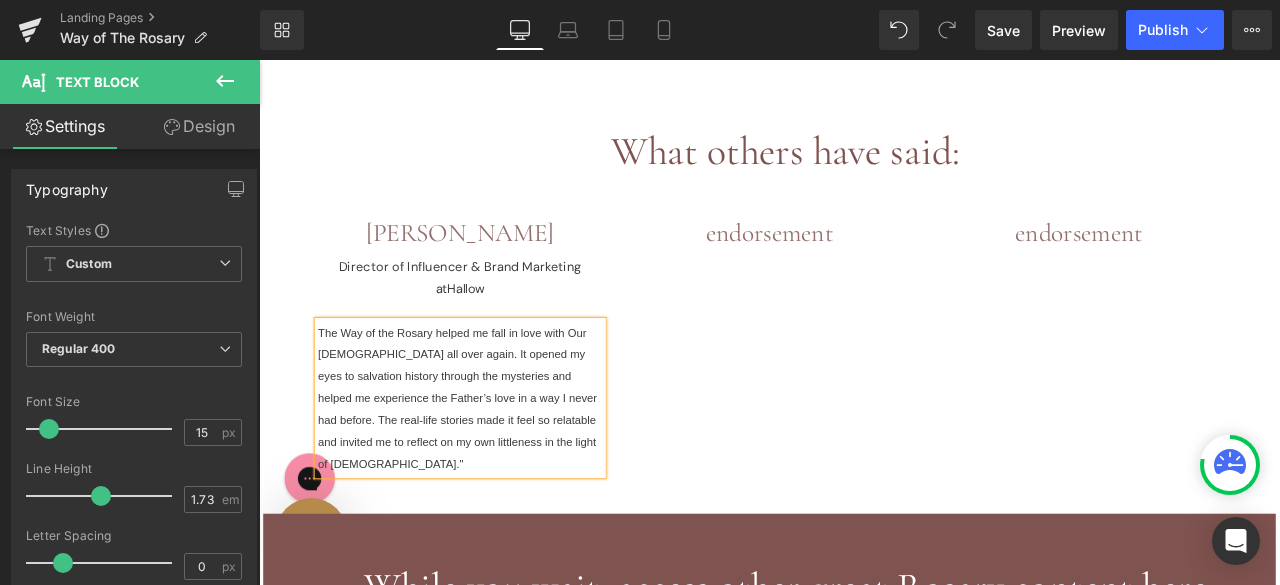 click on "The Way of the Rosary helped me fall in love with Our Lady all over again. It opened my eyes to salvation history through the mysteries and helped me experience the Father’s love in a way I never had before. The real-life stories made it feel so relatable and invited me to reflect on my own littleness in the light of Christ."" at bounding box center (494, 461) 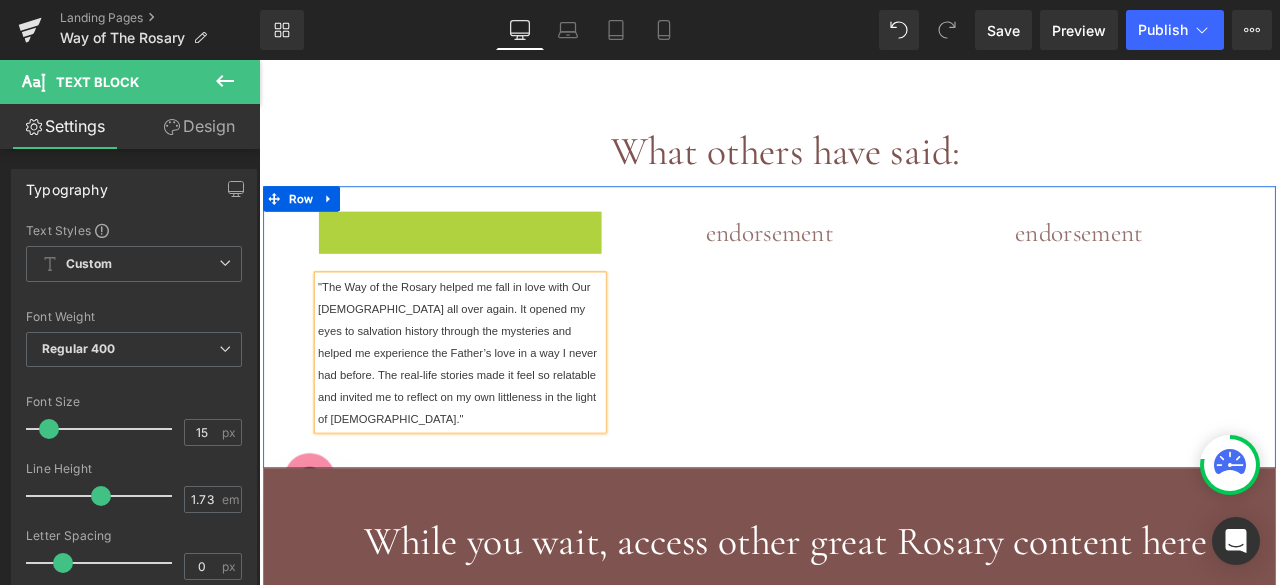 scroll, scrollTop: 1068, scrollLeft: 0, axis: vertical 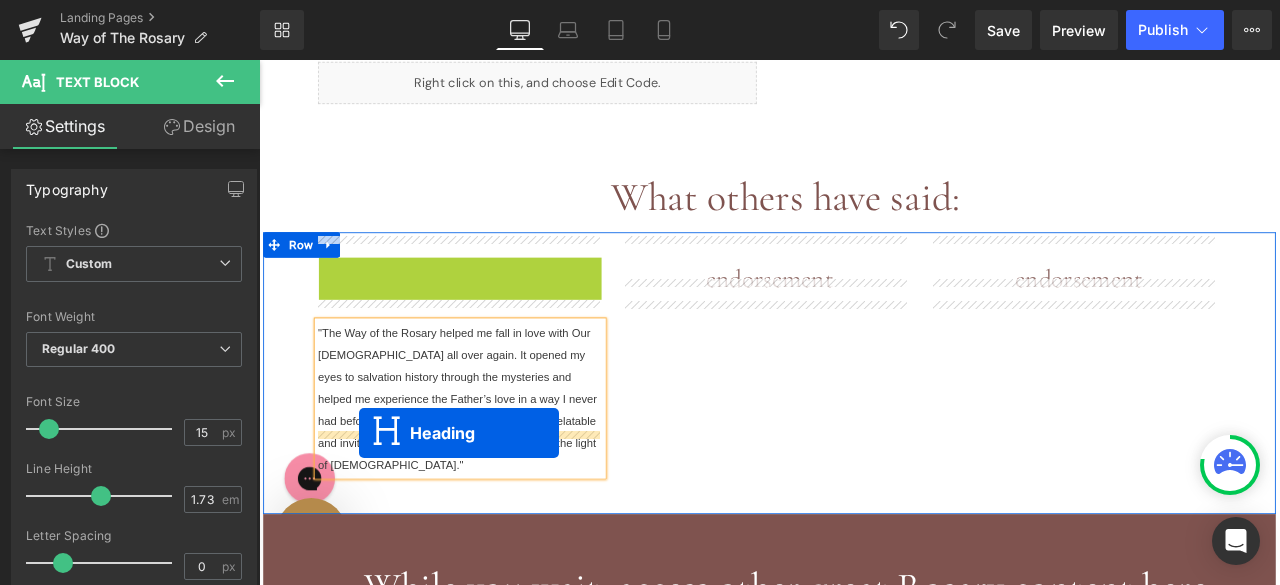 drag, startPoint x: 449, startPoint y: 267, endPoint x: 377, endPoint y: 502, distance: 245.78242 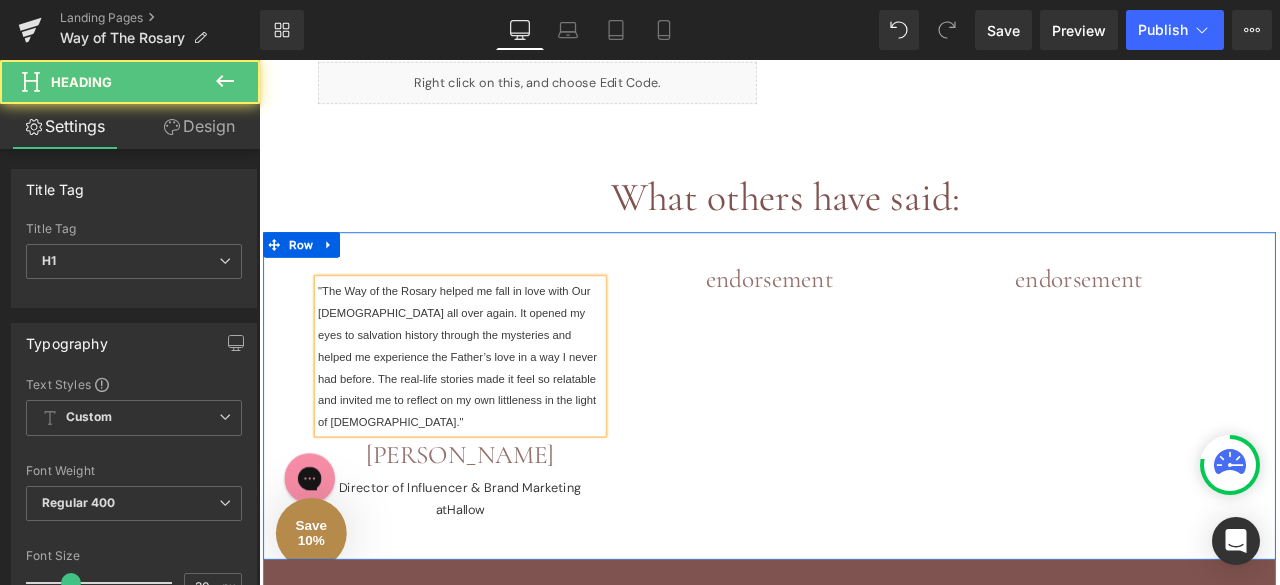 scroll, scrollTop: 1018, scrollLeft: 0, axis: vertical 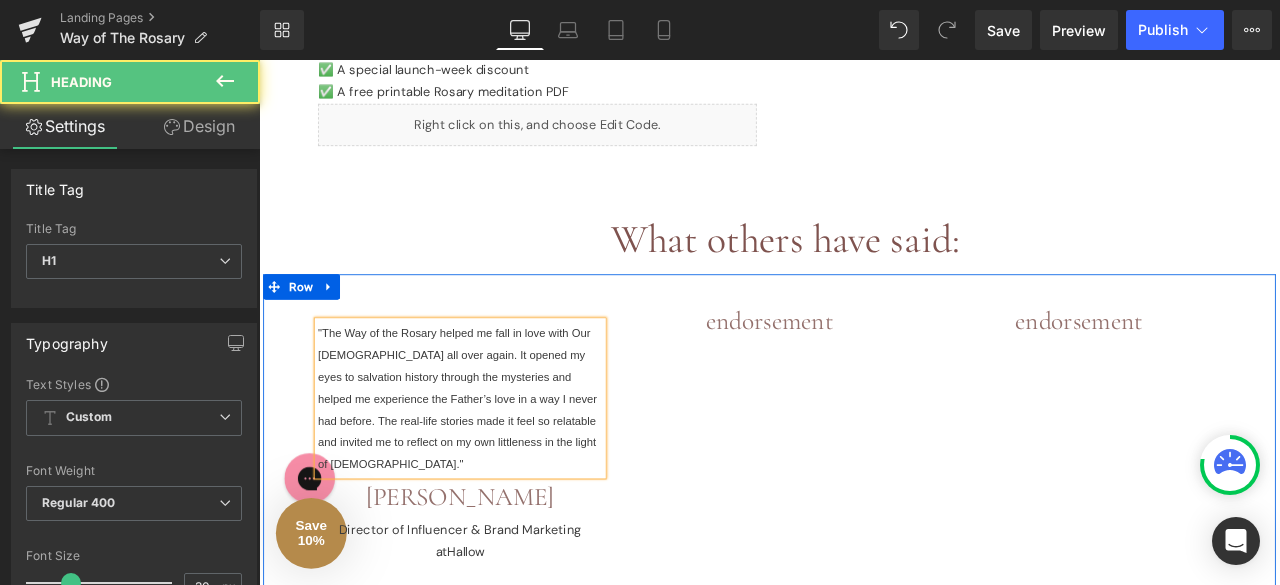 click on "Taylor Buckley" at bounding box center [497, 578] 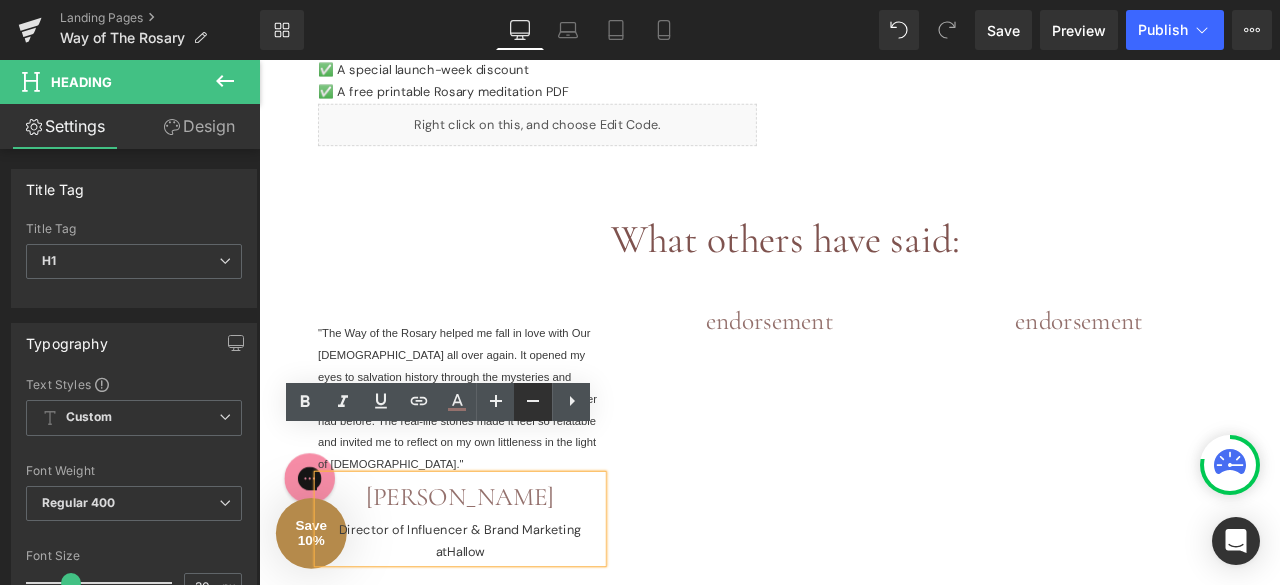 click 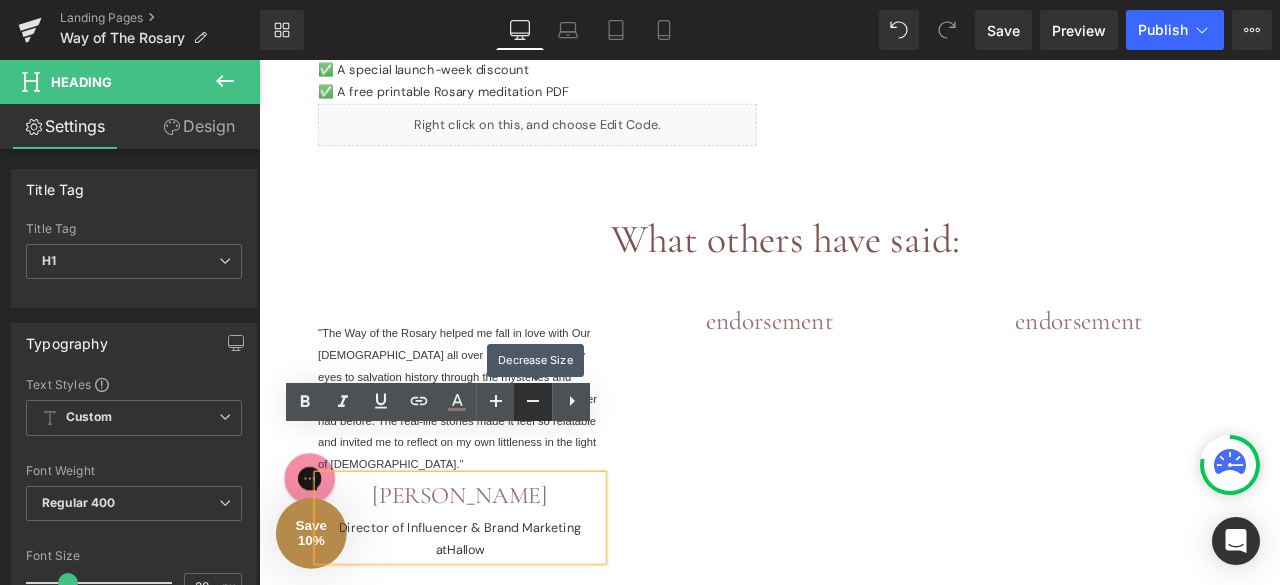 click 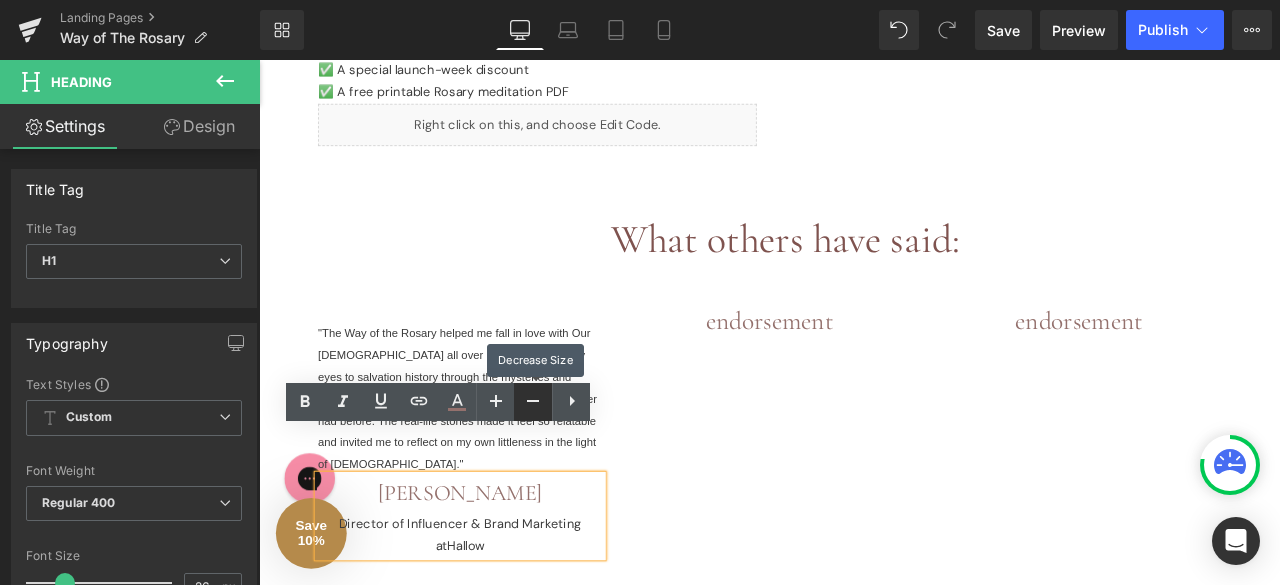 click 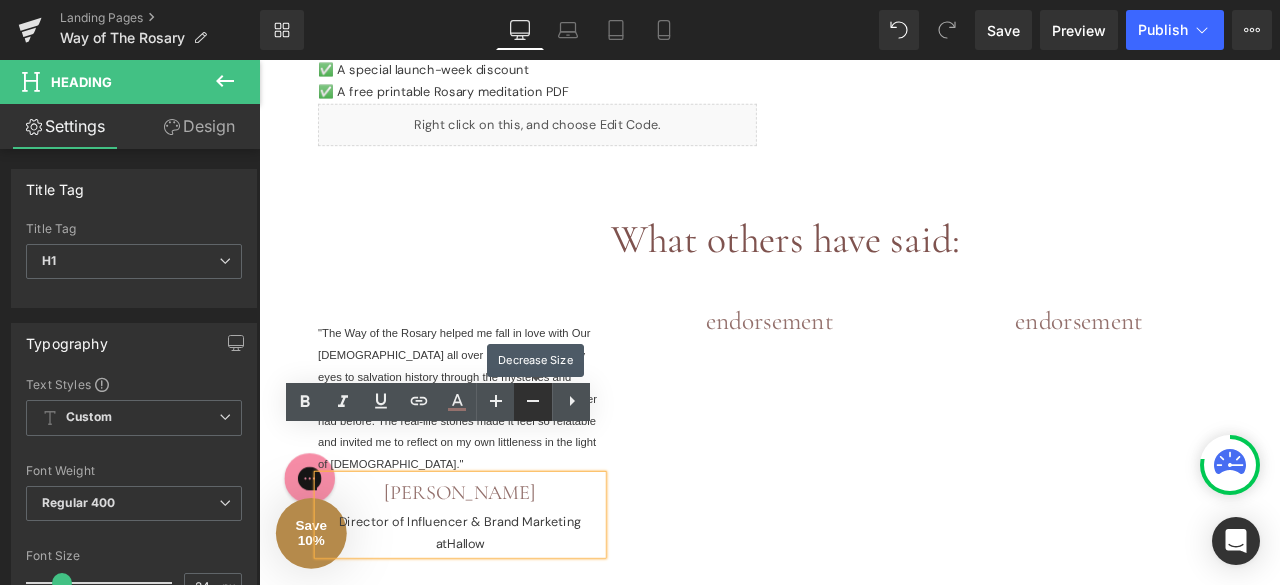 click 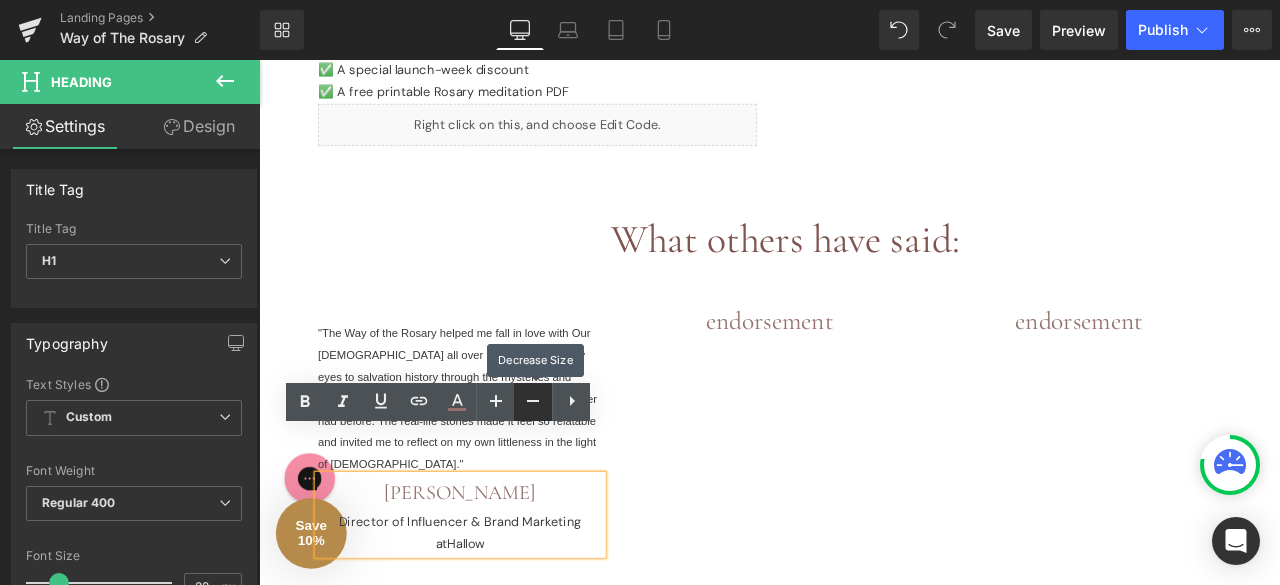 click 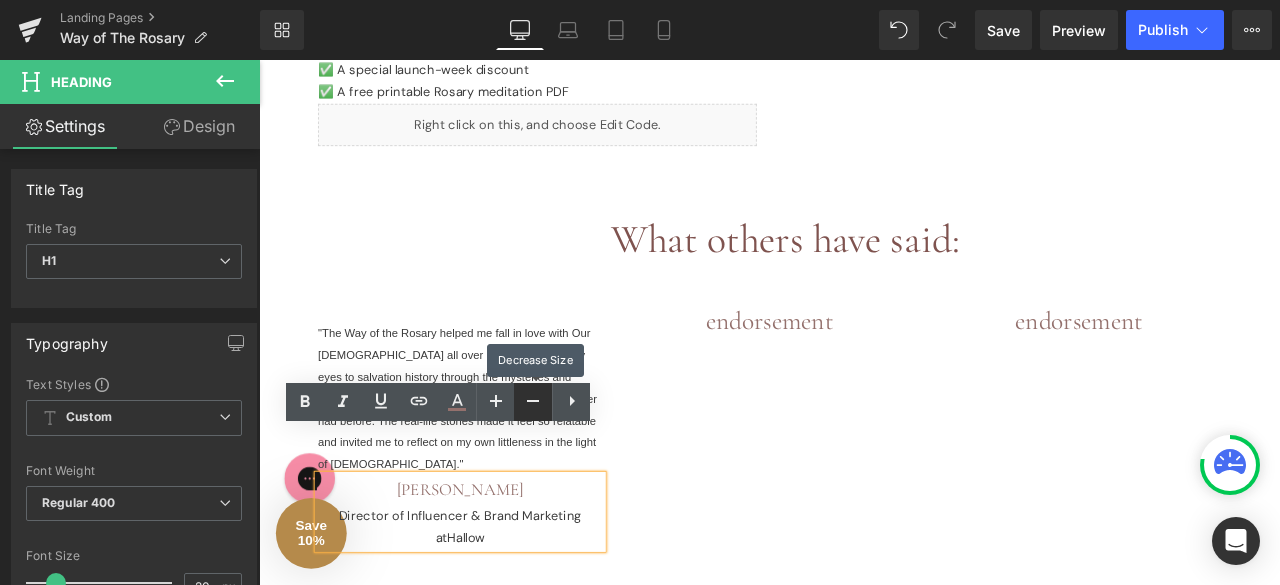 click 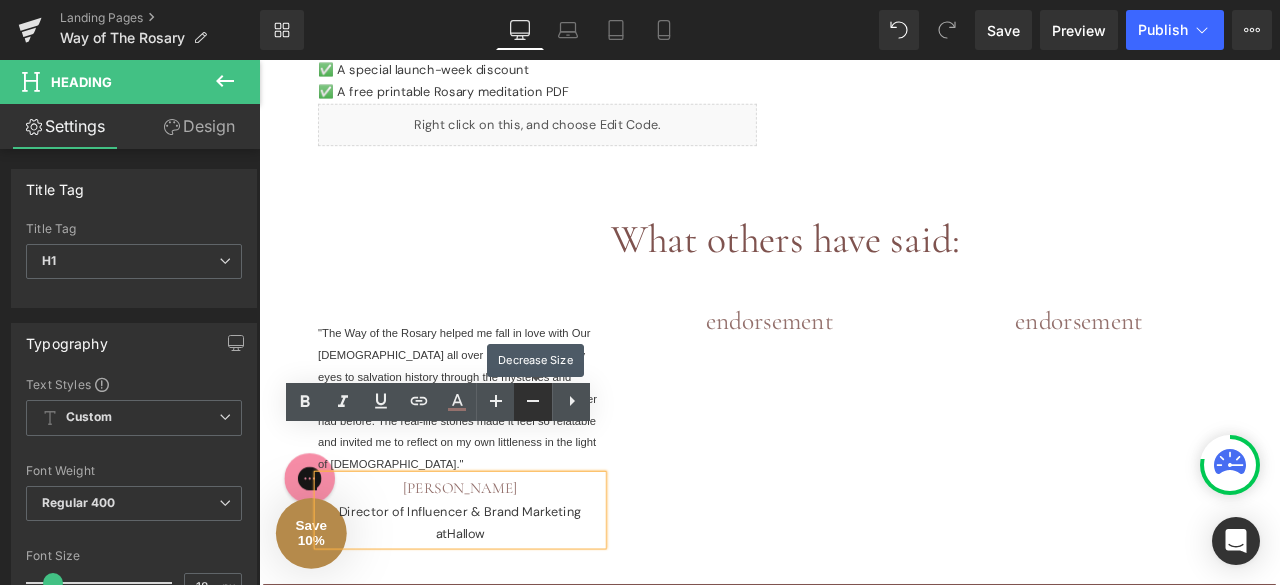 click 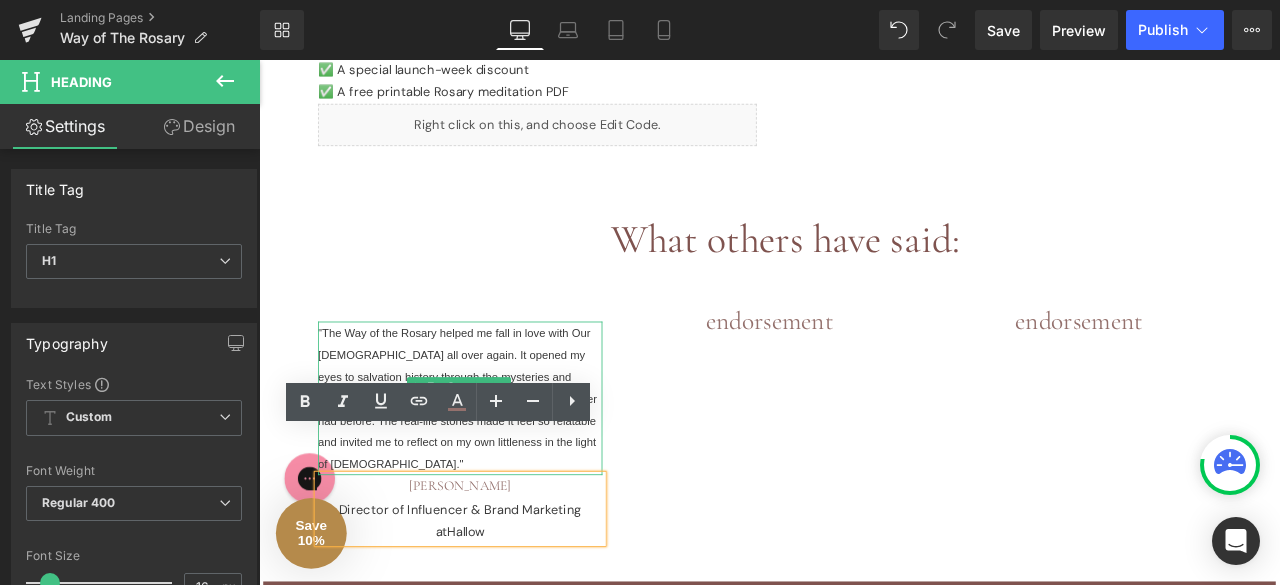 click on ""The Way of the Rosary helped me fall in love with Our Lady all over again. It opened my eyes to salvation history through the mysteries and helped me experience the Father’s love in a way I never had before. The real-life stories made it feel so relatable and invited me to reflect on my own littleness in the light of Christ."" at bounding box center [494, 461] 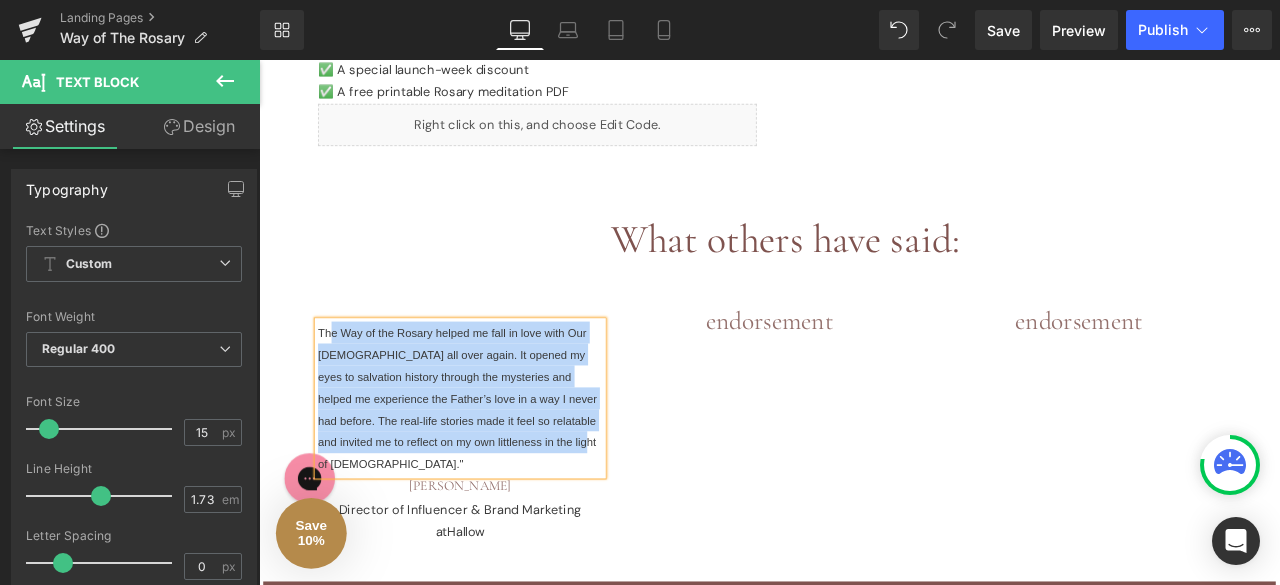 drag, startPoint x: 613, startPoint y: 485, endPoint x: 337, endPoint y: 362, distance: 302.16718 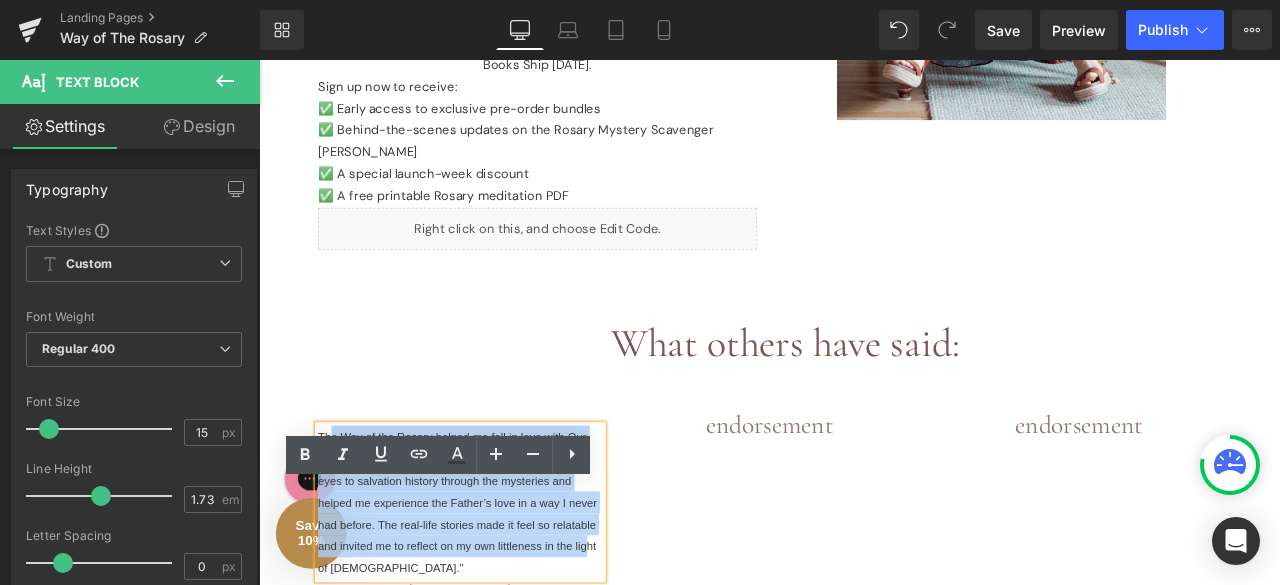 scroll, scrollTop: 902, scrollLeft: 0, axis: vertical 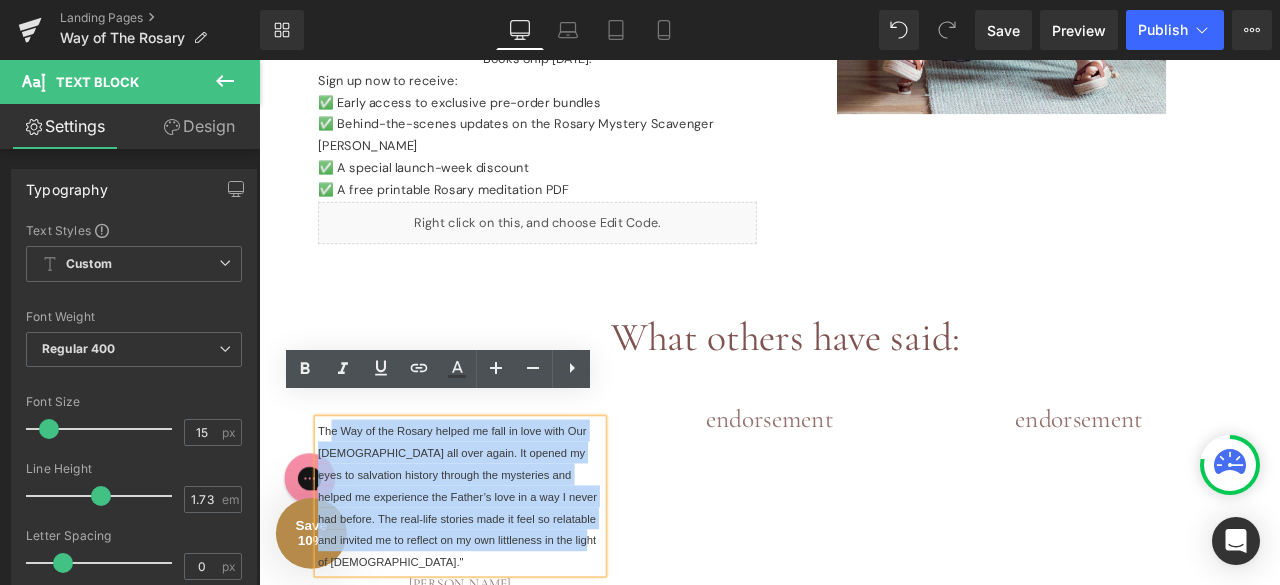 click on "The Way of the Rosary helped me fall in love with Our Lady all over again. It opened my eyes to salvation history through the mysteries and helped me experience the Father’s love in a way I never had before. The real-life stories made it feel so relatable and invited me to reflect on my own littleness in the light of Christ."" at bounding box center (494, 577) 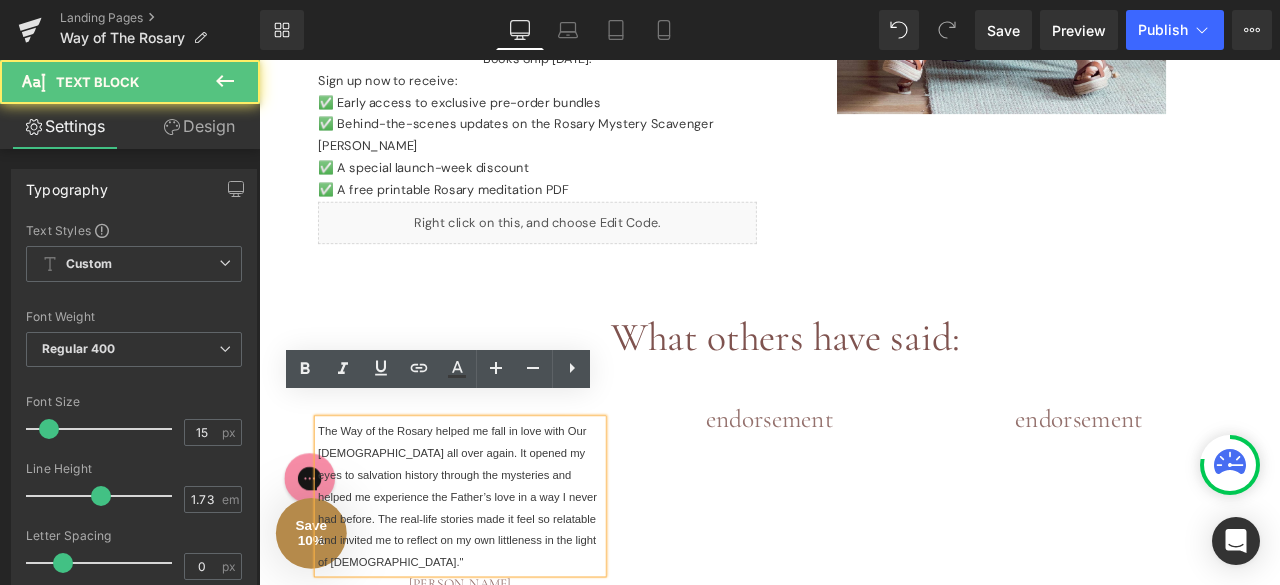 click on "The Way of the Rosary helped me fall in love with Our Lady all over again. It opened my eyes to salvation history through the mysteries and helped me experience the Father’s love in a way I never had before. The real-life stories made it feel so relatable and invited me to reflect on my own littleness in the light of Christ."" at bounding box center [497, 577] 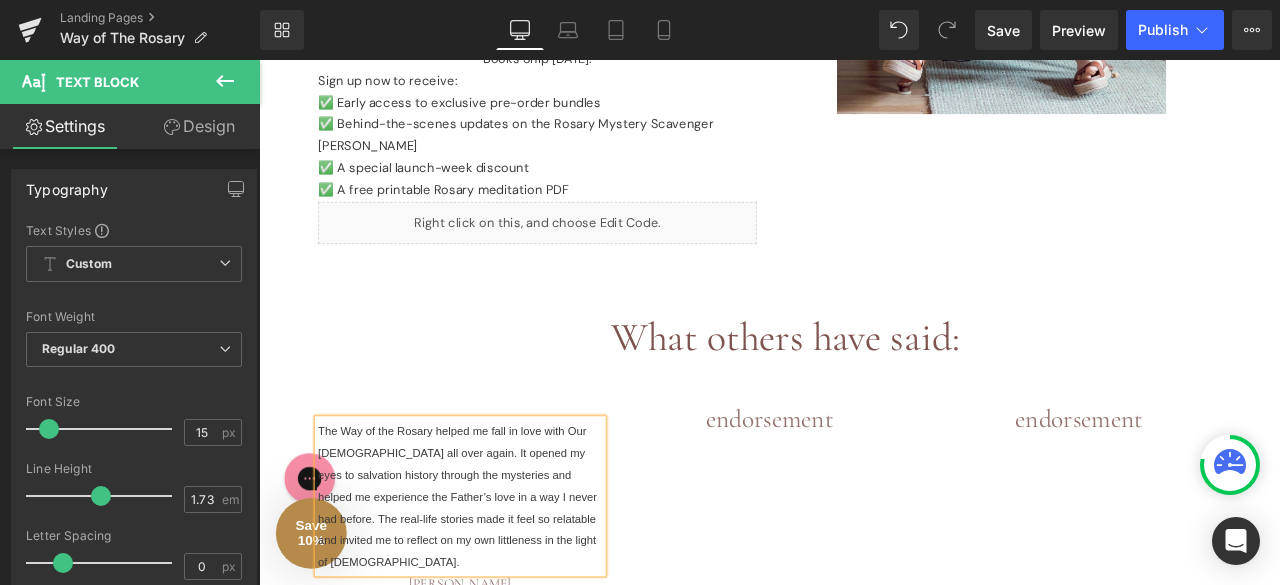click on "Design" at bounding box center (199, 126) 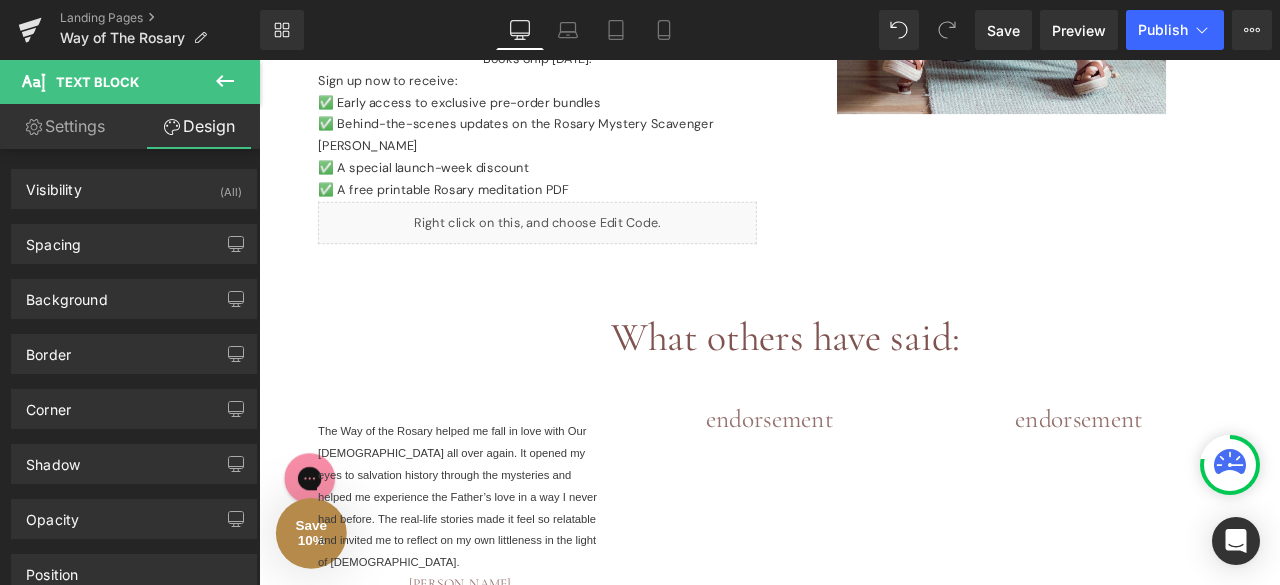 click on "Settings" at bounding box center (65, 126) 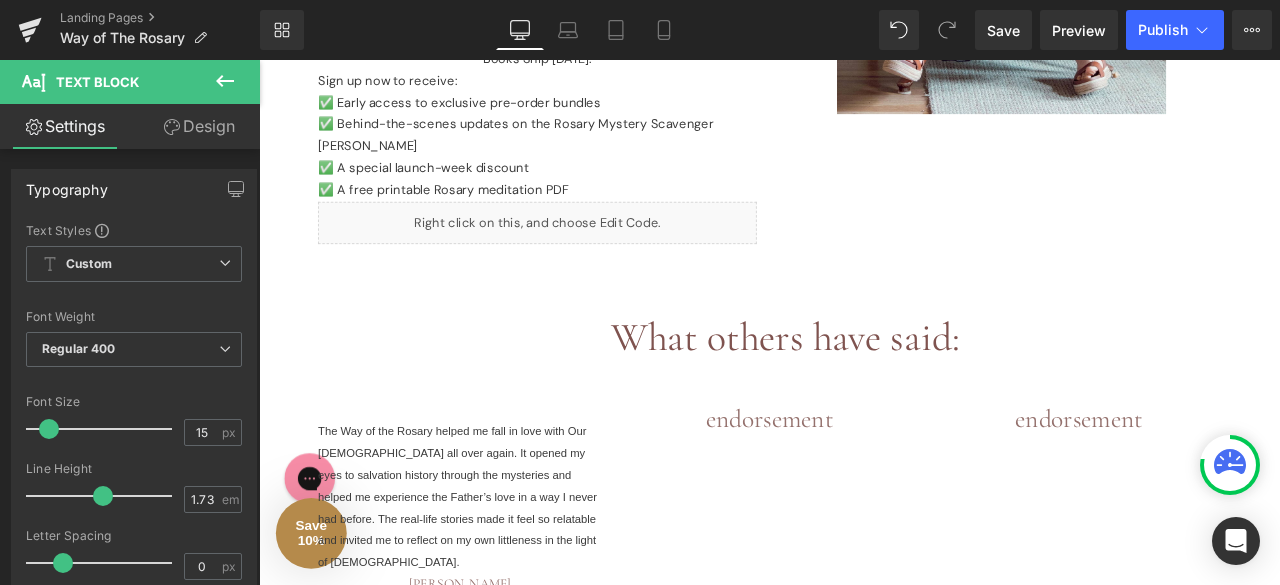 click 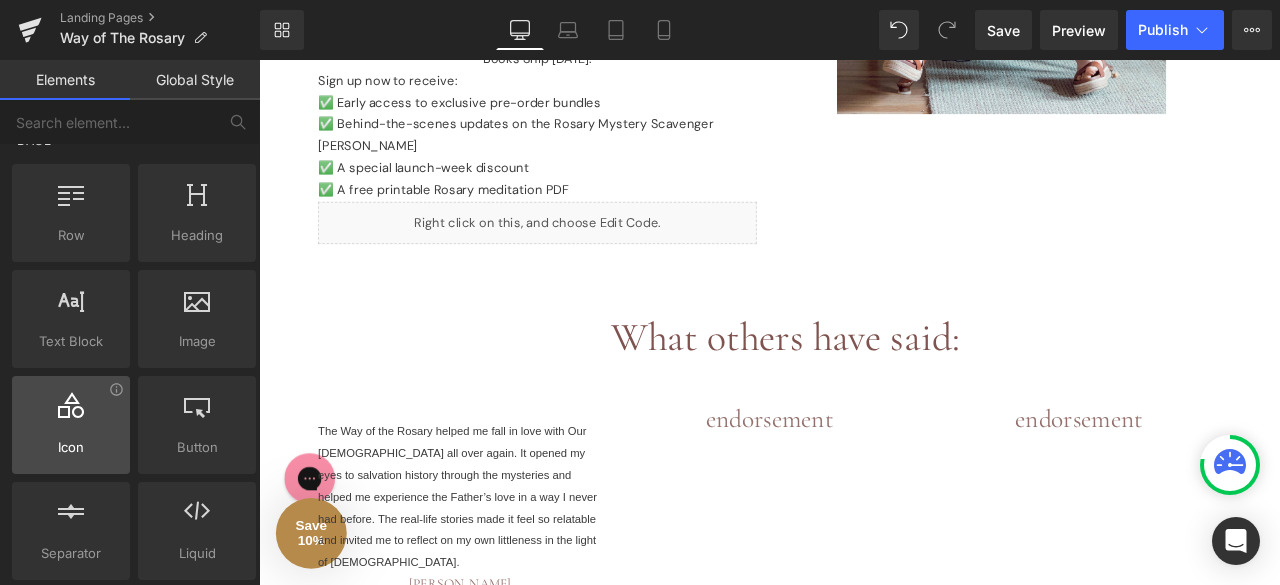 scroll, scrollTop: 33, scrollLeft: 0, axis: vertical 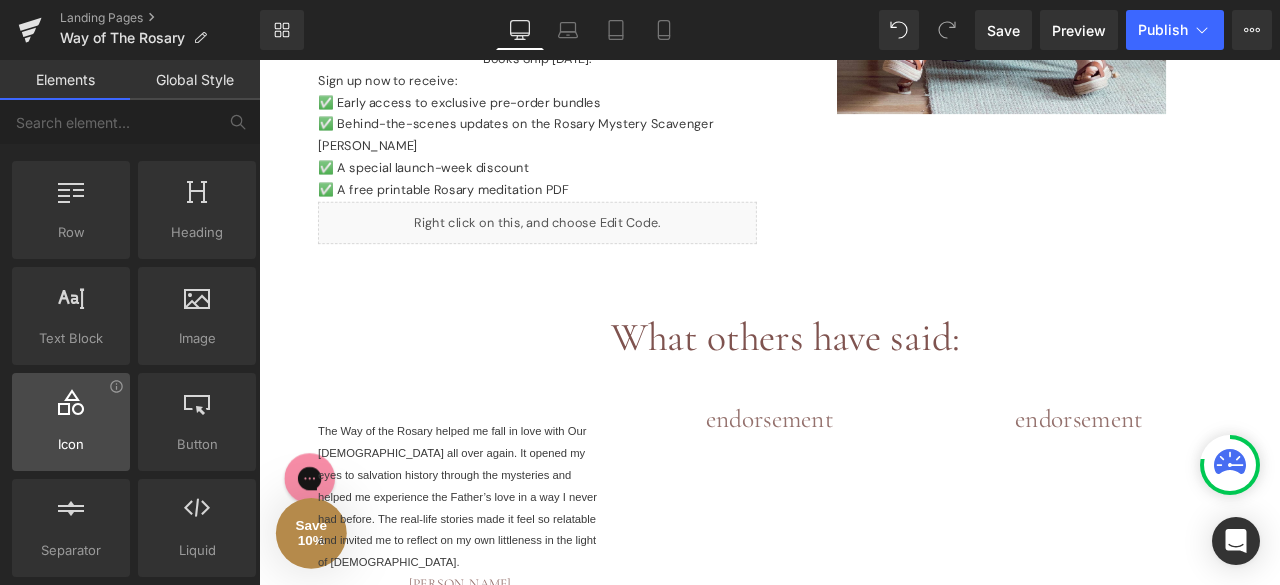 click at bounding box center [71, 411] 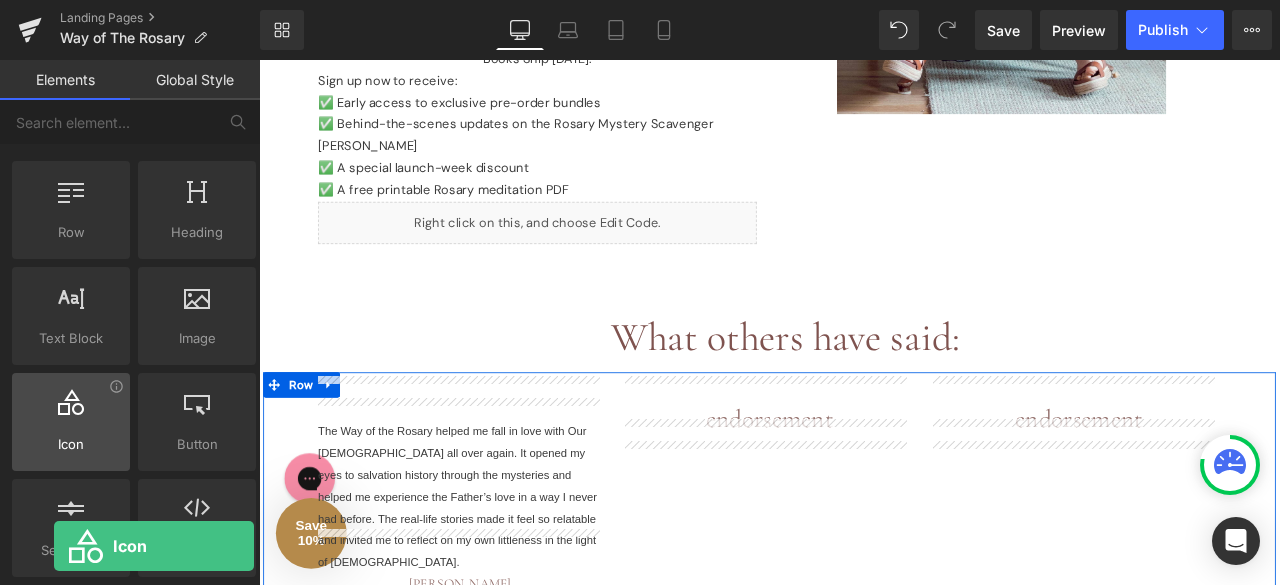 drag, startPoint x: 83, startPoint y: 419, endPoint x: 54, endPoint y: 405, distance: 32.202484 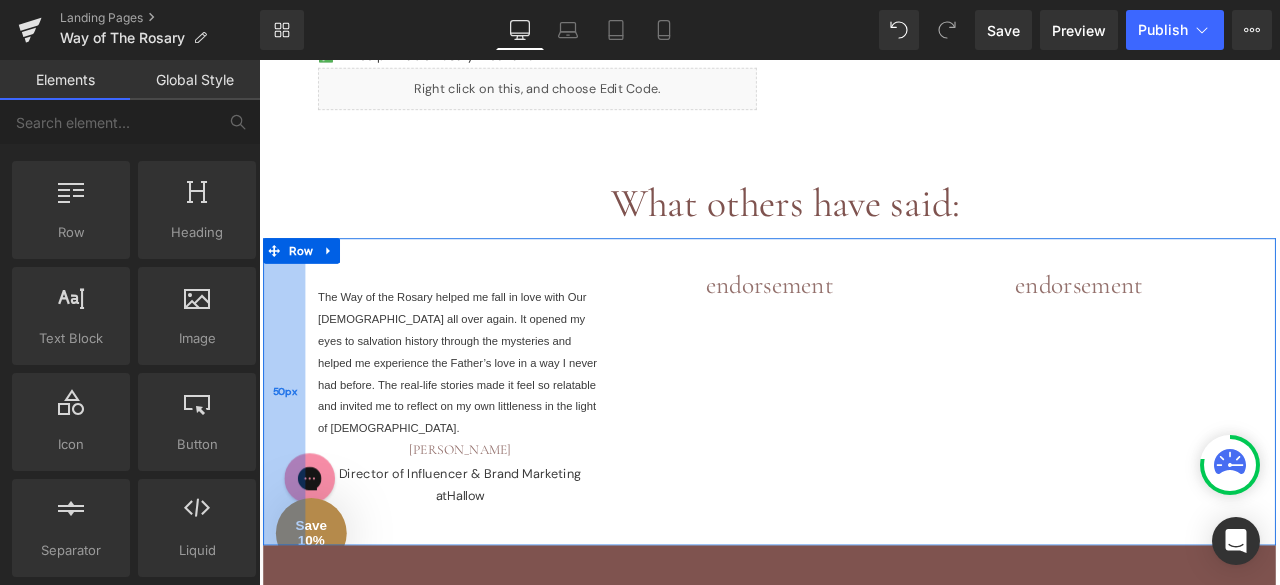 scroll, scrollTop: 1141, scrollLeft: 0, axis: vertical 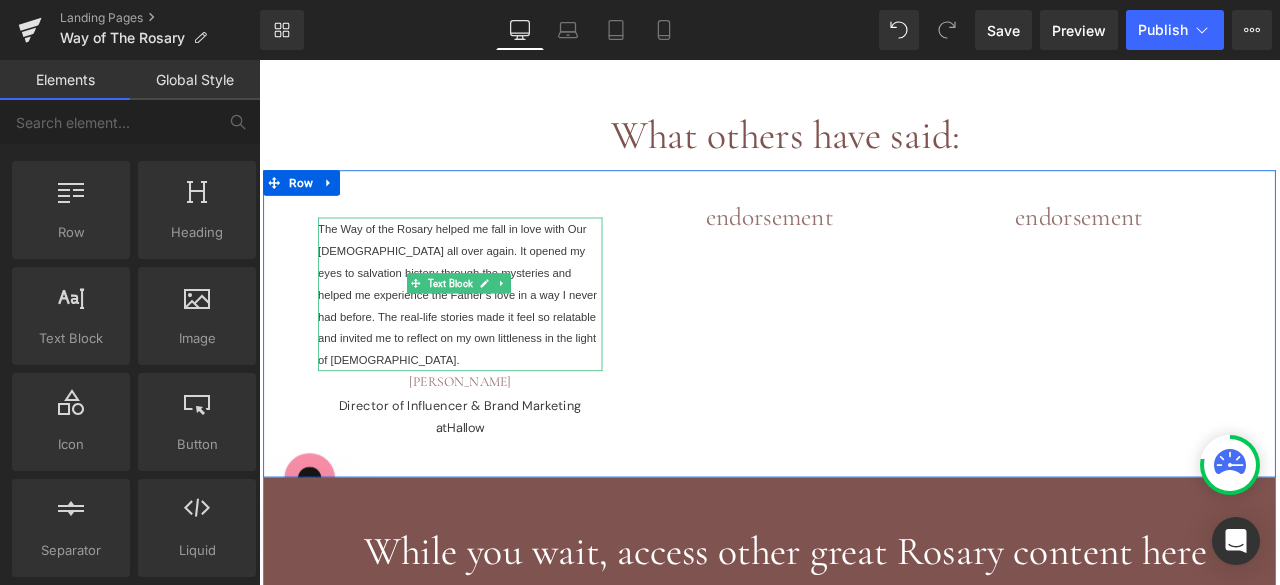 click on "The Way of the Rosary helped me fall in love with Our Lady all over again. It opened my eyes to salvation history through the mysteries and helped me experience the Father’s love in a way I never had before. The real-life stories made it feel so relatable and invited me to reflect on my own littleness in the light of Christ." at bounding box center [494, 338] 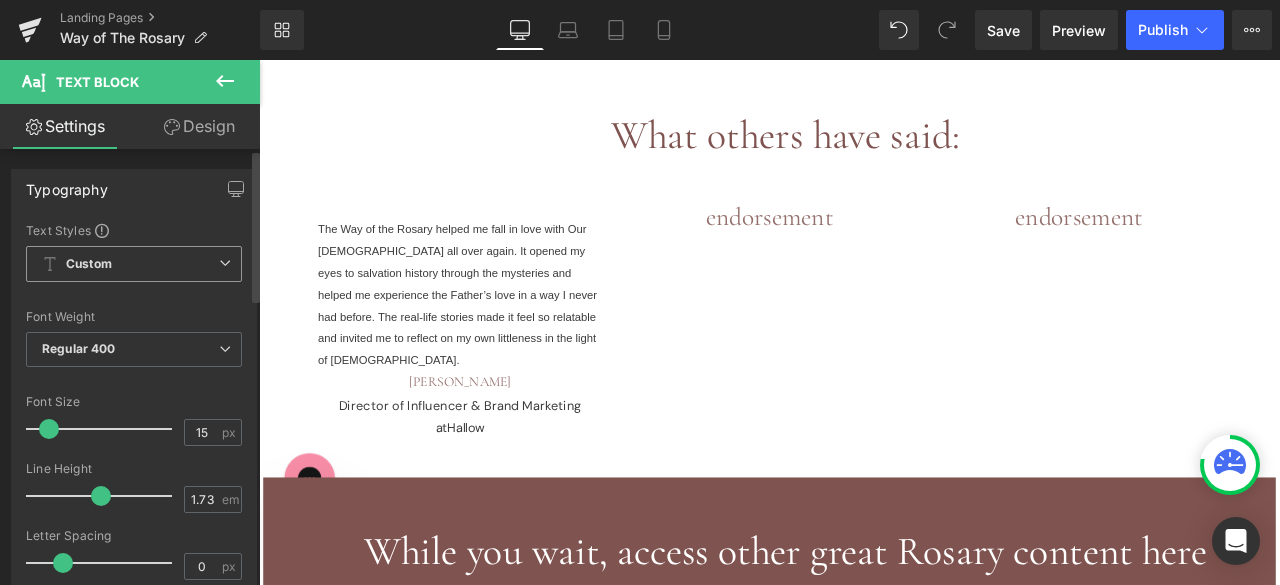click on "Custom
Setup Global Style" at bounding box center (134, 264) 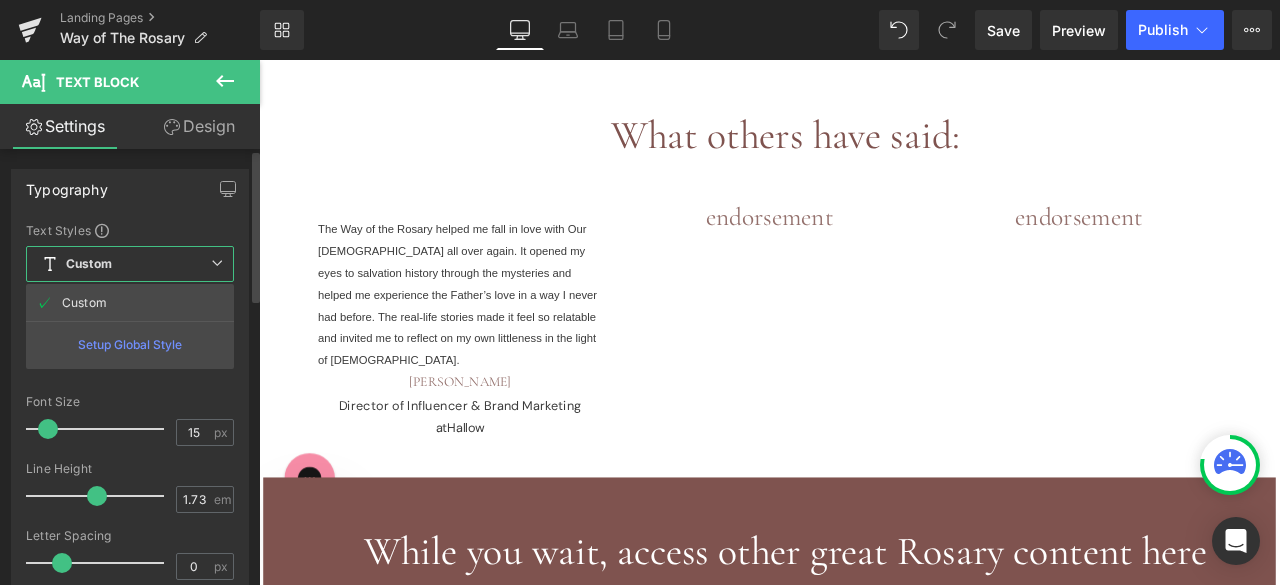 click on "Custom
Setup Global Style" at bounding box center (130, 264) 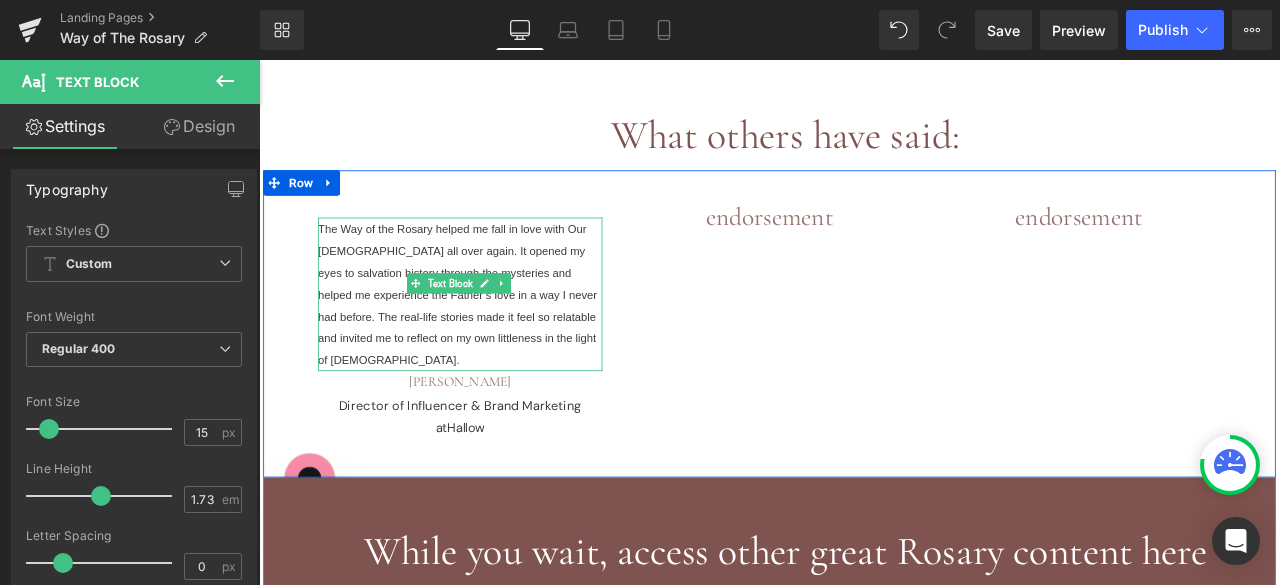 click on "Text Block" at bounding box center (486, 325) 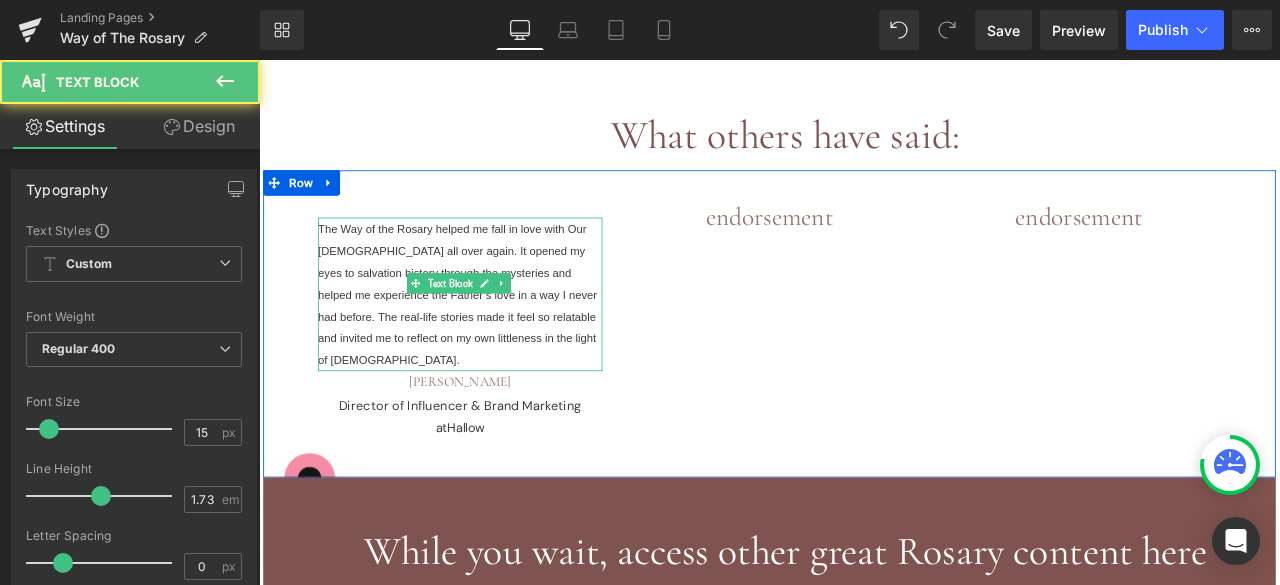 click on "The Way of the Rosary helped me fall in love with Our Lady all over again. It opened my eyes to salvation history through the mysteries and helped me experience the Father’s love in a way I never had before. The real-life stories made it feel so relatable and invited me to reflect on my own littleness in the light of Christ." at bounding box center [497, 338] 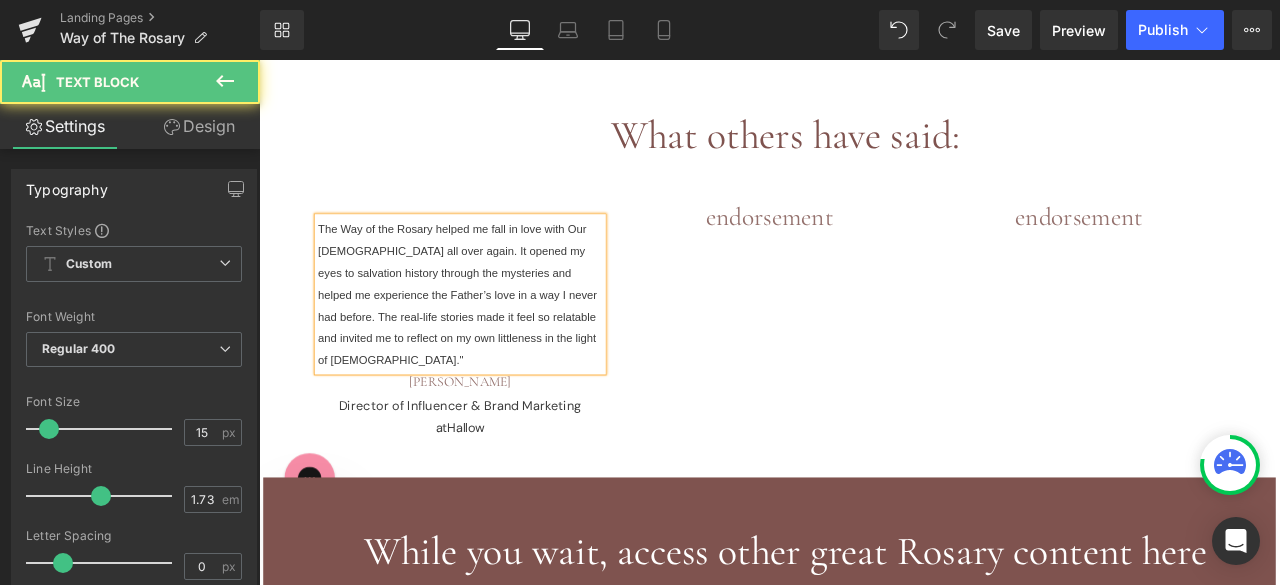 click on "The Way of the Rosary helped me fall in love with Our Lady all over again. It opened my eyes to salvation history through the mysteries and helped me experience the Father’s love in a way I never had before. The real-life stories made it feel so relatable and invited me to reflect on my own littleness in the light of Christ."" at bounding box center (494, 338) 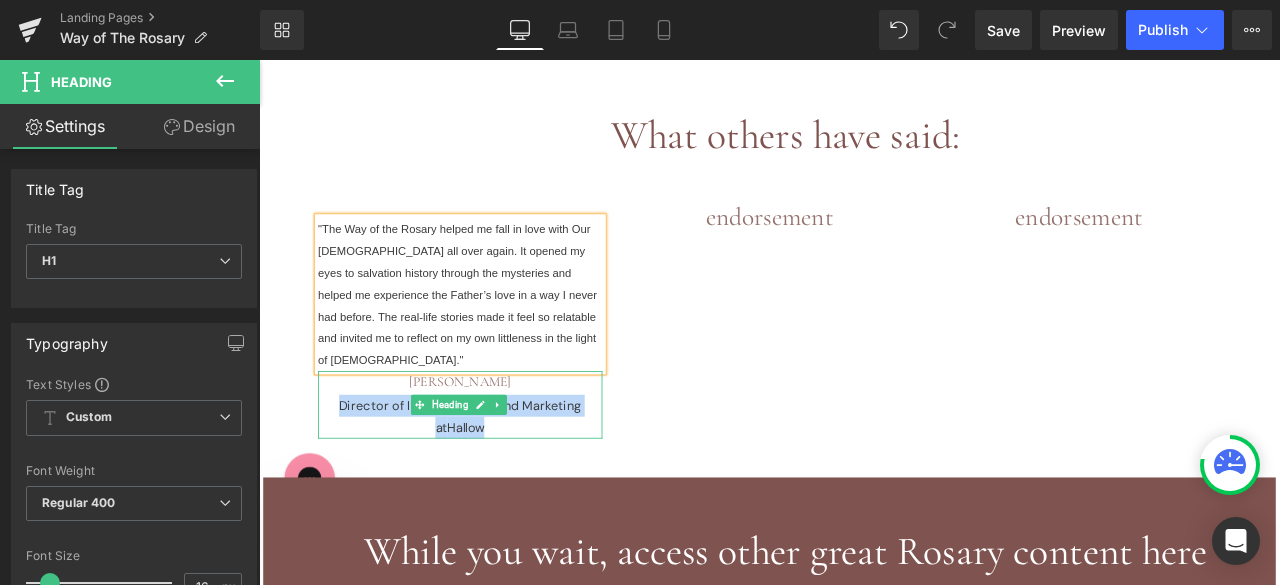 drag, startPoint x: 520, startPoint y: 439, endPoint x: 339, endPoint y: 423, distance: 181.70581 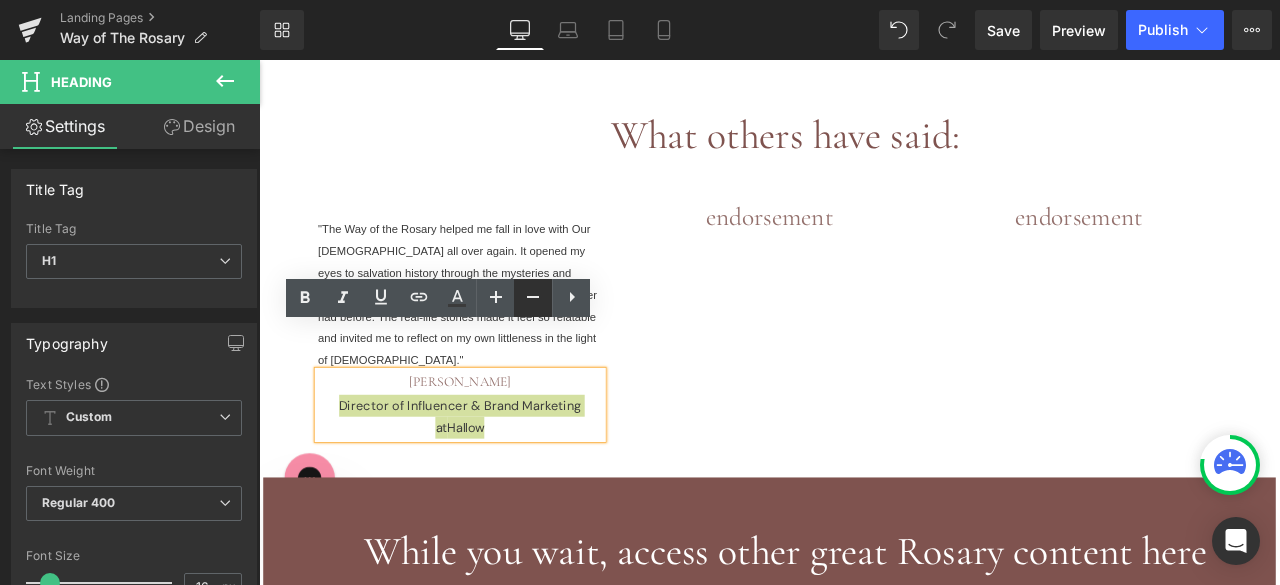 click 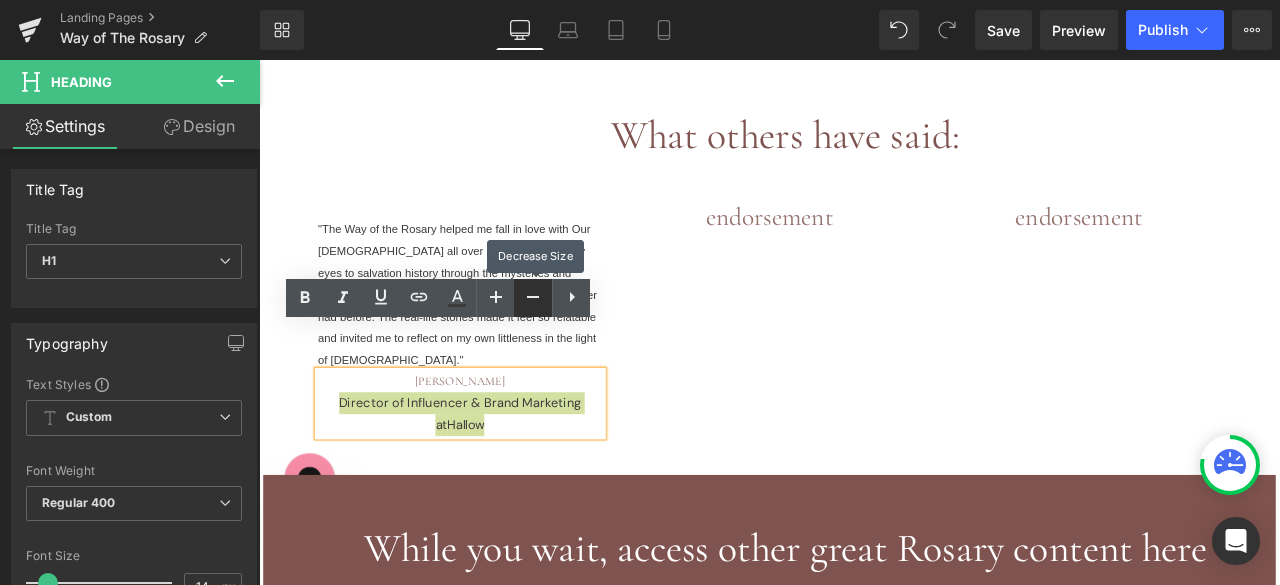 click 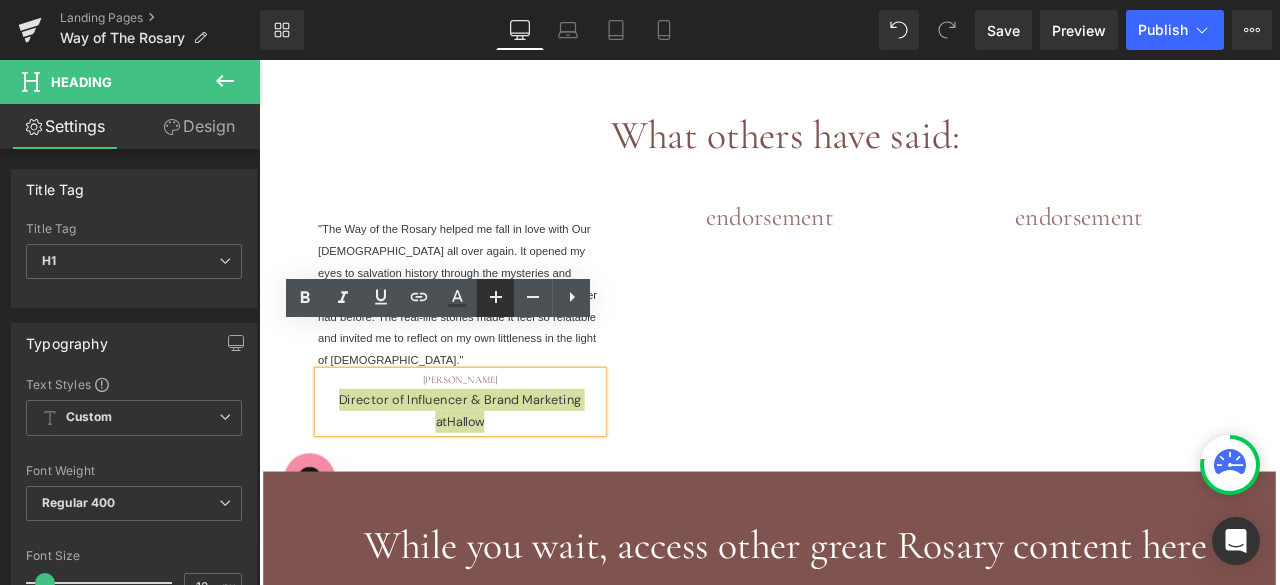 click 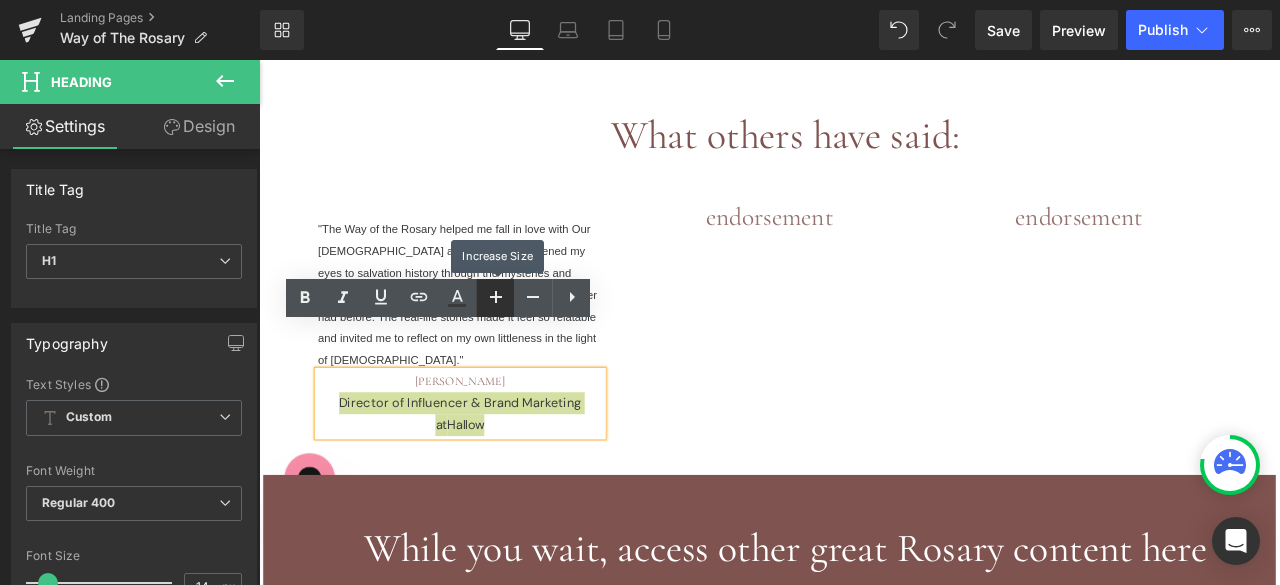 click 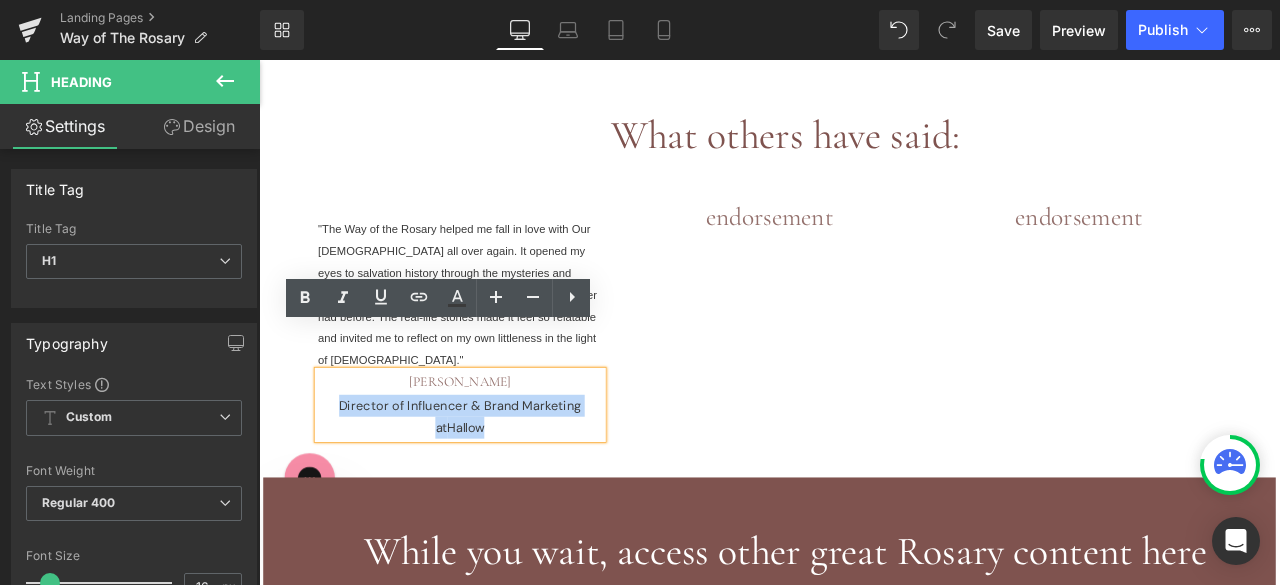 click on "Director of Influencer & Brand Marketing at  Hallow" at bounding box center (497, 483) 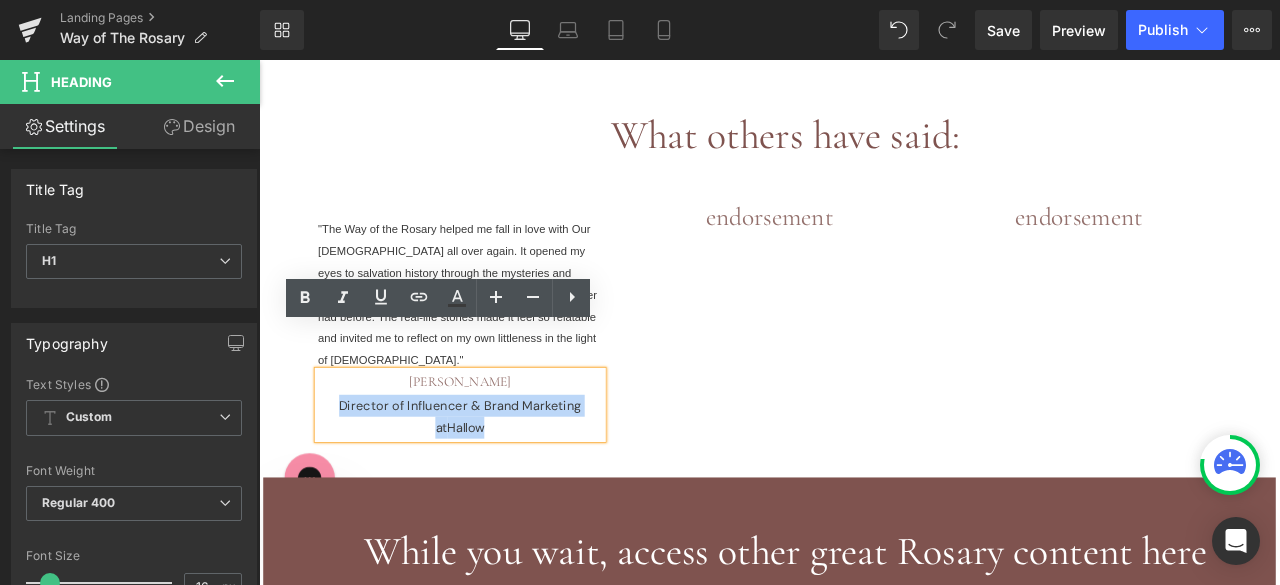 drag, startPoint x: 524, startPoint y: 447, endPoint x: 332, endPoint y: 419, distance: 194.03093 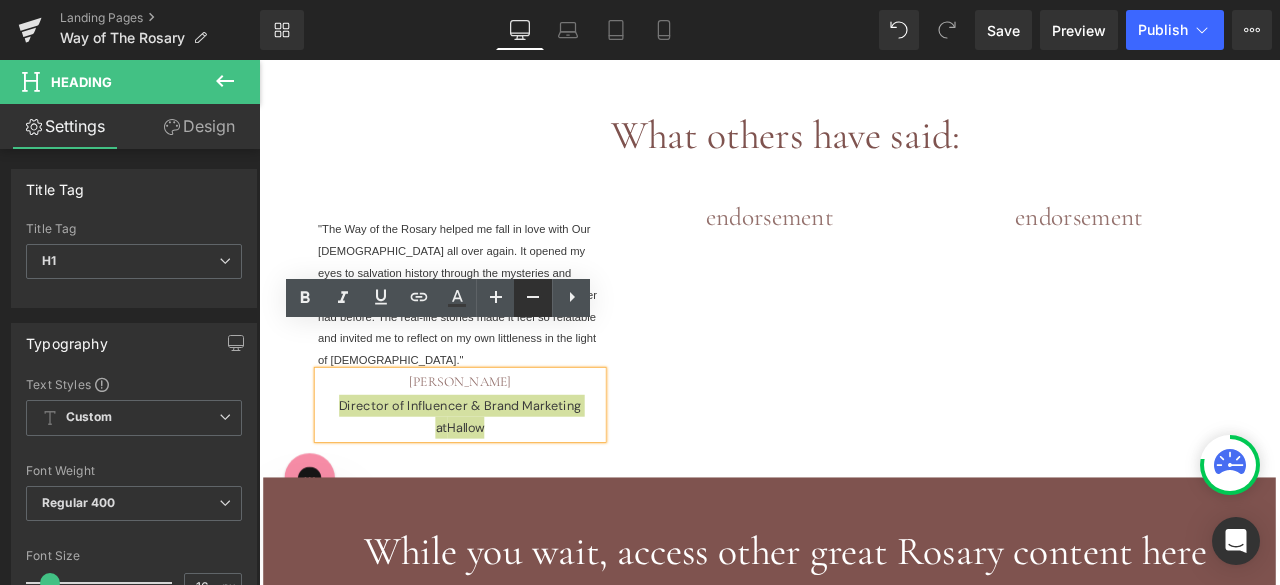 click 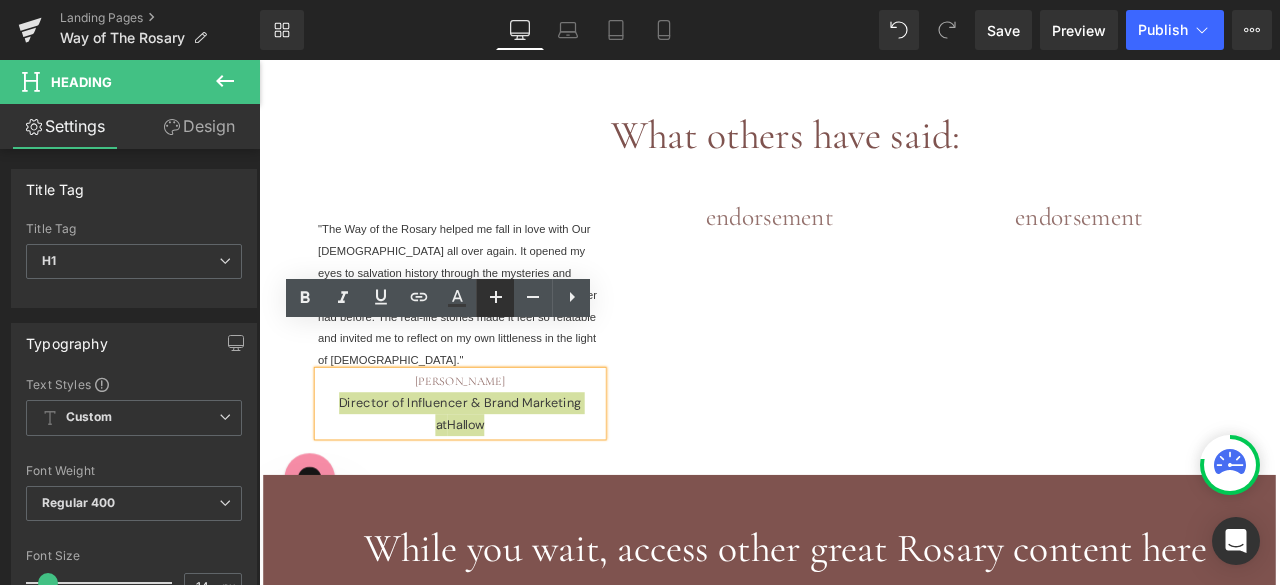 click 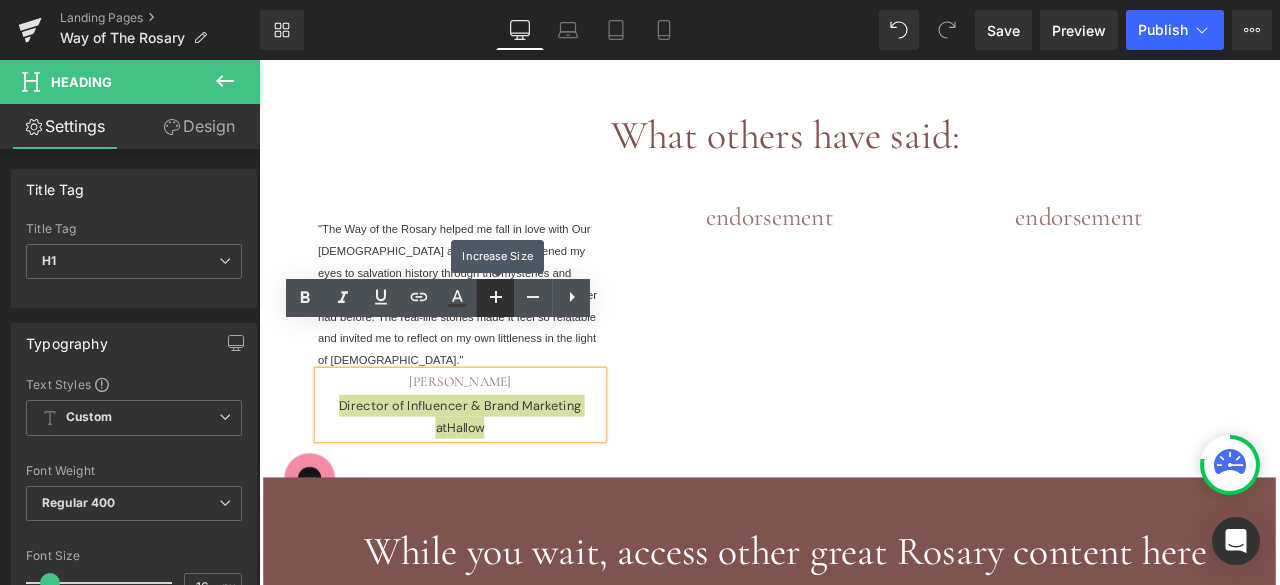 click 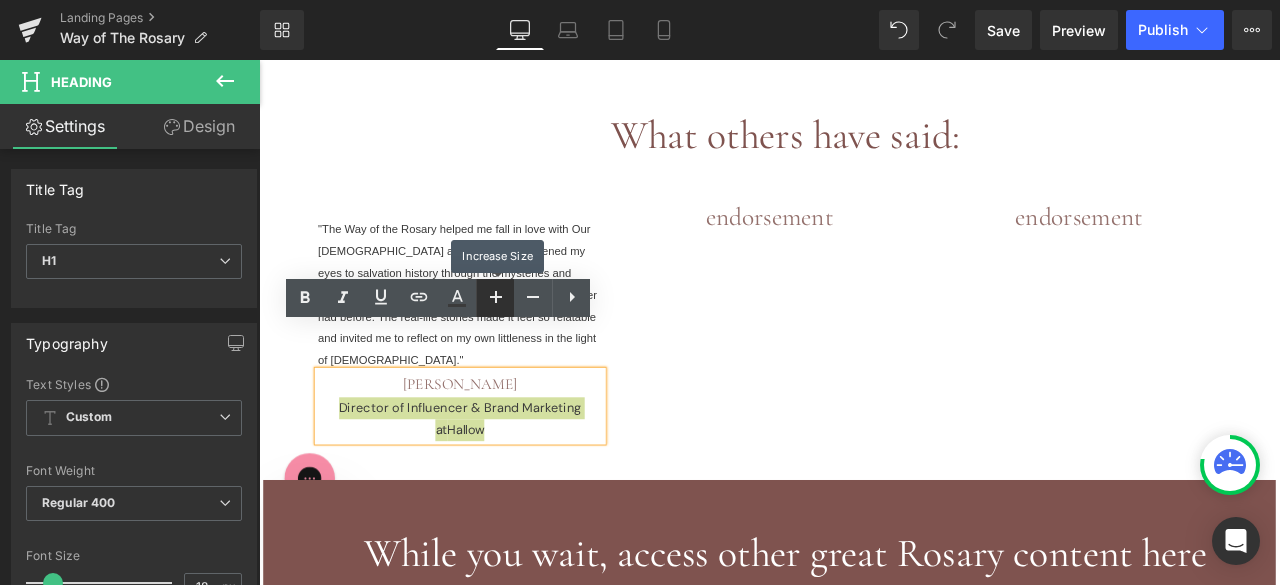 click 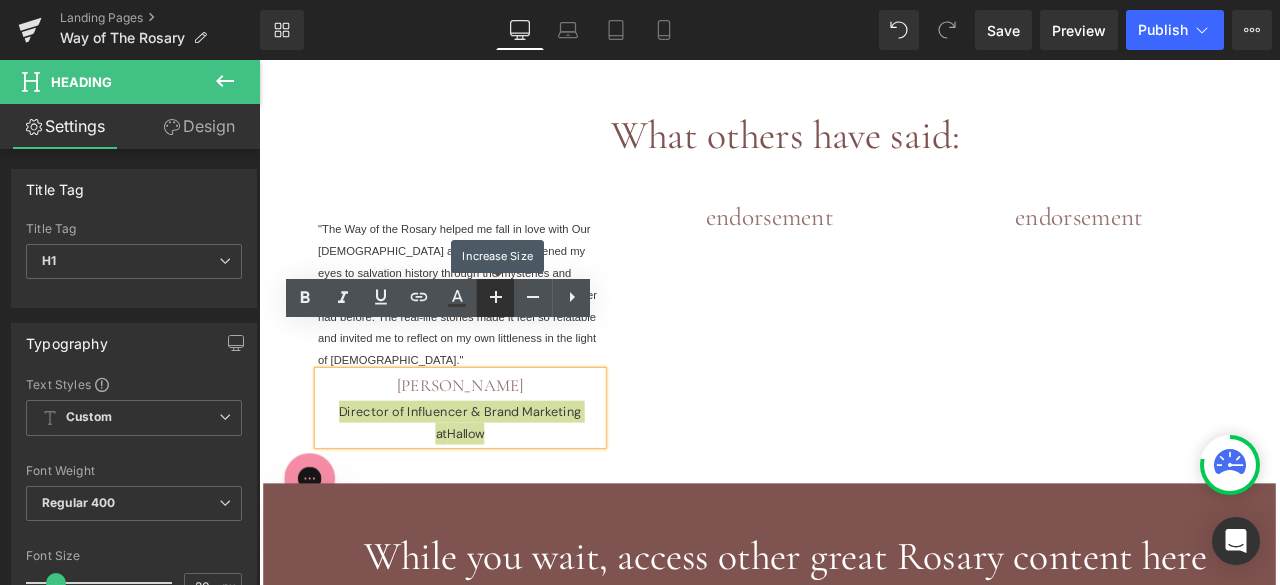 click 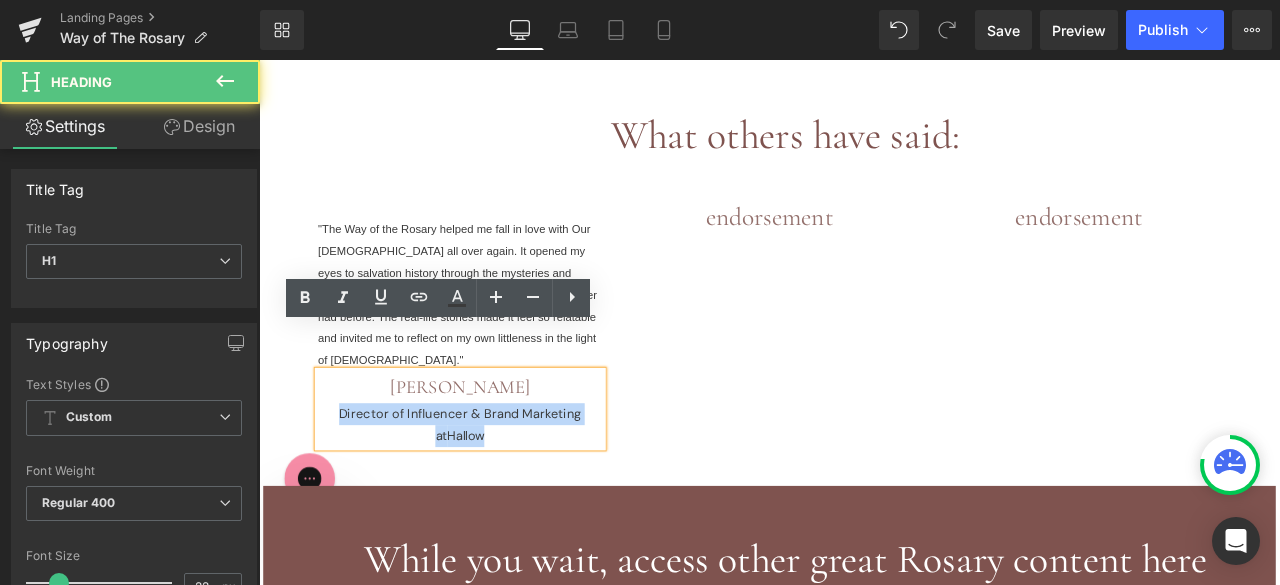 click on "Director of Influencer & Brand Marketing at  Hallow" at bounding box center (497, 493) 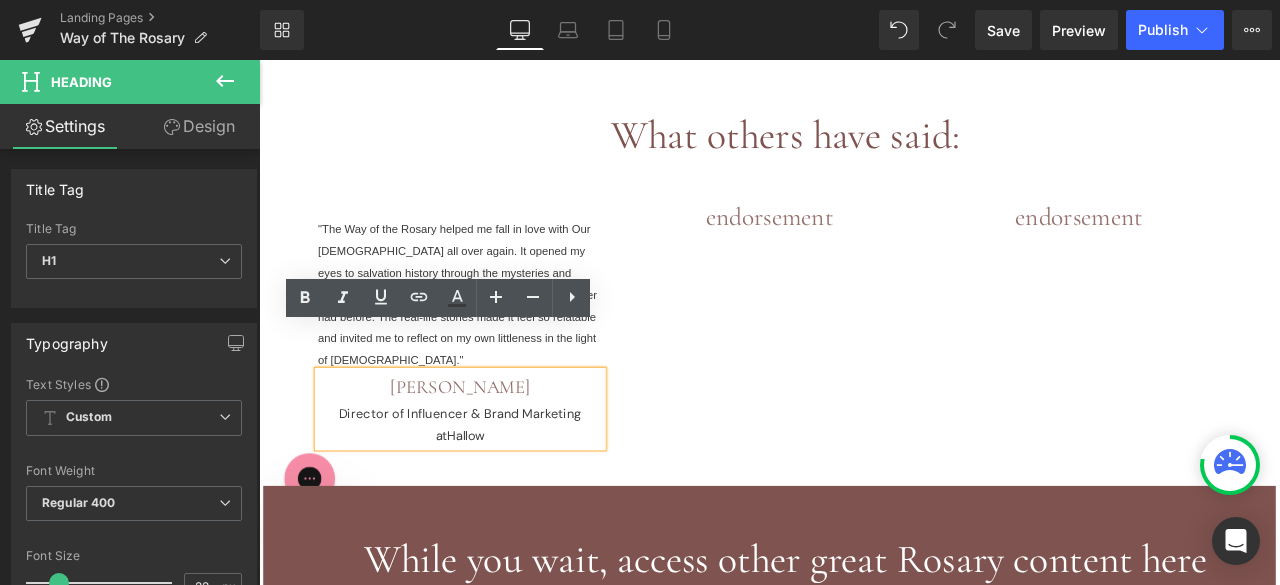 click on "Director of Influencer & Brand Marketing at  Hallow" at bounding box center (497, 493) 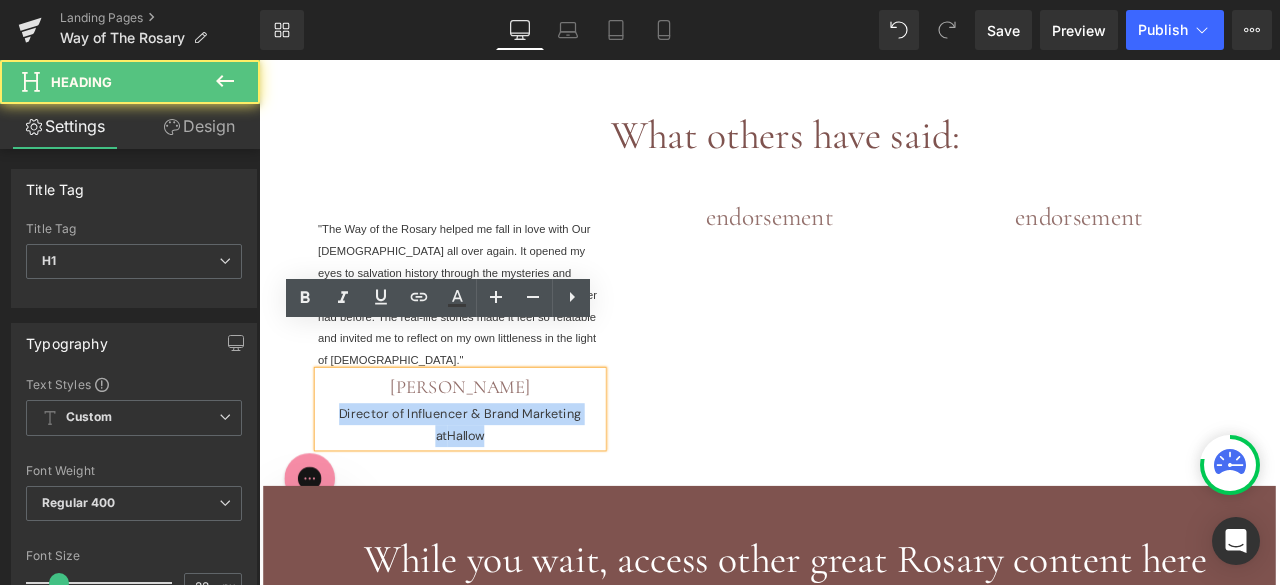 drag, startPoint x: 344, startPoint y: 427, endPoint x: 562, endPoint y: 455, distance: 219.79082 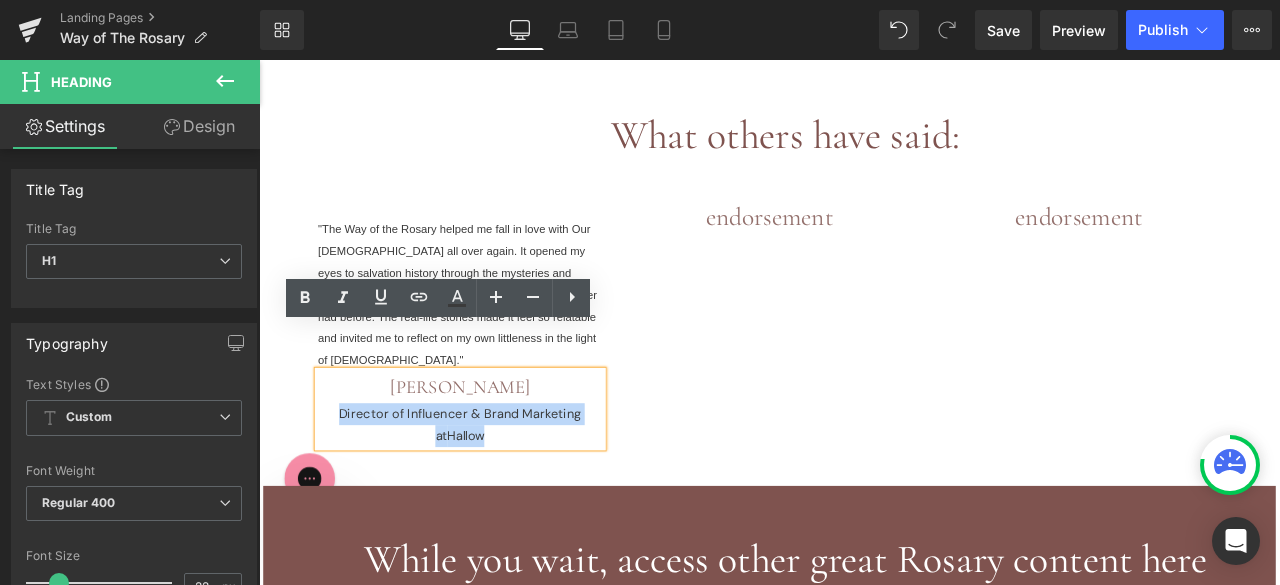 type 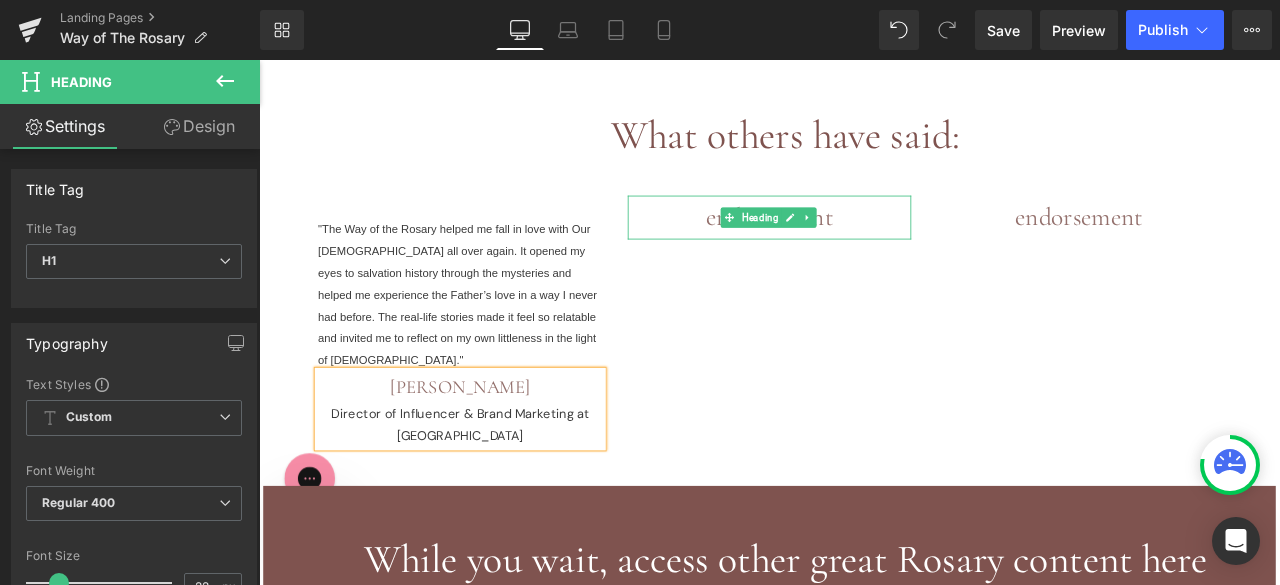 click on "endorsement" at bounding box center (864, 247) 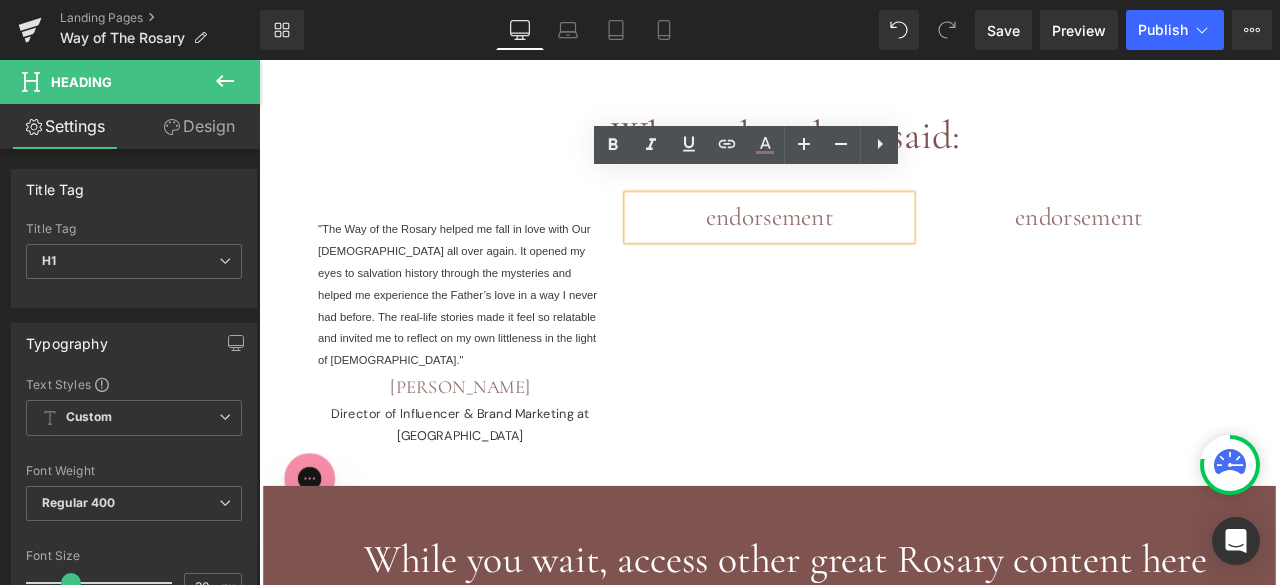click on "Text Block
"The Way of the Rosary helped me fall in love with Our Lady all over again. It opened my eyes to salvation history through the mysteries and helped me experience the Father’s love in a way I never had before. The real-life stories made it feel so relatable and invited me to reflect on my own littleness in the light of Christ."
Text Block         Taylor Buckley Director of Influencer & Brand Marketing at Hallow Heading         endorsement Heading         Text Block         endorsement Heading         Text Block         Row       50px" at bounding box center (864, 378) 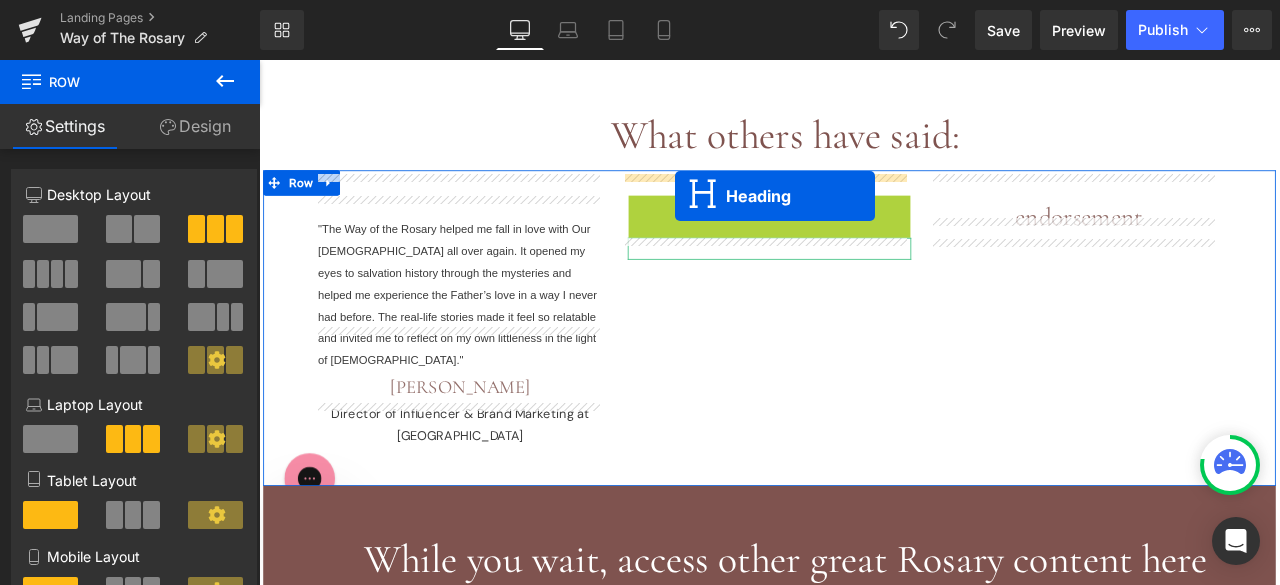 drag, startPoint x: 806, startPoint y: 220, endPoint x: 752, endPoint y: 221, distance: 54.00926 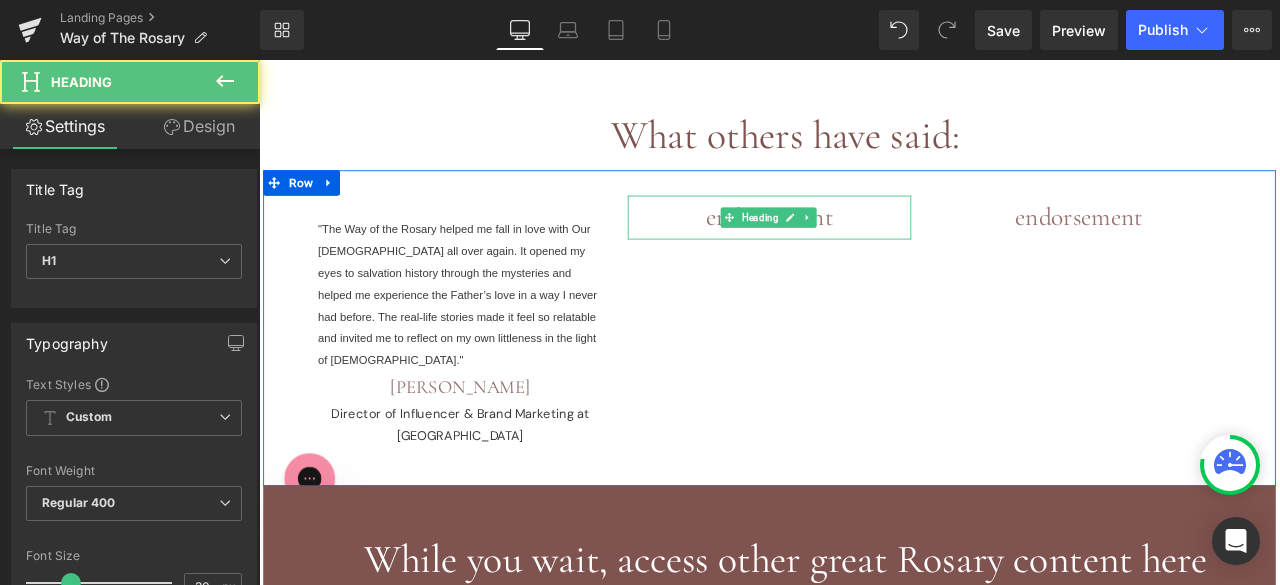 click on "endorsement" at bounding box center [864, 247] 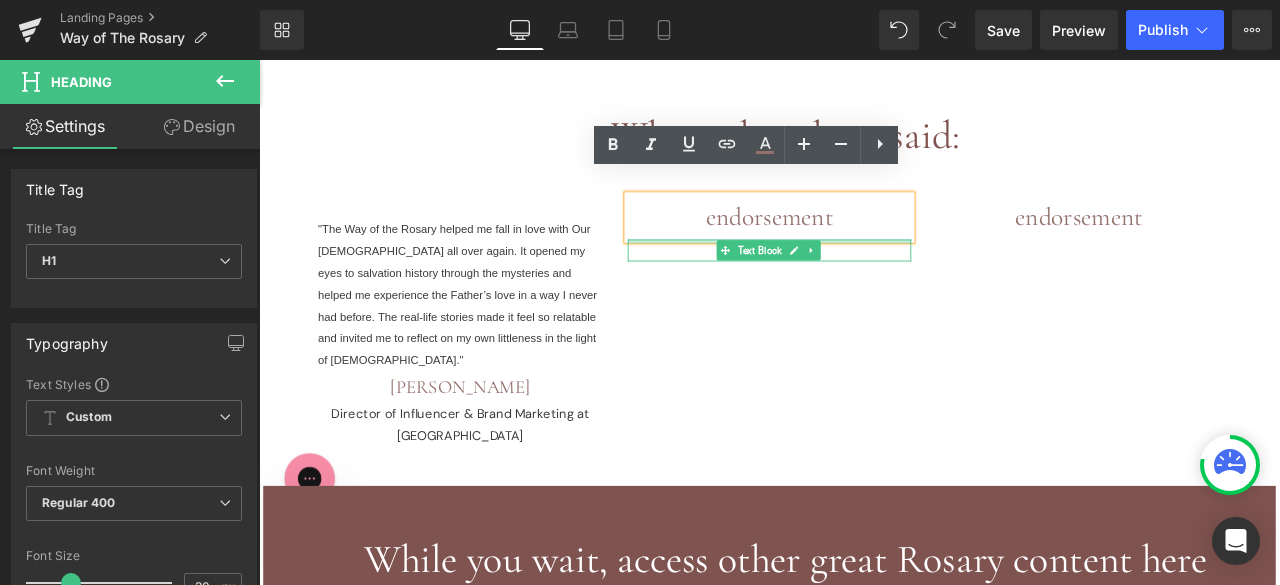 click at bounding box center (864, 275) 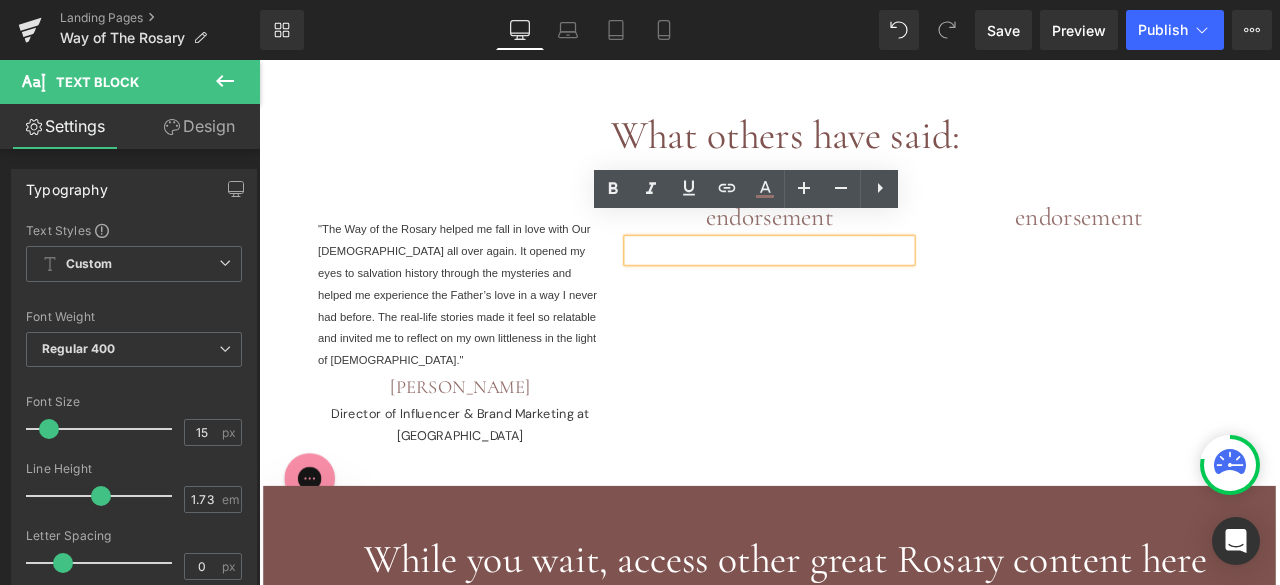 click at bounding box center [864, 286] 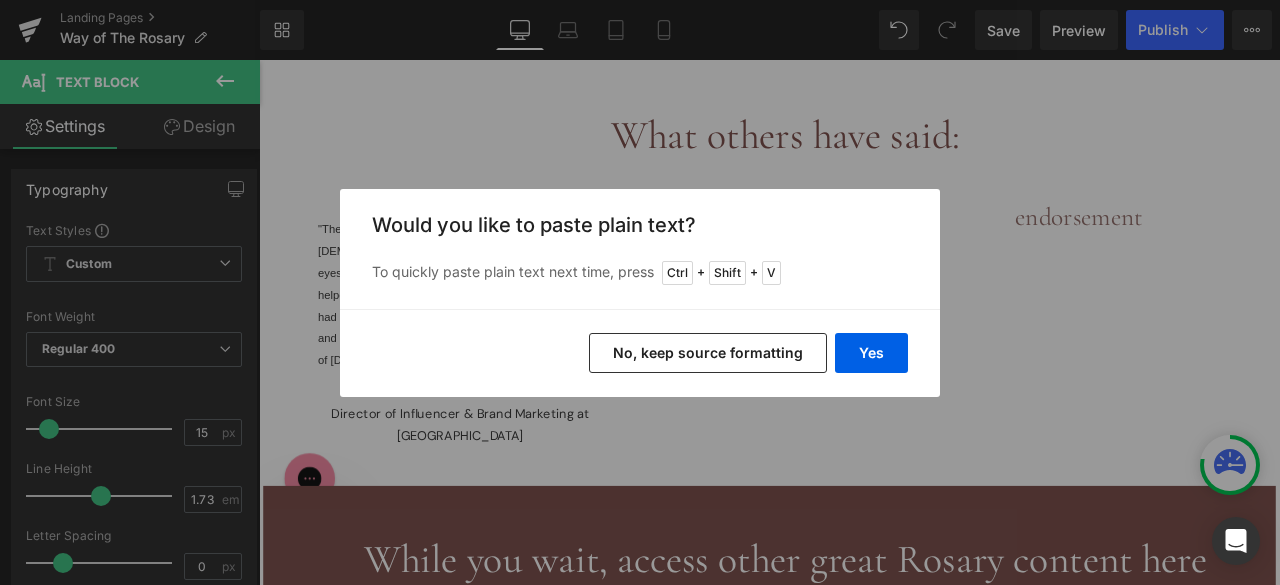 click on "No, keep source formatting" at bounding box center (708, 353) 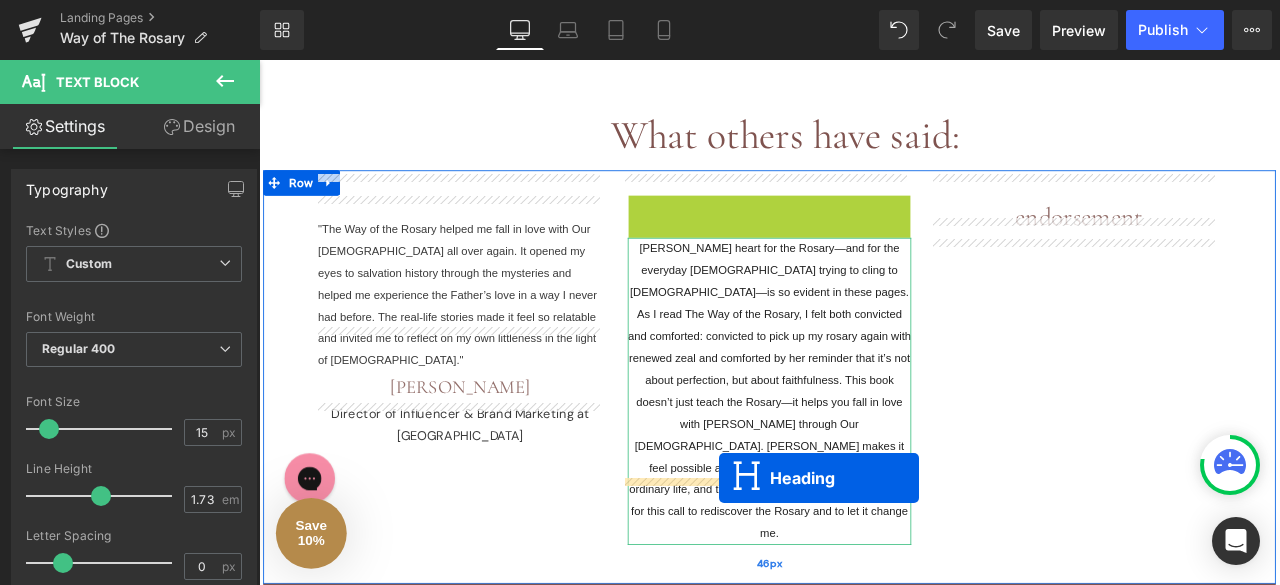drag, startPoint x: 808, startPoint y: 222, endPoint x: 803, endPoint y: 555, distance: 333.03754 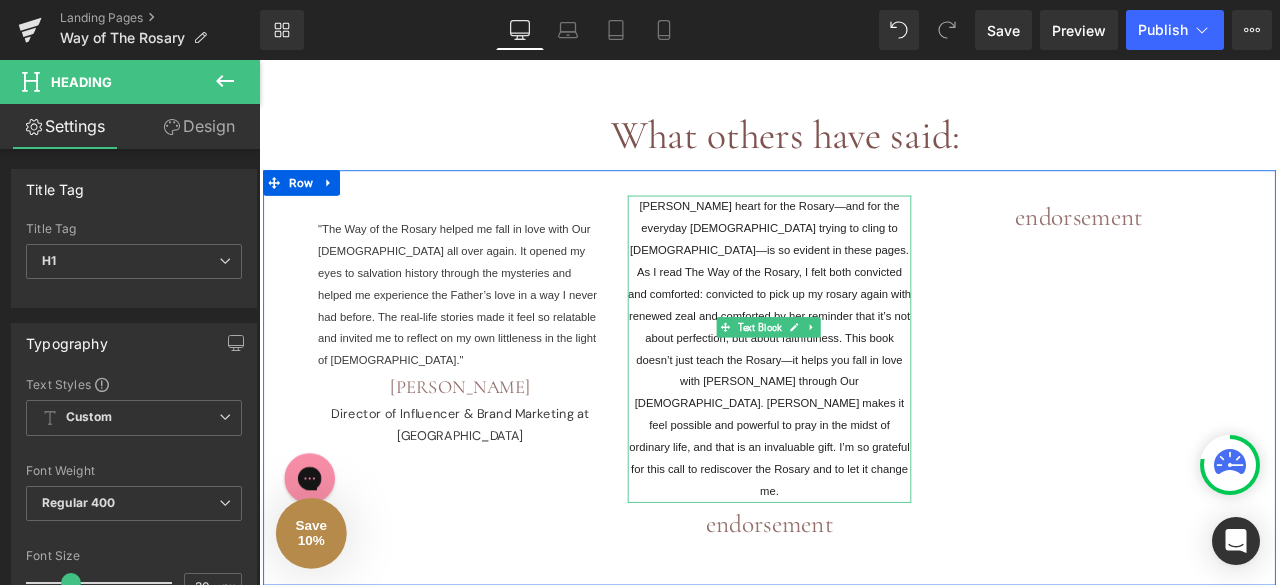 click on "Shannon’s heart for the Rosary—and for the everyday Catholic trying to cling to Christ—is so evident in these pages. As I read The Way of the Rosary, I felt both convicted and comforted: convicted to pick up my rosary again with renewed zeal and comforted by her reminder that it’s not about perfection, but about faithfulness. This book doesn’t just teach the Rosary—it helps you fall in love with Jesus through Our Lady. Shannon makes it feel possible and powerful to pray in the midst of ordinary life, and that is an invaluable gift. I’m so grateful for this call to rediscover the Rosary and to let it change me." at bounding box center (864, 402) 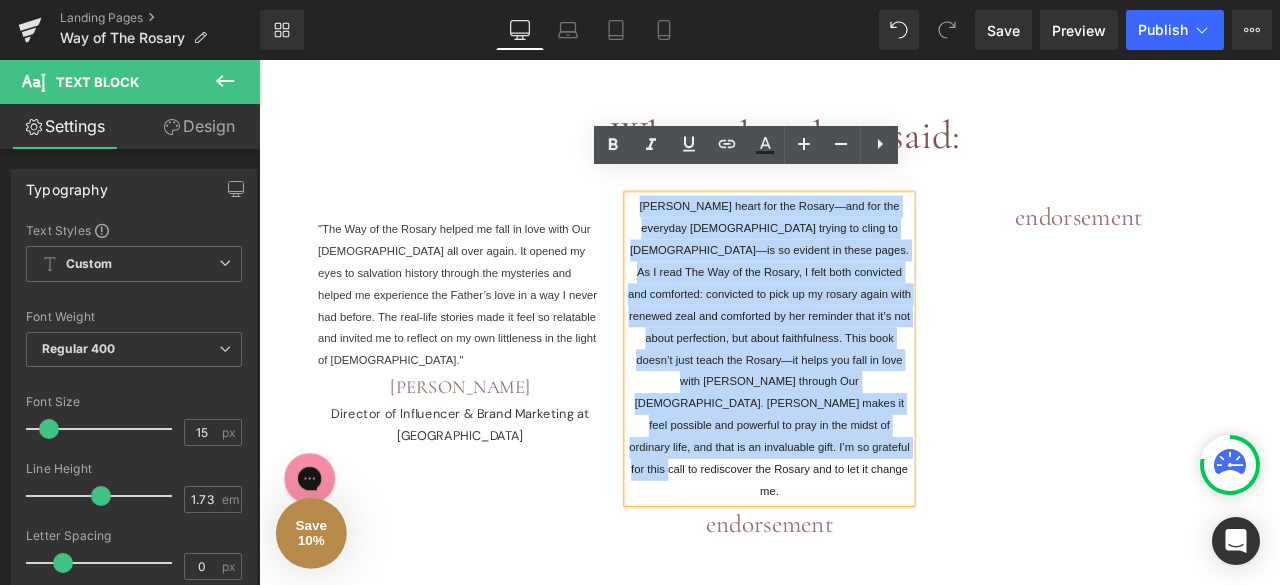 drag, startPoint x: 893, startPoint y: 487, endPoint x: 689, endPoint y: 219, distance: 336.80856 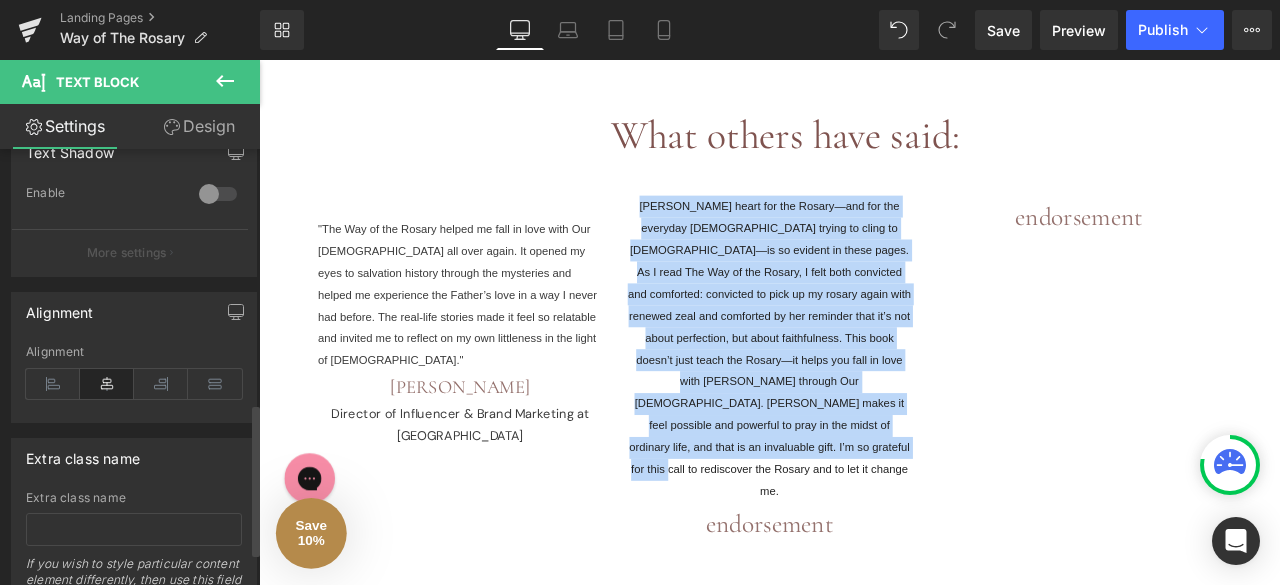 scroll, scrollTop: 728, scrollLeft: 0, axis: vertical 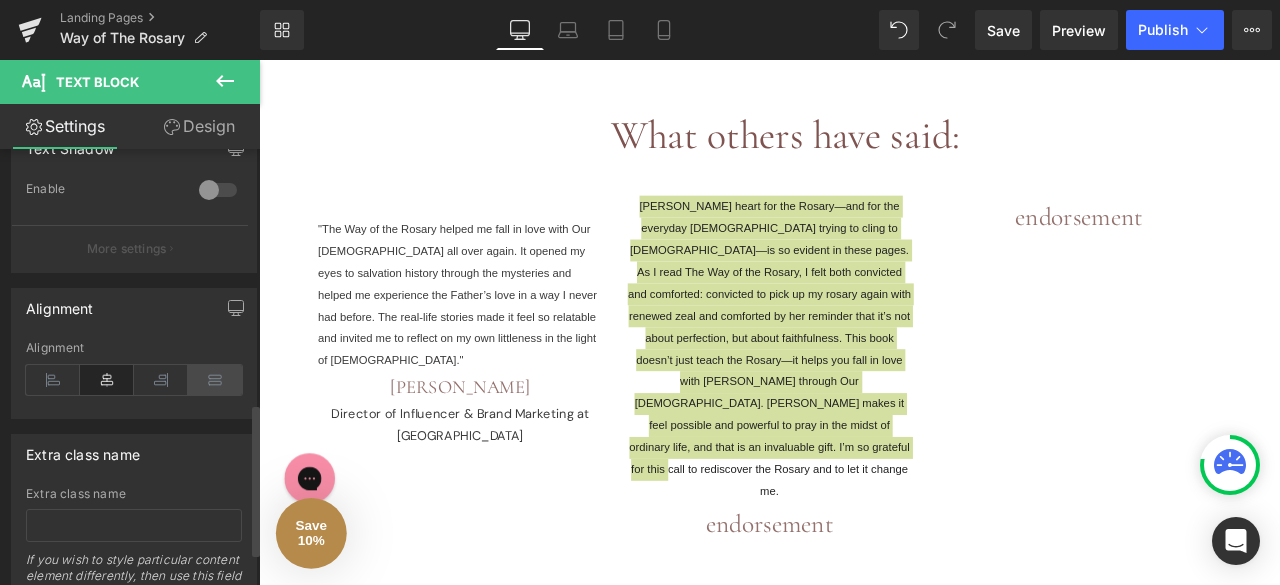 click at bounding box center [215, 380] 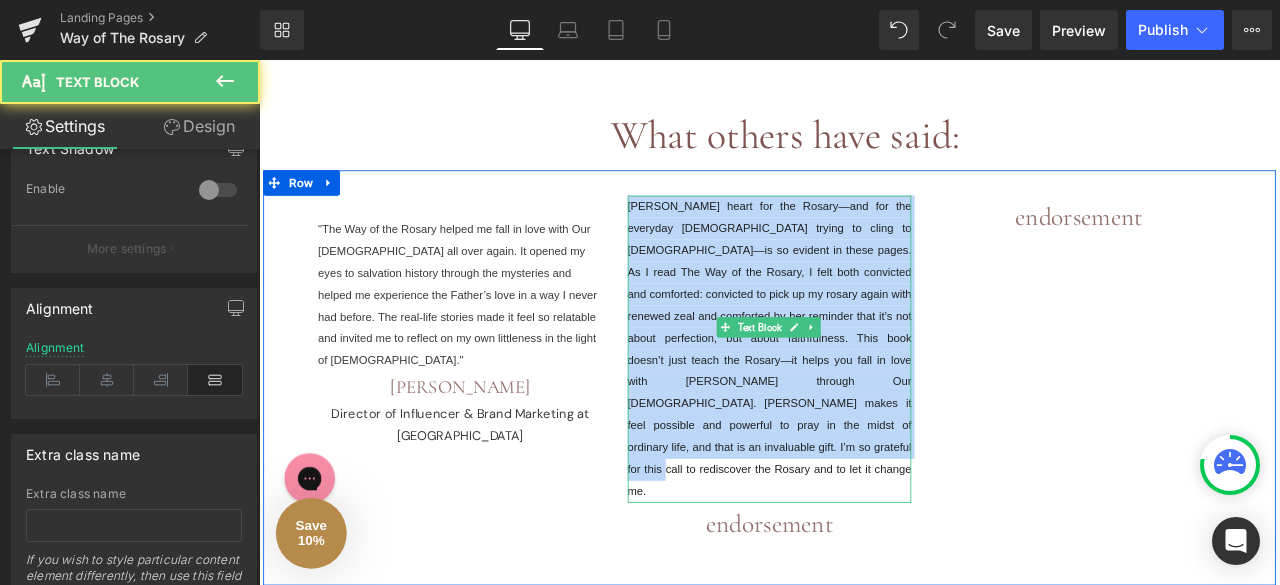 click on "Shannon’s heart for the Rosary—and for the everyday Catholic trying to cling to Christ—is so evident in these pages. As I read The Way of the Rosary, I felt both convicted and comforted: convicted to pick up my rosary again with renewed zeal and comforted by her reminder that it’s not about perfection, but about faithfulness. This book doesn’t just teach the Rosary—it helps you fall in love with Jesus through Our Lady. Shannon makes it feel possible and powerful to pray in the midst of ordinary life, and that is an invaluable gift. I’m so grateful for this call to rediscover the Rosary and to let it change me." at bounding box center [864, 402] 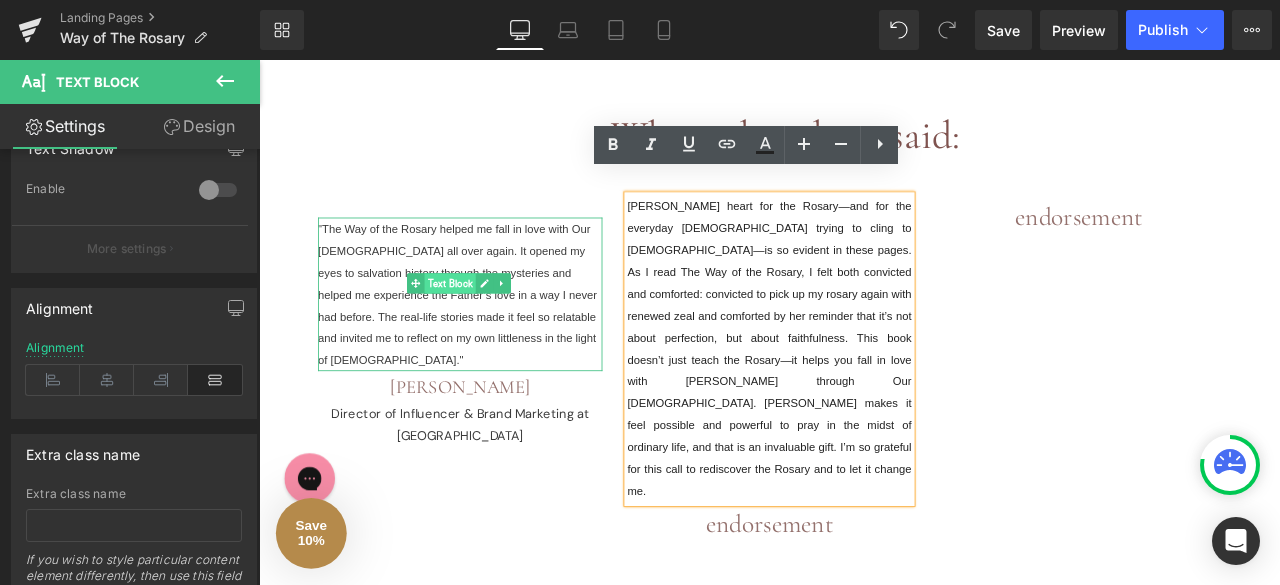 click on "Text Block" at bounding box center (476, 325) 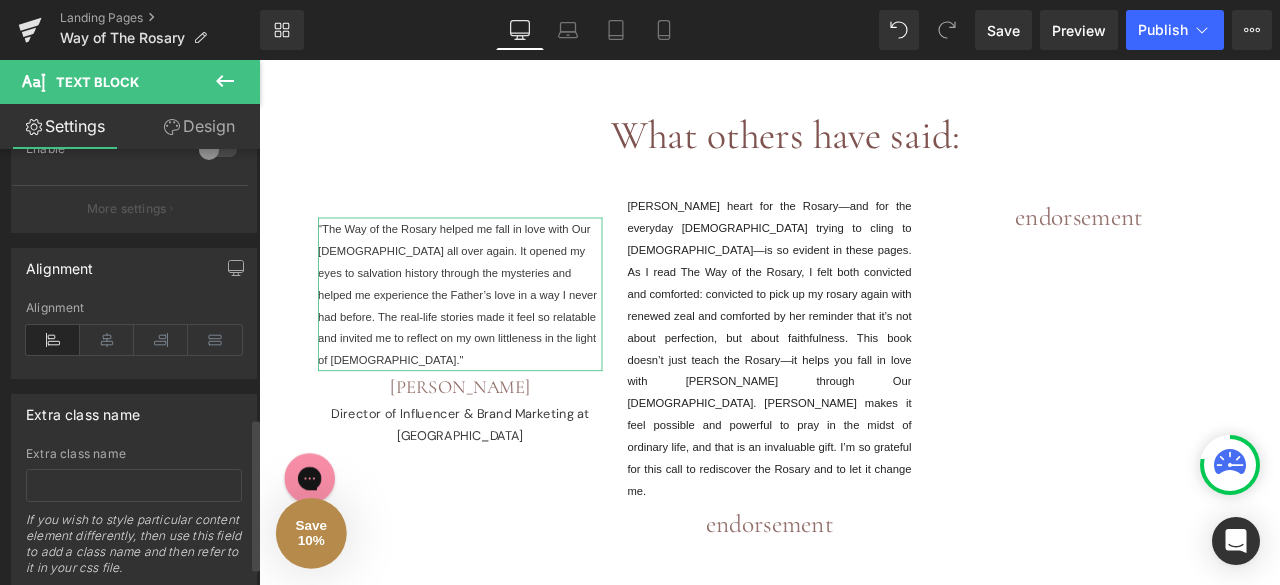 scroll, scrollTop: 769, scrollLeft: 0, axis: vertical 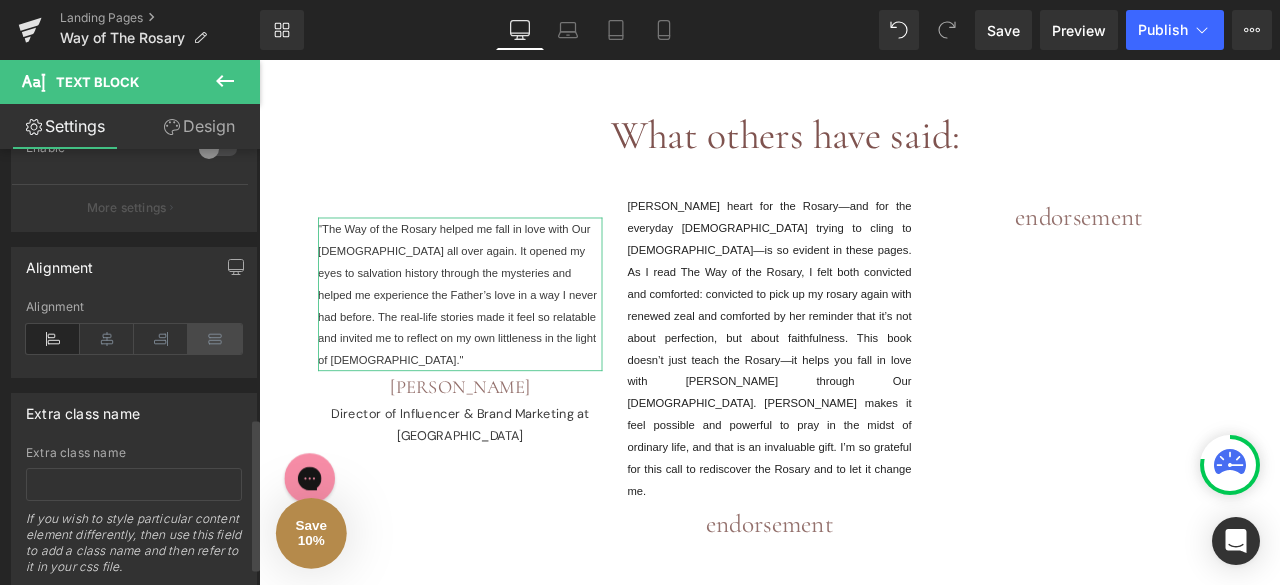 click at bounding box center (215, 339) 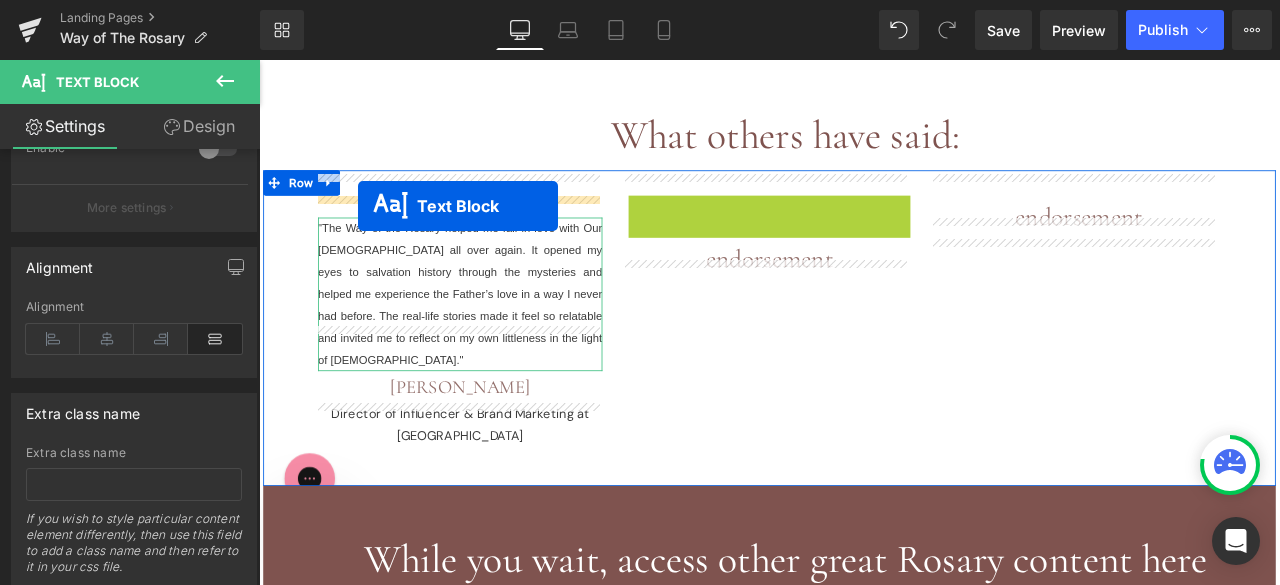 drag, startPoint x: 804, startPoint y: 351, endPoint x: 376, endPoint y: 233, distance: 443.96848 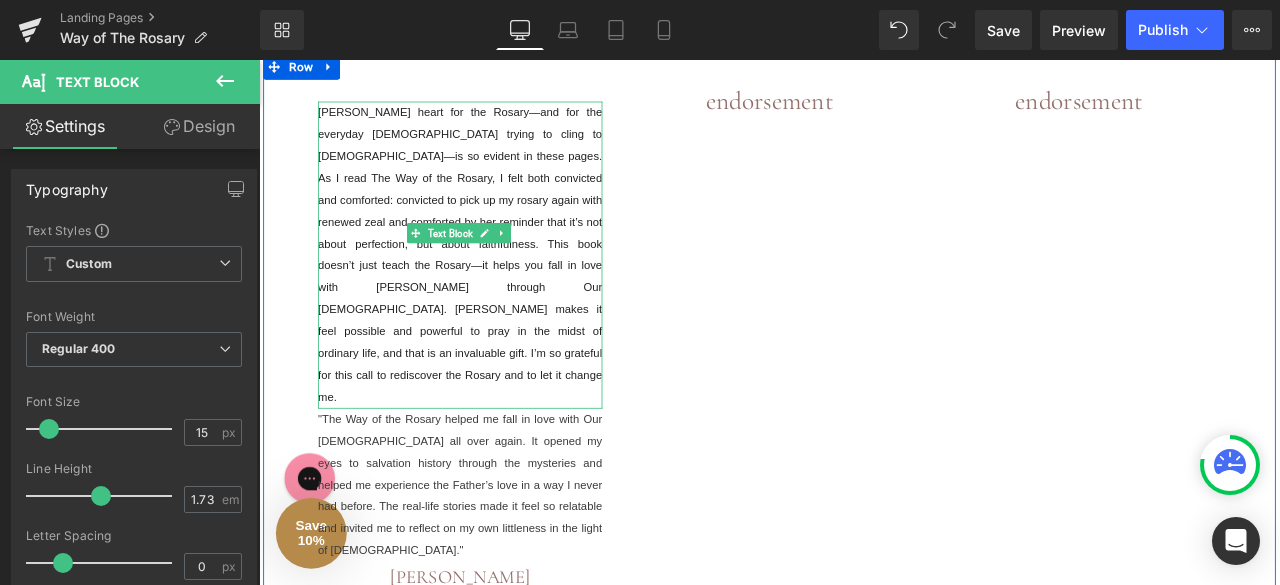 scroll, scrollTop: 1294, scrollLeft: 0, axis: vertical 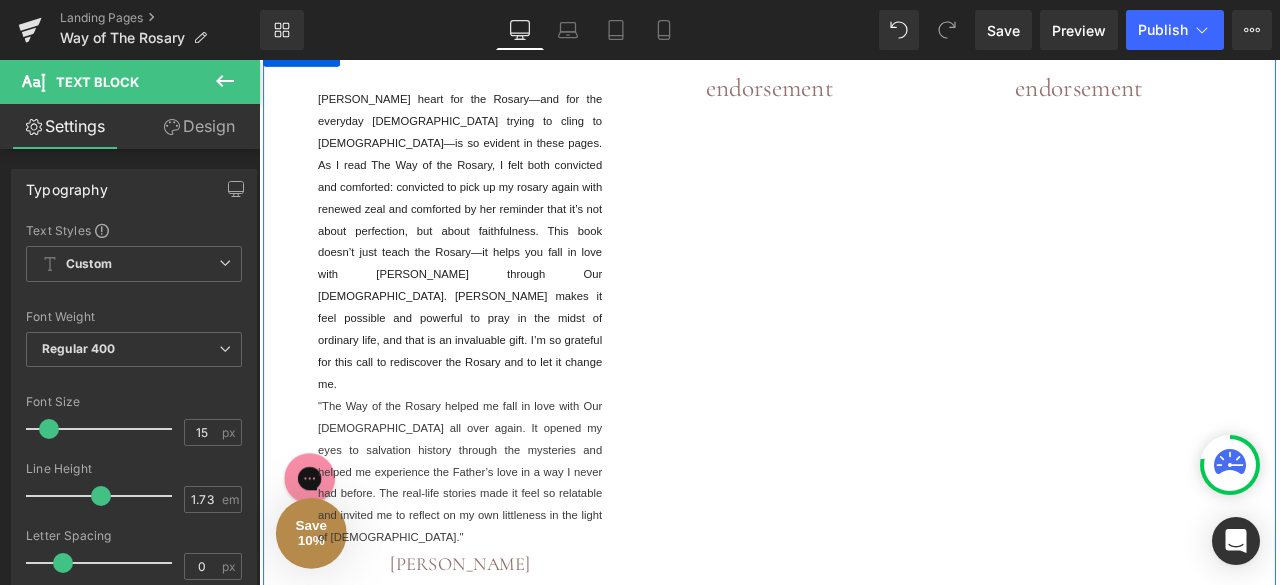 click on ""The Way of the Rosary helped me fall in love with Our Lady all over again. It opened my eyes to salvation history through the mysteries and helped me experience the Father’s love in a way I never had before. The real-life stories made it feel so relatable and invited me to reflect on my own littleness in the light of Christ."" at bounding box center (497, 548) 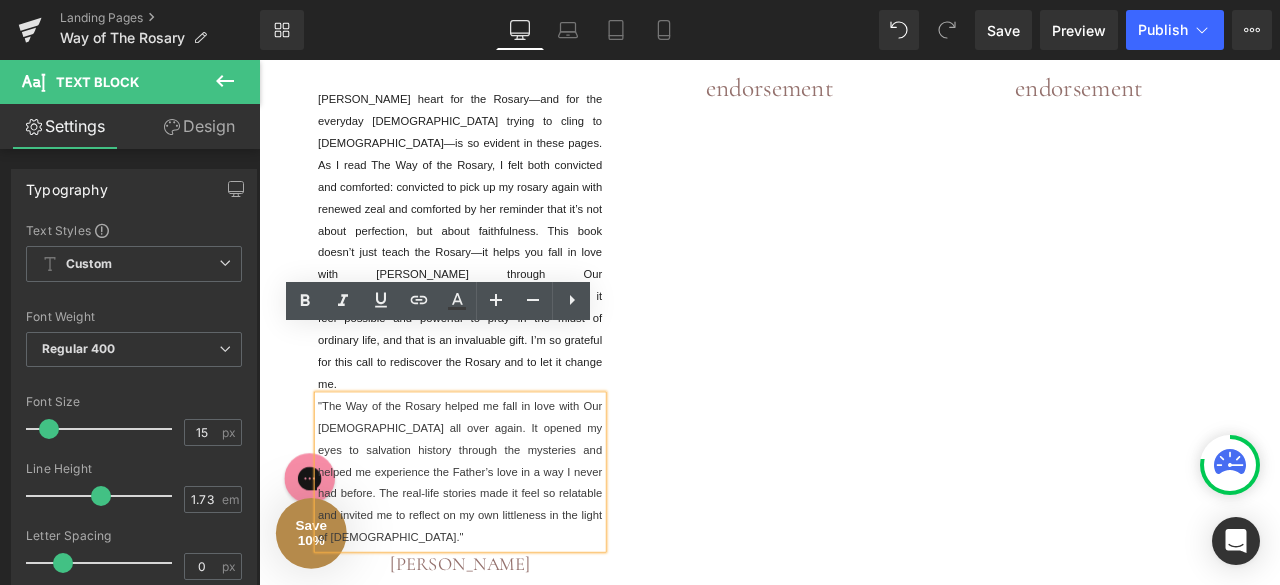 click on "Text Block         Shannon’s heart for the Rosary—and for the everyday Catholic trying to cling to Christ—is so evident in these pages. As I read The Way of the Rosary, I felt both convicted and comforted: convicted to pick up my rosary again with renewed zeal and comforted by her reminder that it’s not about perfection, but about faithfulness. This book doesn’t just teach the Rosary—it helps you fall in love with Jesus through Our Lady. Shannon makes it feel possible and powerful to pray in the midst of ordinary life, and that is an invaluable gift. I’m so grateful for this call to rediscover the Rosary and to let it change me. Text Block
"The Way of the Rosary helped me fall in love with Our Lady all over again. It opened my eyes to salvation history through the mysteries and helped me experience the Father’s love in a way I never had before. The real-life stories made it feel so relatable and invited me to reflect on my own littleness in the light of Christ."" at bounding box center [864, 406] 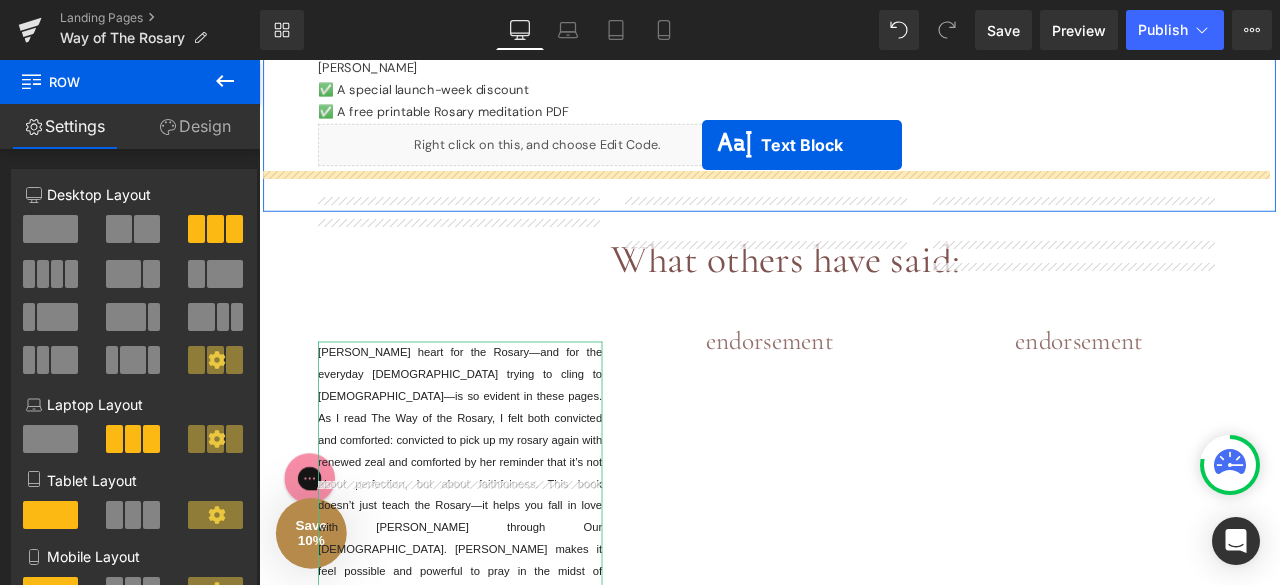 scroll, scrollTop: 934, scrollLeft: 0, axis: vertical 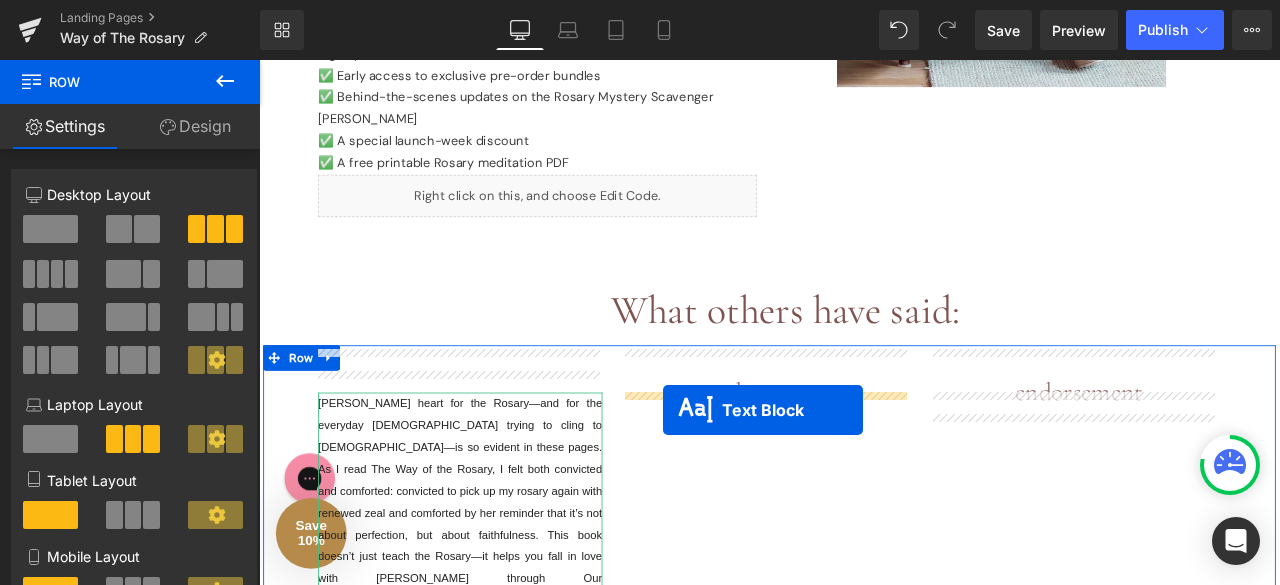 drag, startPoint x: 438, startPoint y: 453, endPoint x: 738, endPoint y: 475, distance: 300.80557 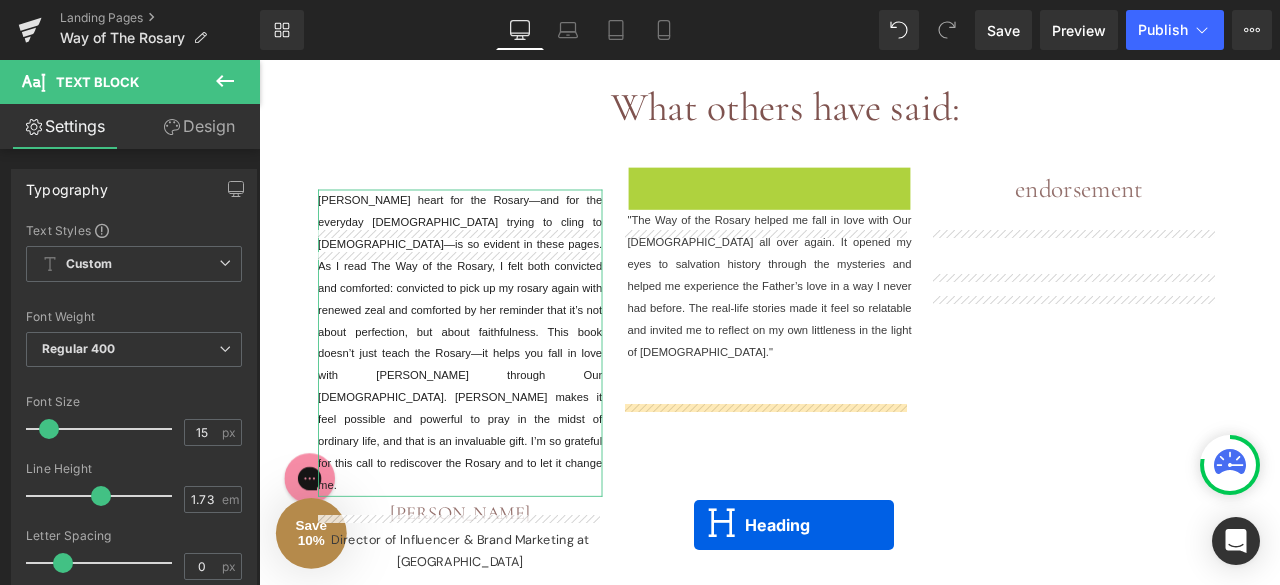scroll, scrollTop: 1254, scrollLeft: 0, axis: vertical 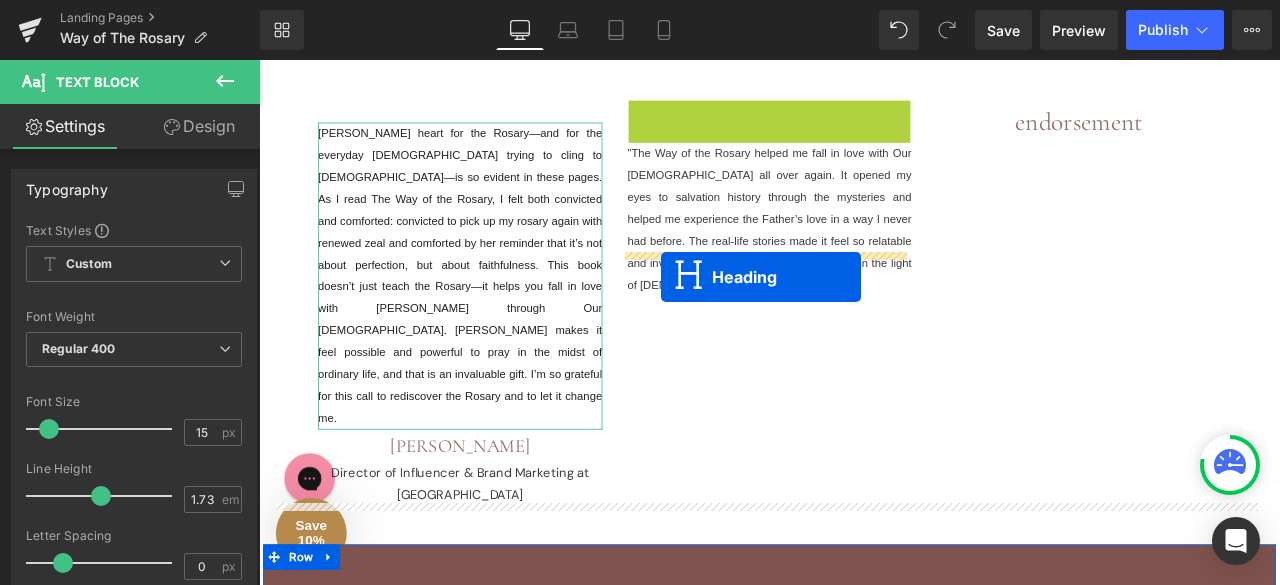 drag, startPoint x: 805, startPoint y: 423, endPoint x: 736, endPoint y: 317, distance: 126.47925 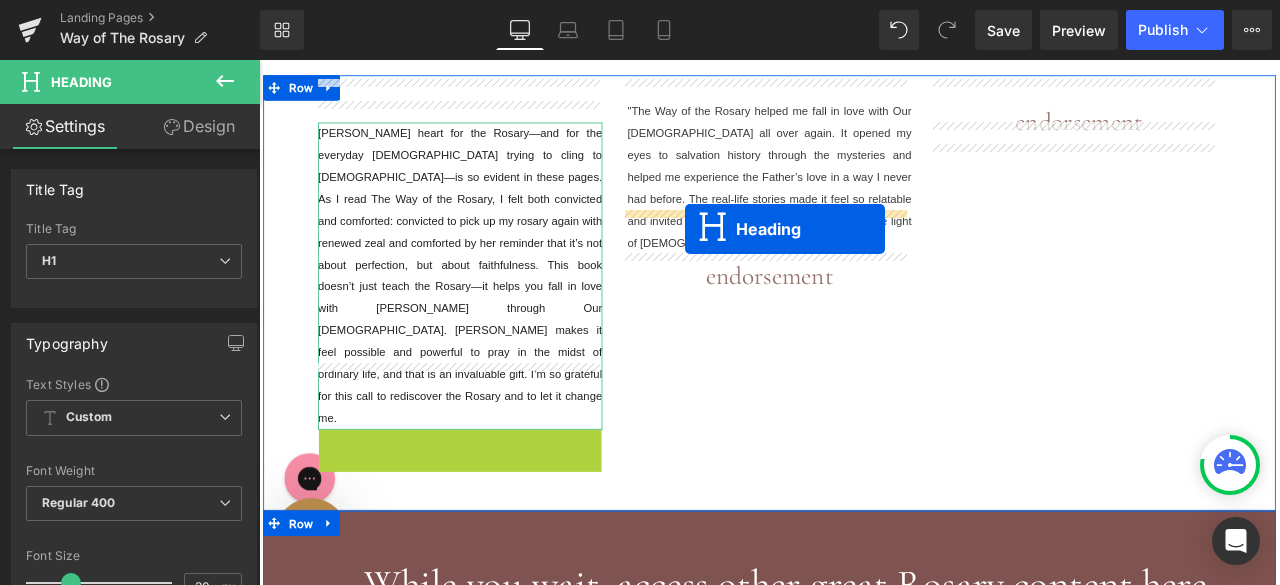 drag, startPoint x: 445, startPoint y: 472, endPoint x: 764, endPoint y: 260, distance: 383.02087 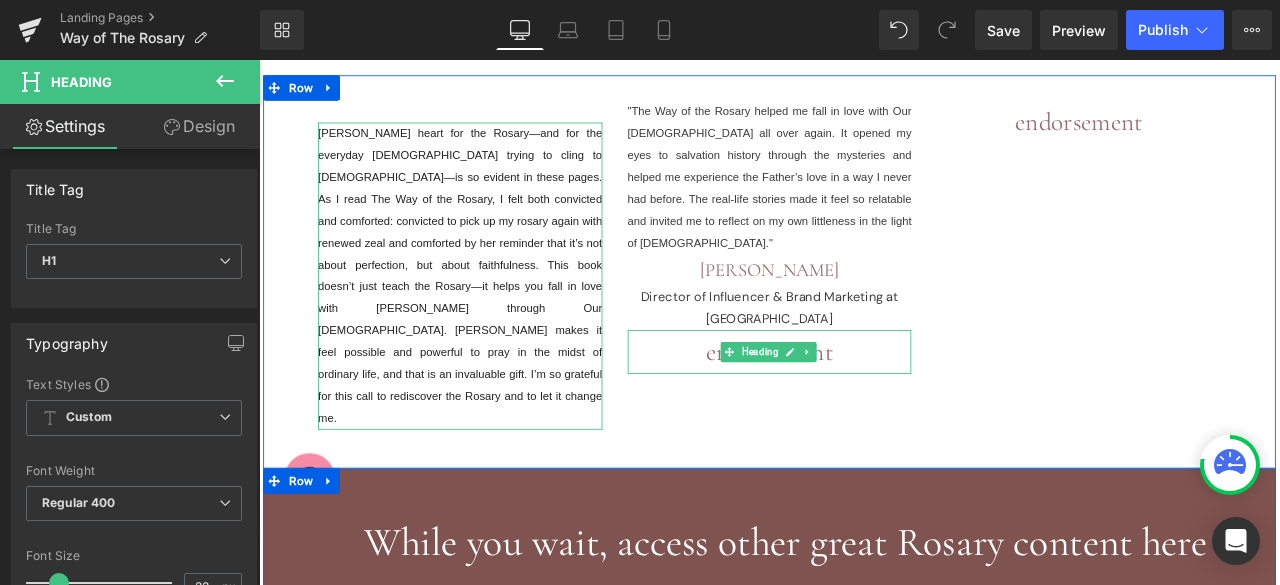 click on "endorsement" at bounding box center (864, 406) 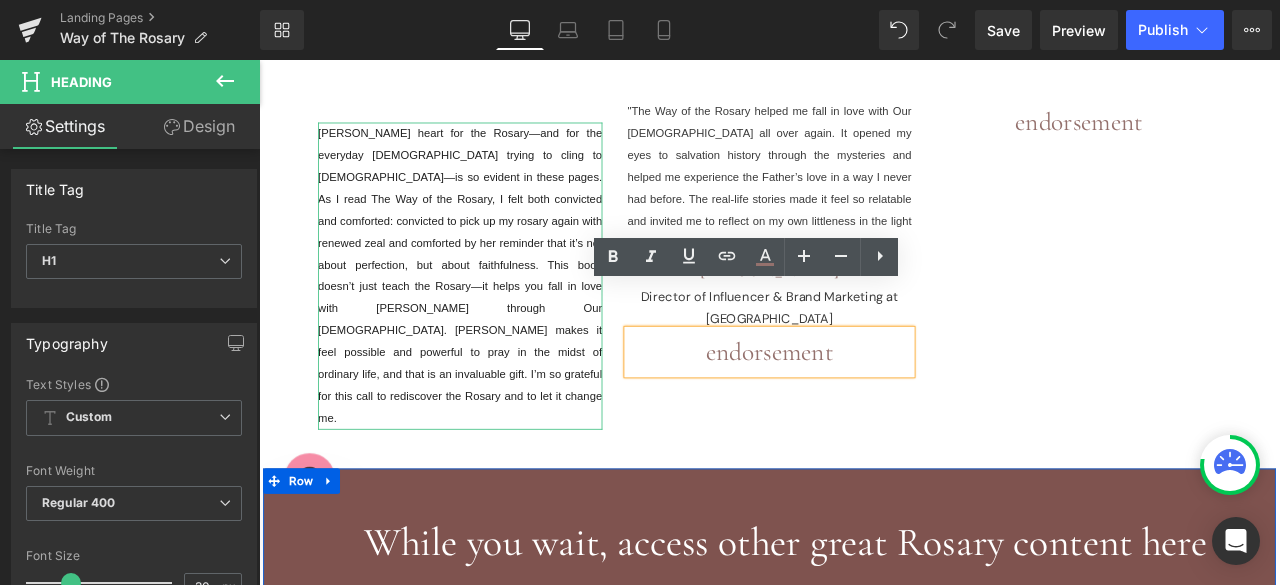 click on "Text Block         Shannon’s heart for the Rosary—and for the everyday Catholic trying to cling to Christ—is so evident in these pages. As I read The Way of the Rosary, I felt both convicted and comforted: convicted to pick up my rosary again with renewed zeal and comforted by her reminder that it’s not about perfection, but about faithfulness. This book doesn’t just teach the Rosary—it helps you fall in love with Jesus through Our Lady. Shannon makes it feel possible and powerful to pray in the midst of ordinary life, and that is an invaluable gift. I’m so grateful for this call to rediscover the Rosary and to let it change me. Text Block
"The Way of the Rosary helped me fall in love with Our Lady all over again. It opened my eyes to salvation history through the mysteries and helped me experience the Father’s love in a way I never had before. The real-life stories made it feel so relatable and invited me to reflect on my own littleness in the light of Christ."" at bounding box center [864, 310] 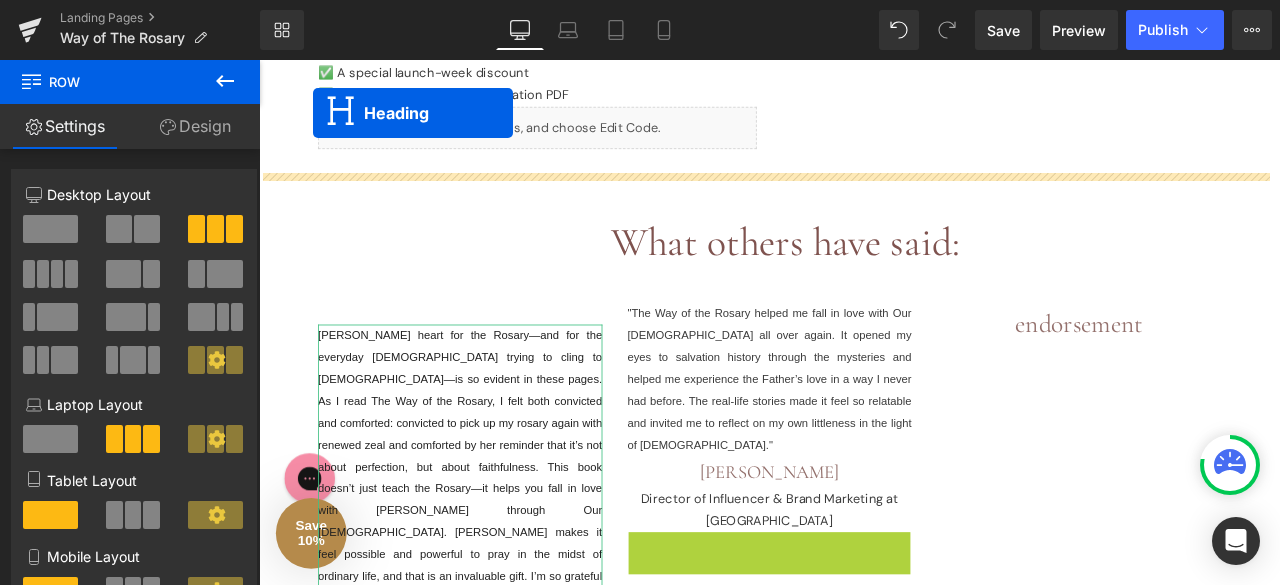 scroll, scrollTop: 974, scrollLeft: 0, axis: vertical 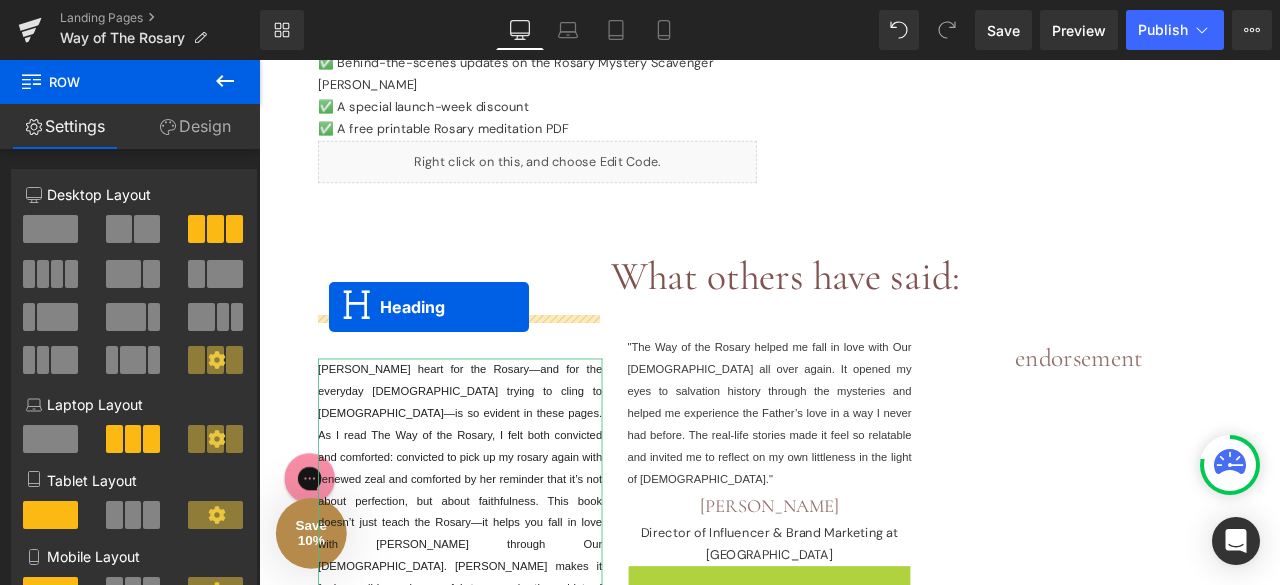 drag, startPoint x: 804, startPoint y: 351, endPoint x: 342, endPoint y: 354, distance: 462.00974 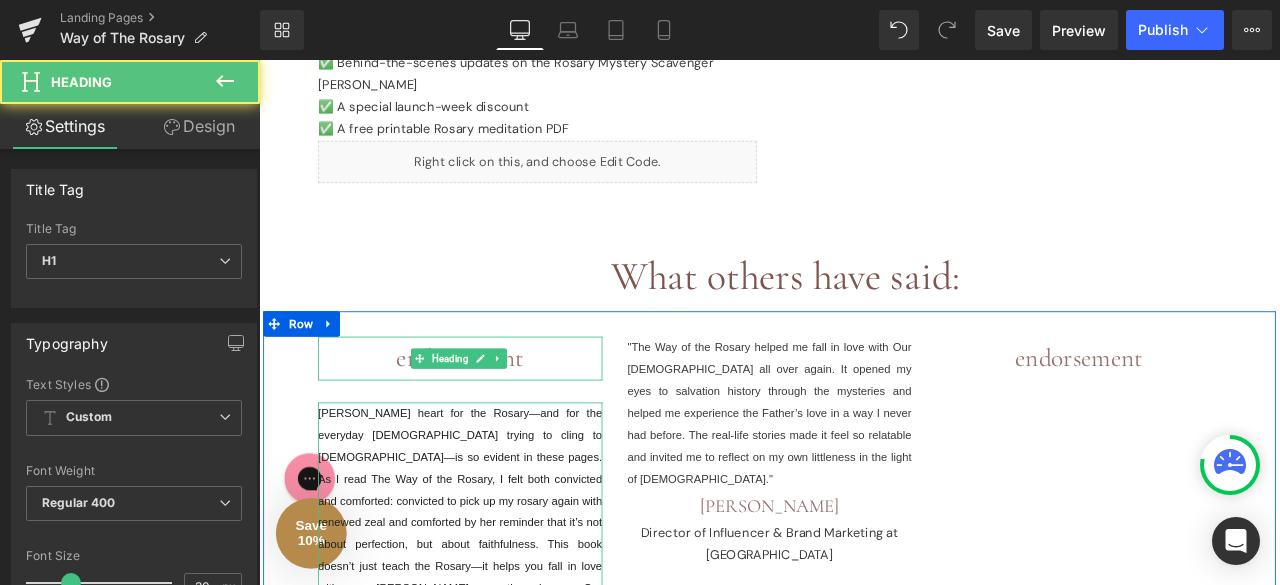 click on "endorsement" at bounding box center (497, 414) 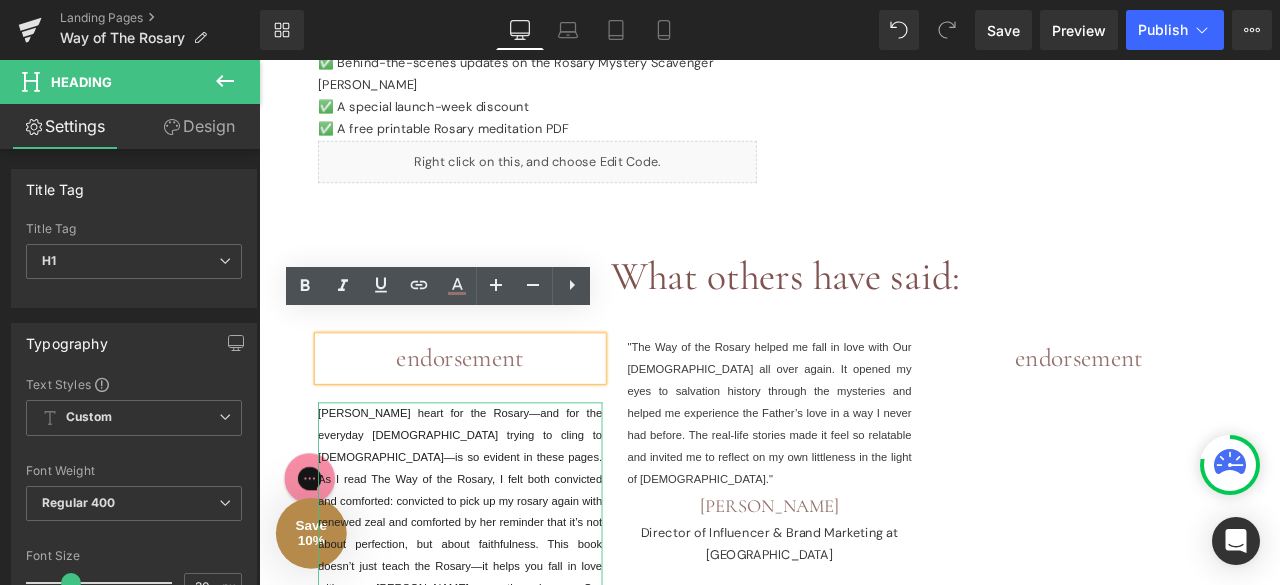 click on "endorsement" at bounding box center (497, 414) 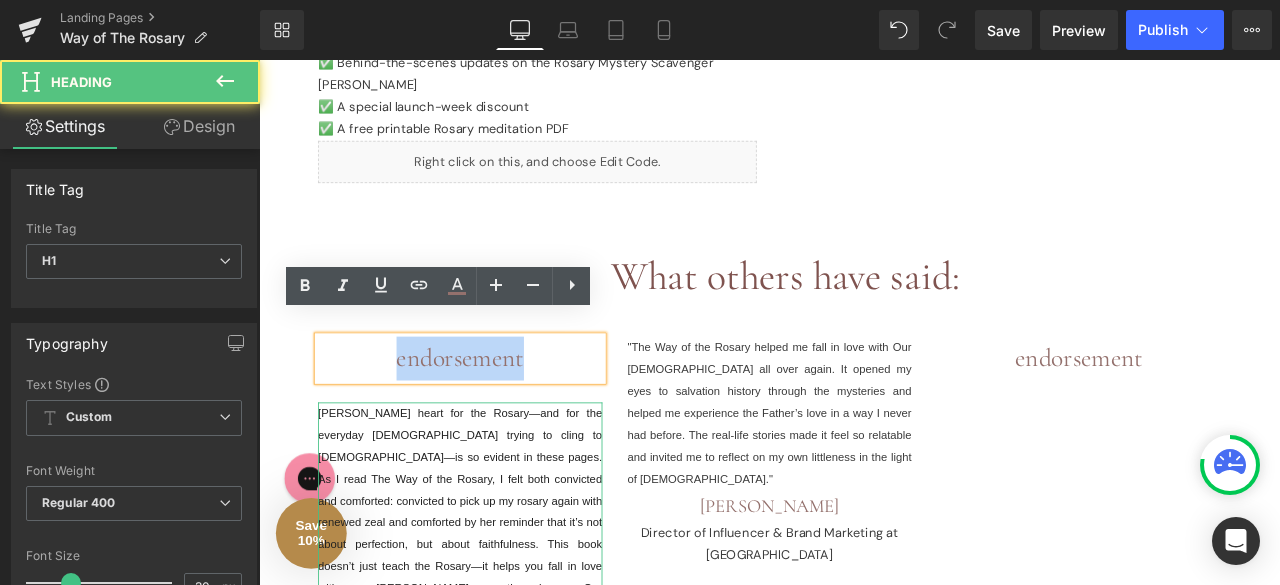click on "endorsement" at bounding box center (497, 414) 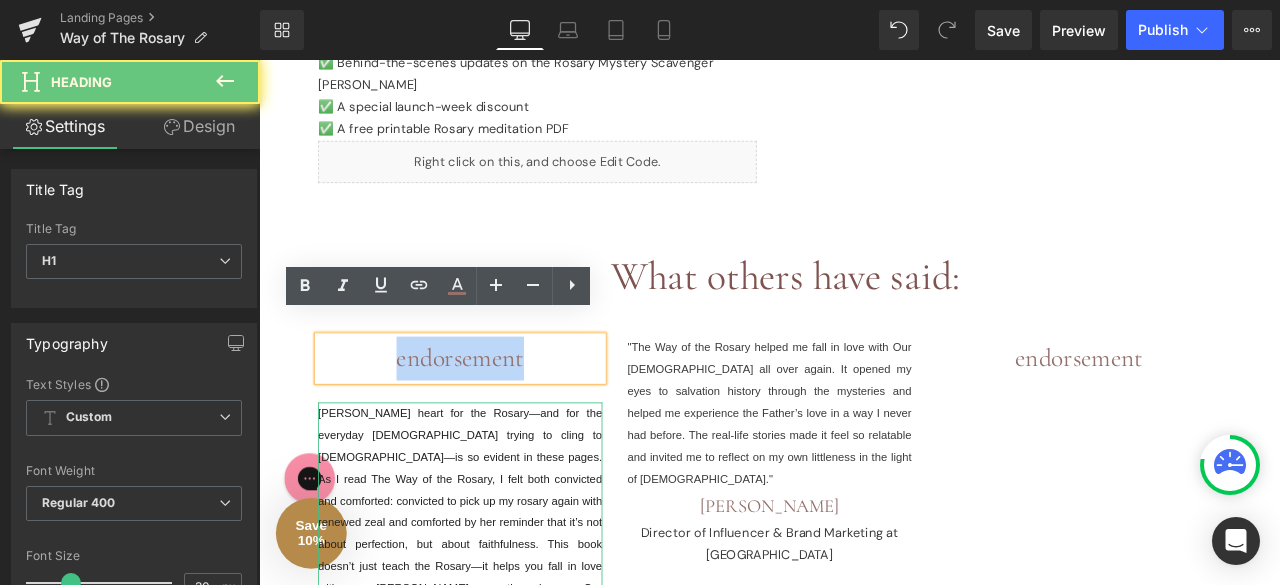 click on "endorsement" at bounding box center (497, 414) 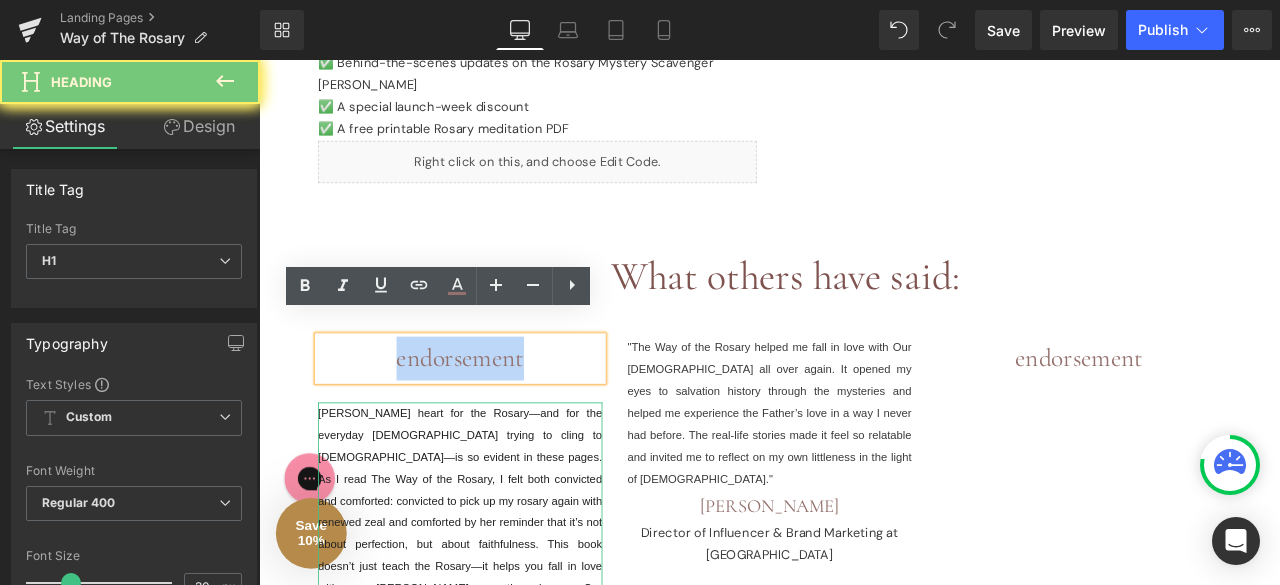 type 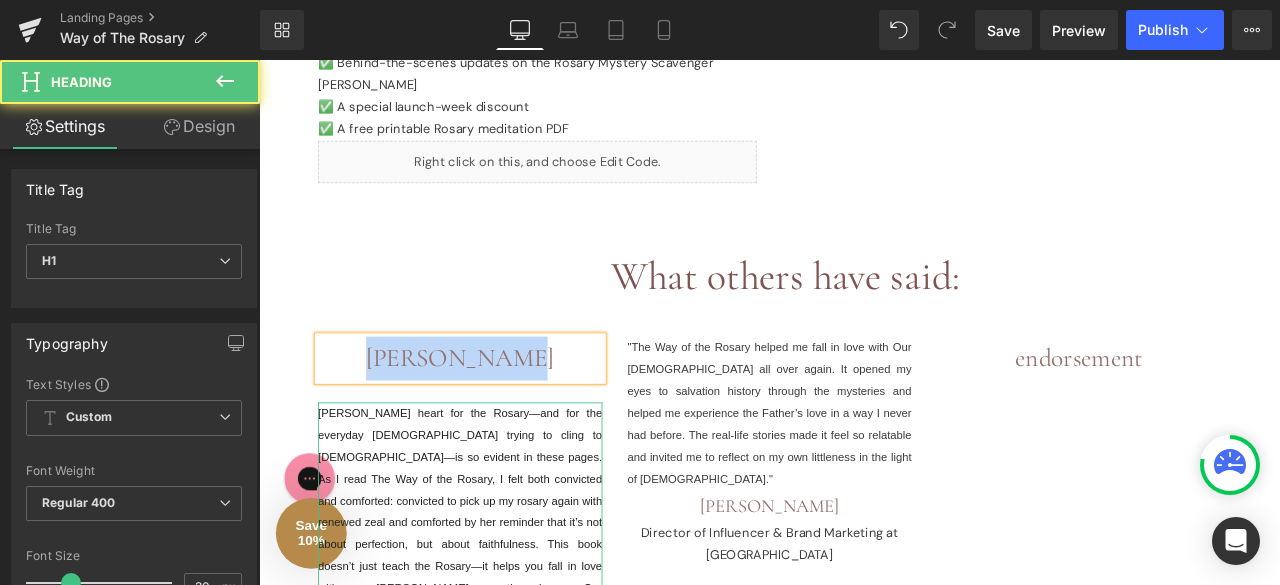 drag, startPoint x: 598, startPoint y: 389, endPoint x: 360, endPoint y: 376, distance: 238.35478 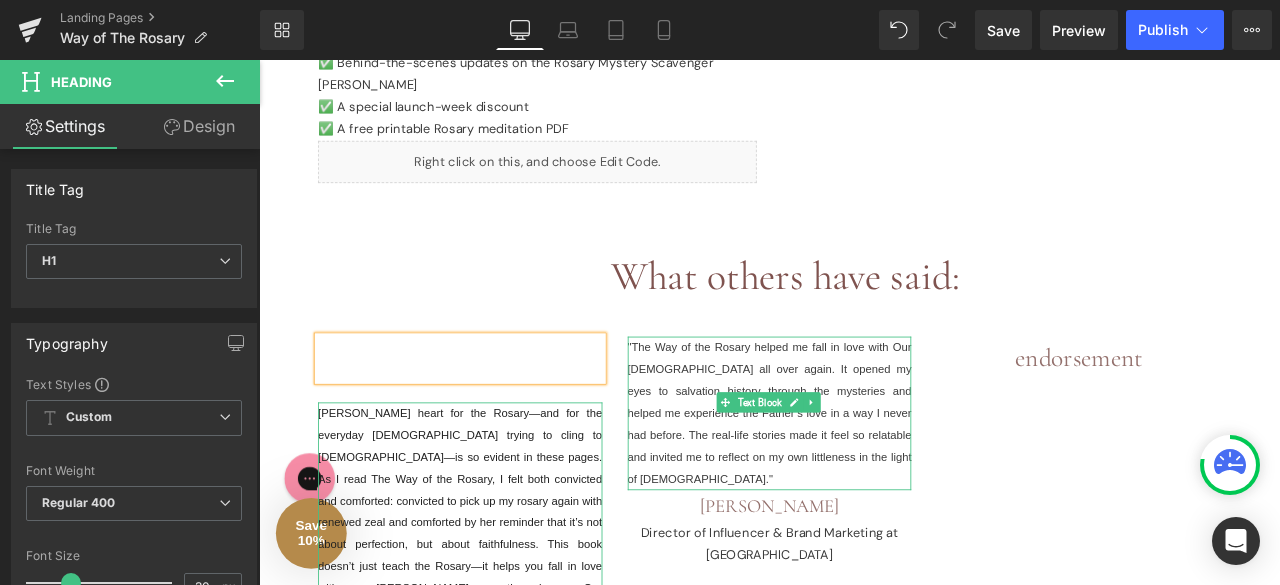 click on ""The Way of the Rosary helped me fall in love with Our Lady all over again. It opened my eyes to salvation history through the mysteries and helped me experience the Father’s love in a way I never had before. The real-life stories made it feel so relatable and invited me to reflect on my own littleness in the light of Christ."" at bounding box center (864, 478) 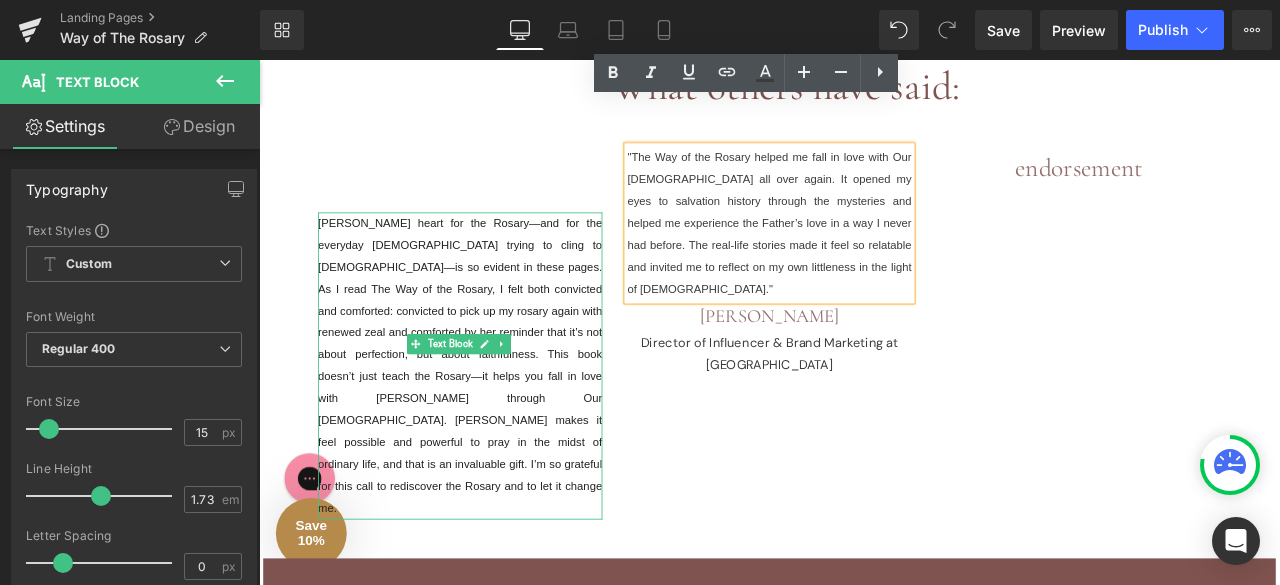 scroll, scrollTop: 1229, scrollLeft: 0, axis: vertical 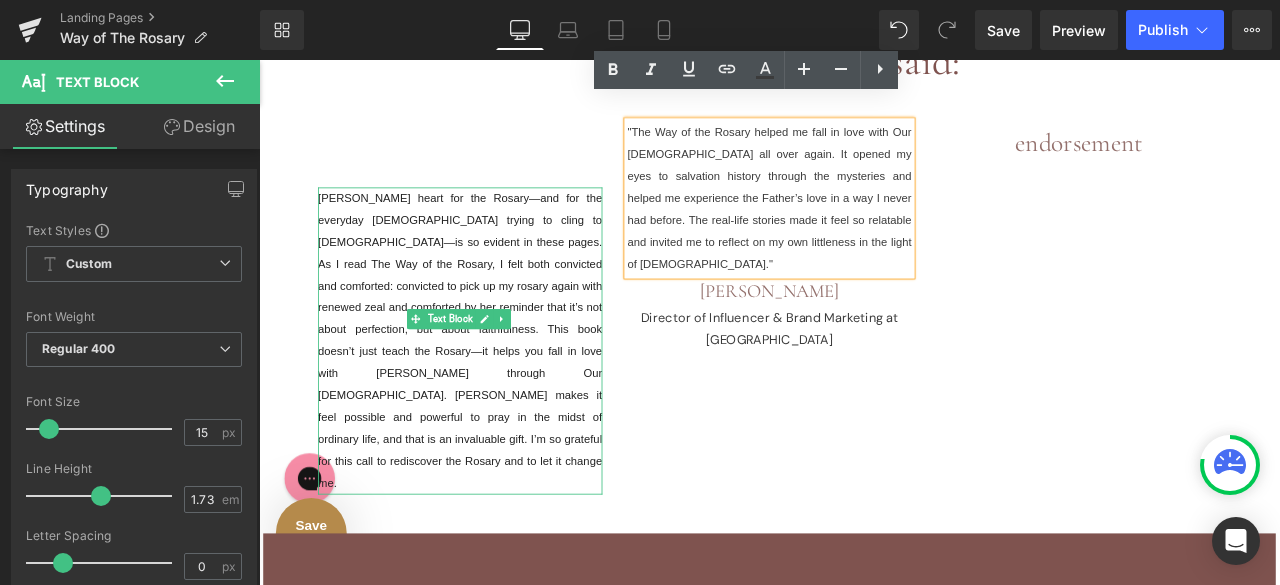 click on "Shannon’s heart for the Rosary—and for the everyday Catholic trying to cling to Christ—is so evident in these pages. As I read The Way of the Rosary, I felt both convicted and comforted: convicted to pick up my rosary again with renewed zeal and comforted by her reminder that it’s not about perfection, but about faithfulness. This book doesn’t just teach the Rosary—it helps you fall in love with Jesus through Our Lady. Shannon makes it feel possible and powerful to pray in the midst of ordinary life, and that is an invaluable gift. I’m so grateful for this call to rediscover the Rosary and to let it change me." at bounding box center (497, 392) 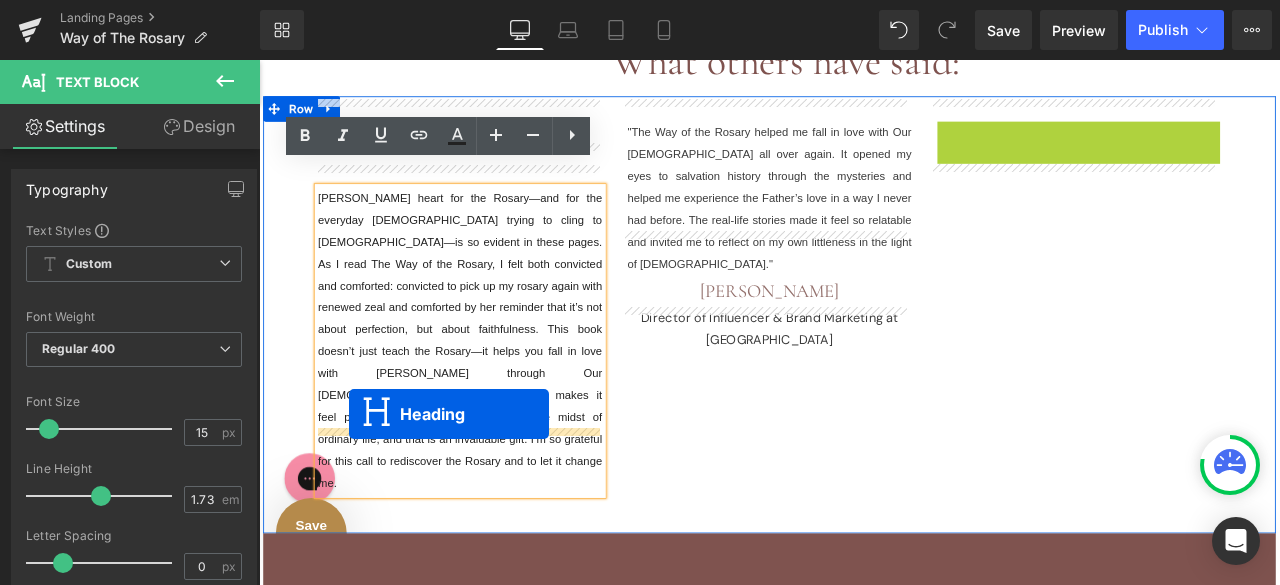 drag, startPoint x: 1176, startPoint y: 135, endPoint x: 366, endPoint y: 479, distance: 880.02045 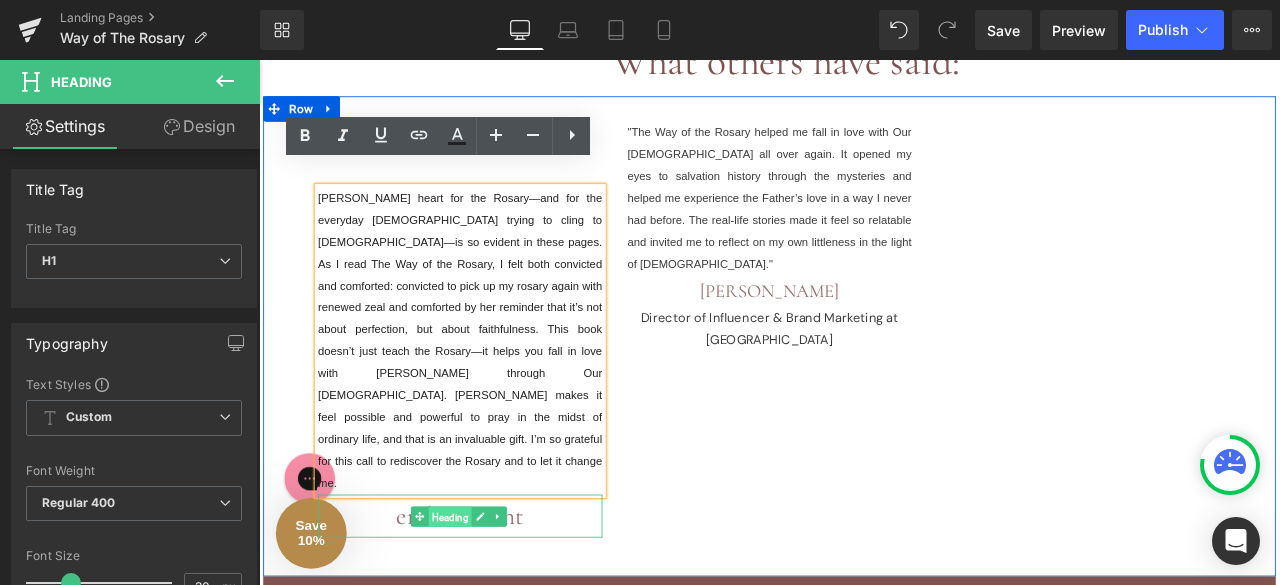 click on "Heading" at bounding box center (485, 601) 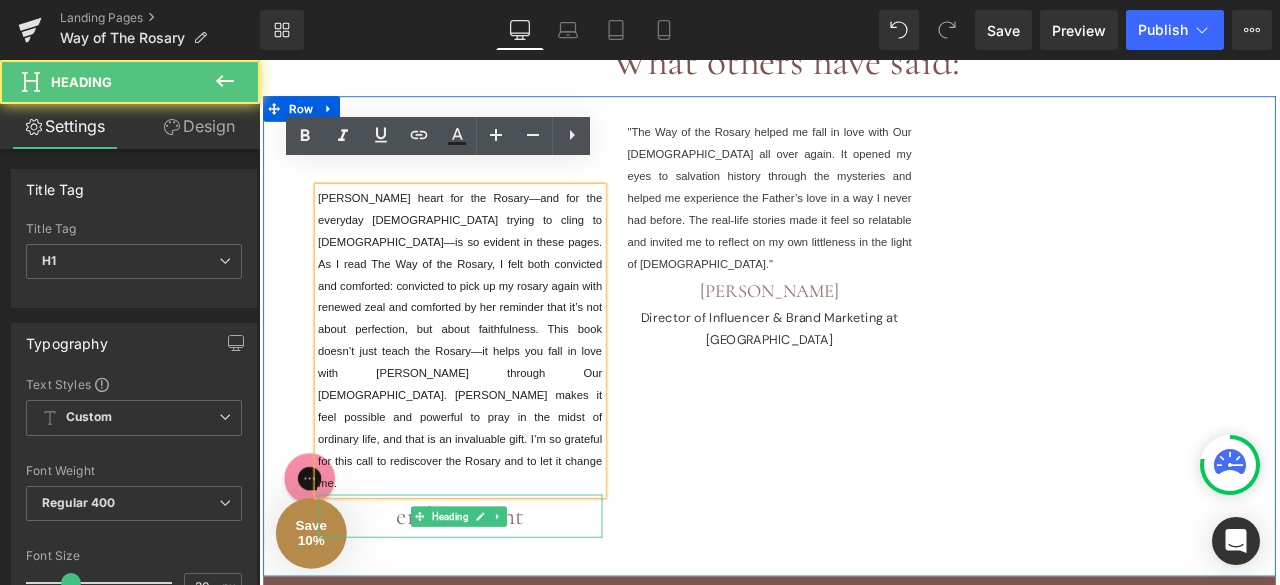 click on "endorsement" at bounding box center (497, 601) 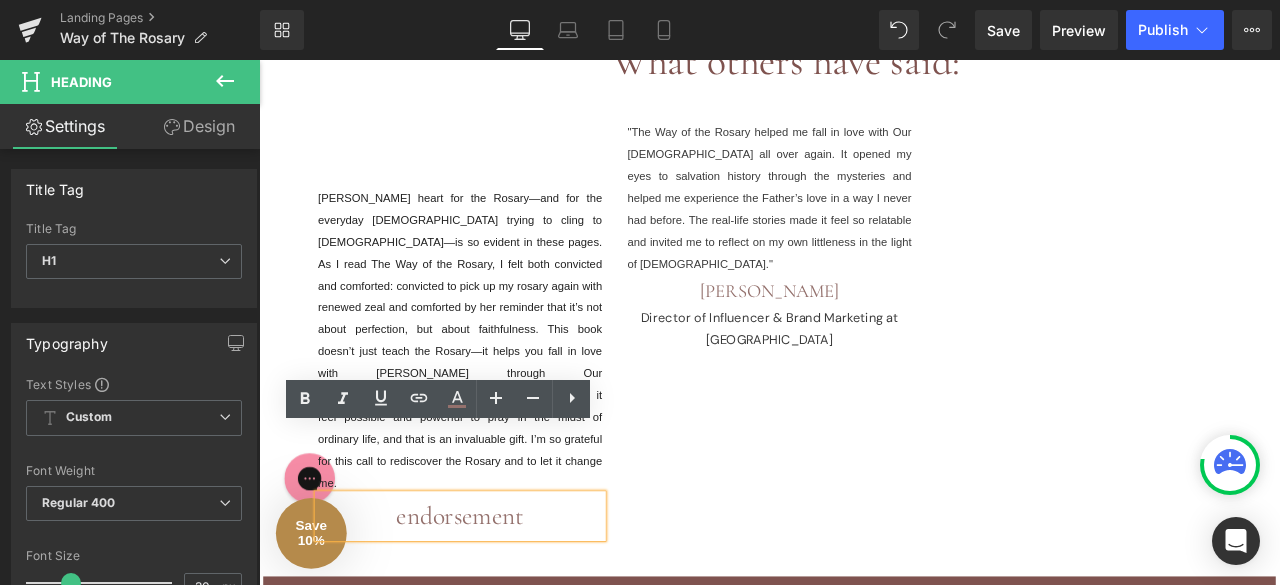 click on "endorsement" at bounding box center (497, 601) 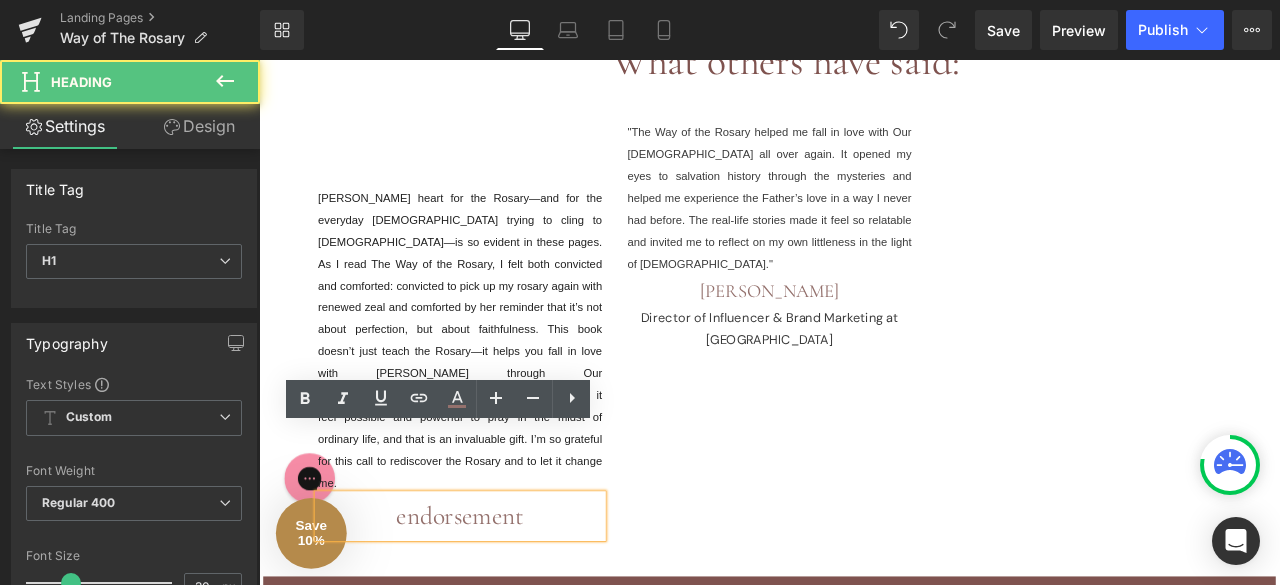 click on "endorsement" at bounding box center (497, 601) 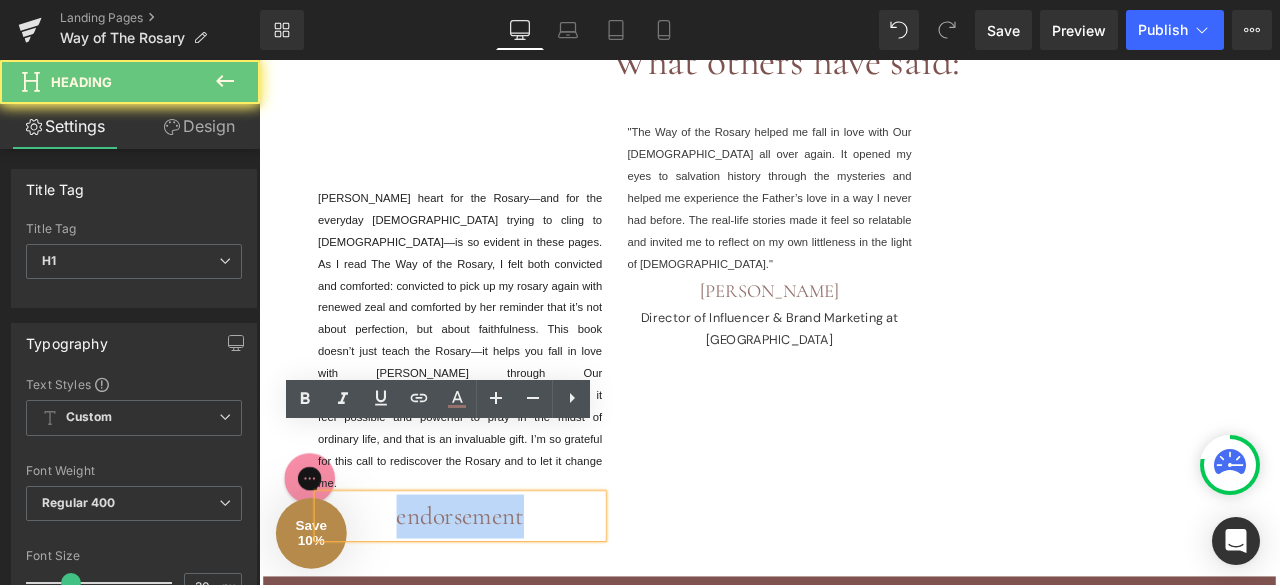 click on "endorsement" at bounding box center (497, 601) 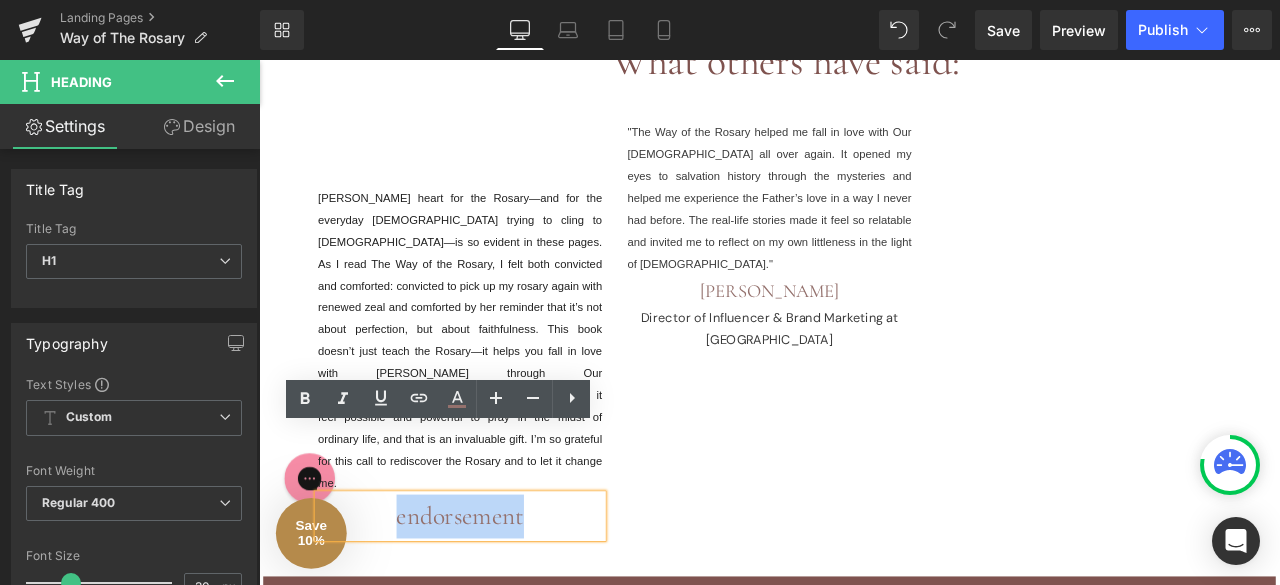 type 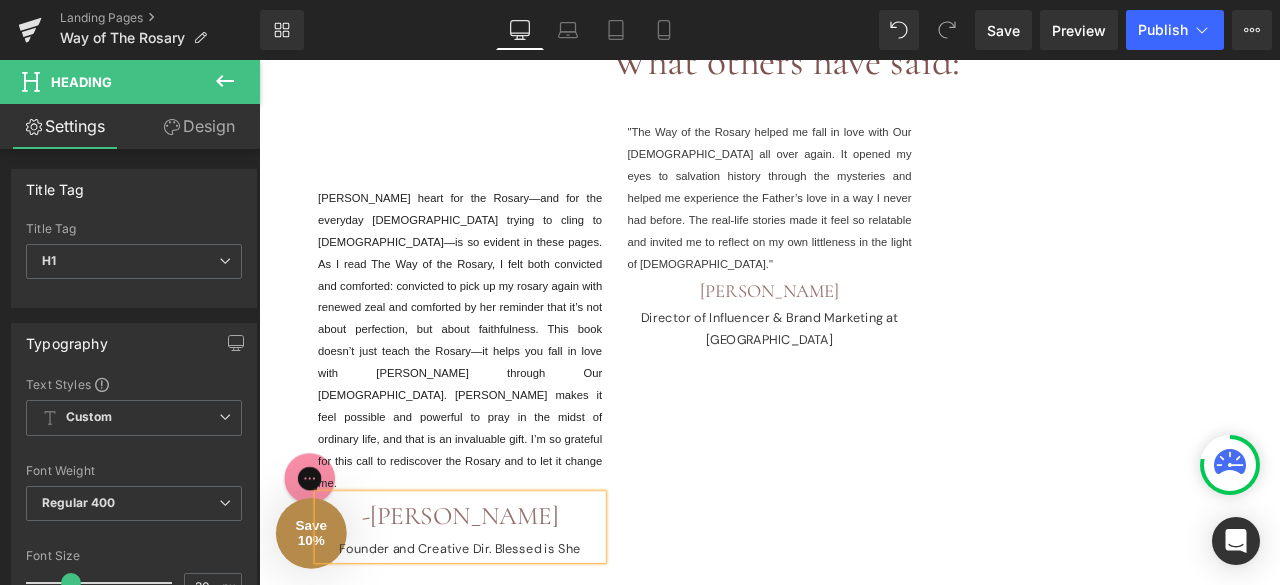 click on "Founder and Creative Dir. Blessed is She" at bounding box center [497, 639] 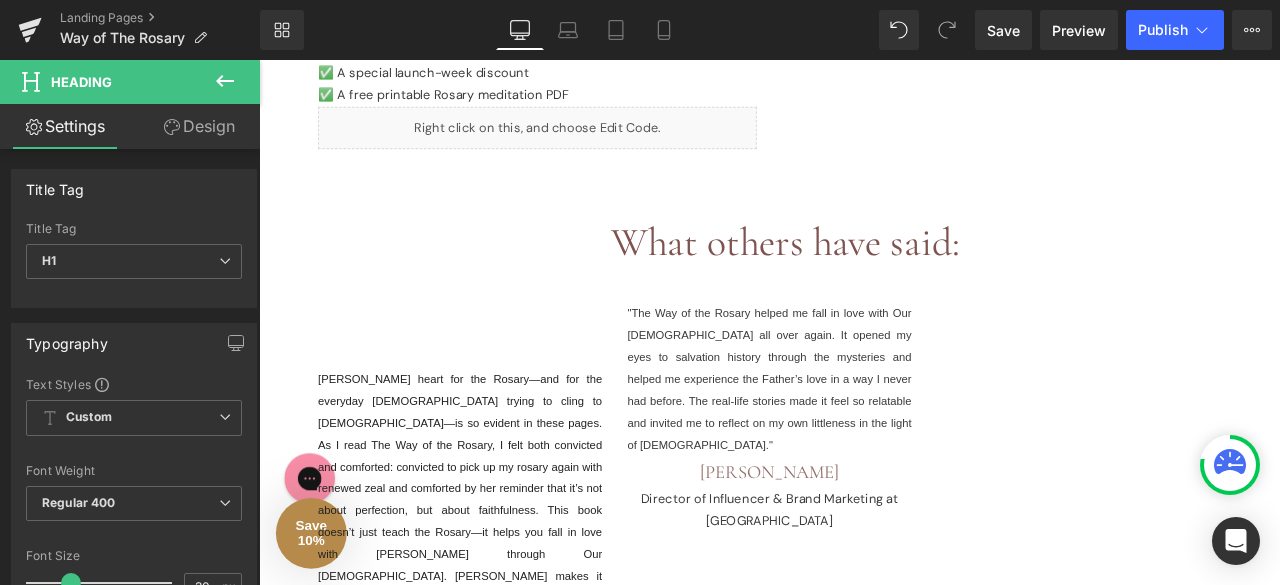scroll, scrollTop: 1010, scrollLeft: 0, axis: vertical 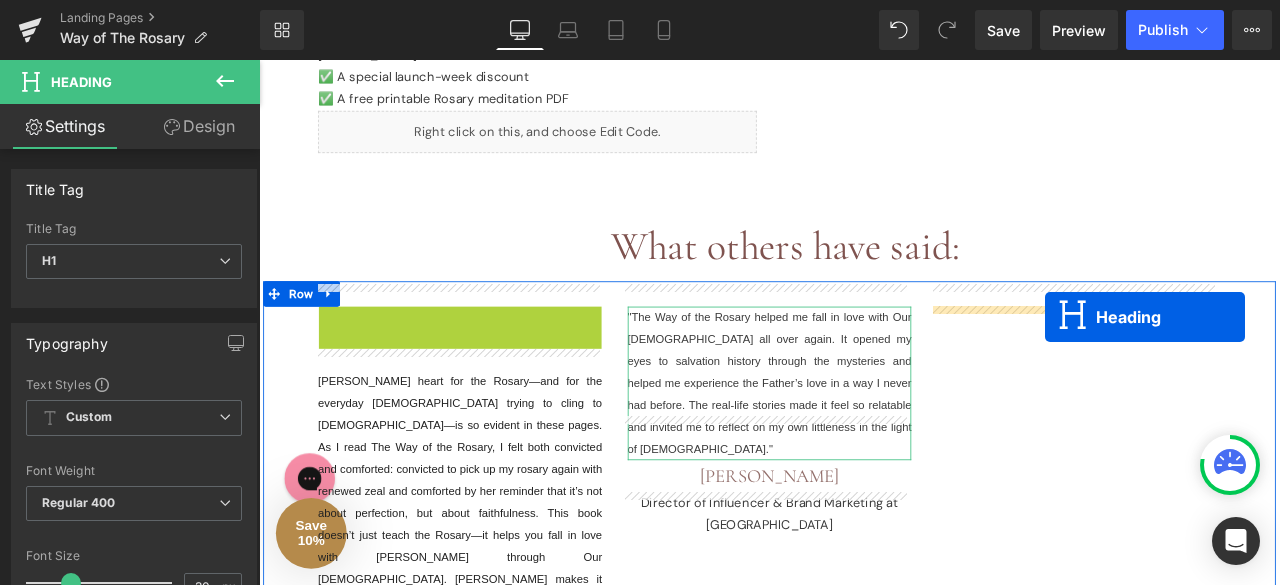 drag, startPoint x: 441, startPoint y: 356, endPoint x: 1187, endPoint y: 363, distance: 746.03284 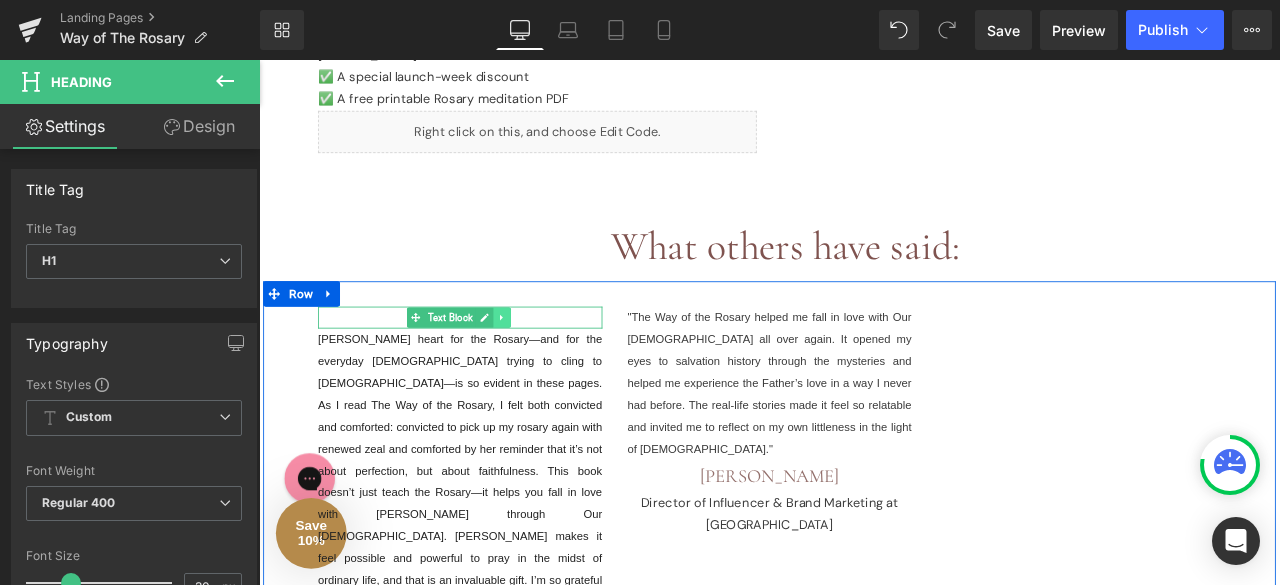 click 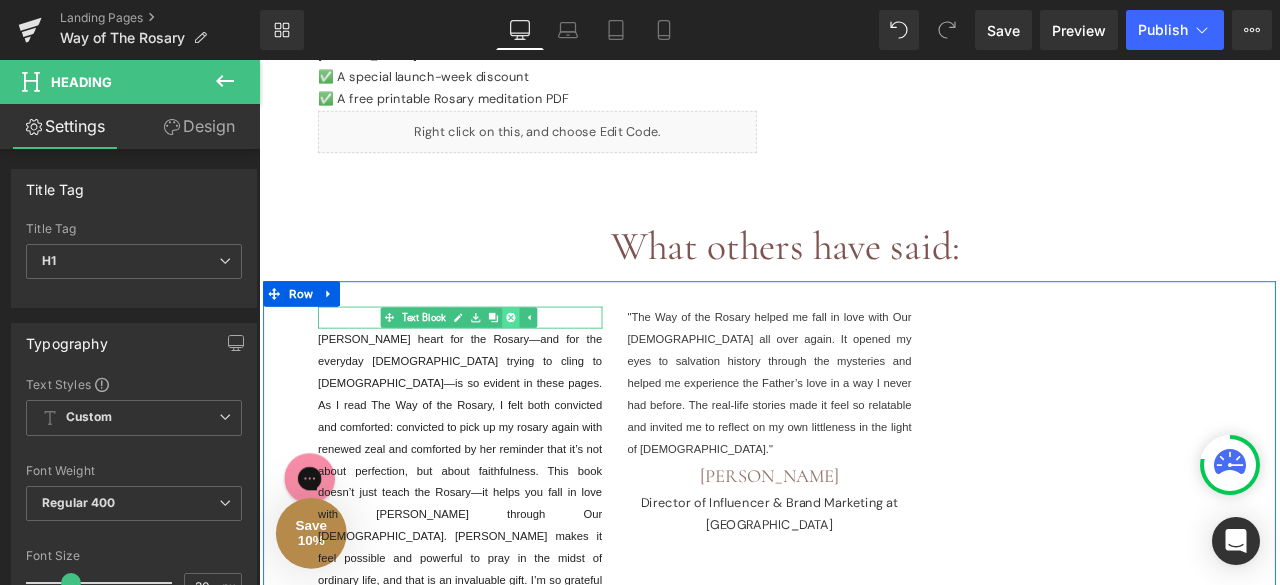 click 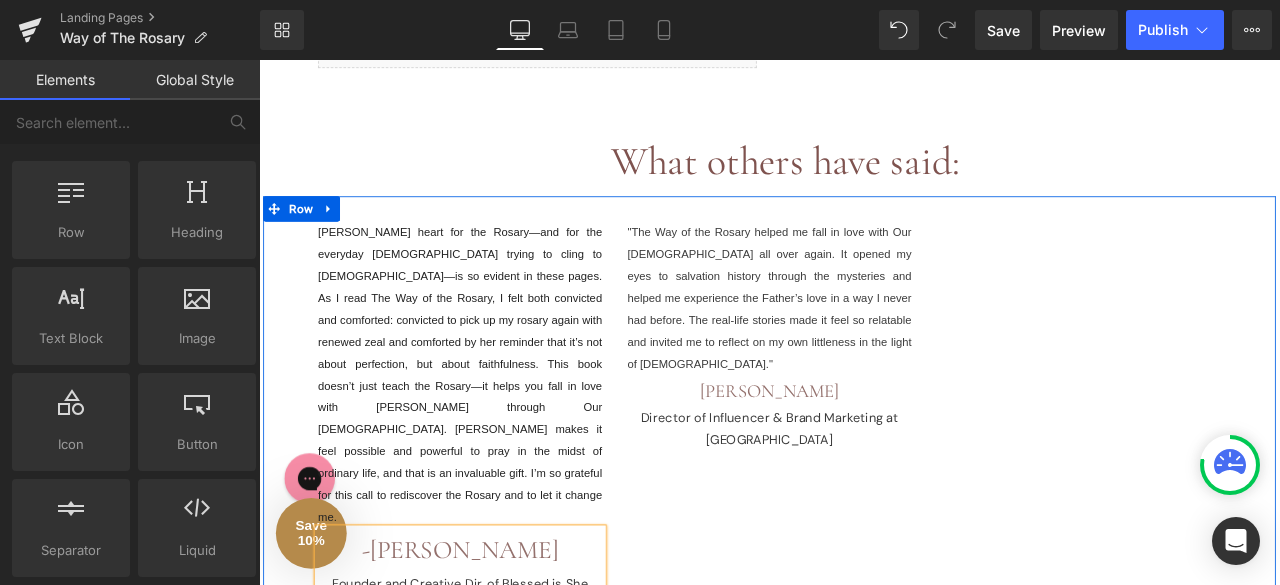 scroll, scrollTop: 1118, scrollLeft: 0, axis: vertical 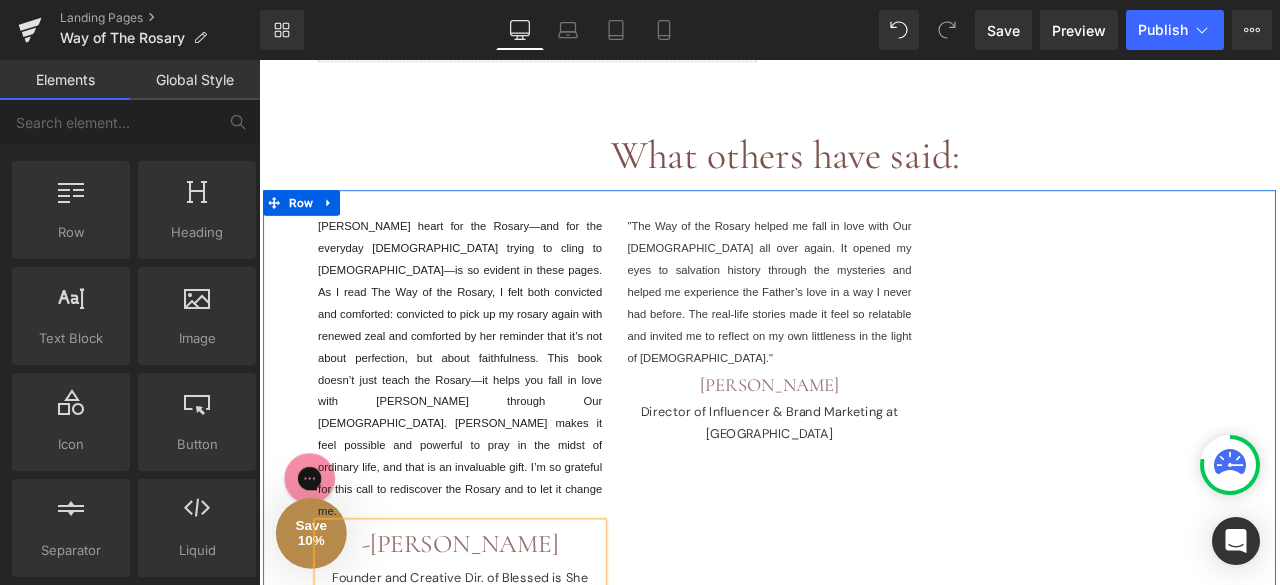 click on "-Jenna Guizar" at bounding box center (497, 634) 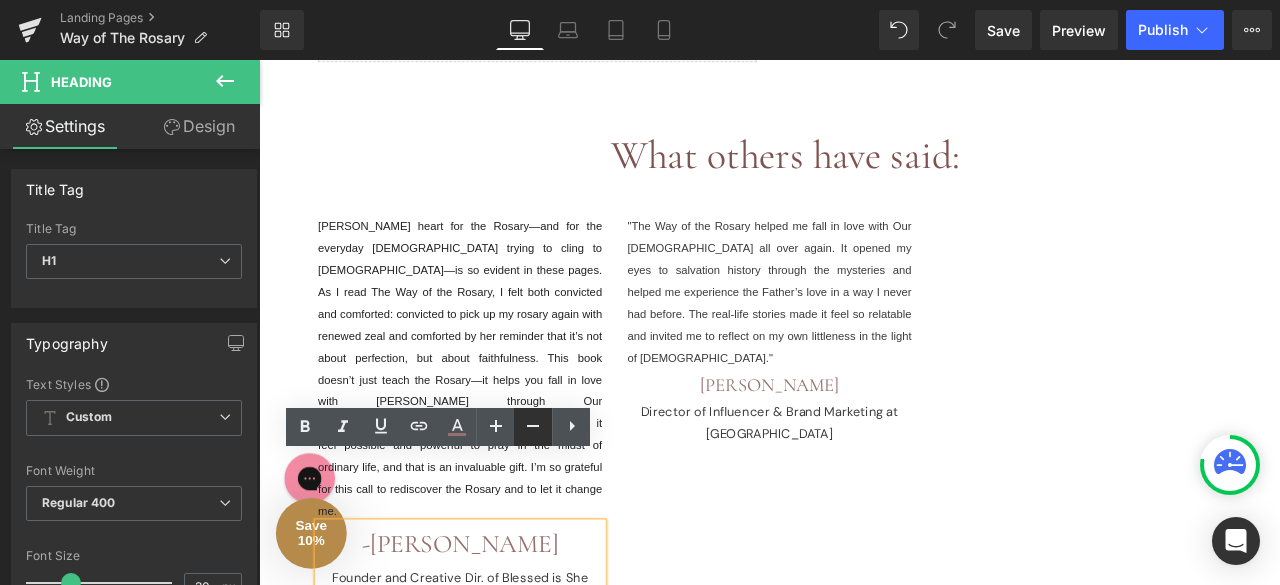click 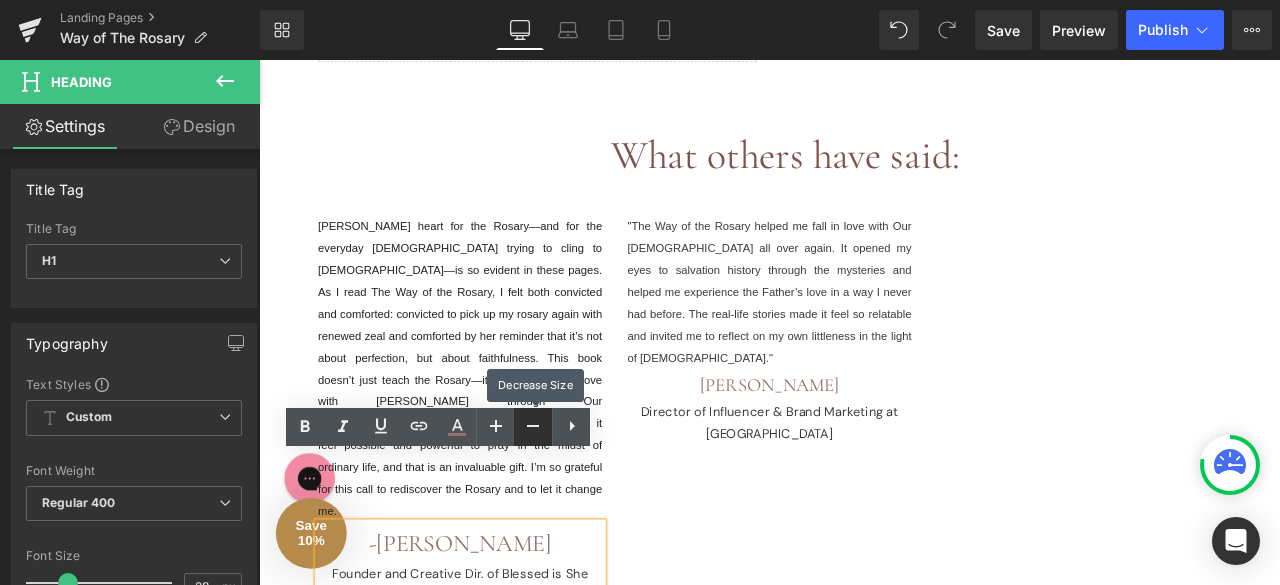 click 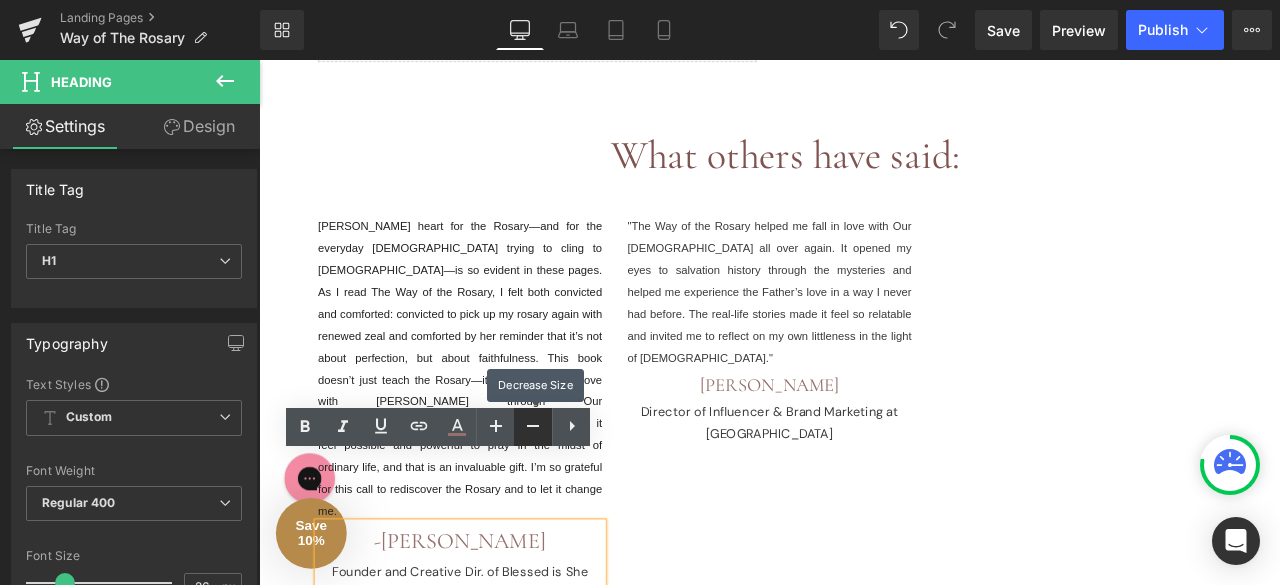 click 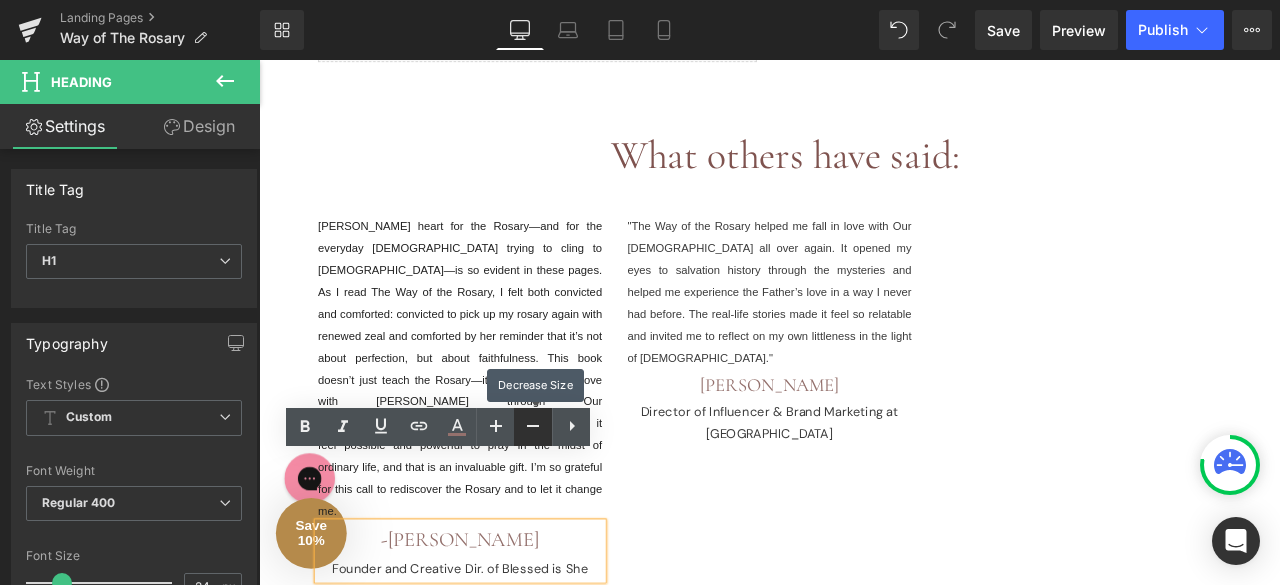 click 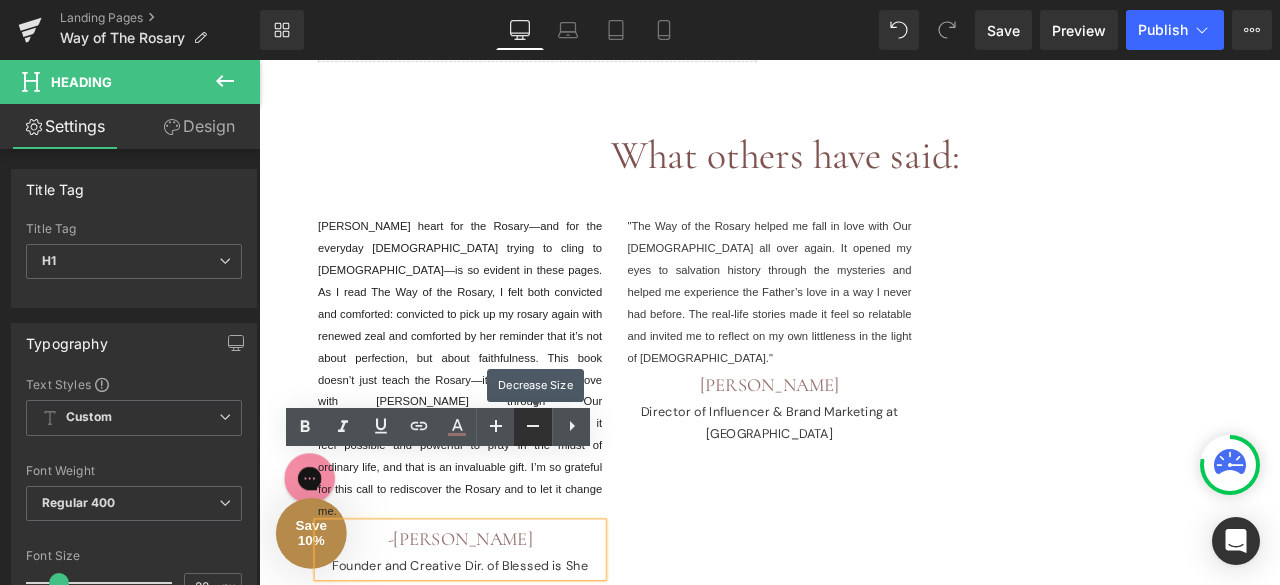 click 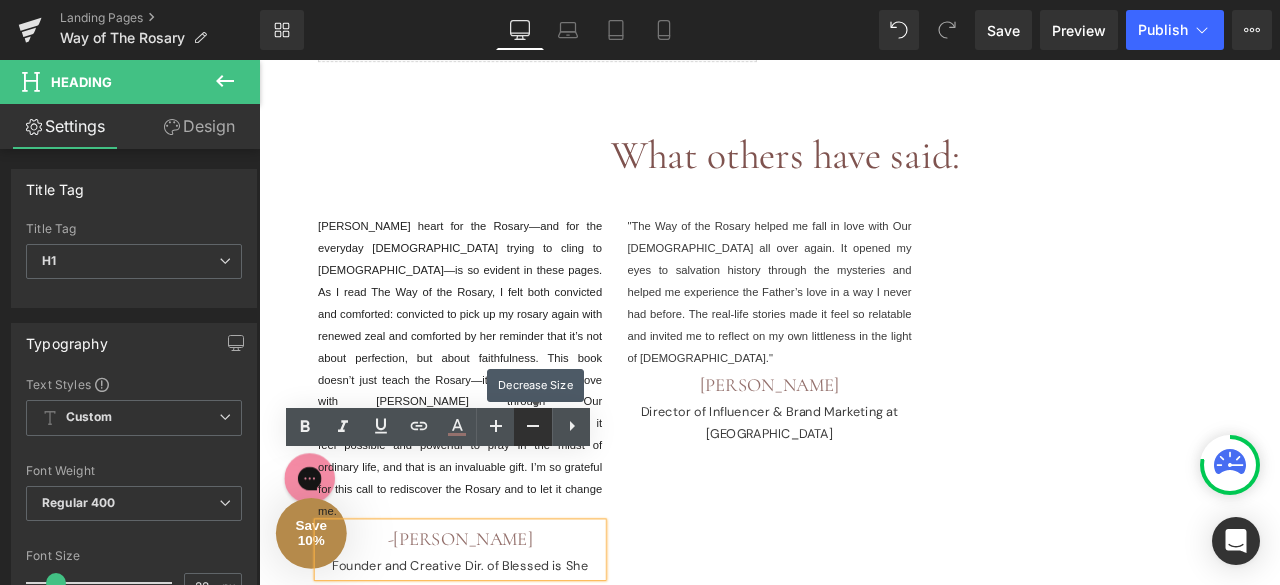 type on "20" 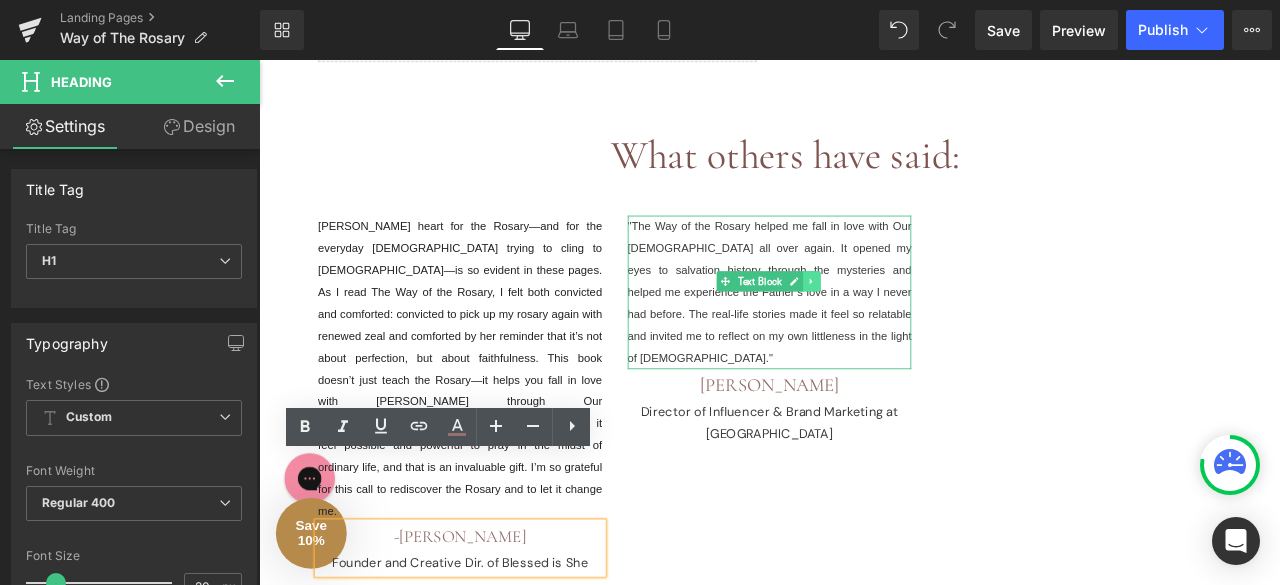 click 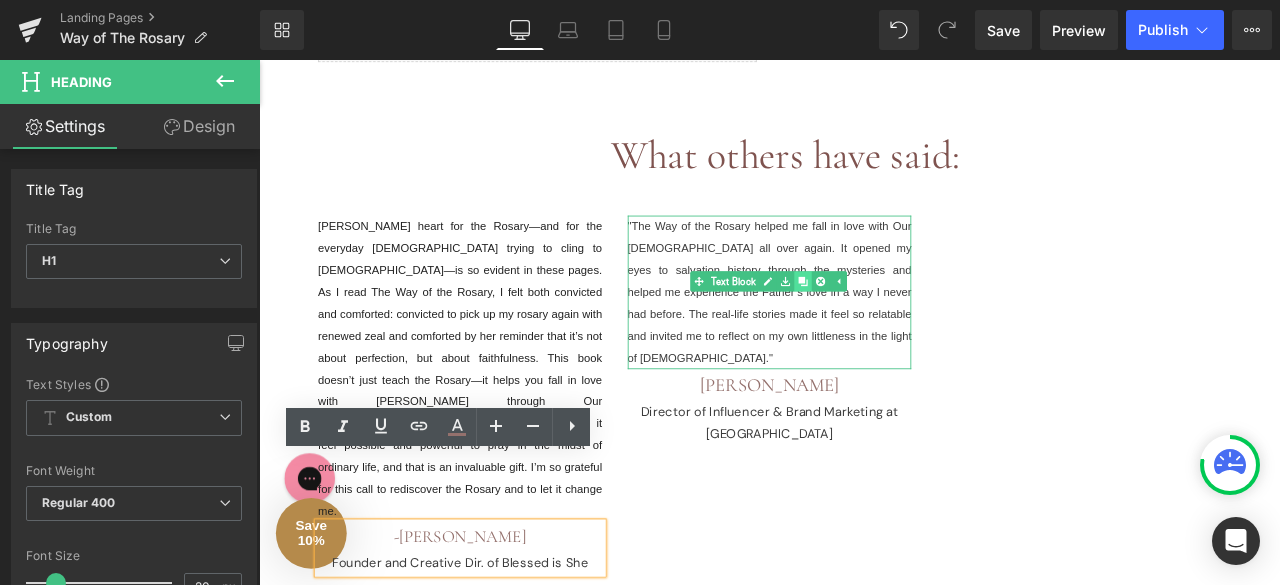 click 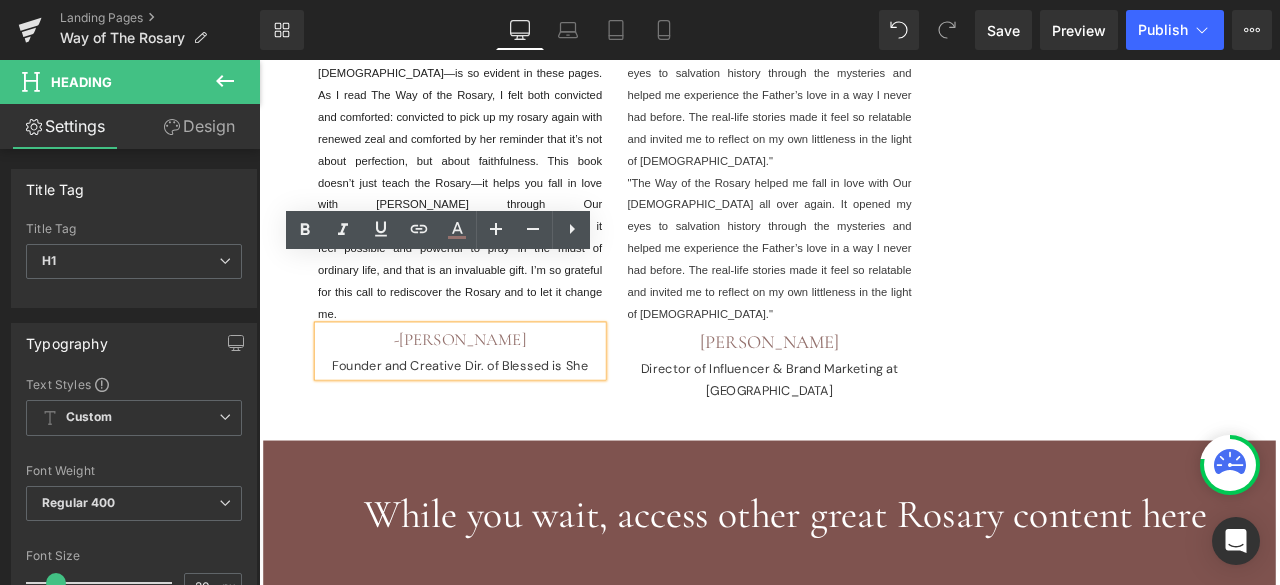 scroll, scrollTop: 1352, scrollLeft: 0, axis: vertical 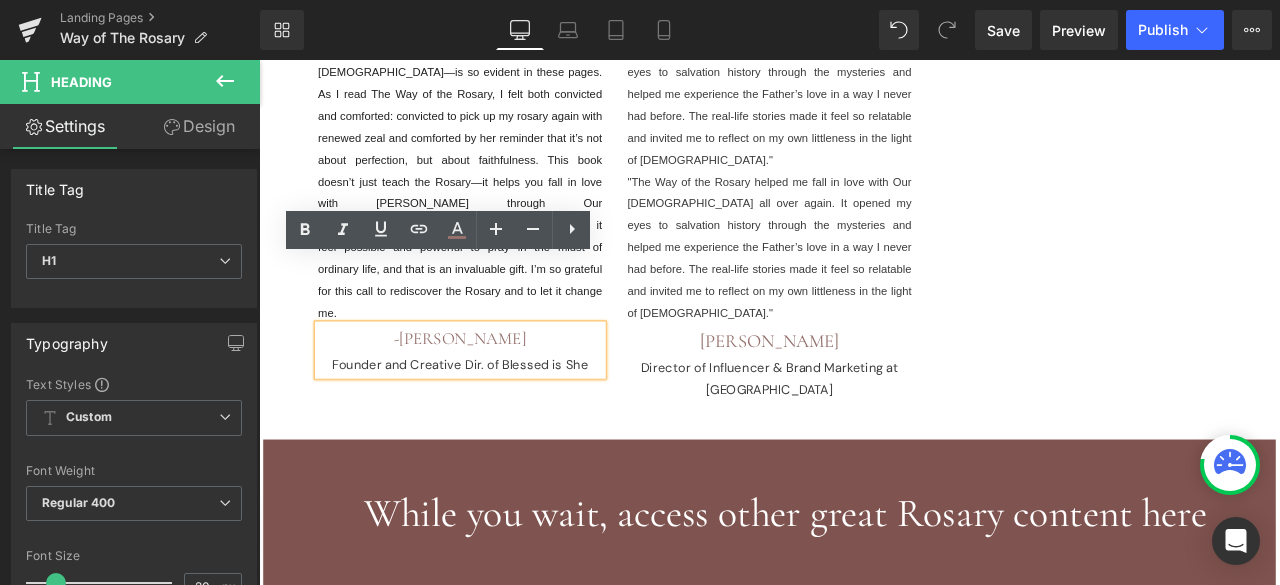 click on ""The Way of the Rosary helped me fall in love with Our Lady all over again. It opened my eyes to salvation history through the mysteries and helped me experience the Father’s love in a way I never had before. The real-life stories made it feel so relatable and invited me to reflect on my own littleness in the light of Christ."" at bounding box center (864, 282) 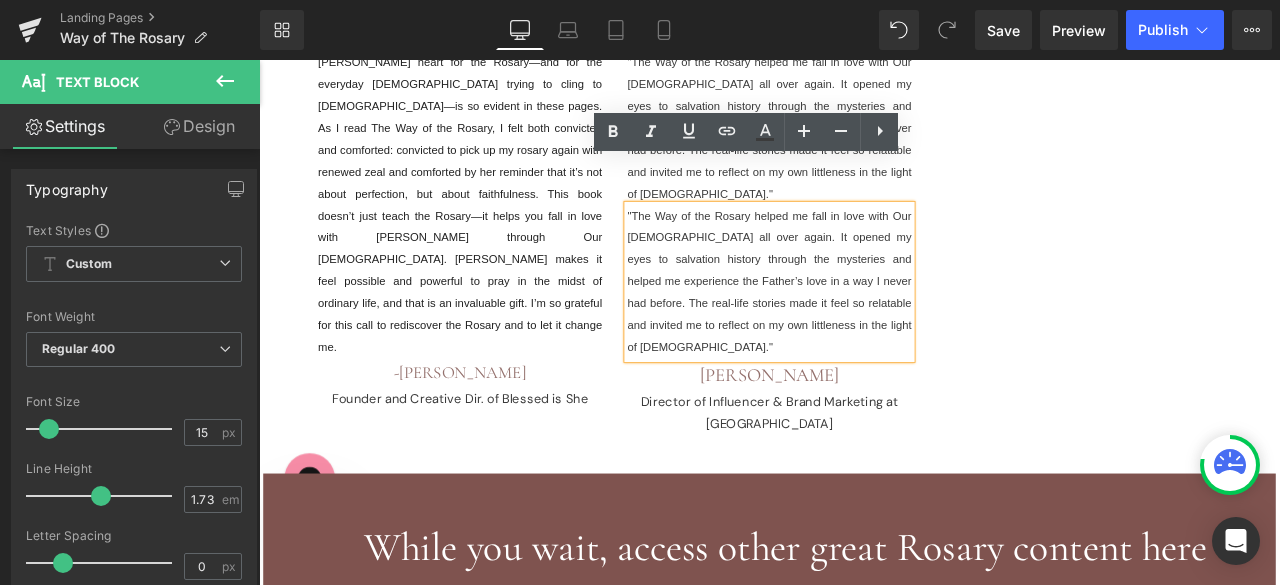 scroll, scrollTop: 1290, scrollLeft: 0, axis: vertical 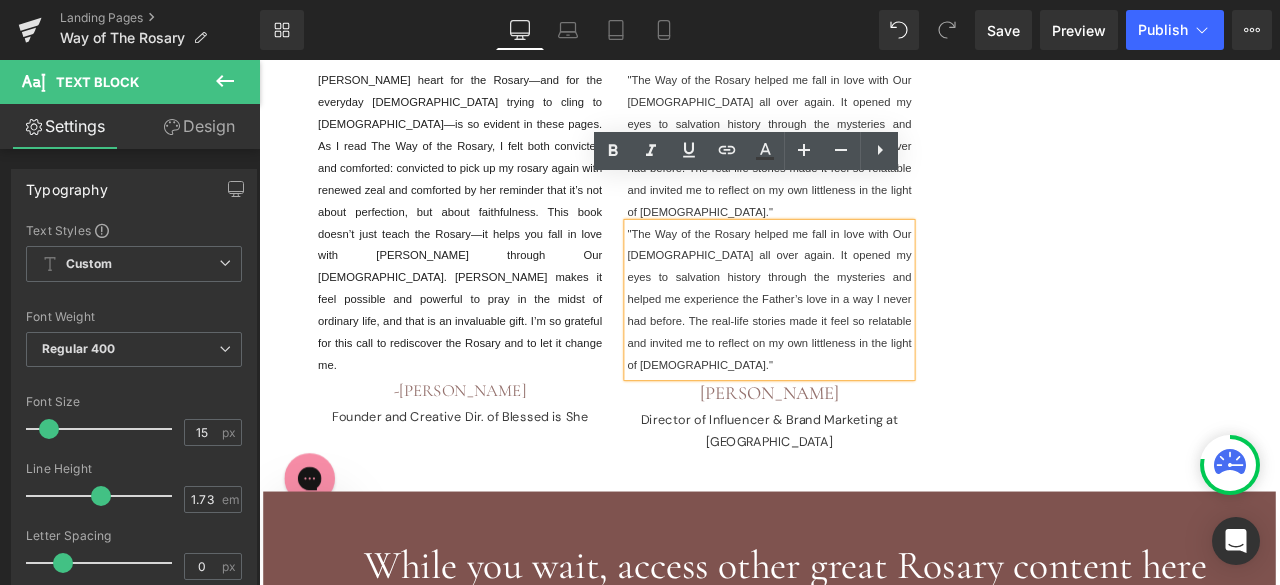 click on "Shannon’s heart for the Rosary—and for the everyday Catholic trying to cling to Christ—is so evident in these pages. As I read The Way of the Rosary, I felt both convicted and comforted: convicted to pick up my rosary again with renewed zeal and comforted by her reminder that it’s not about perfection, but about faithfulness. This book doesn’t just teach the Rosary—it helps you fall in love with Jesus through Our Lady. Shannon makes it feel possible and powerful to pray in the midst of ordinary life, and that is an invaluable gift. I’m so grateful for this call to rediscover the Rosary and to let it change me. Text Block         -Jenna Guizar Founder and Creative Dir. of Blessed is She Heading
Text Block         Text Block         Taylor Buckley Director of Influencer & Brand Marketing at Hallow Heading         Text Block         Heading         Row     46px   50px" at bounding box center [864, 306] 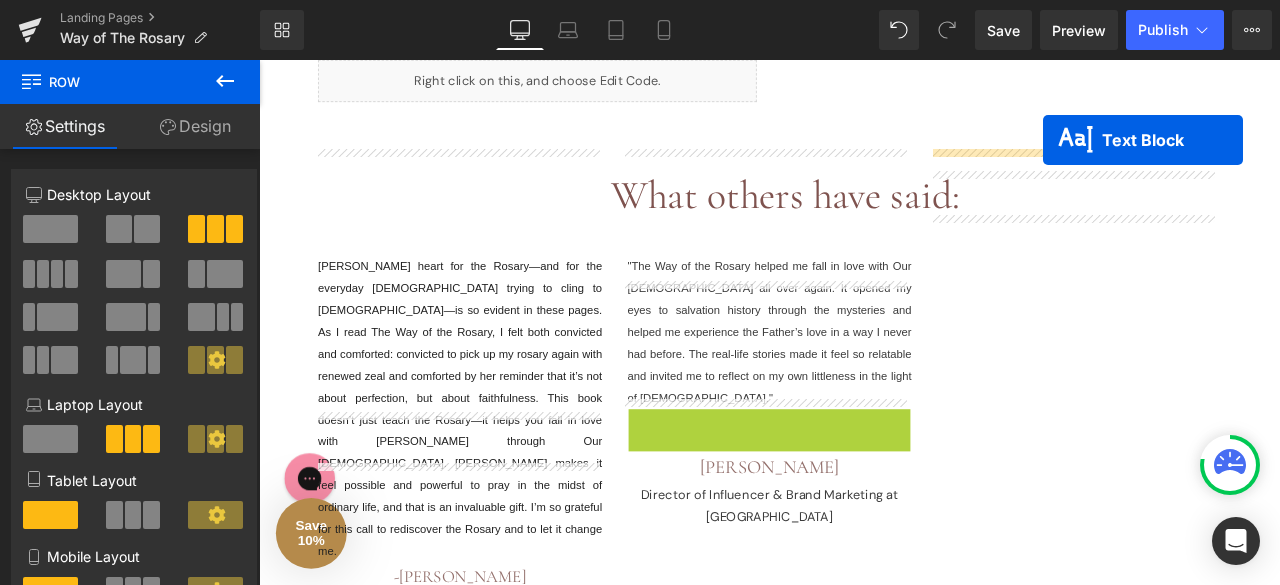 scroll, scrollTop: 970, scrollLeft: 0, axis: vertical 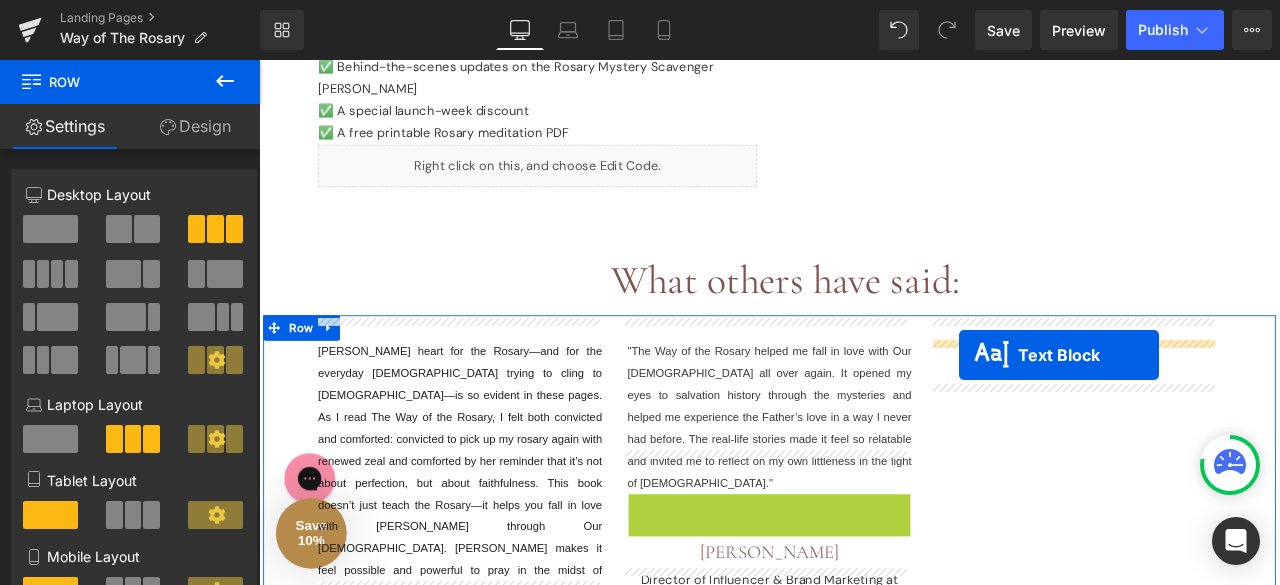 drag, startPoint x: 804, startPoint y: 279, endPoint x: 1089, endPoint y: 410, distance: 313.66544 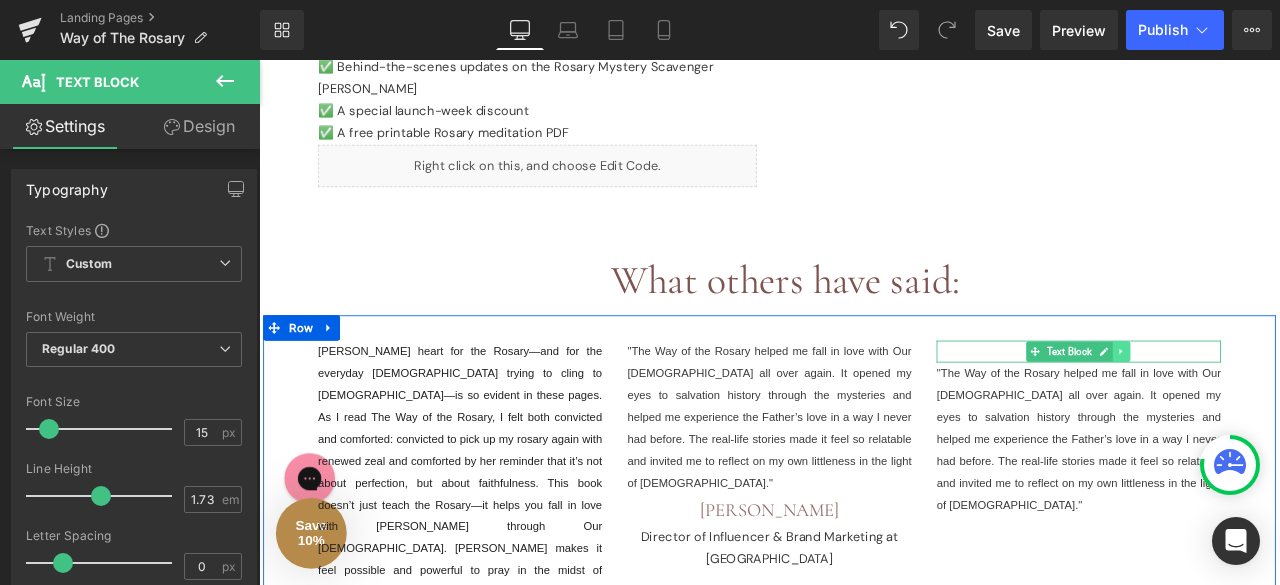 click 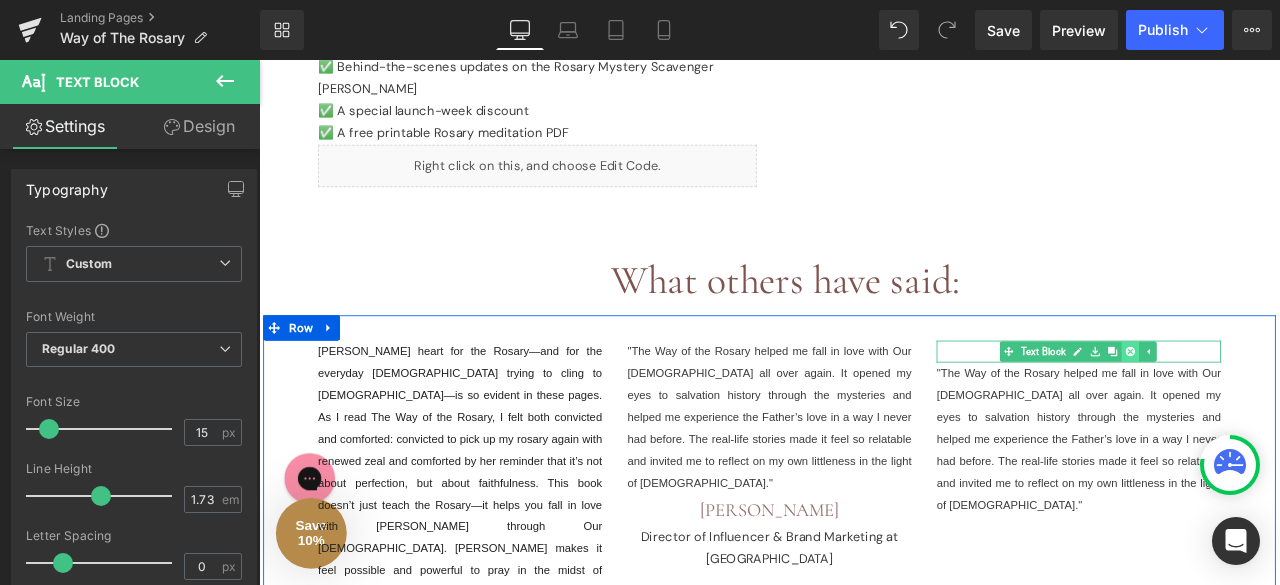 click 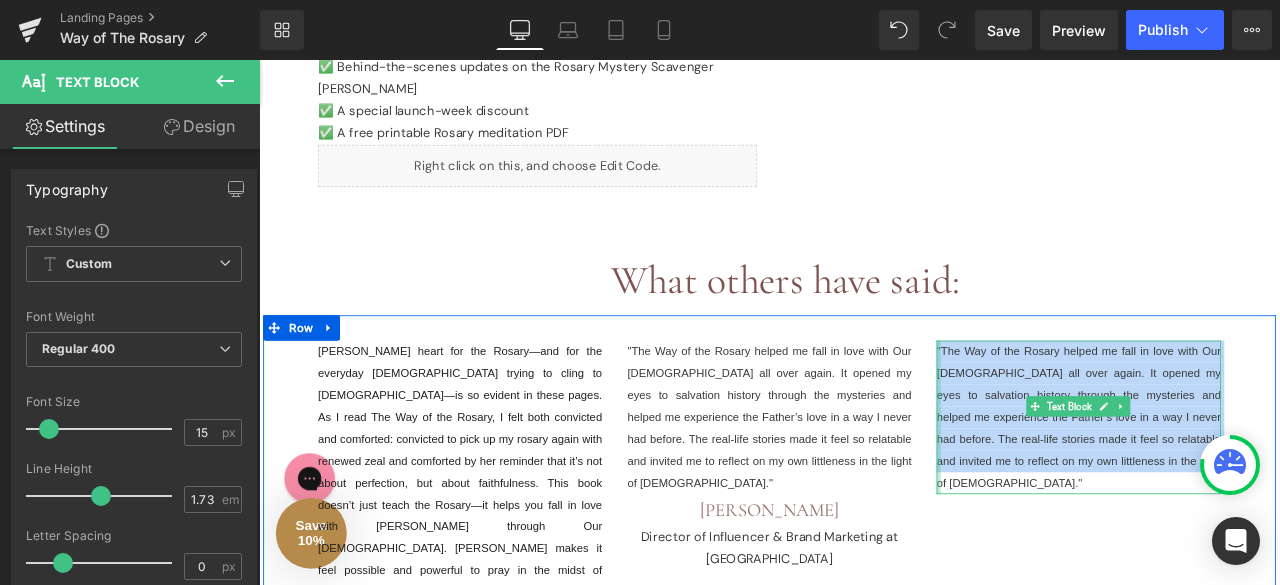 drag, startPoint x: 1348, startPoint y: 516, endPoint x: 1053, endPoint y: 382, distance: 324.00772 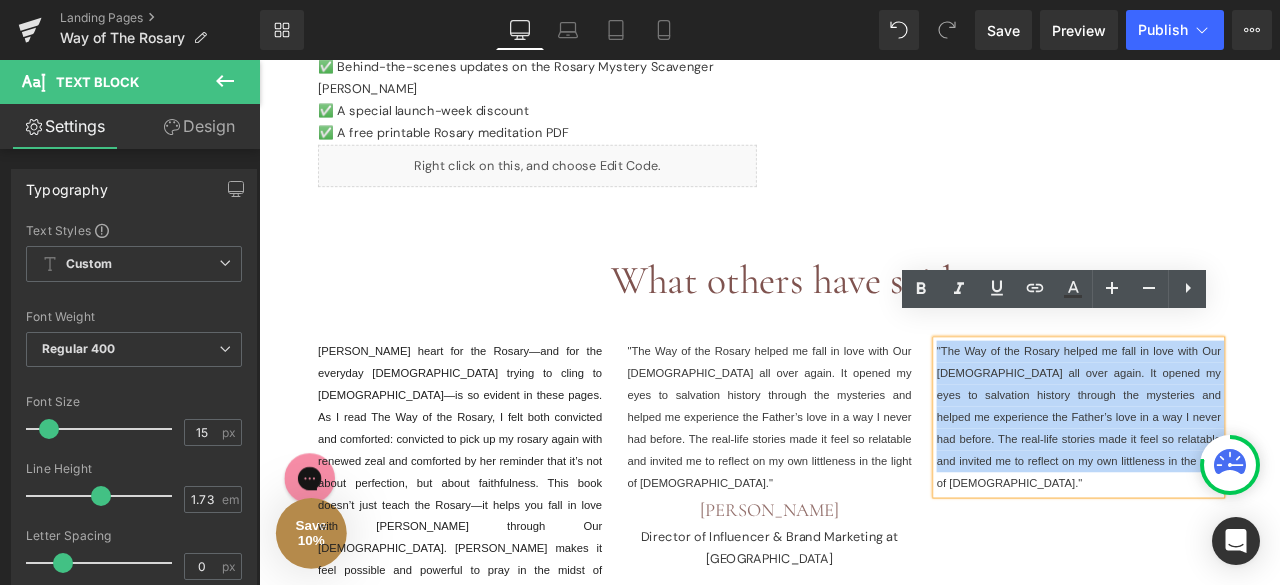 type 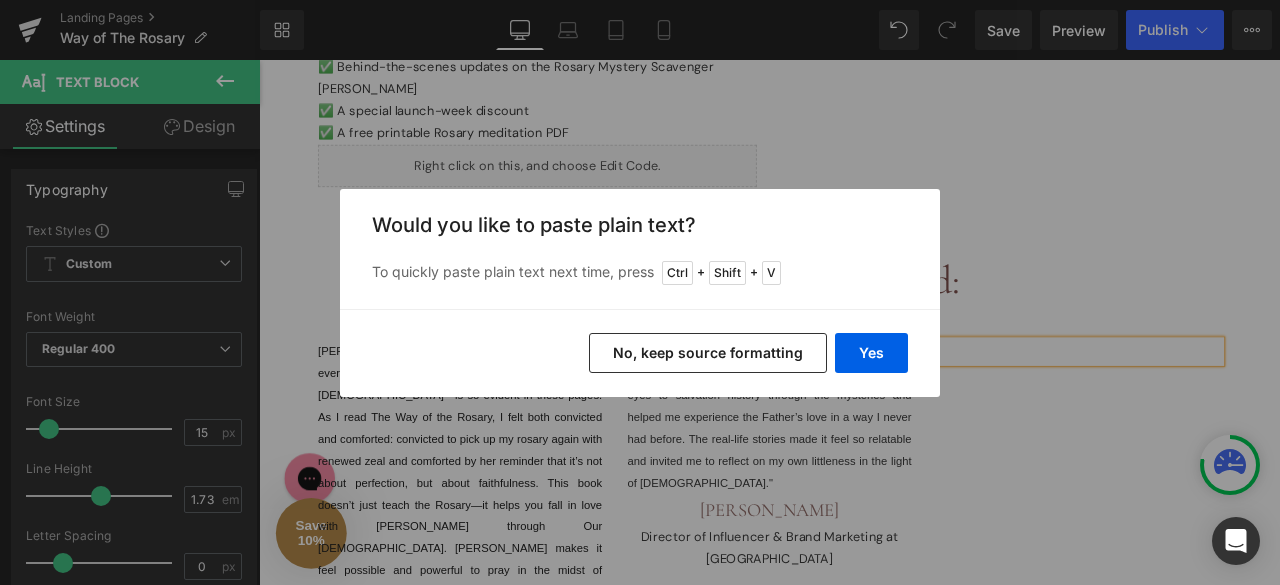 click on "No, keep source formatting" at bounding box center [708, 353] 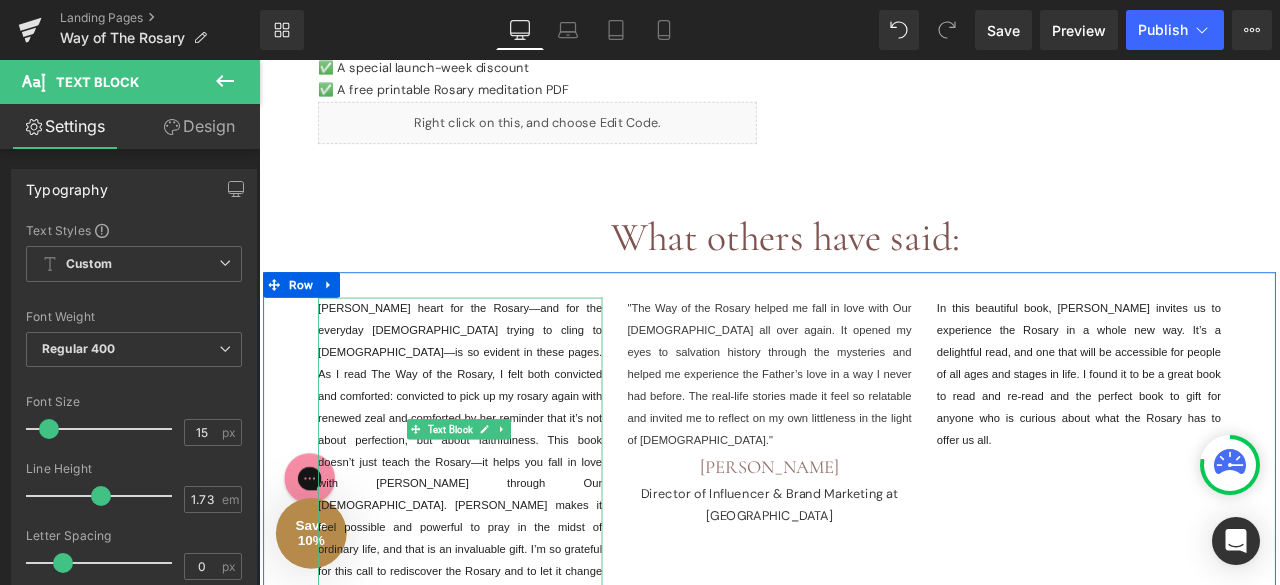 scroll, scrollTop: 1047, scrollLeft: 0, axis: vertical 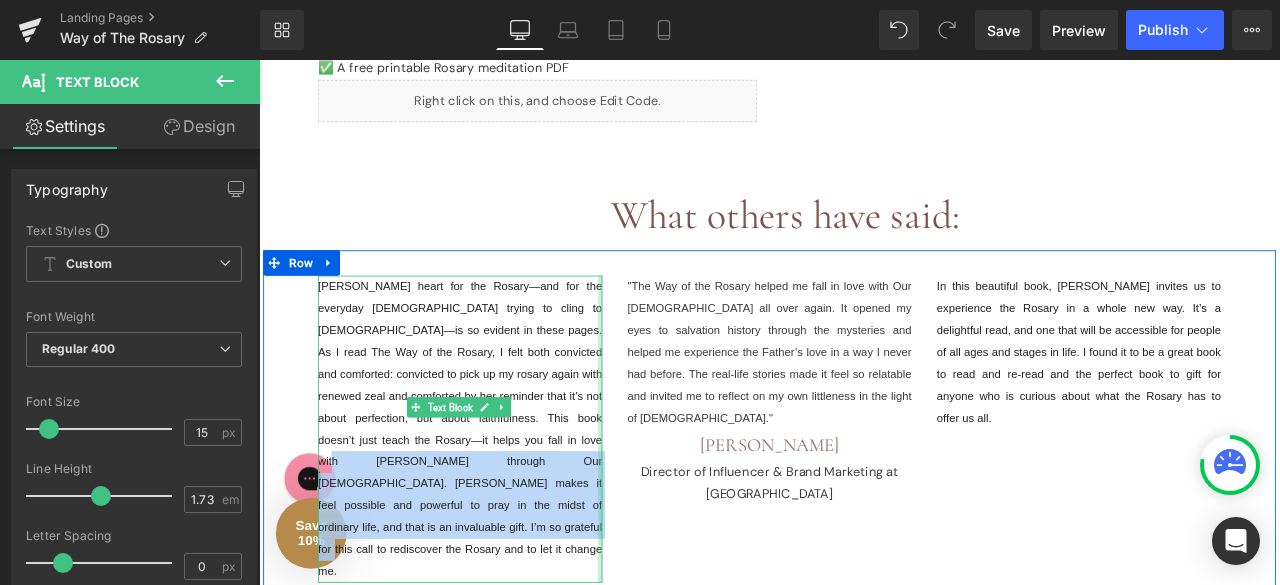 drag, startPoint x: 545, startPoint y: 487, endPoint x: 654, endPoint y: 561, distance: 131.74597 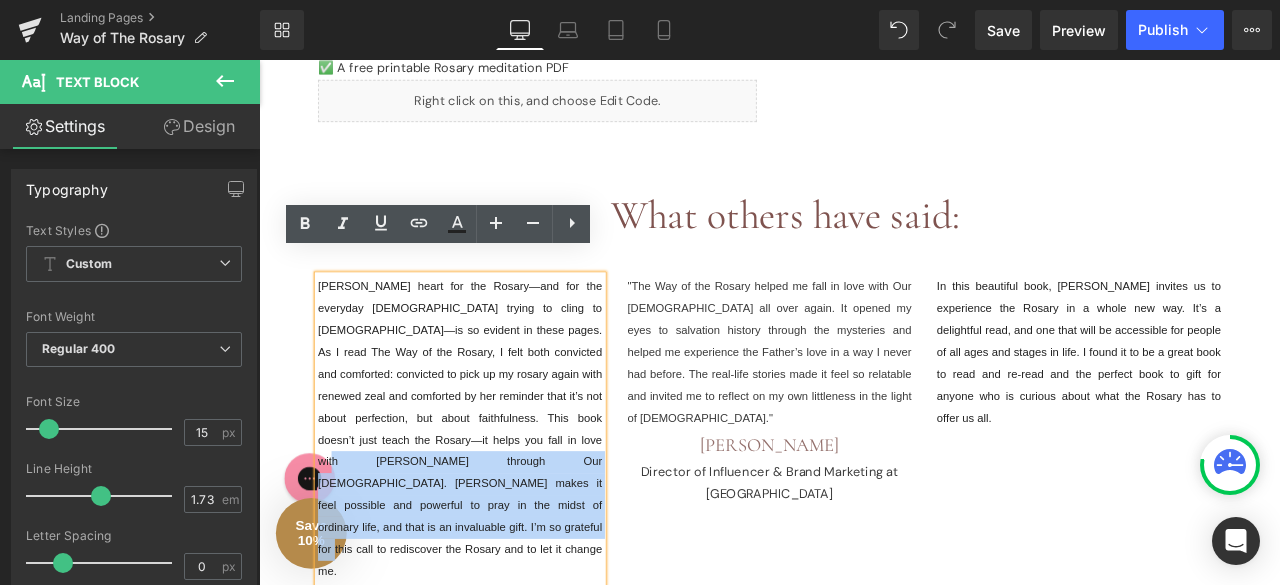 type 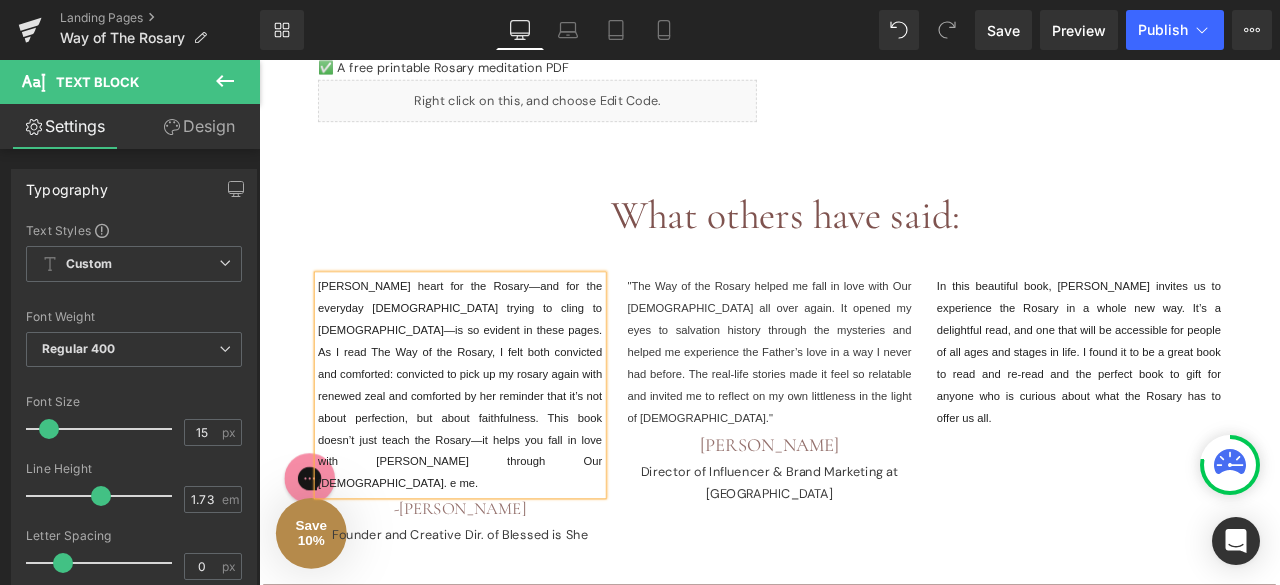 click on "Shannon’s heart for the Rosary—and for the everyday Catholic trying to cling to Christ—is so evident in these pages. As I read The Way of the Rosary, I felt both convicted and comforted: convicted to pick up my rosary again with renewed zeal and comforted by her reminder that it’s not about perfection, but about faithfulness. This book doesn’t just teach the Rosary—it helps you fall in love with Jesus through Our Lady. e me. Text Block         -Jenna Guizar Founder and Creative Dir. of Blessed is She Heading
"The Way of the Rosary helped me fall in love with Our Lady all over again. It opened my eyes to salvation history through the mysteries and helped me experience the Father’s love in a way I never had before. The real-life stories made it feel so relatable and invited me to reflect on my own littleness in the light of Christ."
Text Block         Taylor Buckley Director of Influencer & Brand Marketing at Hallow Heading         Text Block         Heading         Row" at bounding box center (864, 483) 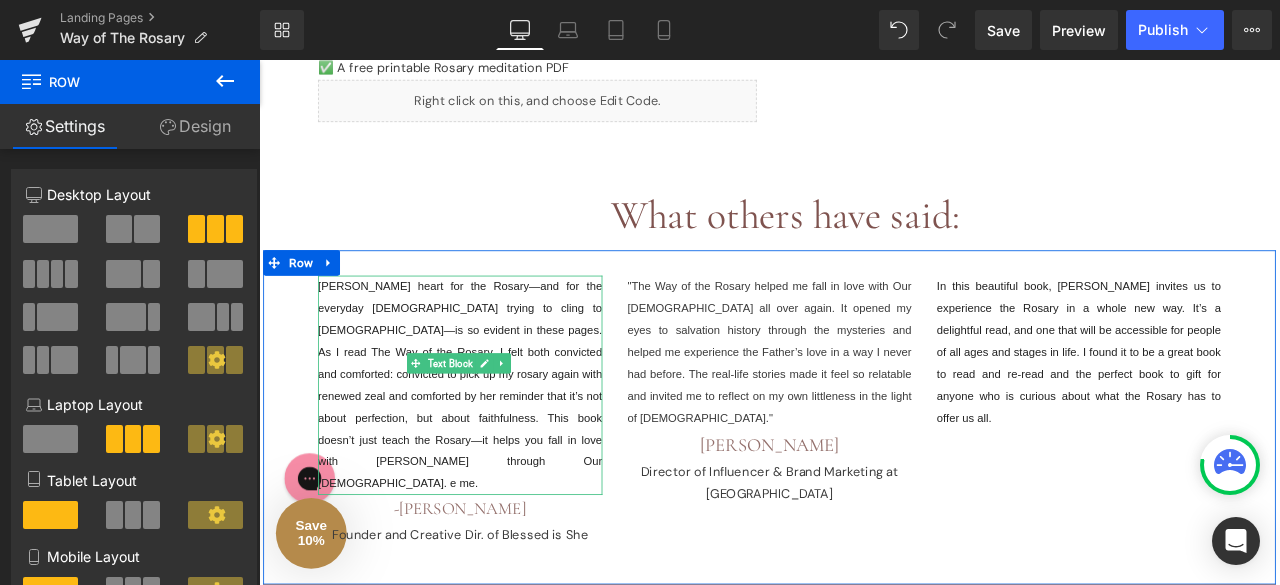 click on "Shannon’s heart for the Rosary—and for the everyday Catholic trying to cling to Christ—is so evident in these pages. As I read The Way of the Rosary, I felt both convicted and comforted: convicted to pick up my rosary again with renewed zeal and comforted by her reminder that it’s not about perfection, but about faithfulness. This book doesn’t just teach the Rosary—it helps you fall in love with Jesus through Our Lady. e me." at bounding box center [497, 445] 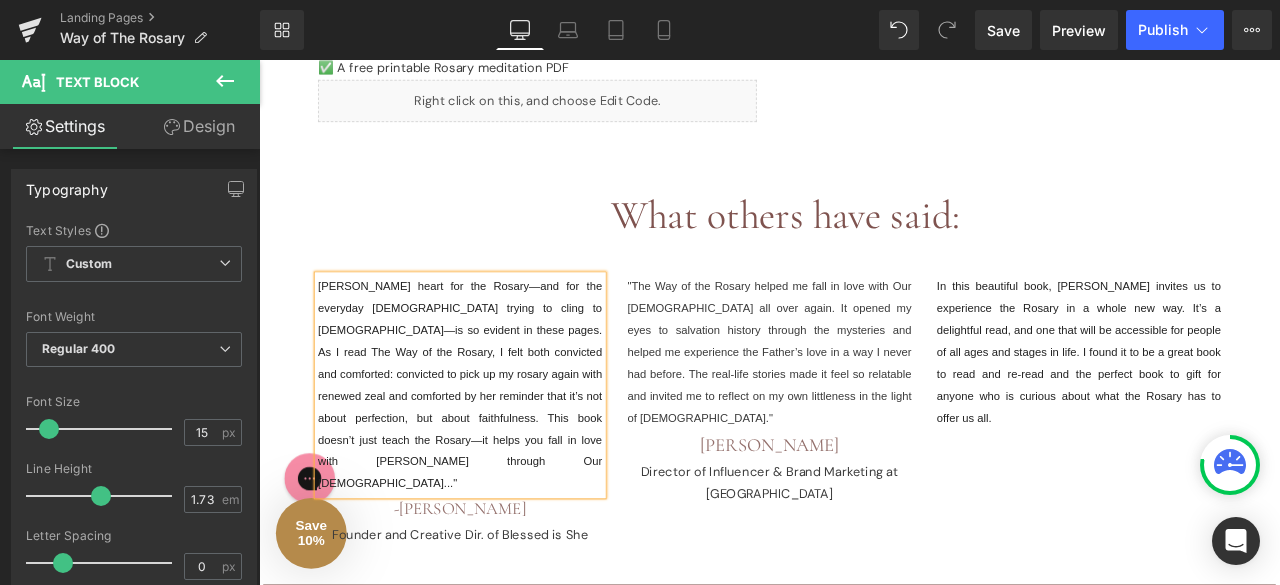 click on "Shannon’s heart for the Rosary—and for the everyday Catholic trying to cling to Christ—is so evident in these pages. As I read The Way of the Rosary, I felt both convicted and comforted: convicted to pick up my rosary again with renewed zeal and comforted by her reminder that it’s not about perfection, but about faithfulness. This book doesn’t just teach the Rosary—it helps you fall in love with Jesus through Our Lady..."" at bounding box center (497, 444) 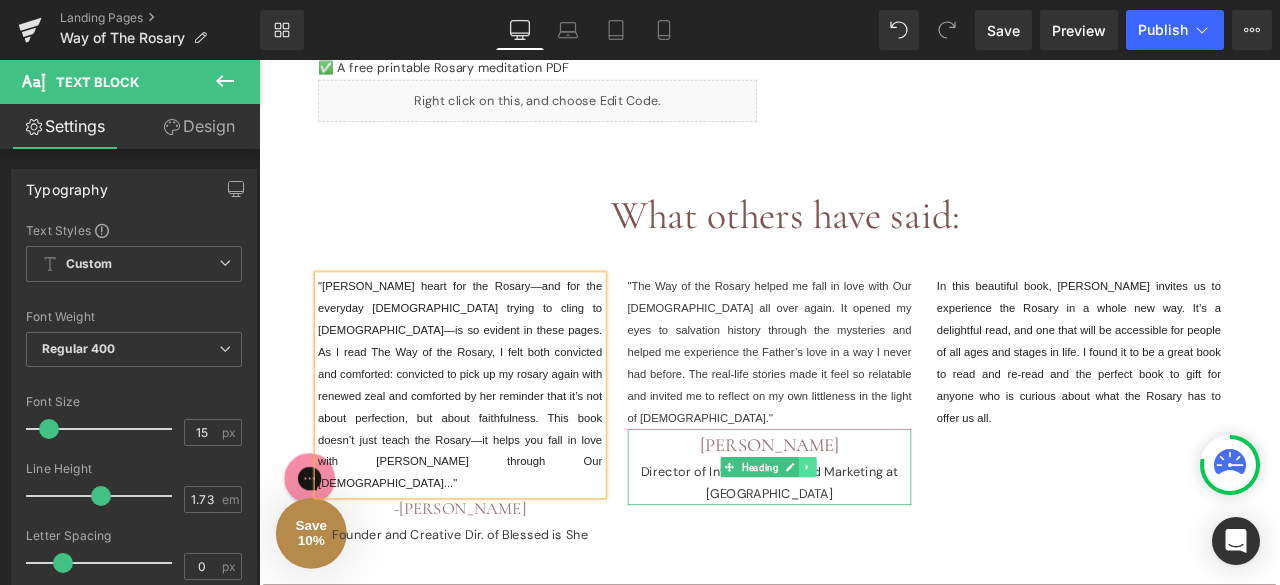 click at bounding box center (909, 542) 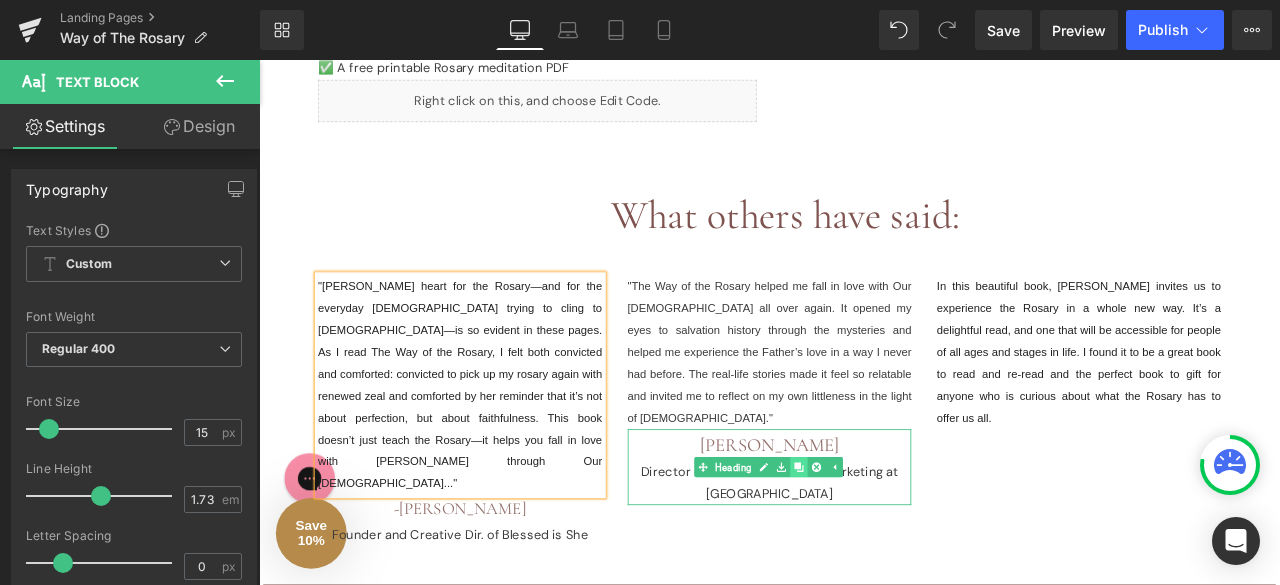 click 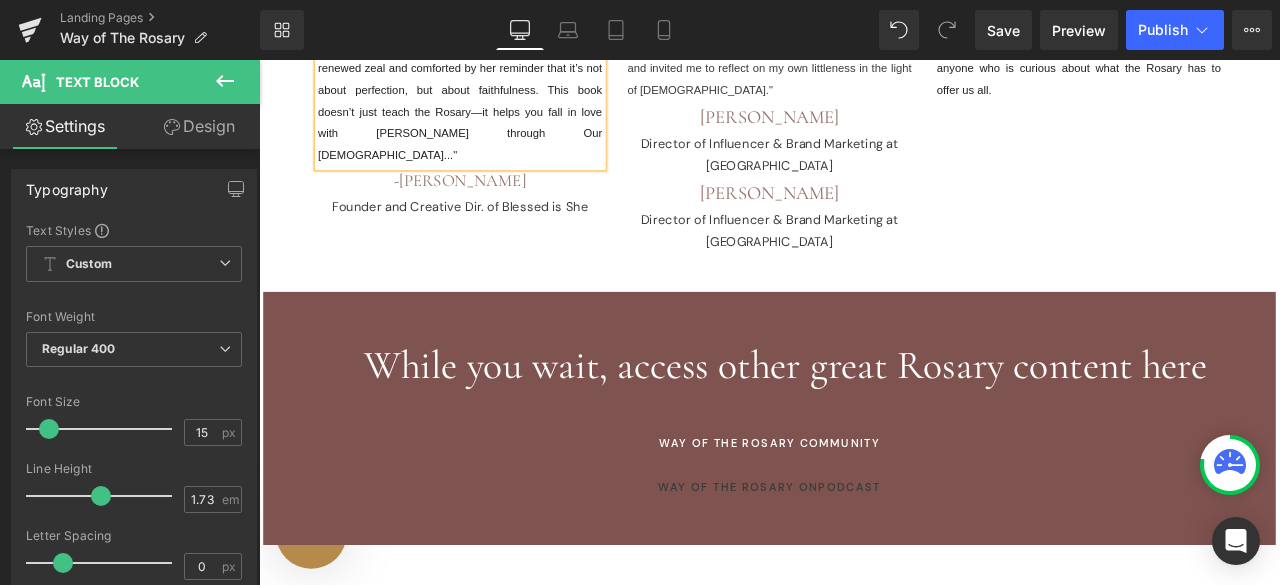 scroll, scrollTop: 1442, scrollLeft: 0, axis: vertical 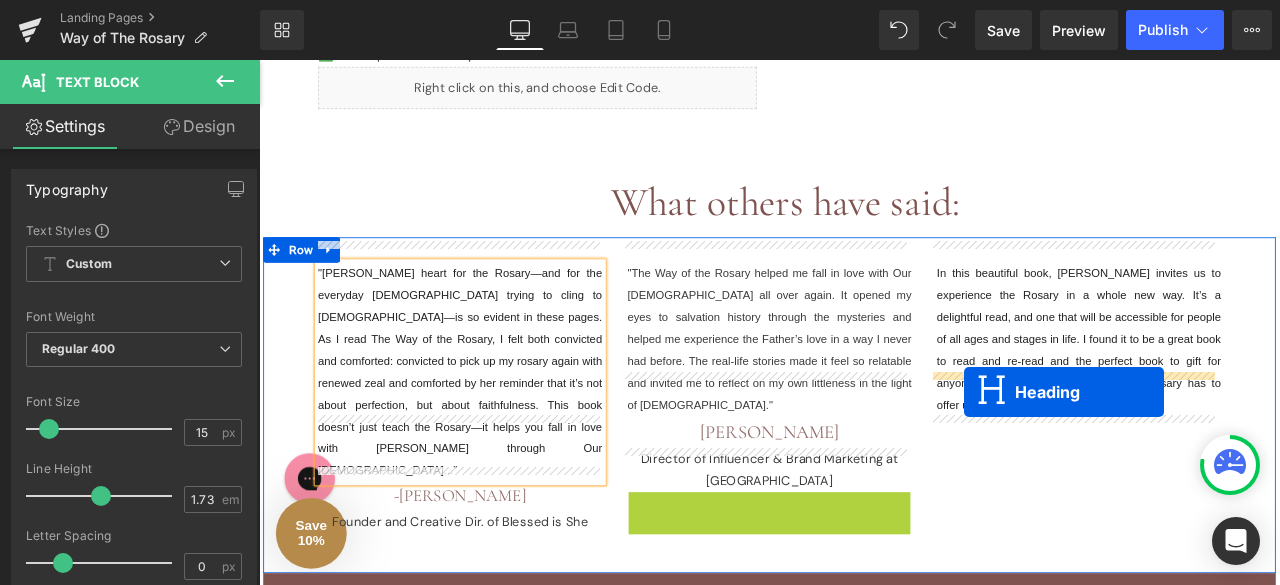 drag, startPoint x: 811, startPoint y: 186, endPoint x: 1094, endPoint y: 451, distance: 387.7035 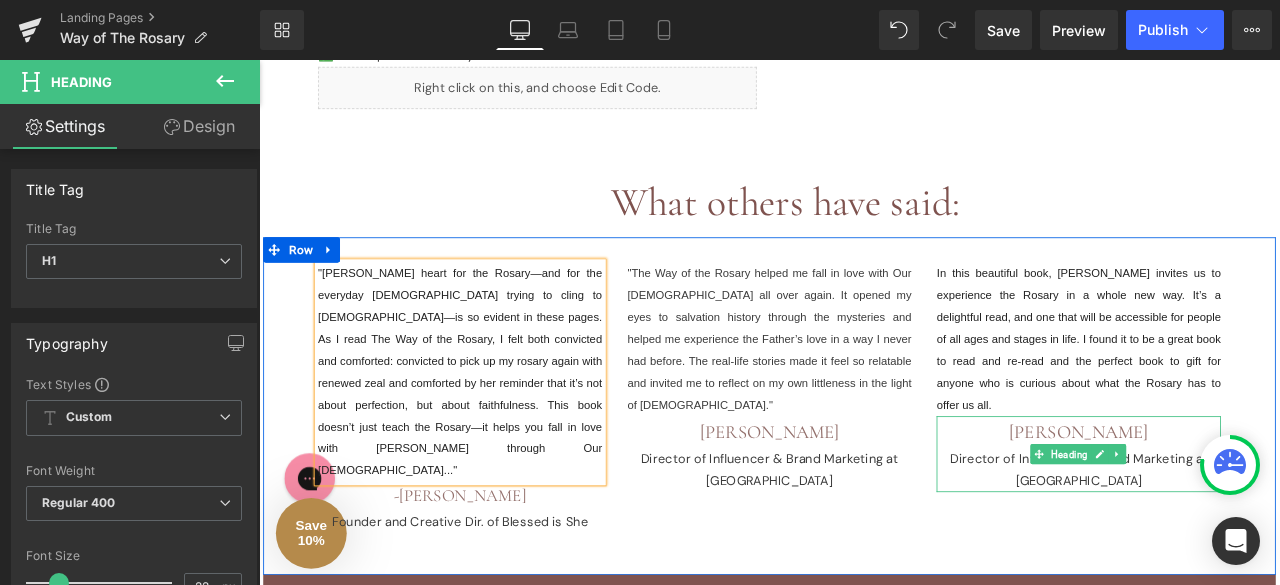 click on "Taylor Buckley" at bounding box center [1230, 501] 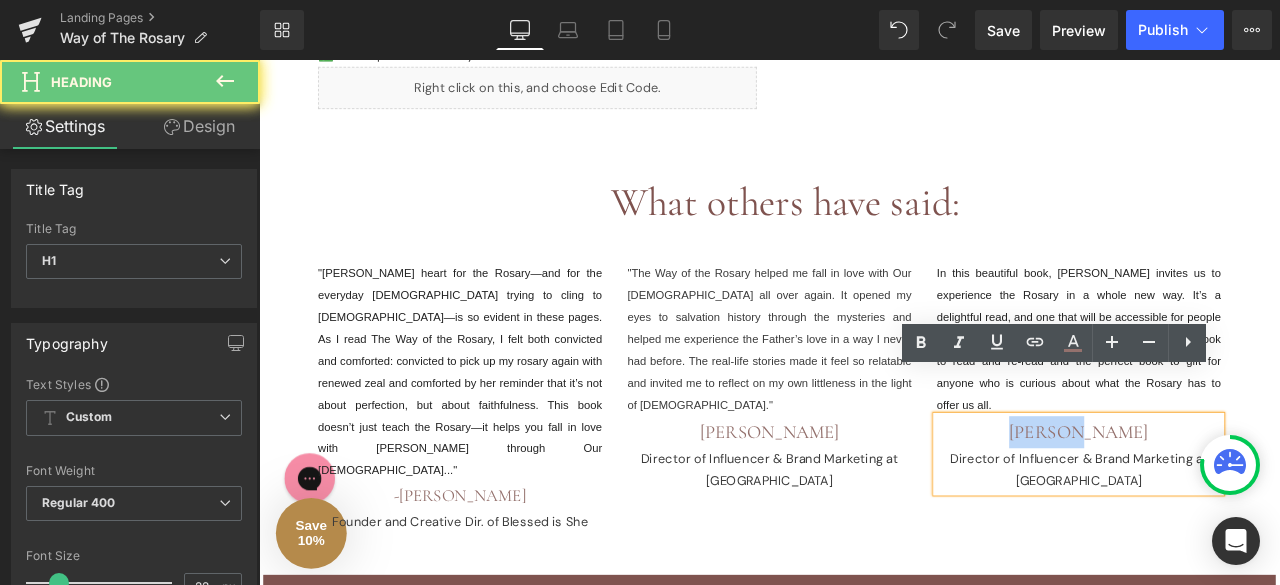 click on "Taylor Buckley" at bounding box center (1230, 501) 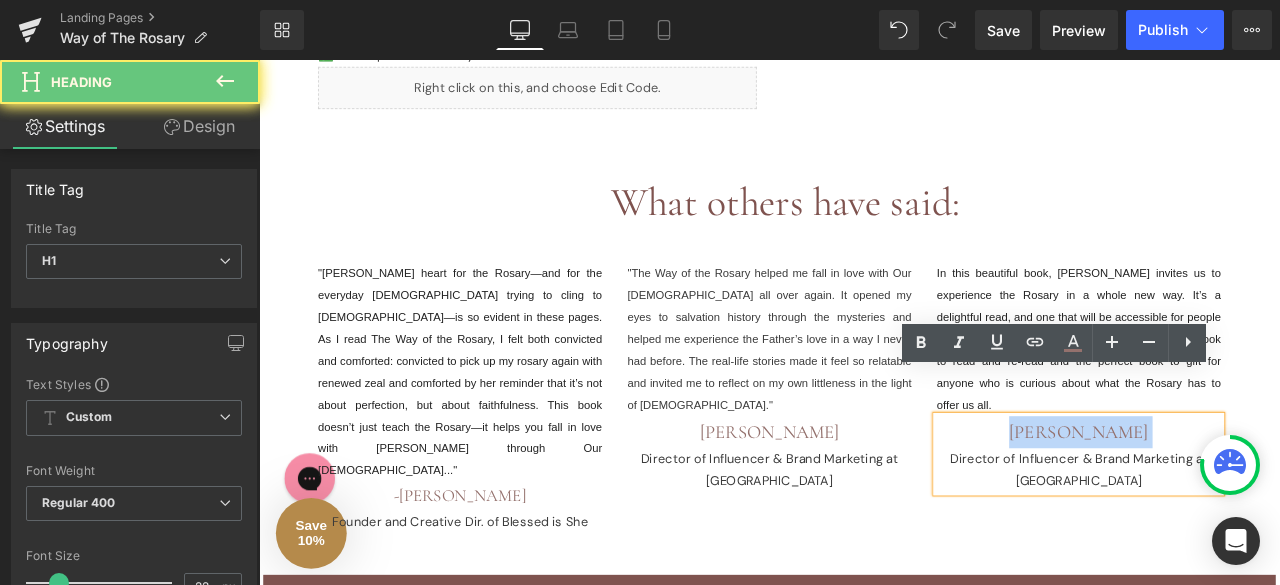 click on "Taylor Buckley" at bounding box center [1230, 501] 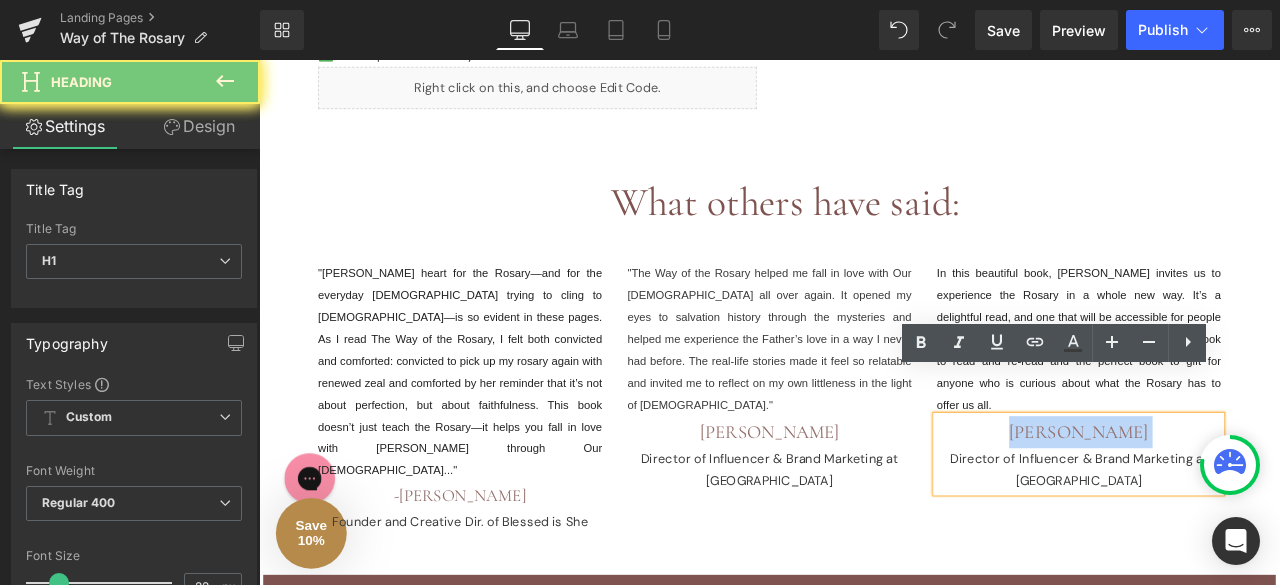 type 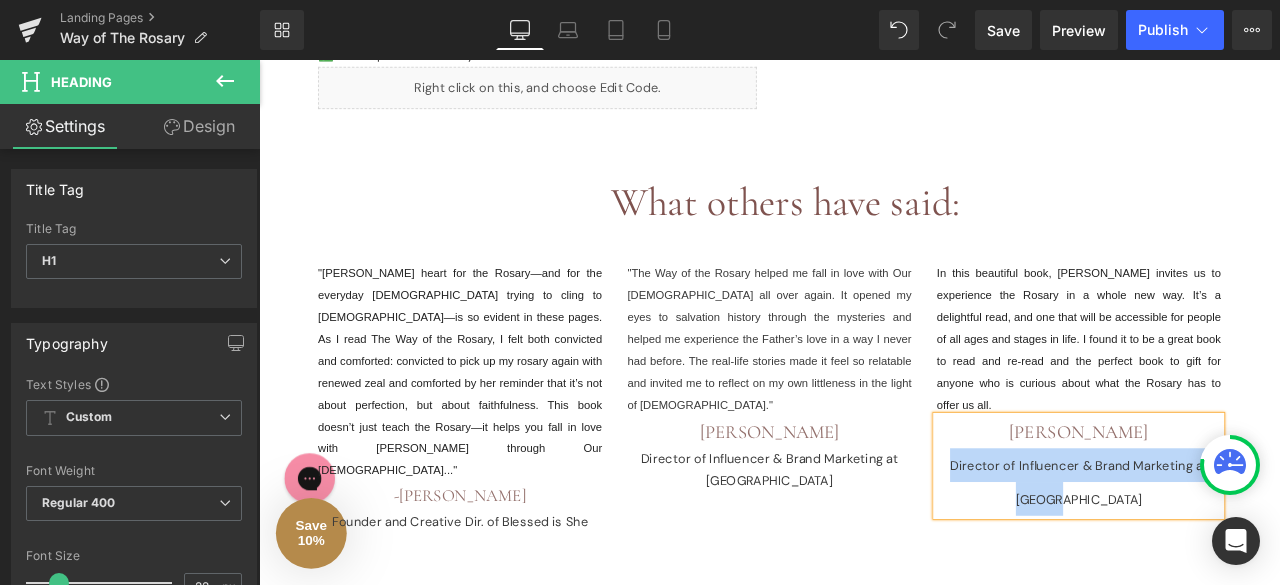 drag, startPoint x: 1256, startPoint y: 534, endPoint x: 1061, endPoint y: 490, distance: 199.90248 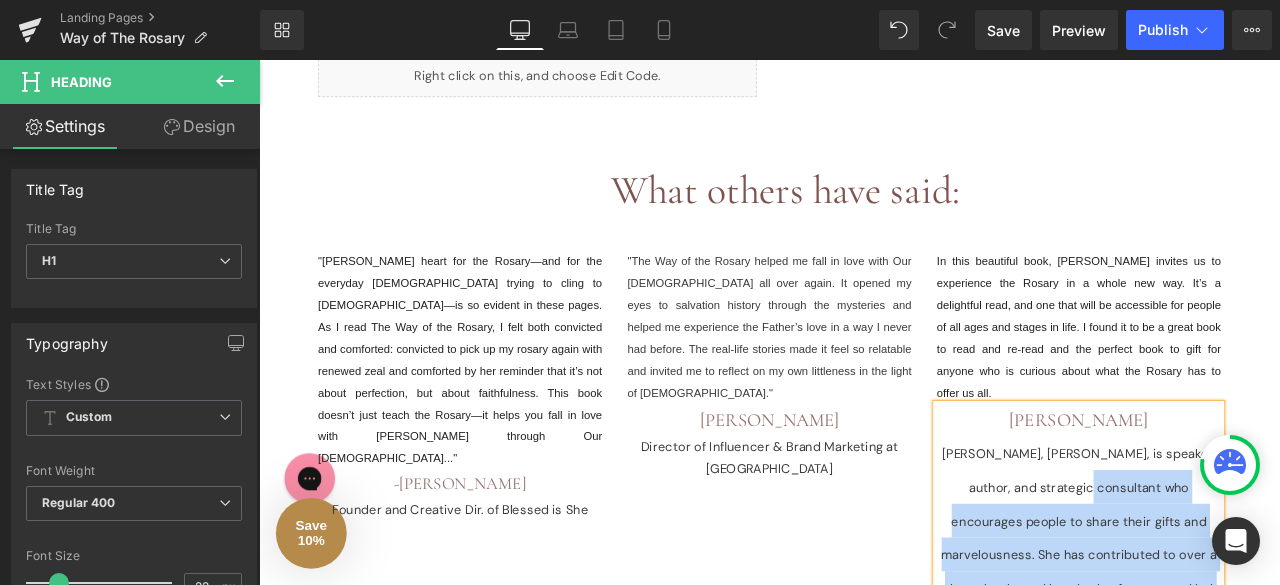 scroll, scrollTop: 1241, scrollLeft: 0, axis: vertical 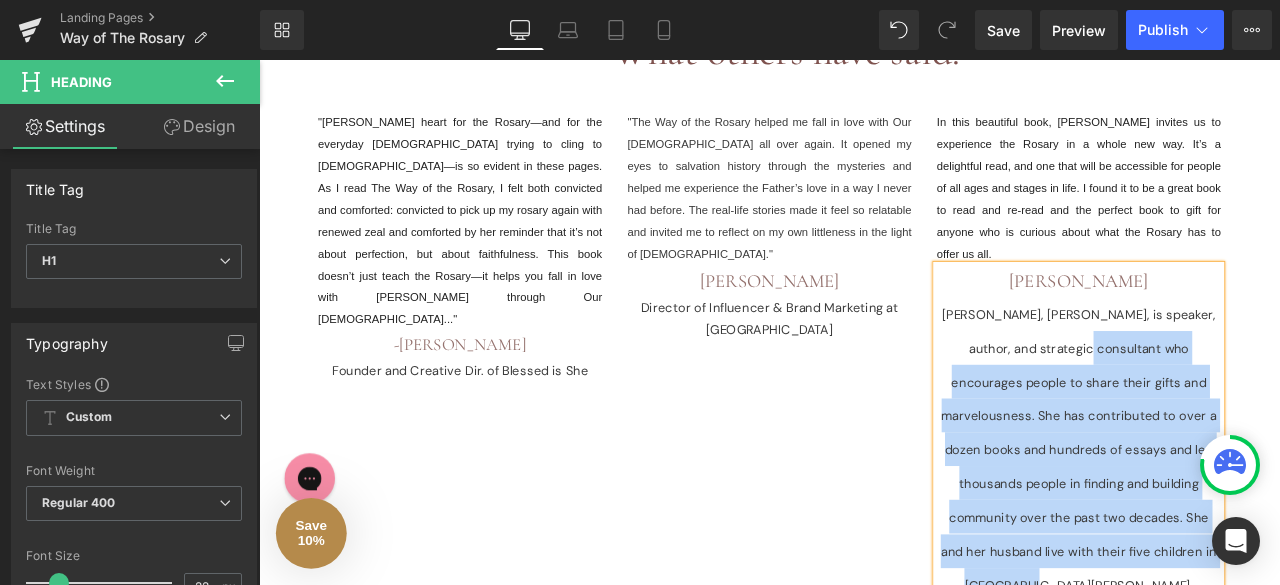 drag, startPoint x: 1148, startPoint y: 527, endPoint x: 1371, endPoint y: 602, distance: 235.2743 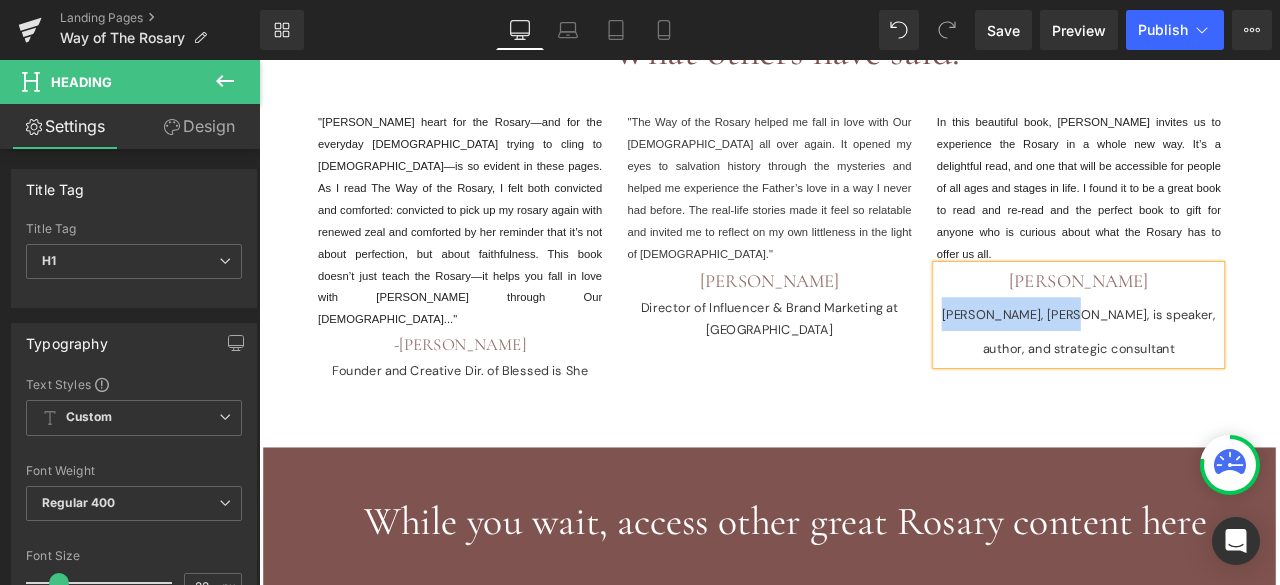 drag, startPoint x: 1180, startPoint y: 313, endPoint x: 1046, endPoint y: 311, distance: 134.01492 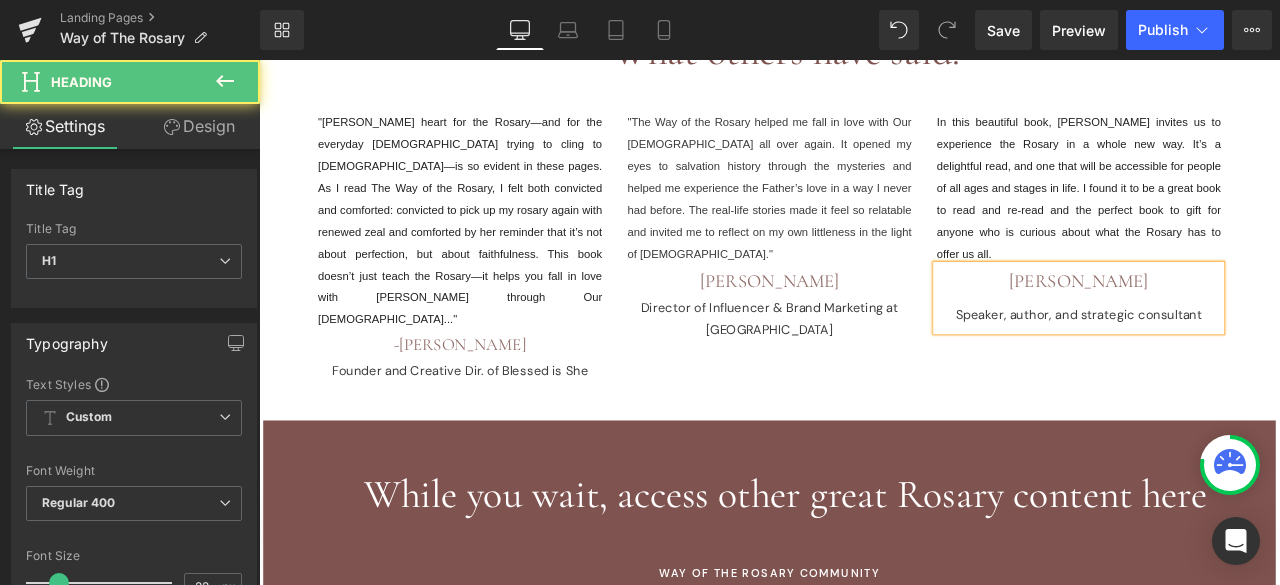 click on "Speaker, author, and strategic consultant" at bounding box center (1231, 362) 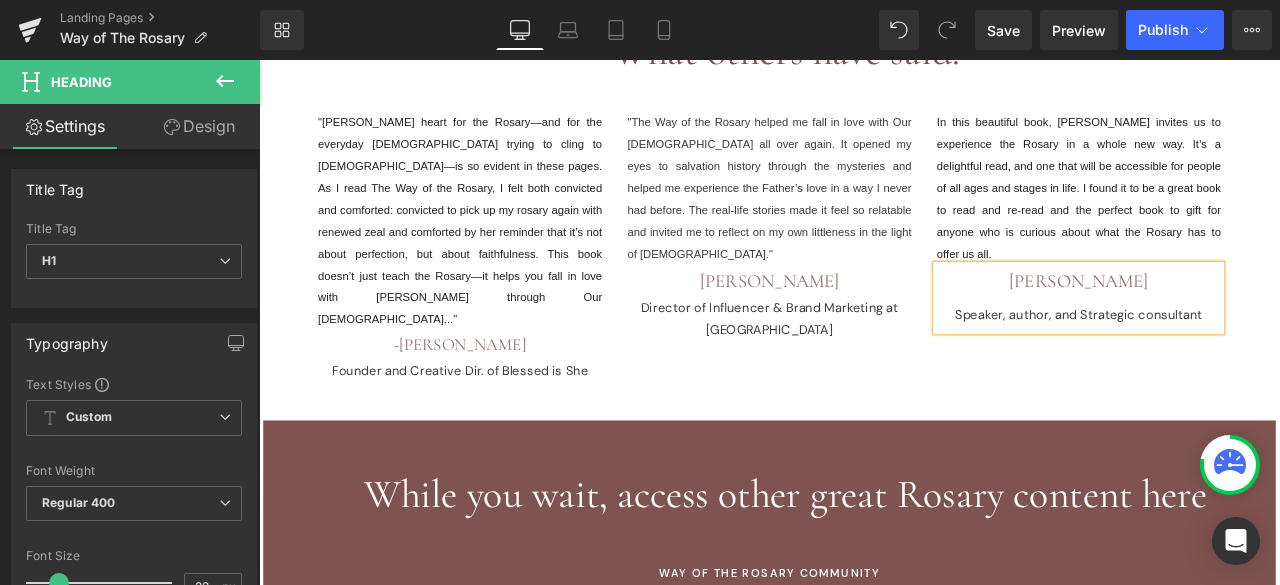 click on "Speaker, author, and Strategic consultant" at bounding box center [1230, 362] 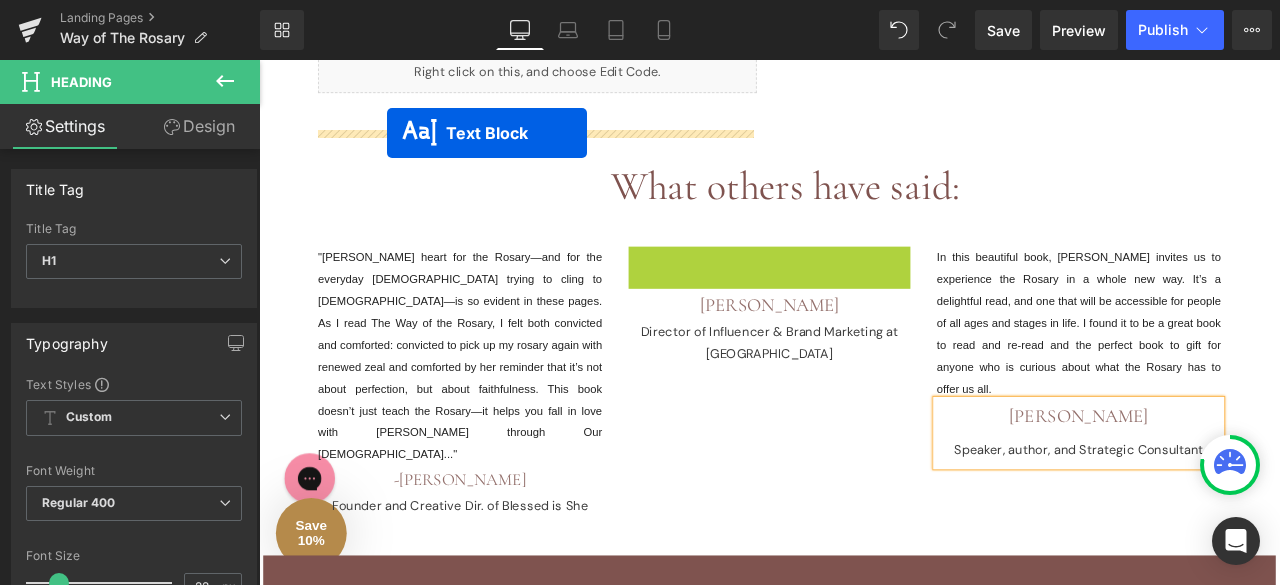 scroll, scrollTop: 861, scrollLeft: 0, axis: vertical 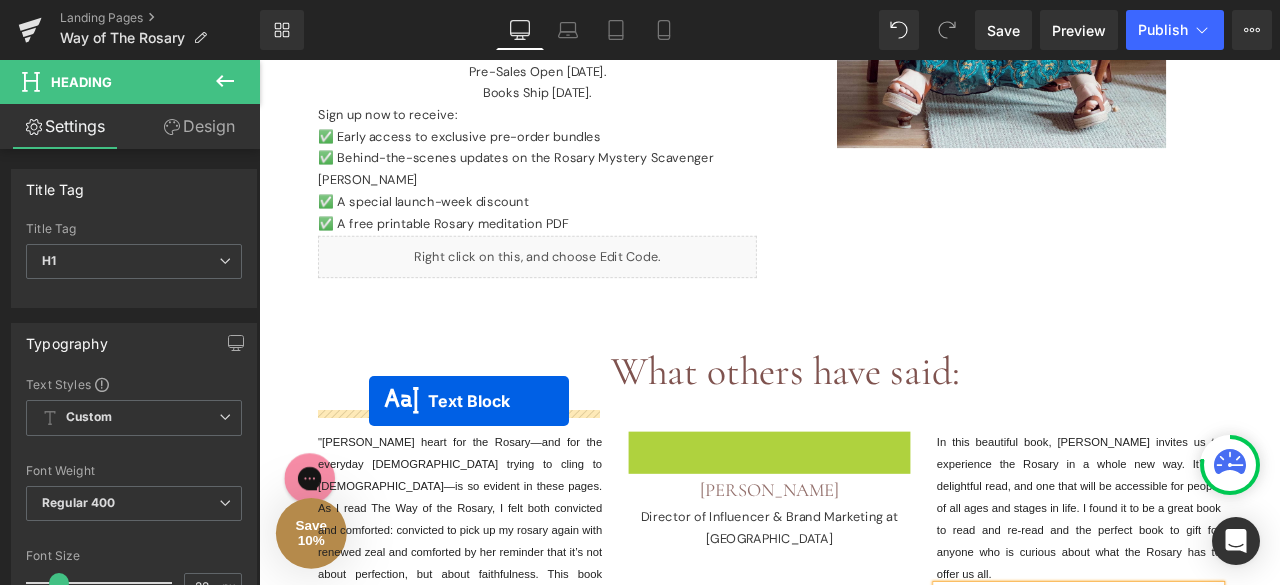 drag, startPoint x: 770, startPoint y: 181, endPoint x: 389, endPoint y: 464, distance: 474.6051 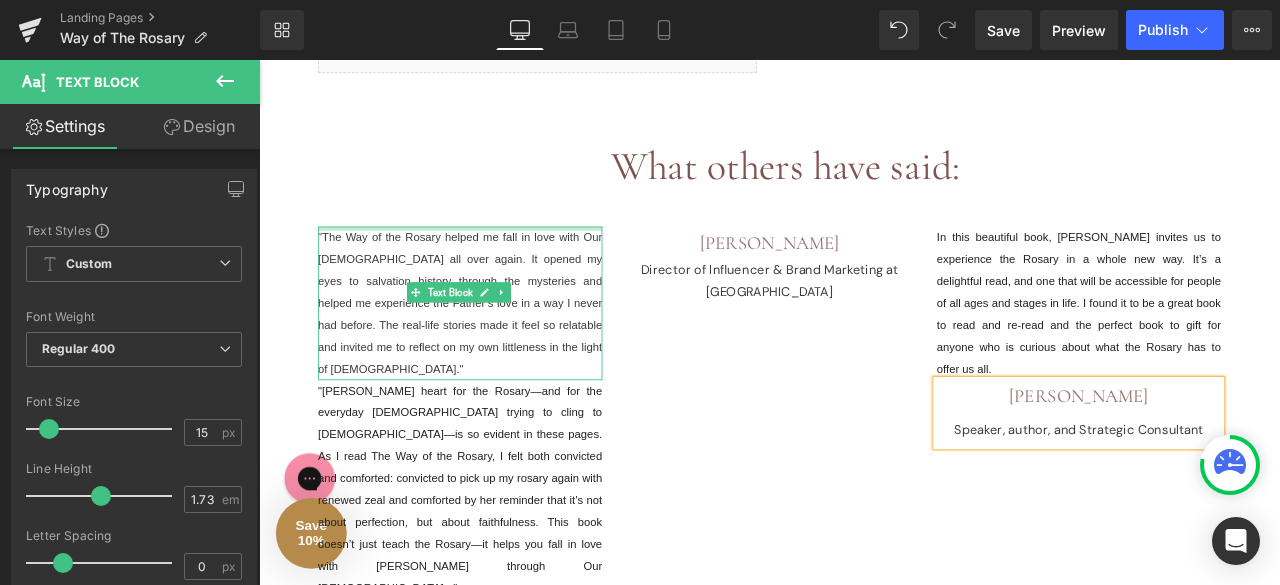 scroll, scrollTop: 1105, scrollLeft: 0, axis: vertical 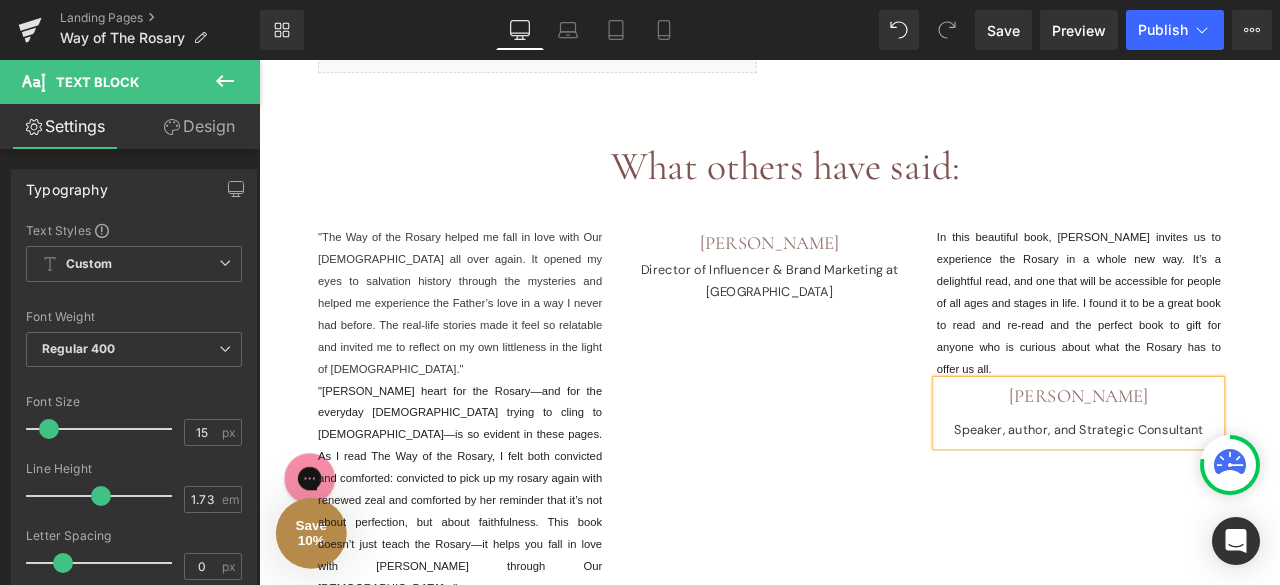 click on ""Shannon’s heart for the Rosary—and for the everyday Catholic trying to cling to Christ—is so evident in these pages. As I read The Way of the Rosary, I felt both convicted and comforted: convicted to pick up my rosary again with renewed zeal and comforted by her reminder that it’s not about perfection, but about faithfulness. This book doesn’t just teach the Rosary—it helps you fall in love with Jesus through Our Lady..."" at bounding box center [497, 569] 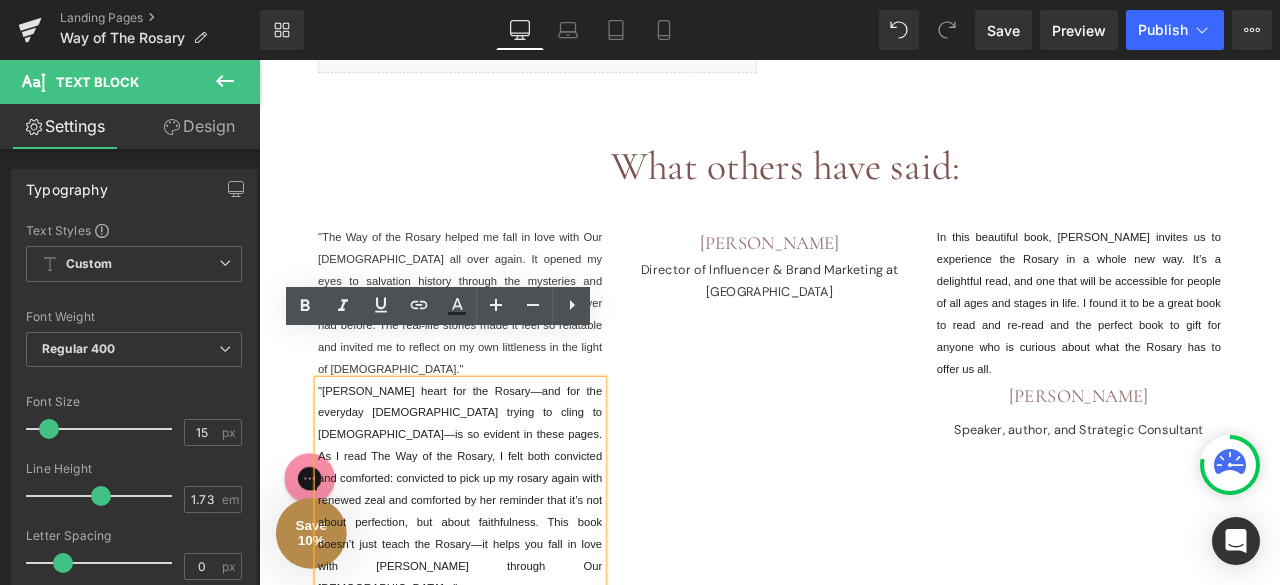 click on ""The Way of the Rosary helped me fall in love with Our Lady all over again. It opened my eyes to salvation history through the mysteries and helped me experience the Father’s love in a way I never had before. The real-life stories made it feel so relatable and invited me to reflect on my own littleness in the light of Christ."
Text Block         "Shannon’s heart for the Rosary—and for the everyday Catholic trying to cling to Christ—is so evident in these pages. As I read The Way of the Rosary, I felt both convicted and comforted: convicted to pick up my rosary again with renewed zeal and comforted by her reminder that it’s not about perfection, but about faithfulness. This book doesn’t just teach the Rosary—it helps you fall in love with Jesus through Our Lady..." Text Block         -Jenna Guizar Founder and Creative Dir. of Blessed is She Heading         Taylor Buckley Director of Influencer & Brand Marketing at Hallow Heading         Text Block         Nell O' Leary Heading" at bounding box center [864, 516] 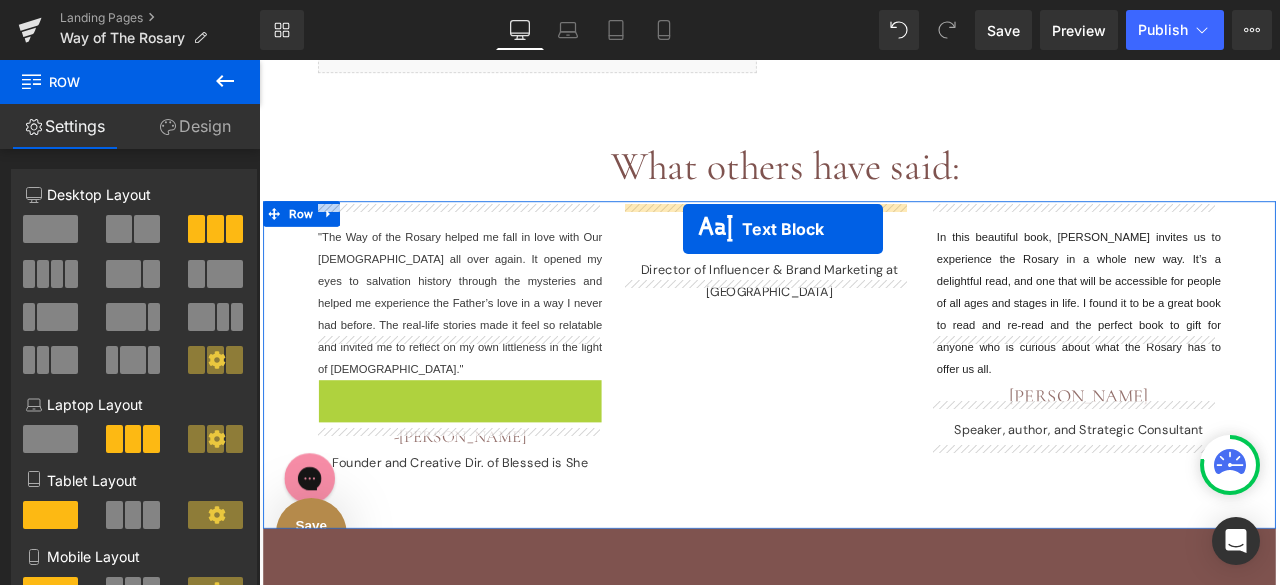 drag, startPoint x: 444, startPoint y: 487, endPoint x: 761, endPoint y: 261, distance: 389.3135 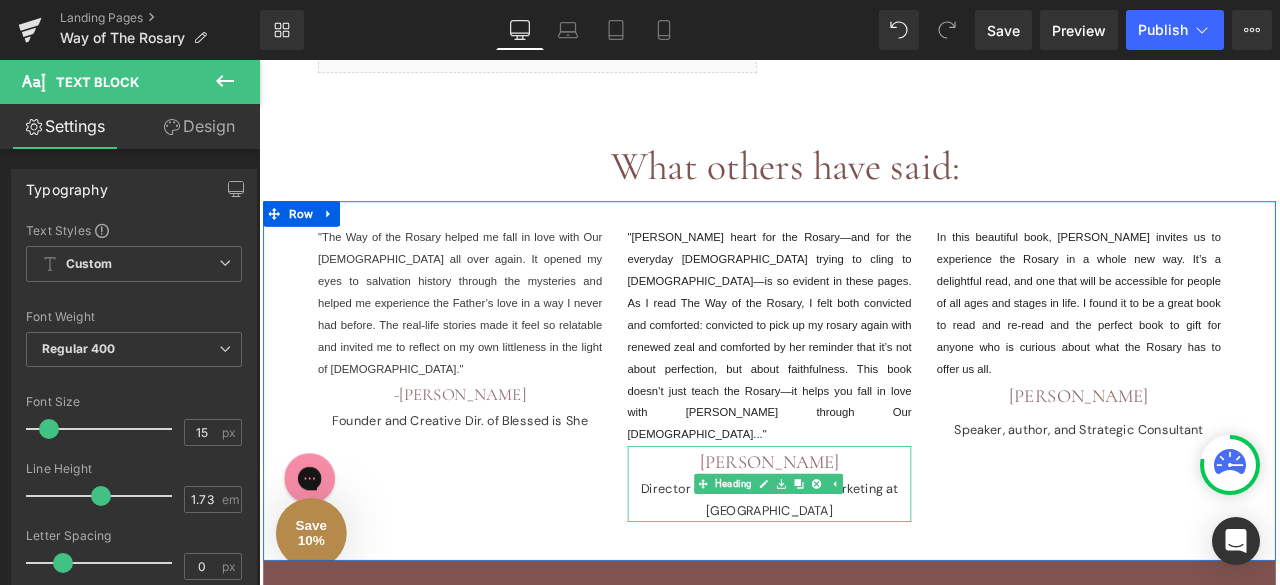click on "Taylor Buckley" at bounding box center (864, 536) 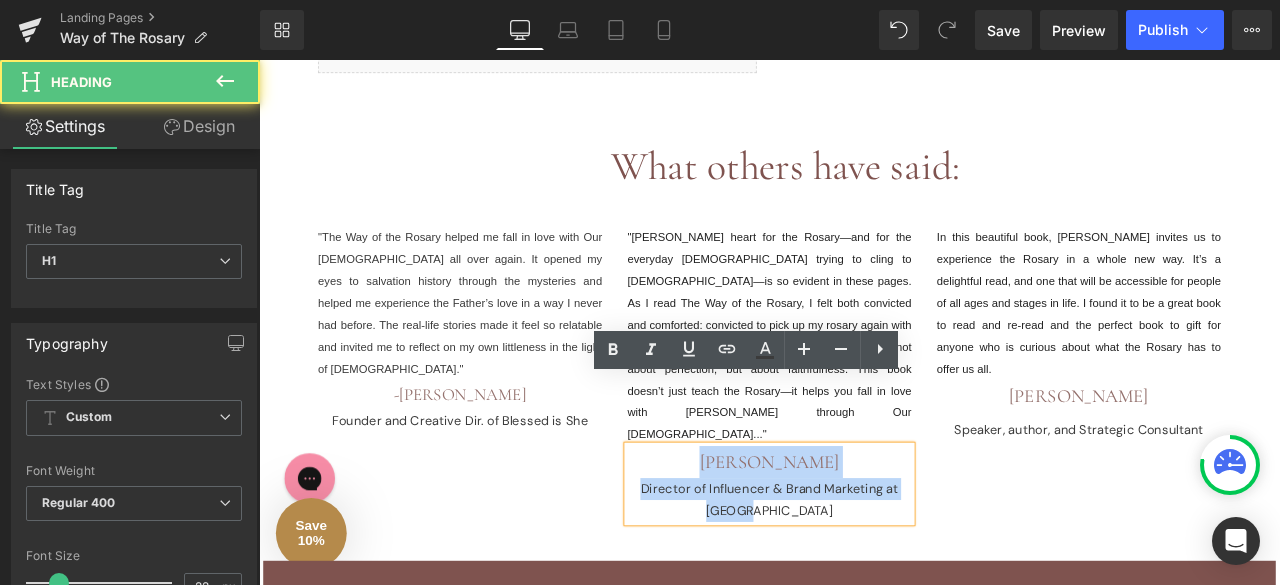 drag, startPoint x: 895, startPoint y: 513, endPoint x: 779, endPoint y: 457, distance: 128.80994 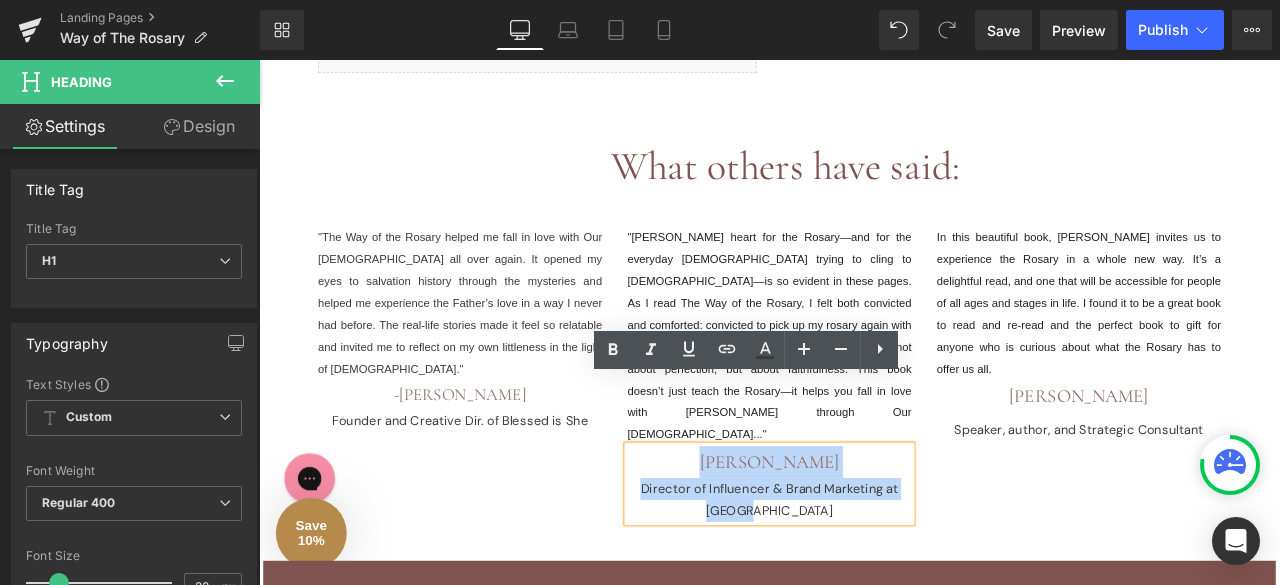 copy on "Taylor Buckley Director of Influencer & Brand Marketing at Hallow" 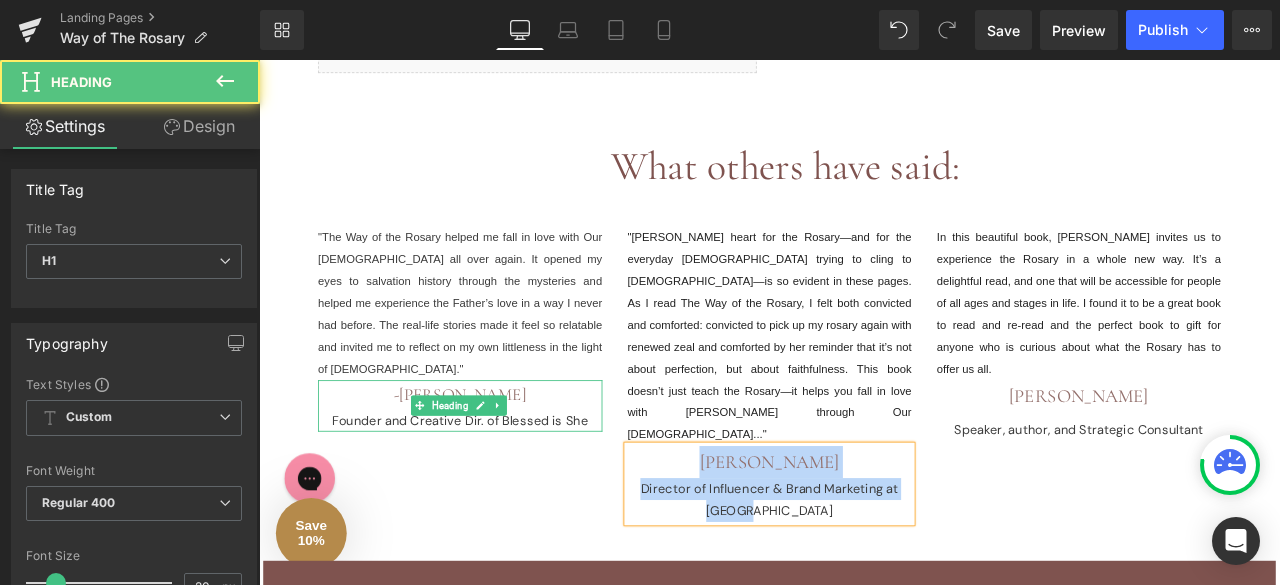 drag, startPoint x: 635, startPoint y: 434, endPoint x: 405, endPoint y: 398, distance: 232.80034 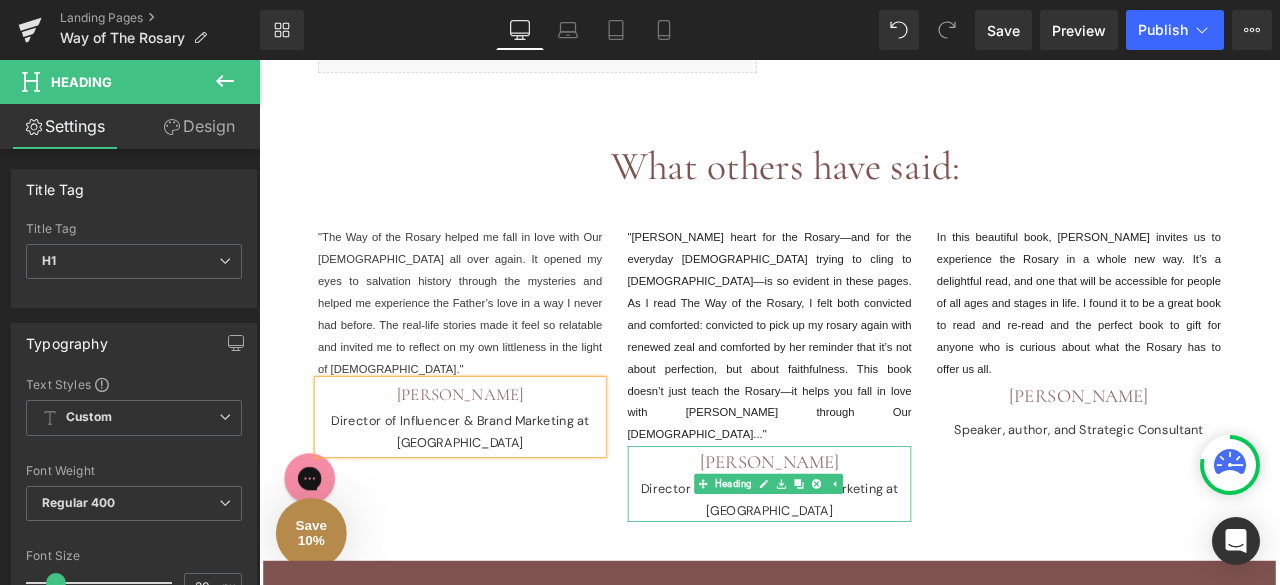 click on "Taylor Buckley" at bounding box center [864, 536] 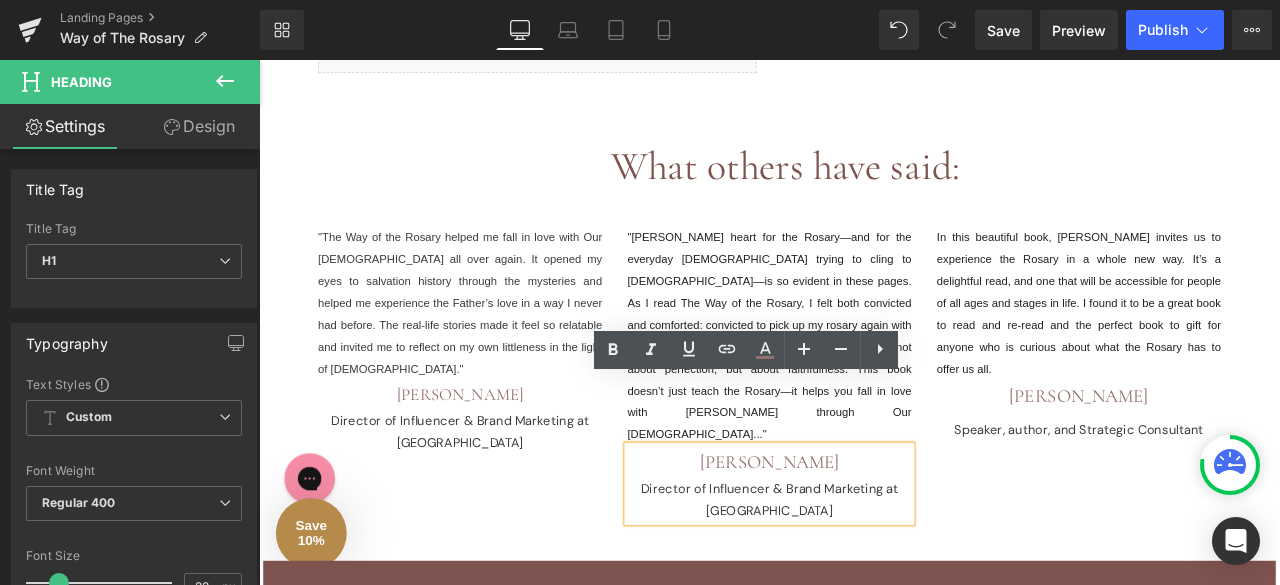 type 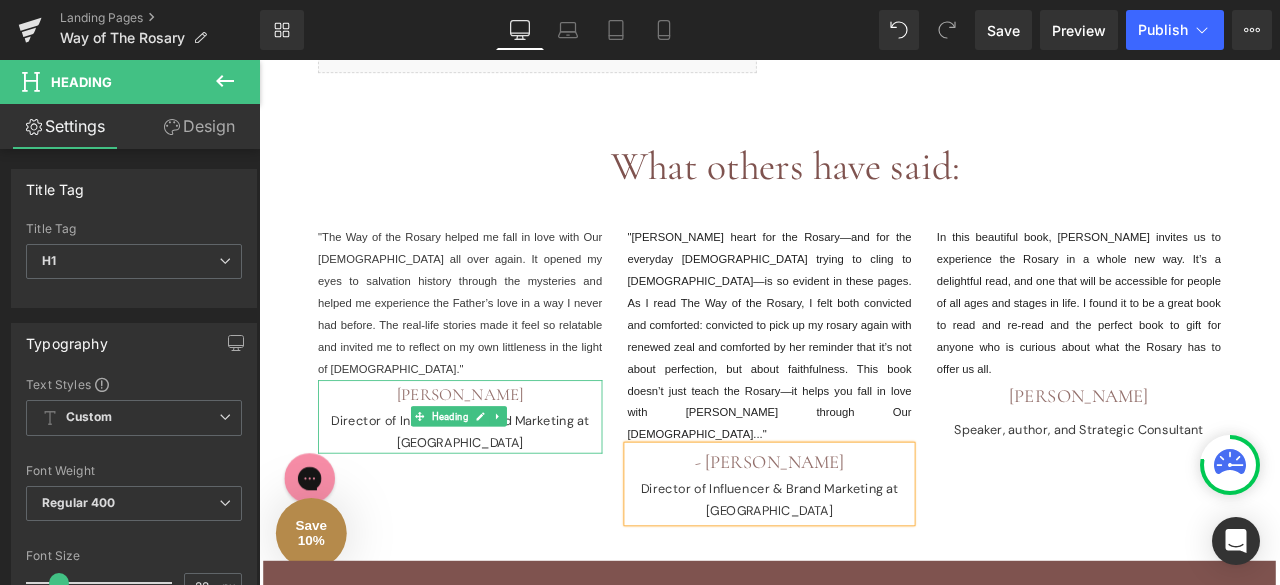 click on "Taylor Buckley" at bounding box center [497, 456] 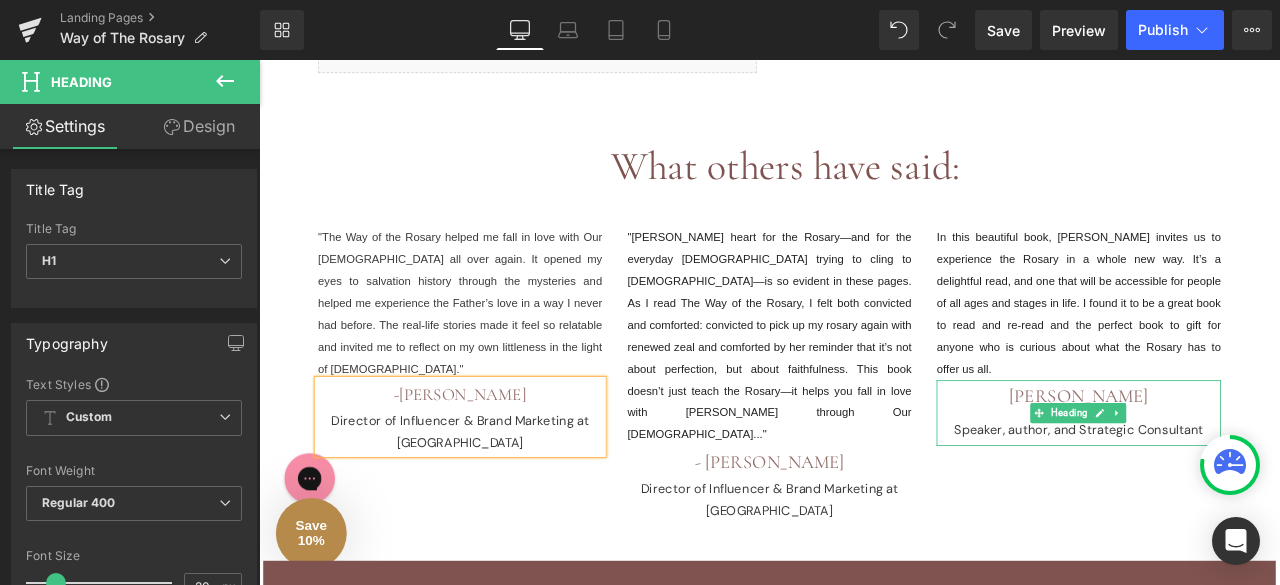 click on "Nell O' Leary" at bounding box center [1230, 458] 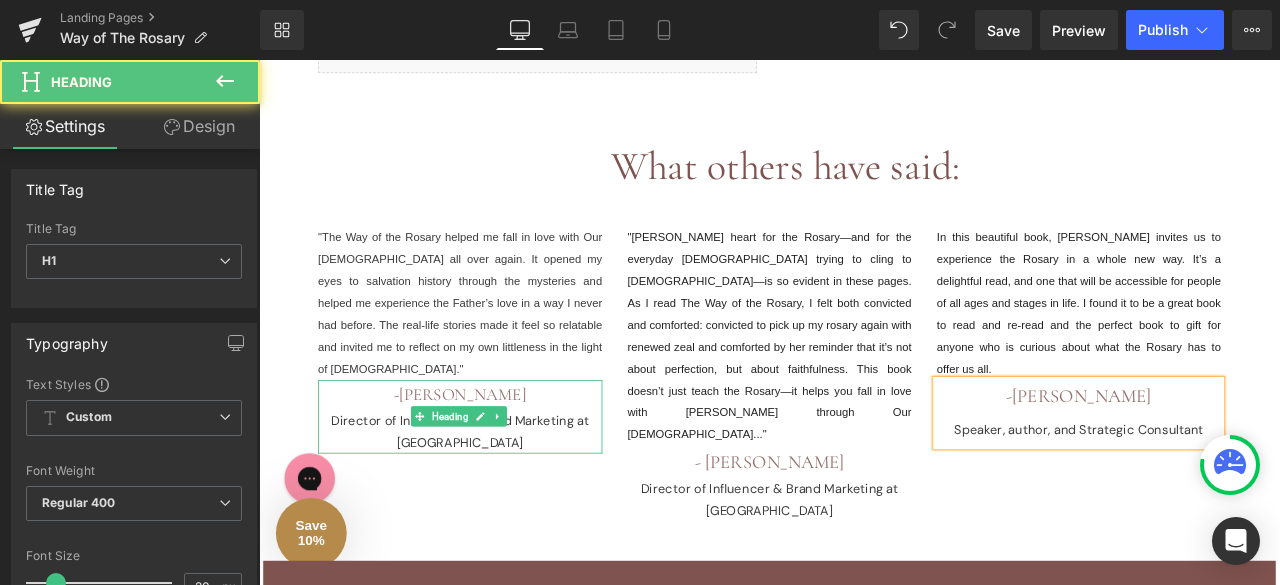 drag, startPoint x: 520, startPoint y: 465, endPoint x: 338, endPoint y: 438, distance: 183.99185 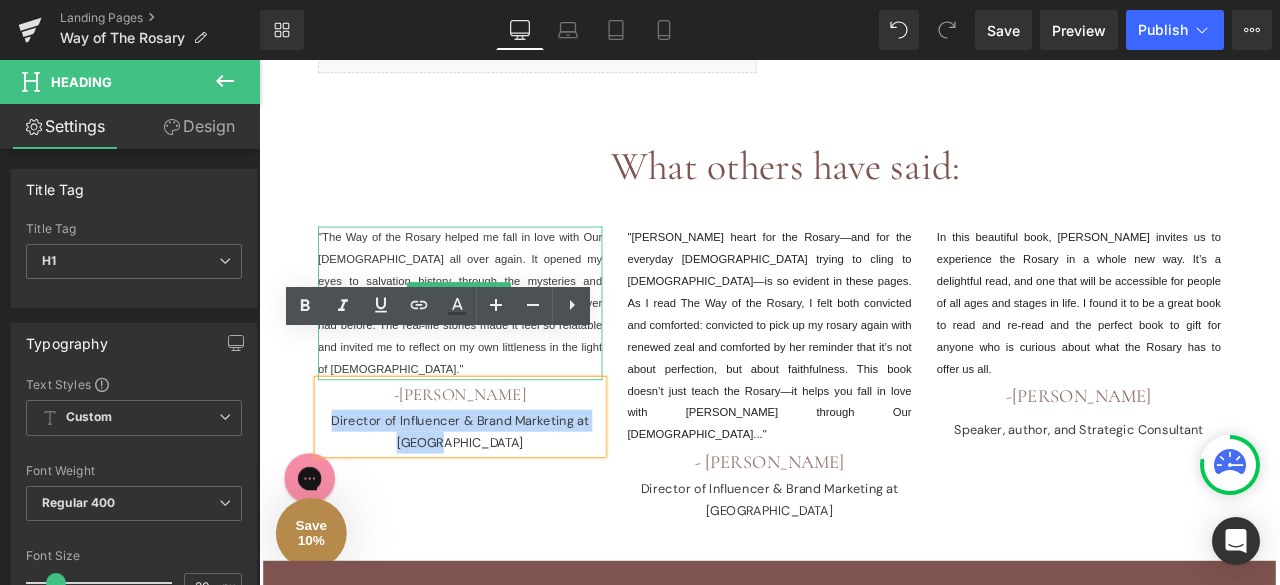 click on ""The Way of the Rosary helped me fall in love with Our Lady all over again. It opened my eyes to salvation history through the mysteries and helped me experience the Father’s love in a way I never had before. The real-life stories made it feel so relatable and invited me to reflect on my own littleness in the light of Christ."" at bounding box center [497, 348] 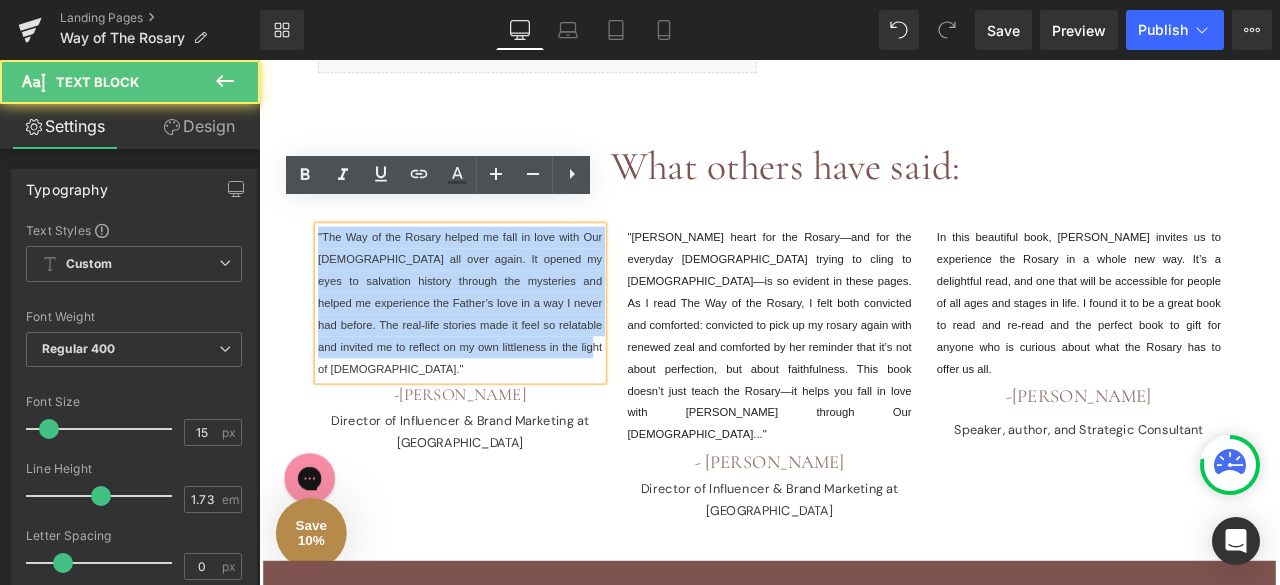 drag, startPoint x: 637, startPoint y: 369, endPoint x: 285, endPoint y: 250, distance: 371.57098 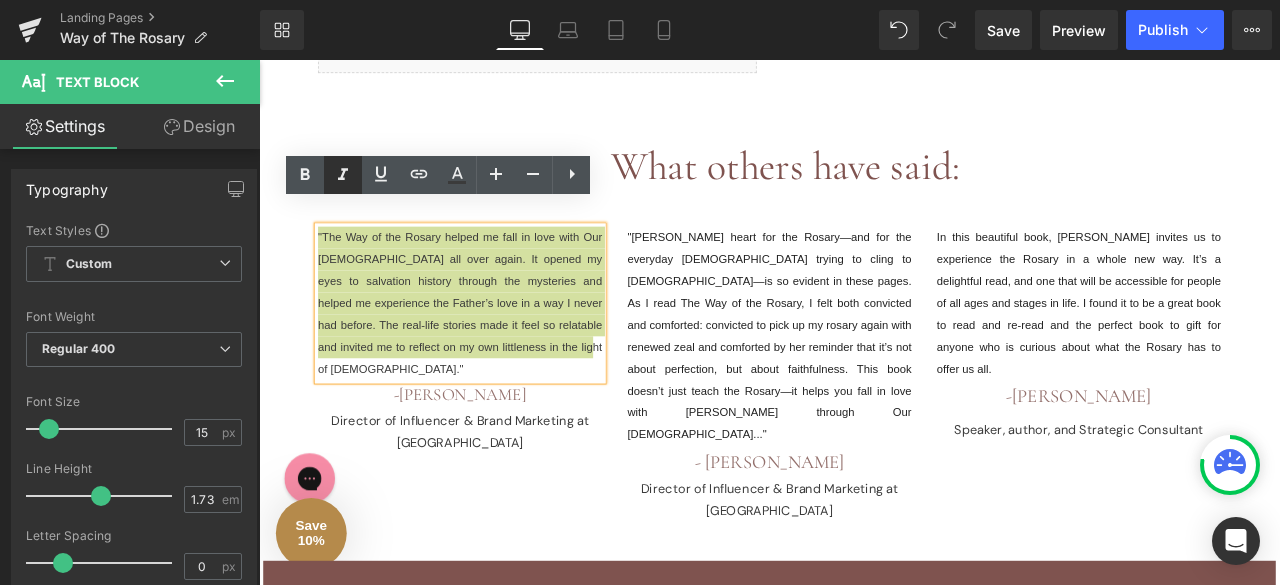 click 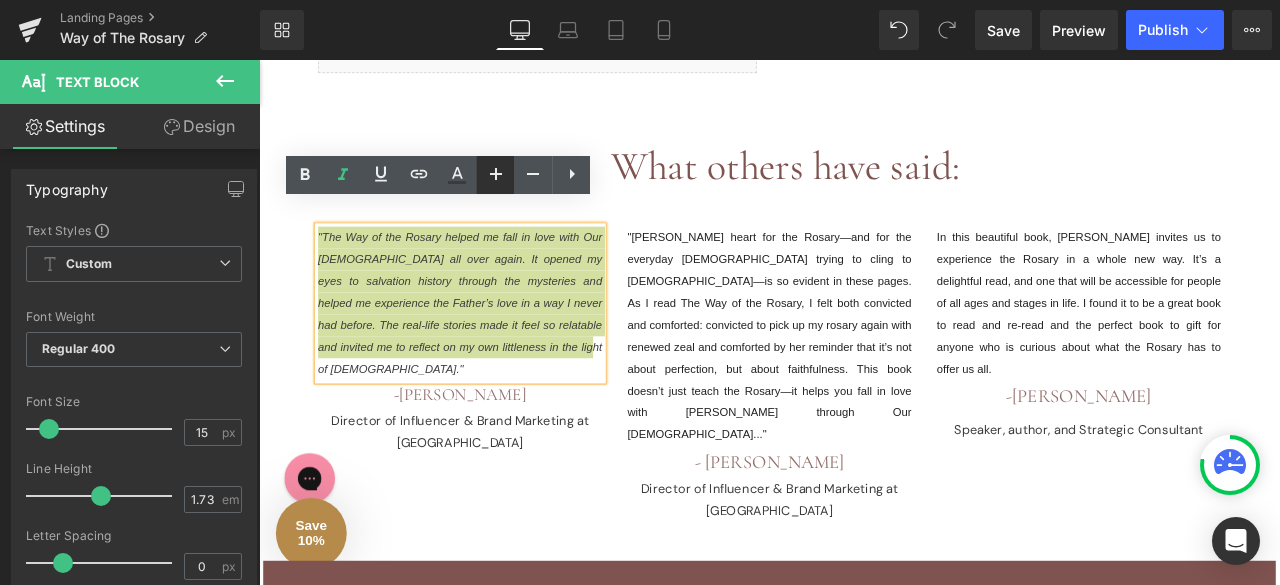 click 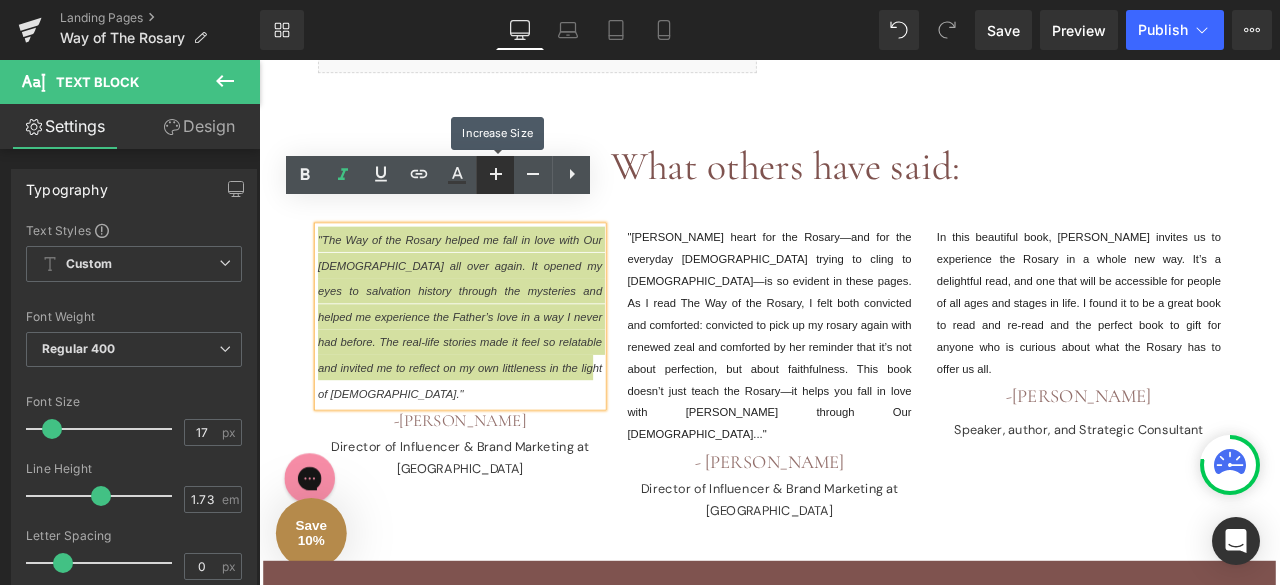 click 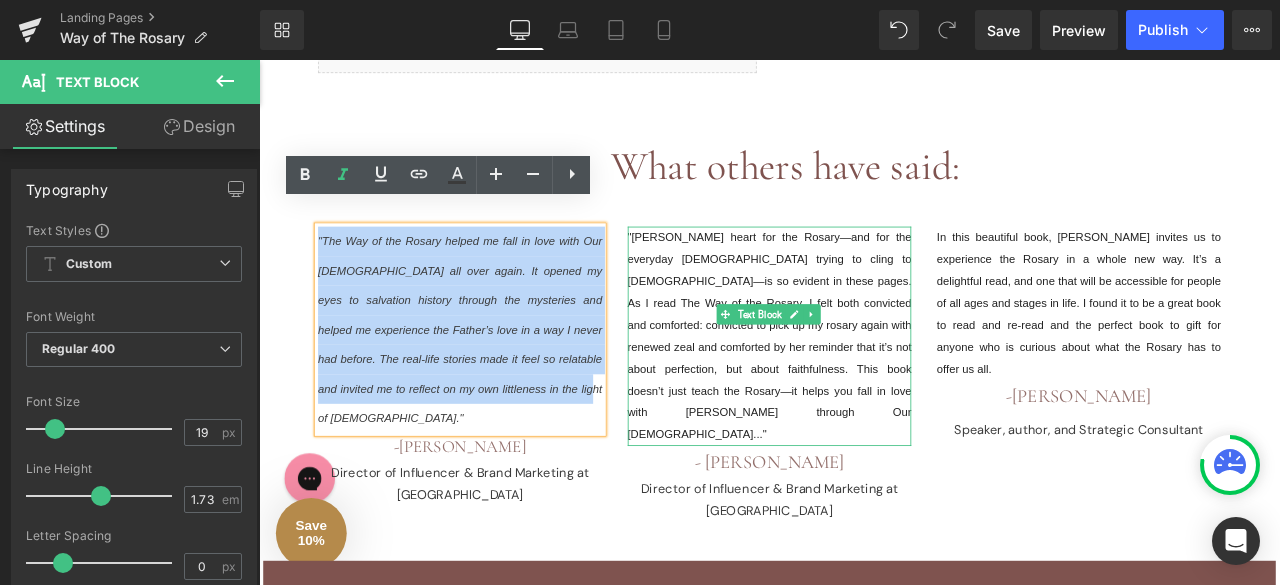 click on ""Shannon’s heart for the Rosary—and for the everyday Catholic trying to cling to Christ—is so evident in these pages. As I read The Way of the Rosary, I felt both convicted and comforted: convicted to pick up my rosary again with renewed zeal and comforted by her reminder that it’s not about perfection, but about faithfulness. This book doesn’t just teach the Rosary—it helps you fall in love with Jesus through Our Lady..."" at bounding box center (864, 387) 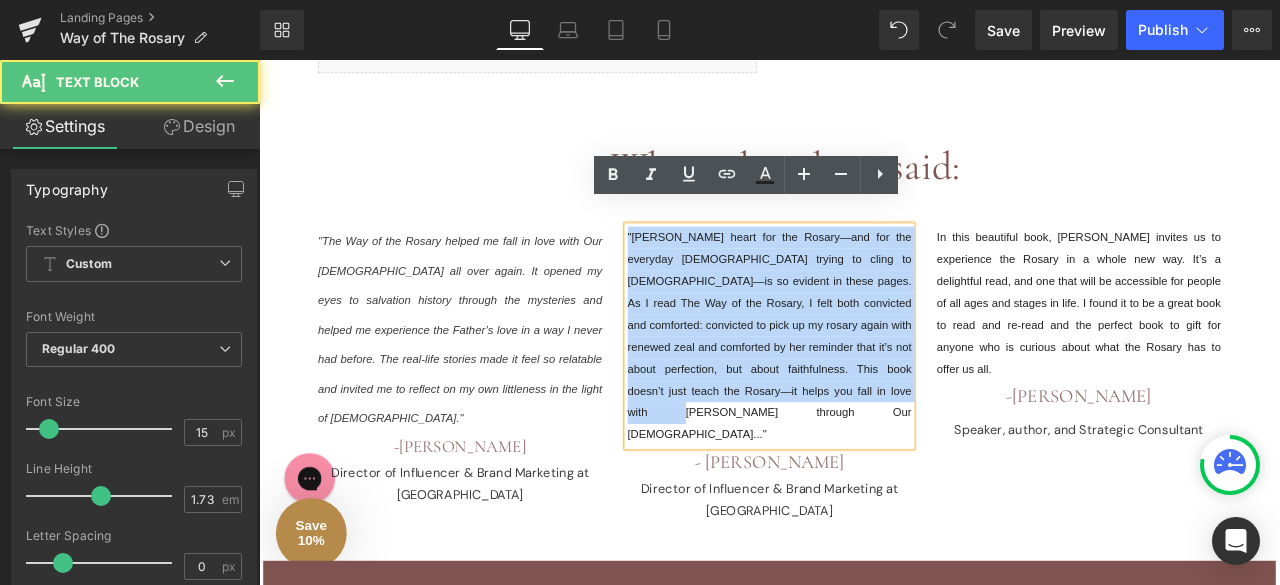 drag, startPoint x: 909, startPoint y: 426, endPoint x: 682, endPoint y: 251, distance: 286.62518 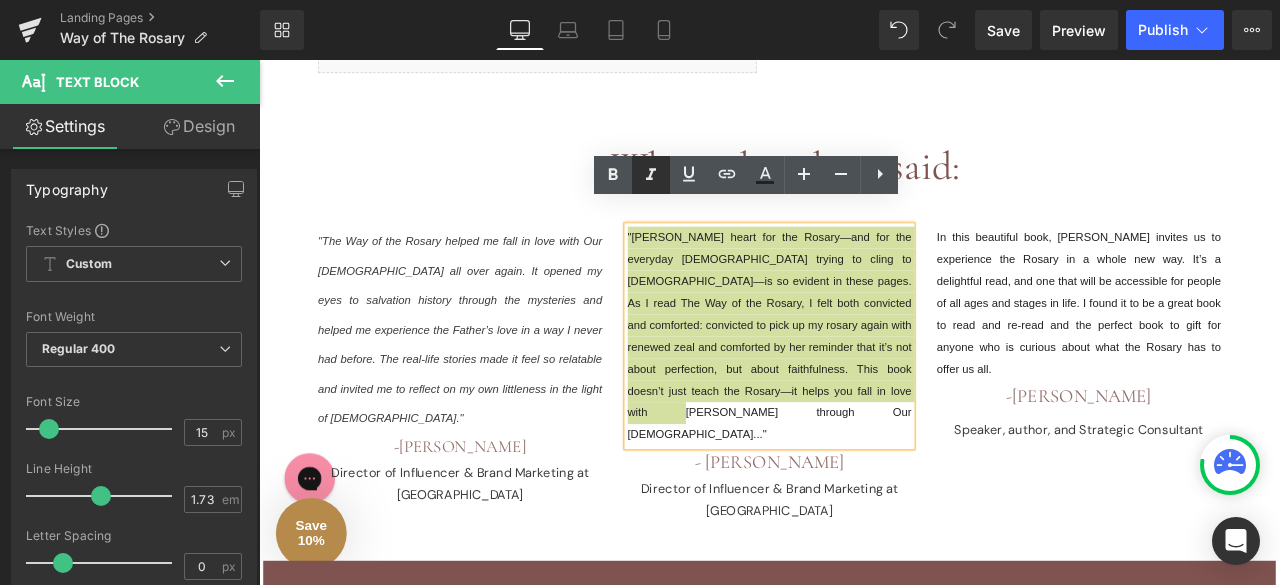 click 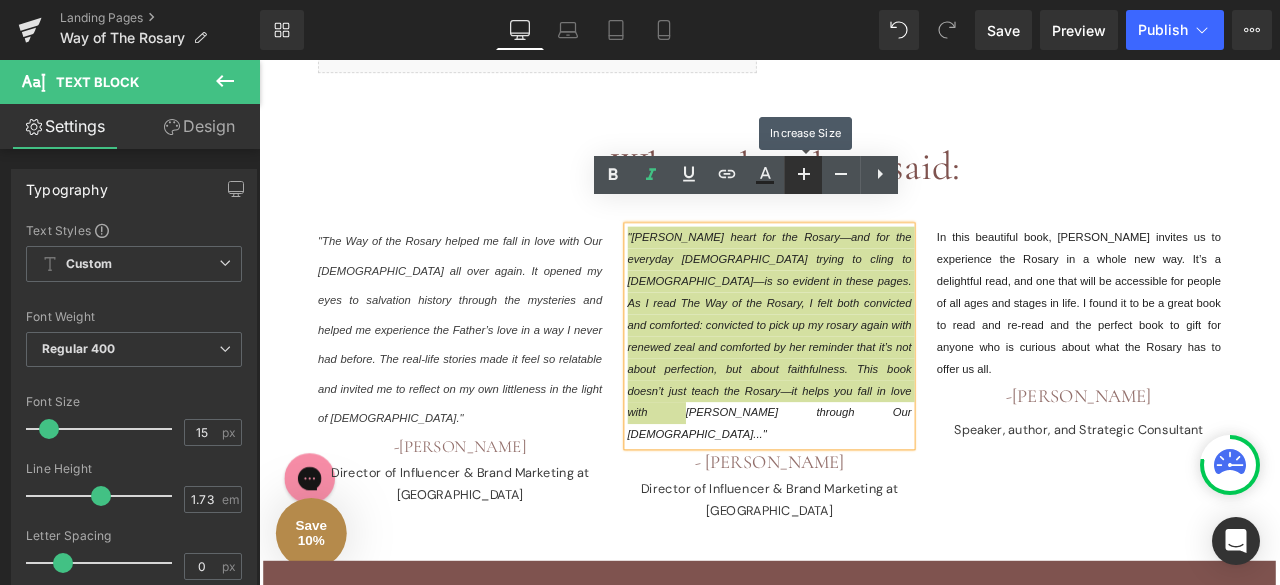 click 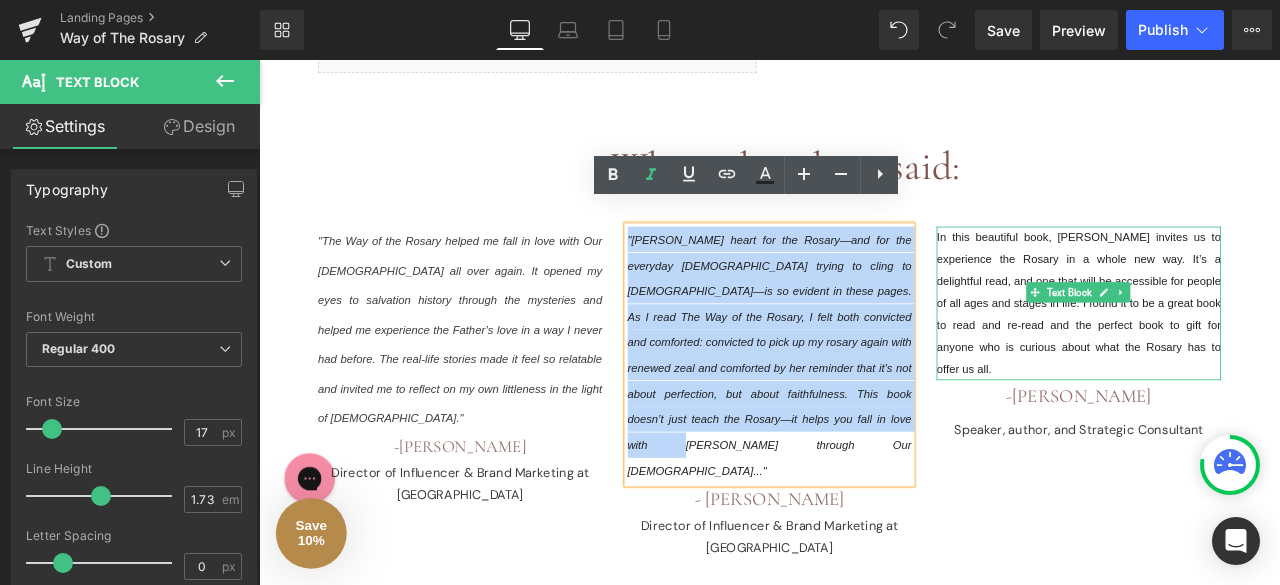 click on "In this beautiful book, Shannon invites us to experience the Rosary in a whole new way. It’s a delightful read, and one that will be accessible for people of all ages and stages in life. I found it to be a great book to read and re-read and the perfect book to gift for anyone who is curious about what the Rosary has to offer us all." at bounding box center [1230, 347] 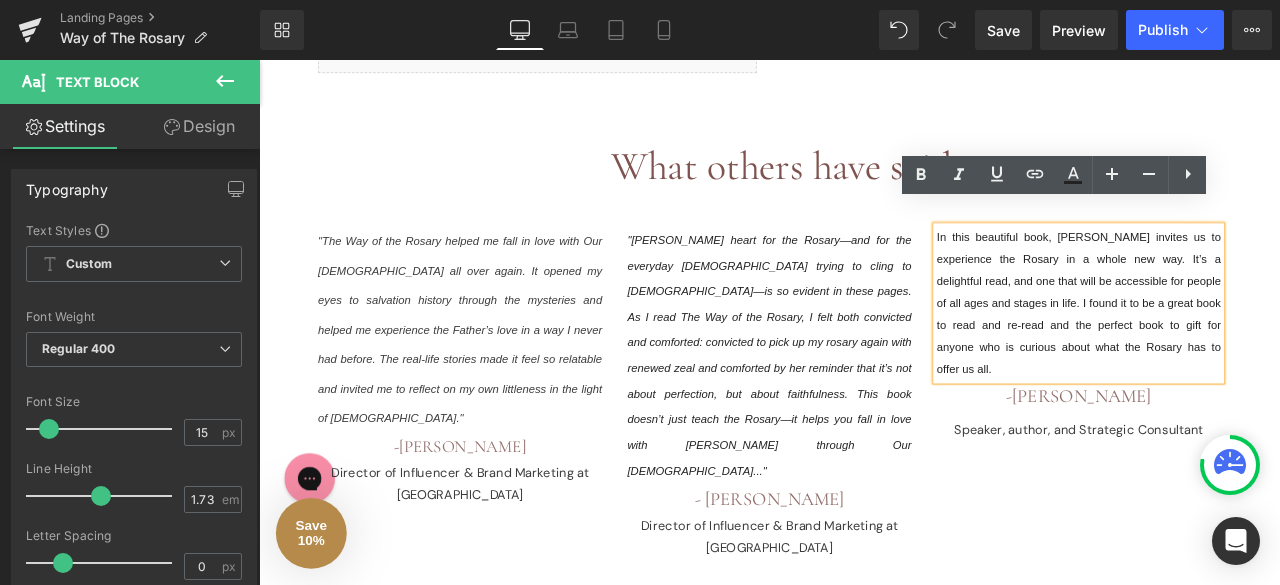 drag, startPoint x: 1349, startPoint y: 365, endPoint x: 1051, endPoint y: 243, distance: 322.00623 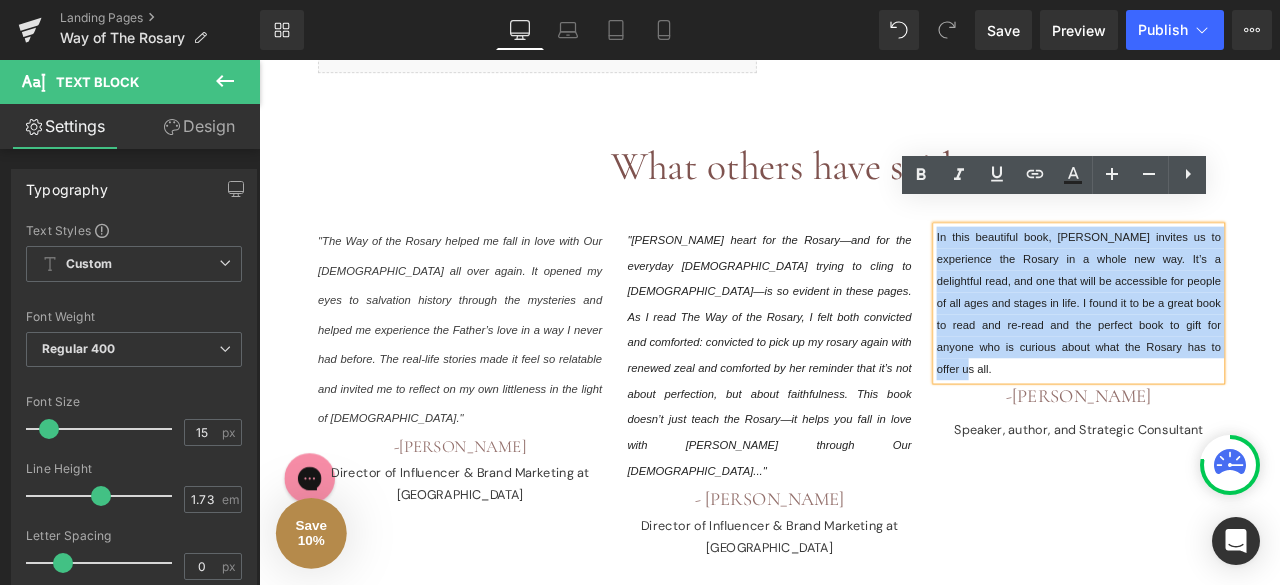 drag, startPoint x: 1352, startPoint y: 371, endPoint x: 1041, endPoint y: 235, distance: 339.4363 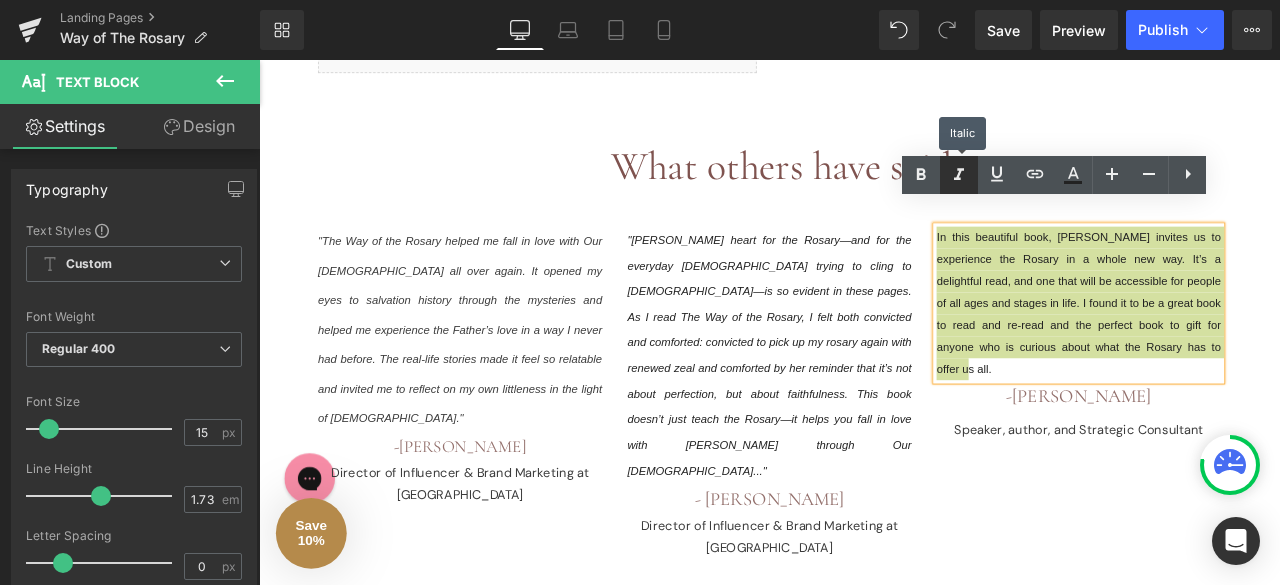 click 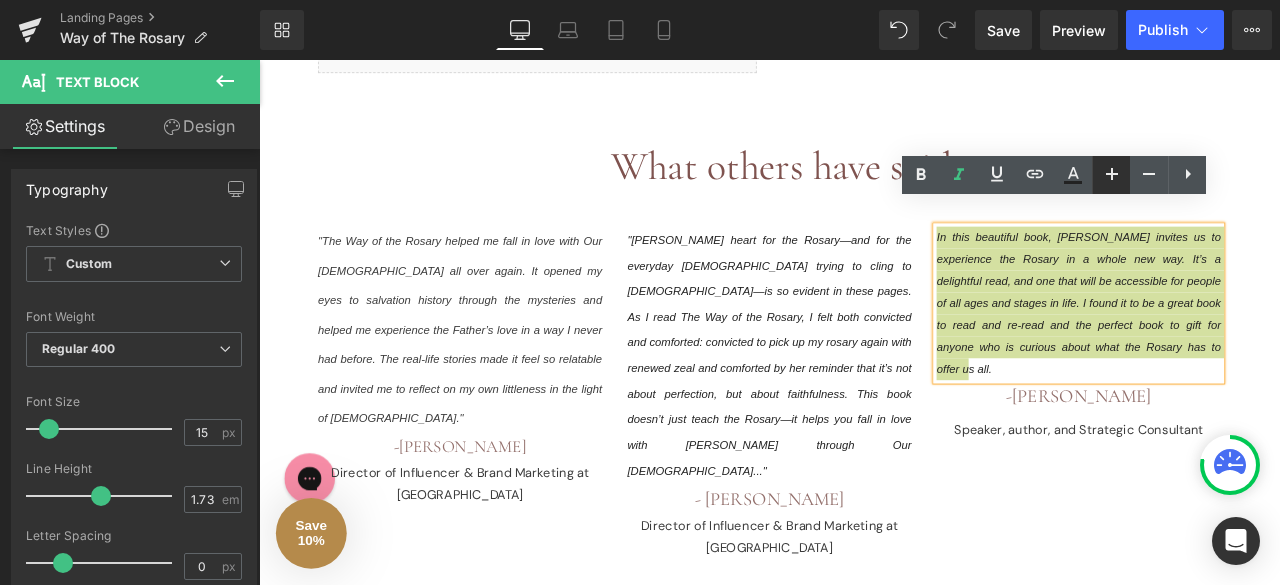 click 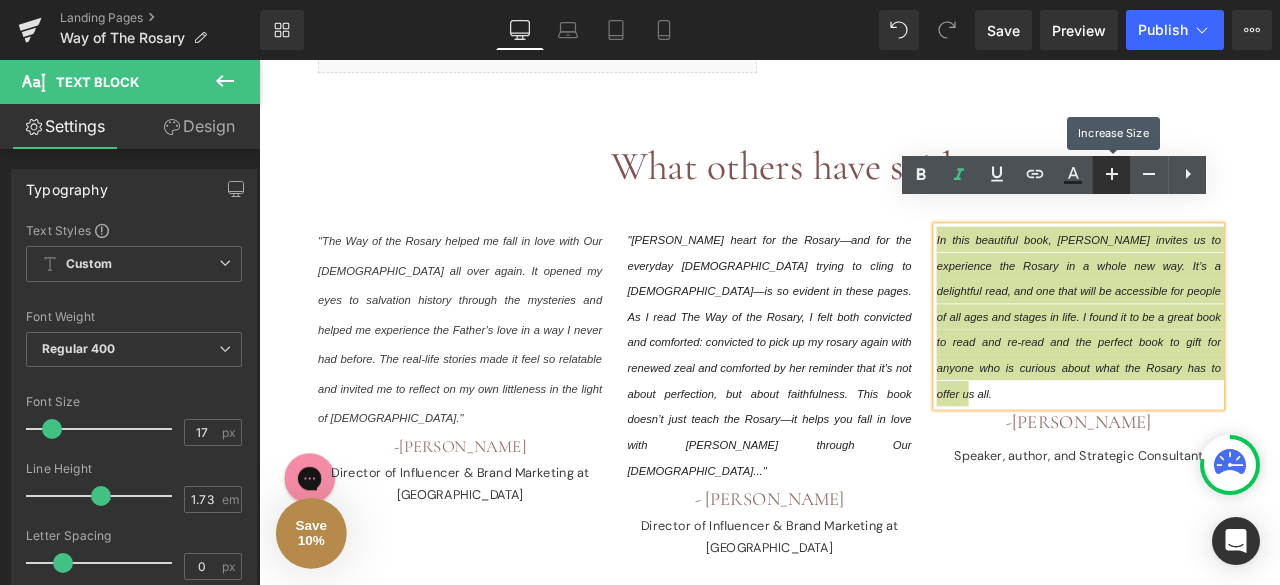 click 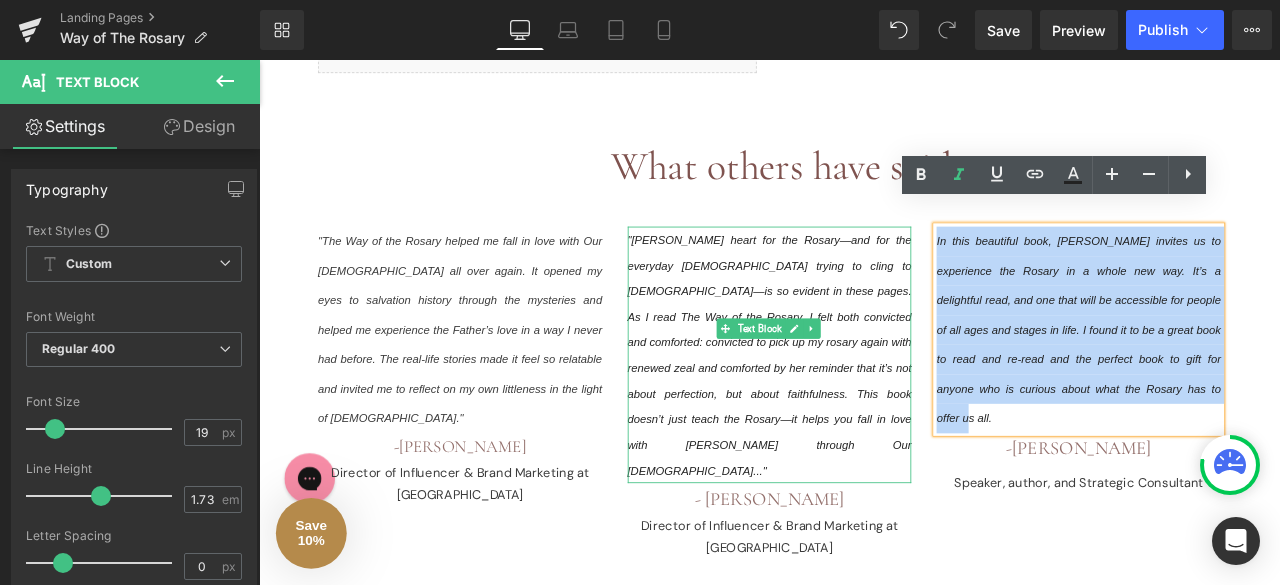 click on ""Shannon’s heart for the Rosary—and for the everyday Catholic trying to cling to Christ—is so evident in these pages. As I read The Way of the Rosary, I felt both convicted and comforted: convicted to pick up my rosary again with renewed zeal and comforted by her reminder that it’s not about perfection, but about faithfulness. This book doesn’t just teach the Rosary—it helps you fall in love with Jesus through Our Lady..."" at bounding box center (864, 409) 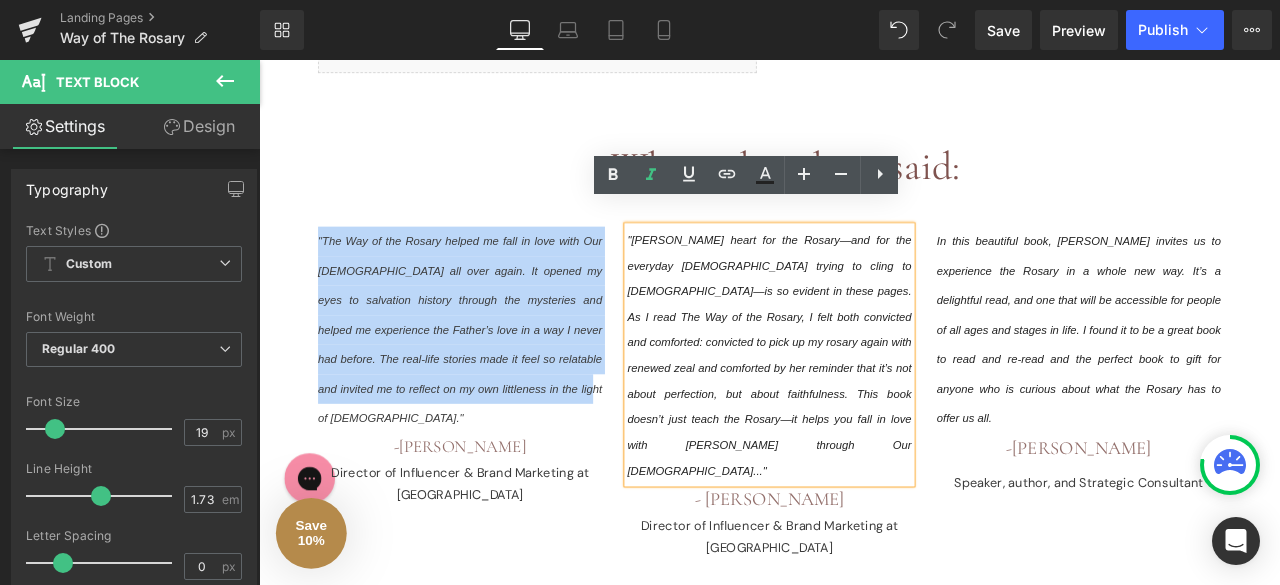 drag, startPoint x: 394, startPoint y: 291, endPoint x: 317, endPoint y: 249, distance: 87.70975 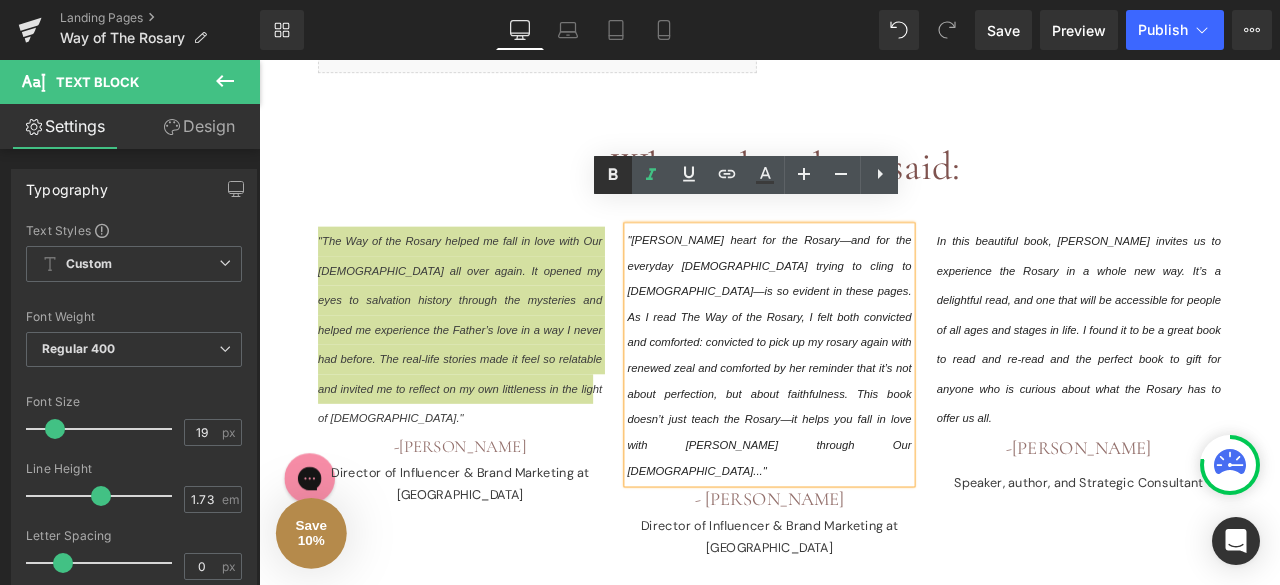 click 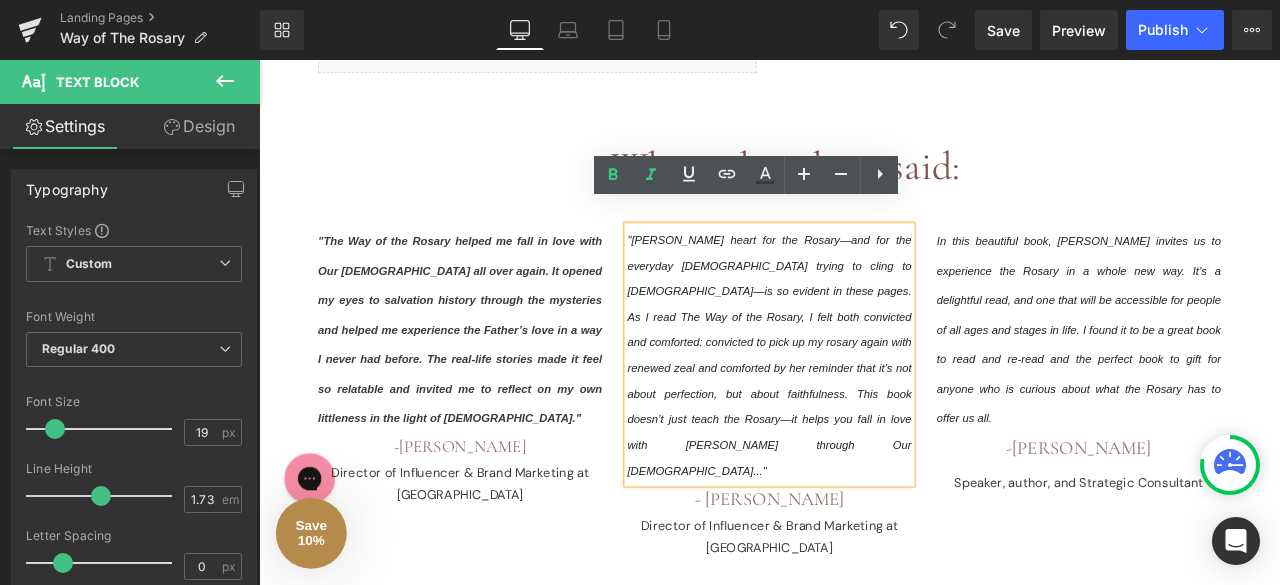 click on ""Shannon’s heart for the Rosary—and for the everyday Catholic trying to cling to Christ—is so evident in these pages. As I read The Way of the Rosary, I felt both convicted and comforted: convicted to pick up my rosary again with renewed zeal and comforted by her reminder that it’s not about perfection, but about faithfulness. This book doesn’t just teach the Rosary—it helps you fall in love with Jesus through Our Lady..."" at bounding box center (864, 409) 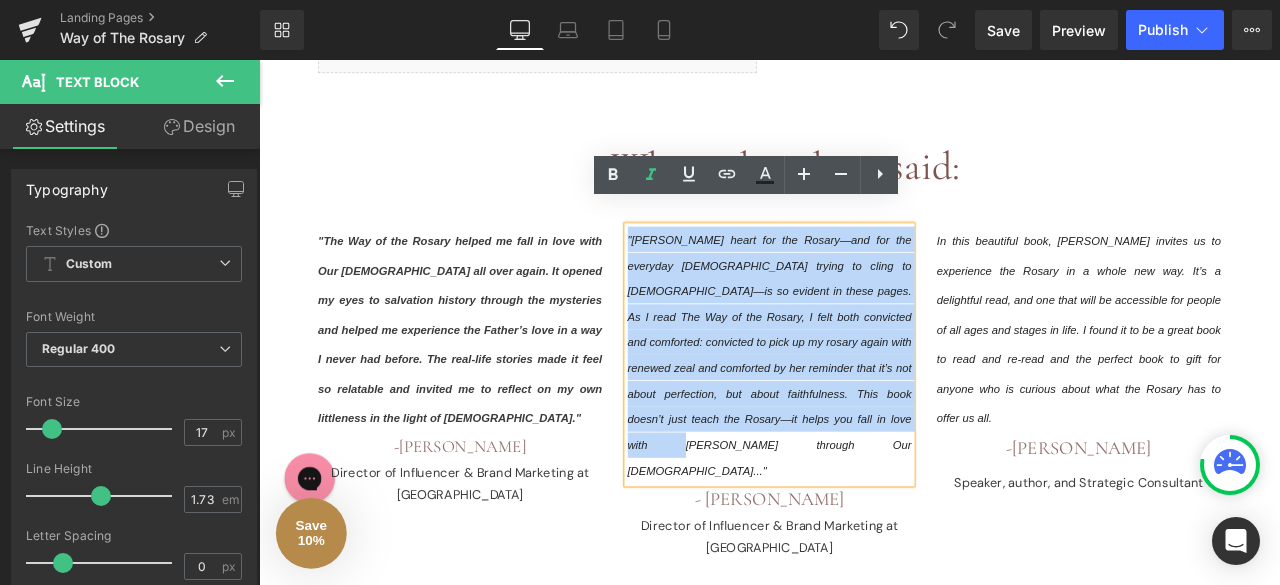 drag, startPoint x: 930, startPoint y: 467, endPoint x: 678, endPoint y: 239, distance: 339.83527 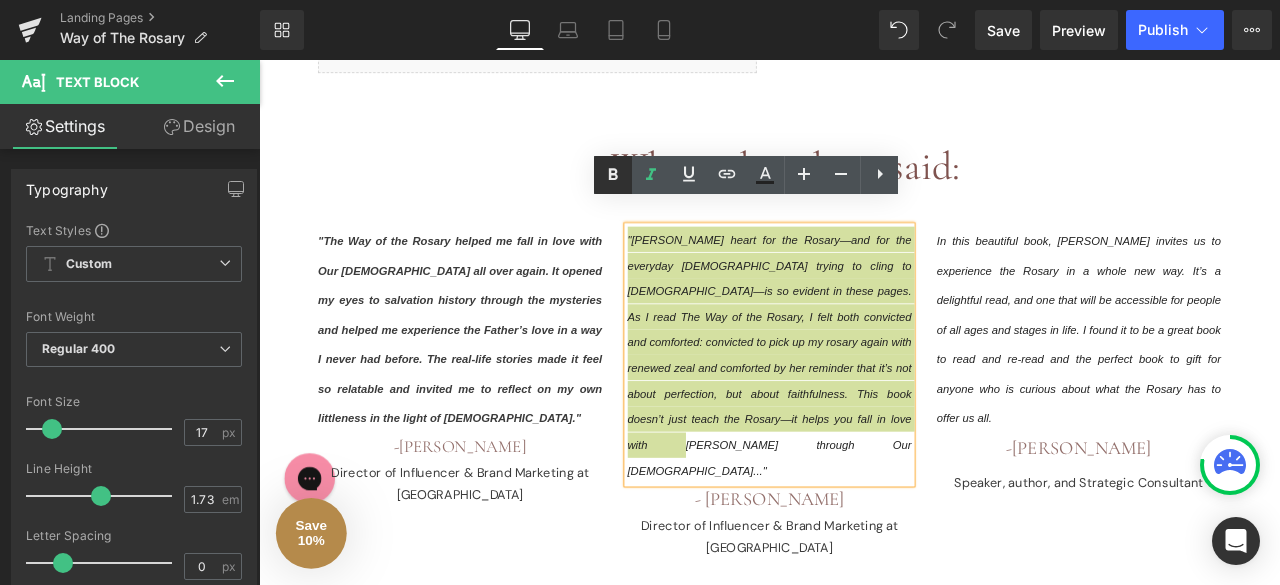 click 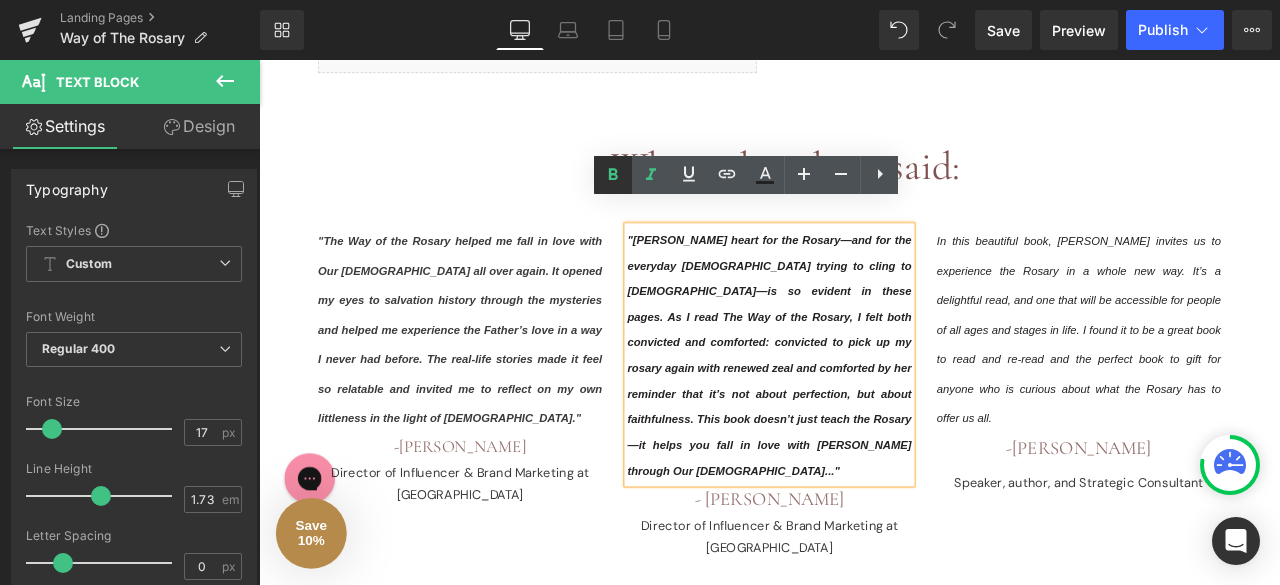 click at bounding box center (613, 175) 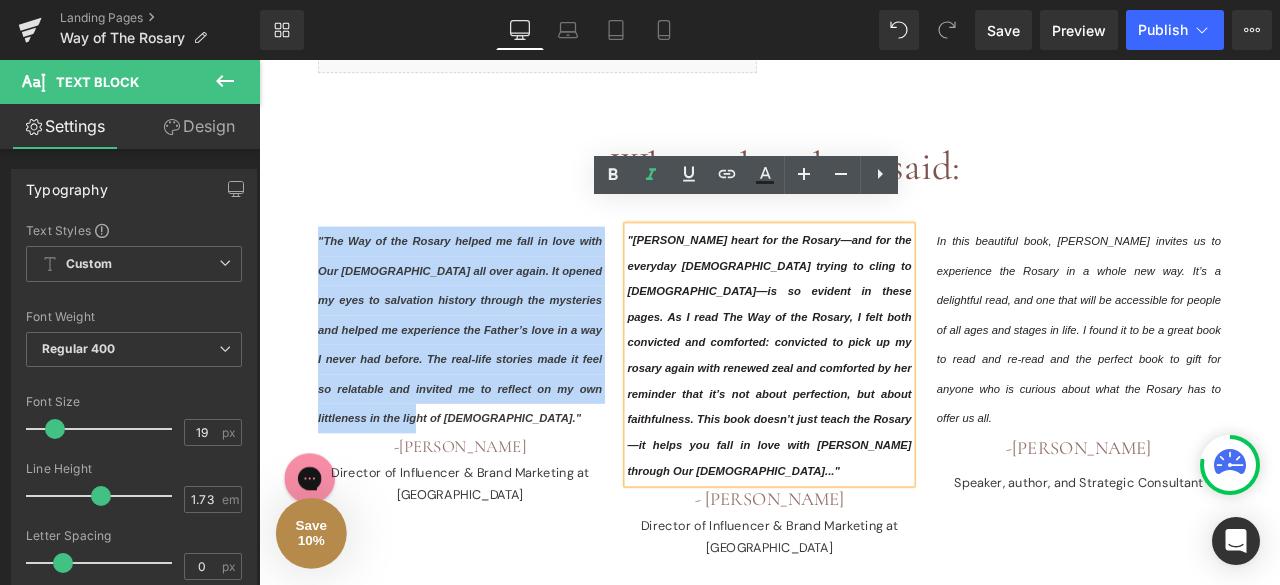 drag, startPoint x: 489, startPoint y: 457, endPoint x: 322, endPoint y: 262, distance: 256.7372 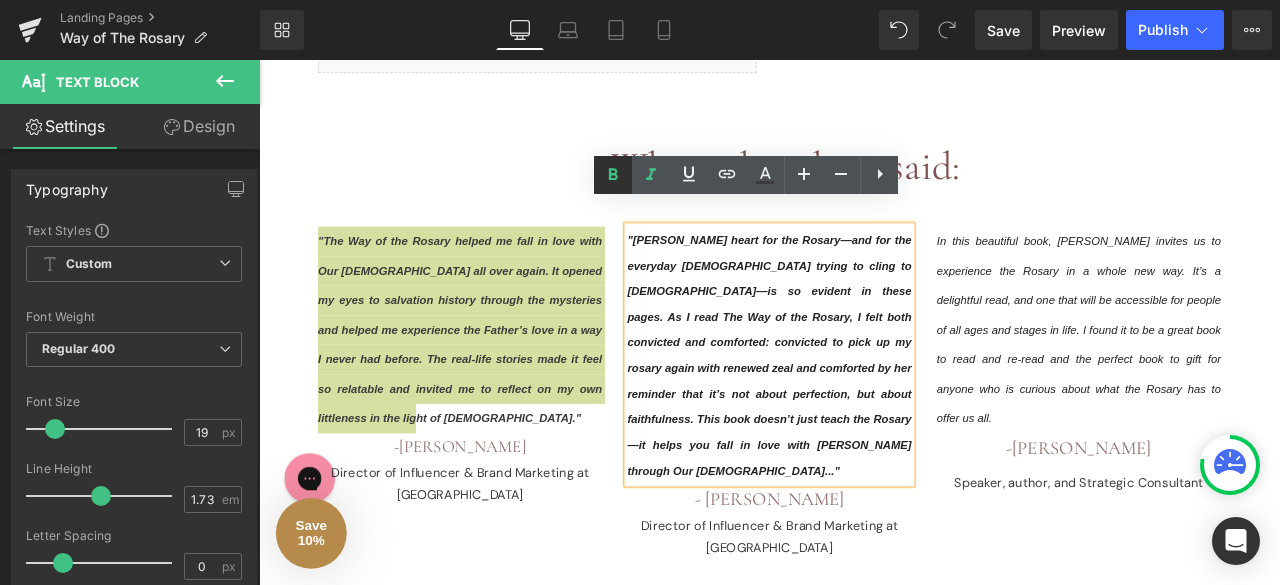 click 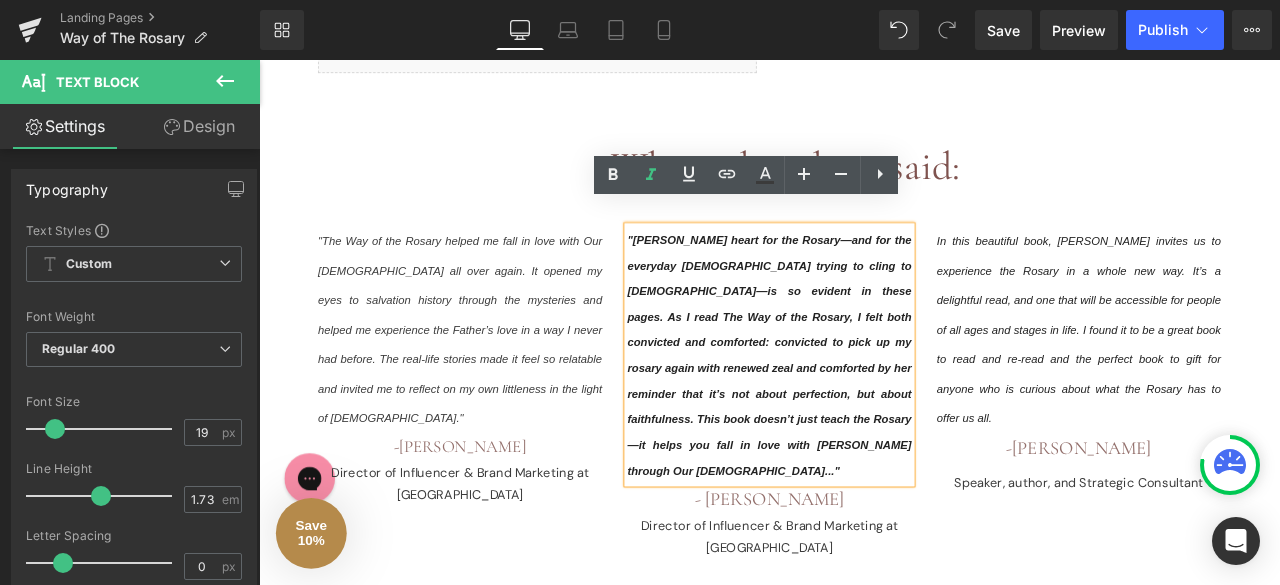 click on ""Shannon’s heart for the Rosary—and for the everyday Catholic trying to cling to Christ—is so evident in these pages. As I read The Way of the Rosary, I felt both convicted and comforted: convicted to pick up my rosary again with renewed zeal and comforted by her reminder that it’s not about perfection, but about faithfulness. This book doesn’t just teach the Rosary—it helps you fall in love with Jesus through Our Lady..."" at bounding box center (864, 409) 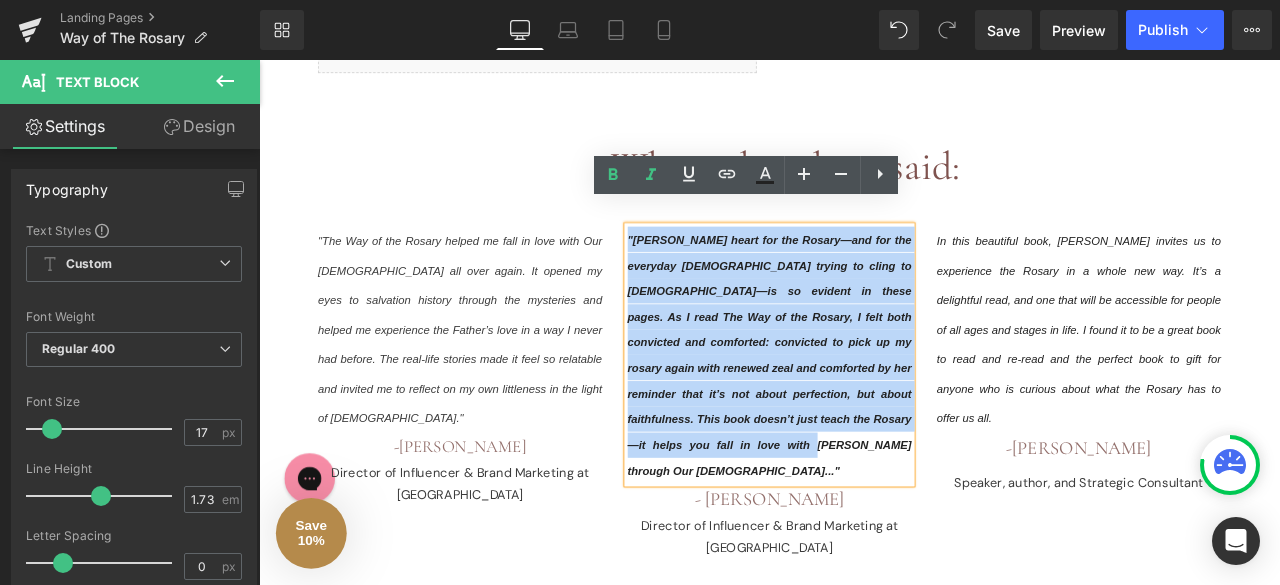 drag, startPoint x: 928, startPoint y: 480, endPoint x: 689, endPoint y: 246, distance: 334.4802 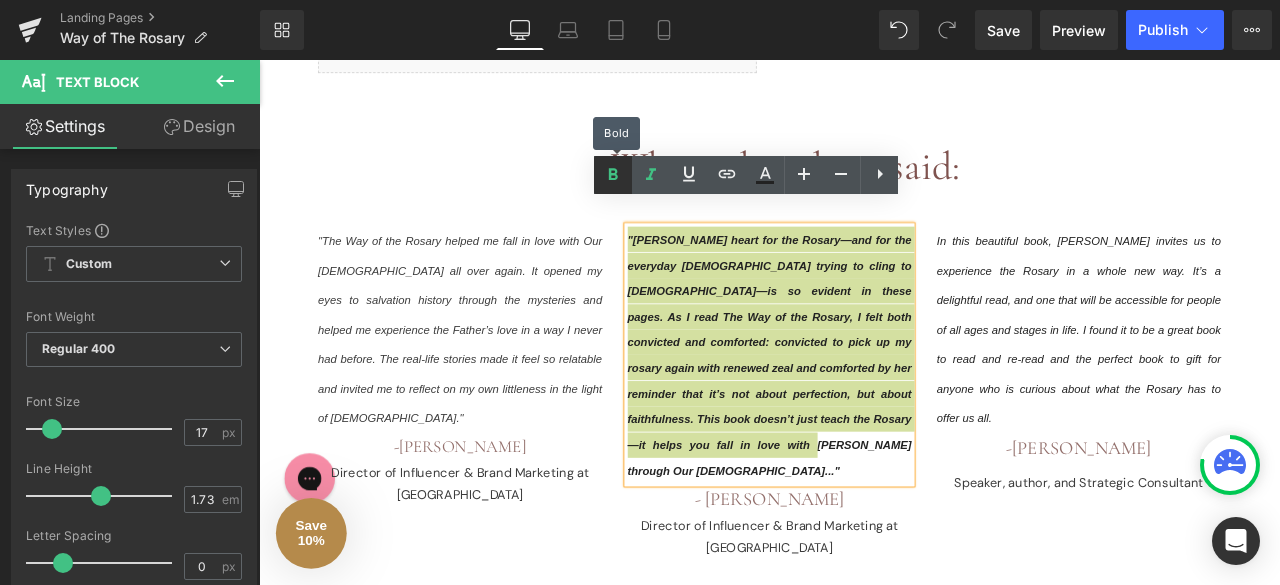 click 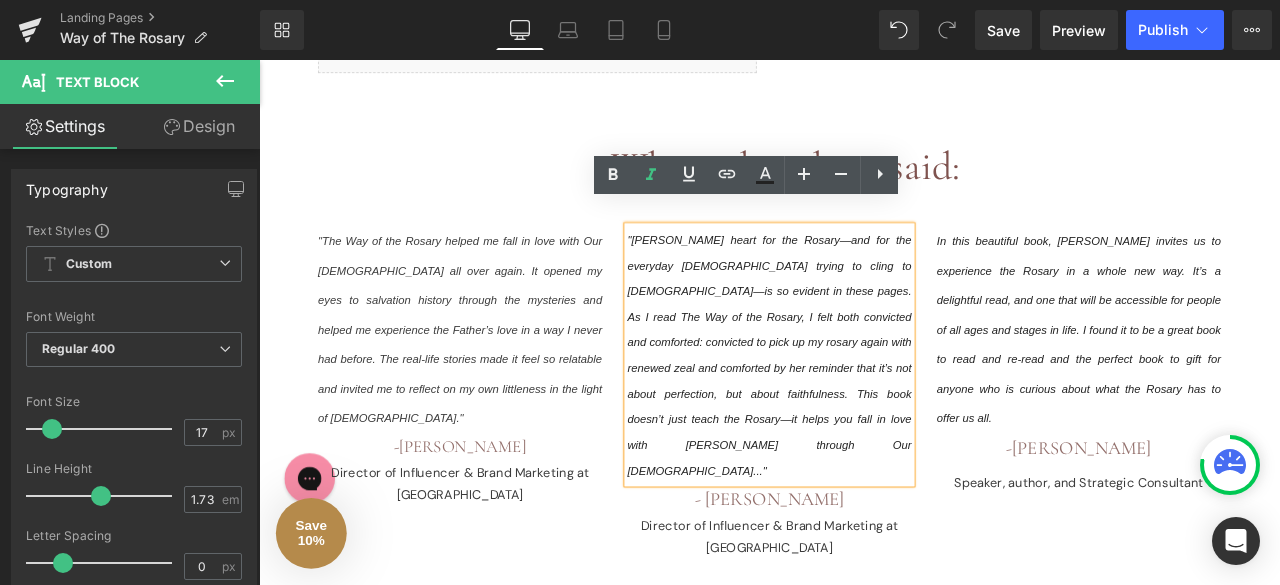 click on ""The Way of the Rosary helped me fall in love with Our Lady all over again. It opened my eyes to salvation history through the mysteries and helped me experience the Father’s love in a way I never had before. The real-life stories made it feel so relatable and invited me to reflect on my own littleness in the light of Christ."" at bounding box center [497, 379] 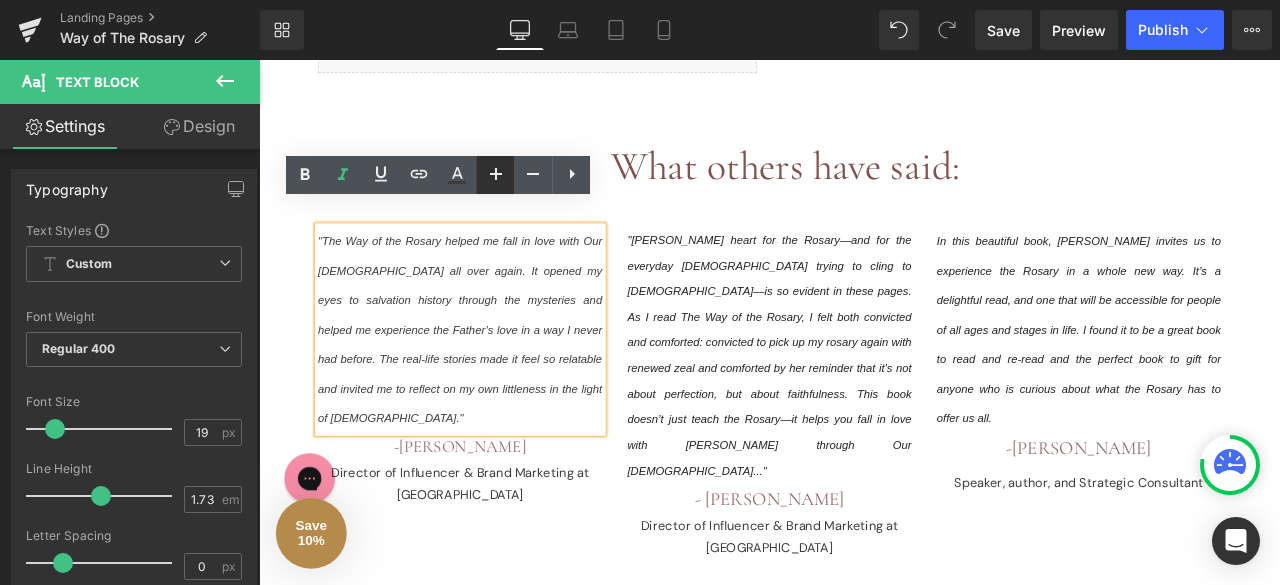 click 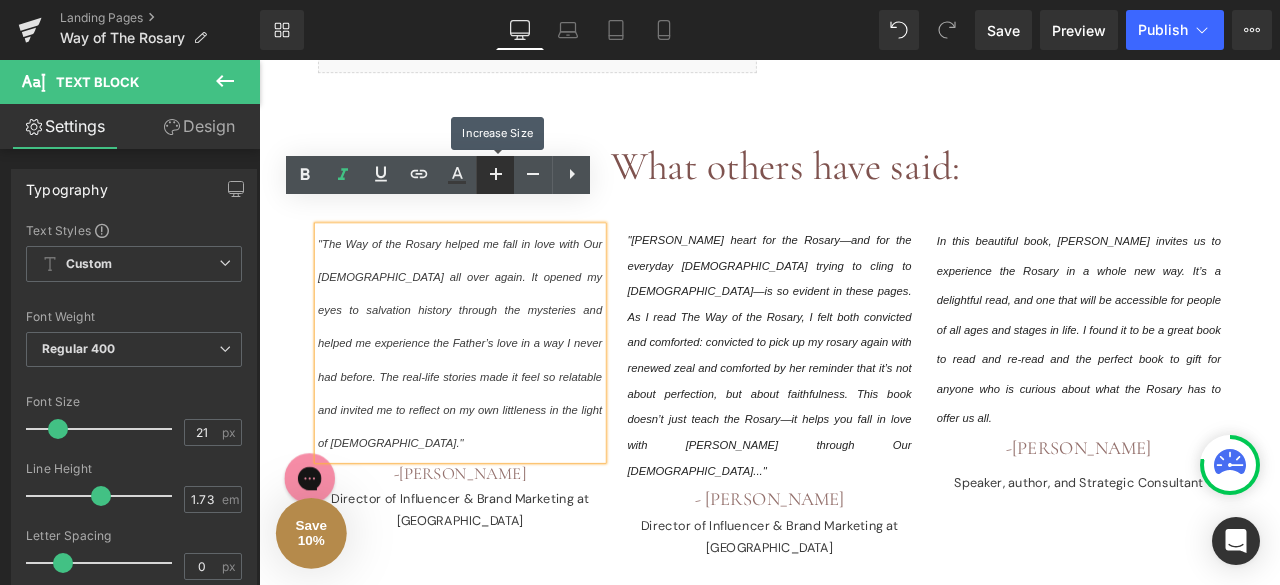 click 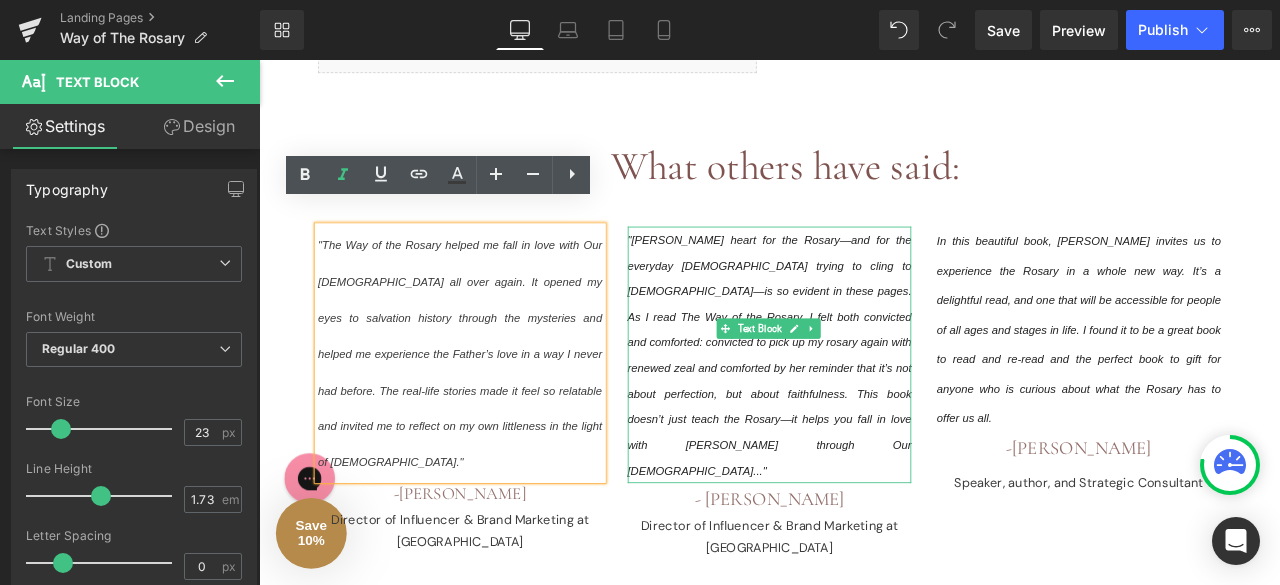 click on ""Shannon’s heart for the Rosary—and for the everyday Catholic trying to cling to Christ—is so evident in these pages. As I read The Way of the Rosary, I felt both convicted and comforted: convicted to pick up my rosary again with renewed zeal and comforted by her reminder that it’s not about perfection, but about faithfulness. This book doesn’t just teach the Rosary—it helps you fall in love with Jesus through Our Lady..."" at bounding box center (864, 409) 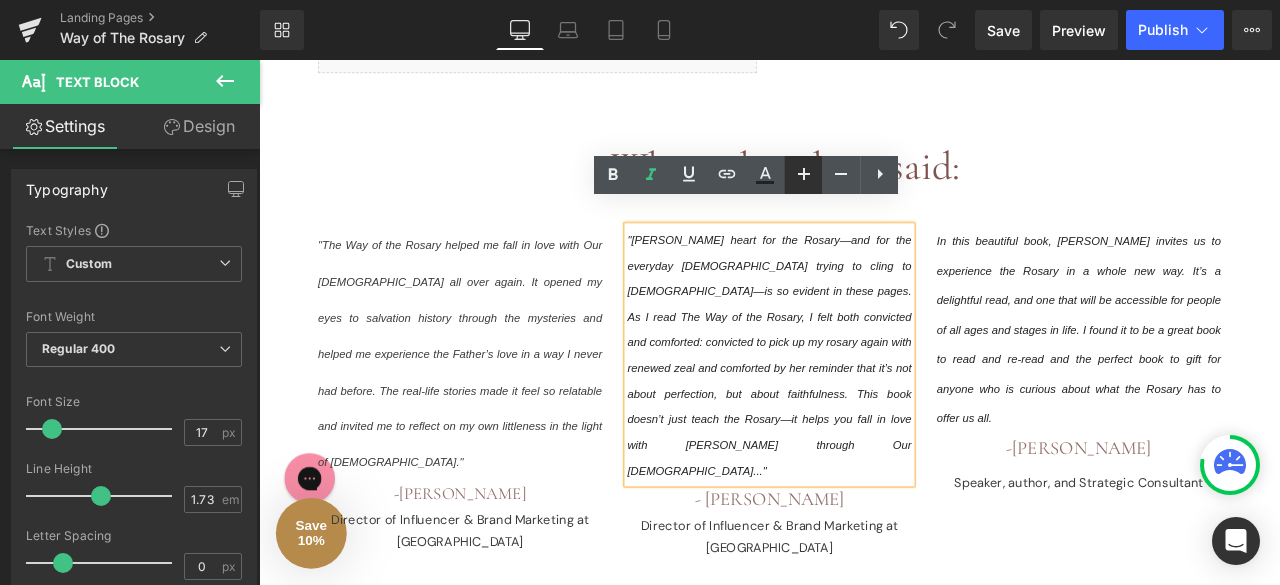 click 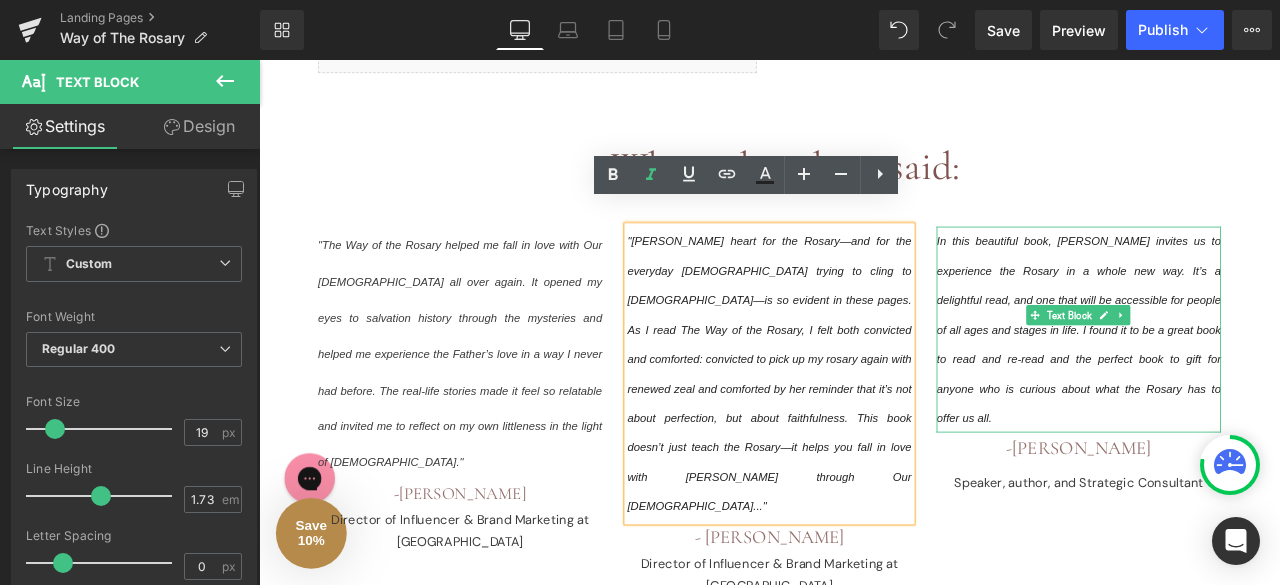 click on "In this beautiful book, Shannon invites us to experience the Rosary in a whole new way. It’s a delightful read, and one that will be accessible for people of all ages and stages in life. I found it to be a great book to read and re-read and the perfect book to gift for anyone who is curious about what the Rosary has to offer us all." at bounding box center (1230, 379) 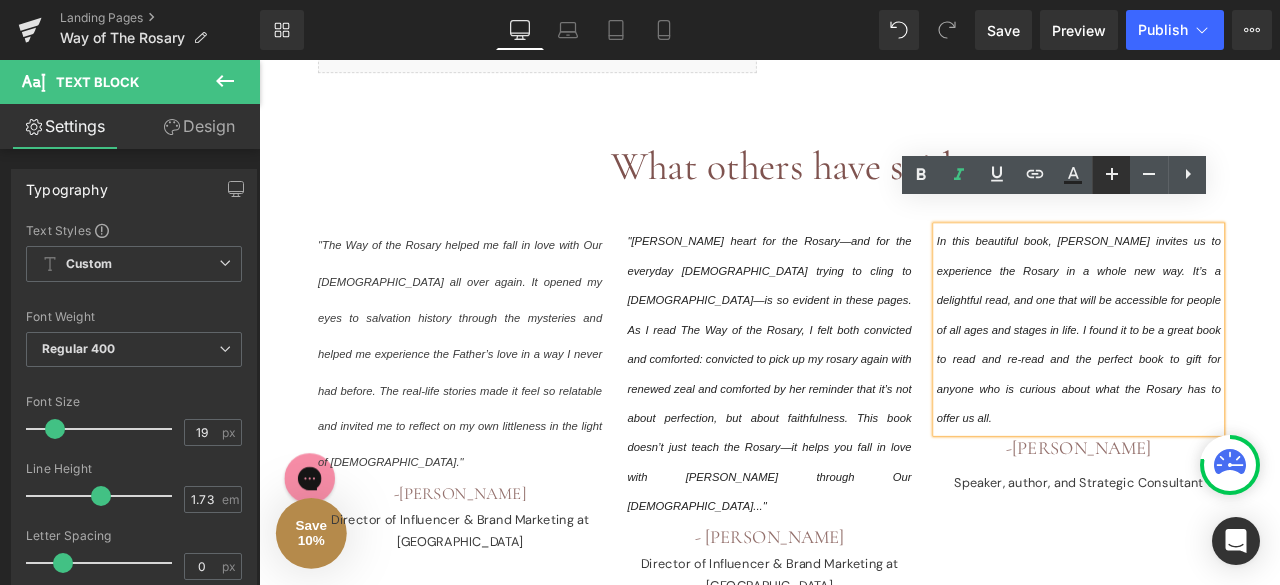 click 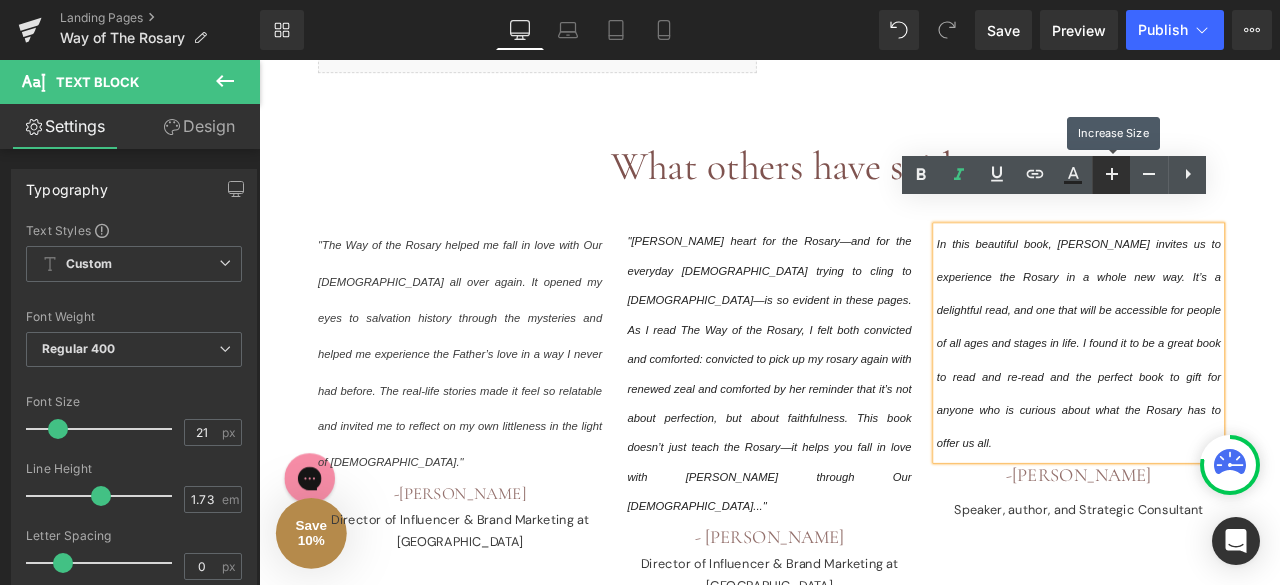 click 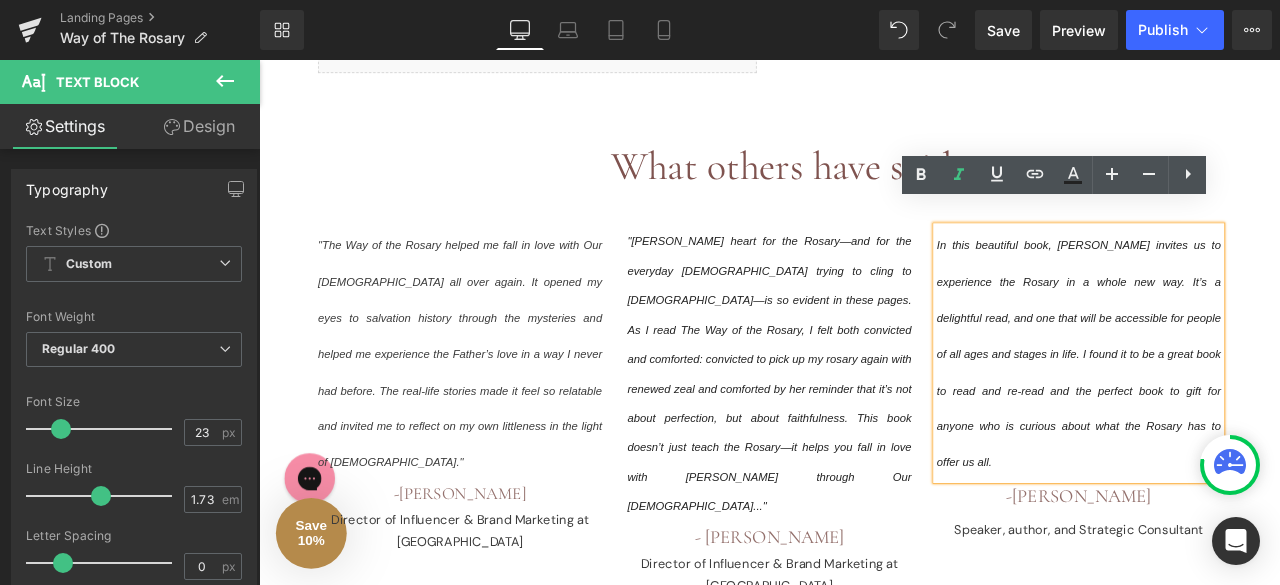 click on "What others have said:" at bounding box center [882, 186] 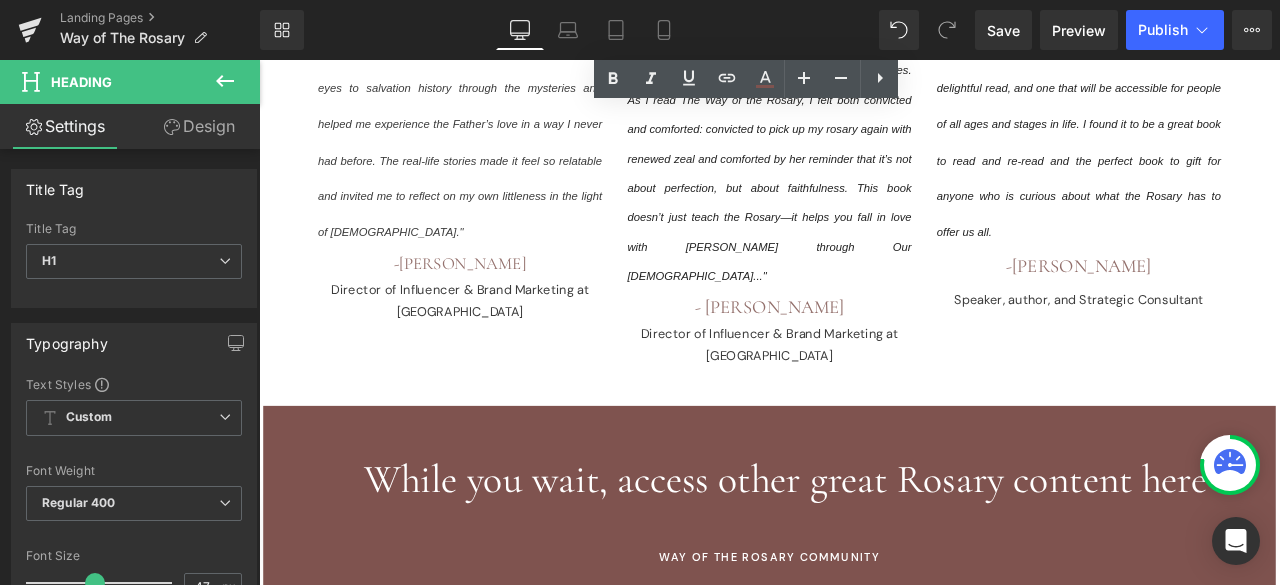 scroll, scrollTop: 1552, scrollLeft: 0, axis: vertical 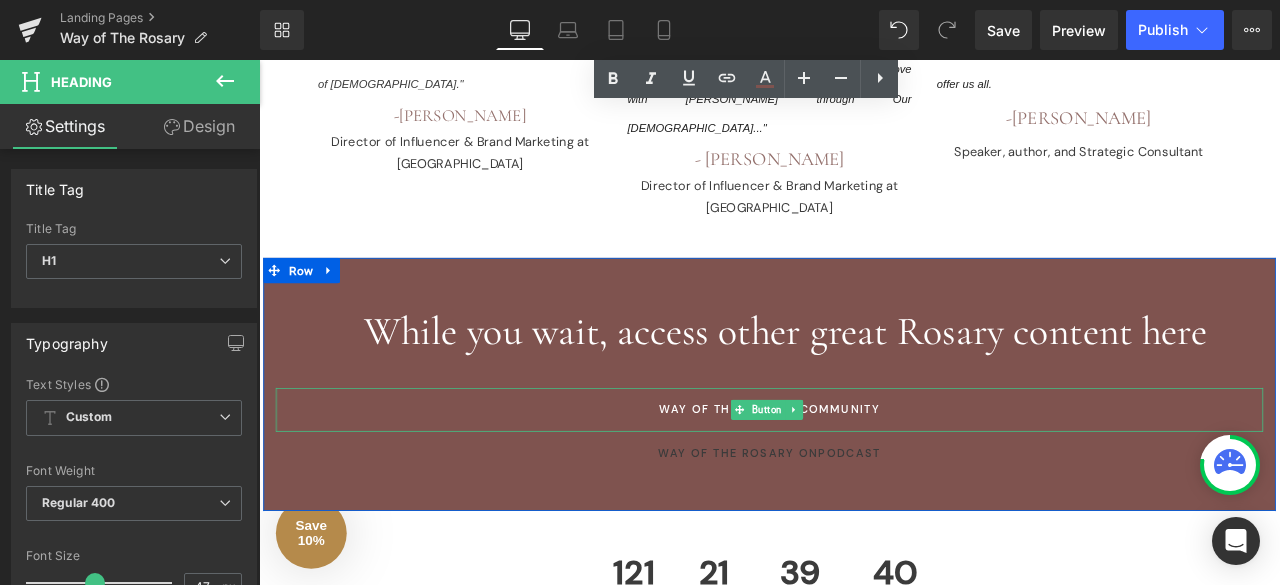 click on "WAY OF THE ROSARY COMMUNITY" at bounding box center [864, 475] 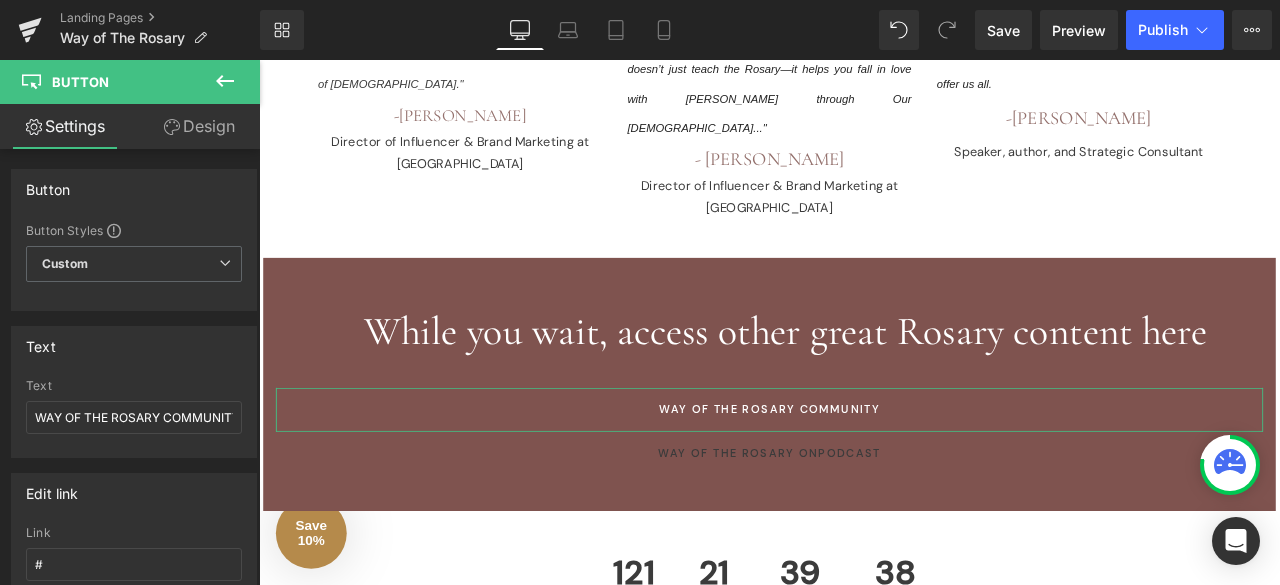 click on "Design" at bounding box center (199, 126) 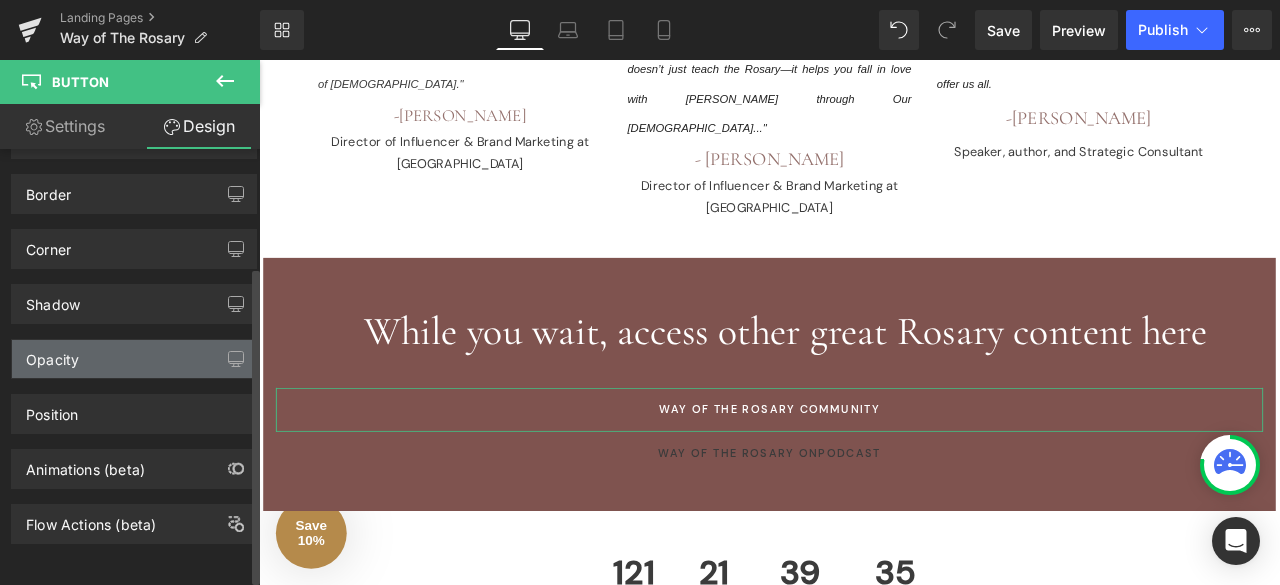 scroll, scrollTop: 160, scrollLeft: 0, axis: vertical 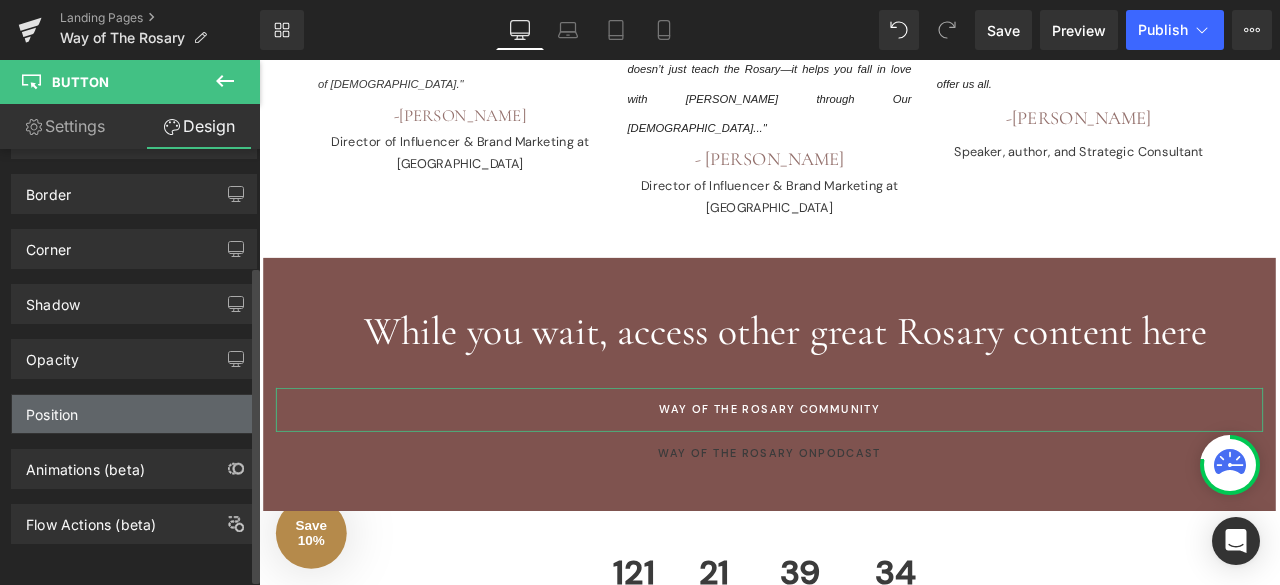click on "Position" at bounding box center [134, 414] 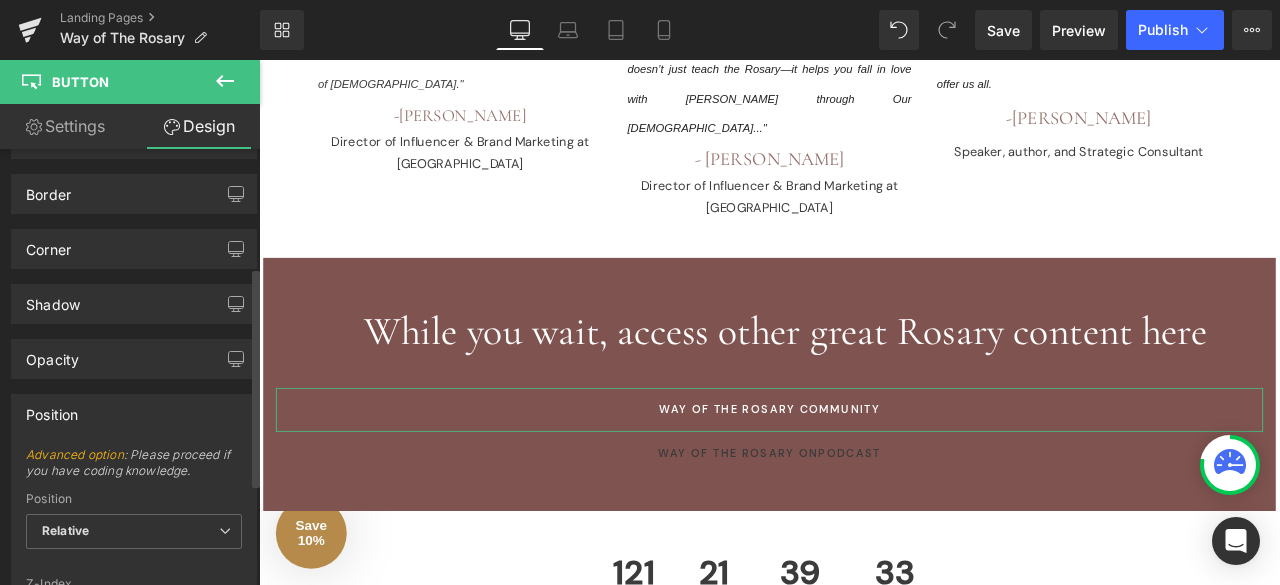 scroll, scrollTop: 294, scrollLeft: 0, axis: vertical 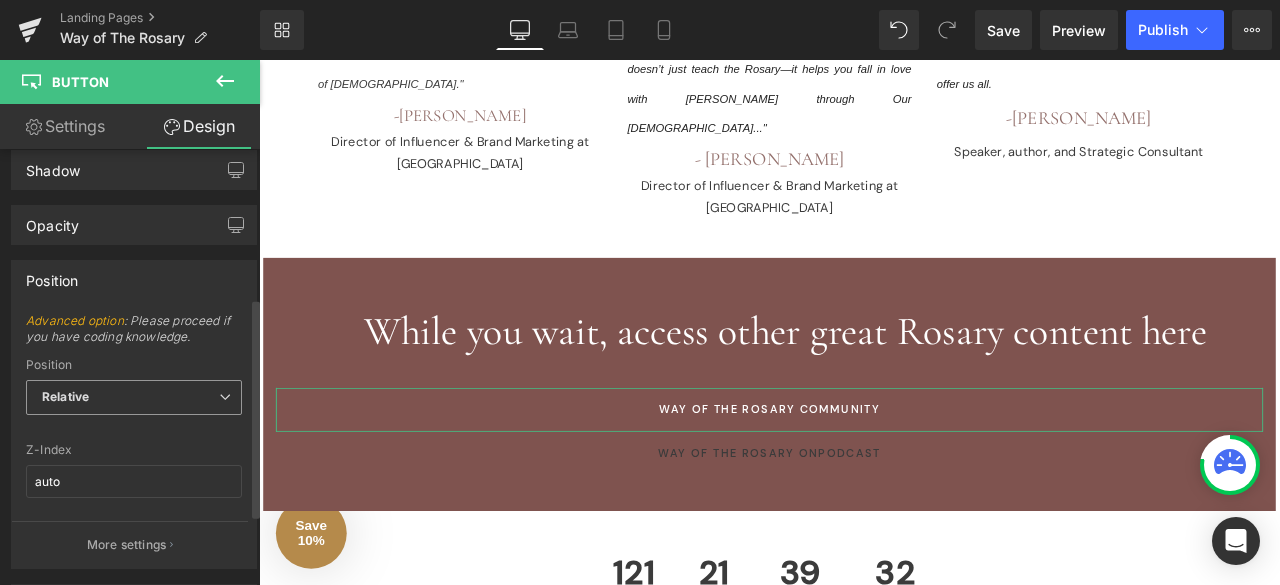 click on "Relative" at bounding box center (134, 397) 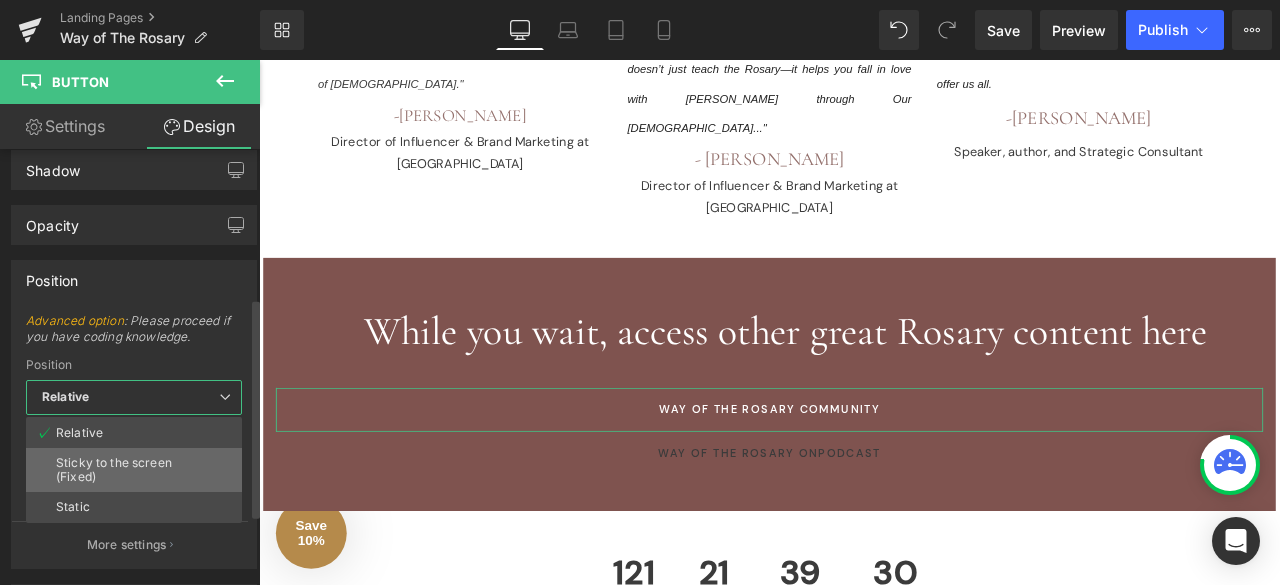 click on "Sticky to the screen (Fixed)" at bounding box center [134, 470] 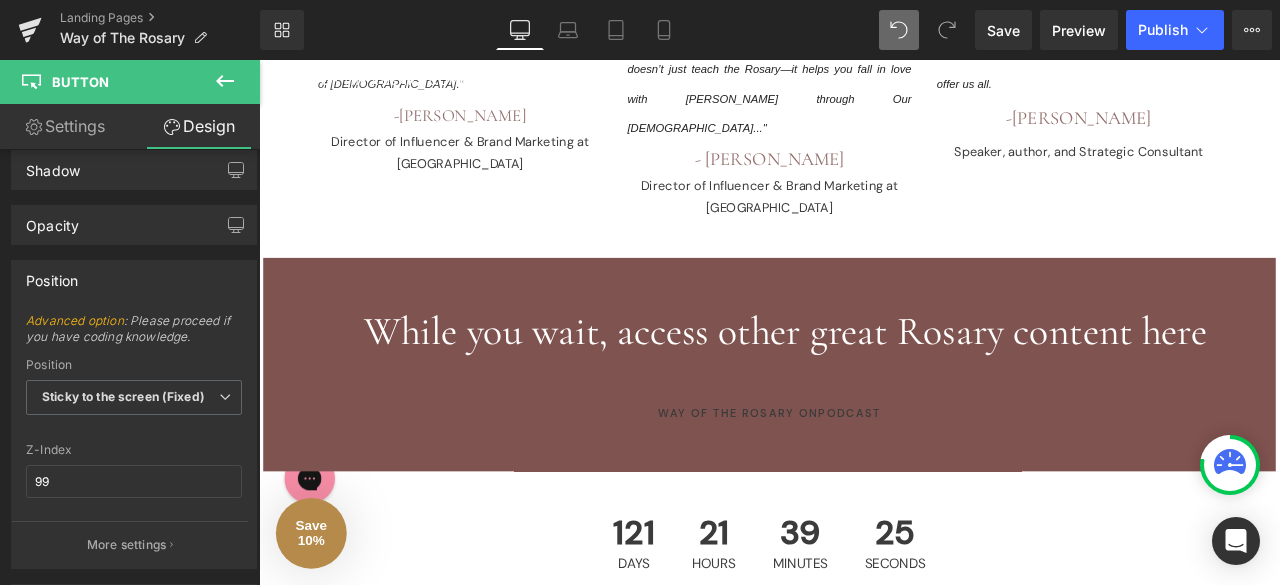 type on "auto" 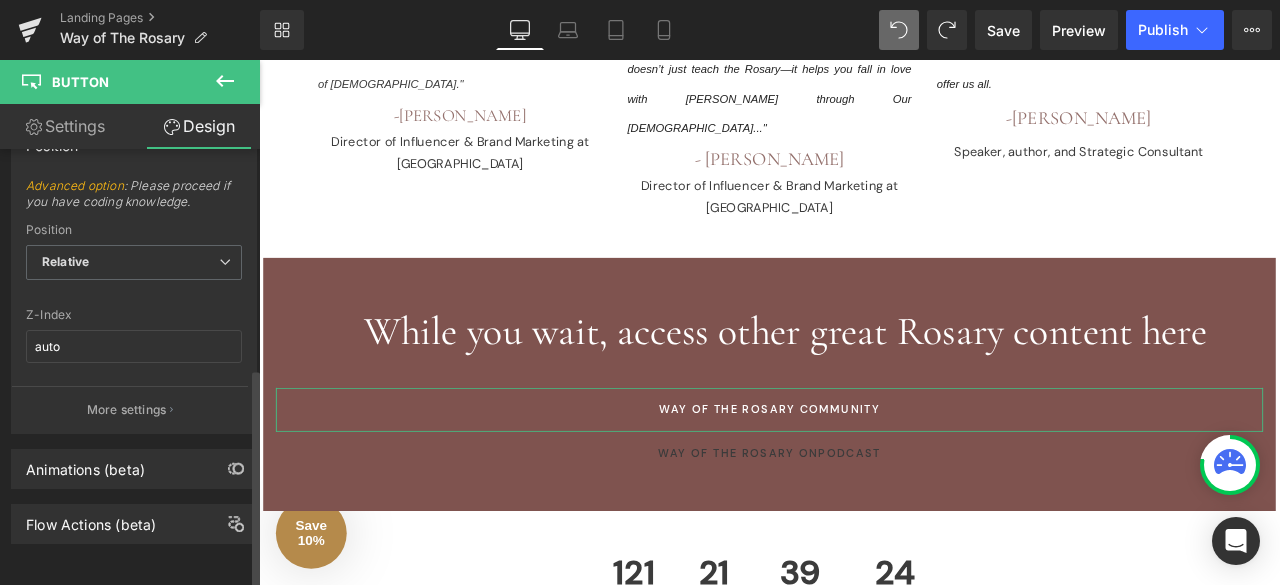 scroll, scrollTop: 430, scrollLeft: 0, axis: vertical 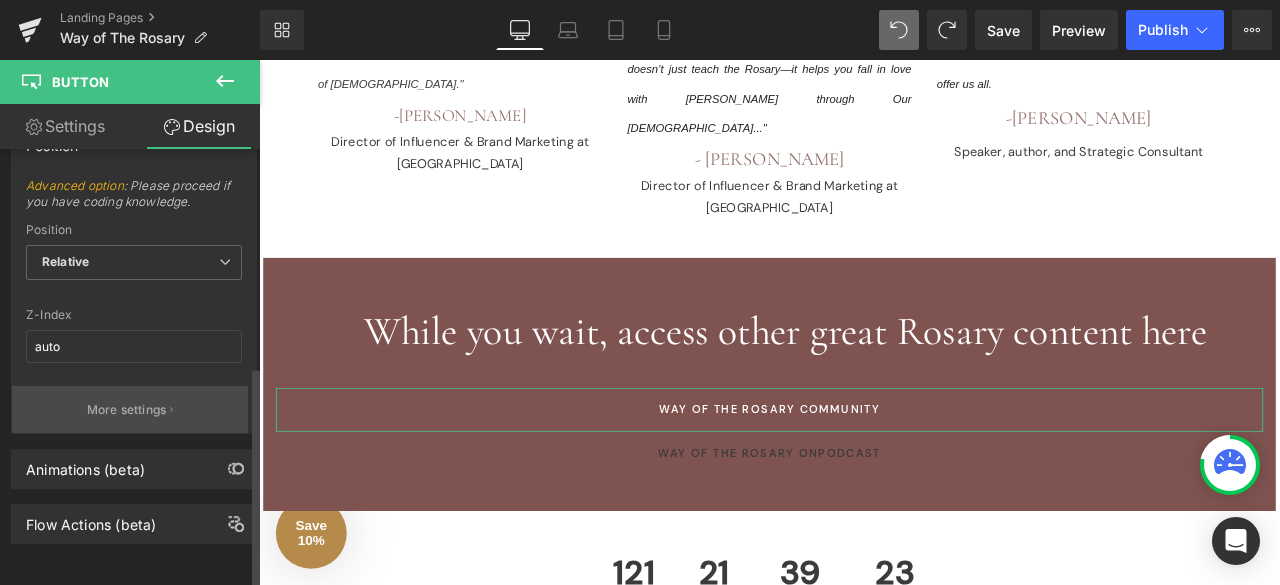 click on "More settings" at bounding box center [127, 410] 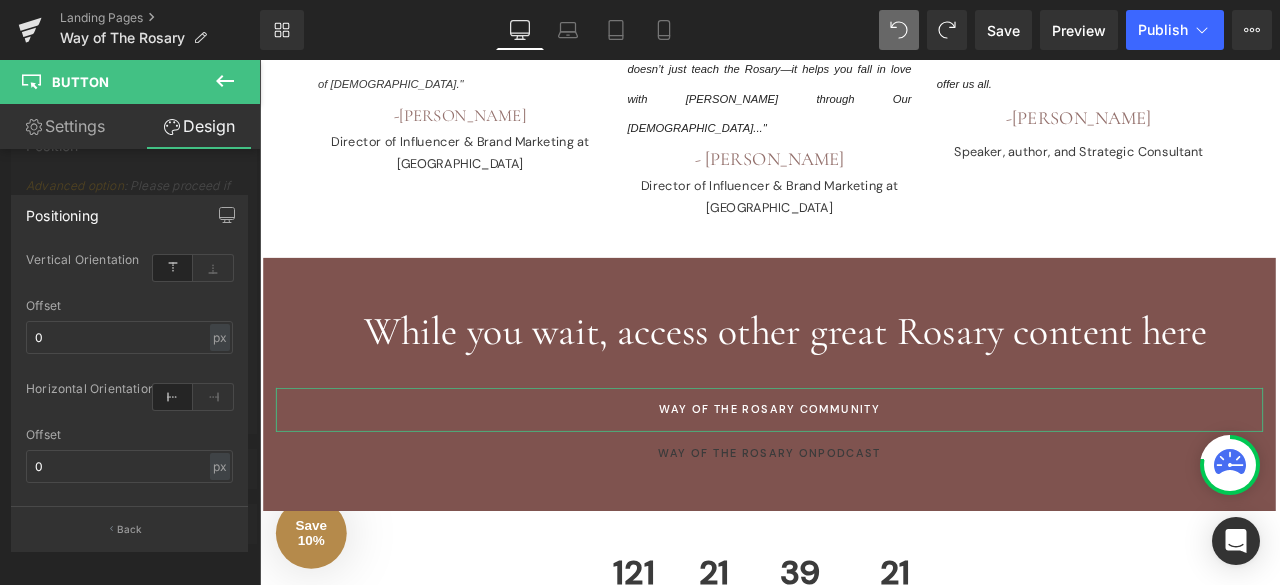 click at bounding box center (173, 397) 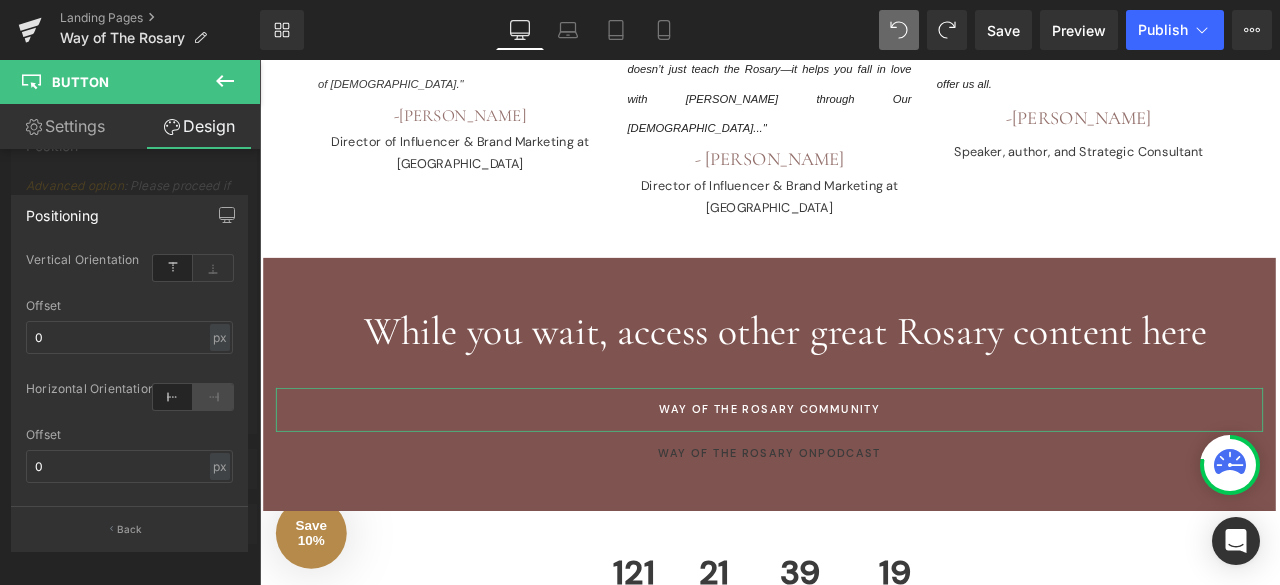 click at bounding box center (213, 397) 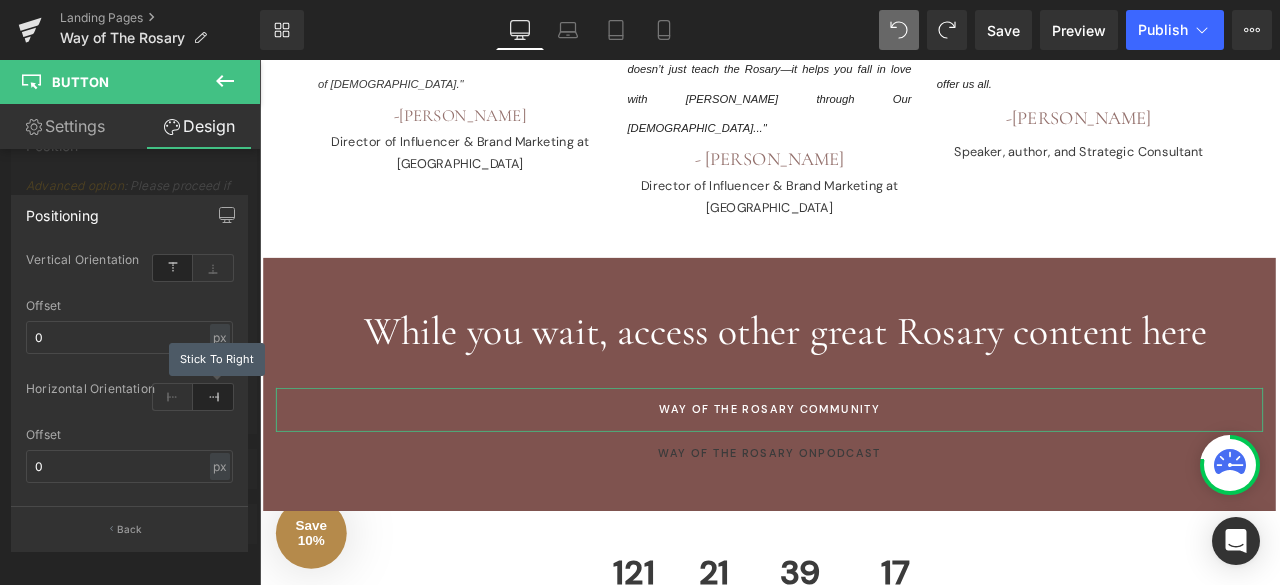 click at bounding box center [213, 397] 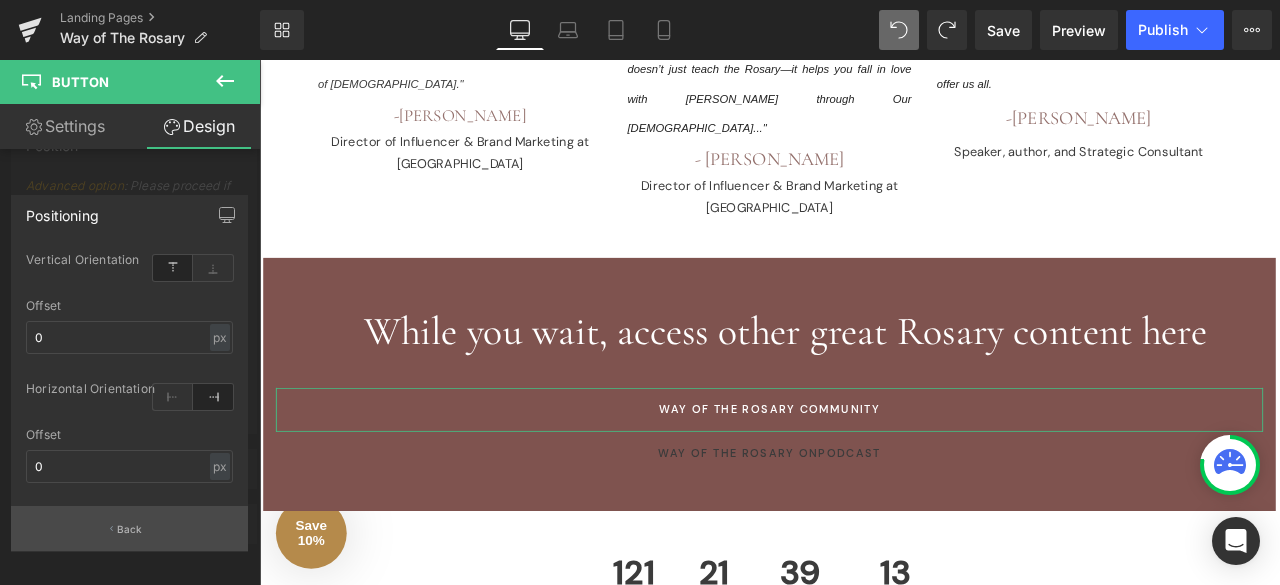 click on "Back" at bounding box center (129, 528) 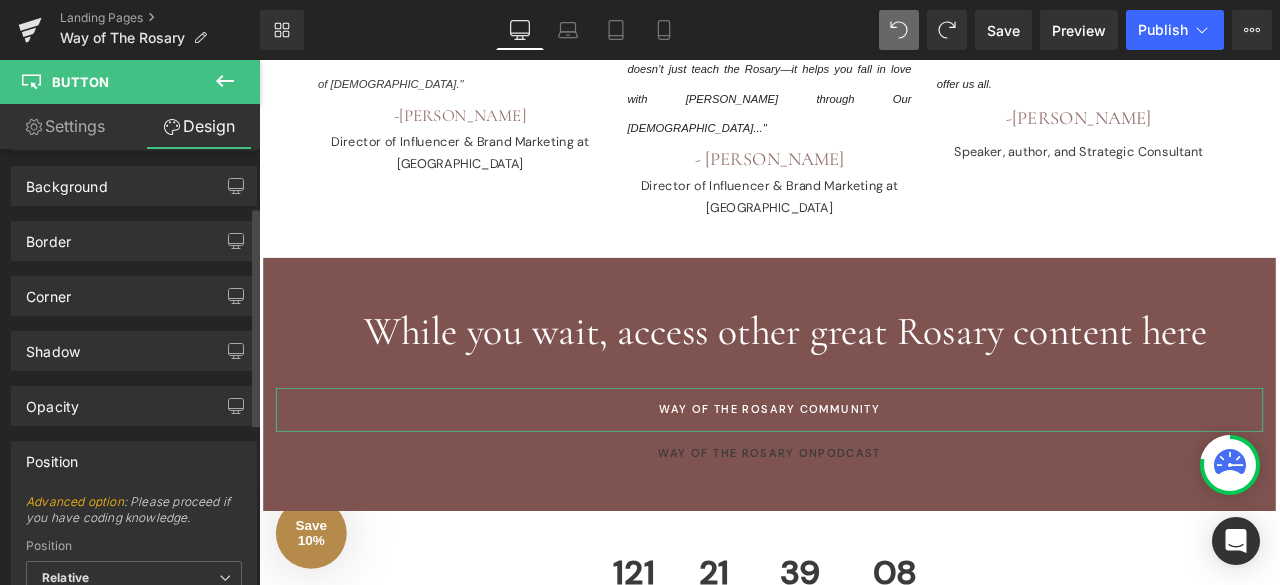scroll, scrollTop: 0, scrollLeft: 0, axis: both 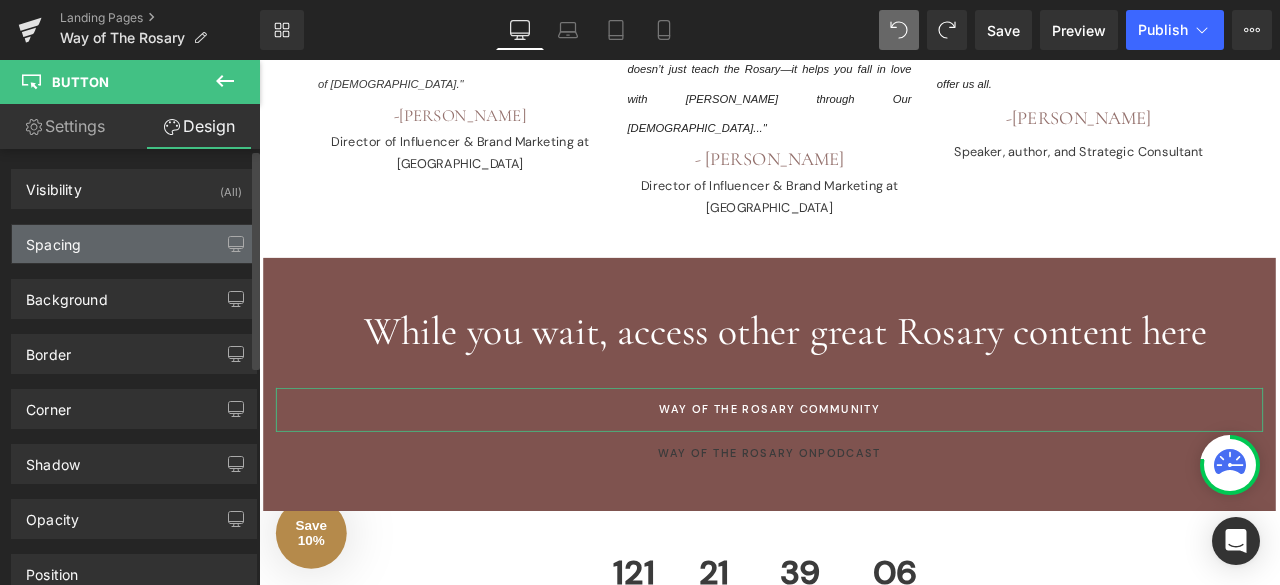click on "Spacing" at bounding box center [134, 244] 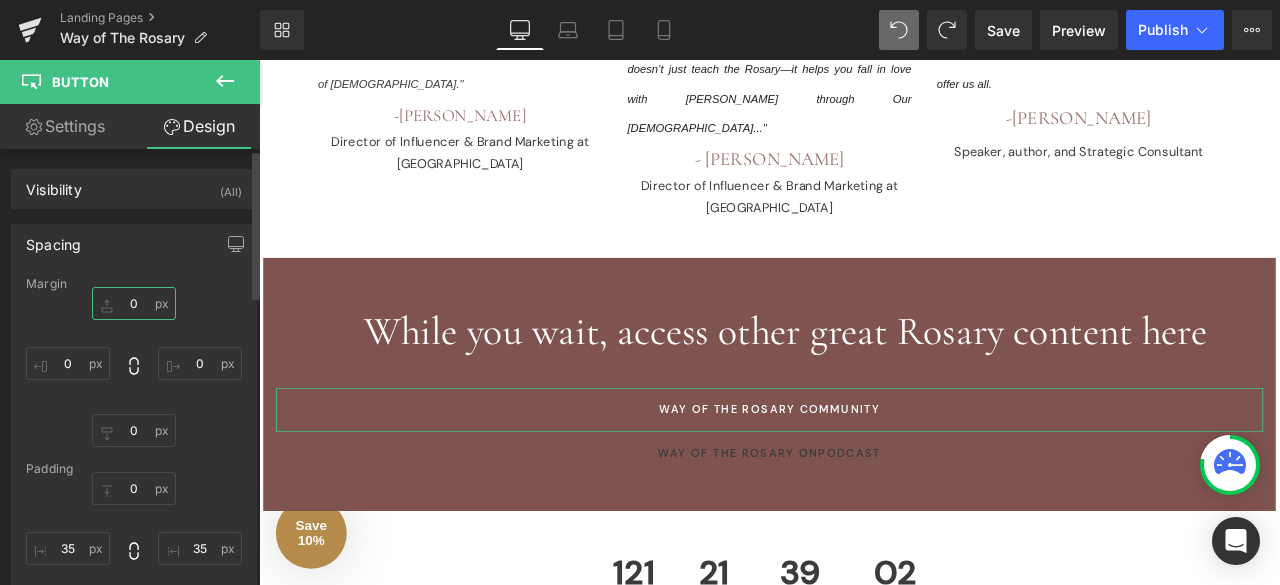 click on "0" at bounding box center (134, 303) 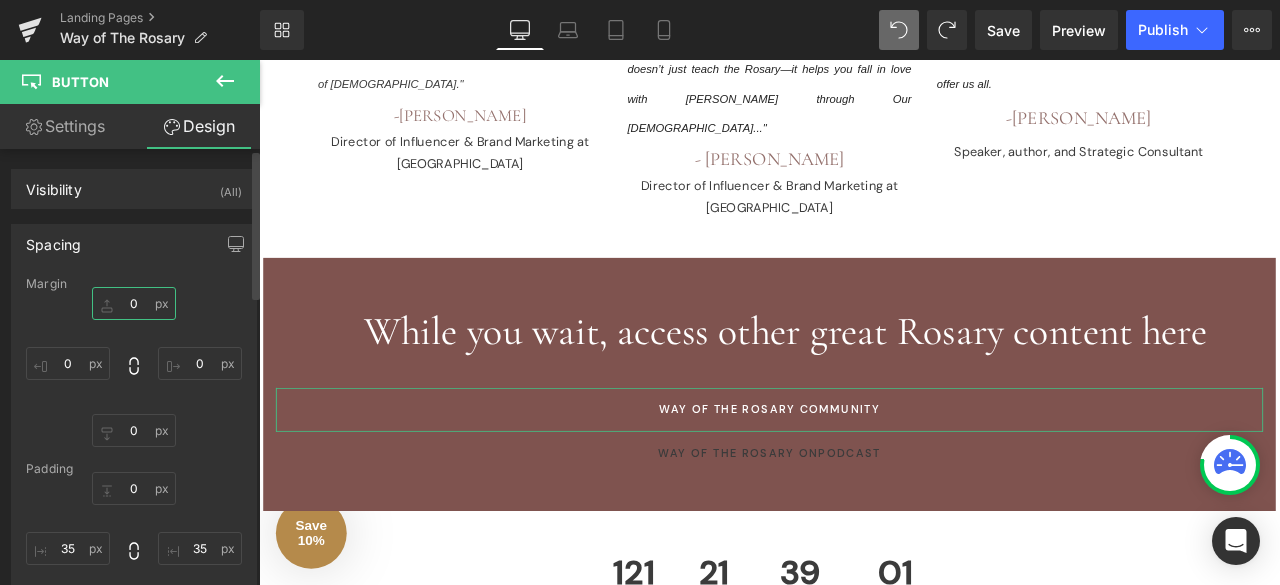 type on "2" 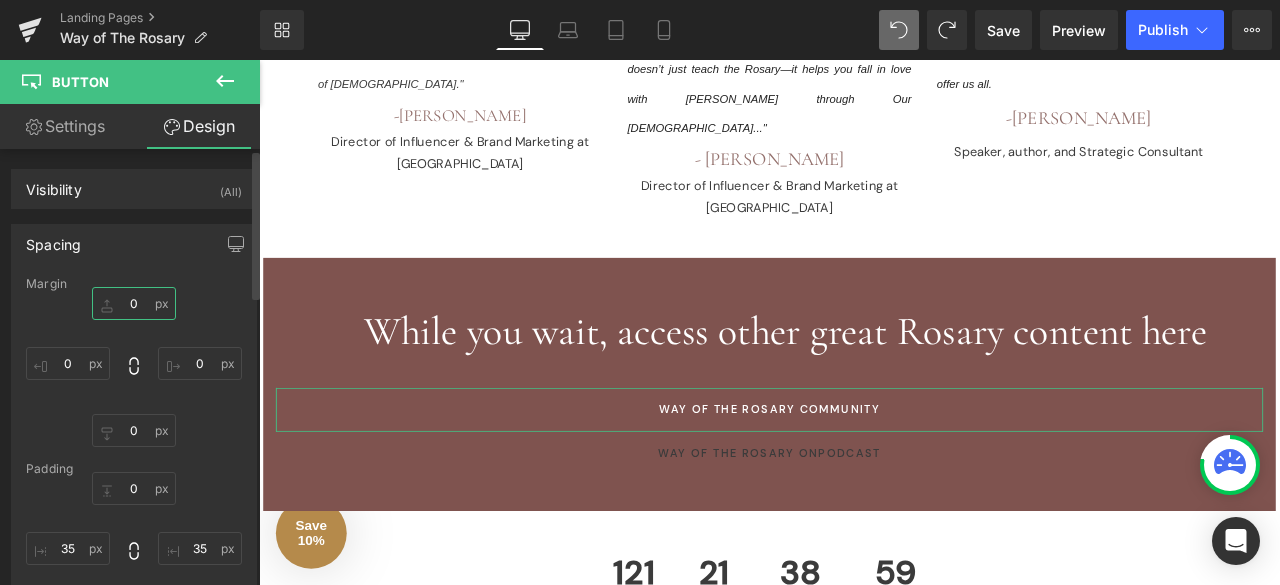 type on "5" 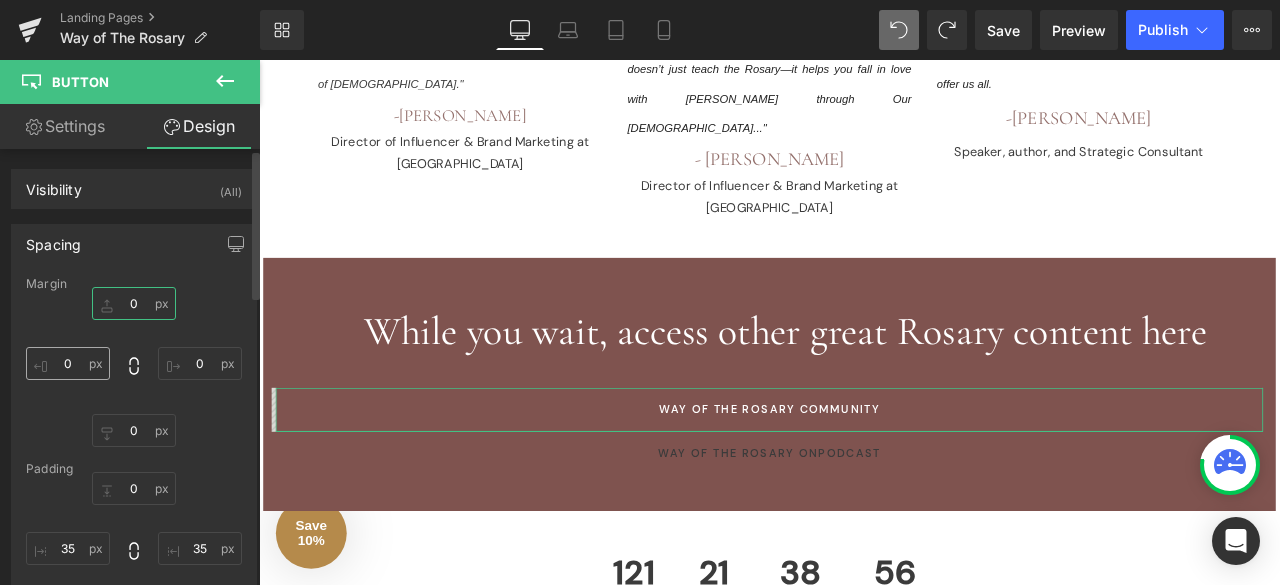 type 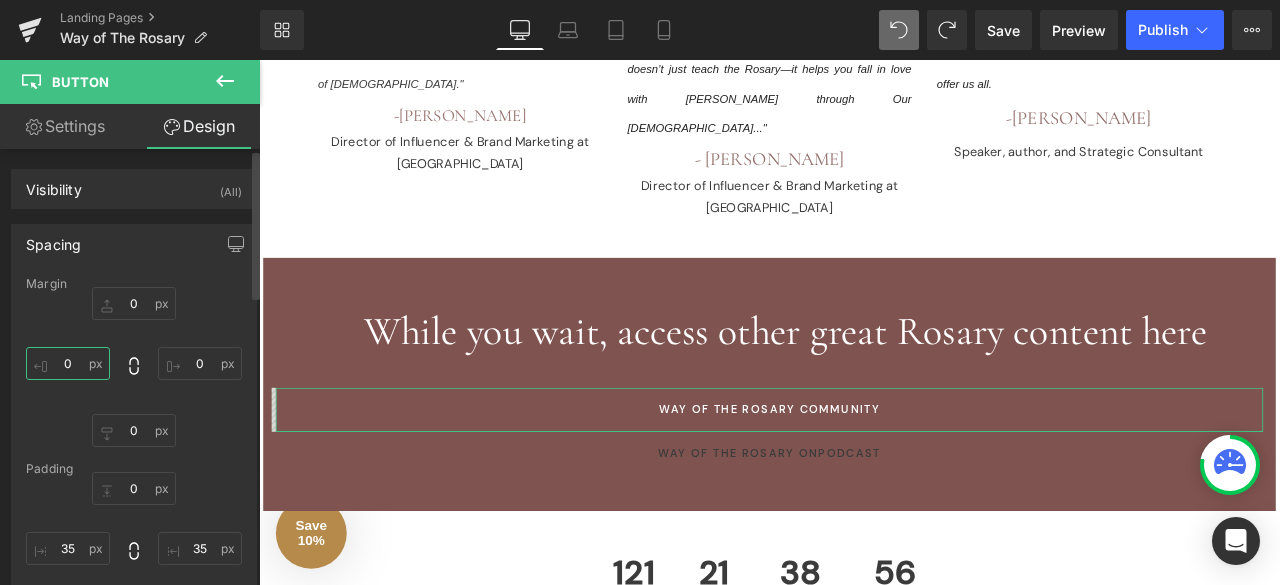 click on "0" at bounding box center [68, 363] 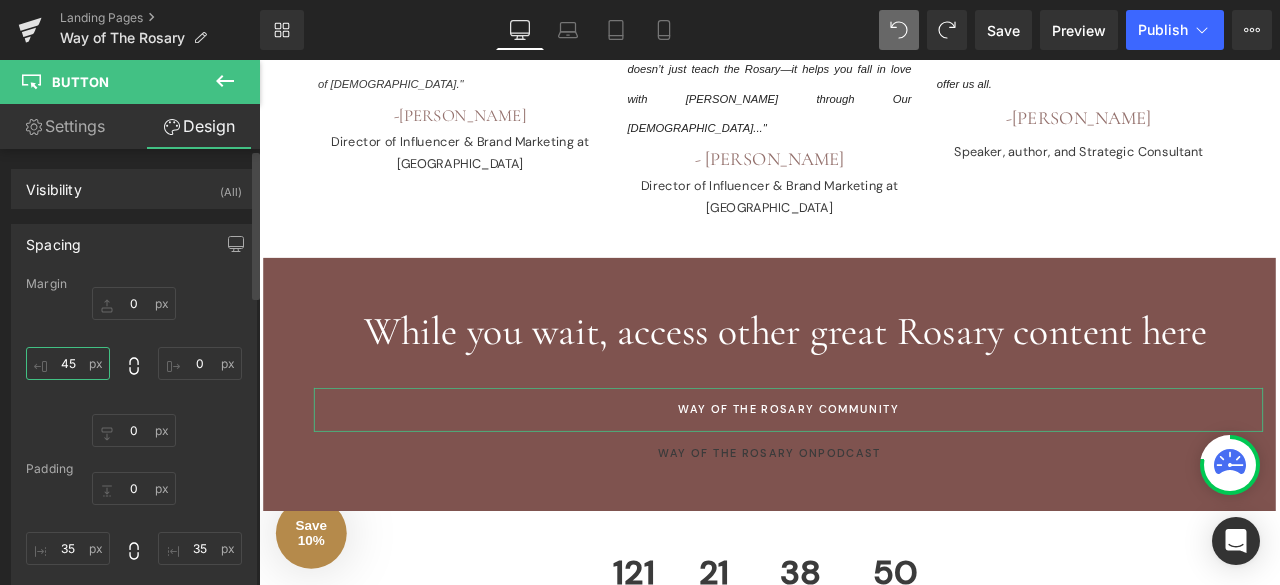 type on "4" 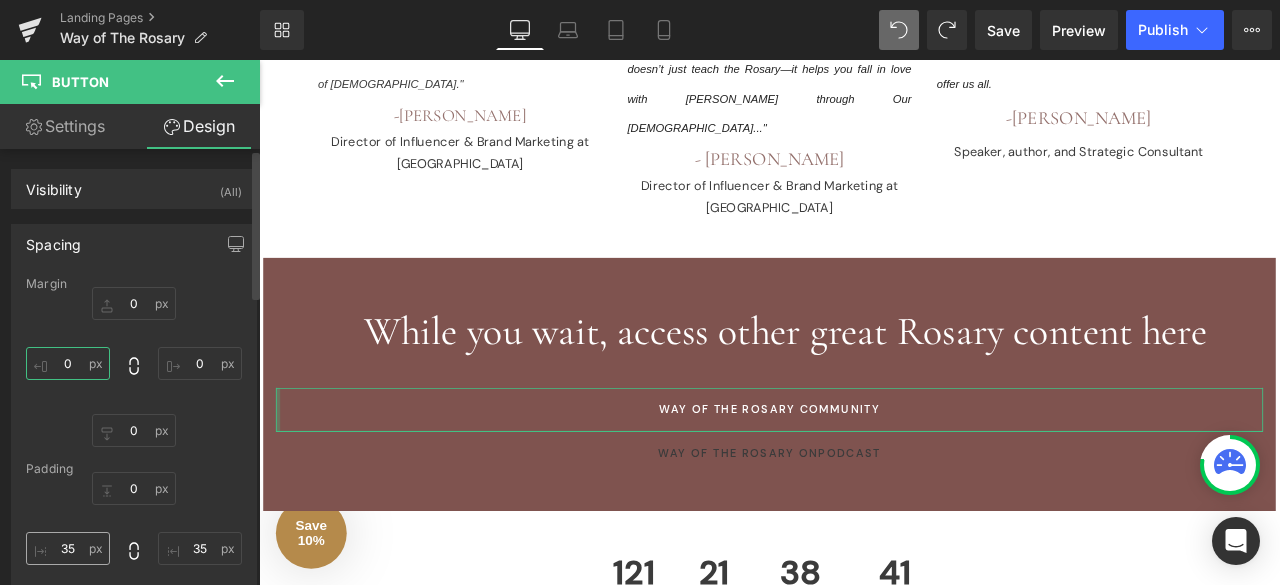 type 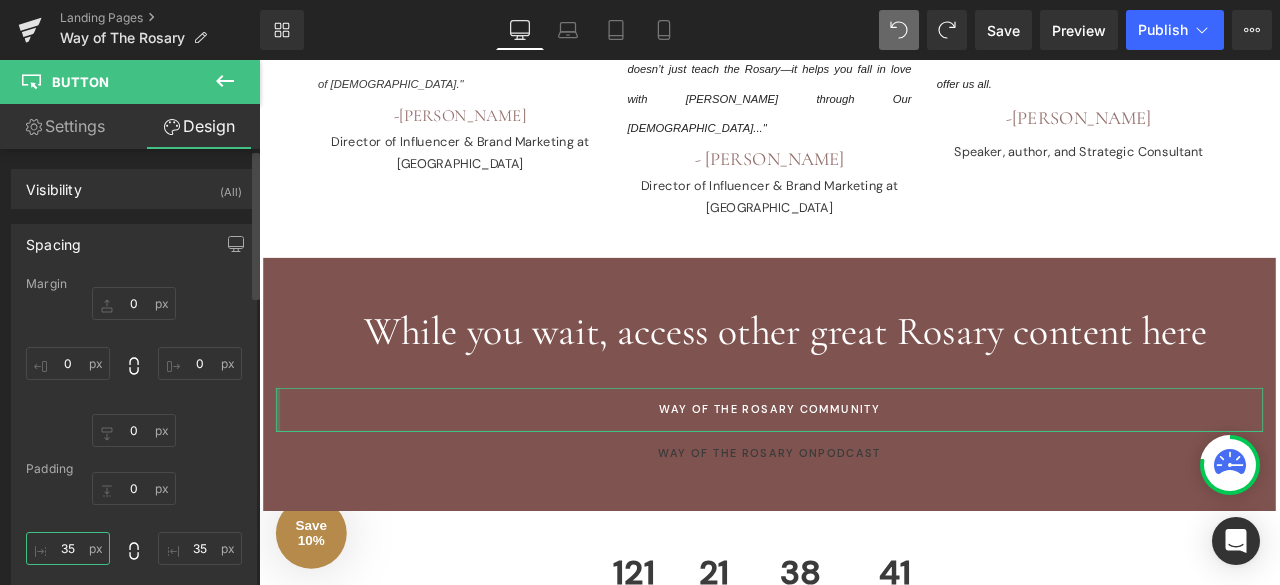 click on "35" at bounding box center (68, 548) 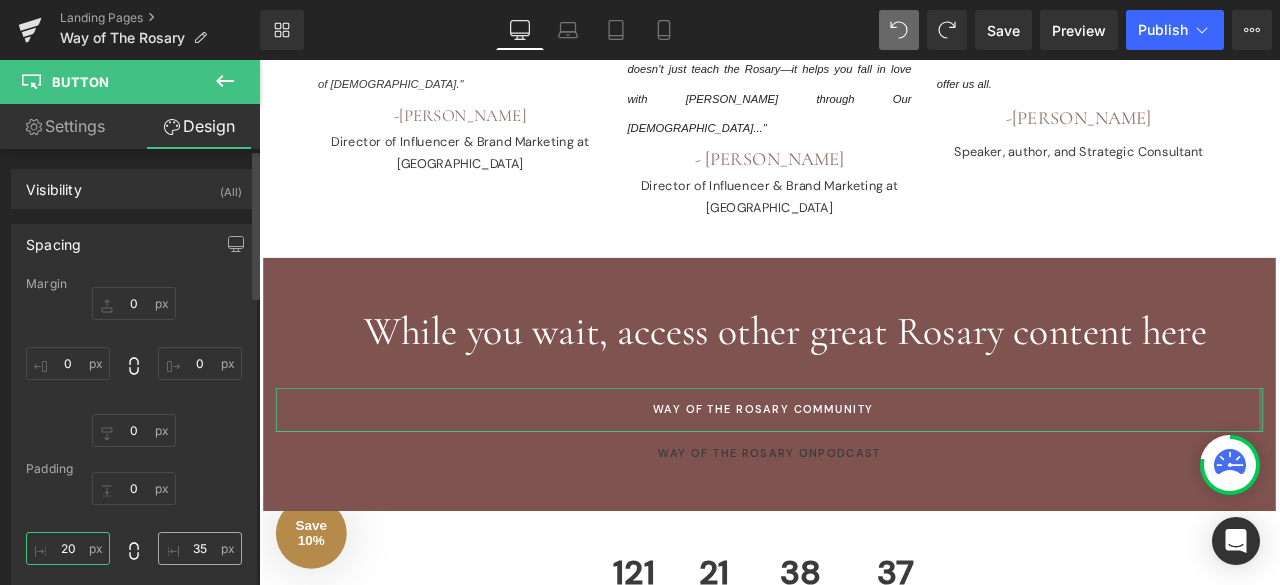 type on "20" 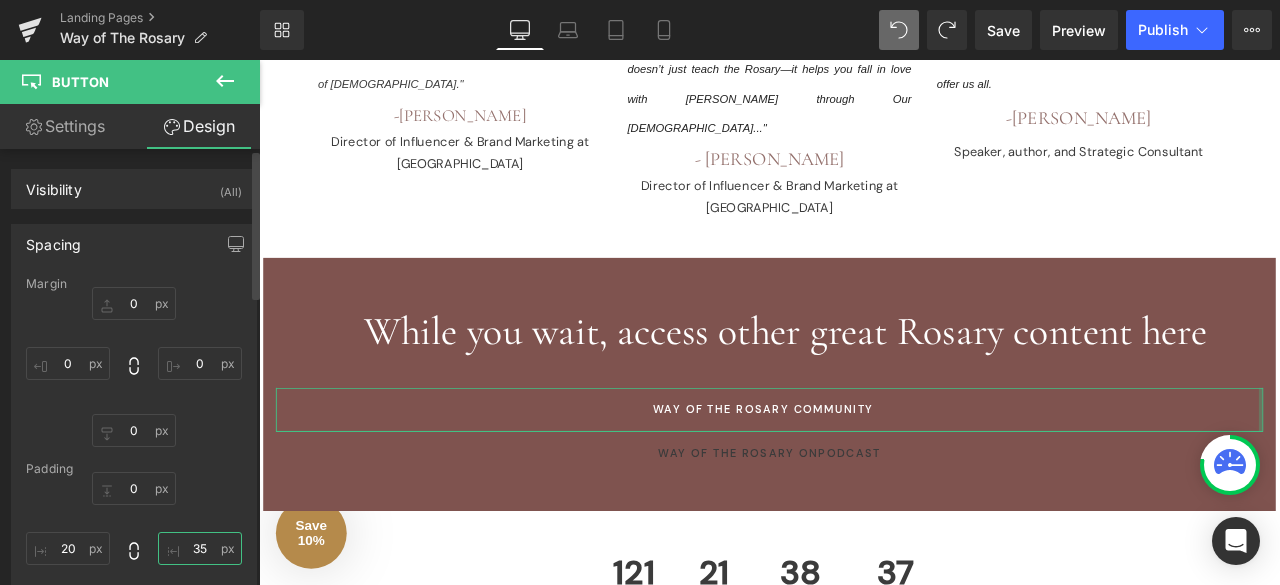 click on "35" at bounding box center (200, 548) 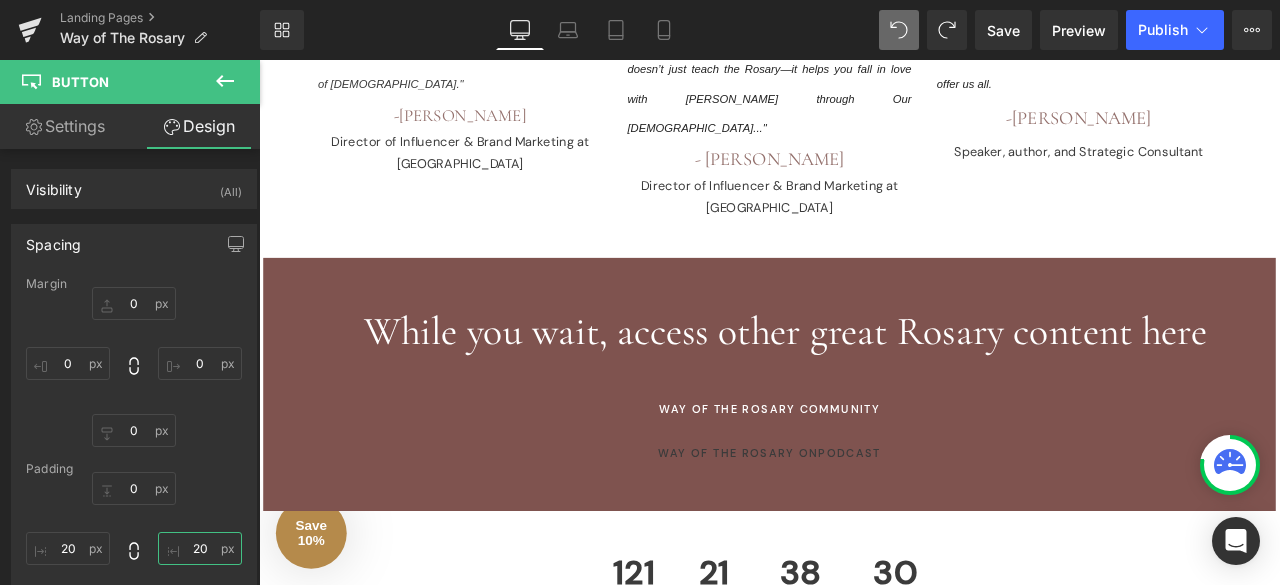type on "20" 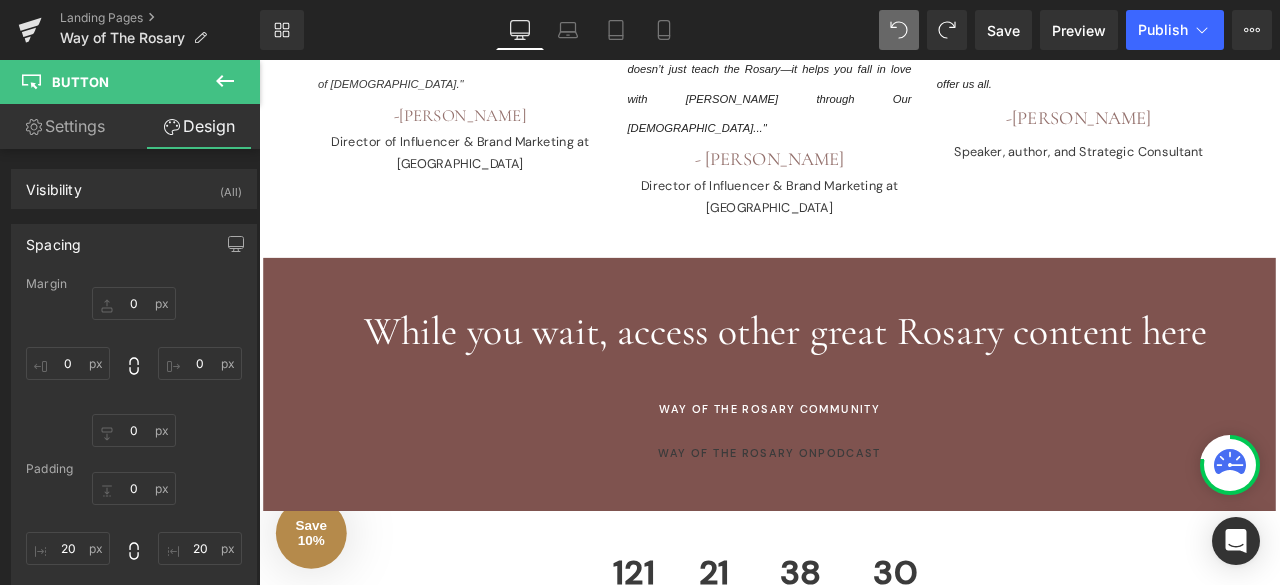 click 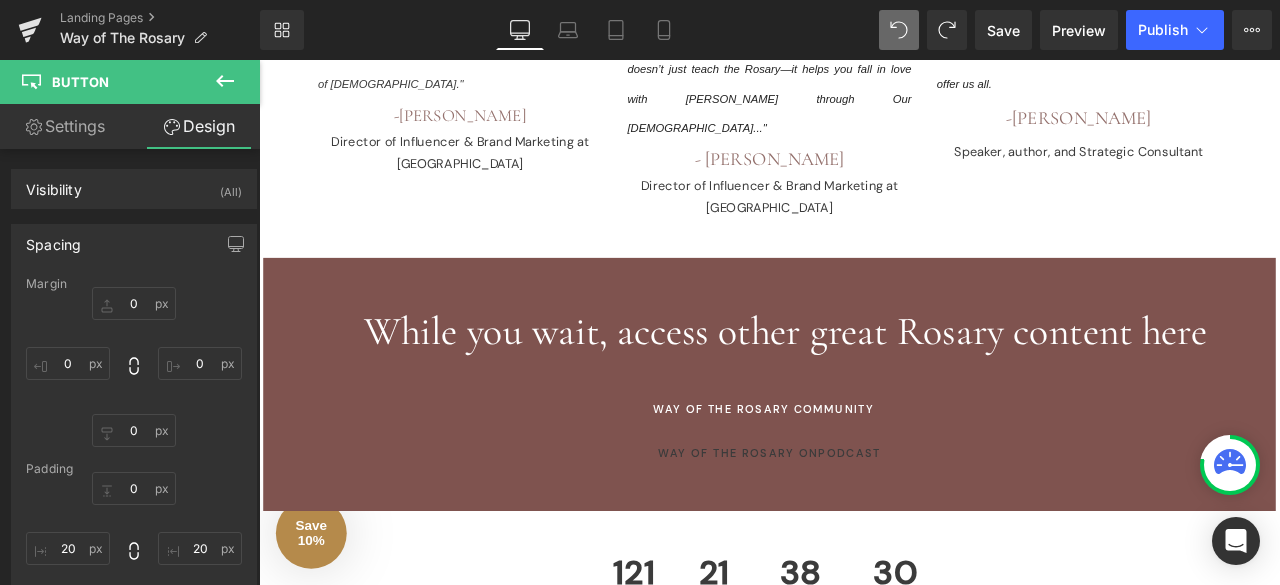 type on "0" 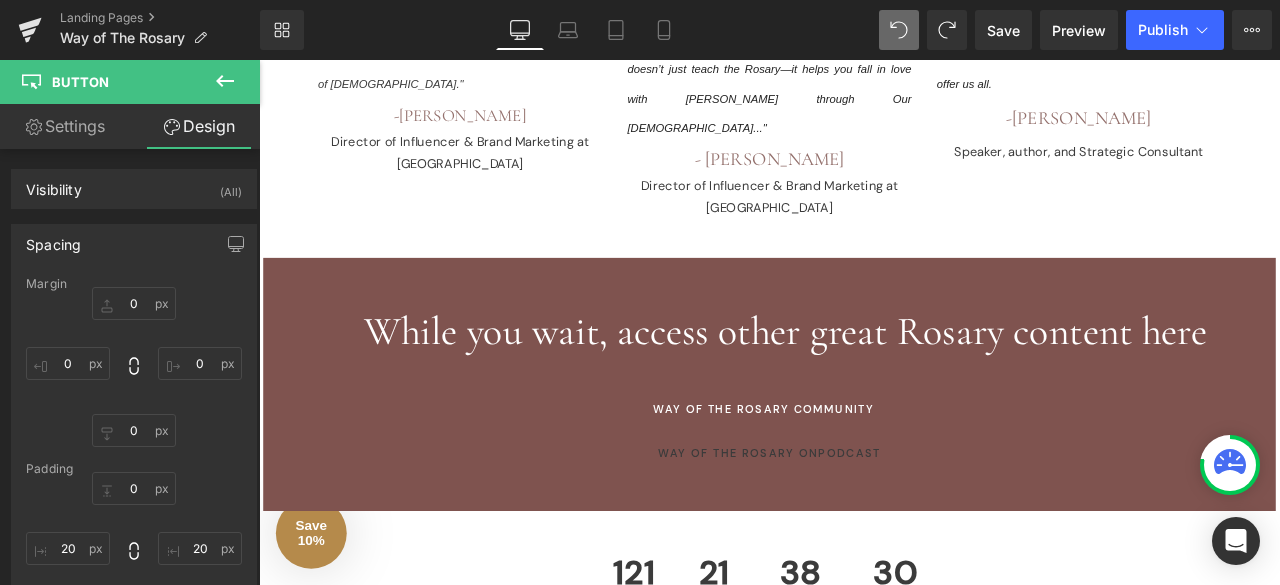 type on "0" 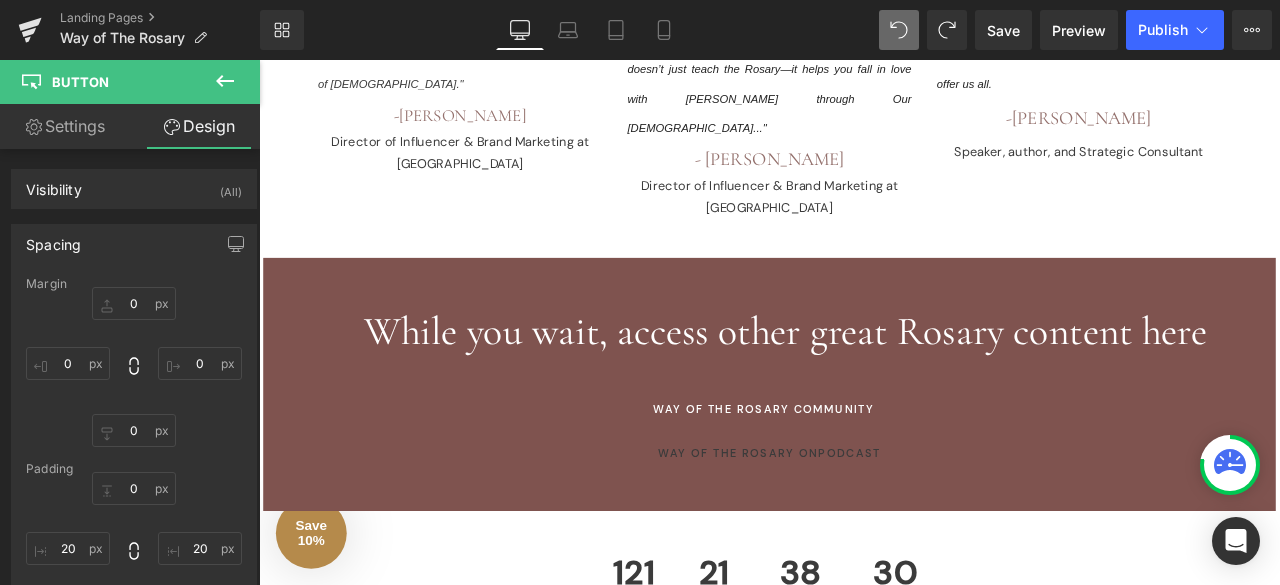 type on "0" 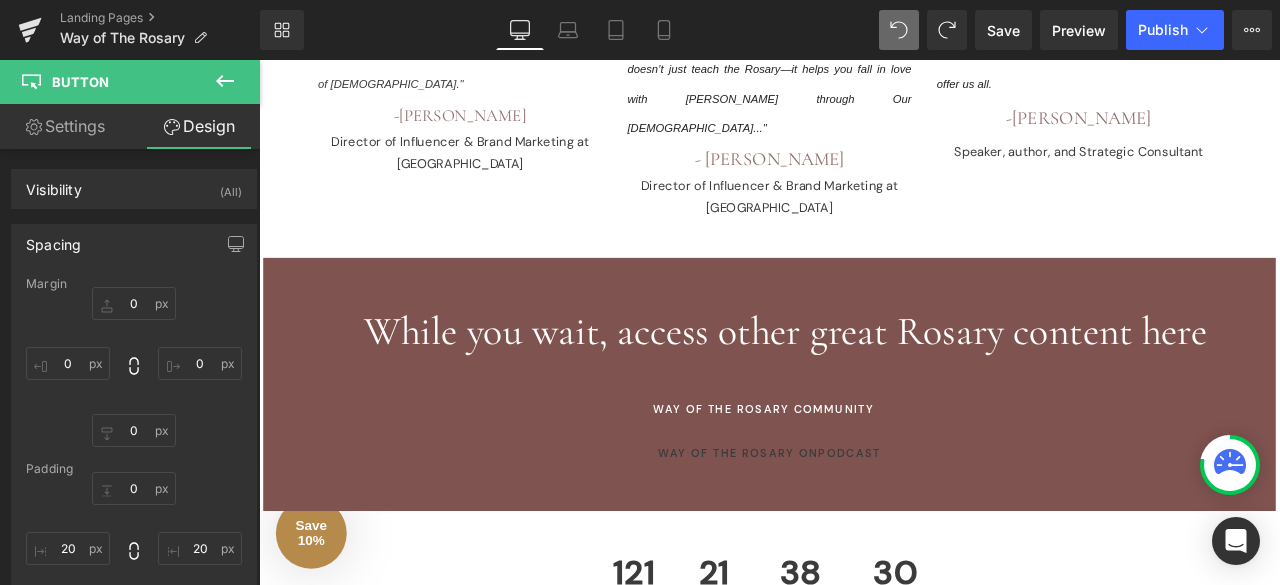 type on "0" 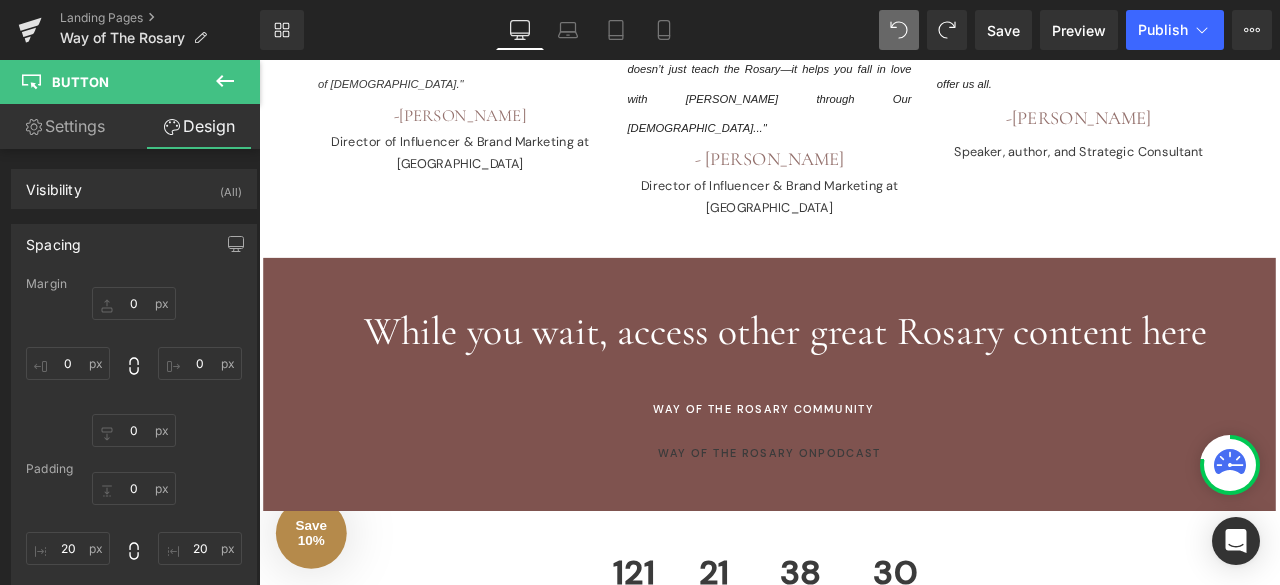 type on "20" 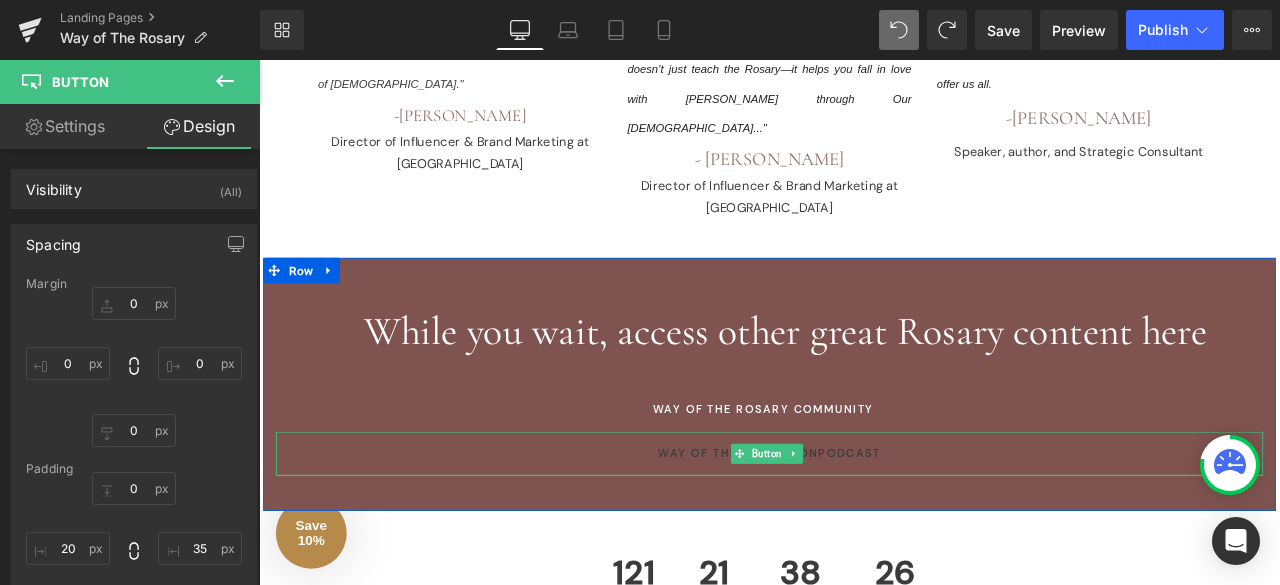 click on "WAY OF THE ROSARY ONPODCAST" at bounding box center (864, 527) 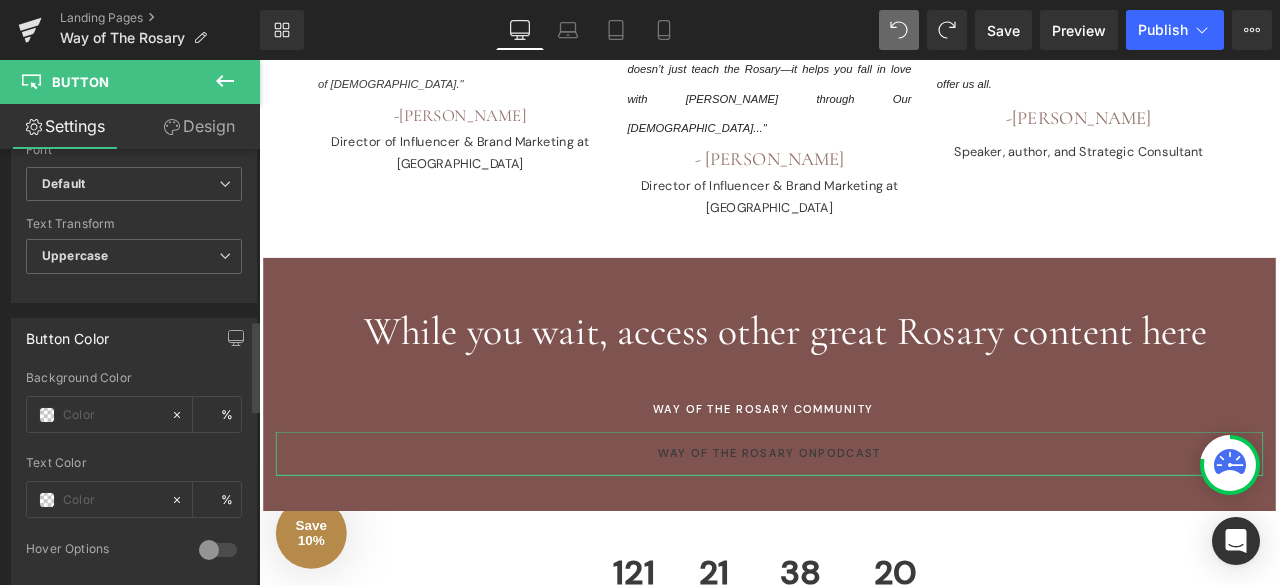 scroll, scrollTop: 812, scrollLeft: 0, axis: vertical 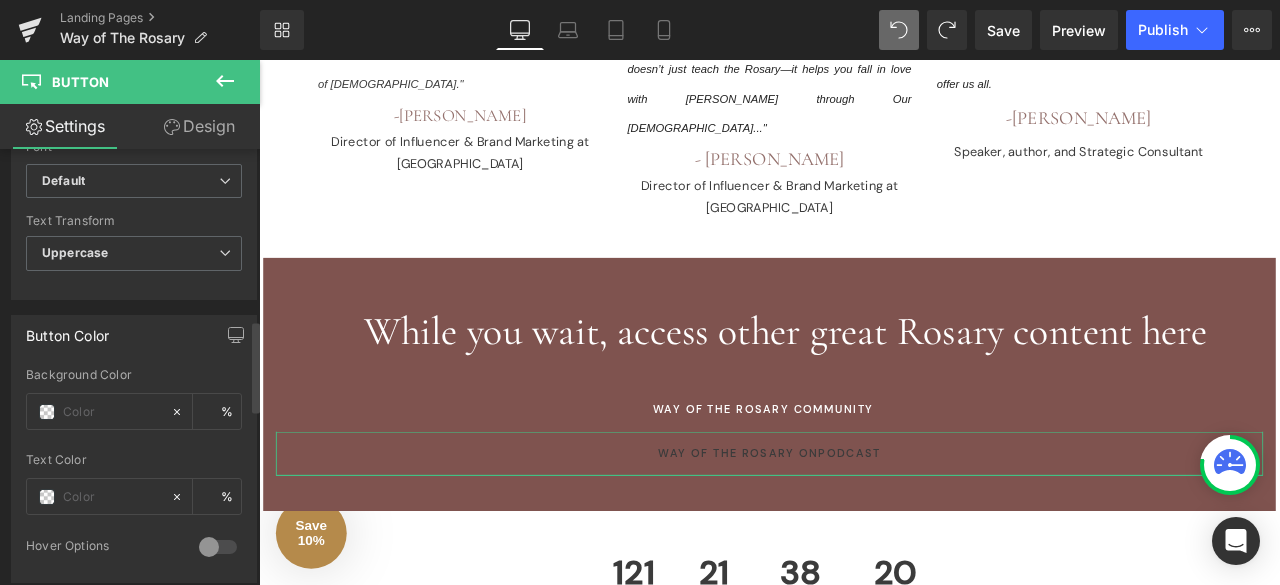click at bounding box center (112, 412) 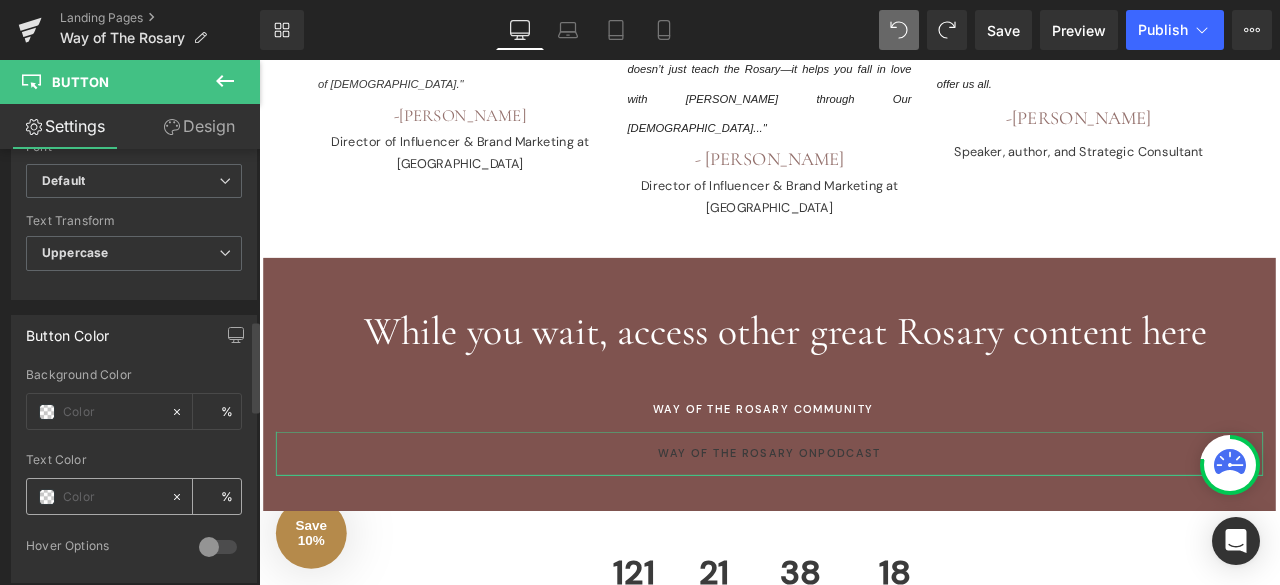 click at bounding box center [112, 497] 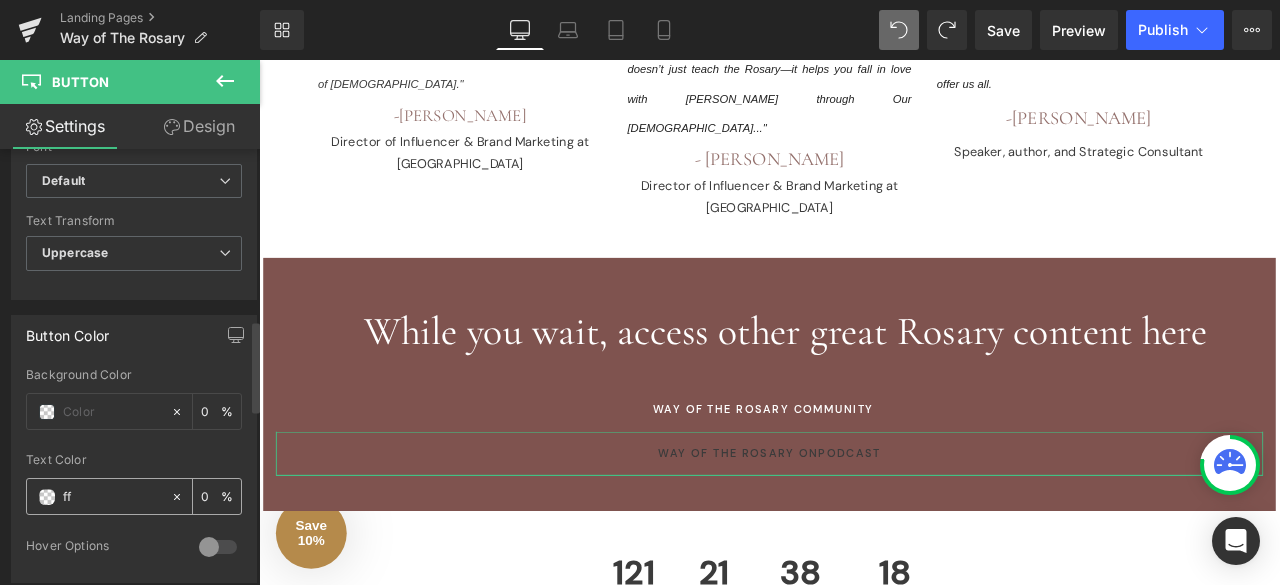 type on "fff" 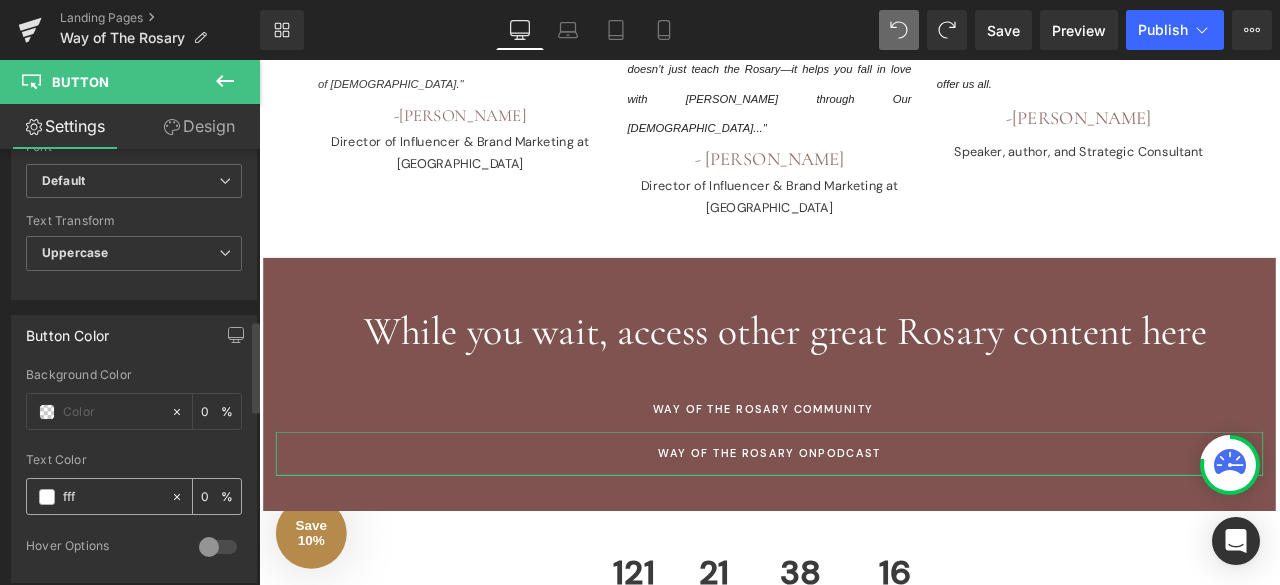 type on "100" 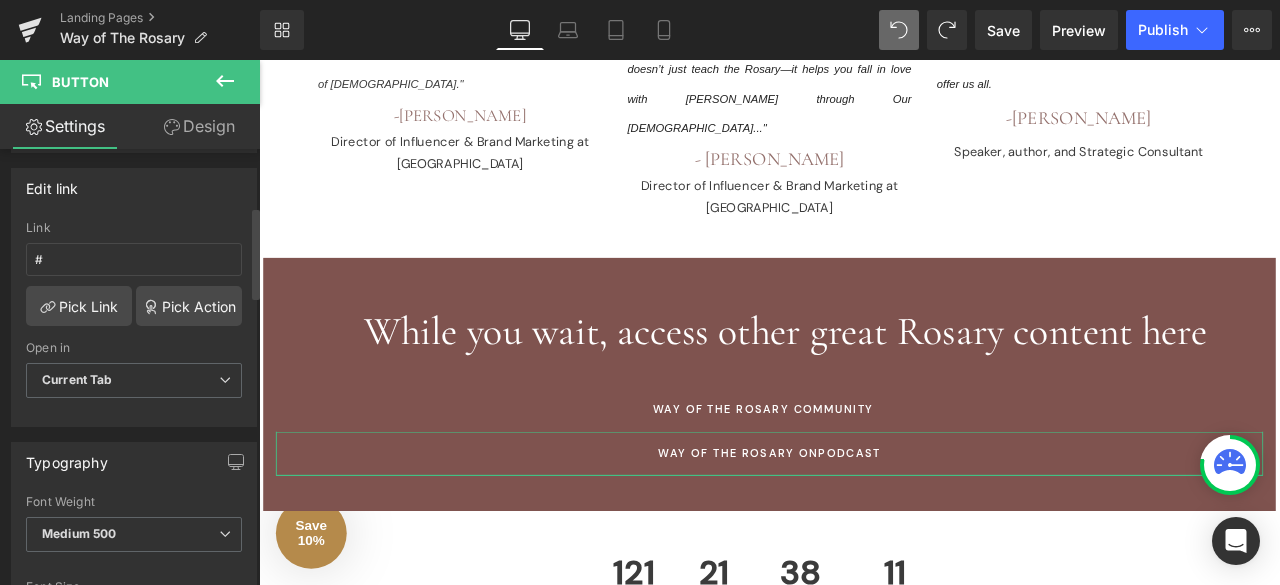 scroll, scrollTop: 180, scrollLeft: 0, axis: vertical 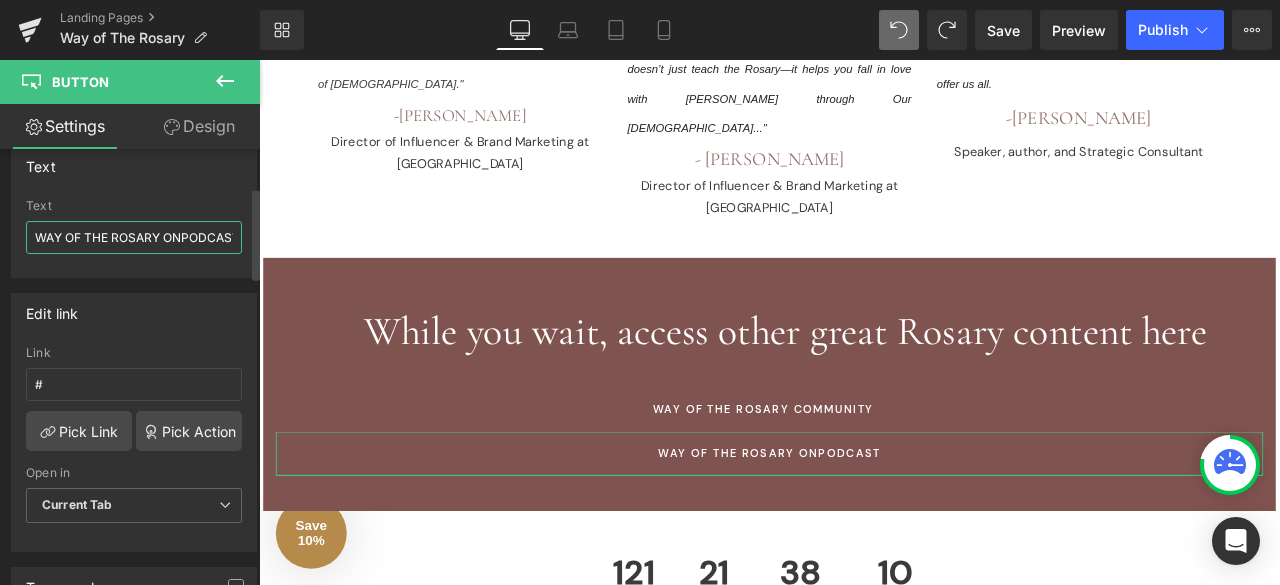 click on "WAY OF THE ROSARY ONPODCAST" at bounding box center [134, 237] 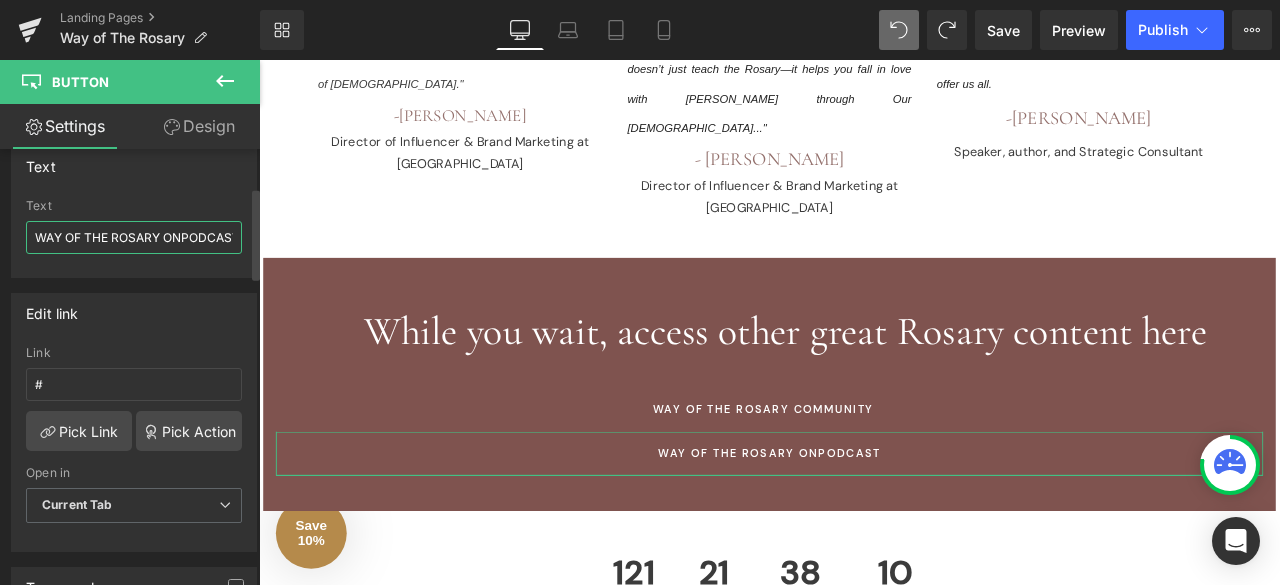 type on "#ffffff" 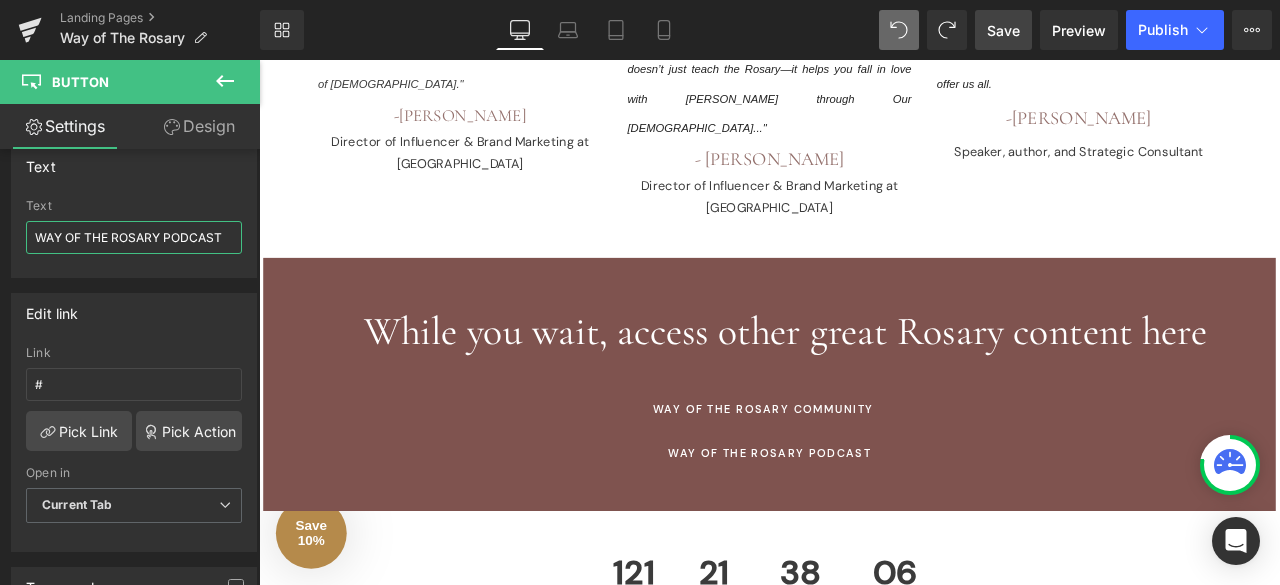 type on "WAY OF THE ROSARY PODCAST" 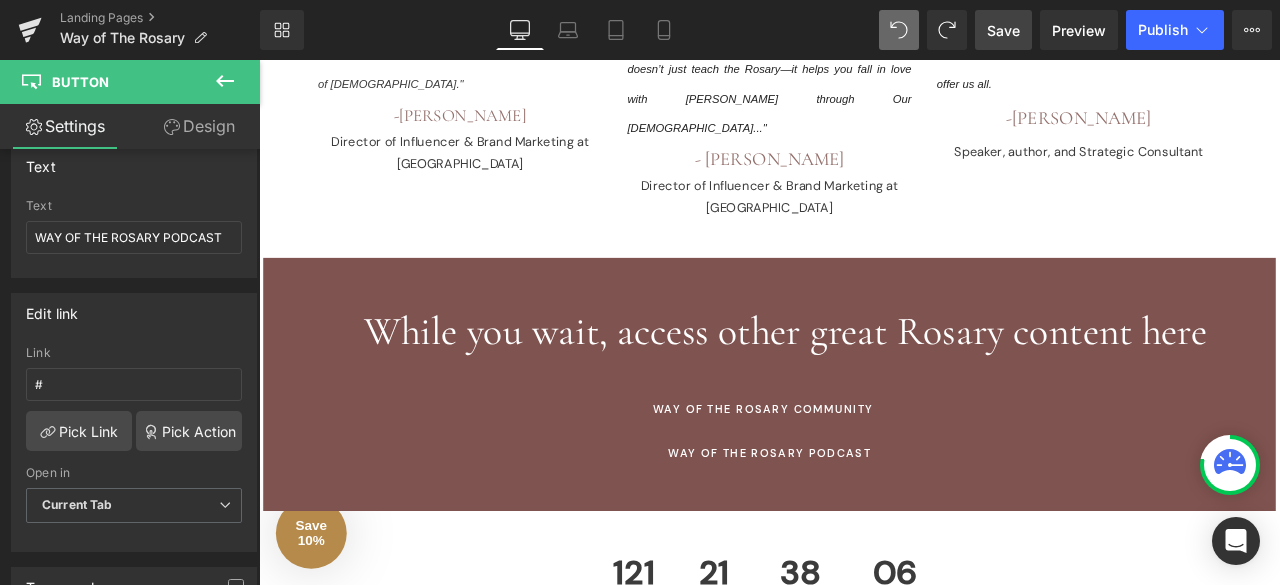 click on "Save" at bounding box center (1003, 30) 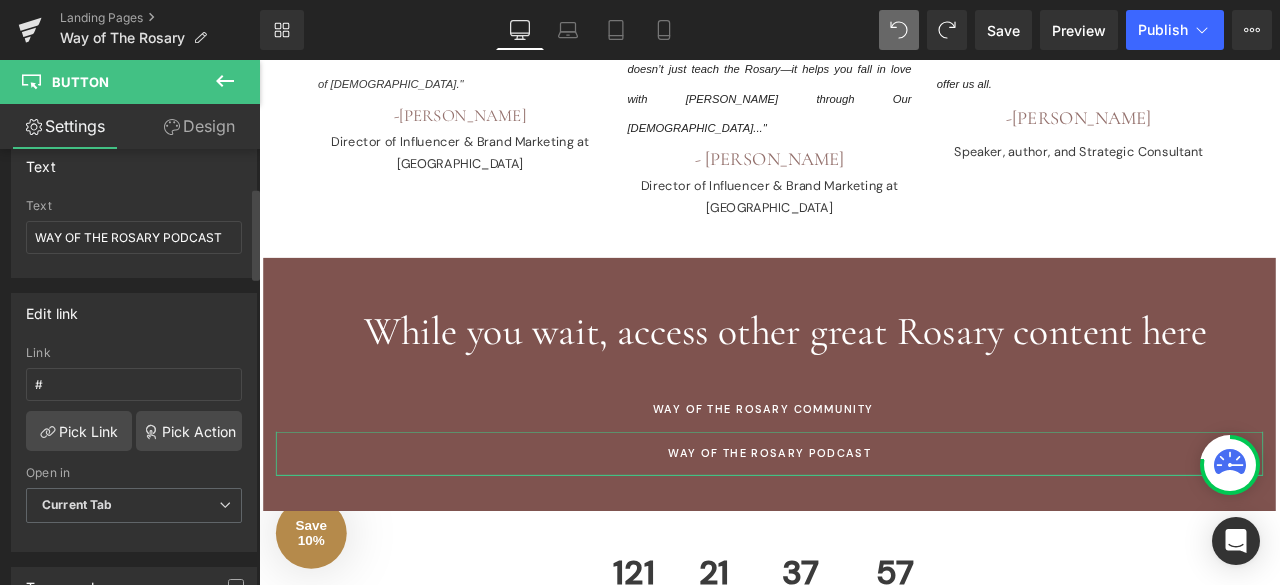 scroll, scrollTop: 0, scrollLeft: 0, axis: both 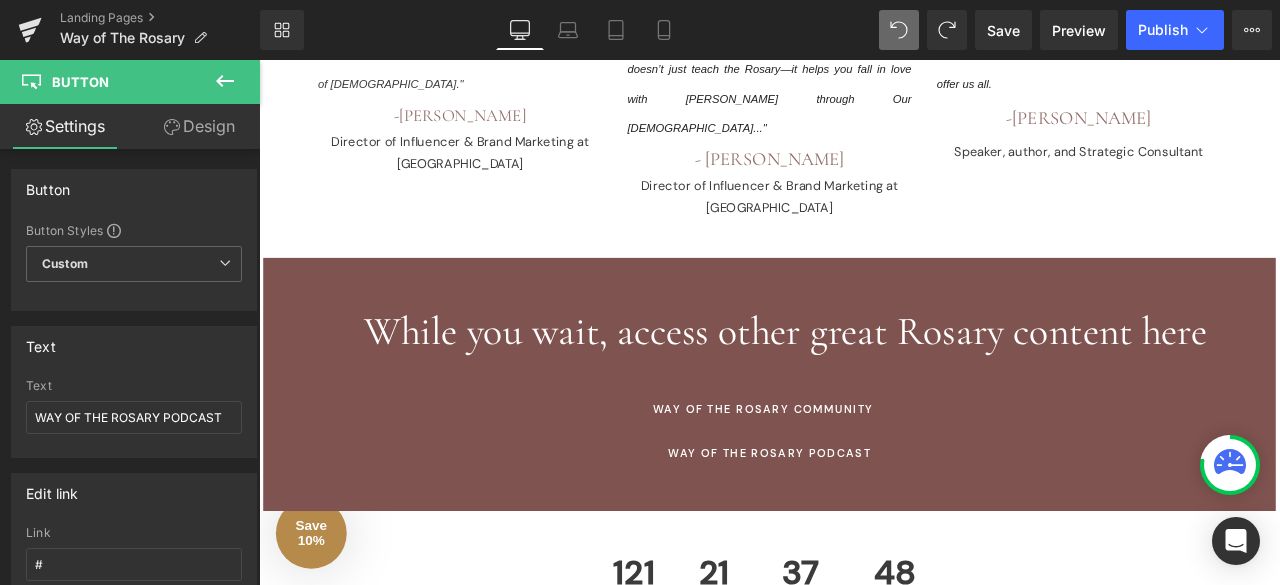 click 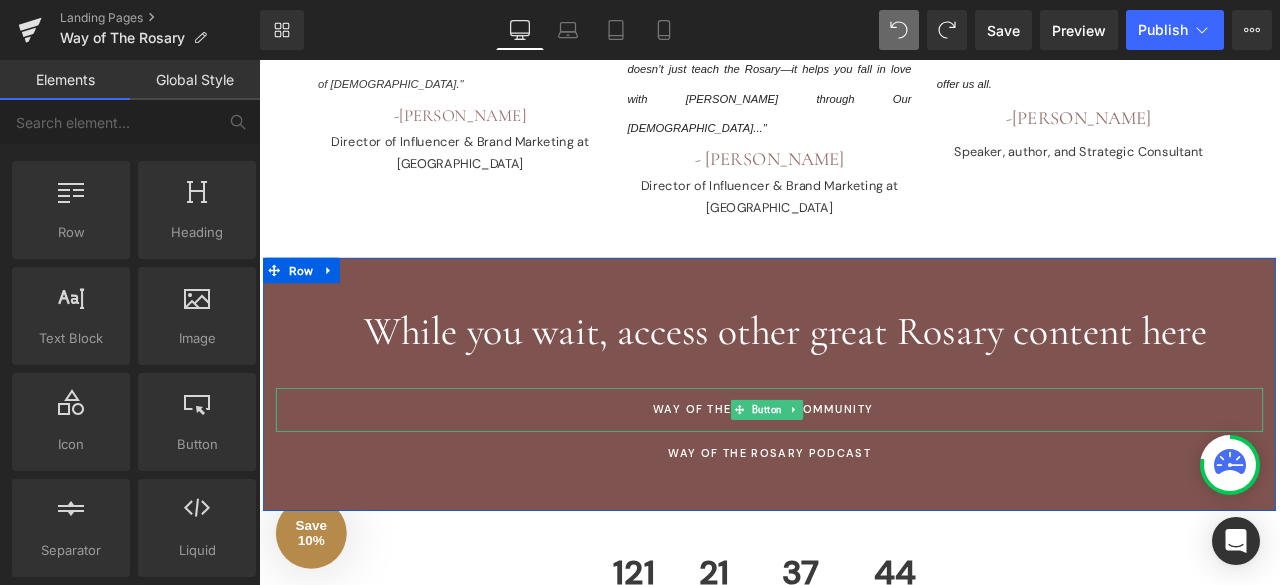 click on "WAY OF THE ROSARY COMMUNITY" at bounding box center [864, 475] 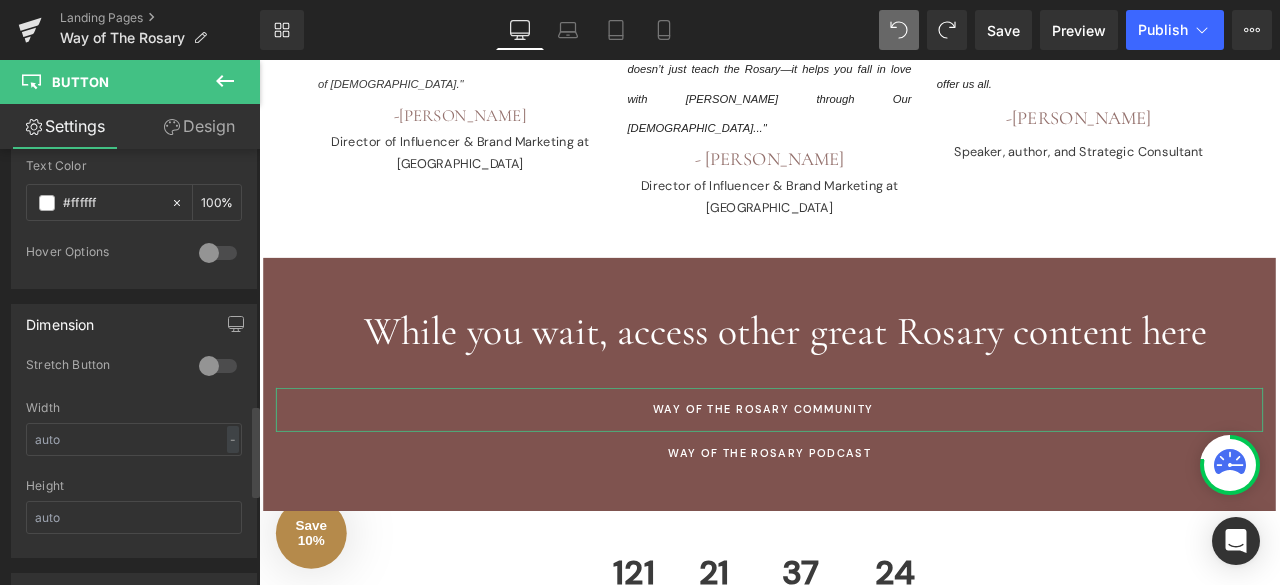 scroll, scrollTop: 1214, scrollLeft: 0, axis: vertical 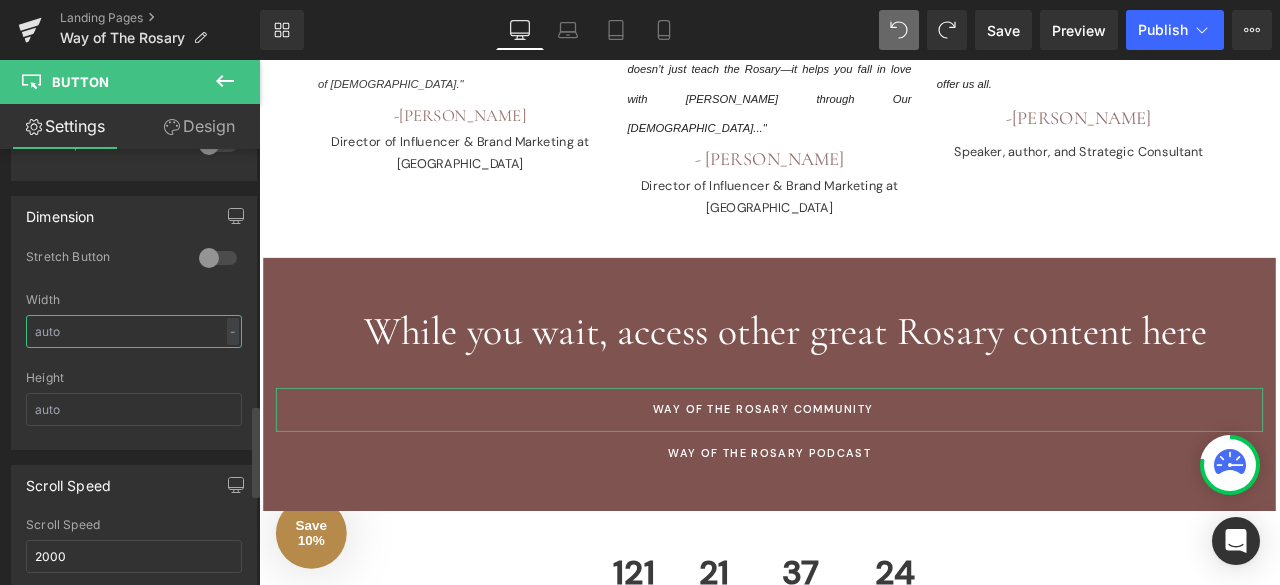 click at bounding box center (134, 331) 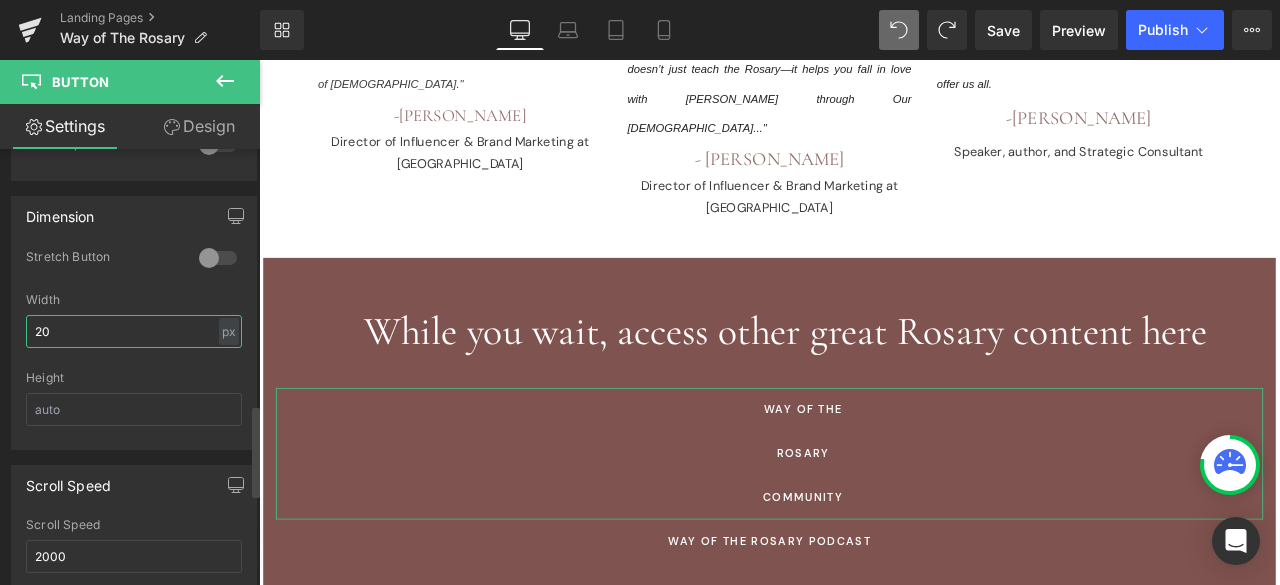 type on "2" 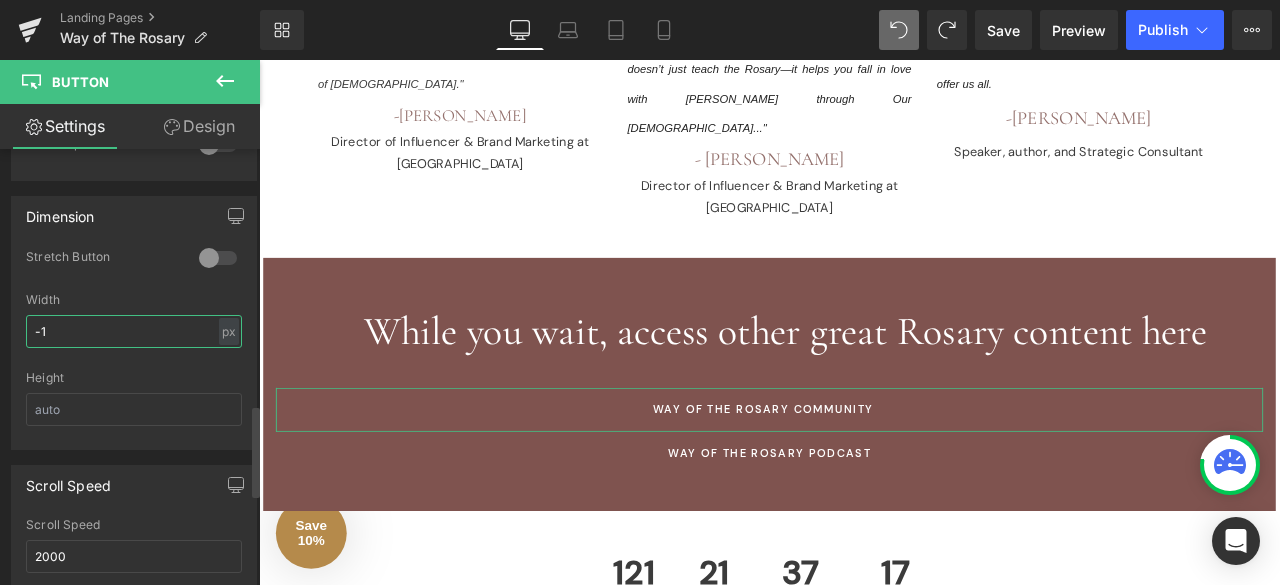 type on "-" 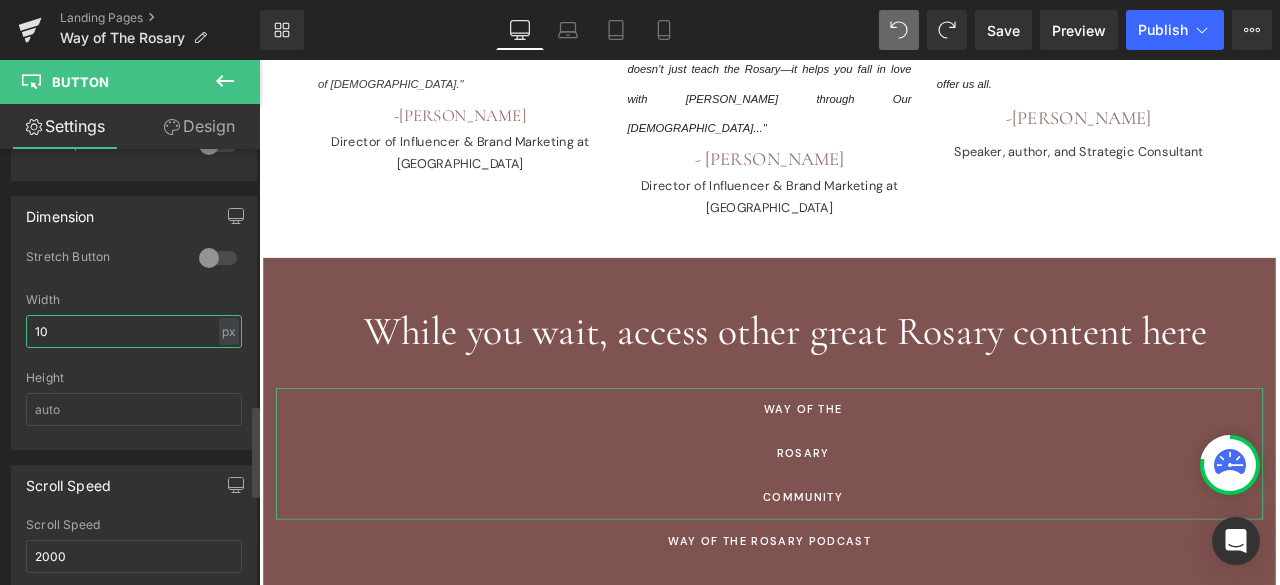 type on "1" 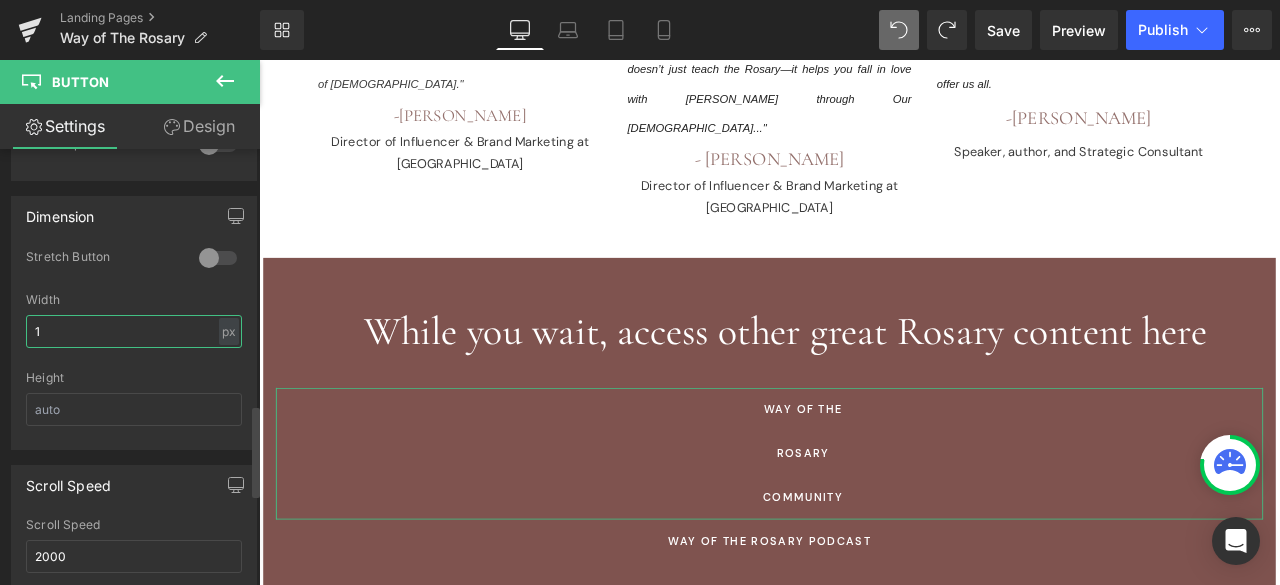 type 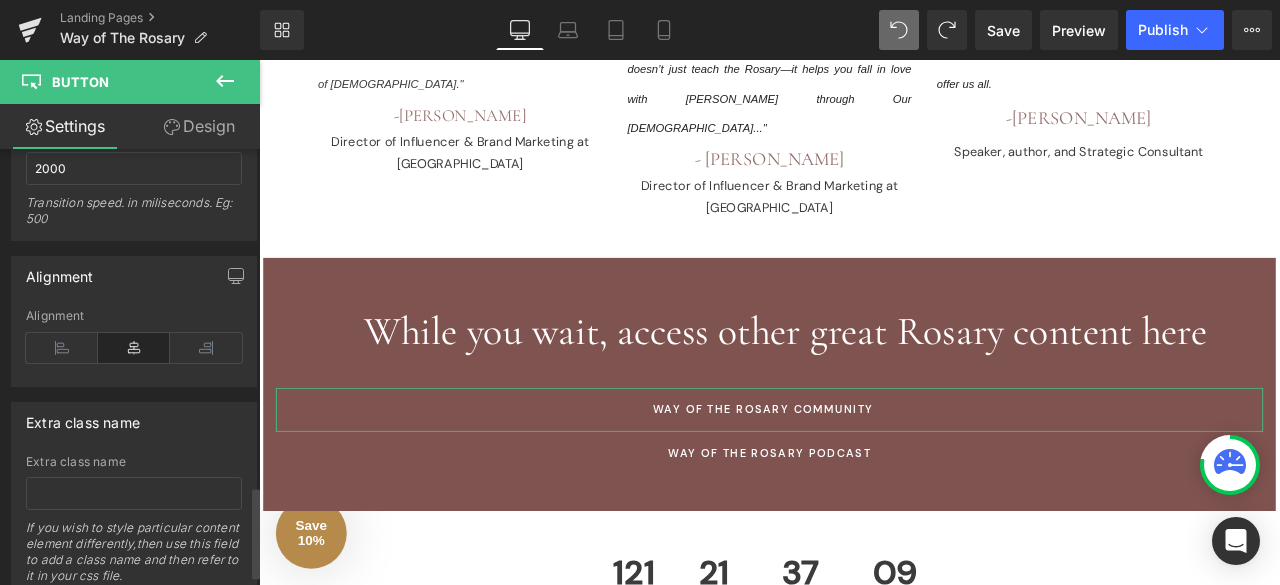 scroll, scrollTop: 1650, scrollLeft: 0, axis: vertical 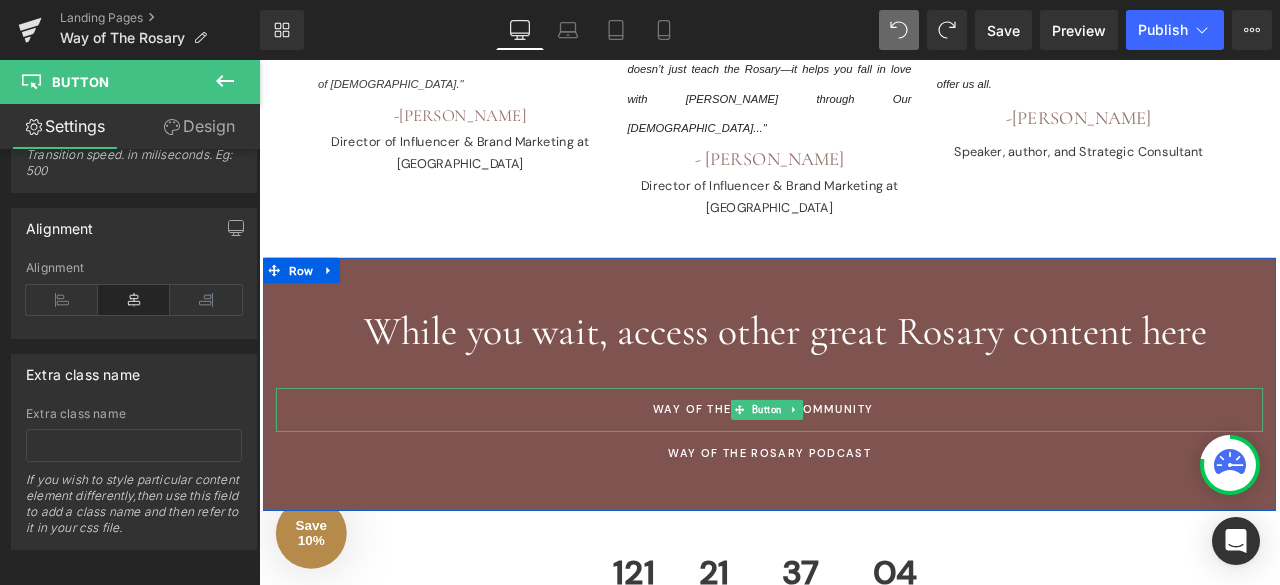 click on "WAY OF THE ROSARY COMMUNITY" at bounding box center (864, 475) 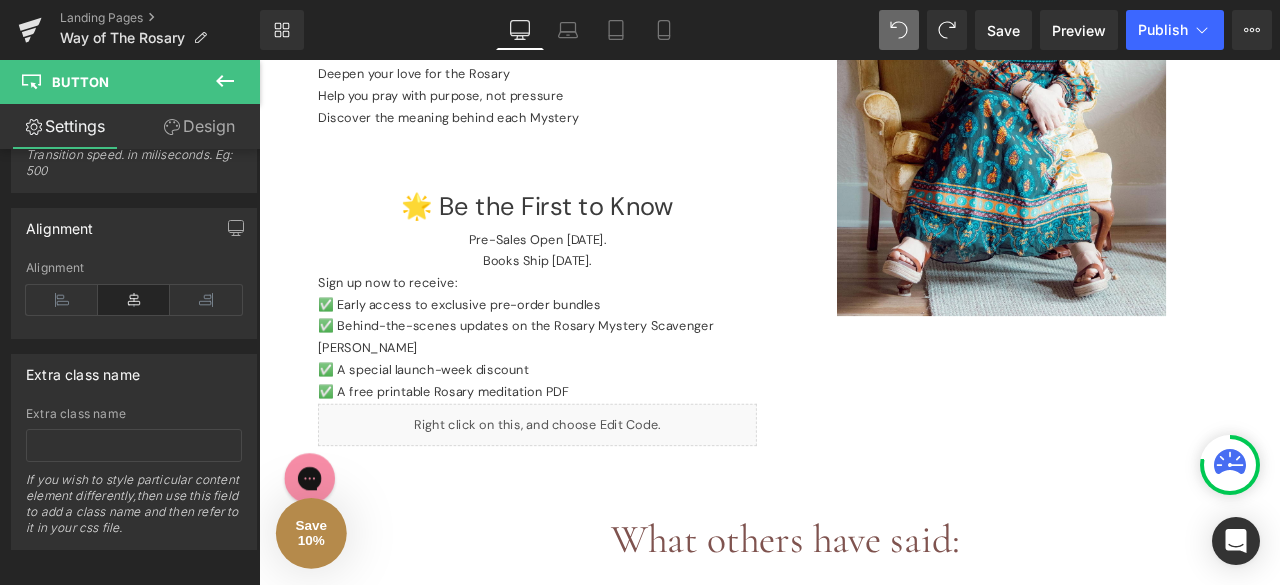 scroll, scrollTop: 662, scrollLeft: 0, axis: vertical 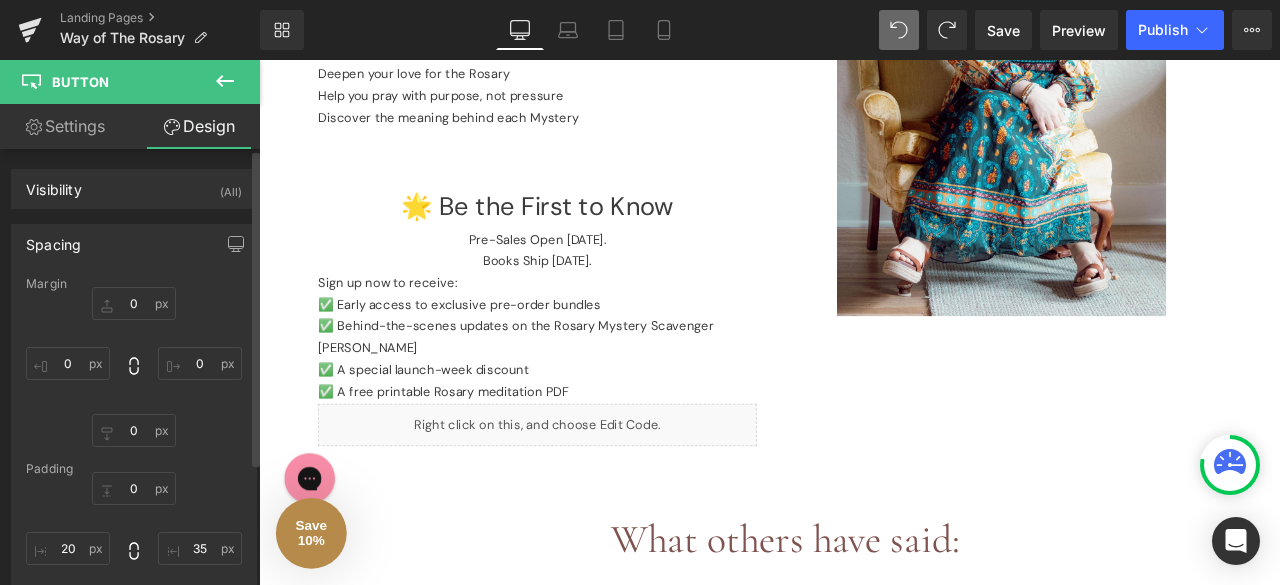 type on "0" 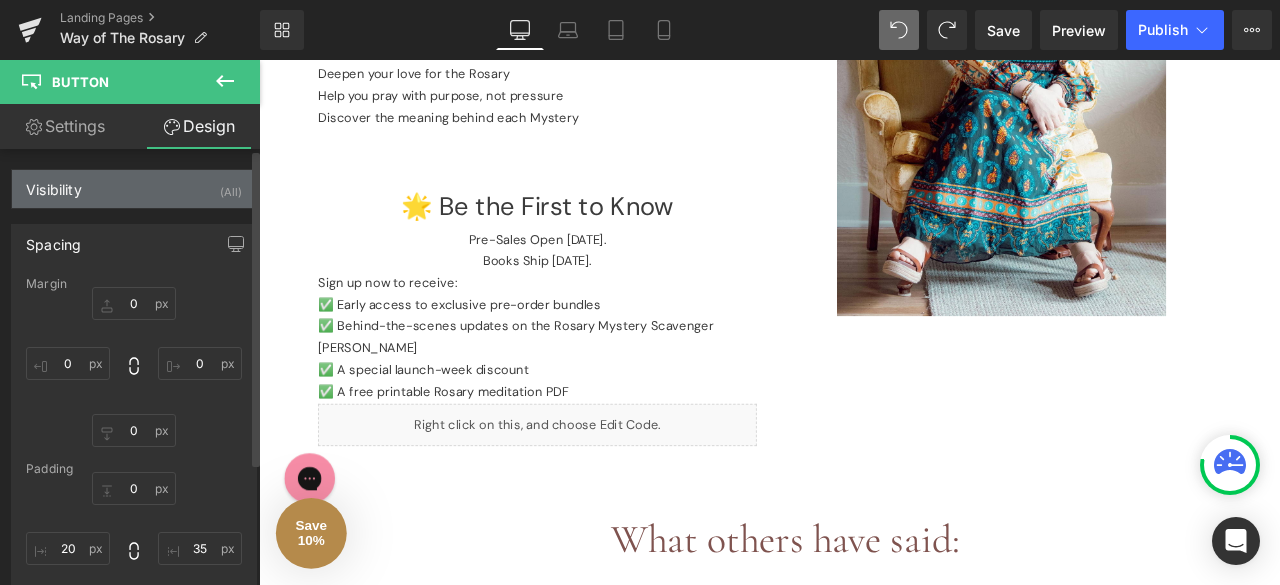 click on "Visibility
(All)" at bounding box center [134, 189] 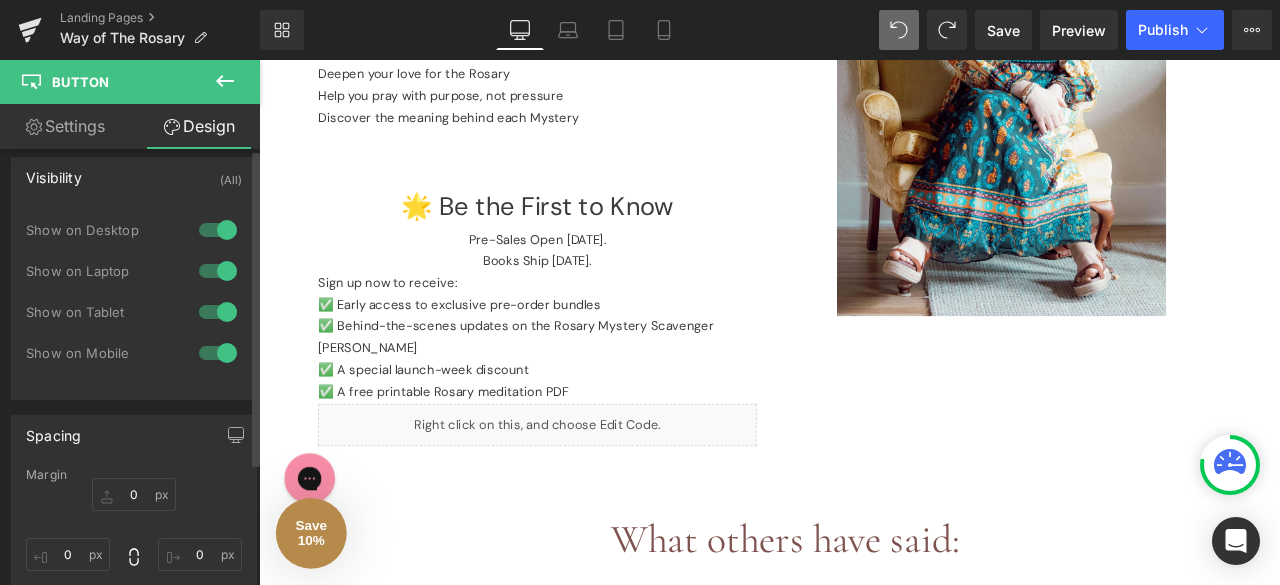 scroll, scrollTop: 0, scrollLeft: 0, axis: both 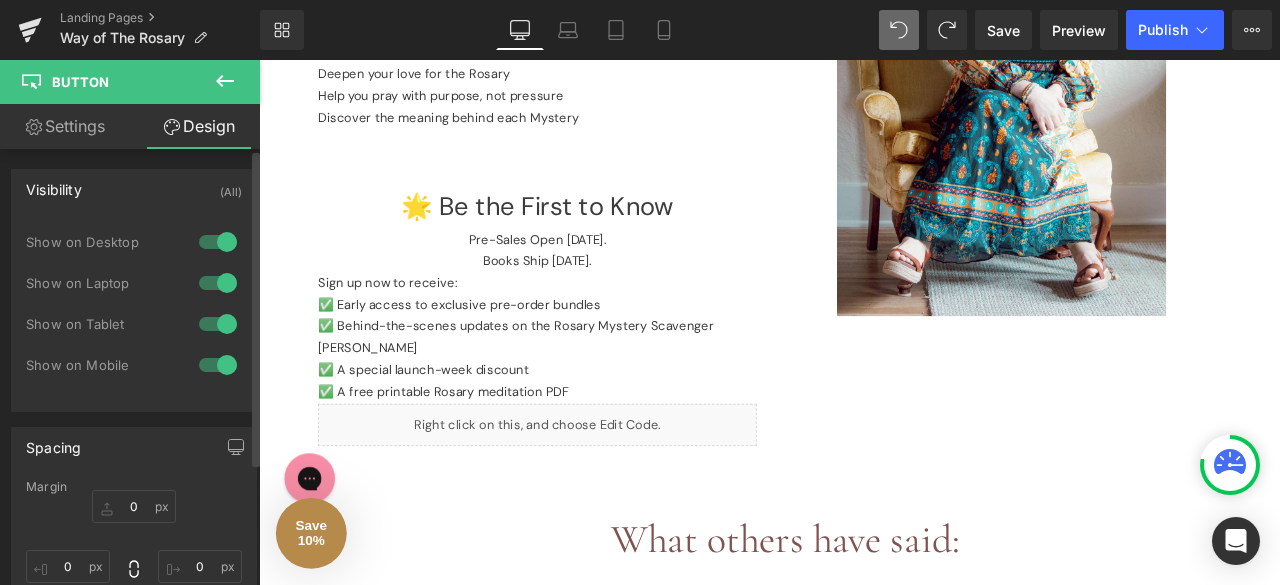 click on "Visibility
(All)" at bounding box center [134, 189] 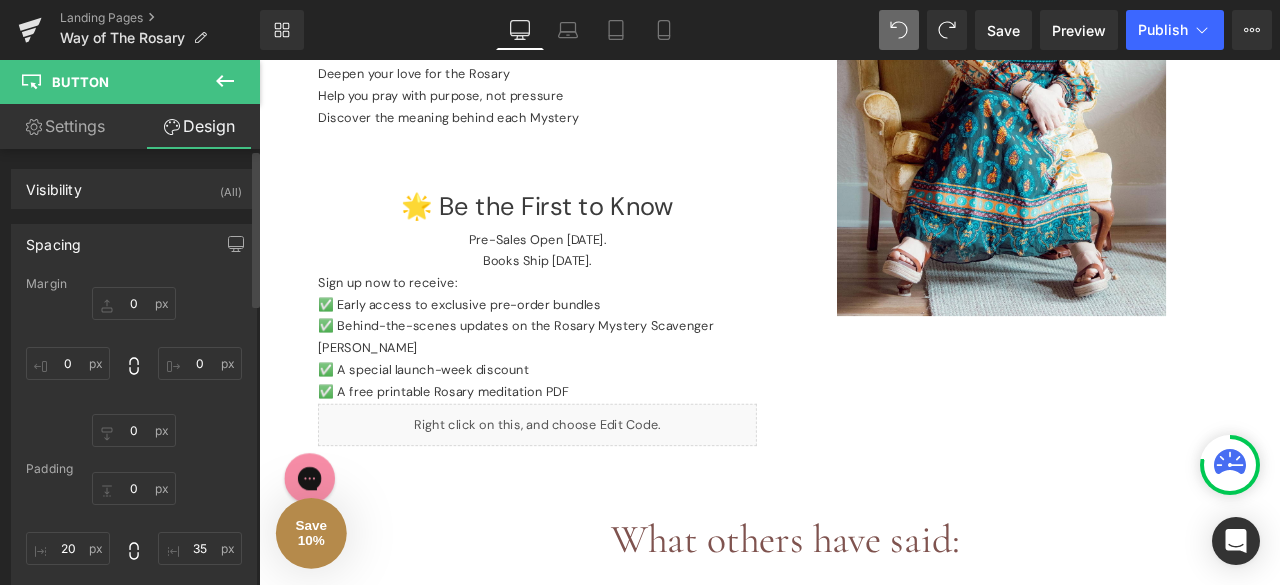 click on "Spacing" at bounding box center [134, 244] 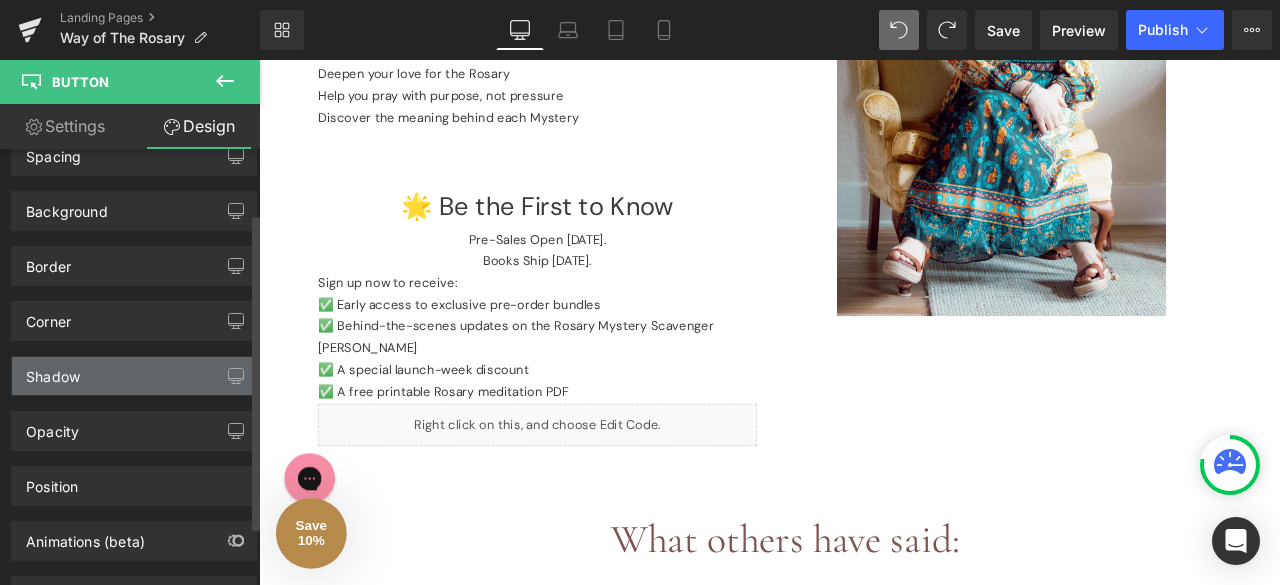 scroll, scrollTop: 168, scrollLeft: 0, axis: vertical 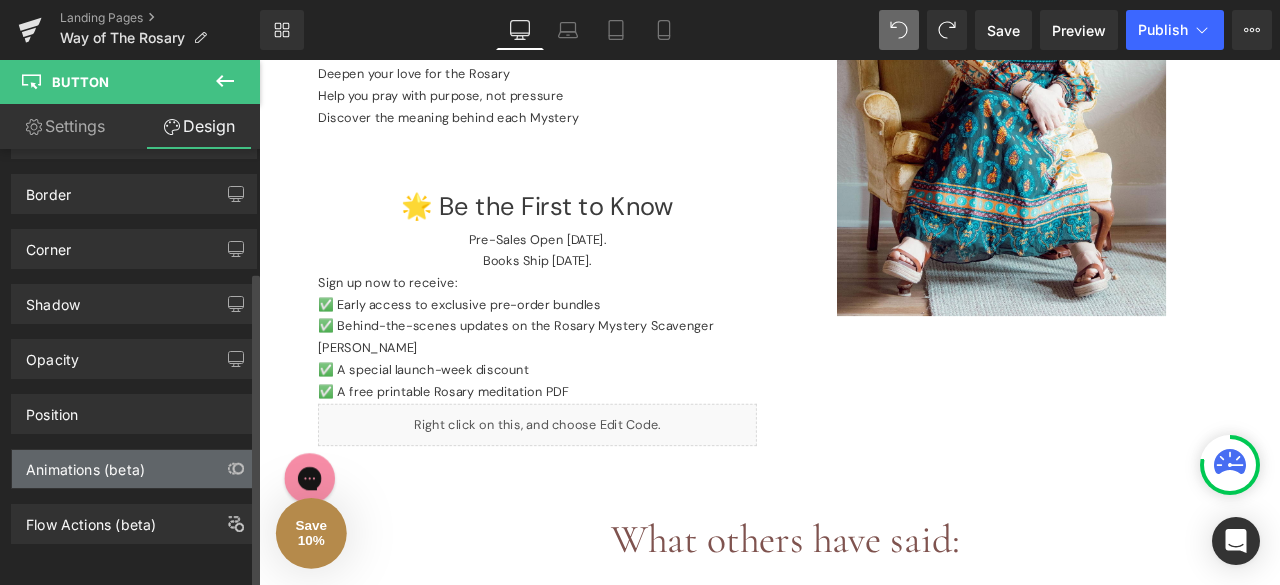 click on "Animations (beta)" at bounding box center [85, 464] 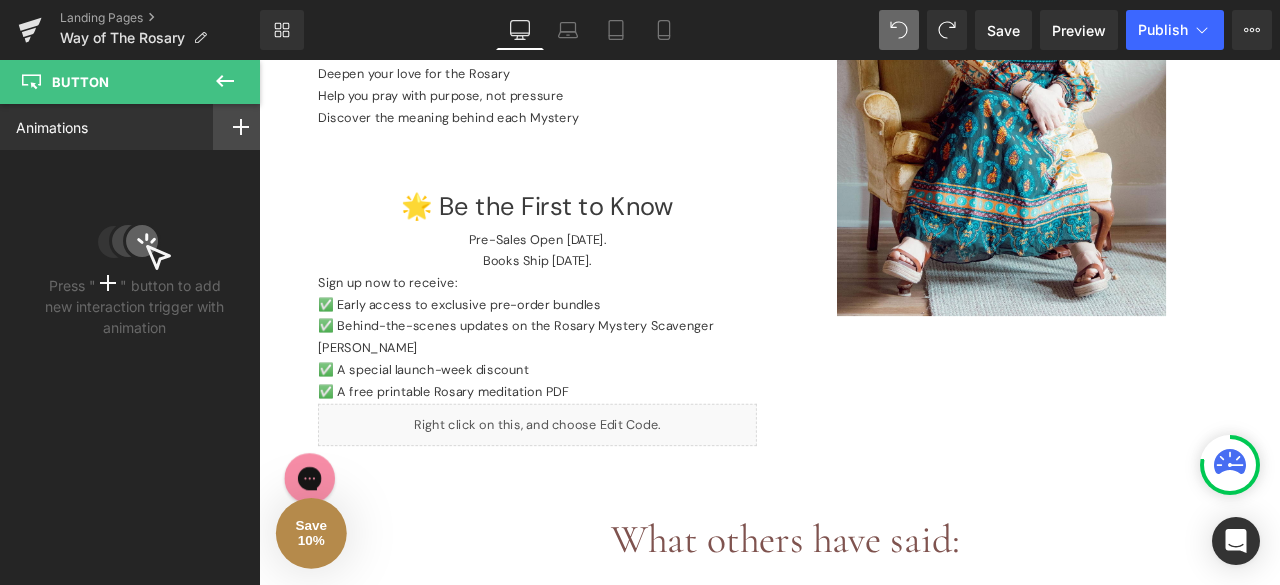 click 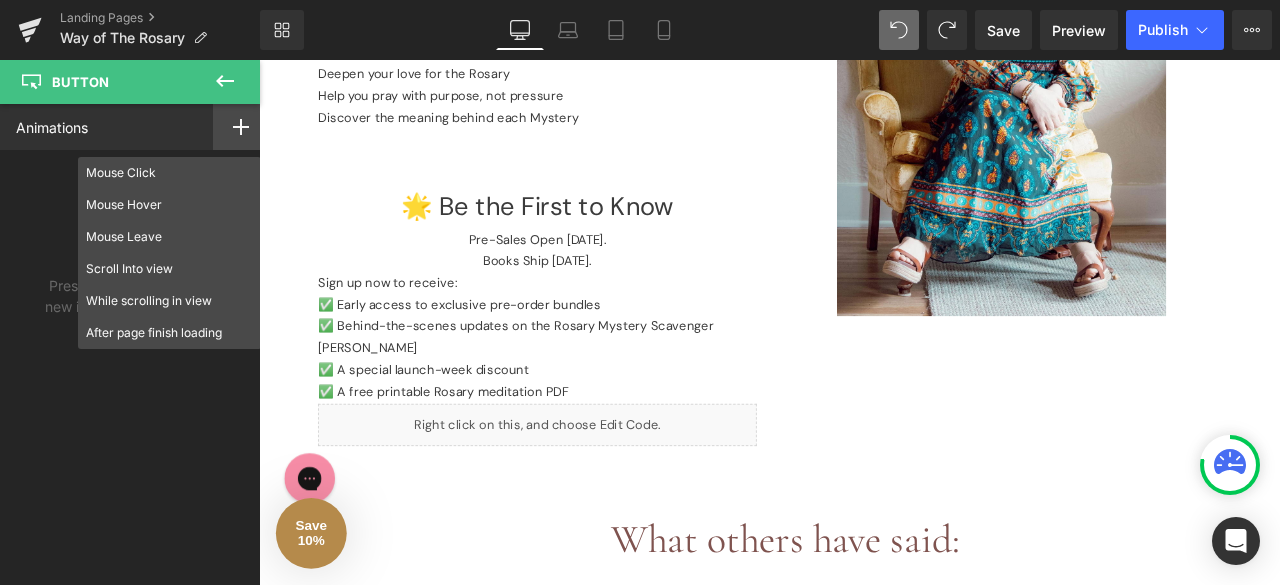 click 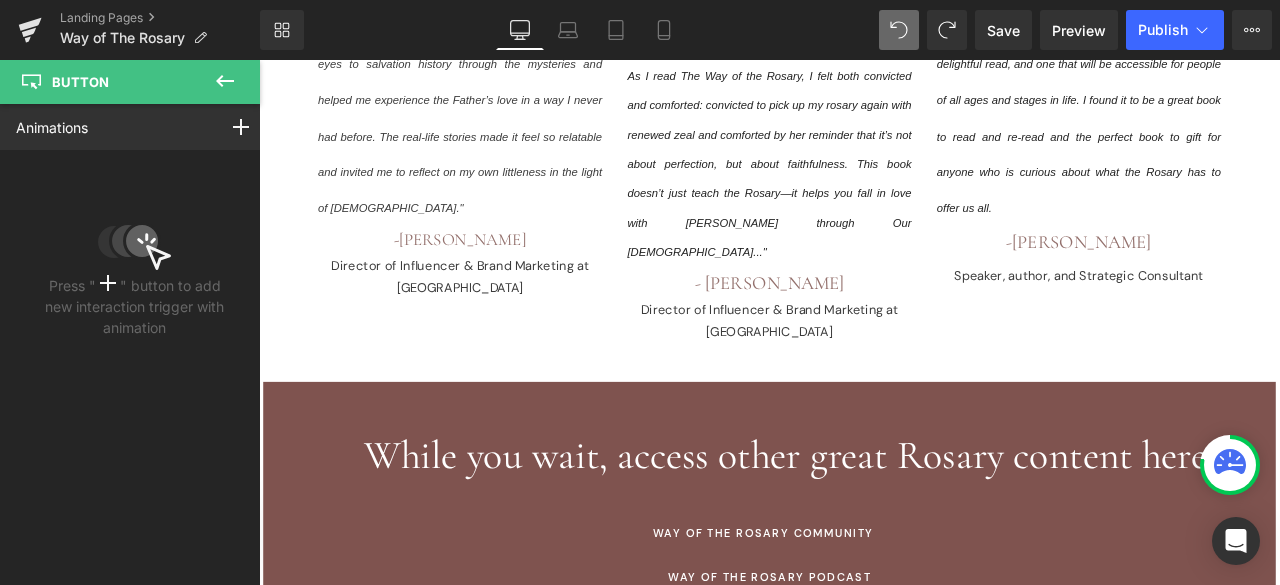 scroll, scrollTop: 1546, scrollLeft: 0, axis: vertical 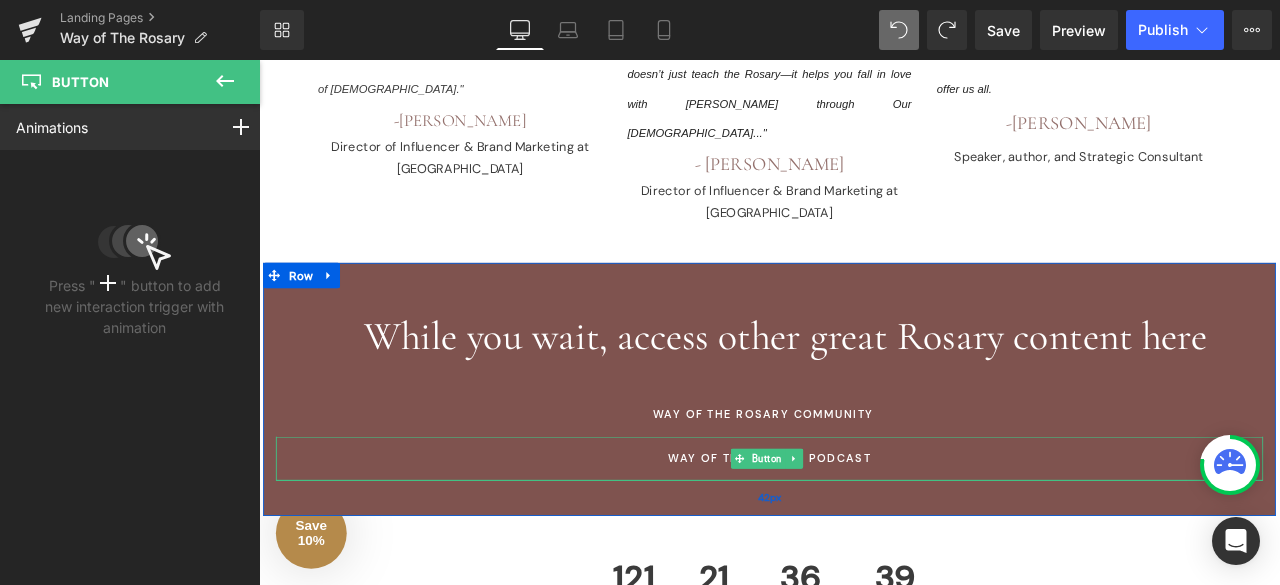 click on "WAY OF THE ROSARY PODCAST" at bounding box center (864, 533) 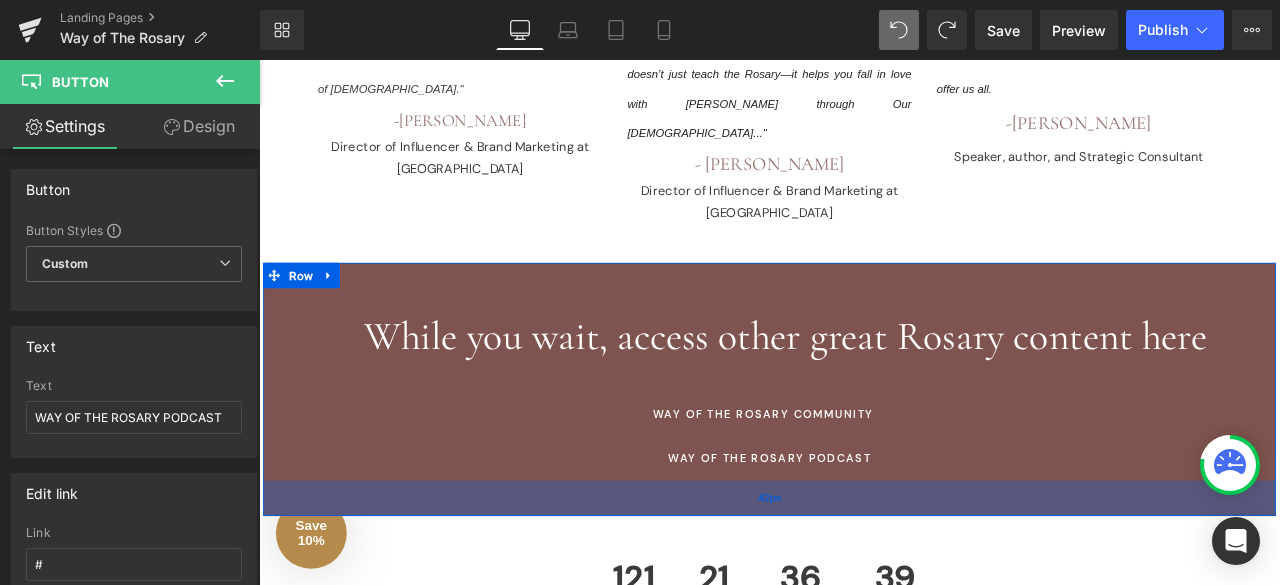 click on "42px" at bounding box center (864, 580) 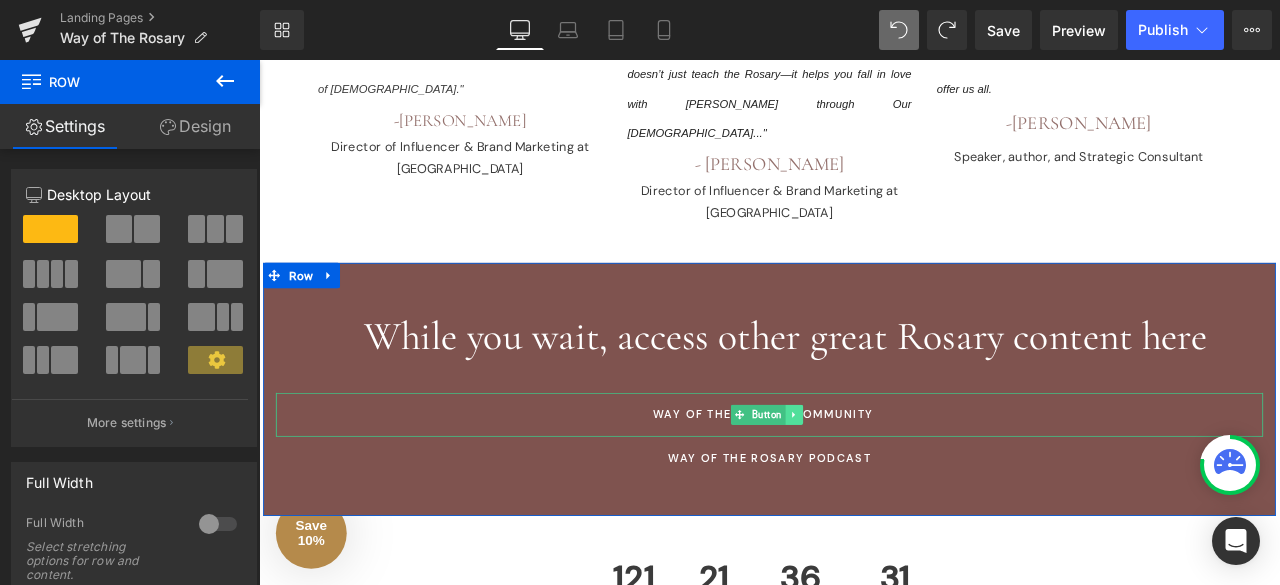 click 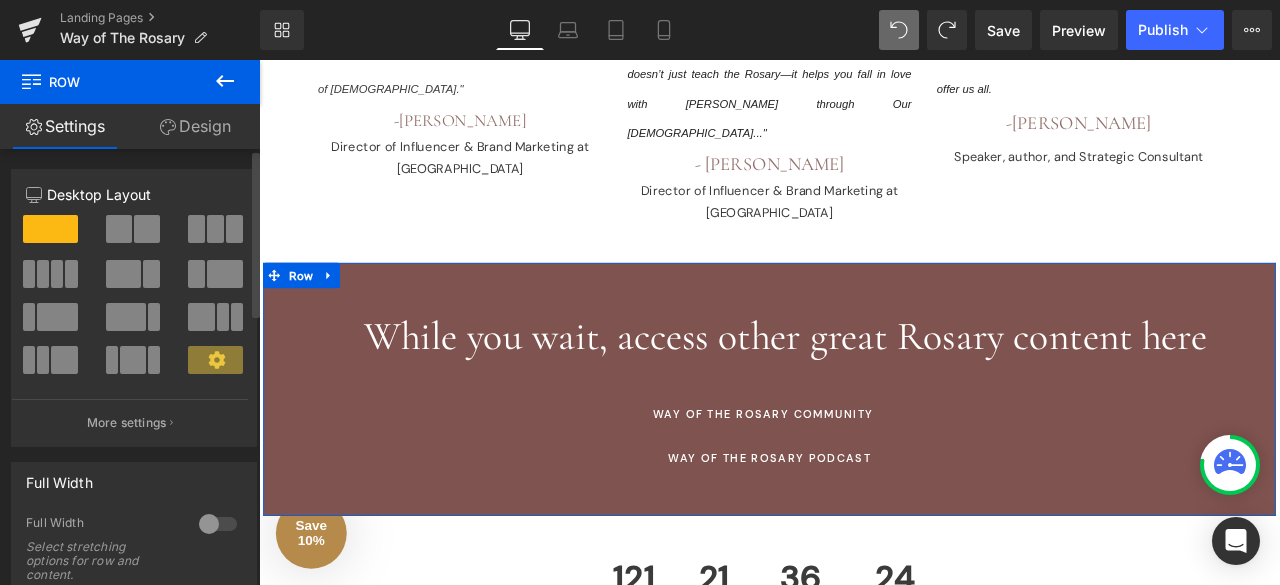 click at bounding box center [147, 229] 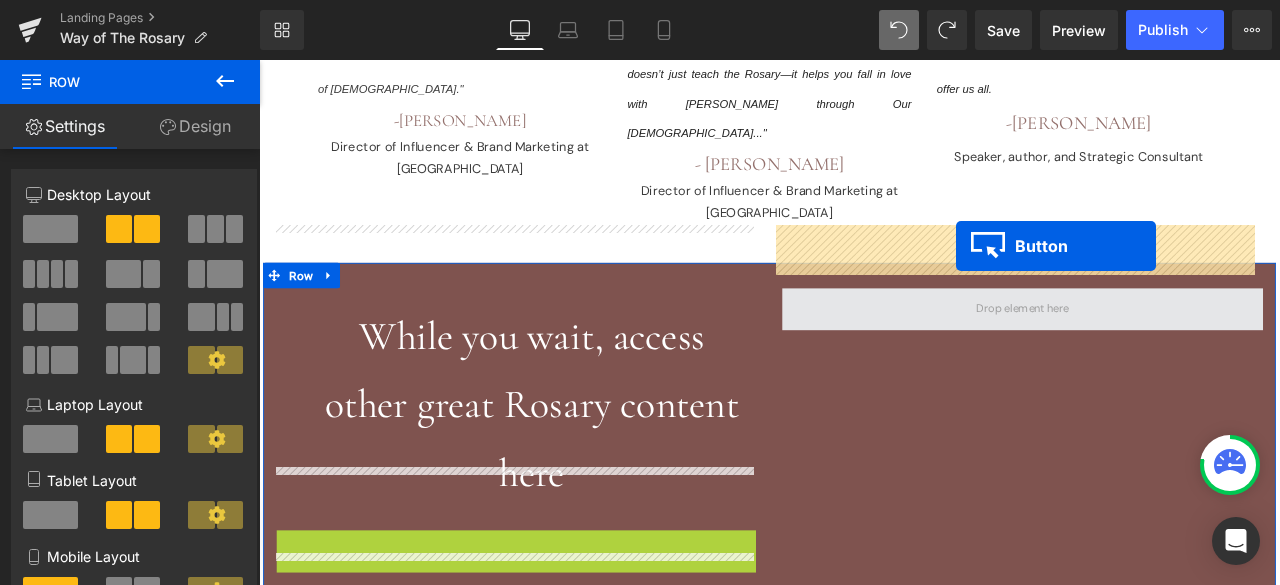 drag, startPoint x: 493, startPoint y: 566, endPoint x: 1085, endPoint y: 280, distance: 657.46484 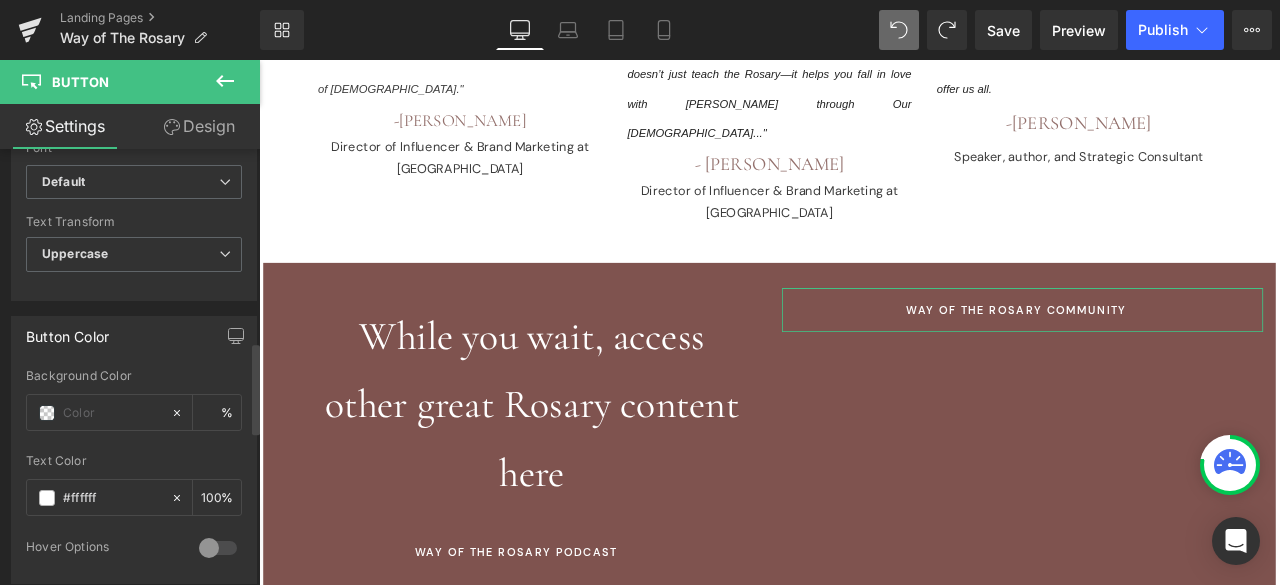 scroll, scrollTop: 923, scrollLeft: 0, axis: vertical 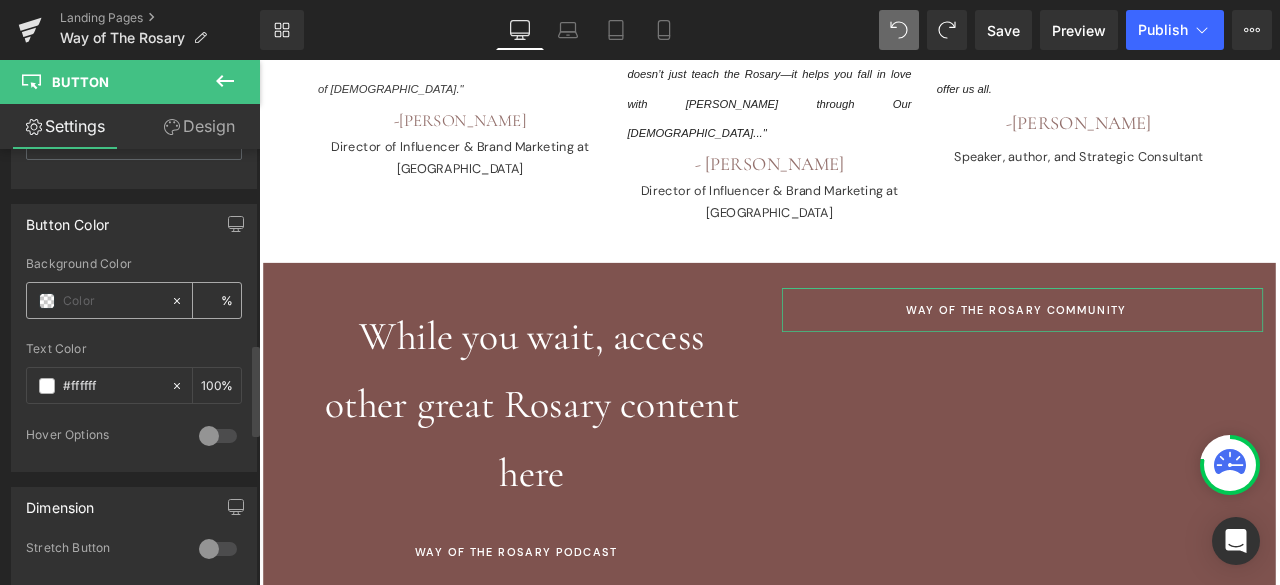 click at bounding box center [112, 301] 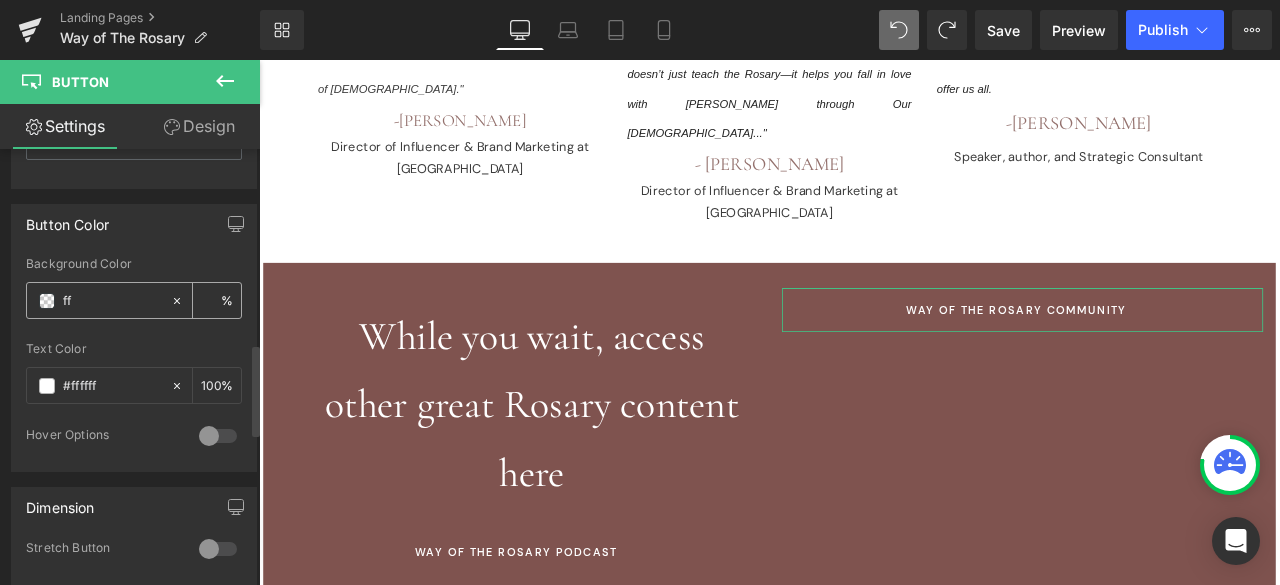 type on "fff" 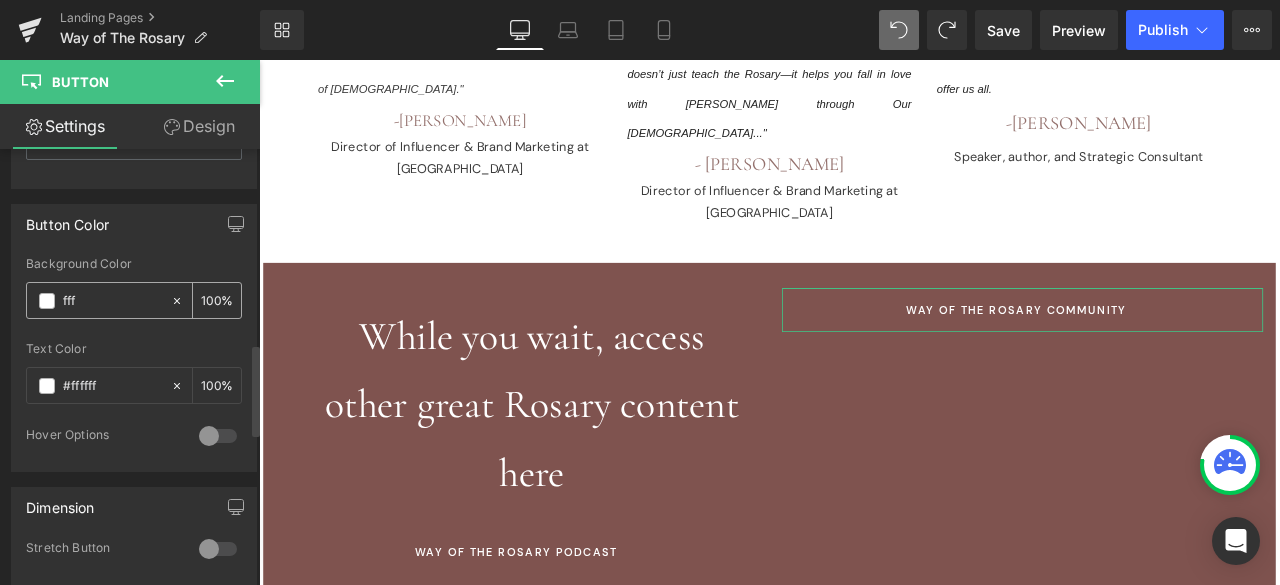 type on "100" 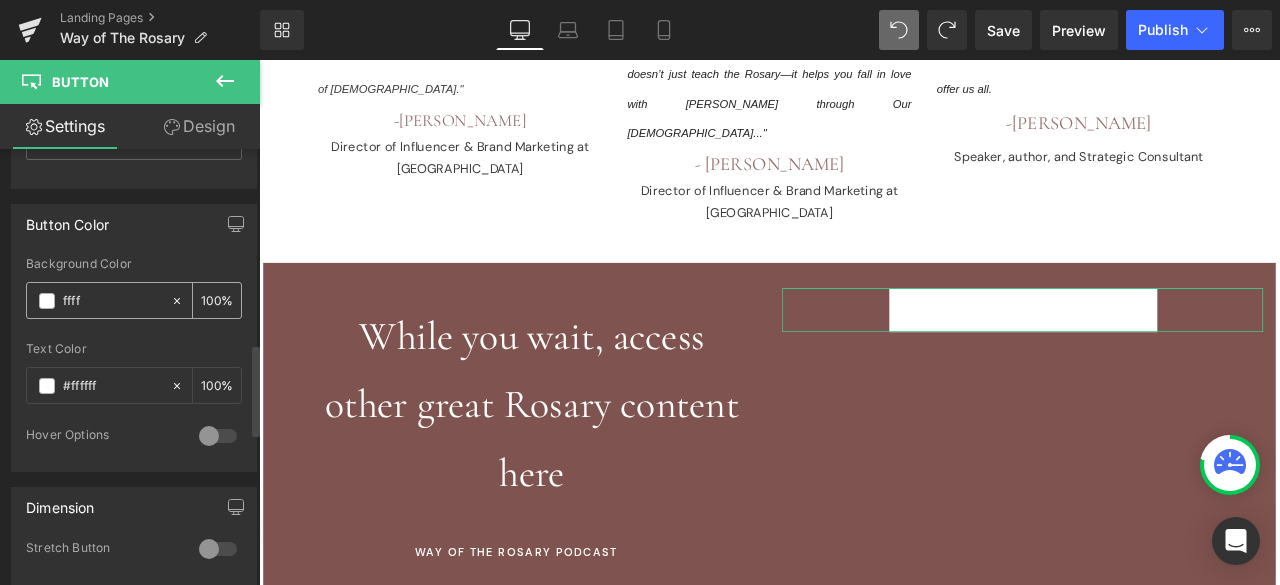 type on "fffff" 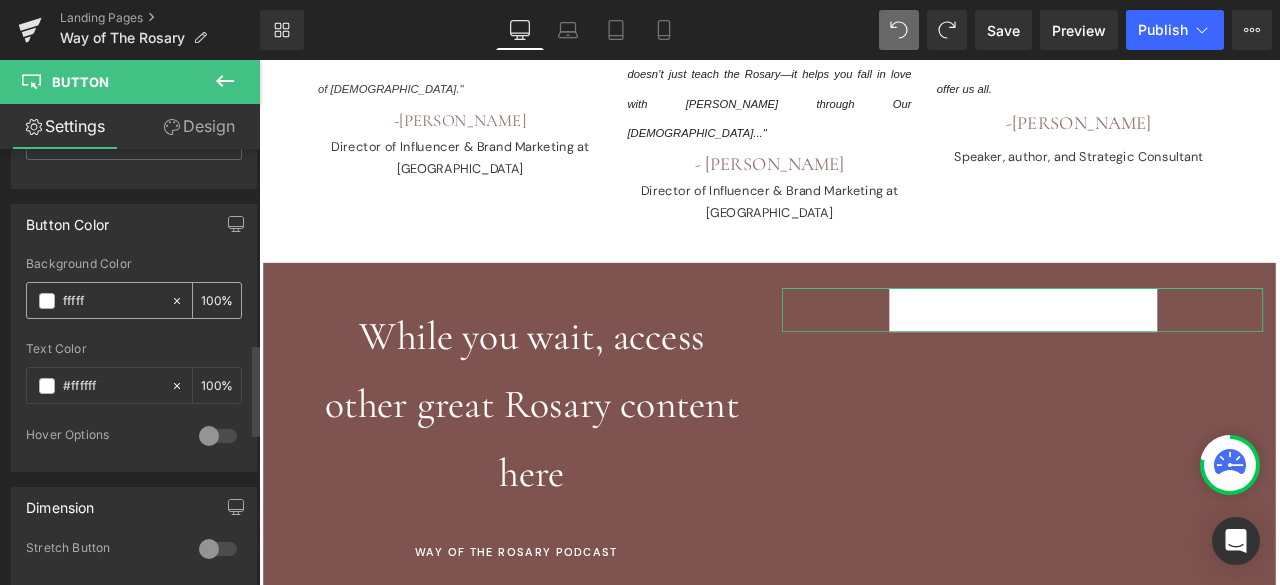type on "0" 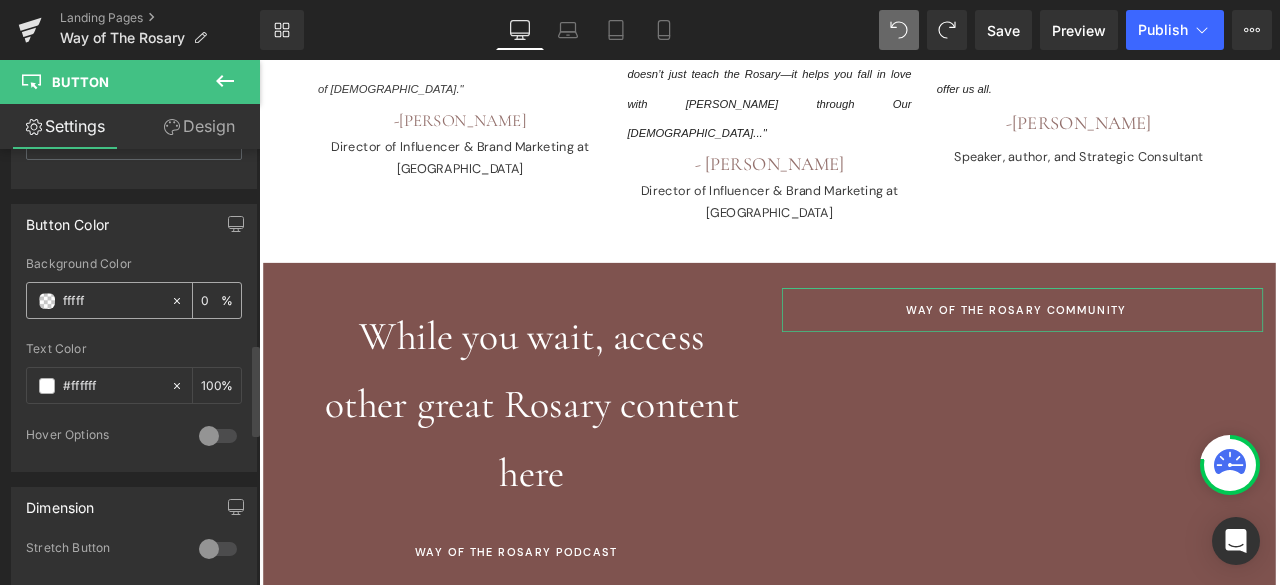 type on "ffff" 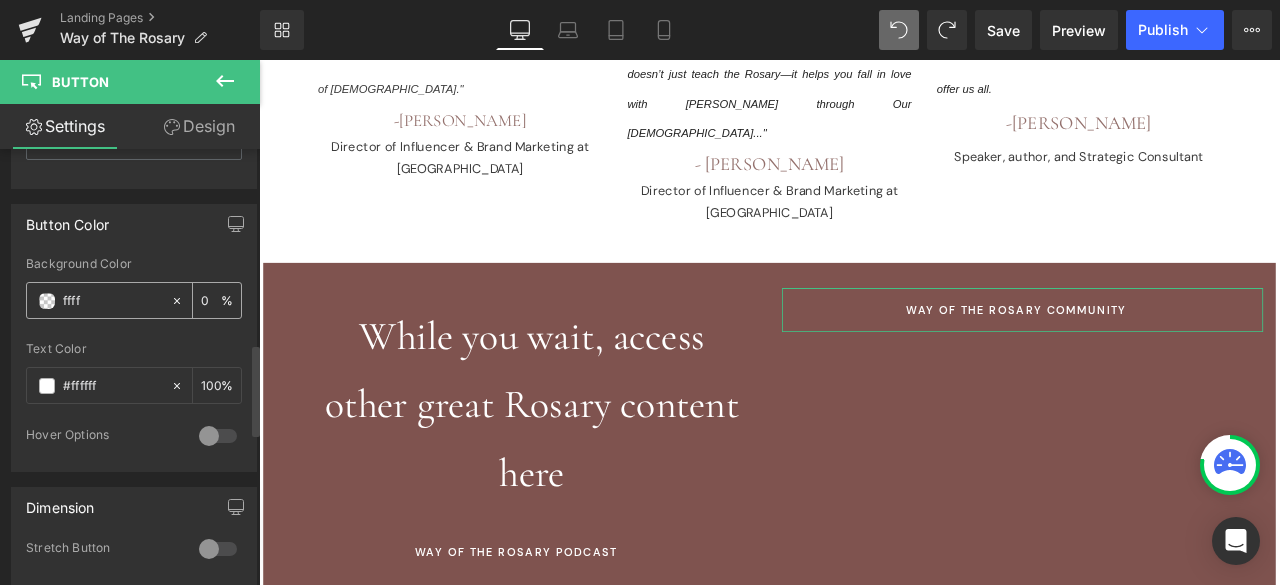 type on "100" 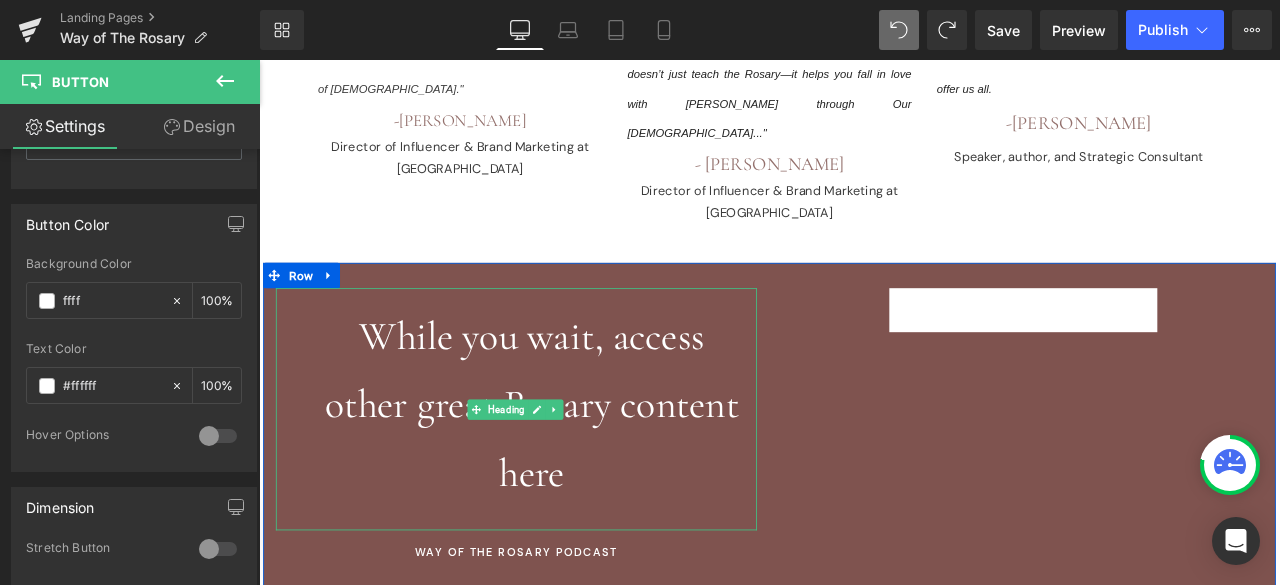 click on "While you wait, access other great Rosary content here" at bounding box center (564, 474) 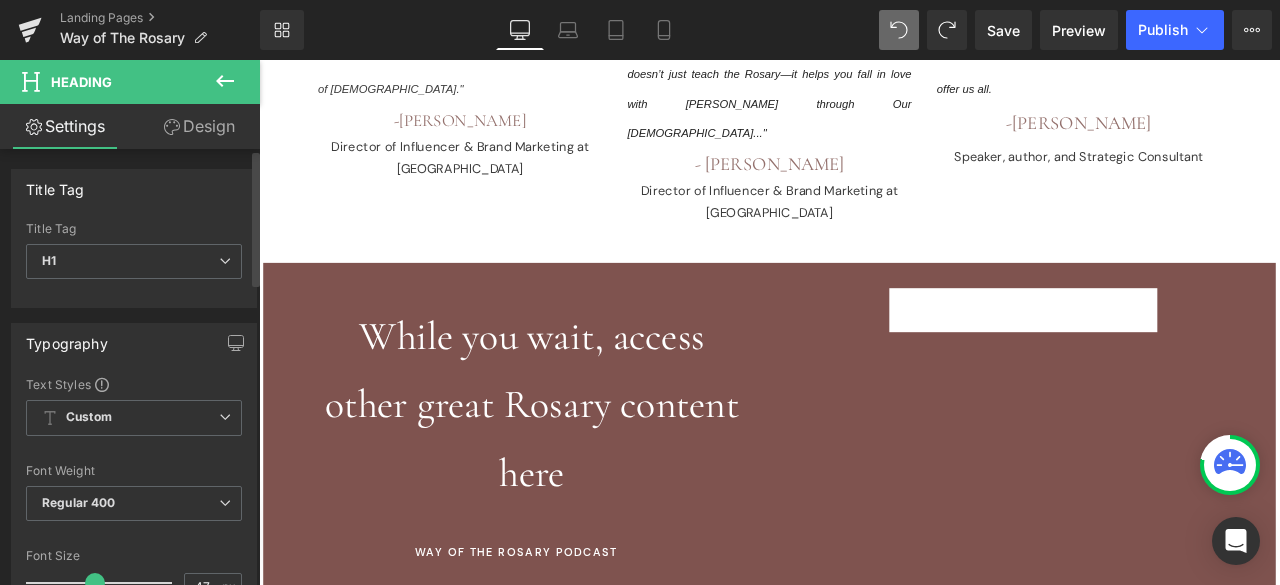 scroll, scrollTop: 1, scrollLeft: 0, axis: vertical 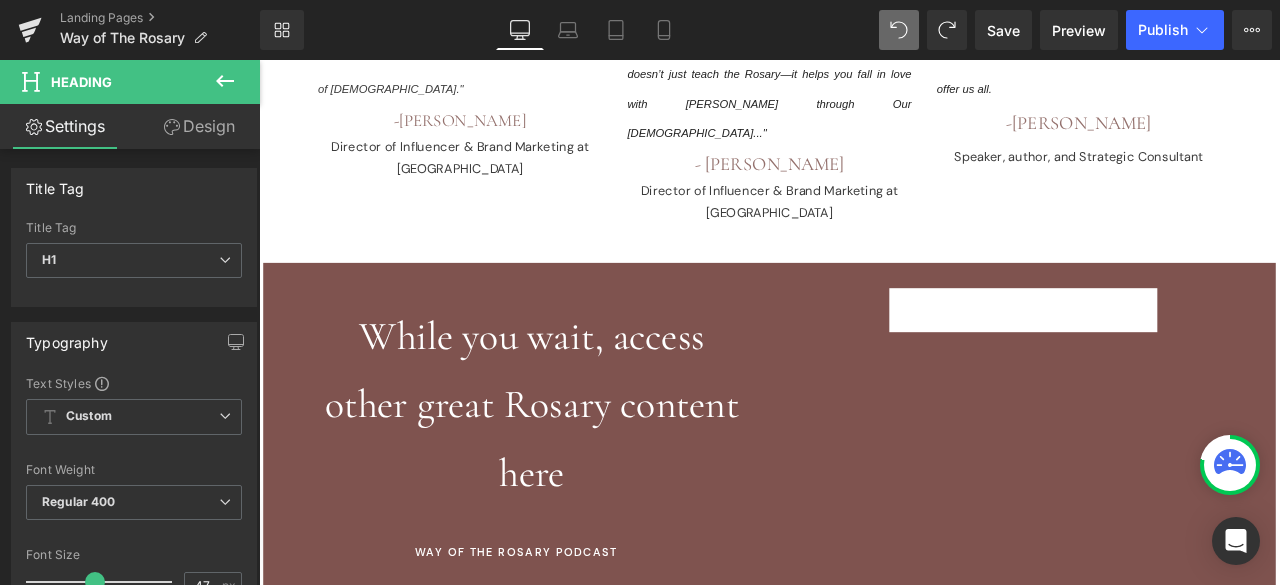 click on "Design" at bounding box center [199, 126] 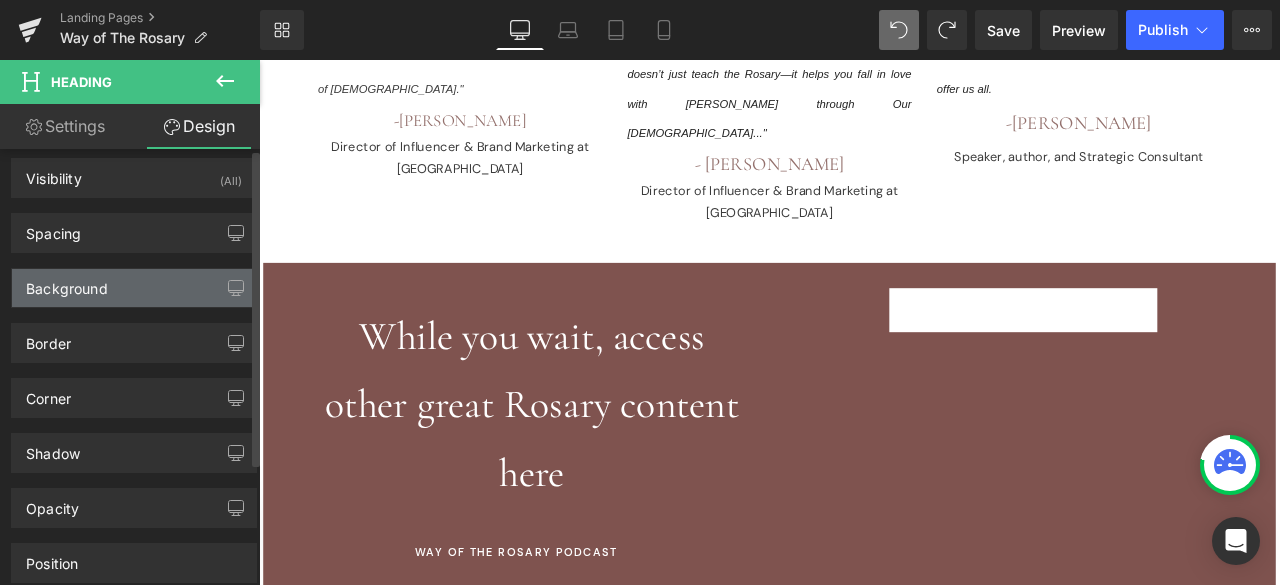 scroll, scrollTop: 0, scrollLeft: 0, axis: both 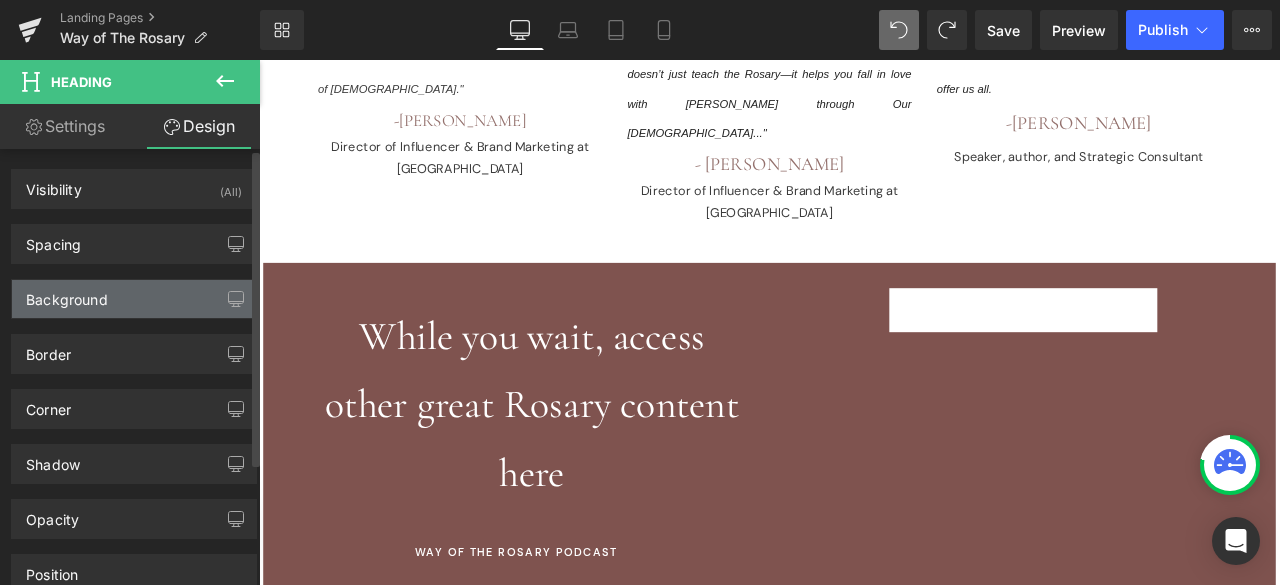 click on "Background" at bounding box center (67, 294) 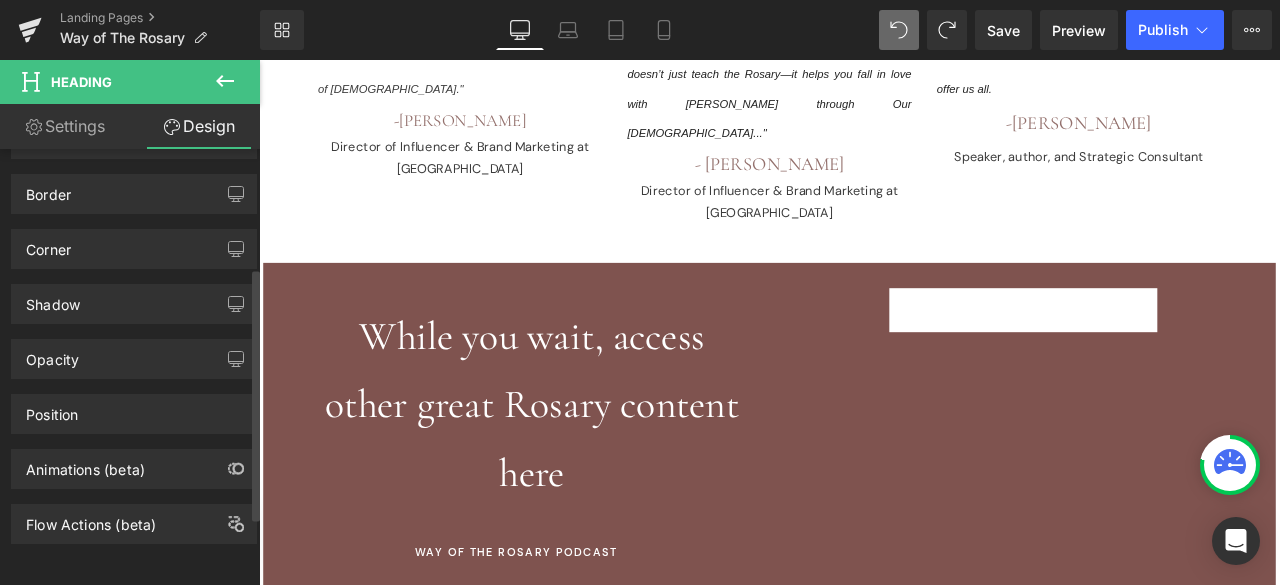 scroll, scrollTop: 0, scrollLeft: 0, axis: both 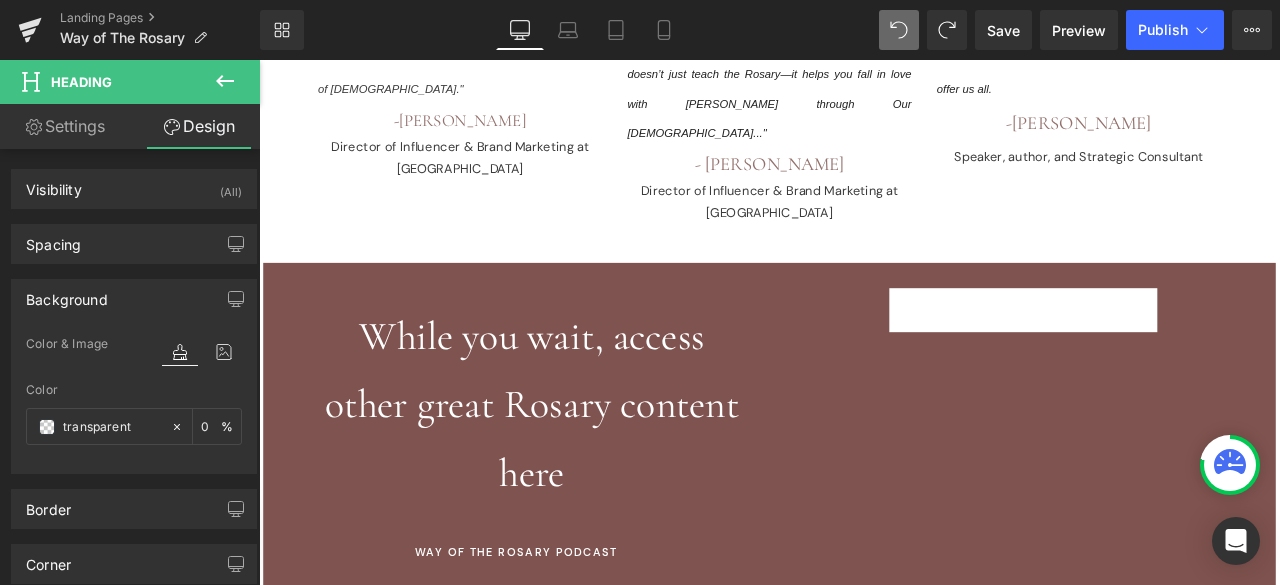click 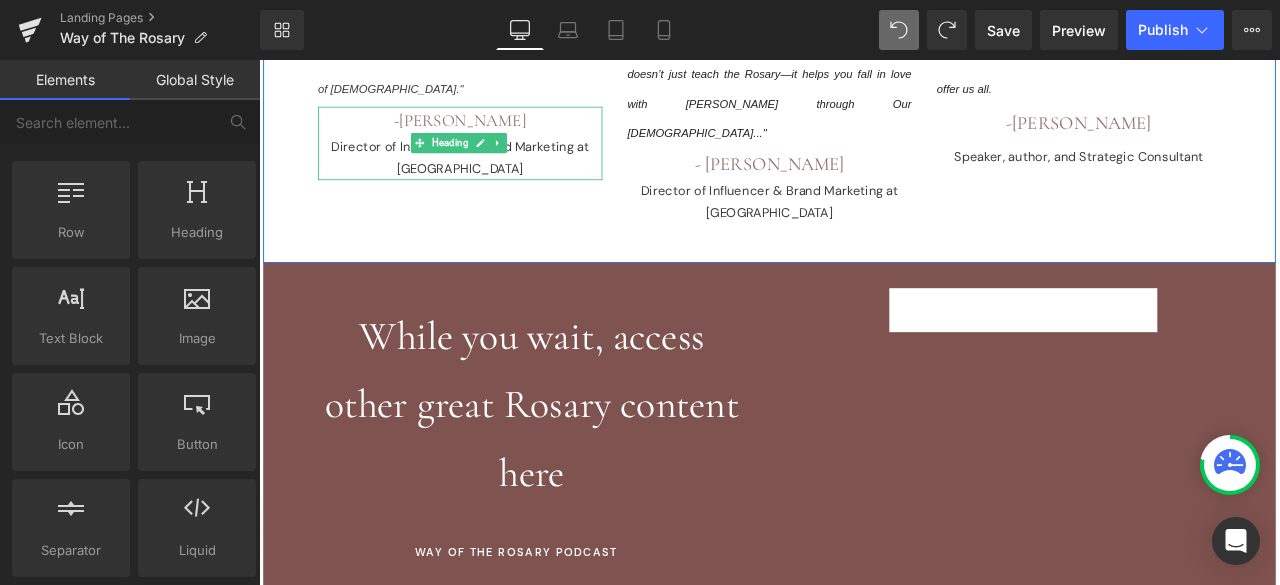click on "-Taylor Buckley" at bounding box center [497, 133] 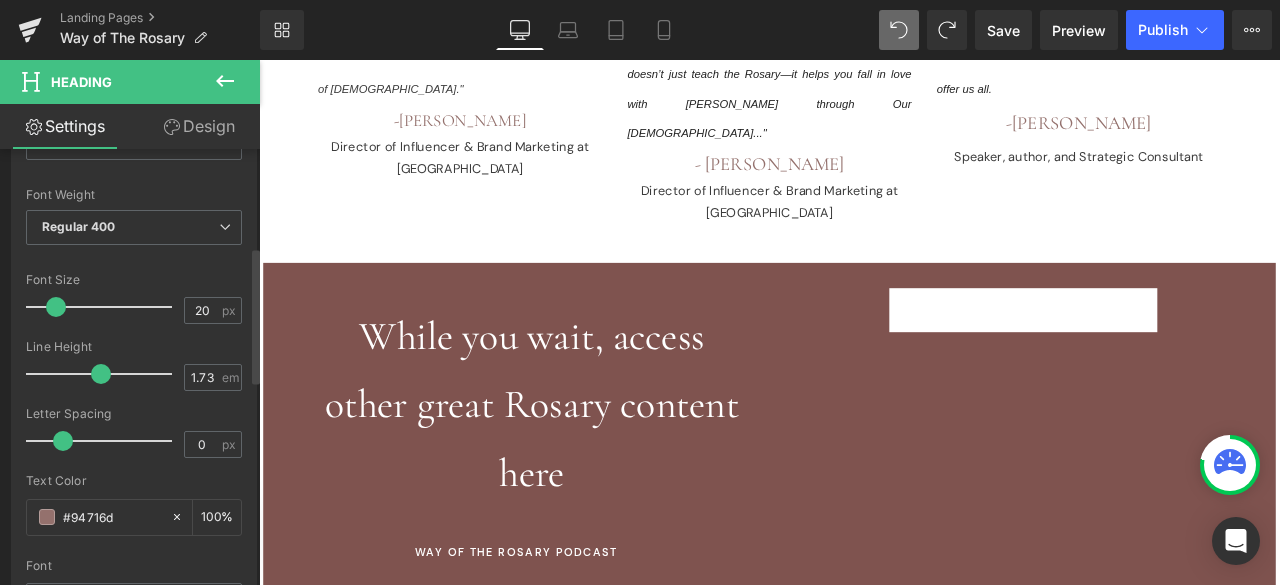 scroll, scrollTop: 316, scrollLeft: 0, axis: vertical 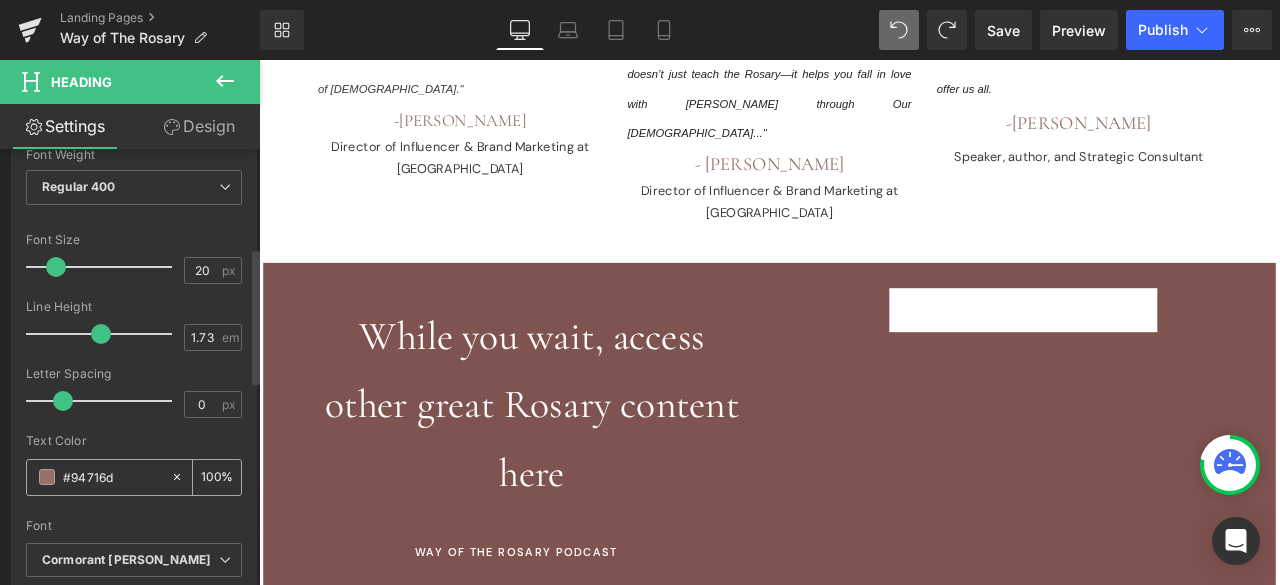 drag, startPoint x: 120, startPoint y: 474, endPoint x: 58, endPoint y: 477, distance: 62.072536 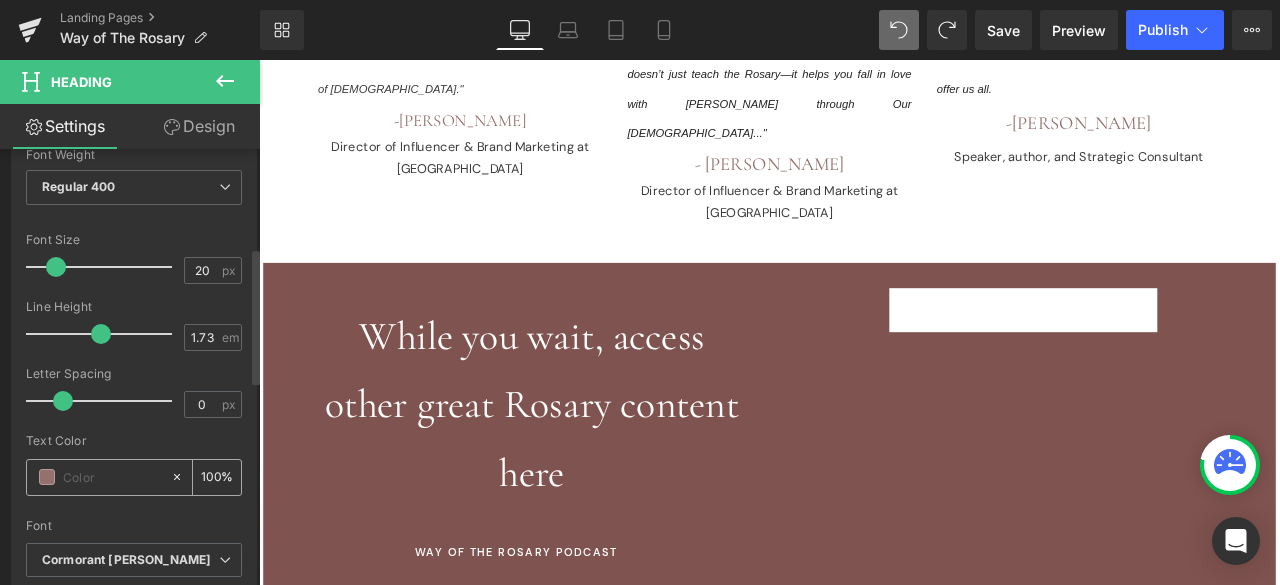 type on "0" 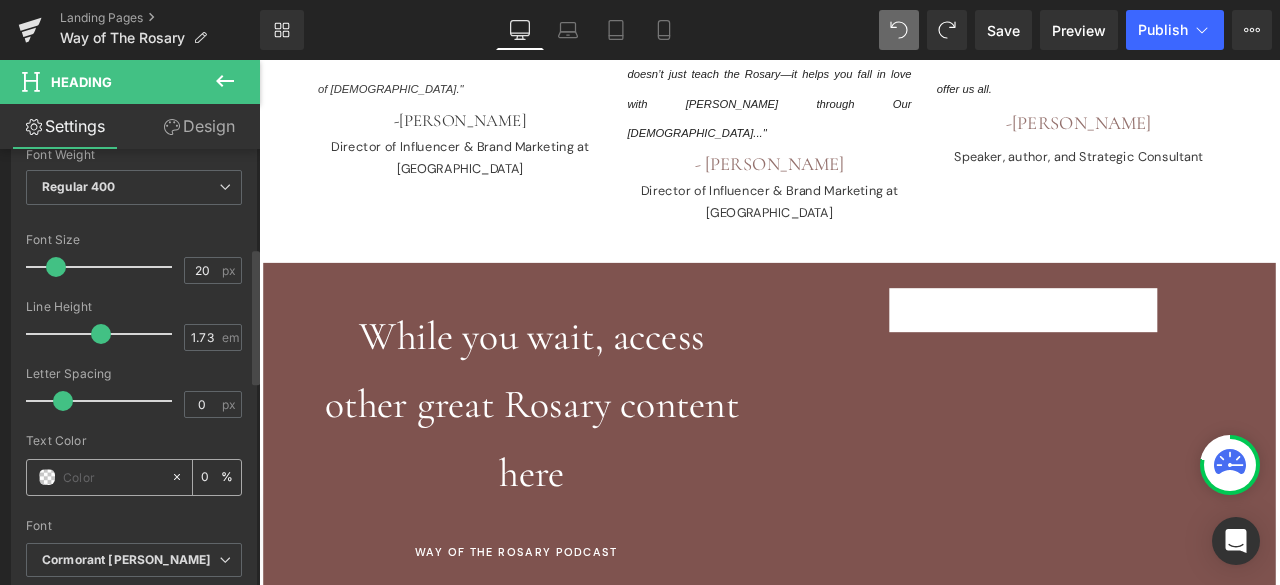paste on "#94716d" 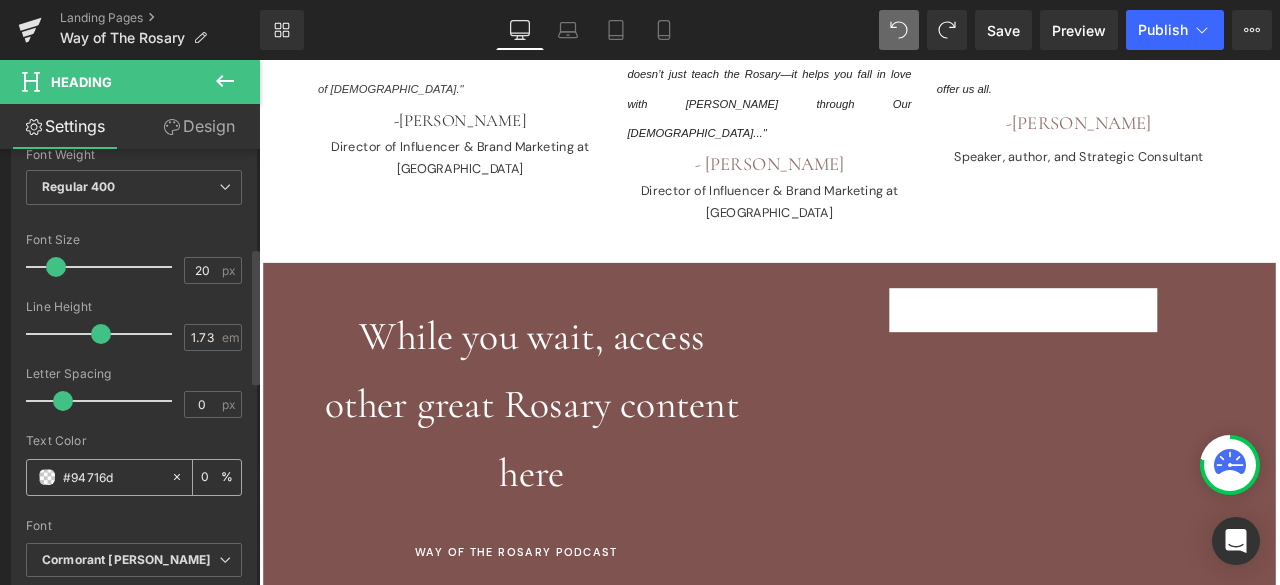type on "100" 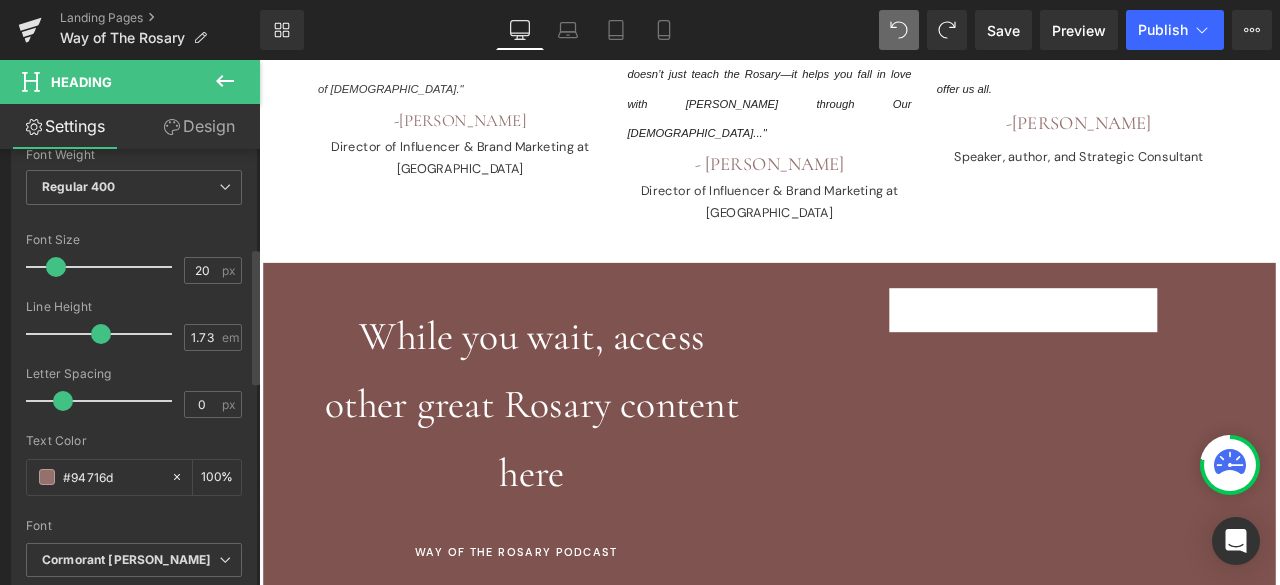 paste on "#94716d" 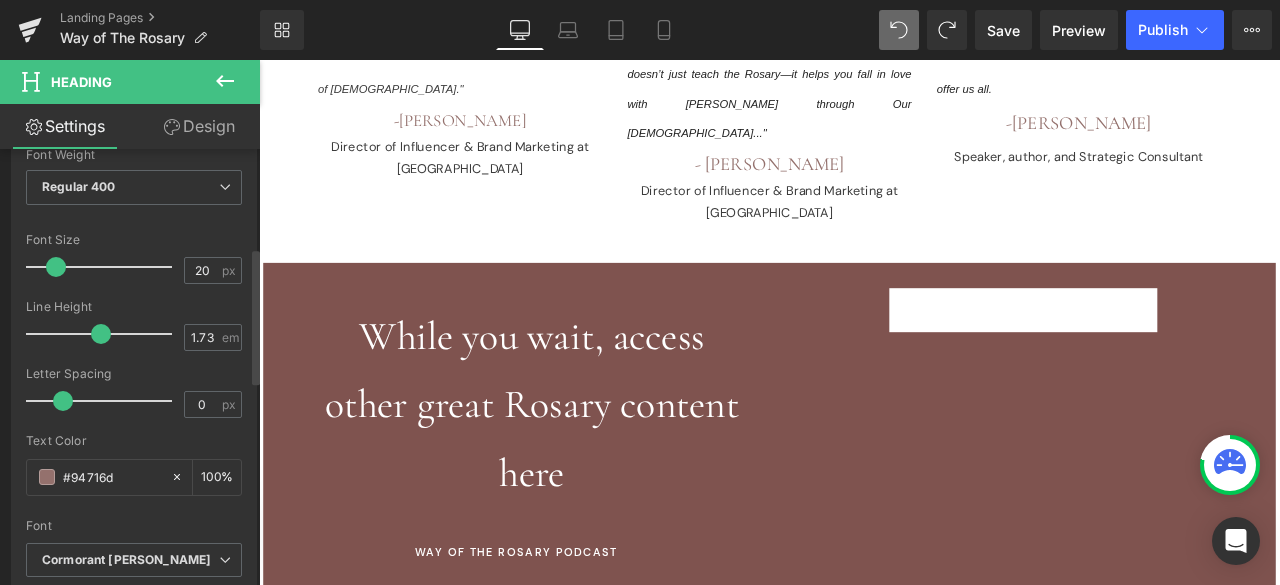 type on "#94716d#94716d" 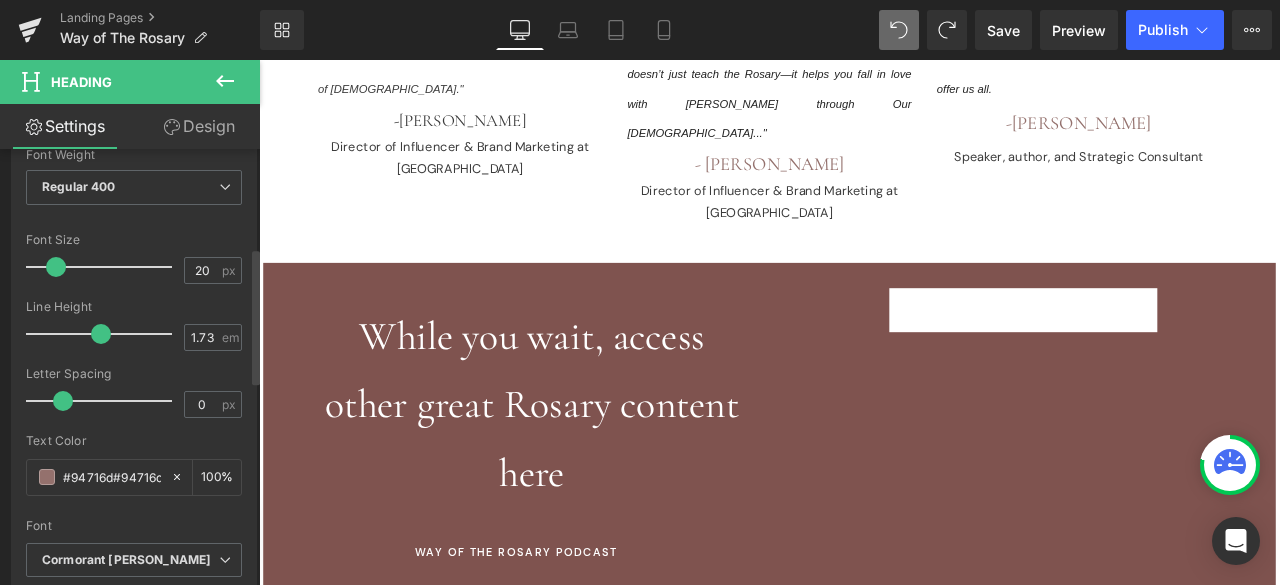 type on "0" 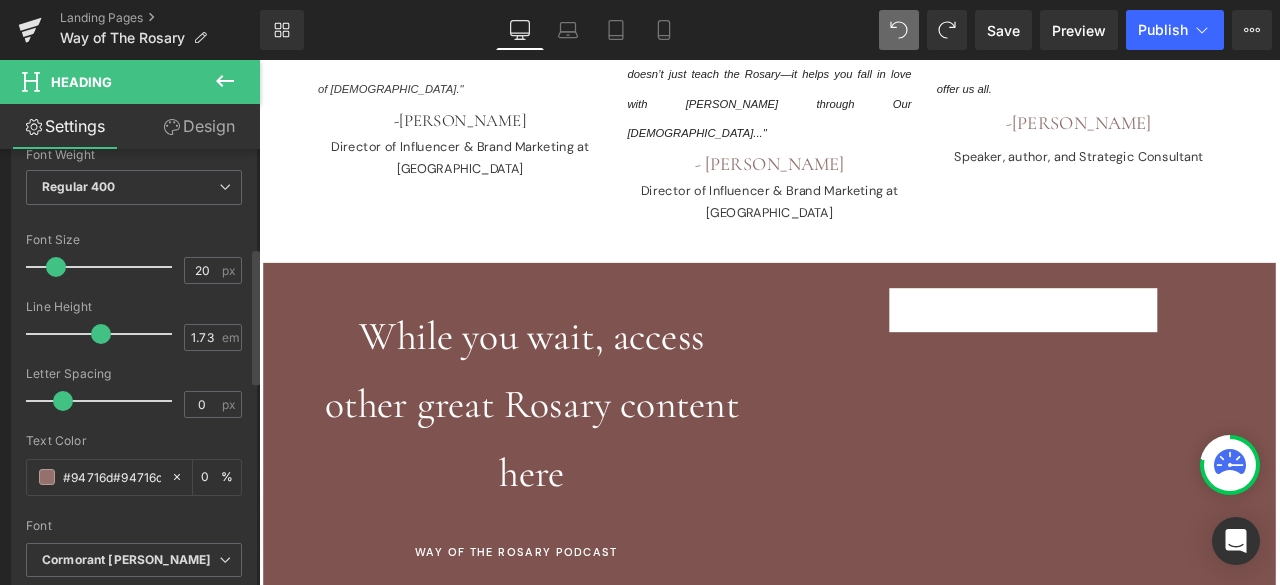 scroll, scrollTop: 0, scrollLeft: 9, axis: horizontal 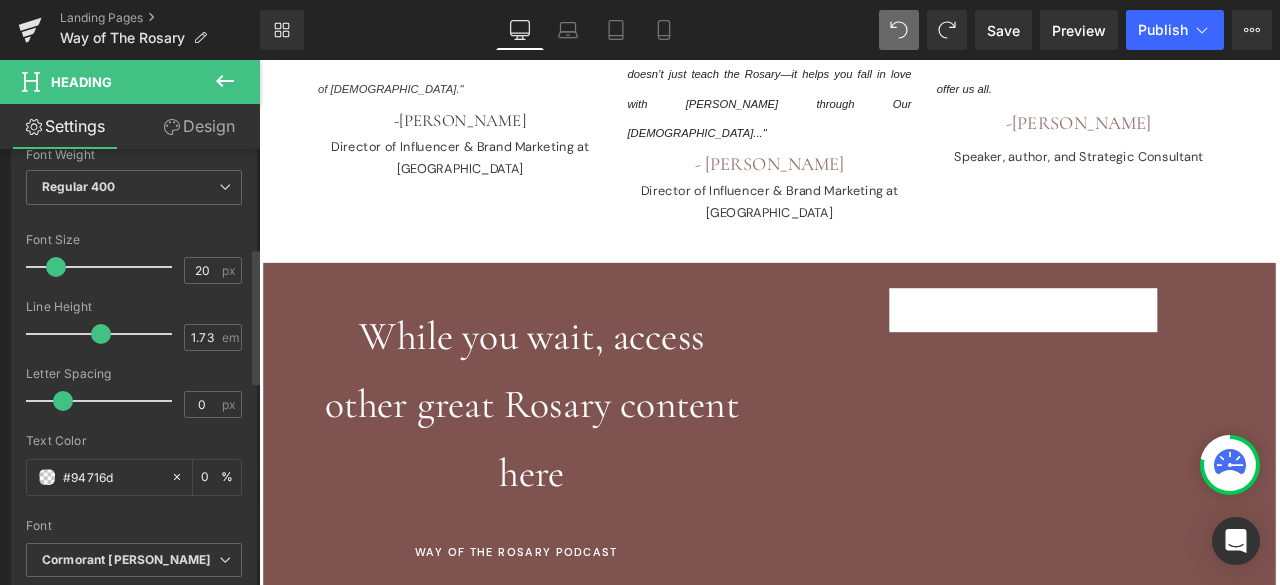 type on "#94716" 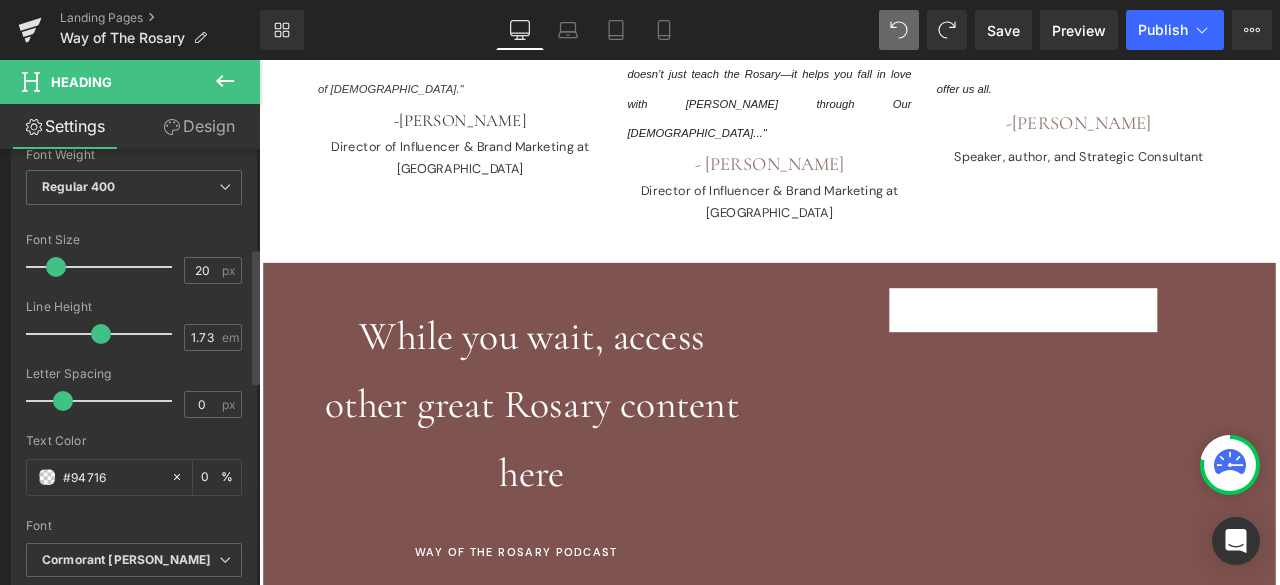 scroll, scrollTop: 0, scrollLeft: 0, axis: both 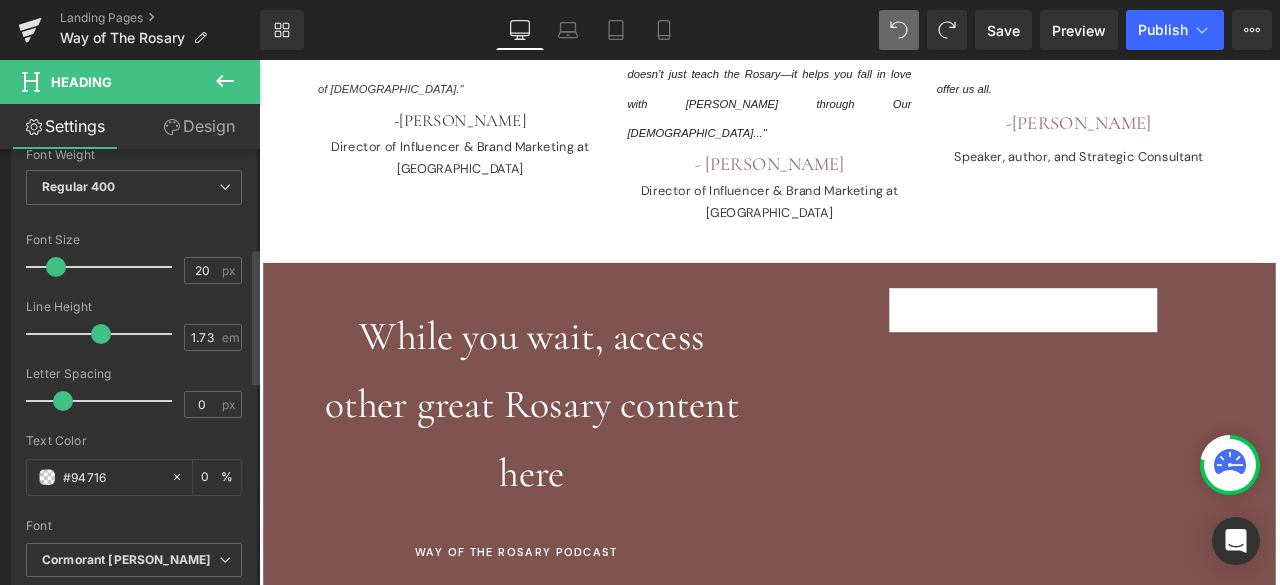 type on "0" 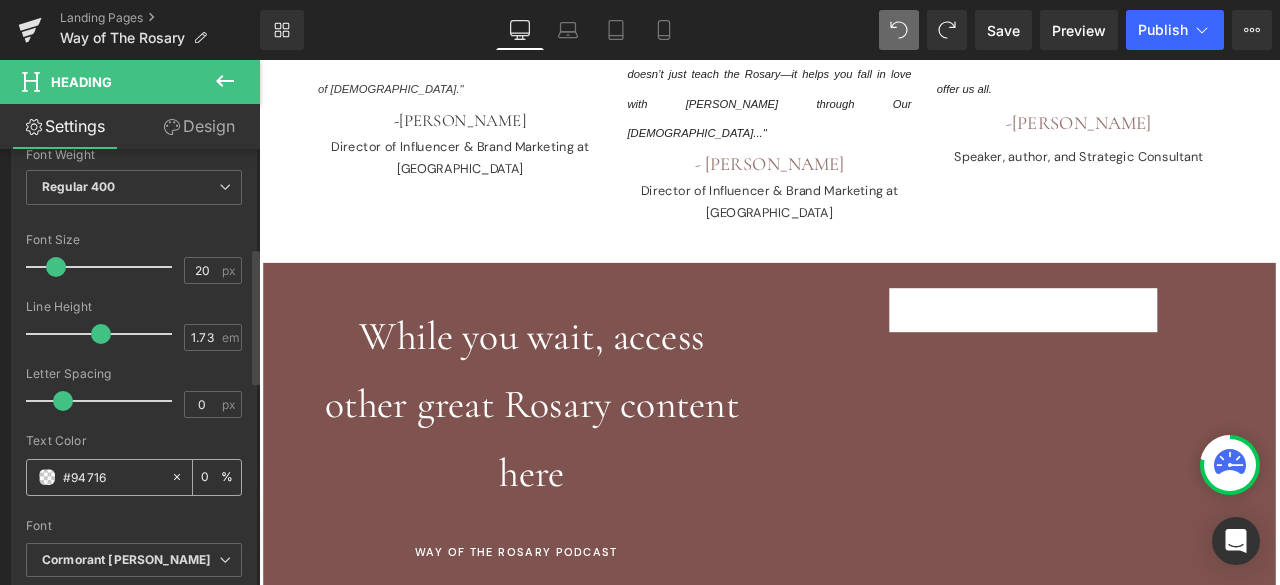 click on "#94716" at bounding box center (112, 477) 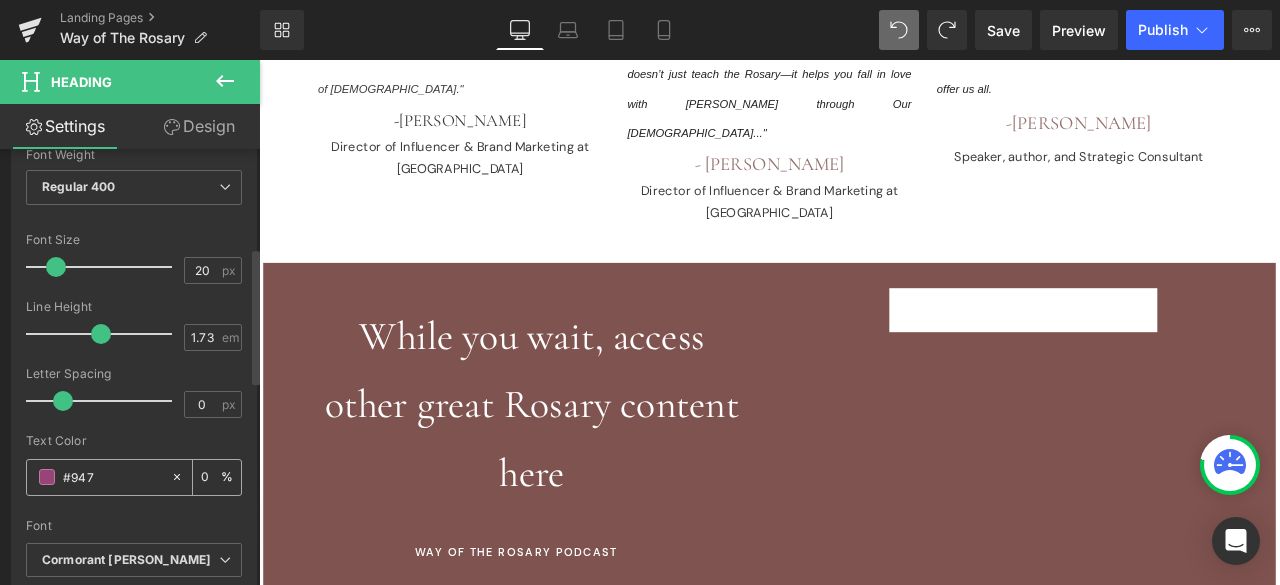 type on "#94" 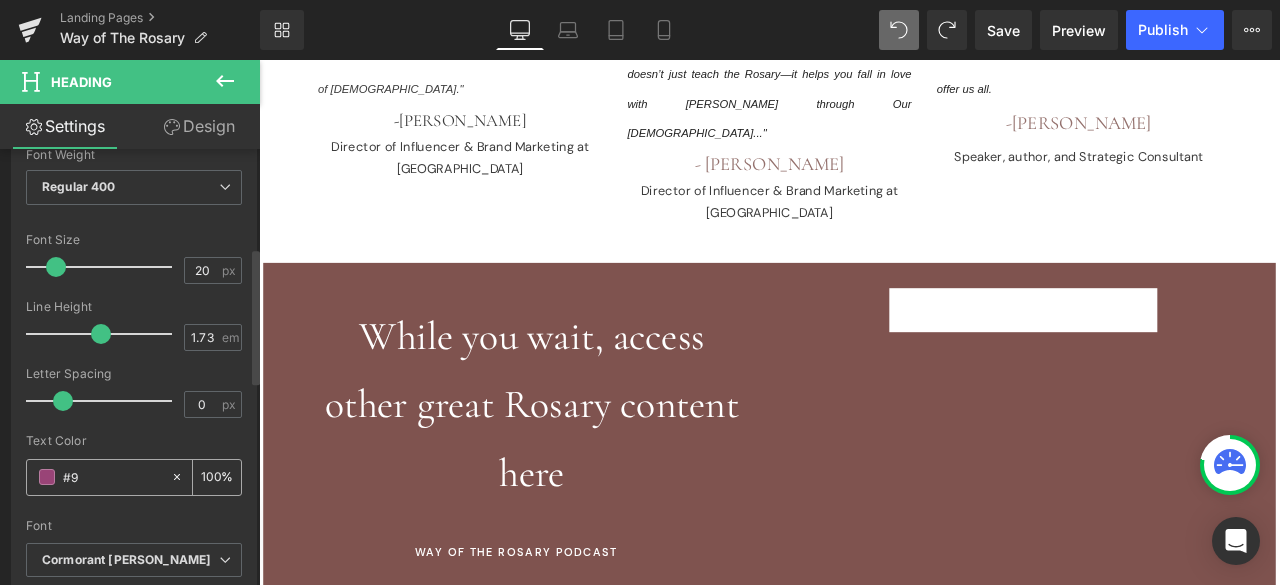 type on "#" 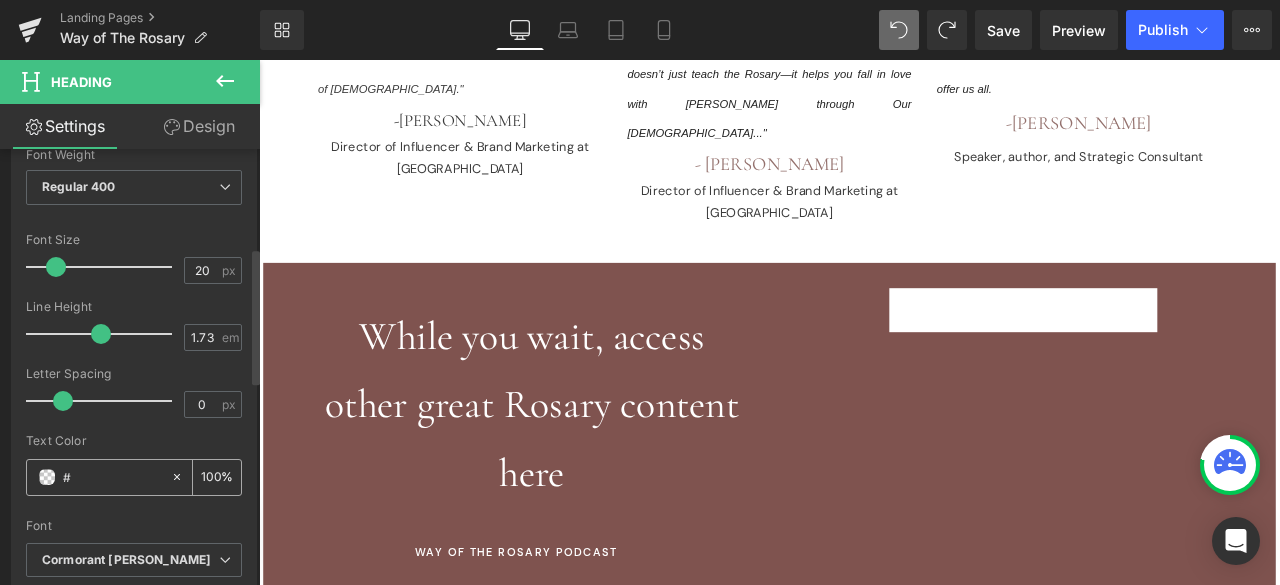 type on "0" 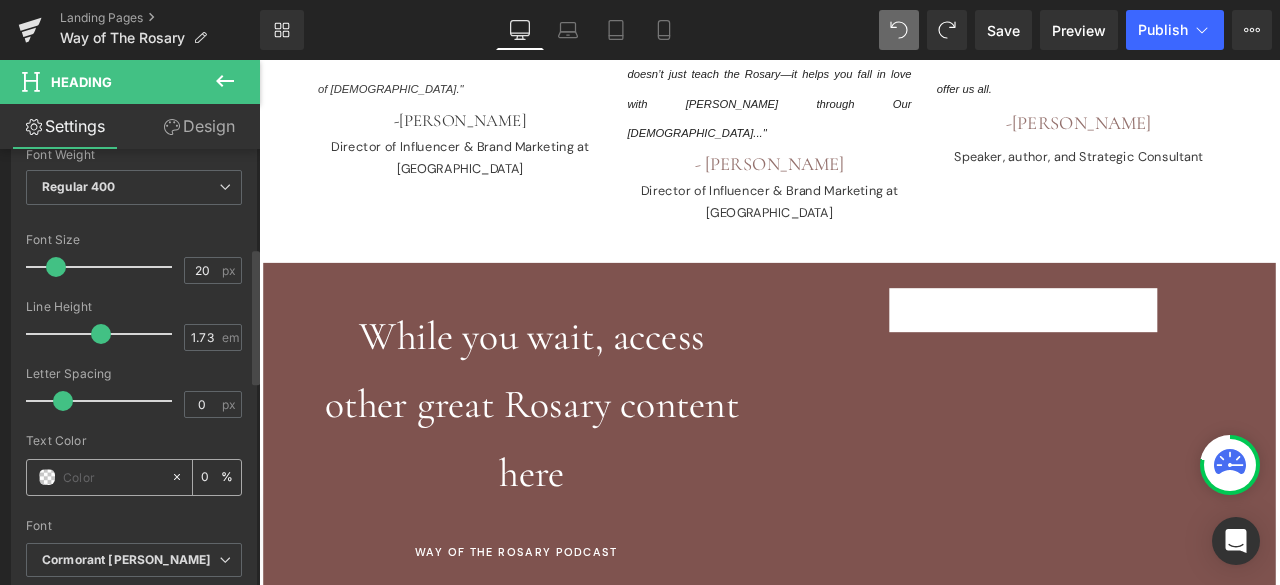 paste on "#94716d" 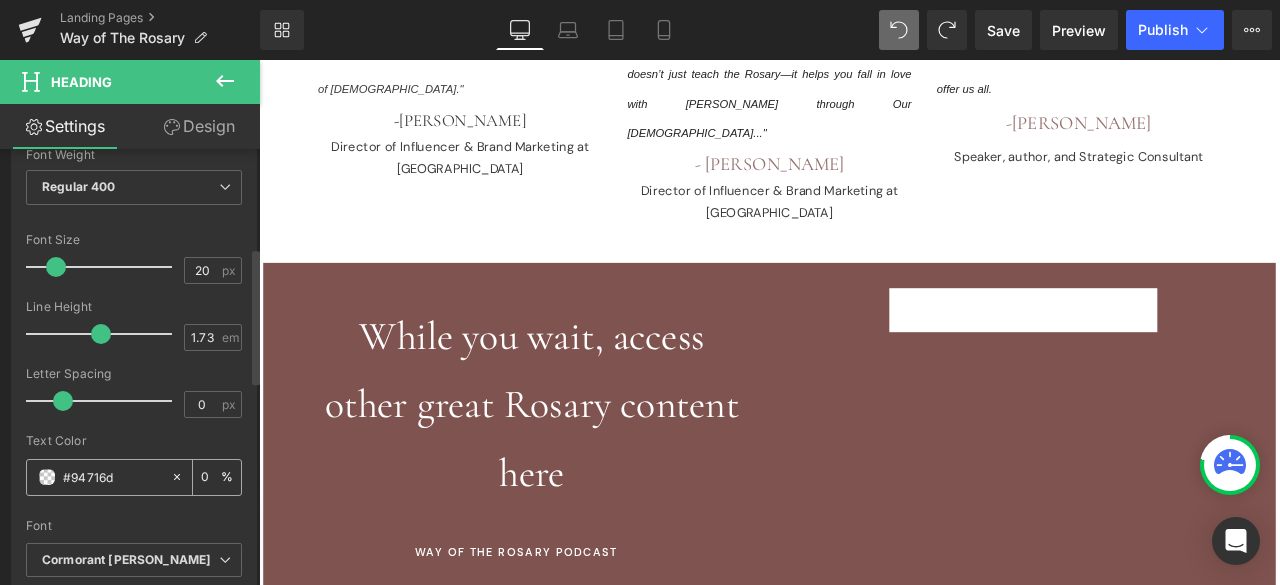 type on "100" 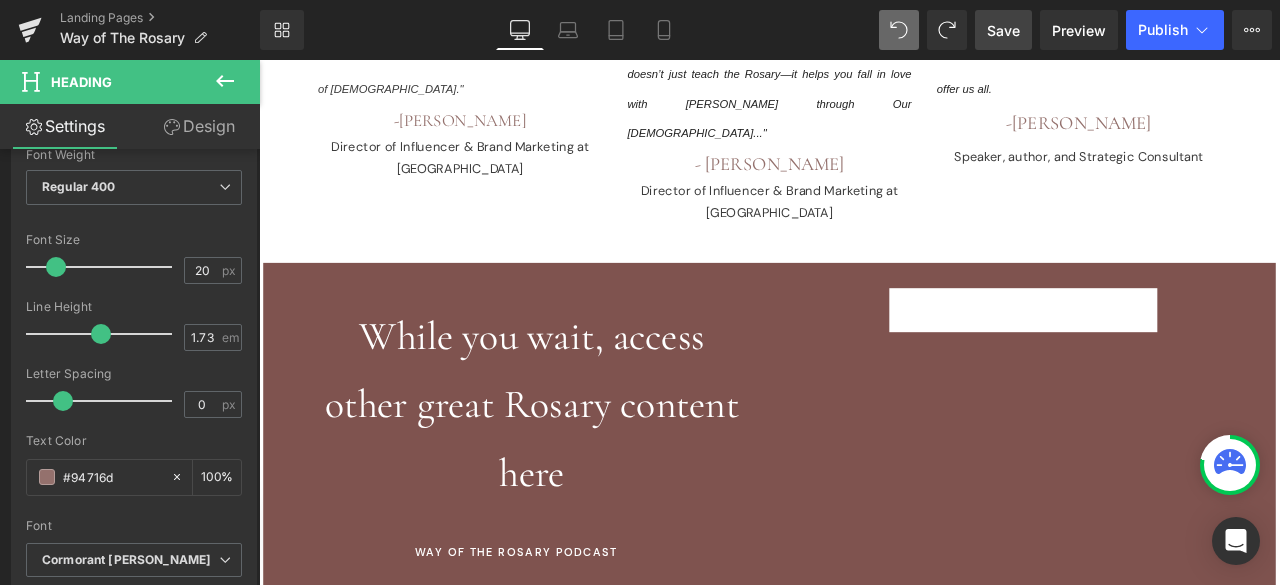click on "Save" at bounding box center [1003, 30] 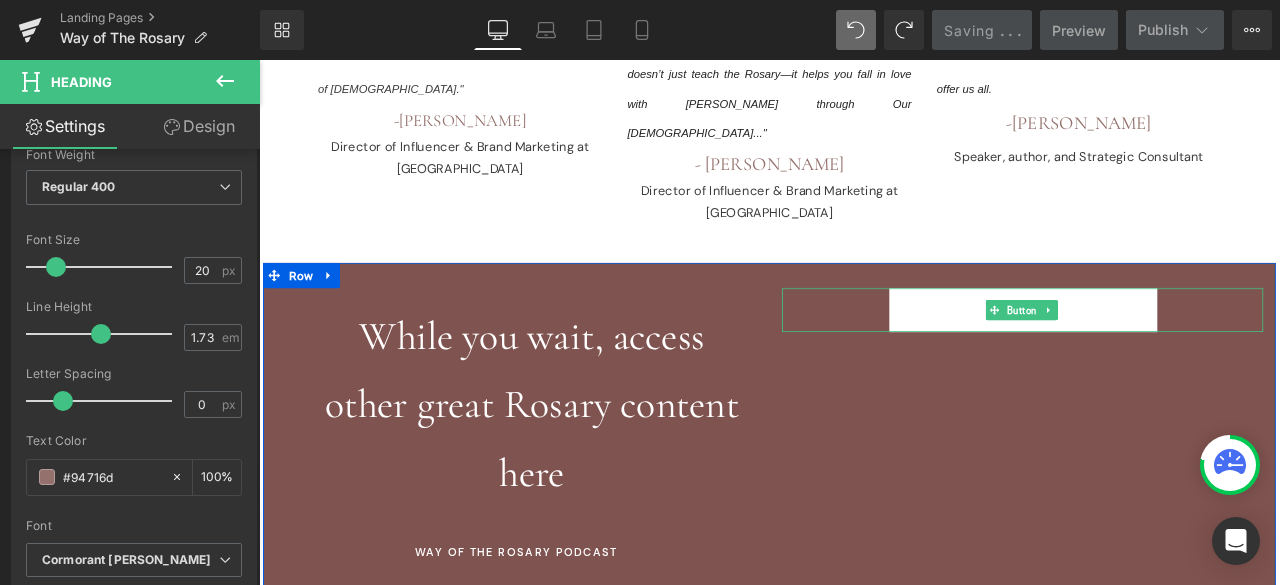 click on "WAY OF THE ROSARY COMMUNITY" at bounding box center (1157, 357) 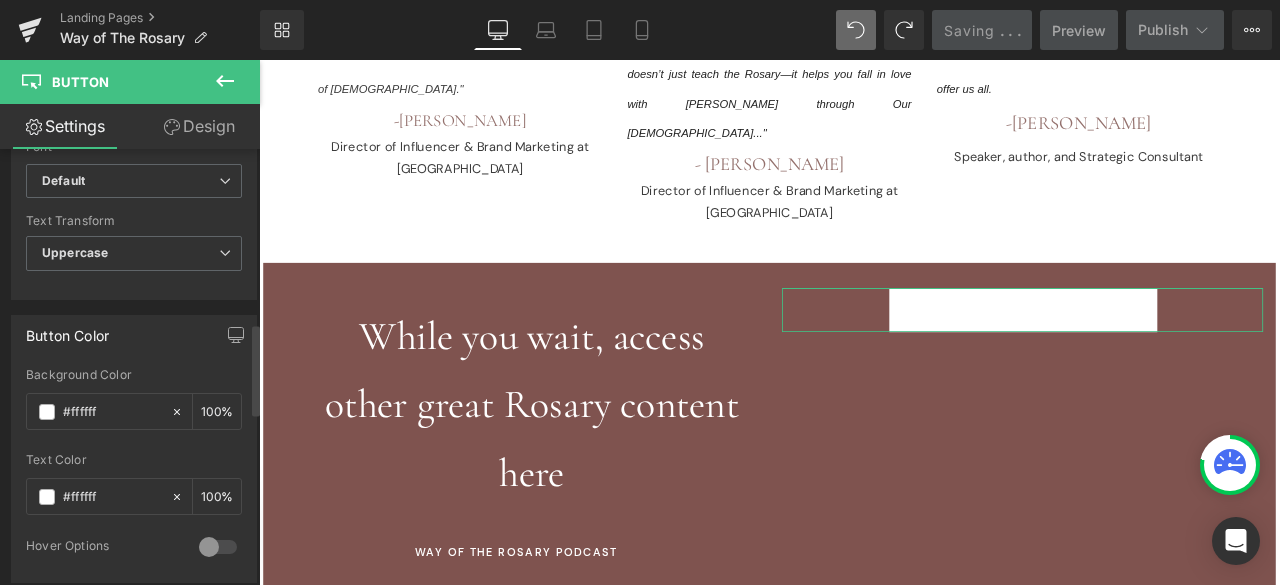 scroll, scrollTop: 826, scrollLeft: 0, axis: vertical 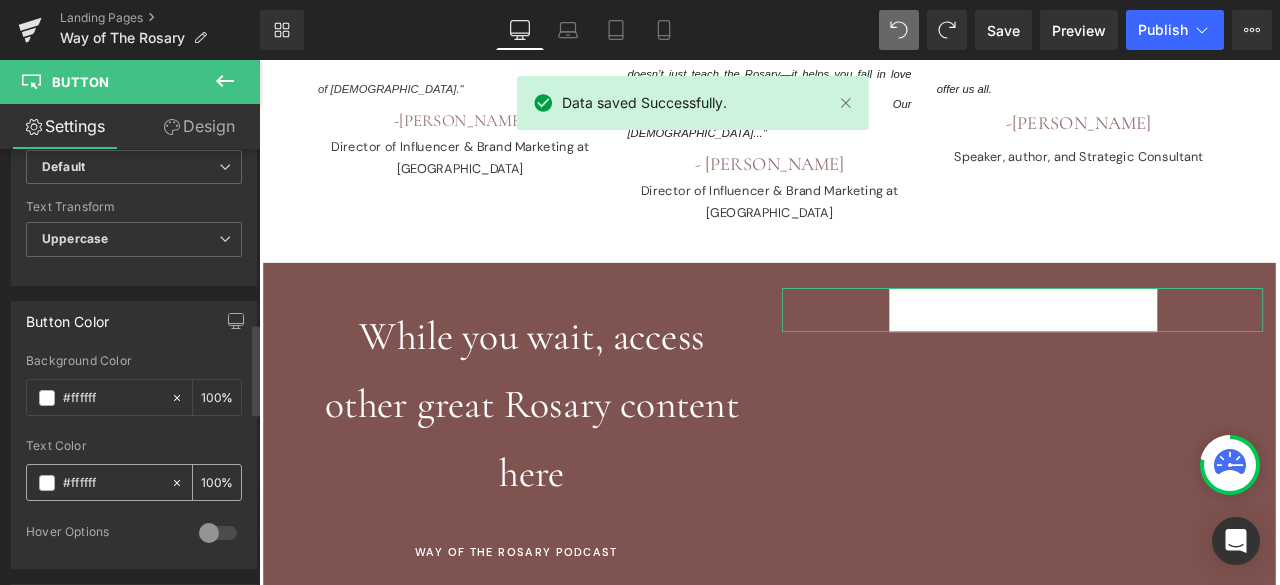 drag, startPoint x: 111, startPoint y: 469, endPoint x: 54, endPoint y: 464, distance: 57.21888 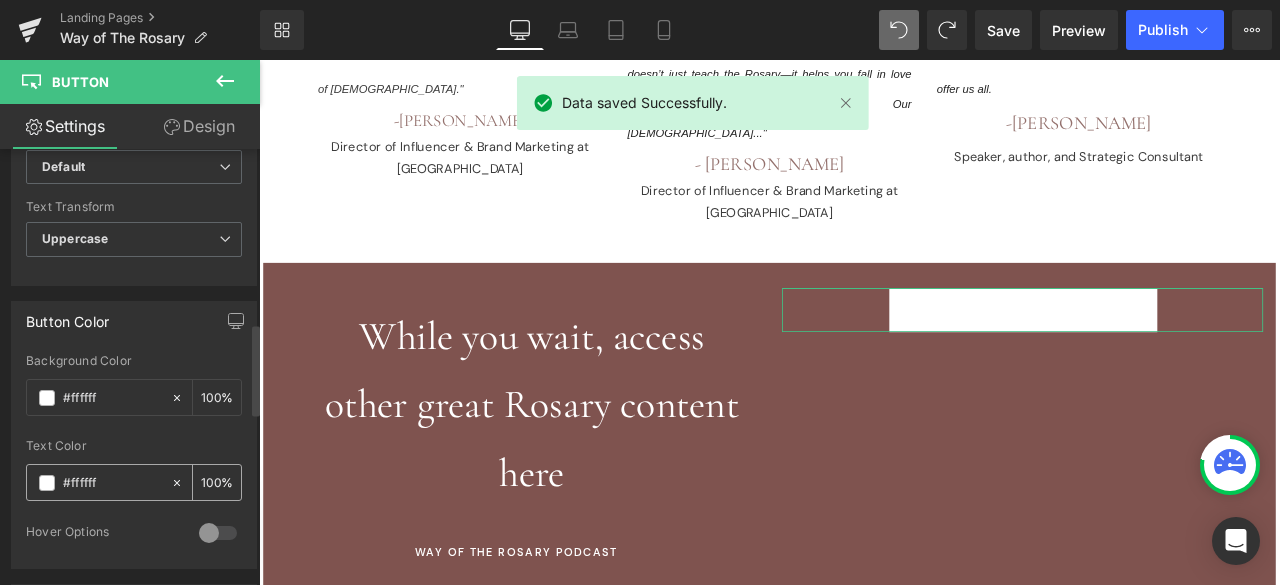 type on "#94716d" 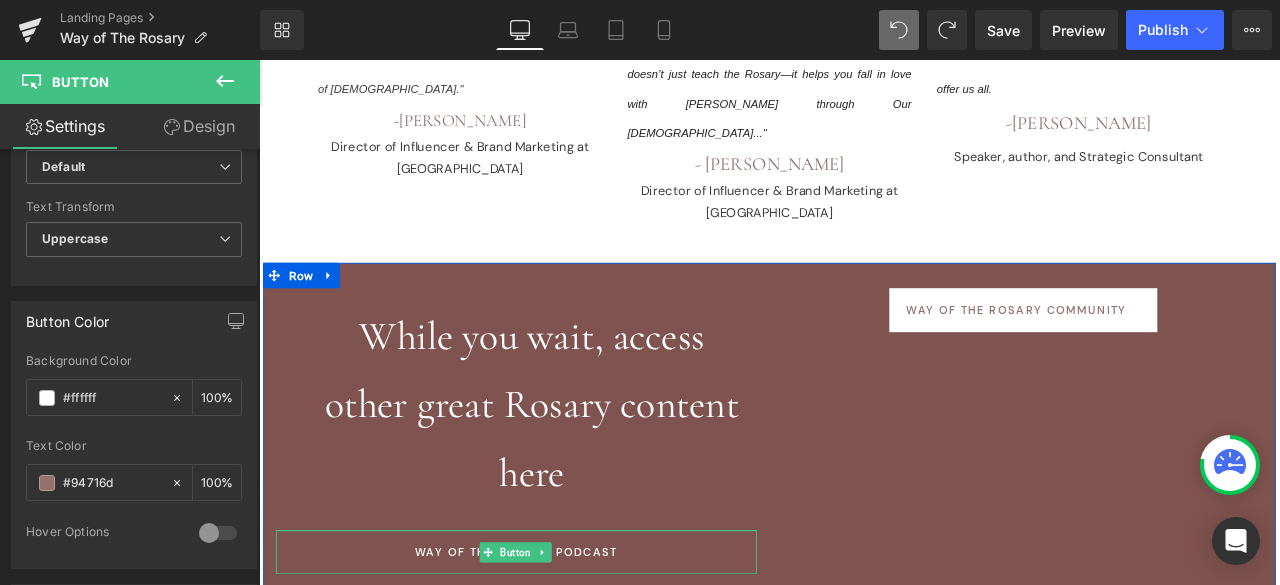 click on "WAY OF THE ROSARY PODCAST" at bounding box center [564, 644] 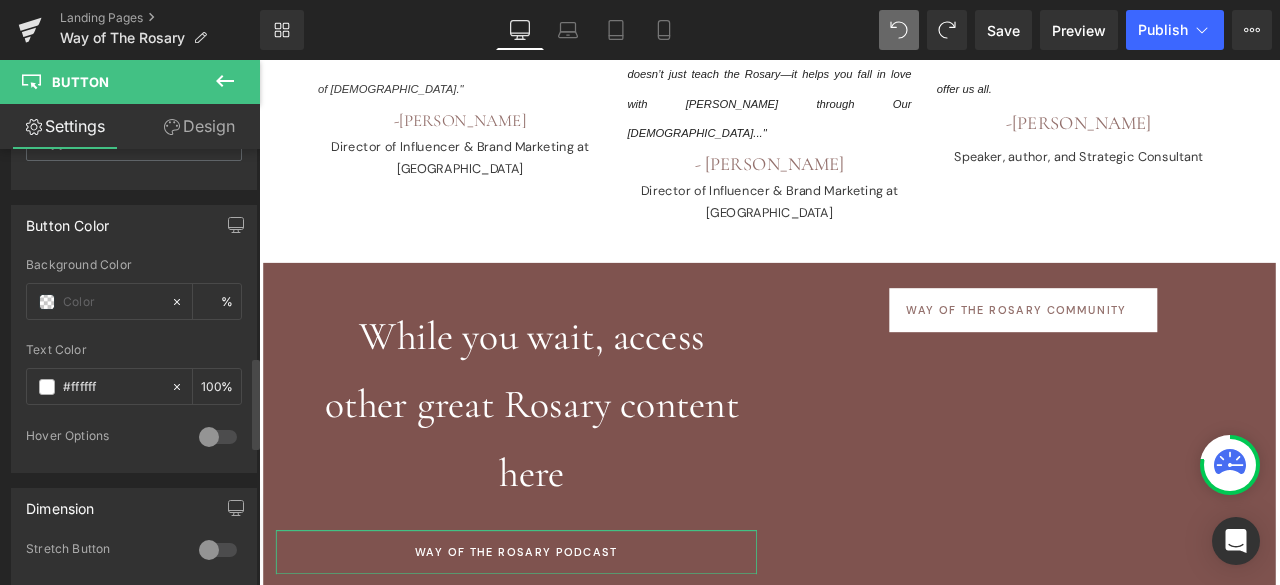 scroll, scrollTop: 905, scrollLeft: 0, axis: vertical 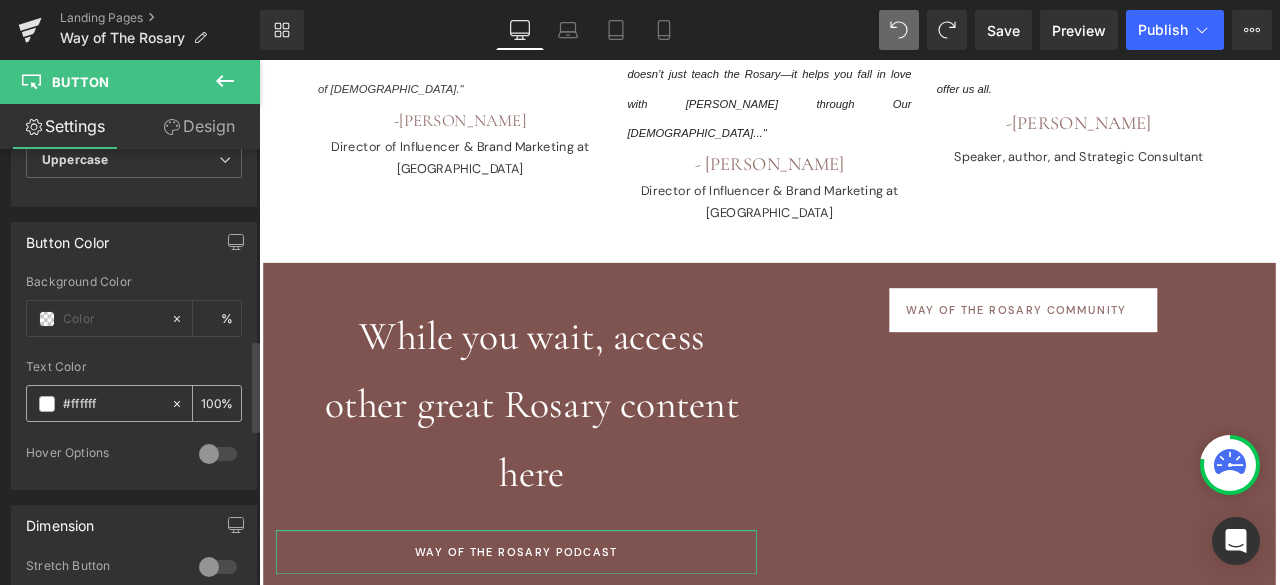 drag, startPoint x: 133, startPoint y: 393, endPoint x: 47, endPoint y: 392, distance: 86.00581 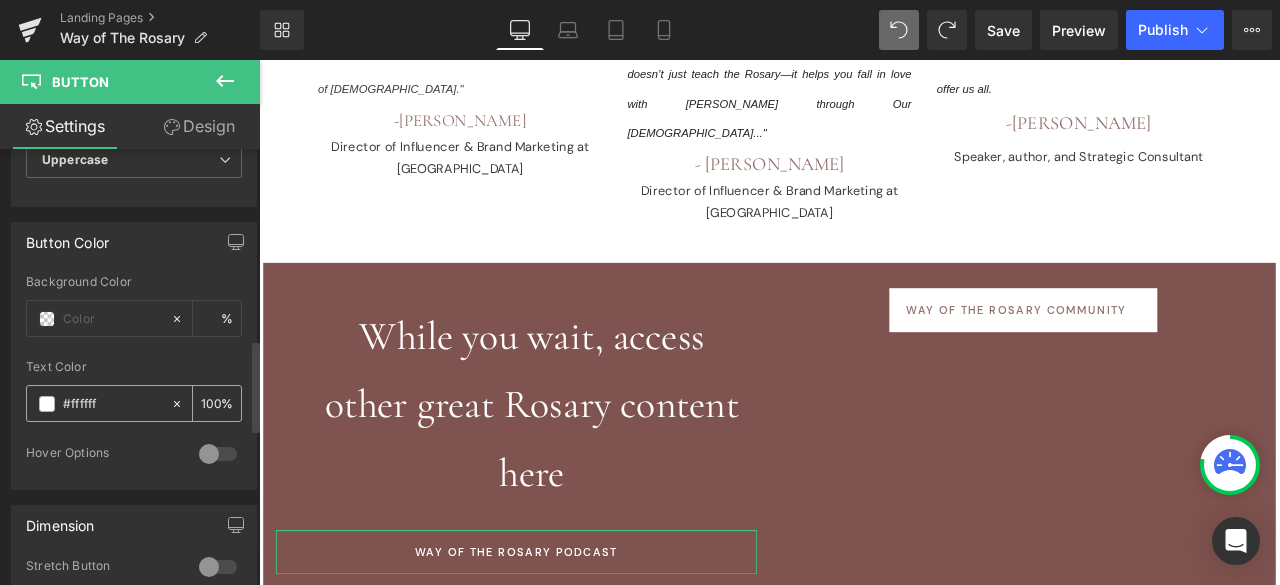 paste on "94716d" 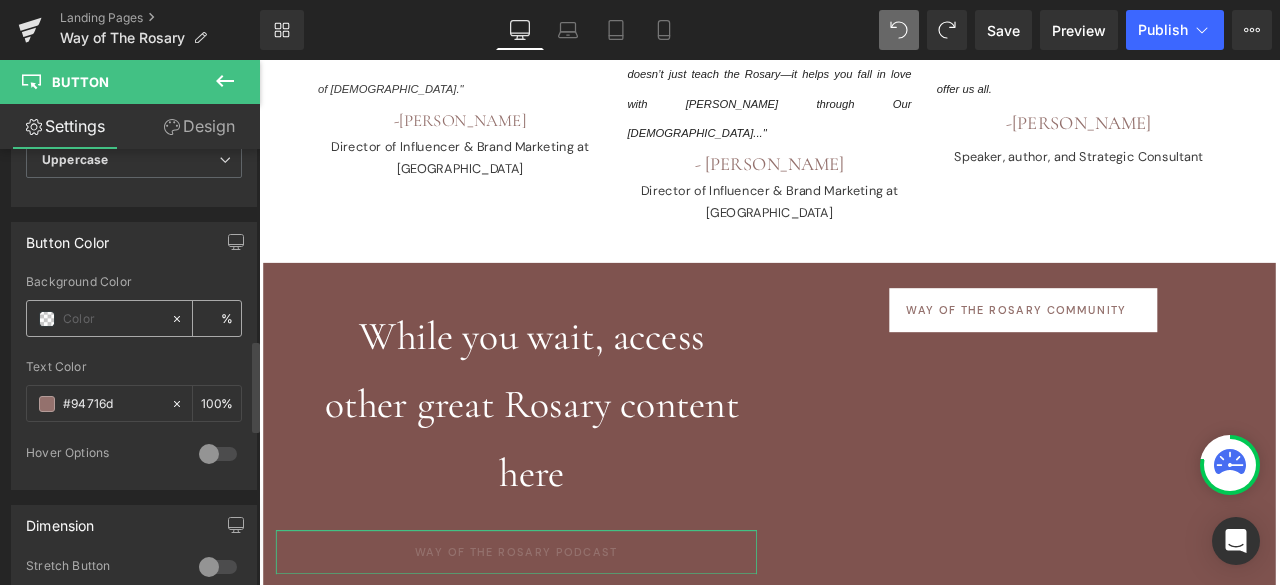 type on "#94716d" 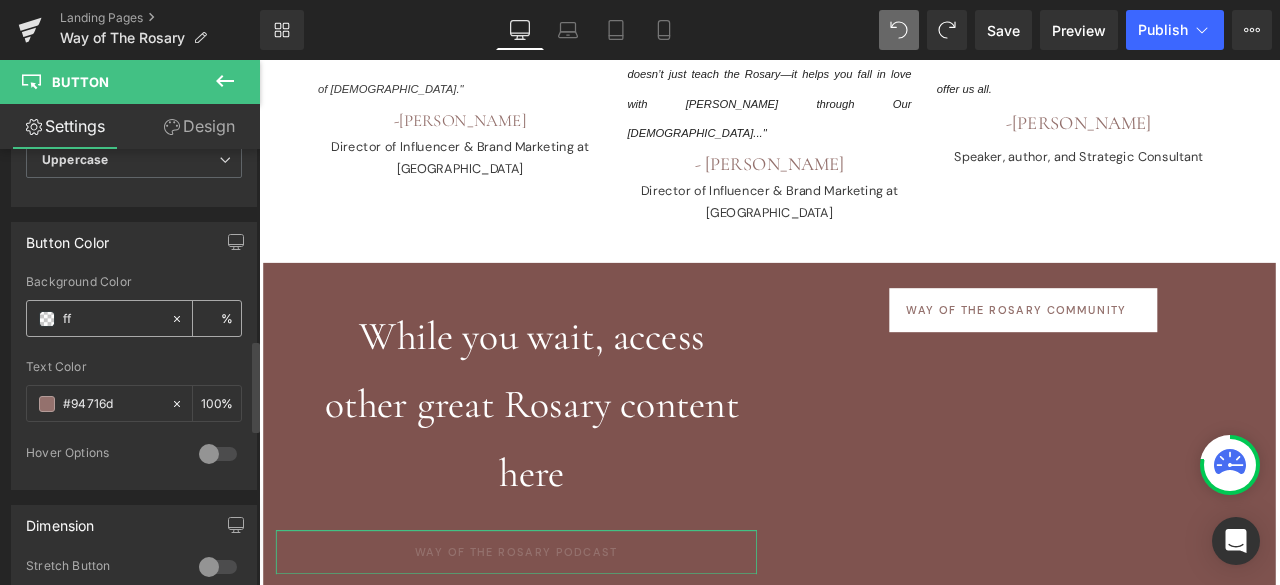 type on "fff" 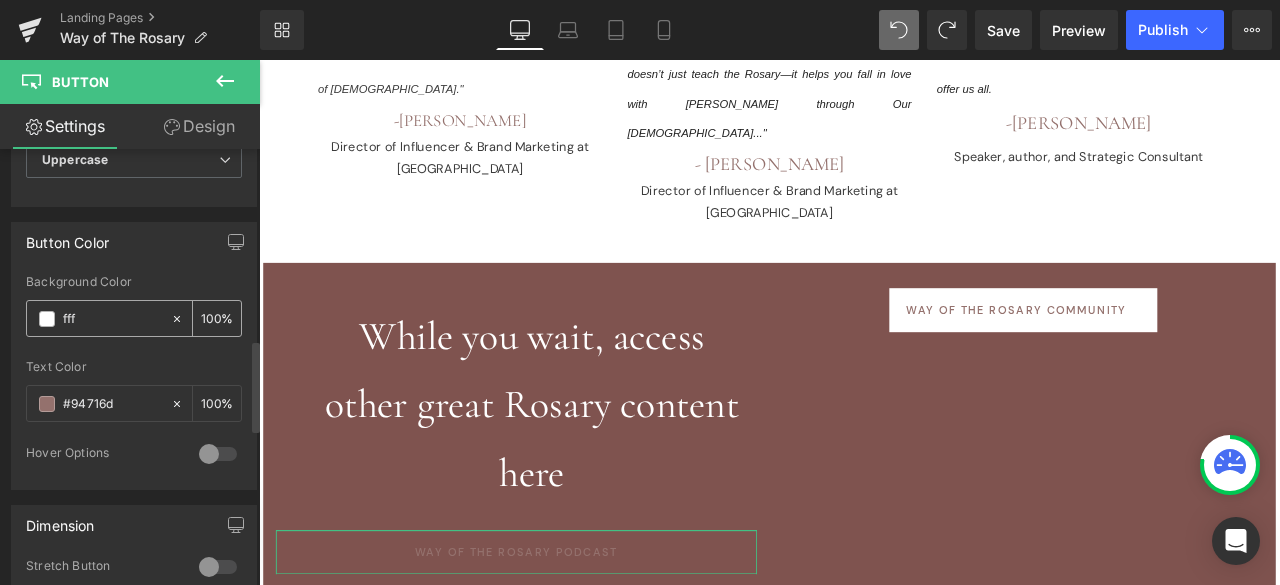 type on "100" 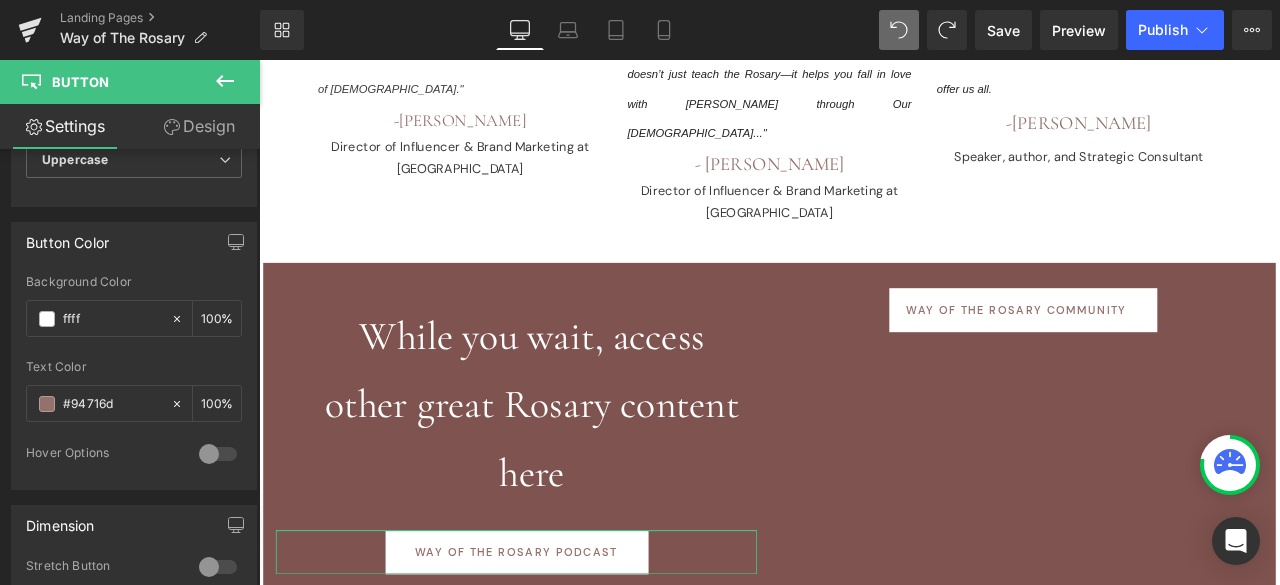 type on "ffff" 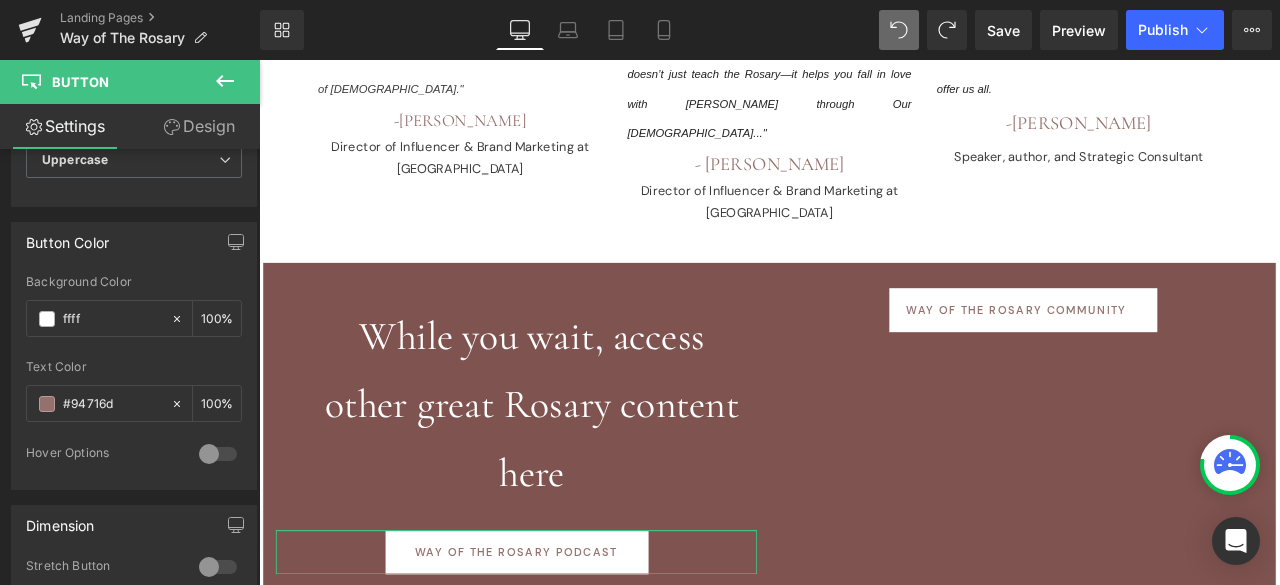 click on "Design" at bounding box center [199, 126] 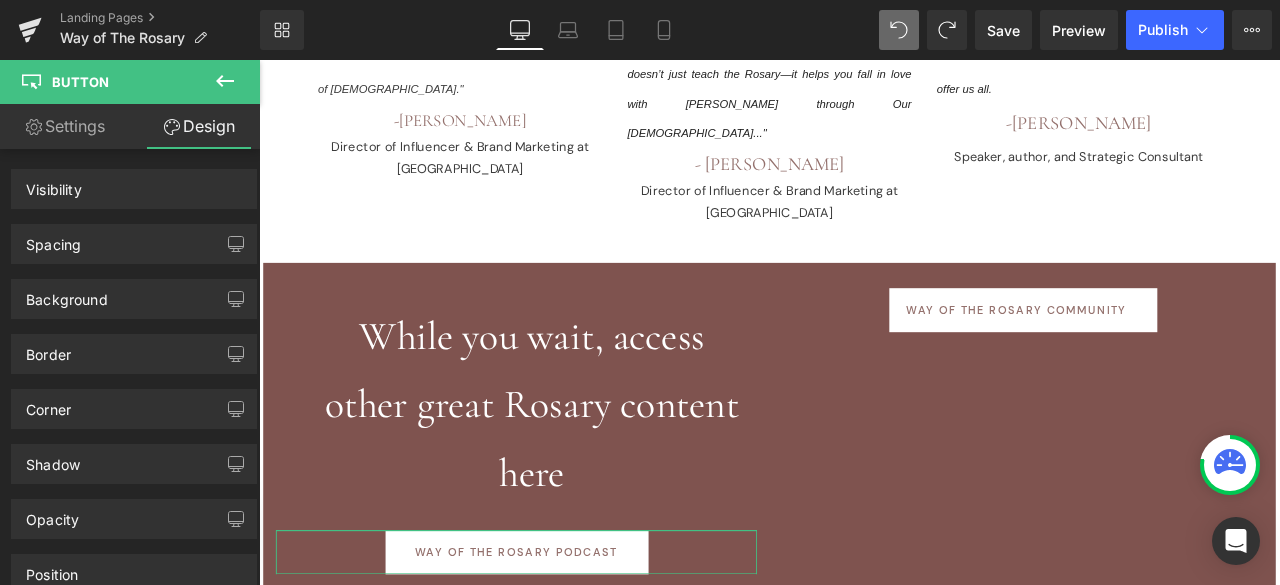 click 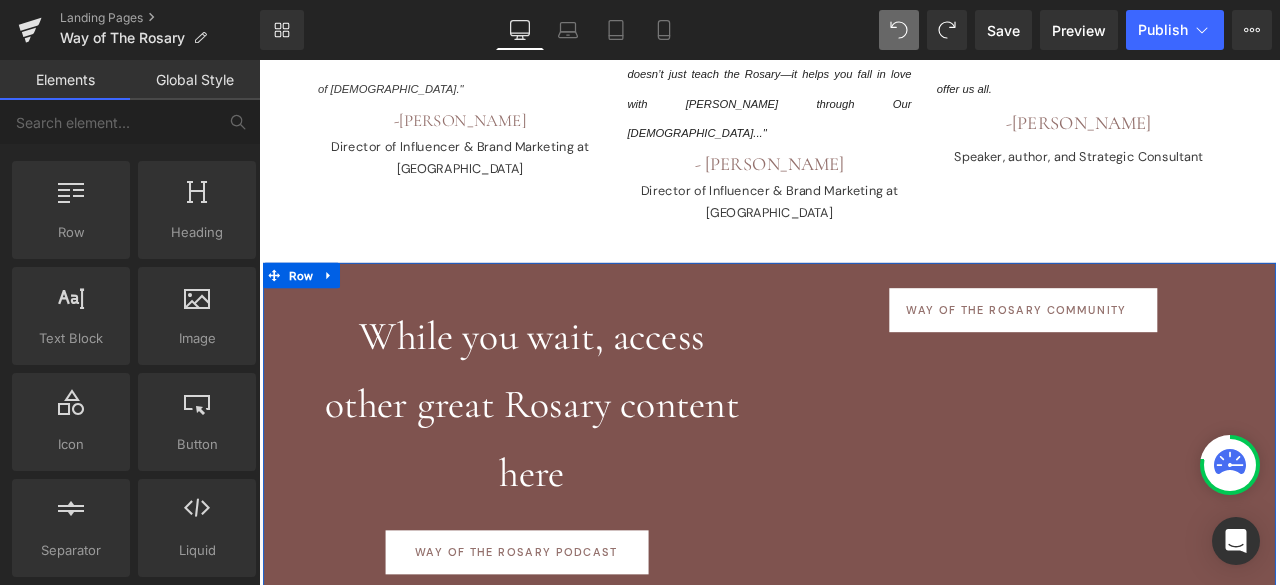 click on "While you wait, access other great Rosary content here  Heading         WAY OF THE ROSARY PODCAST Button         WAY OF THE ROSARY COMMUNITY Button         Row     42px" at bounding box center [864, 506] 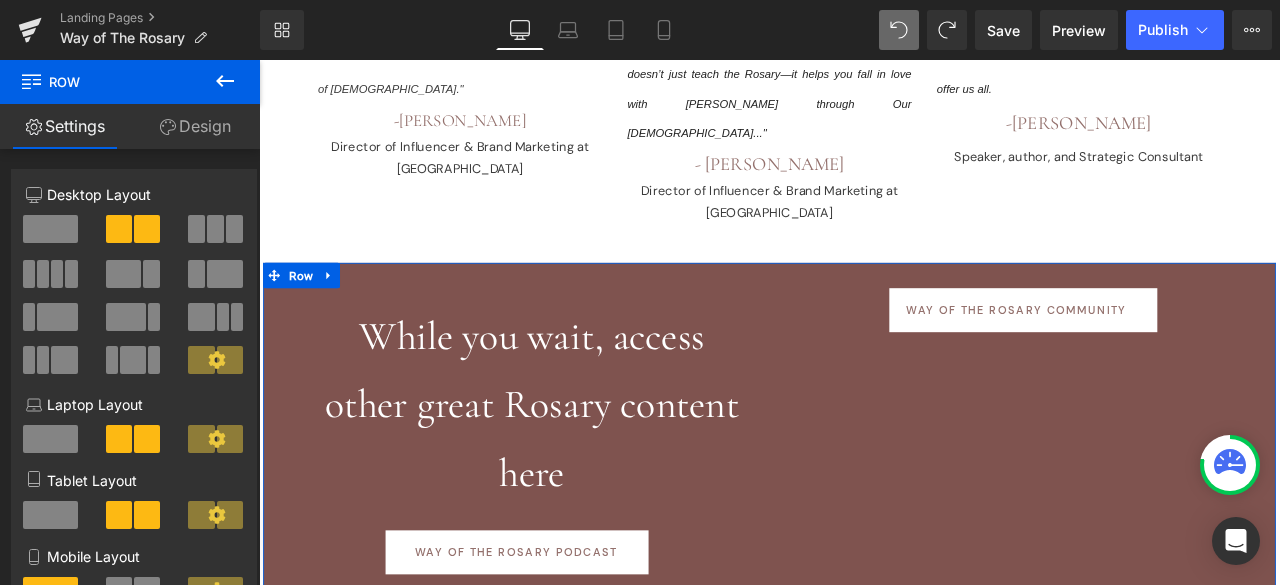 click at bounding box center [50, 229] 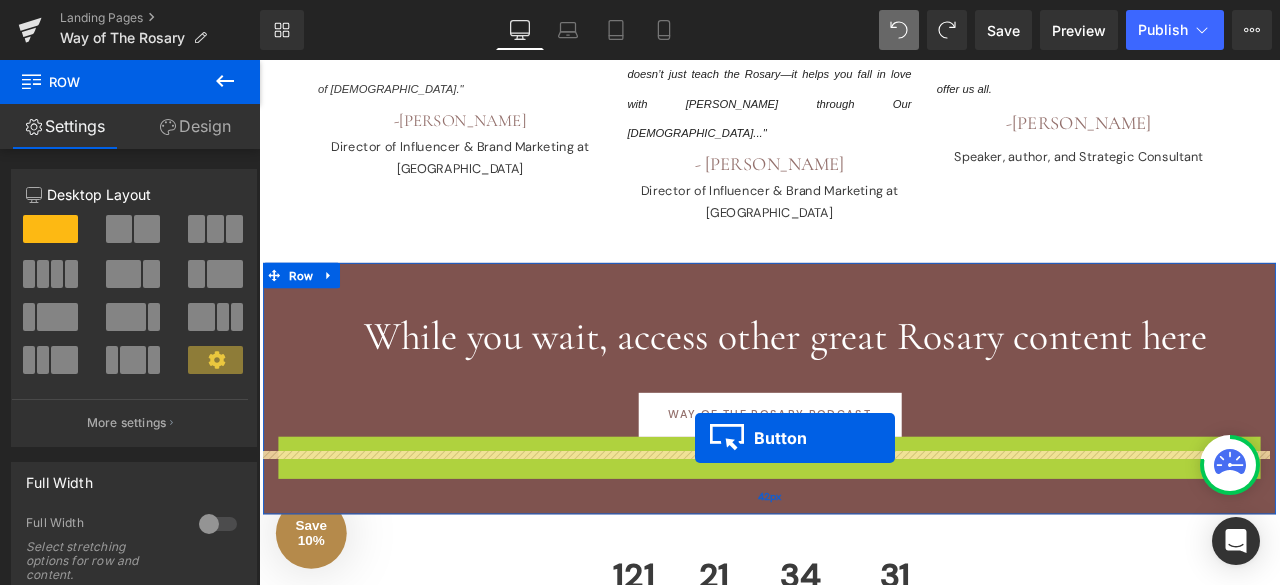 drag, startPoint x: 825, startPoint y: 460, endPoint x: 776, endPoint y: 508, distance: 68.593 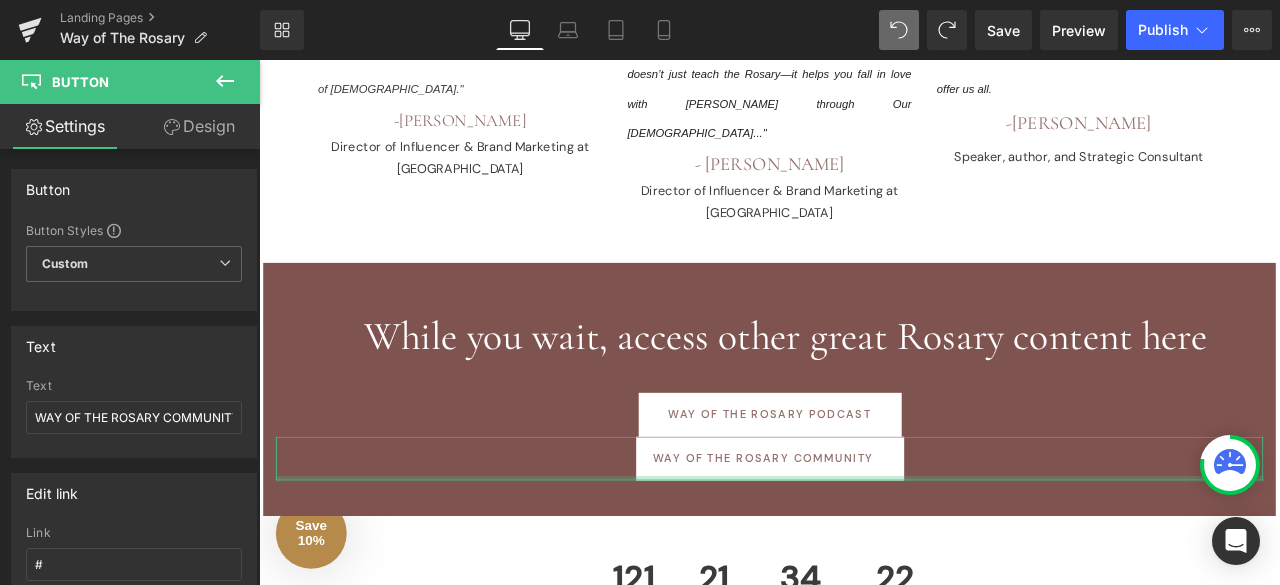 click on "Design" at bounding box center (199, 126) 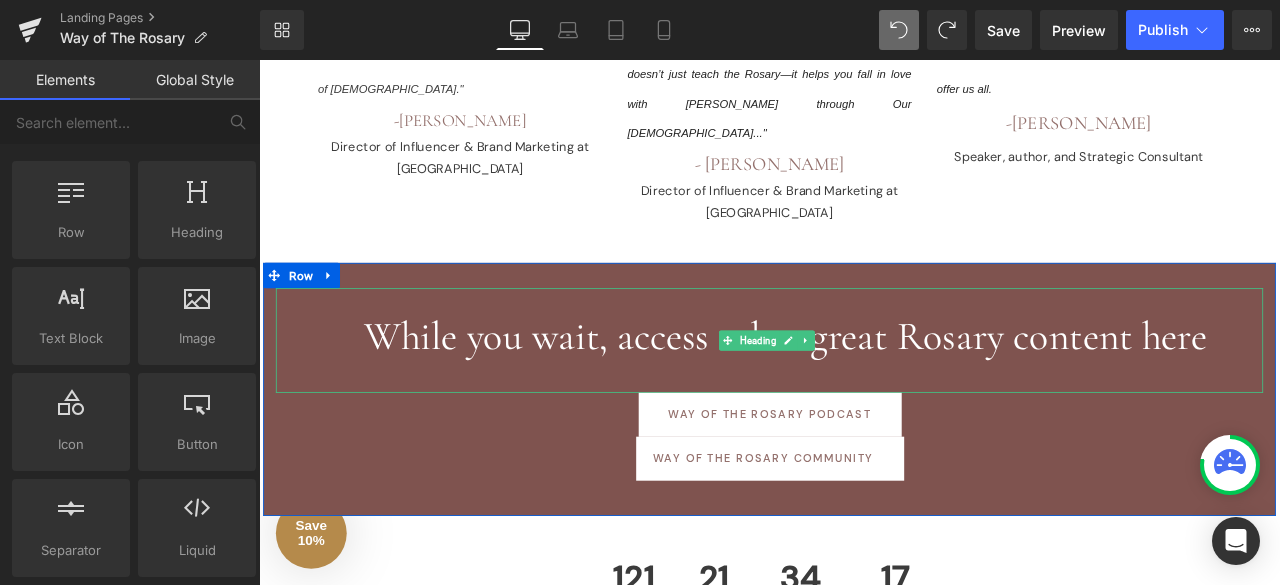 click on "While you wait, access other great Rosary content here" at bounding box center (864, 393) 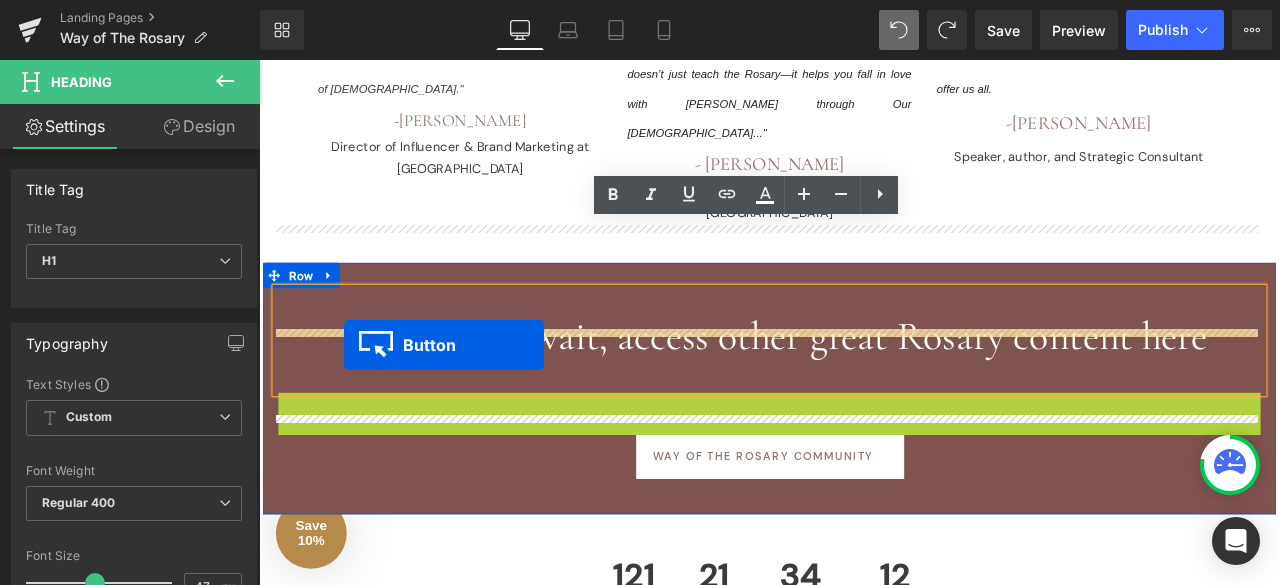 drag, startPoint x: 829, startPoint y: 405, endPoint x: 360, endPoint y: 398, distance: 469.05225 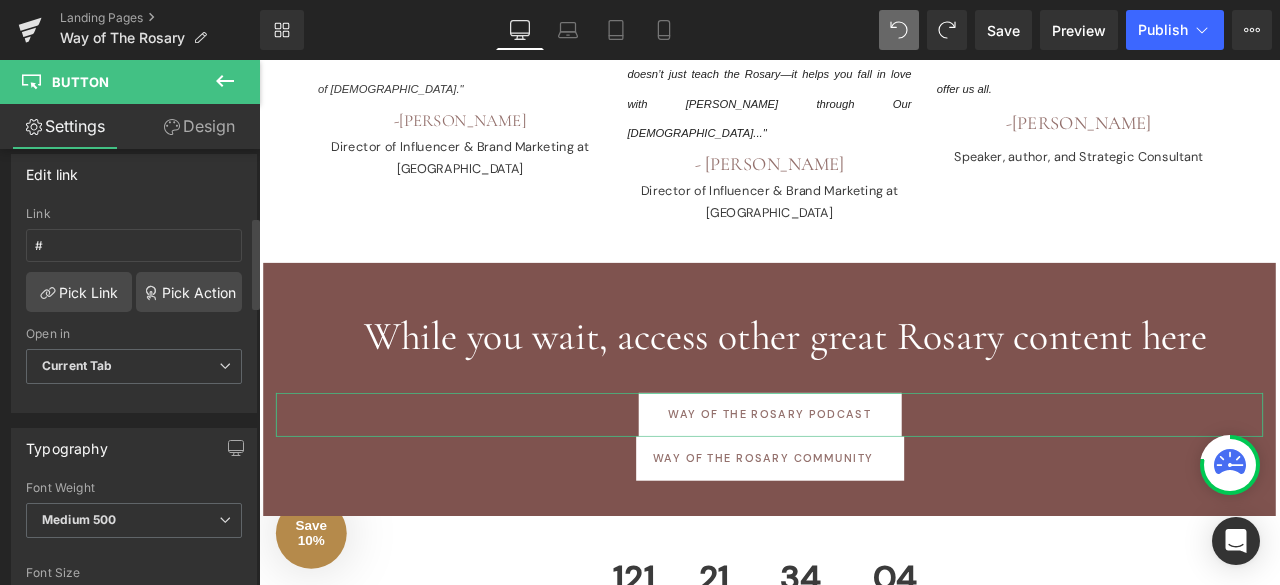 scroll, scrollTop: 299, scrollLeft: 0, axis: vertical 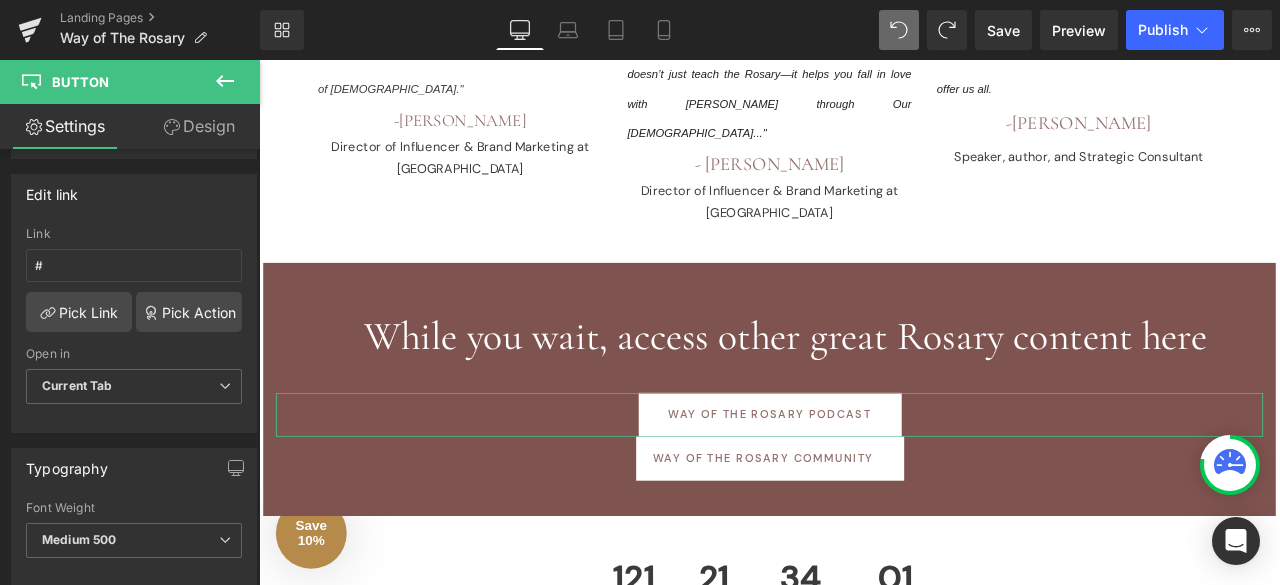 click on "Design" at bounding box center (199, 126) 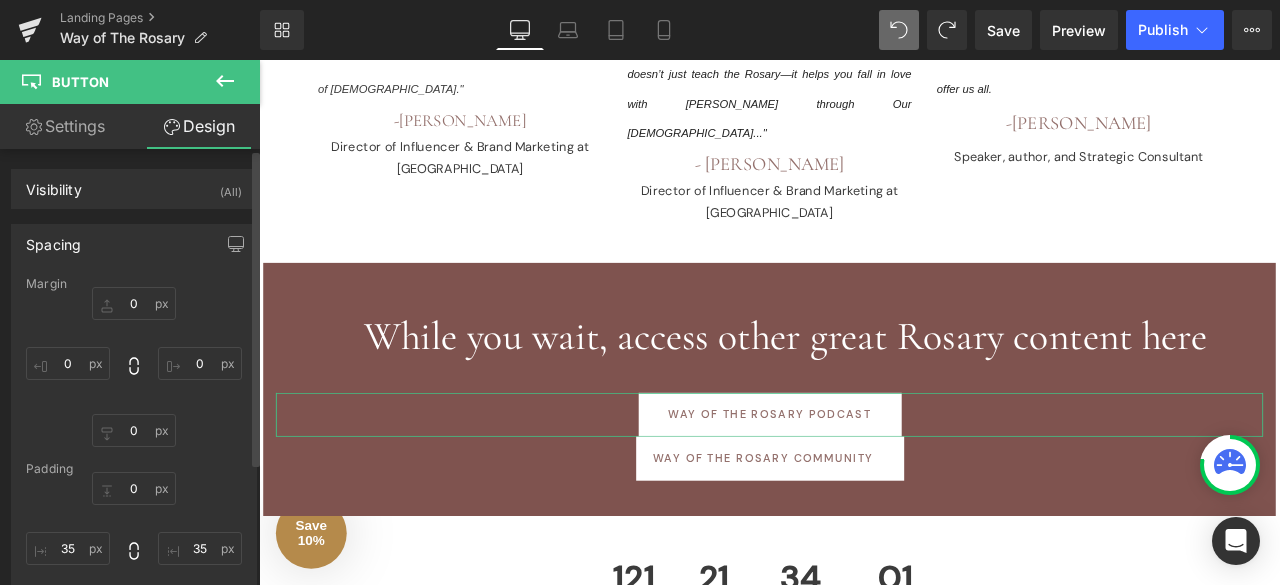 type on "0" 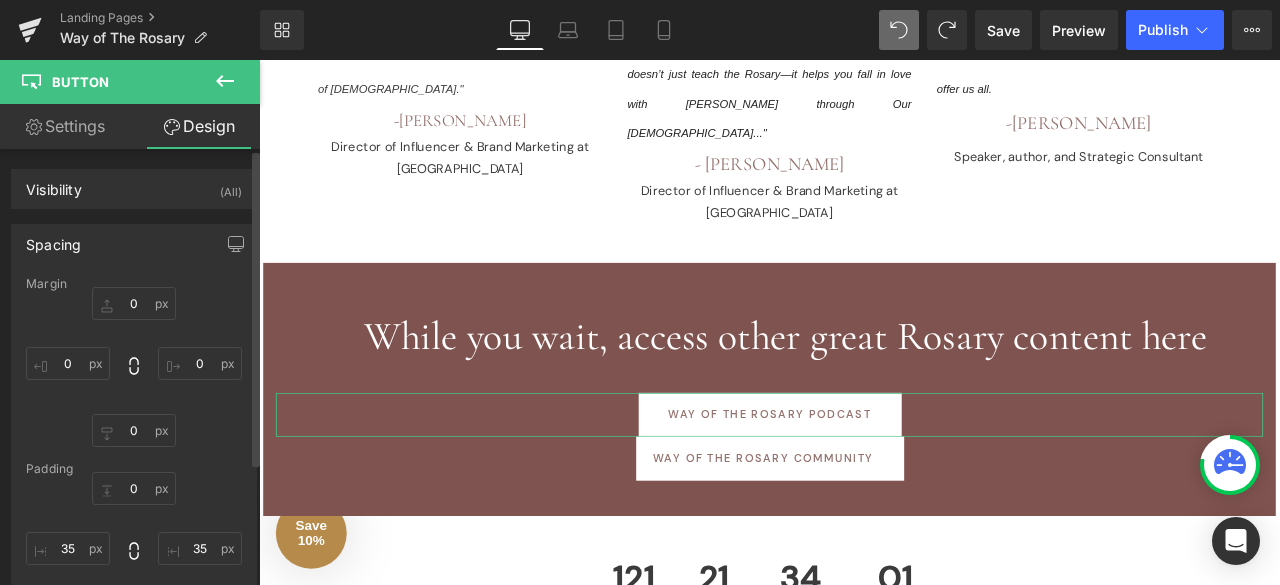 type on "0" 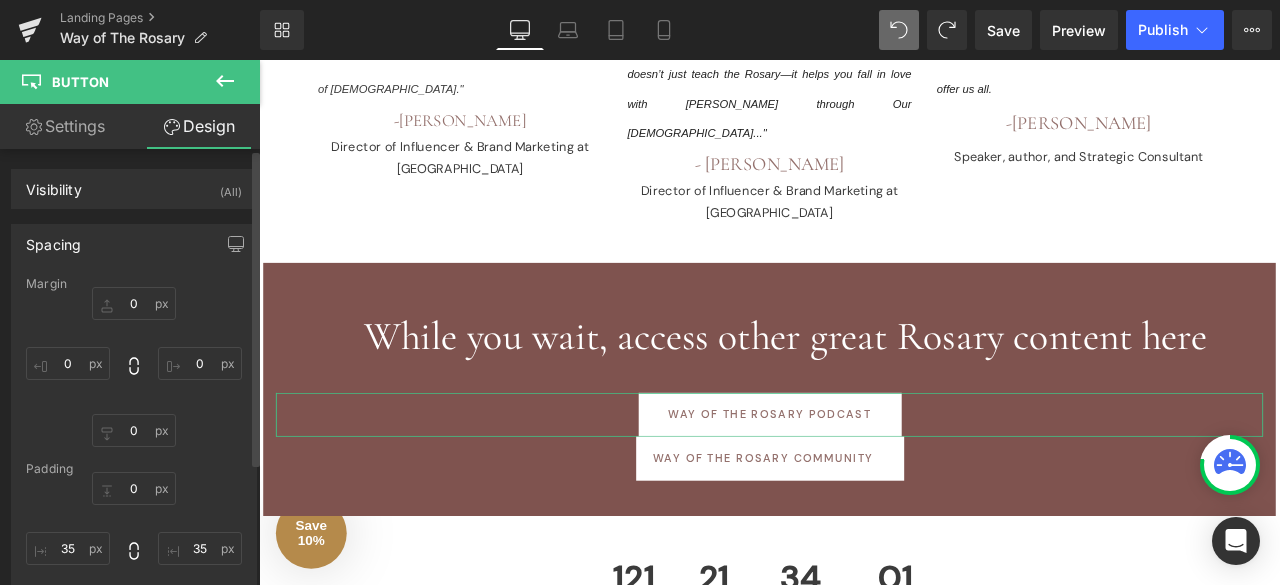 type on "0" 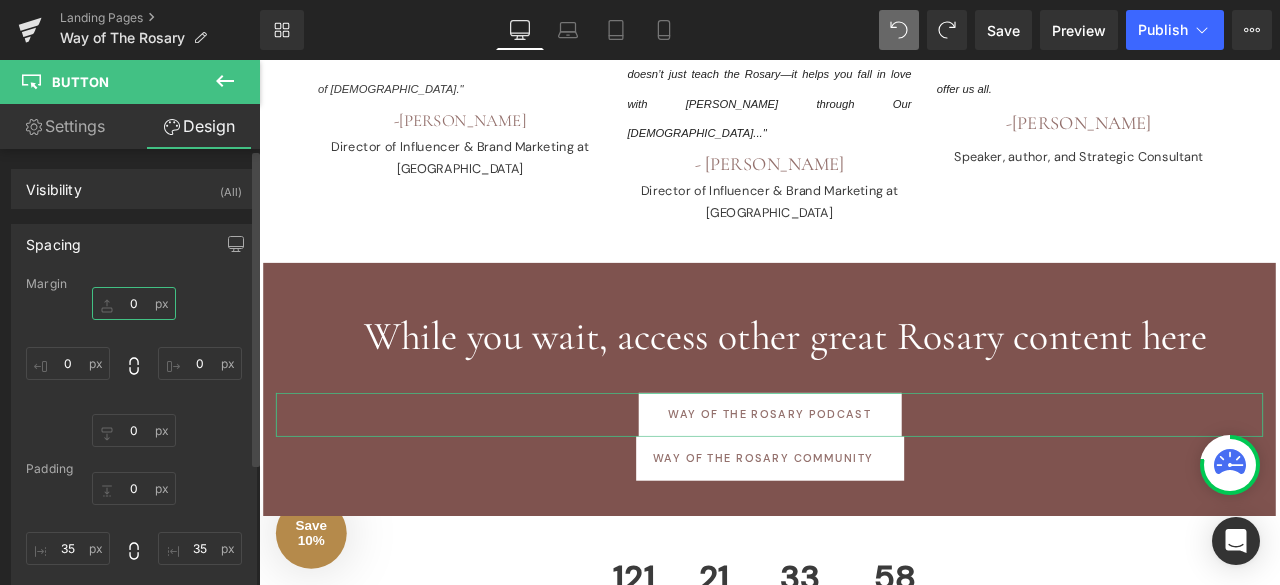 click on "0" at bounding box center [134, 303] 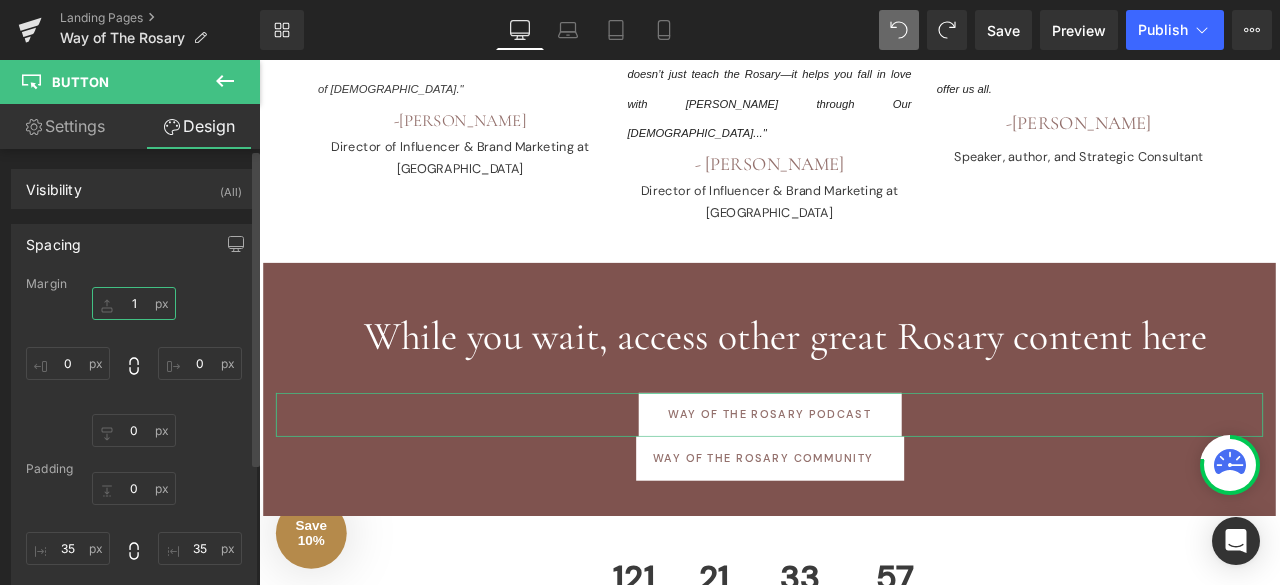type on "10" 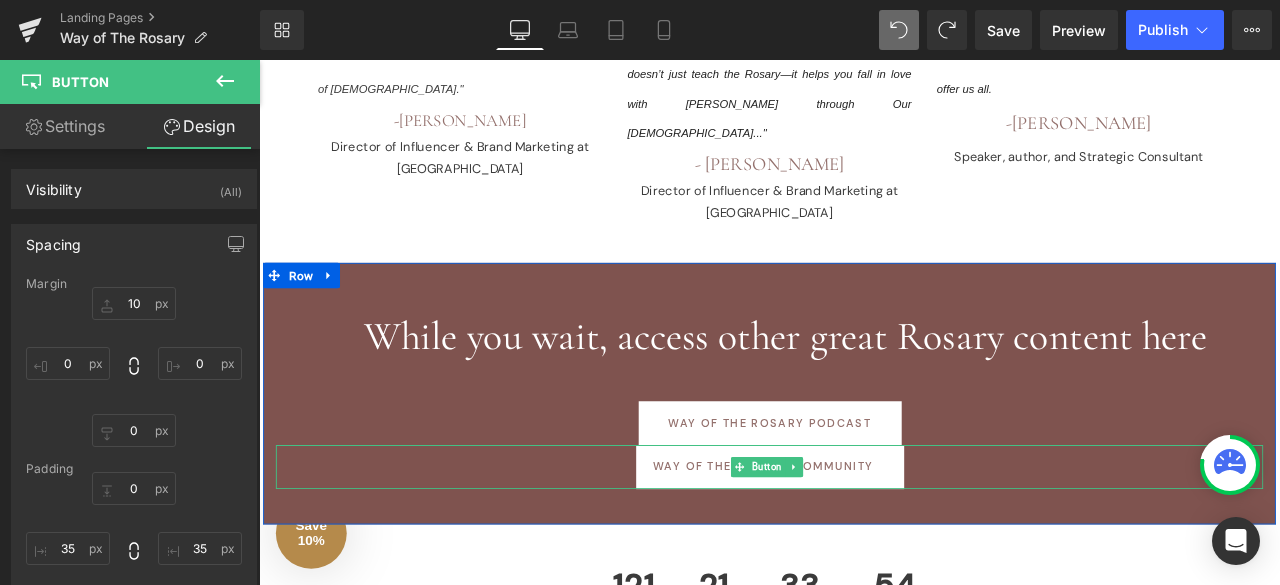 click on "WAY OF THE ROSARY COMMUNITY" at bounding box center (864, 543) 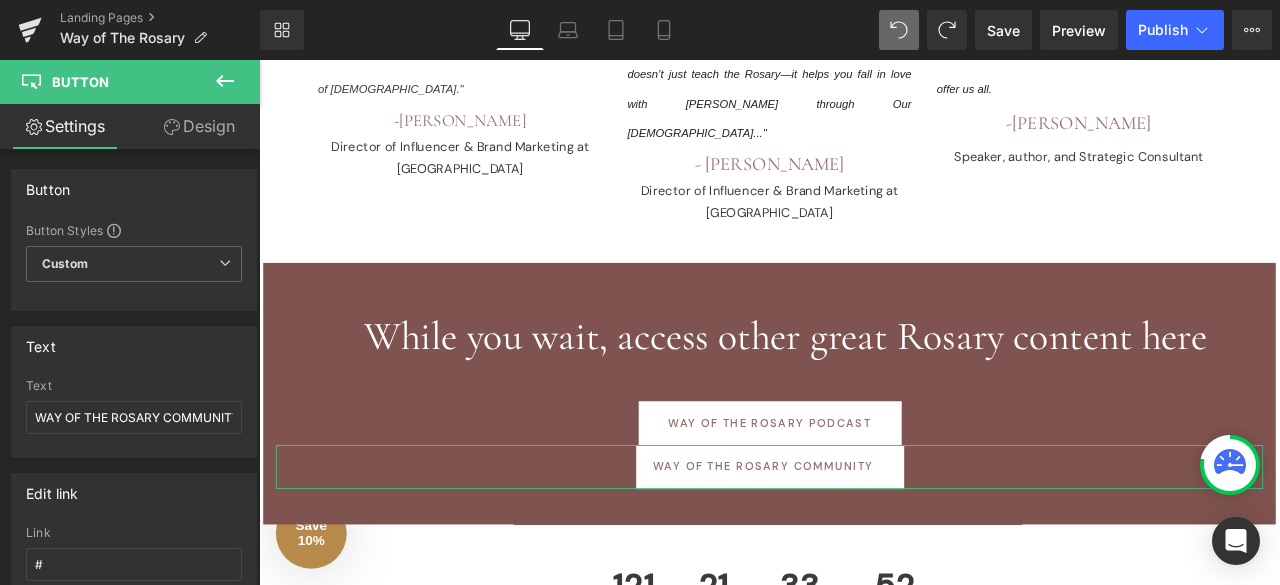 click on "Design" at bounding box center [199, 126] 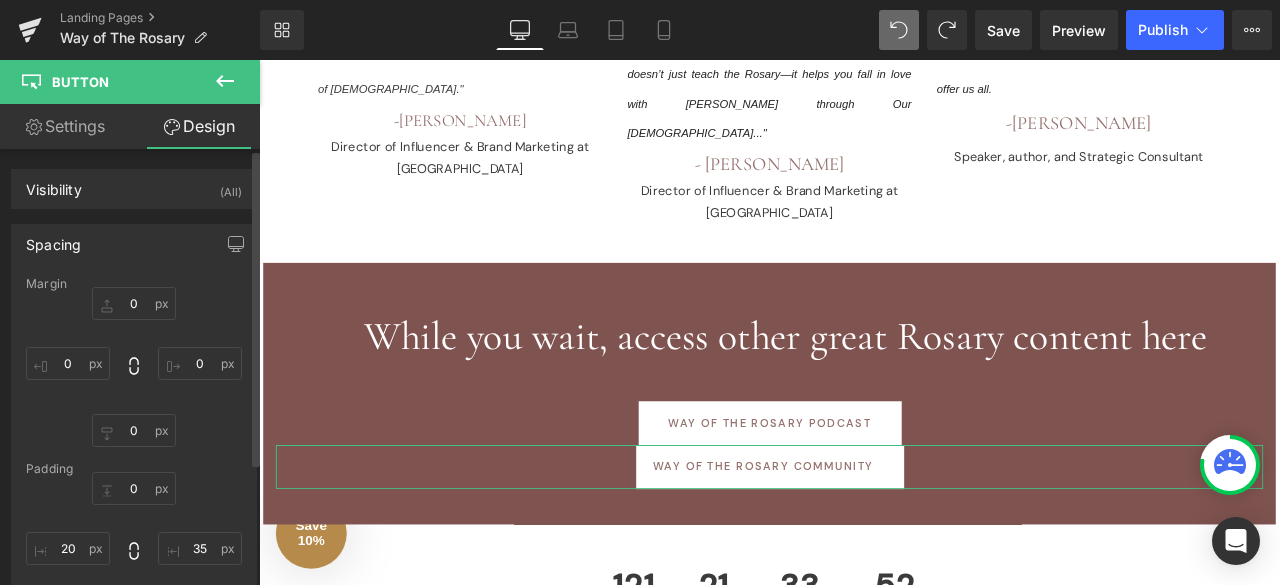 type on "0" 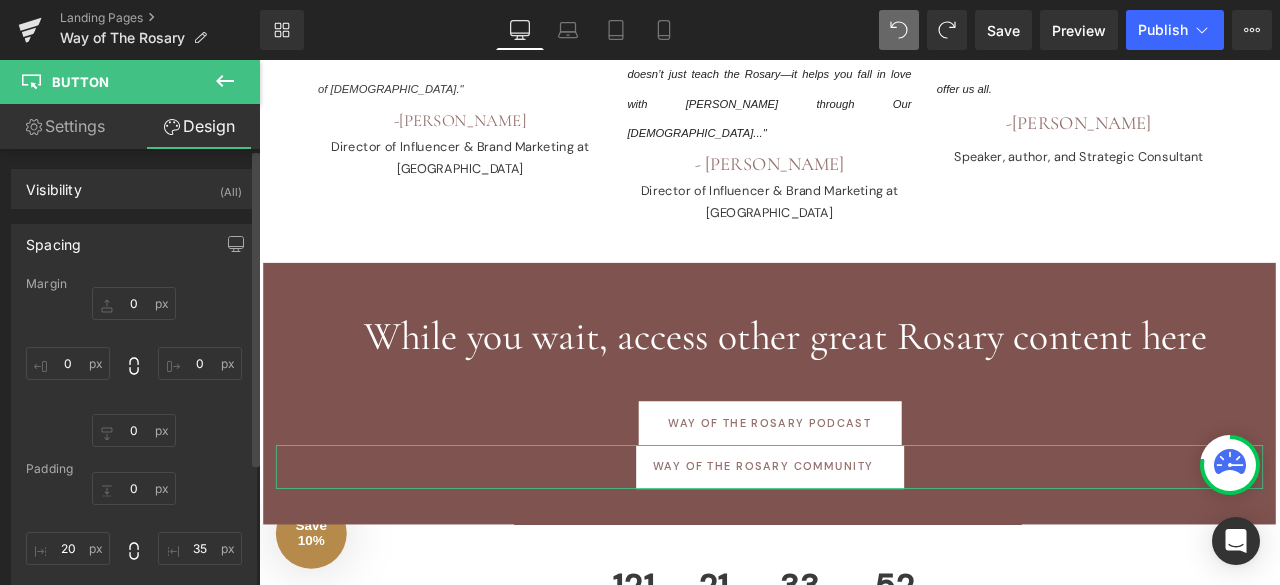 type on "0" 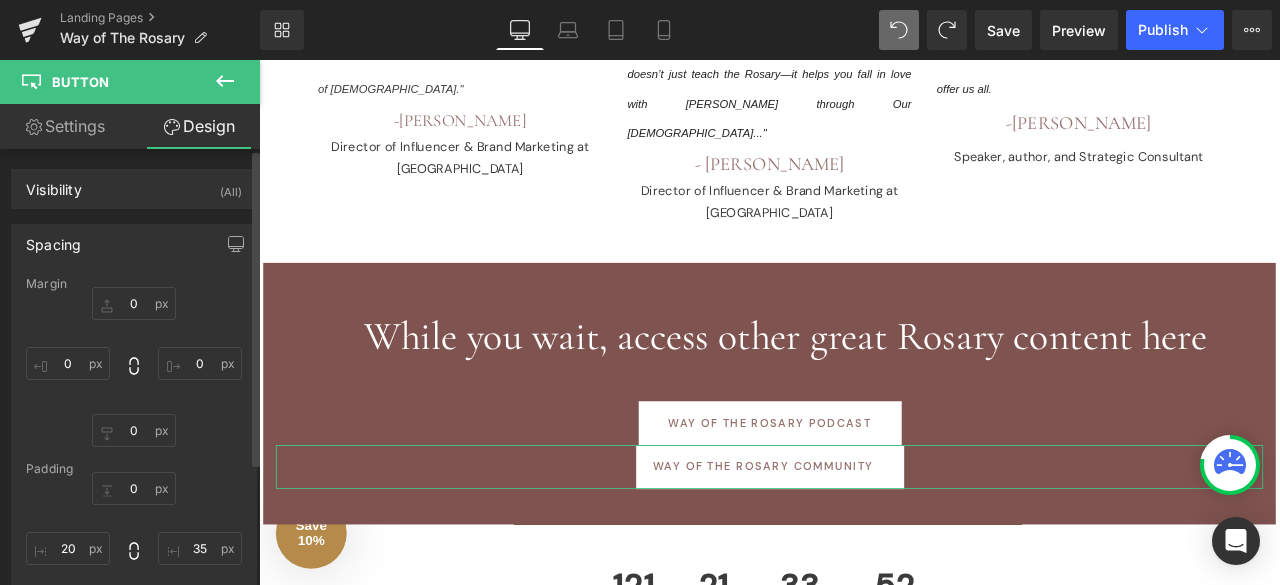 type on "0" 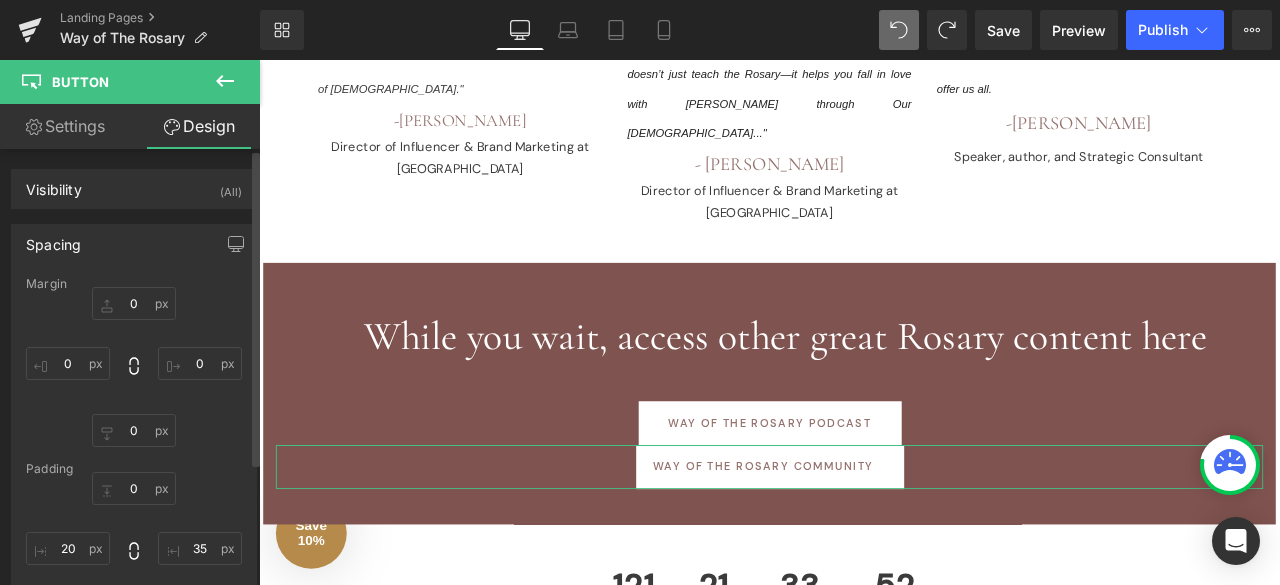 type on "35" 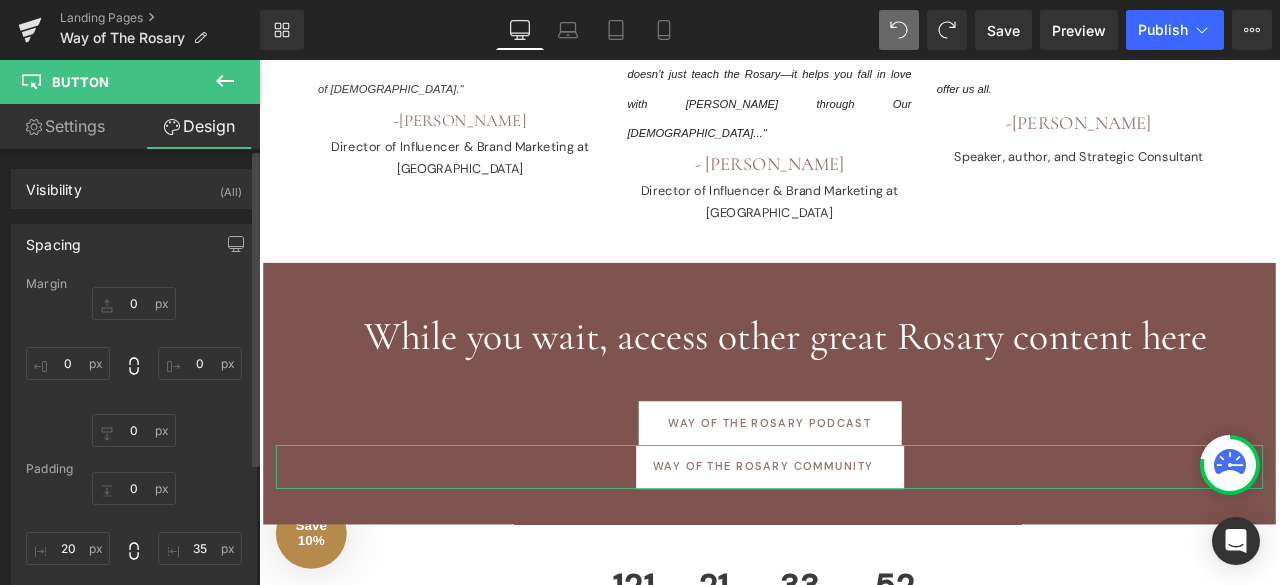 type on "0" 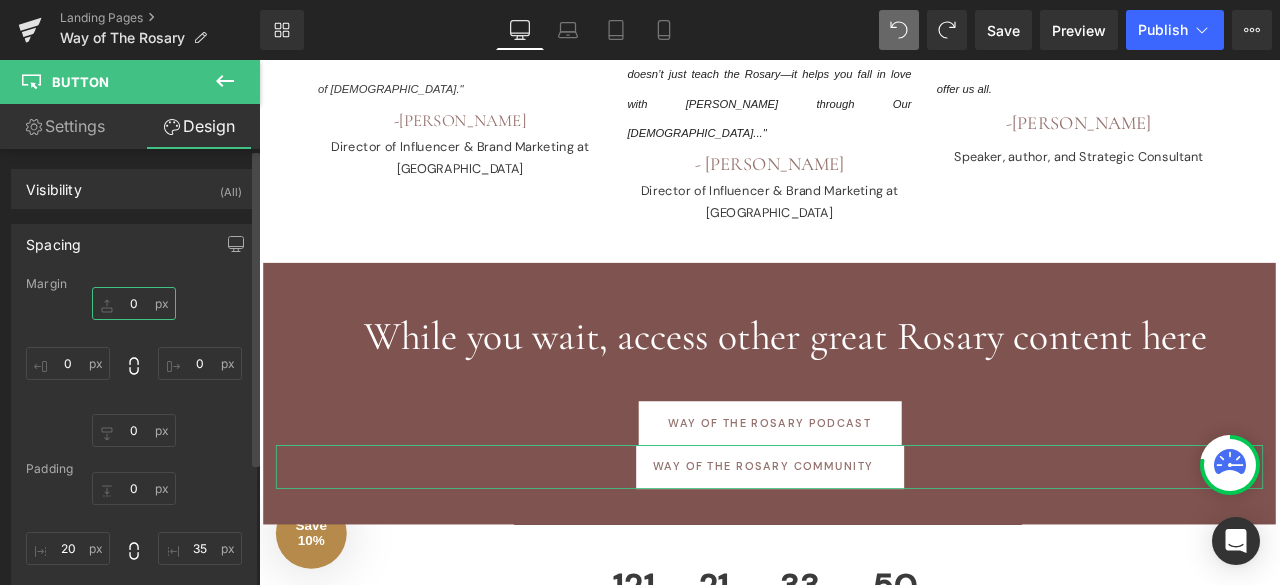 click on "0" at bounding box center [134, 303] 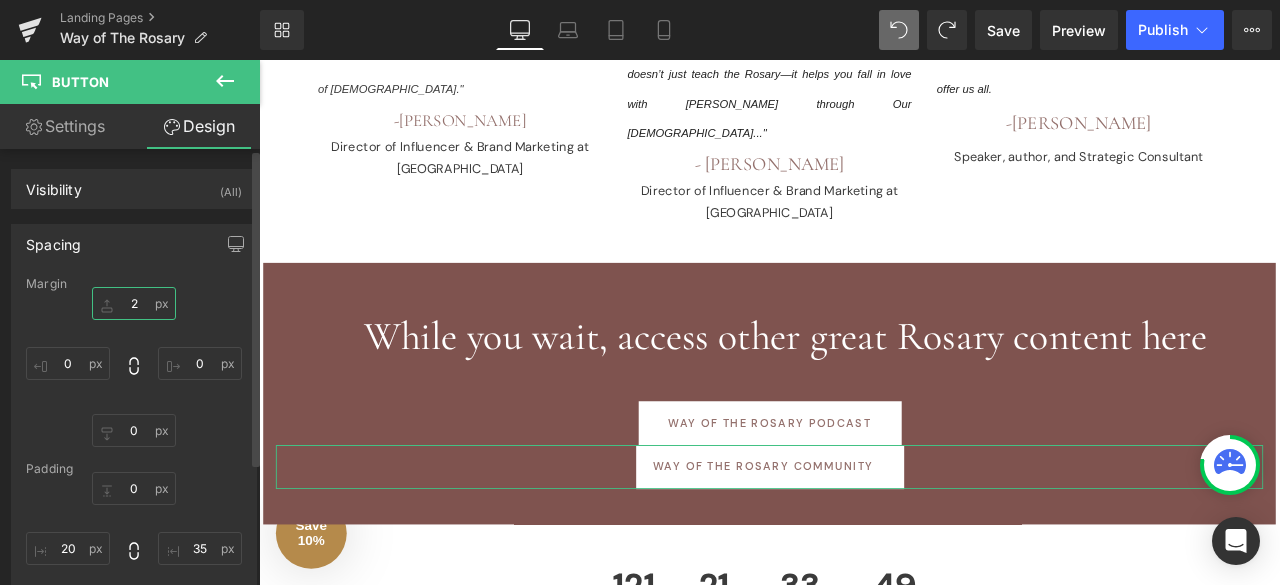 type on "20" 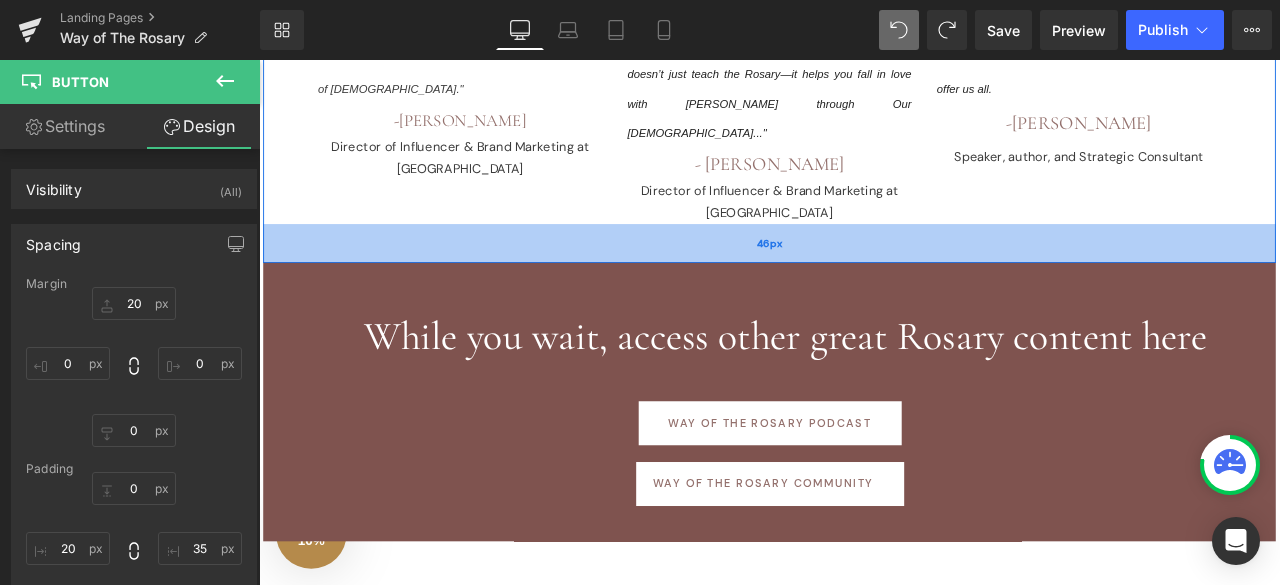 click on "46px" at bounding box center [864, 278] 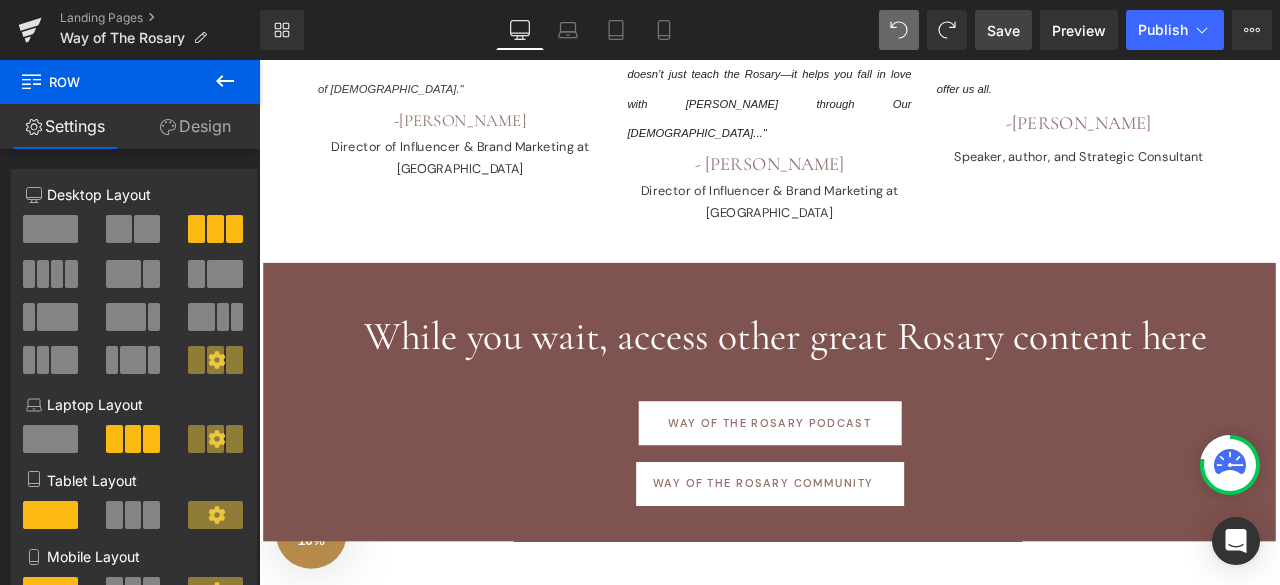click on "Save" at bounding box center [1003, 30] 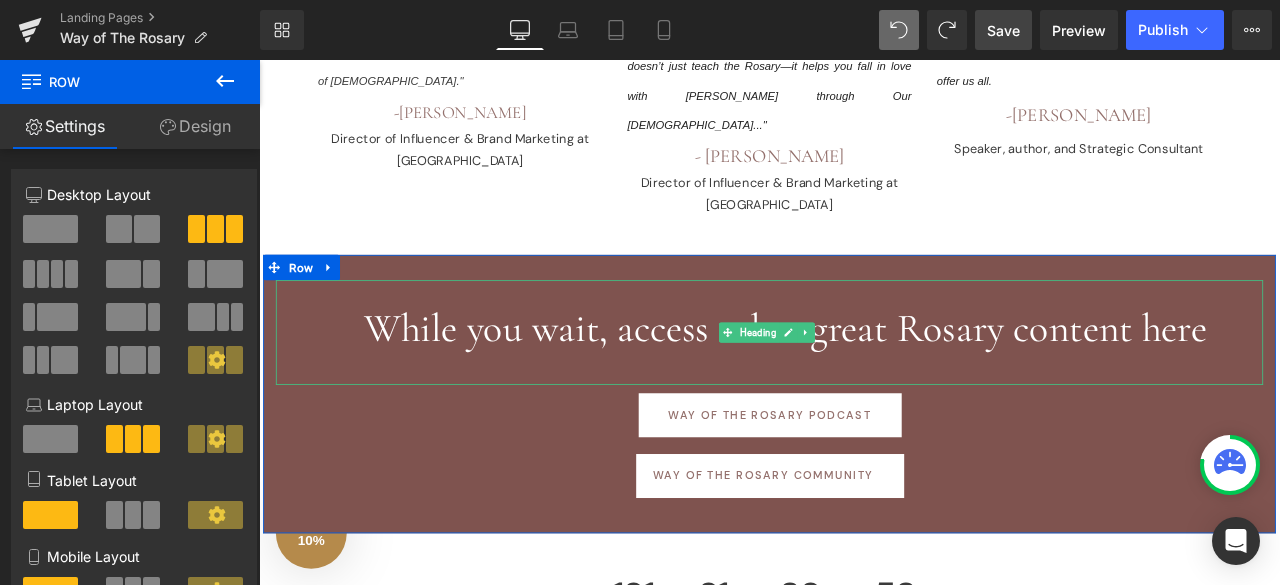 scroll, scrollTop: 1557, scrollLeft: 0, axis: vertical 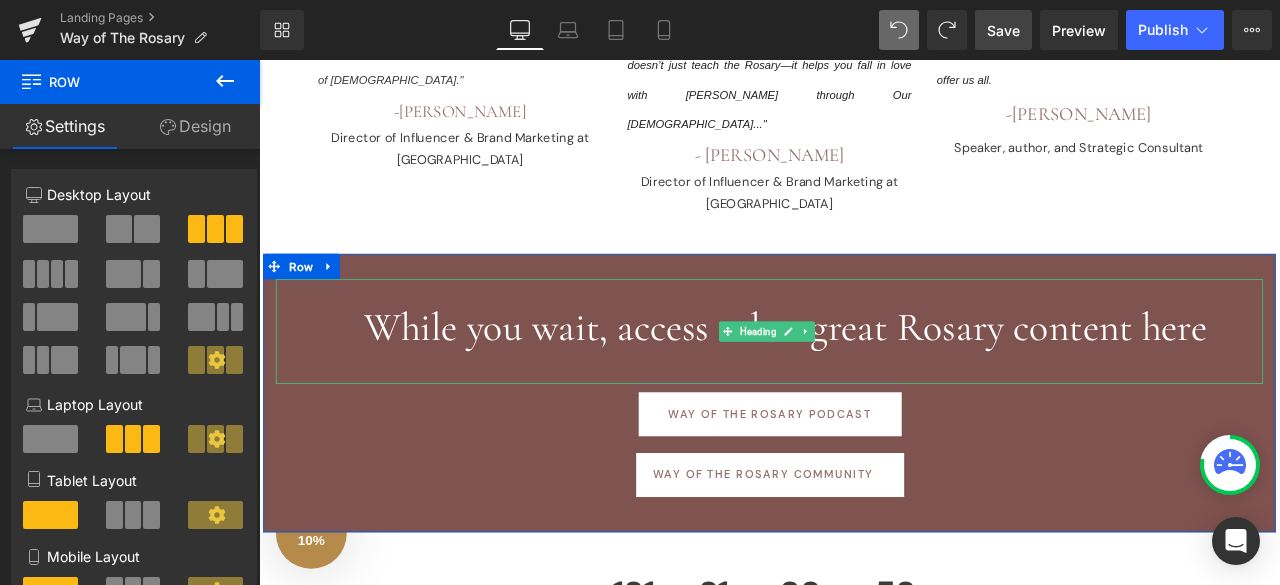 click on "While you wait, access other great Rosary content here" at bounding box center [882, 377] 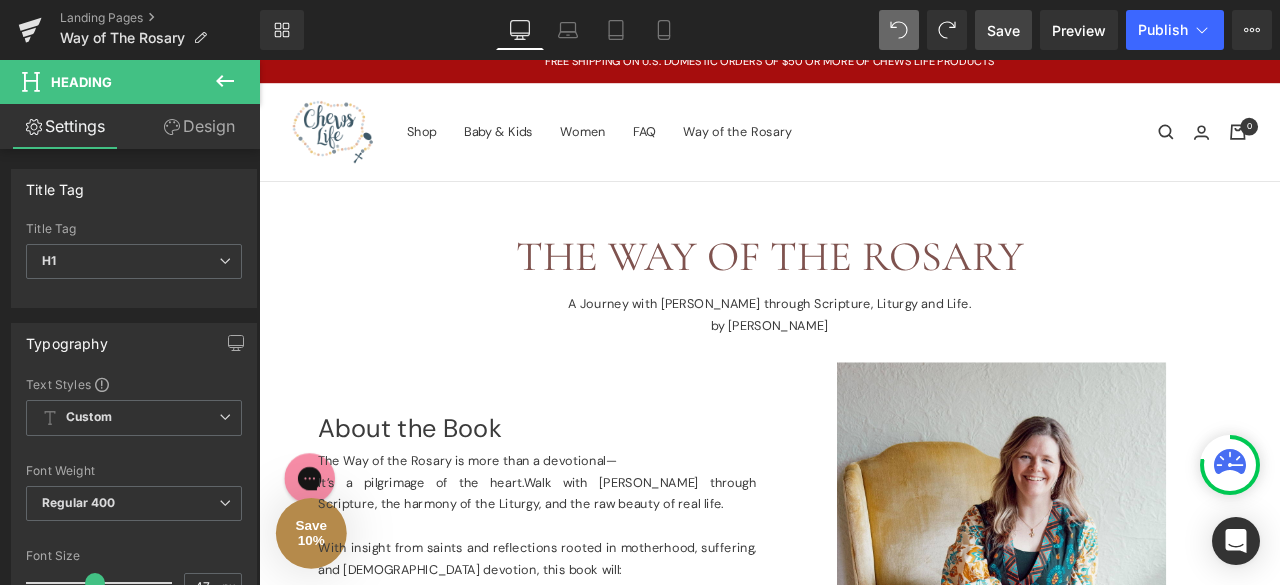 scroll, scrollTop: 0, scrollLeft: 0, axis: both 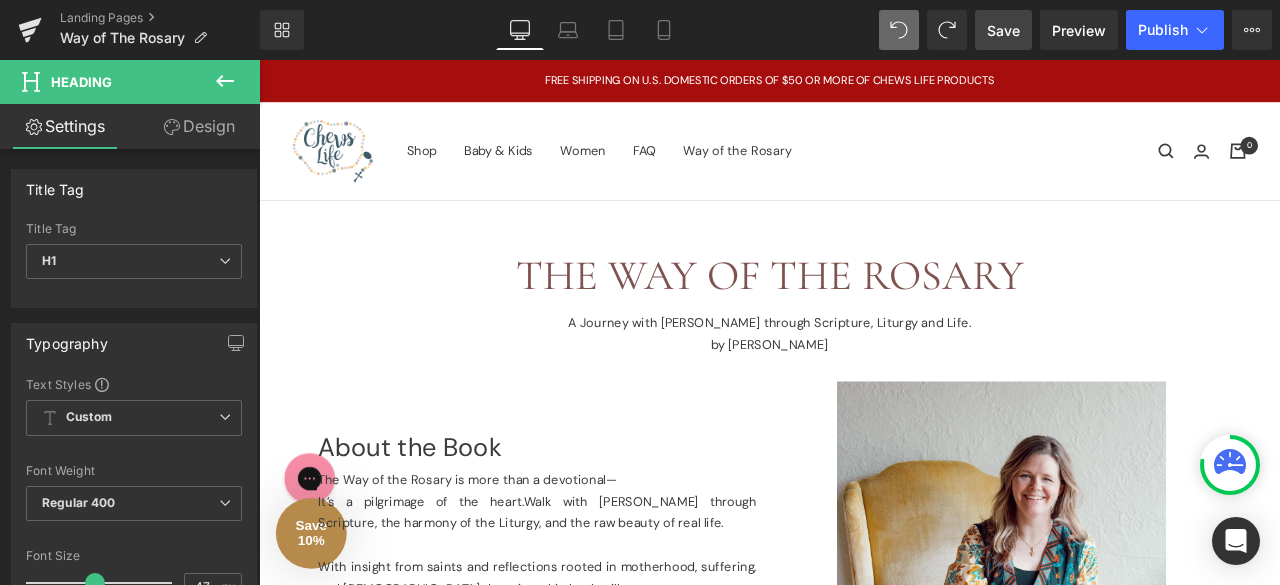 click on "Save" at bounding box center (1003, 30) 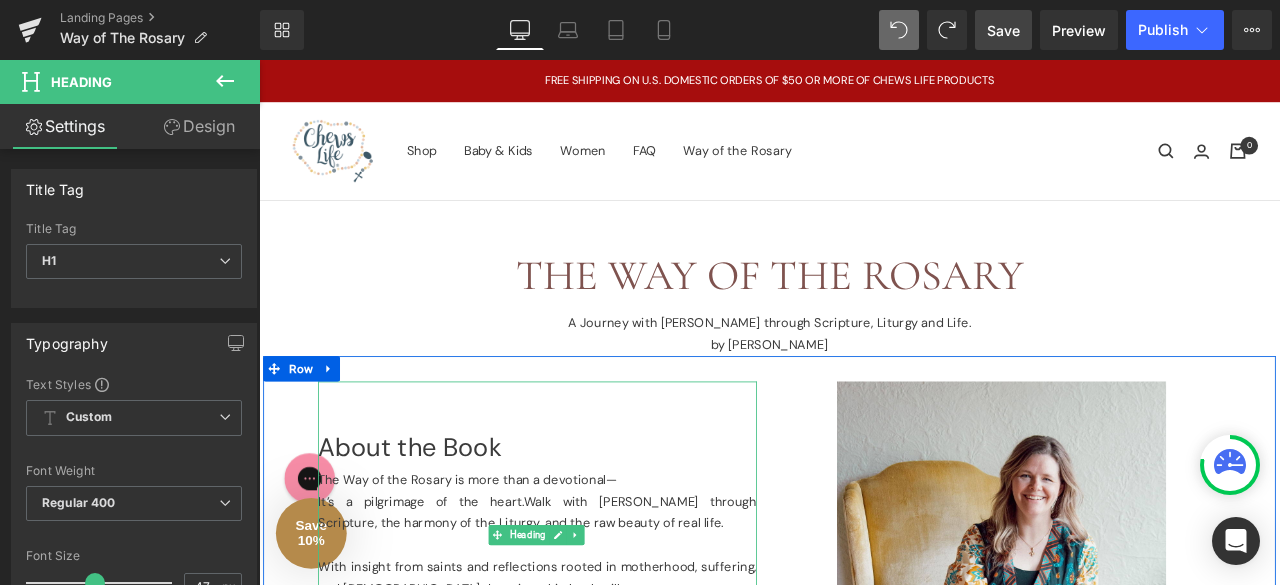 click on "About the Book" at bounding box center [437, 518] 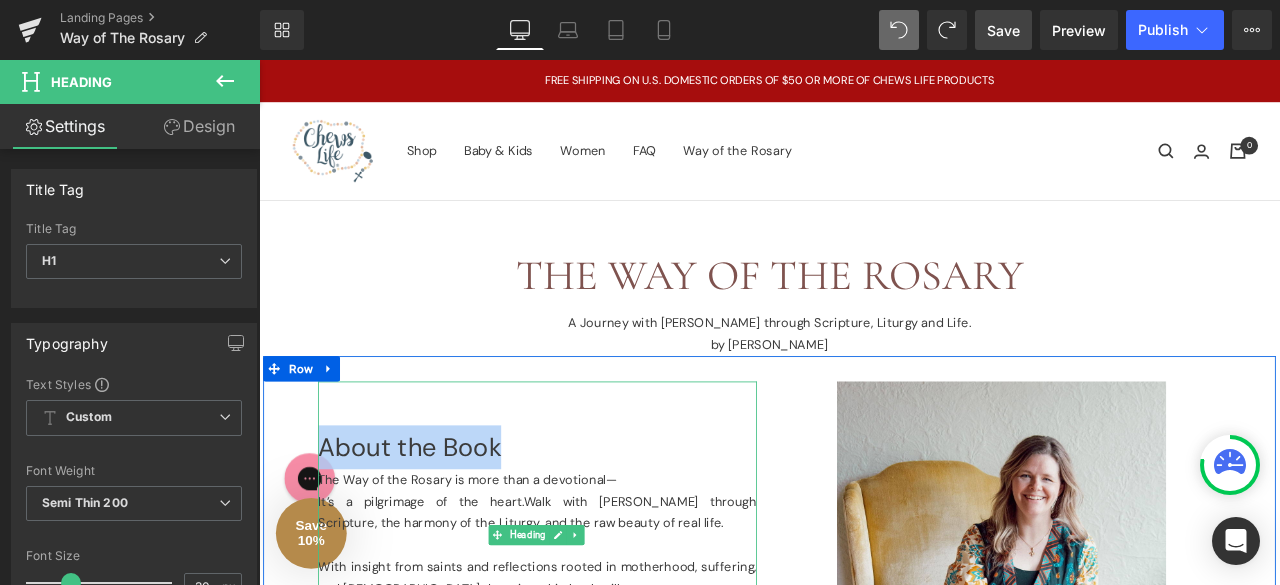 drag, startPoint x: 548, startPoint y: 530, endPoint x: 333, endPoint y: 526, distance: 215.0372 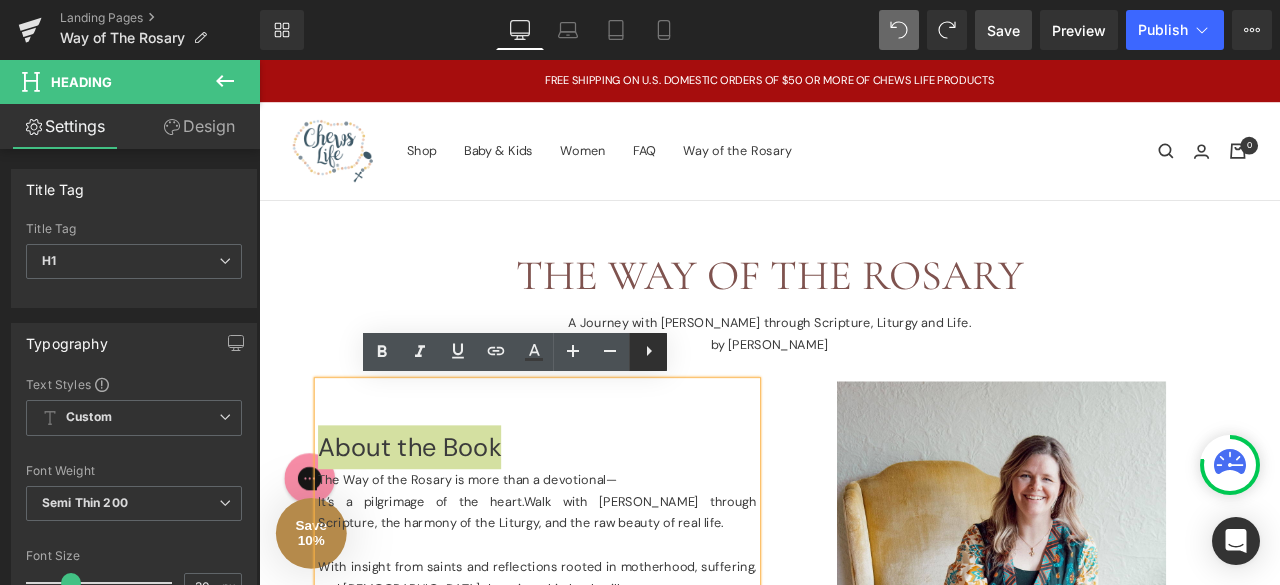 click 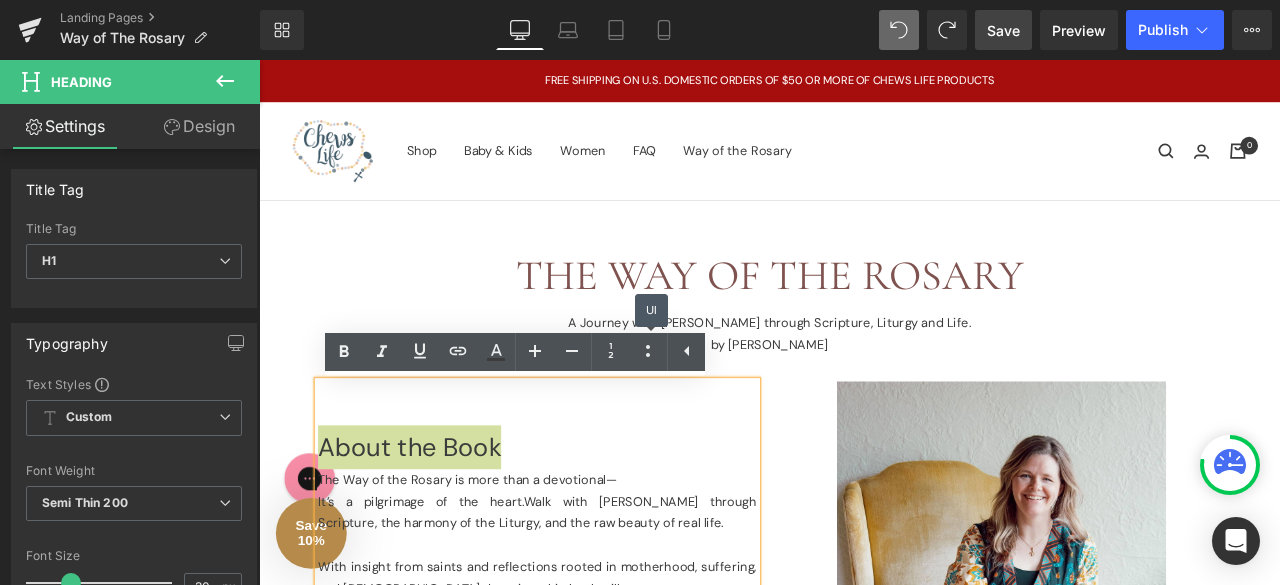 click 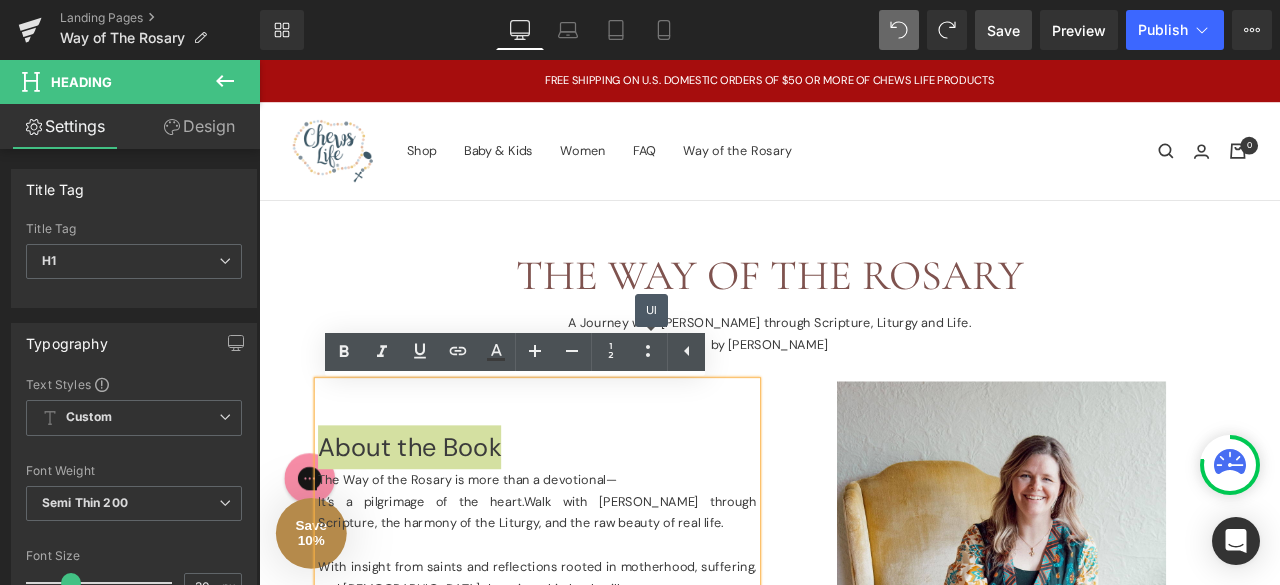 type 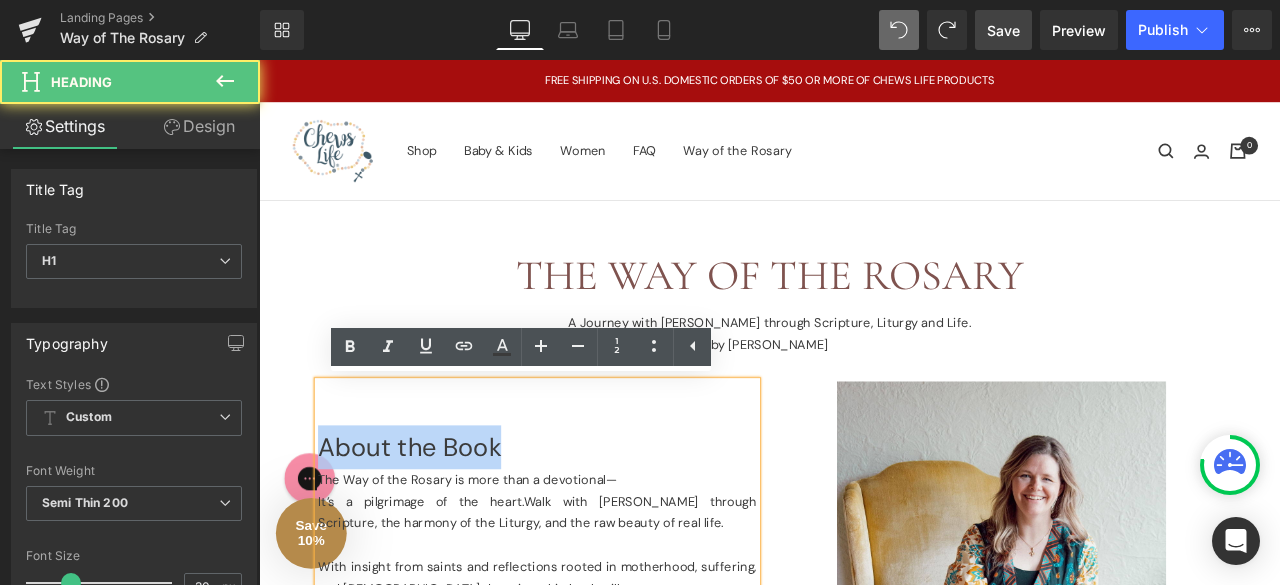 drag, startPoint x: 550, startPoint y: 509, endPoint x: 331, endPoint y: 543, distance: 221.62355 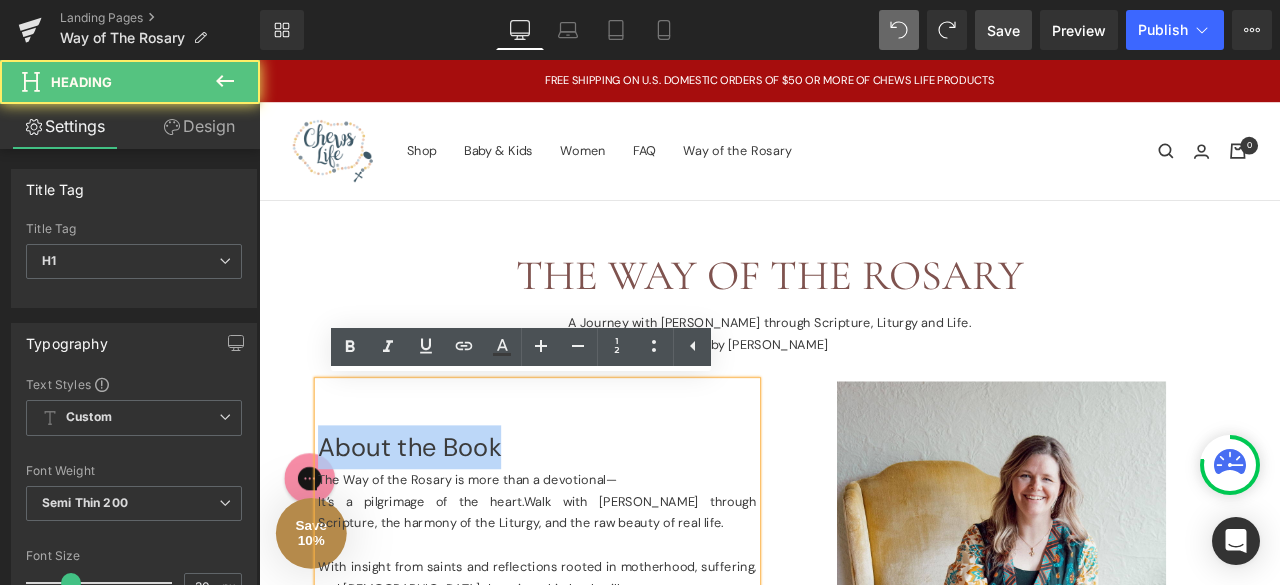 click on "About the Book" at bounding box center (589, 519) 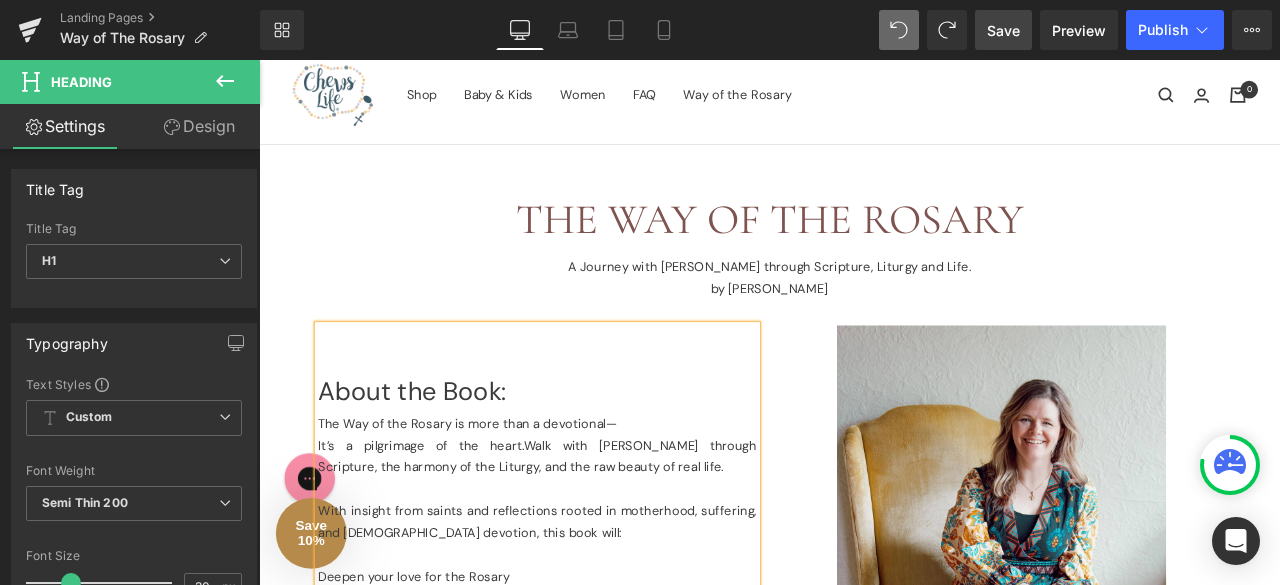 scroll, scrollTop: 78, scrollLeft: 0, axis: vertical 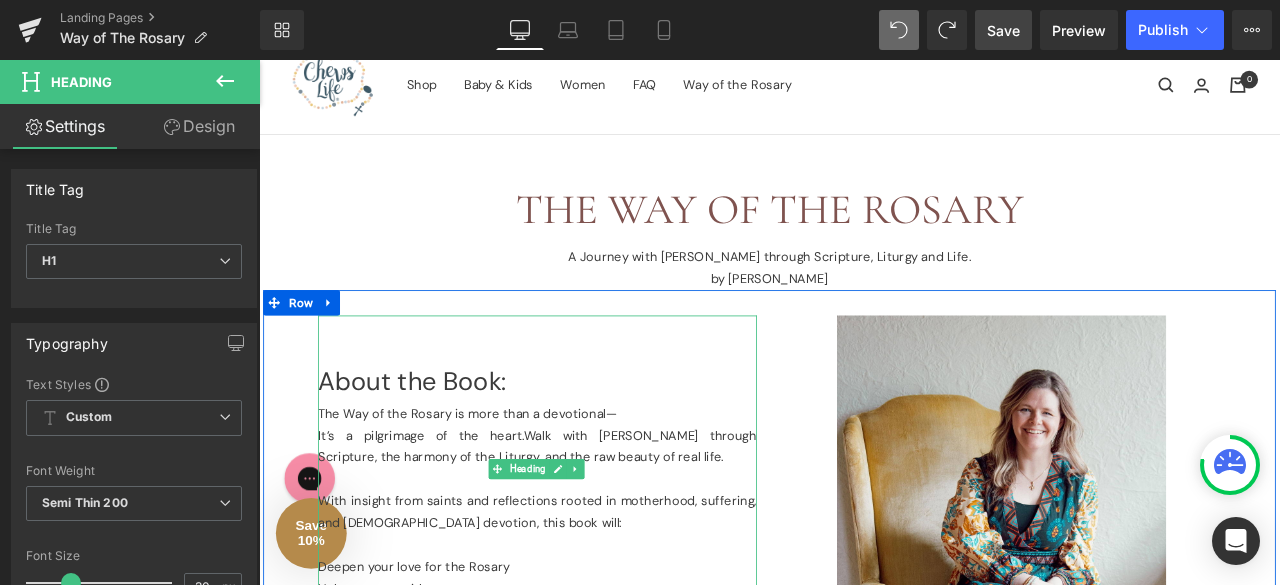 click on "It’s a pilgrimage of the heart.Walk with Mary through Scripture, the harmony of the Liturgy, and the raw beauty of real life." at bounding box center (589, 518) 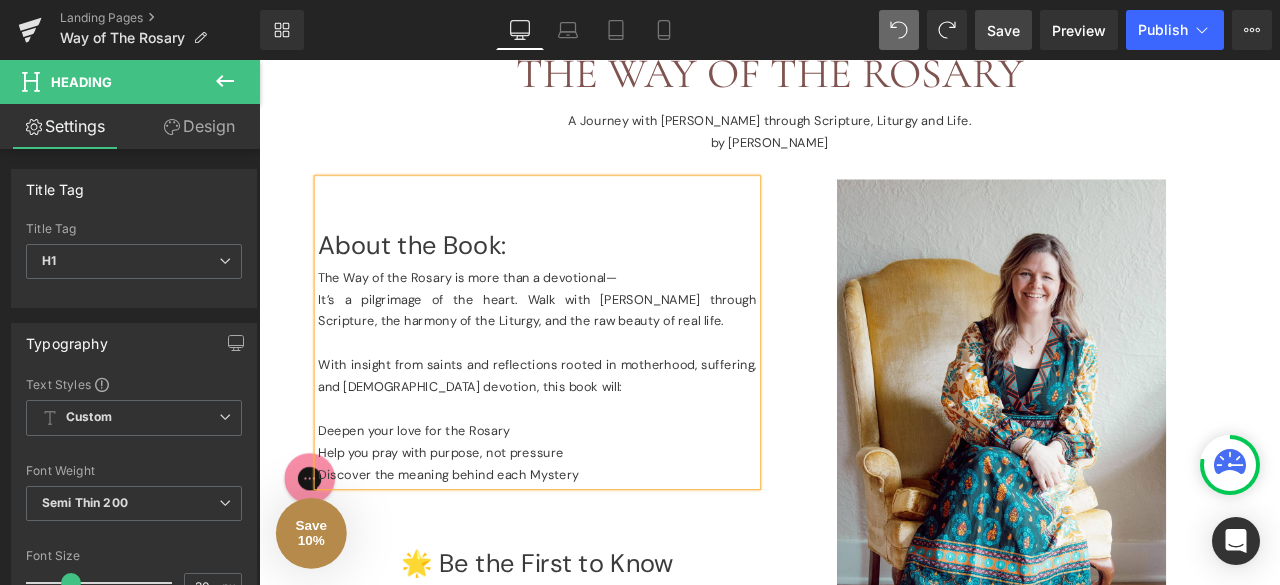 scroll, scrollTop: 248, scrollLeft: 0, axis: vertical 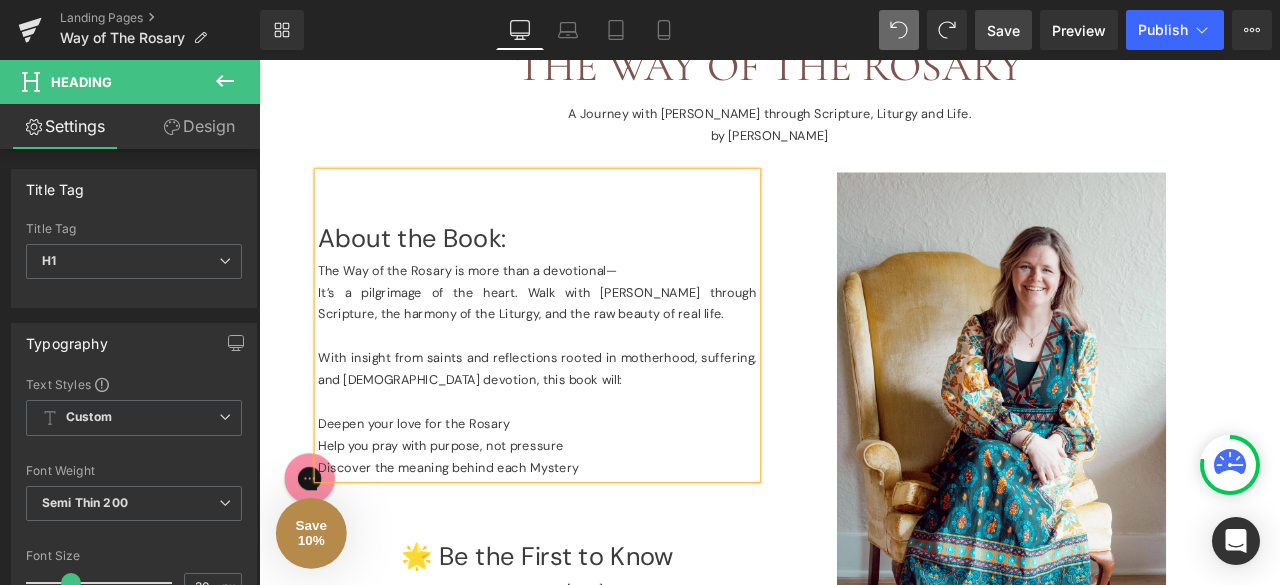 click on "Help you pray with purpose, not pressure" at bounding box center [589, 517] 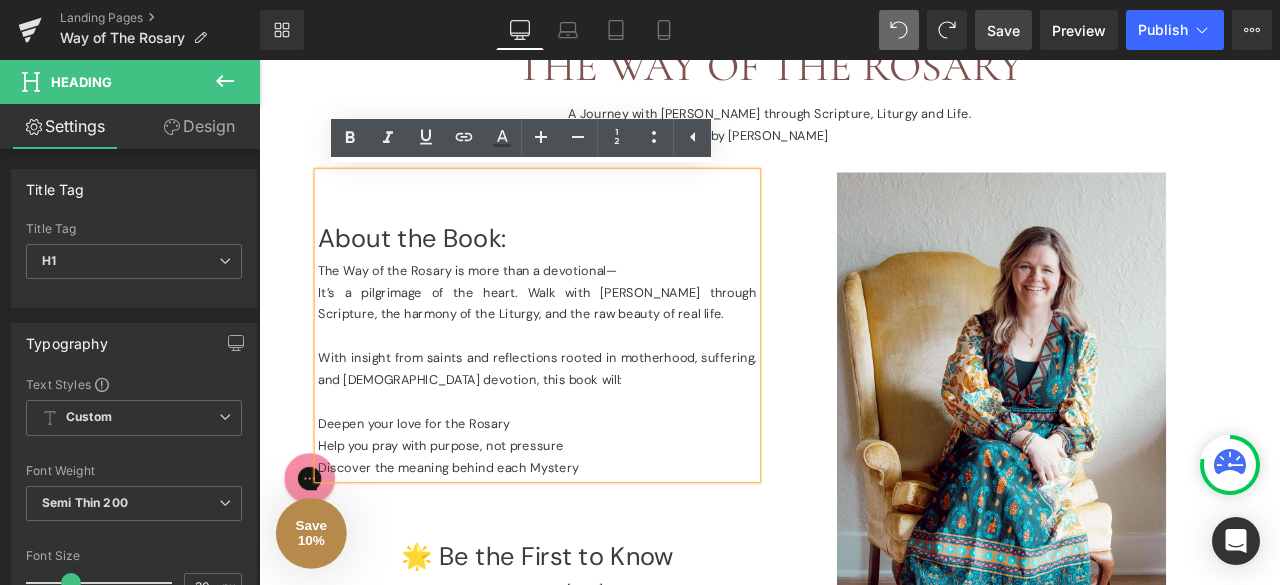click on "It’s a pilgrimage of the heart. Walk with Mary through Scripture, the harmony of the Liturgy, and the raw beauty of real life." at bounding box center [589, 348] 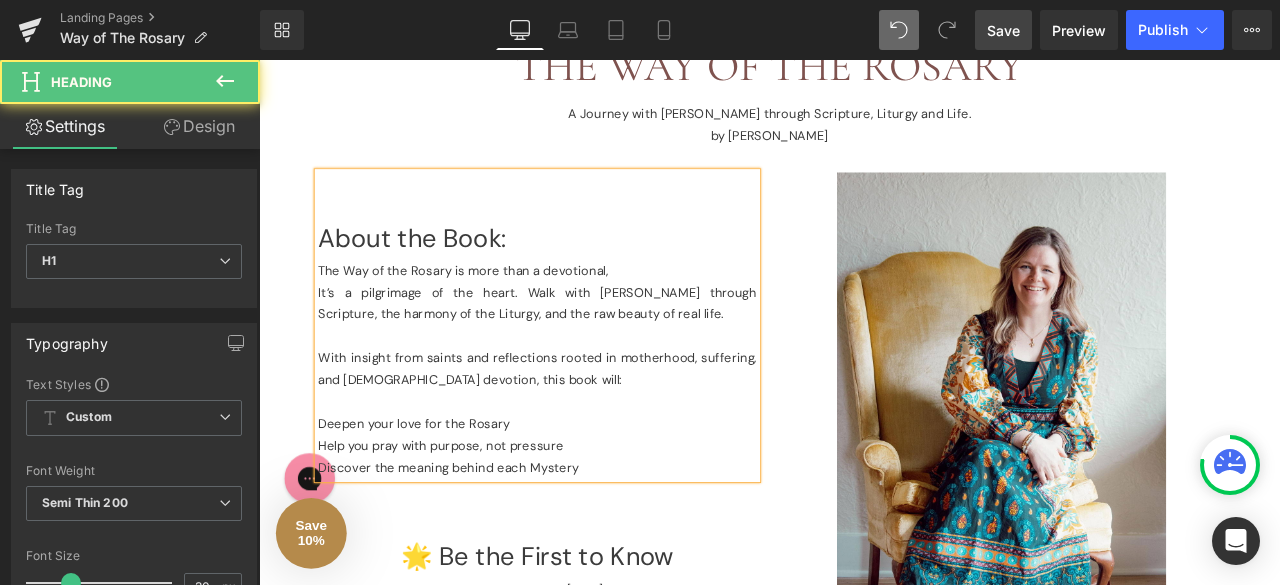 click on "It’s a pilgrimage of the heart. Walk with Mary through Scripture, the harmony of the Liturgy, and the raw beauty of real life." at bounding box center (589, 348) 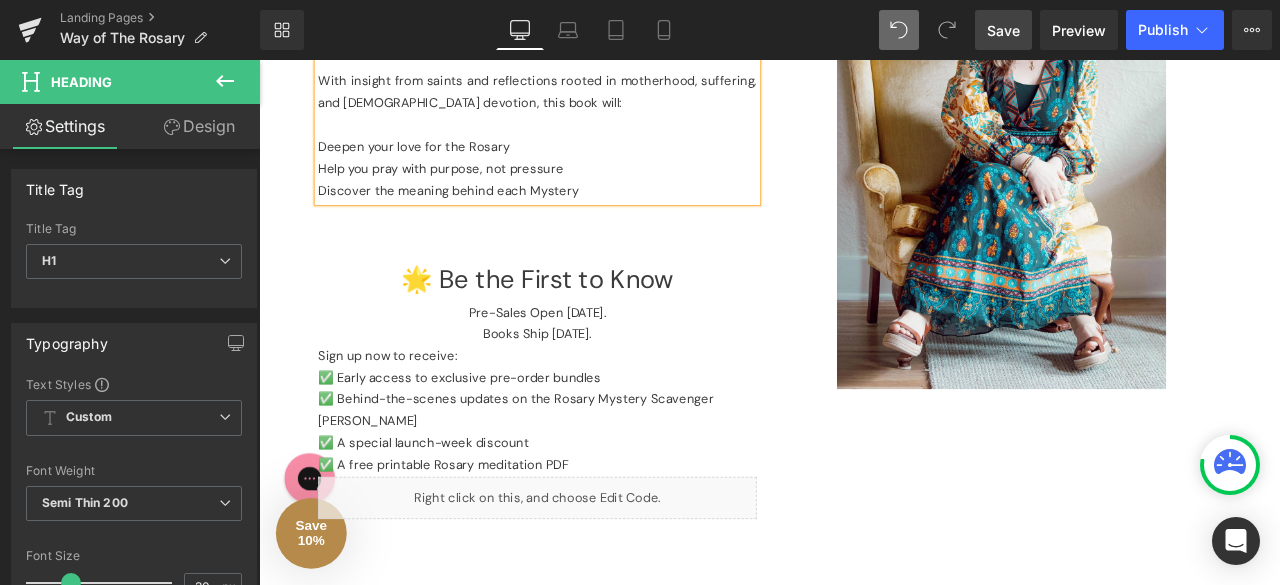 scroll, scrollTop: 571, scrollLeft: 0, axis: vertical 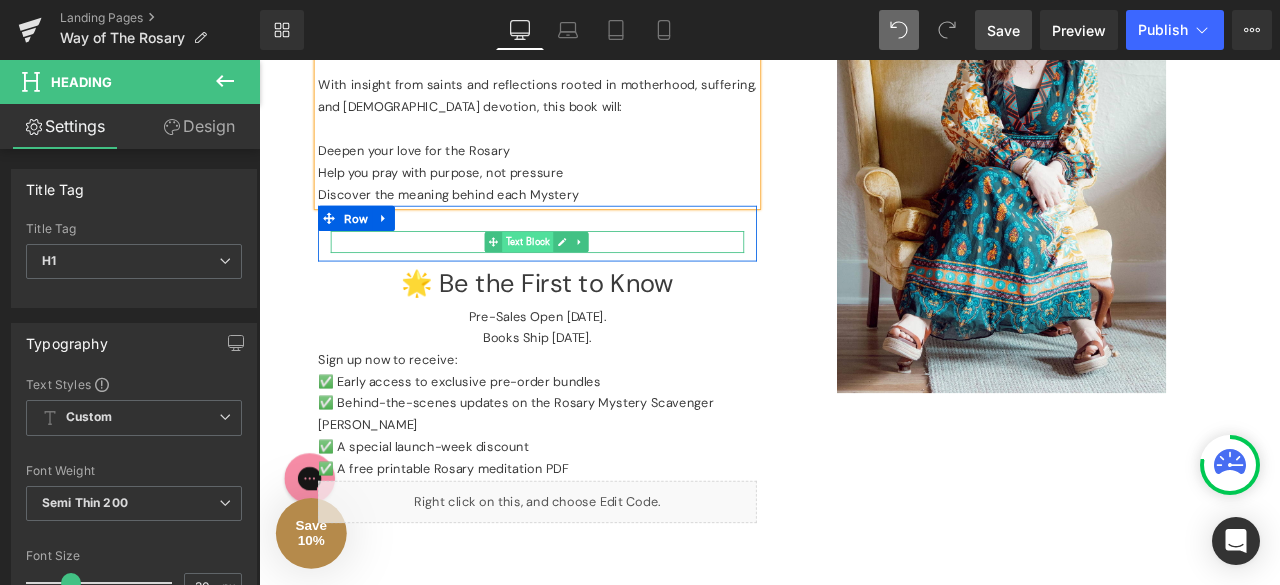 click on "Text Block" at bounding box center (577, 276) 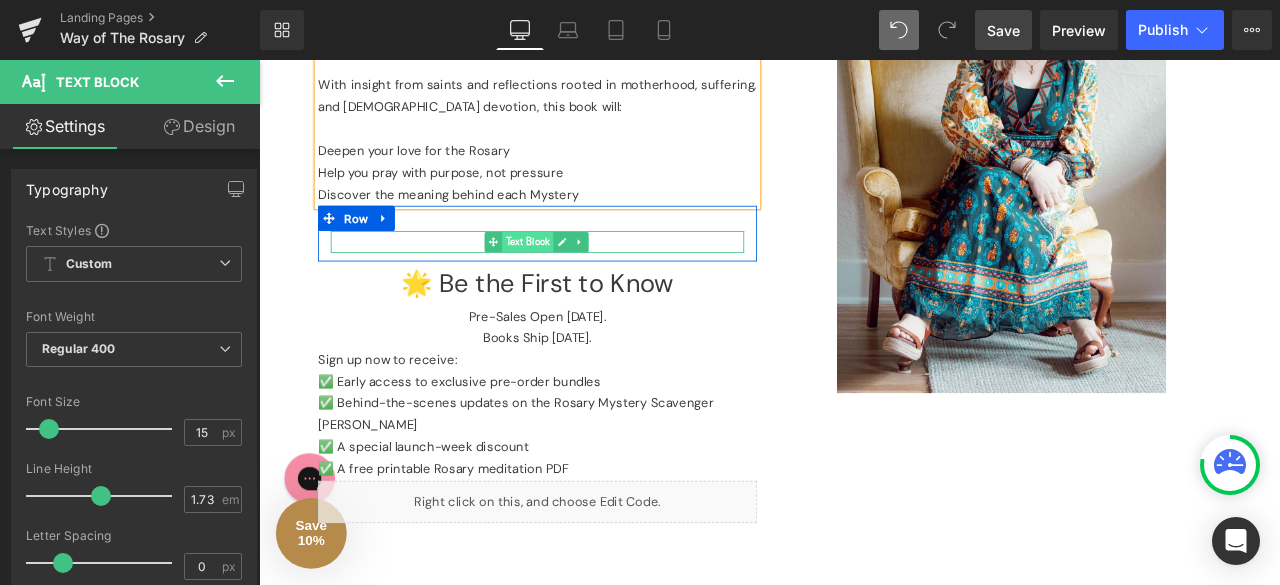scroll, scrollTop: 513, scrollLeft: 0, axis: vertical 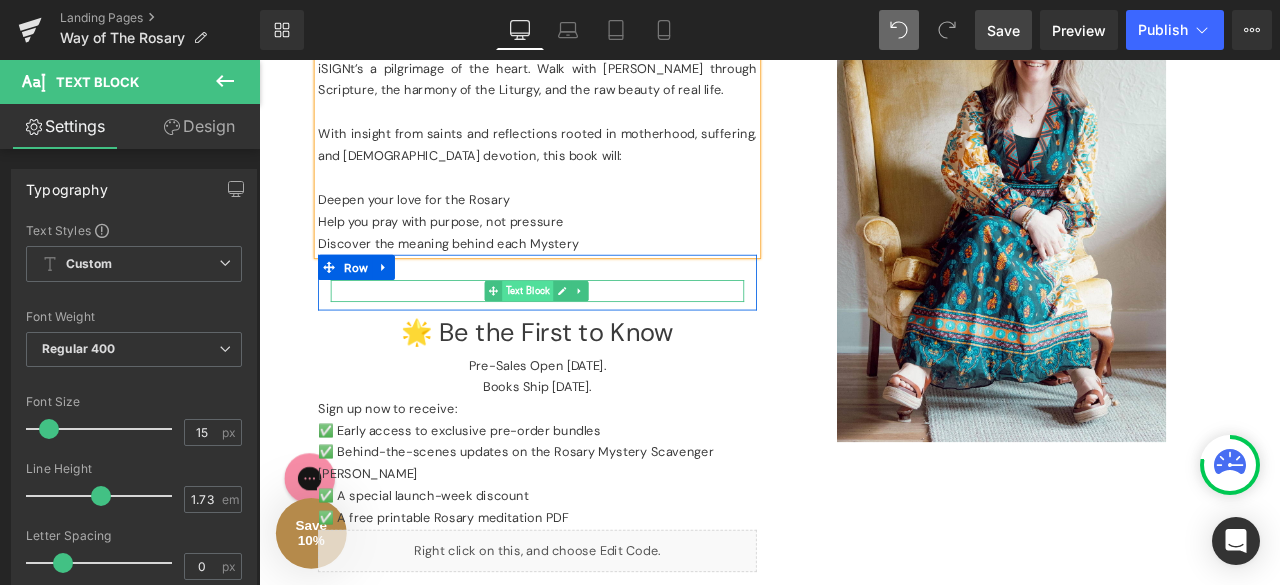 click on "Text Block" at bounding box center (577, 334) 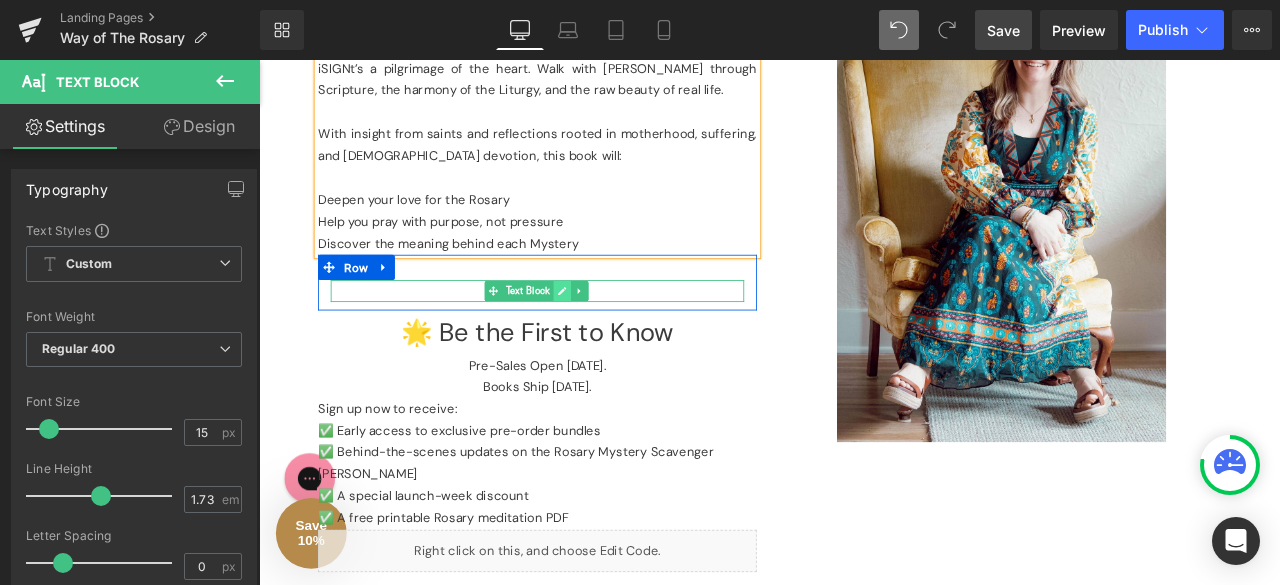click at bounding box center [618, 334] 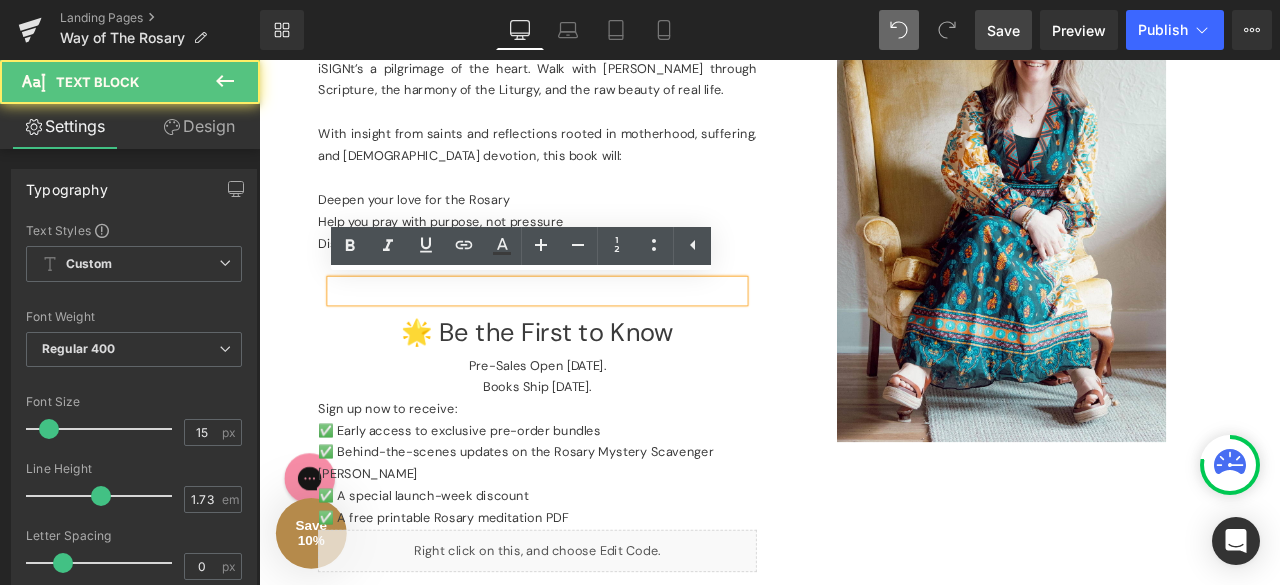 click at bounding box center (589, 334) 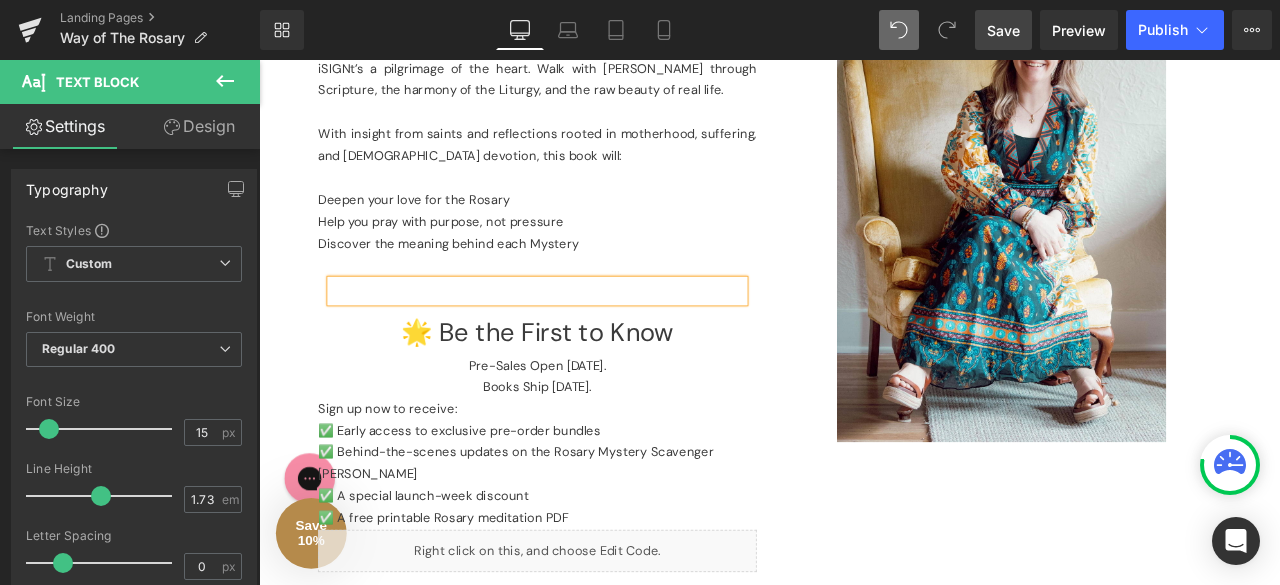 type 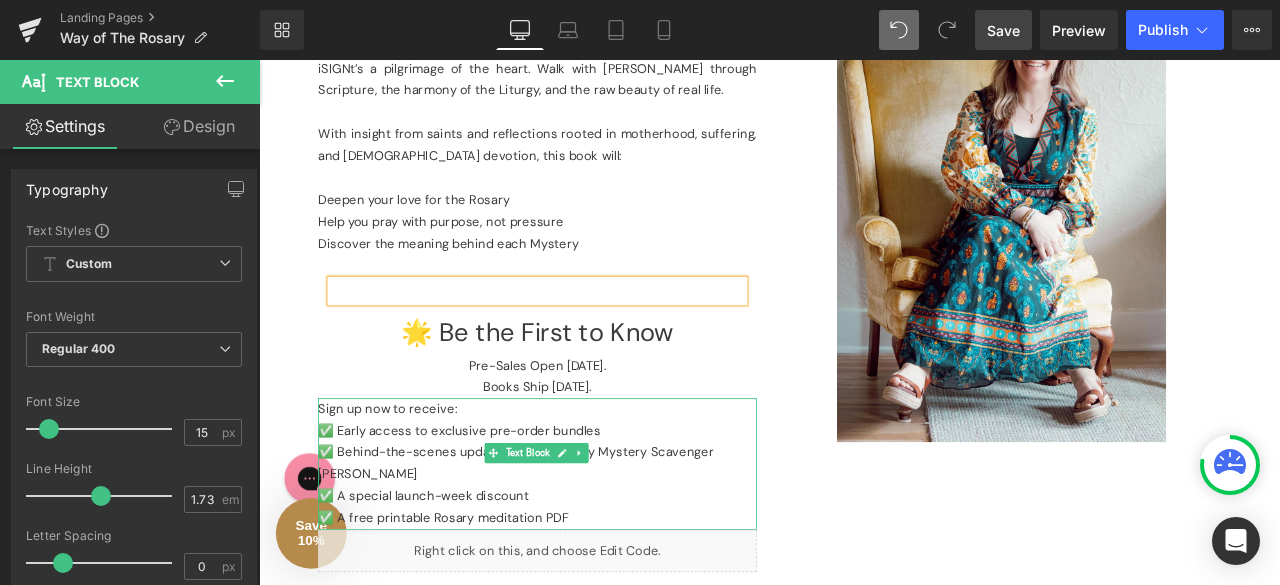 click on "Sign up now to receive:" at bounding box center [589, 474] 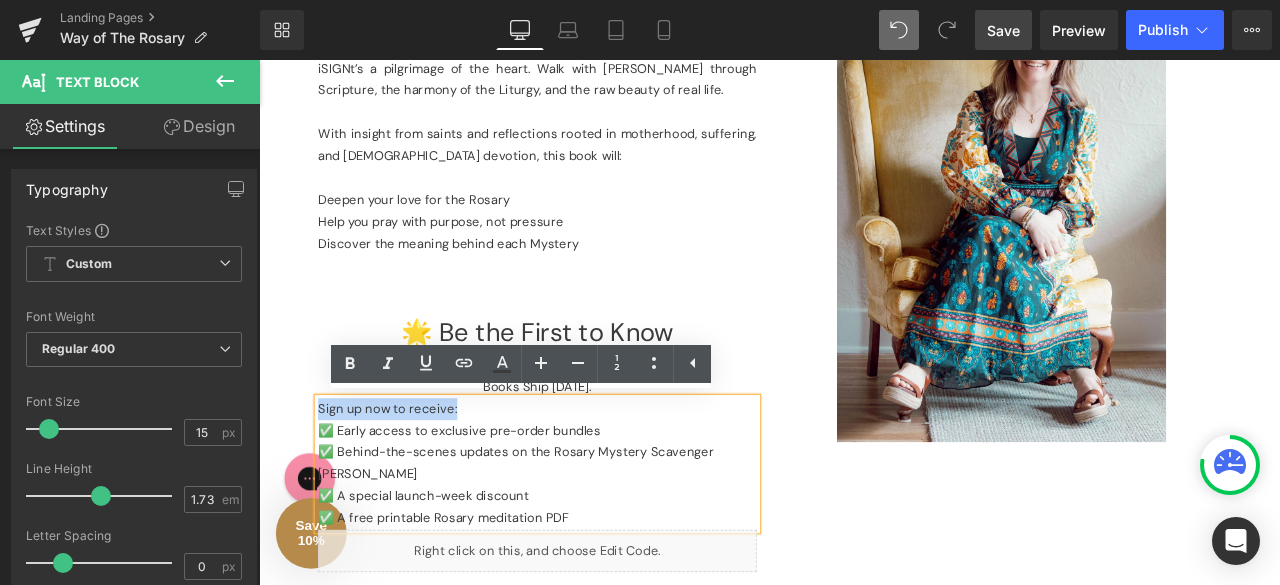drag, startPoint x: 489, startPoint y: 472, endPoint x: 311, endPoint y: 472, distance: 178 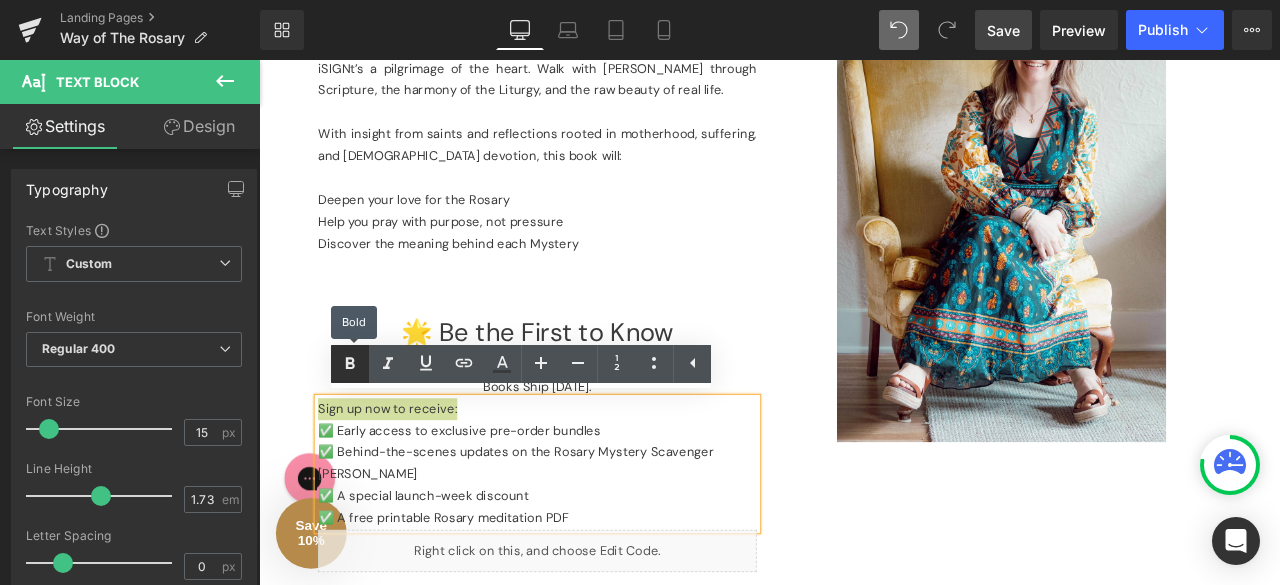 click 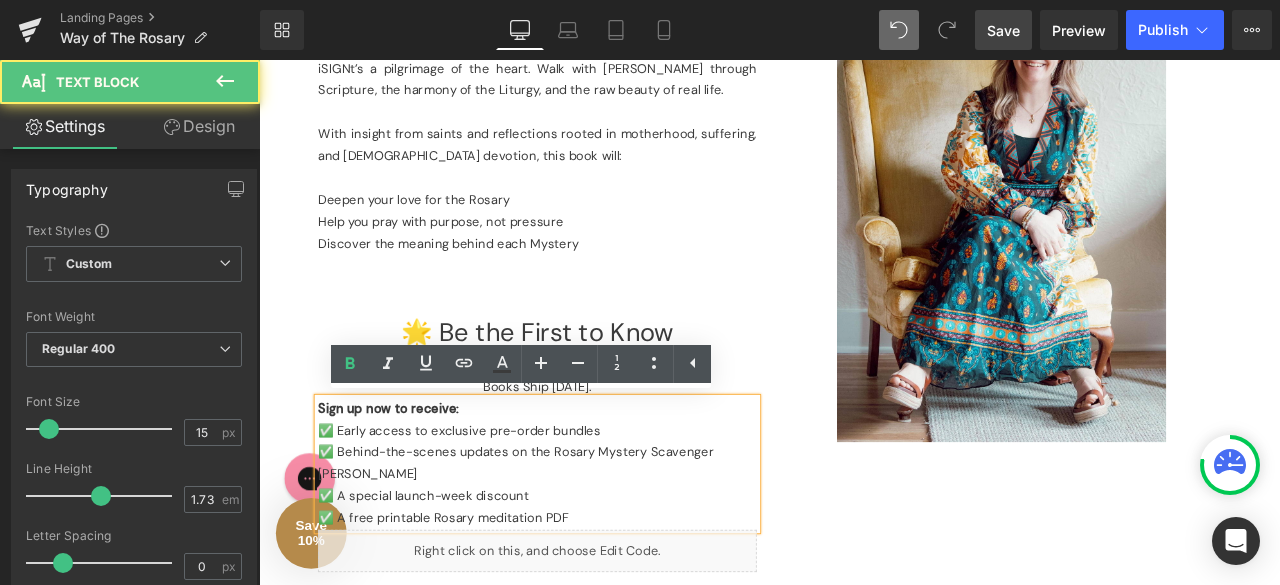 click on "Sign up now to receive:" at bounding box center [589, 474] 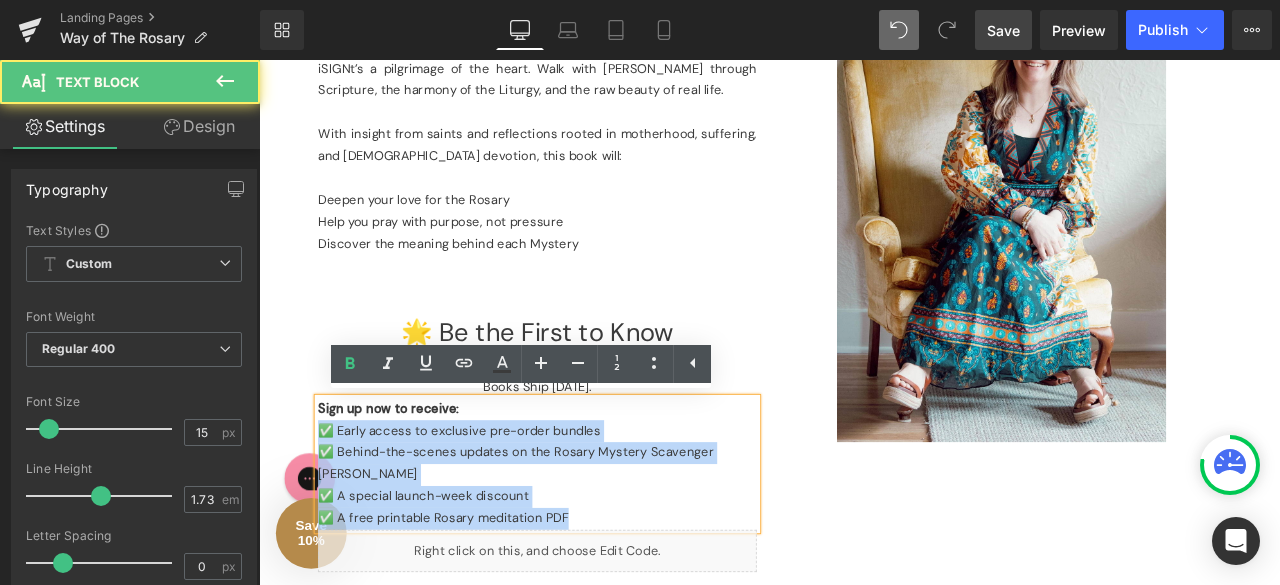 drag, startPoint x: 508, startPoint y: 469, endPoint x: 320, endPoint y: 460, distance: 188.2153 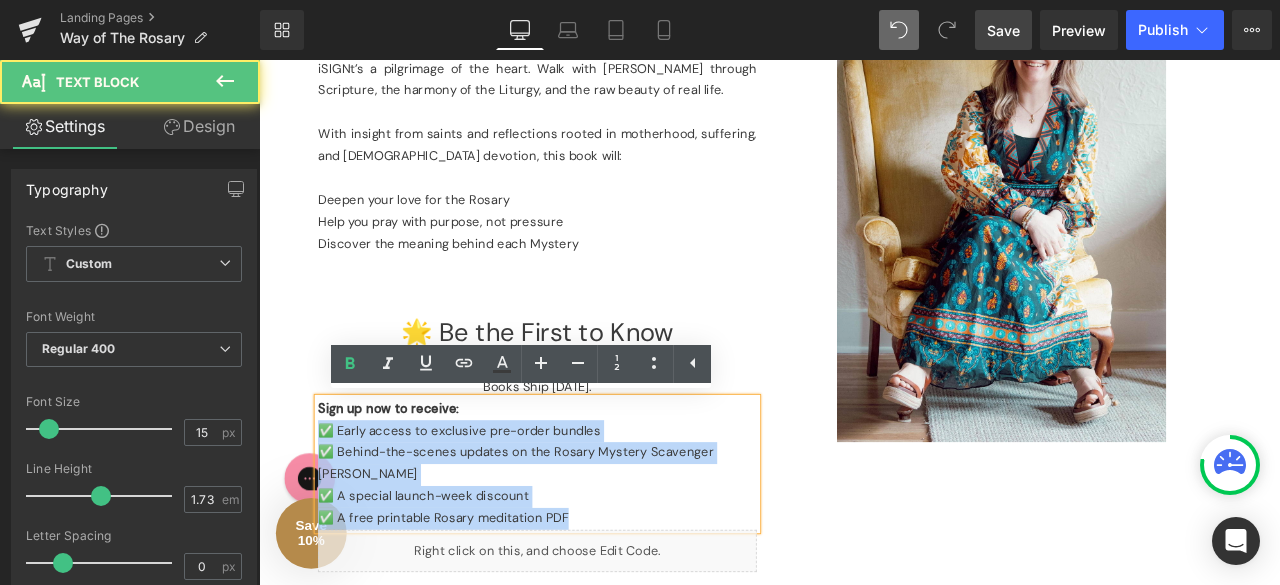 click on "Sign up now to receive: ✅ Early access to exclusive pre-order bundles ✅ Behind-the-scenes updates on the Rosary Mystery Scavenger Hunt ✅ A special launch-week discount ✅ A free printable Rosary meditation PDF" at bounding box center (589, 539) 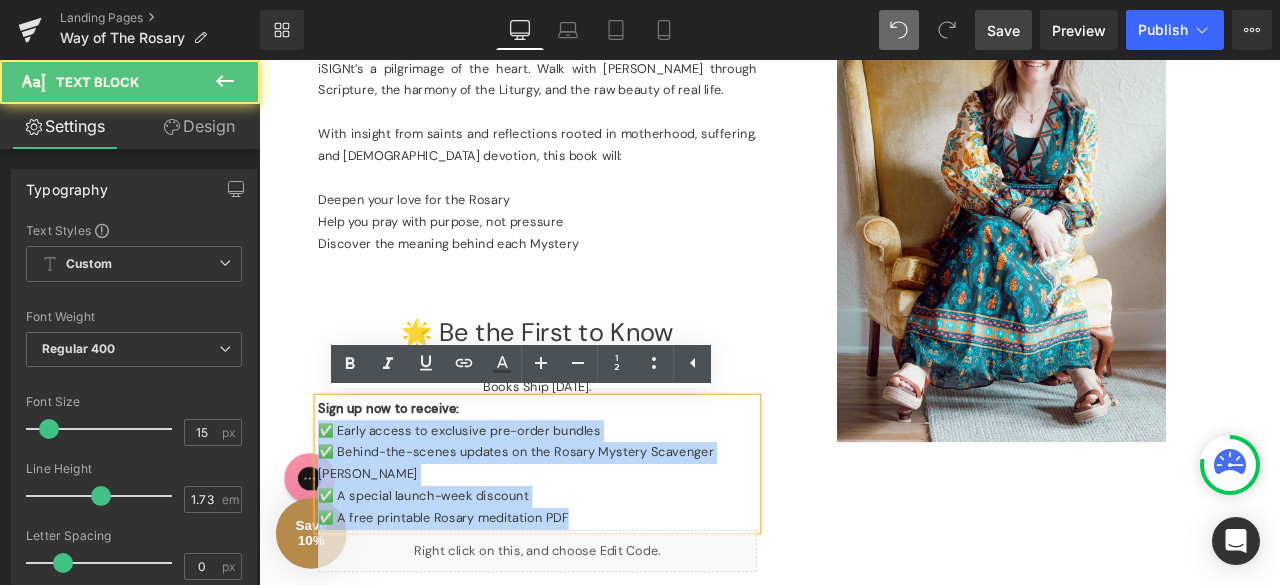 click on "Sign up now to receive:" at bounding box center (589, 474) 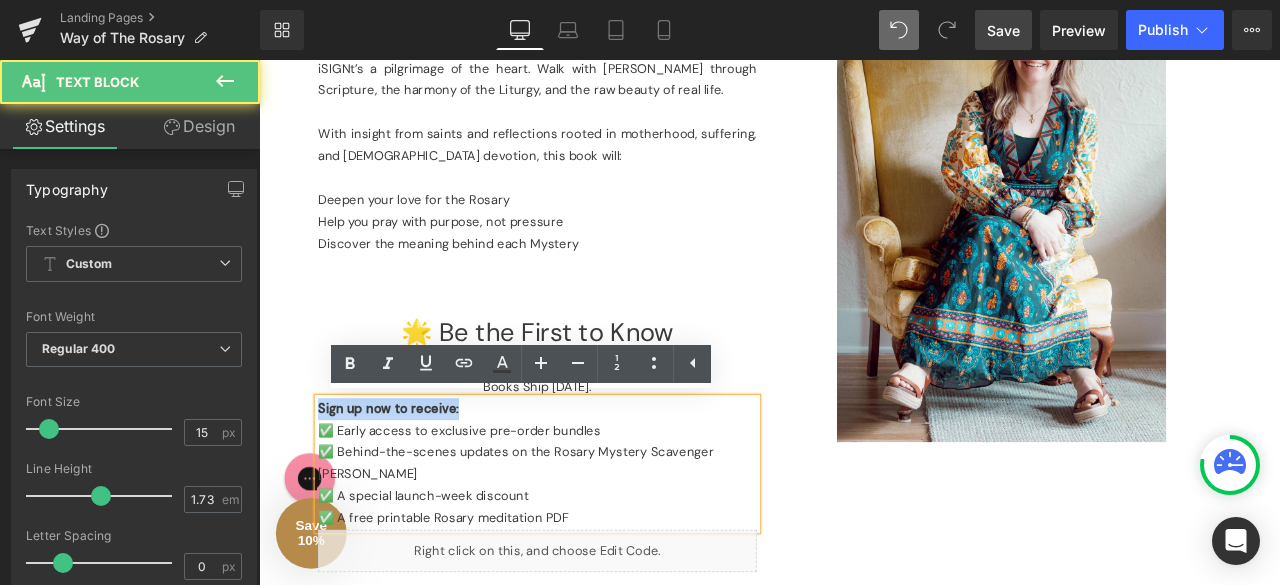 drag, startPoint x: 517, startPoint y: 476, endPoint x: 313, endPoint y: 463, distance: 204.4138 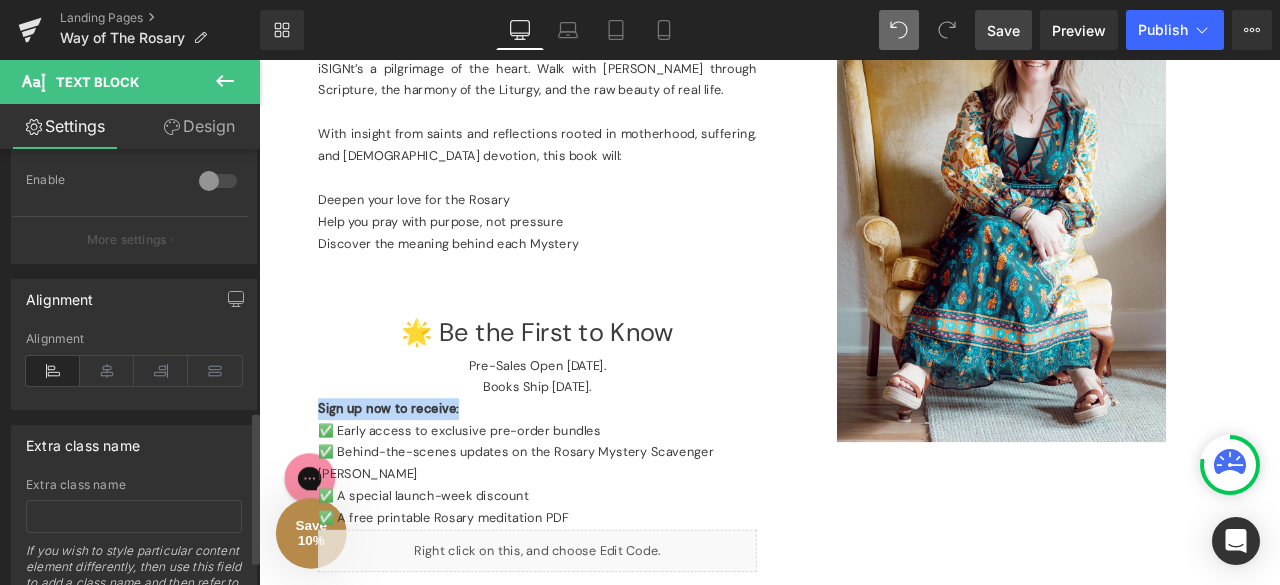 scroll, scrollTop: 822, scrollLeft: 0, axis: vertical 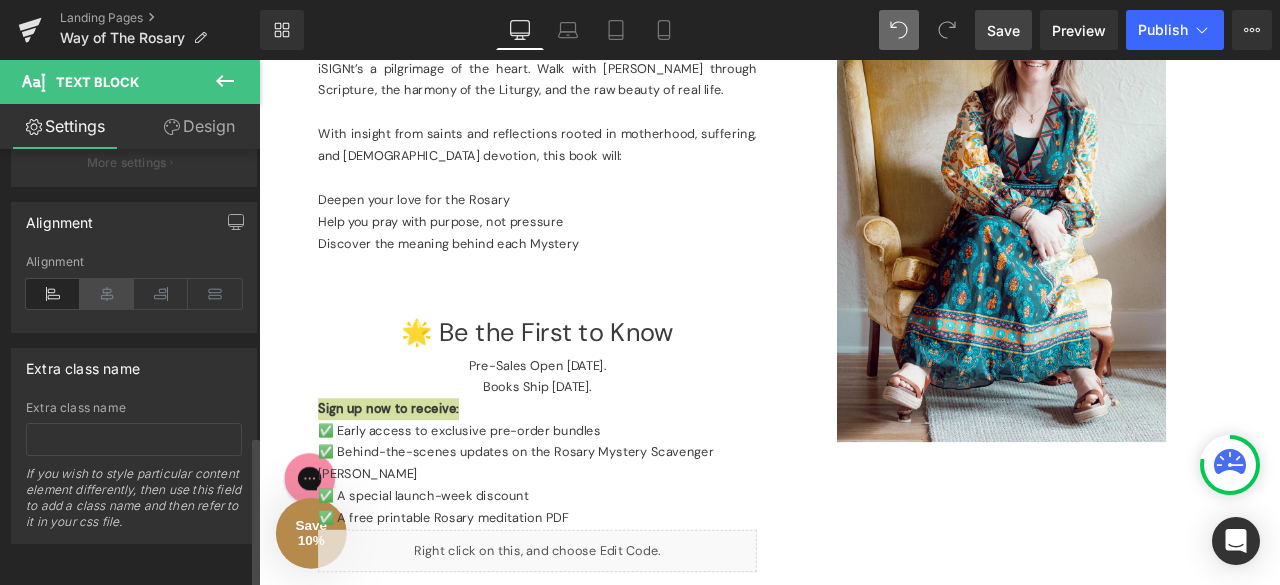 click at bounding box center [107, 294] 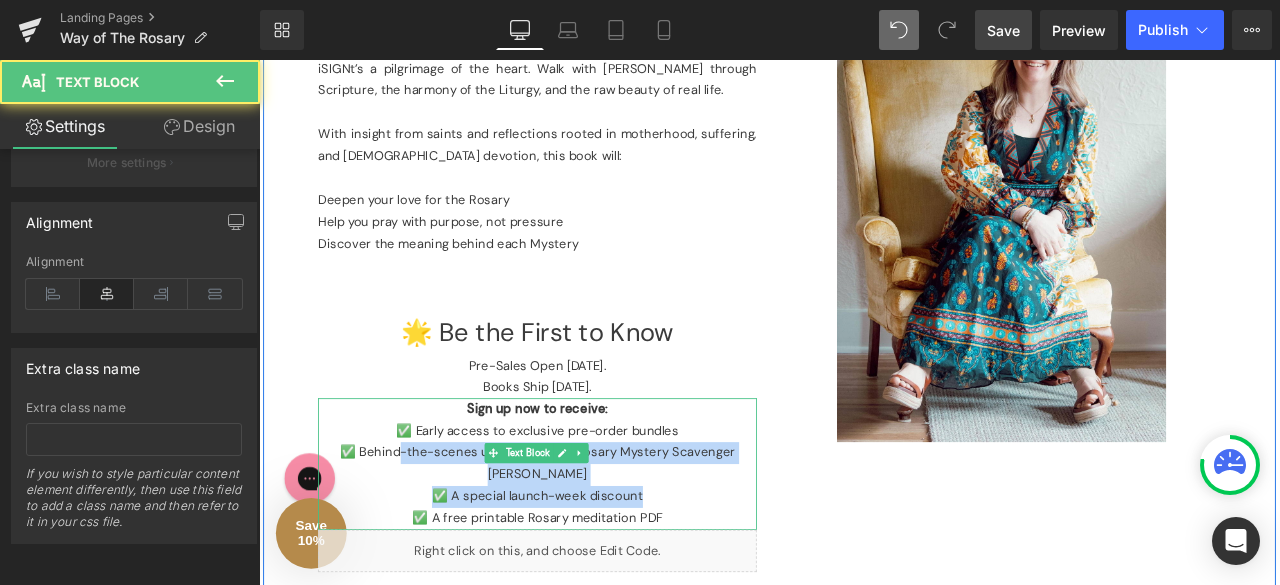 drag, startPoint x: 407, startPoint y: 513, endPoint x: 727, endPoint y: 561, distance: 323.58 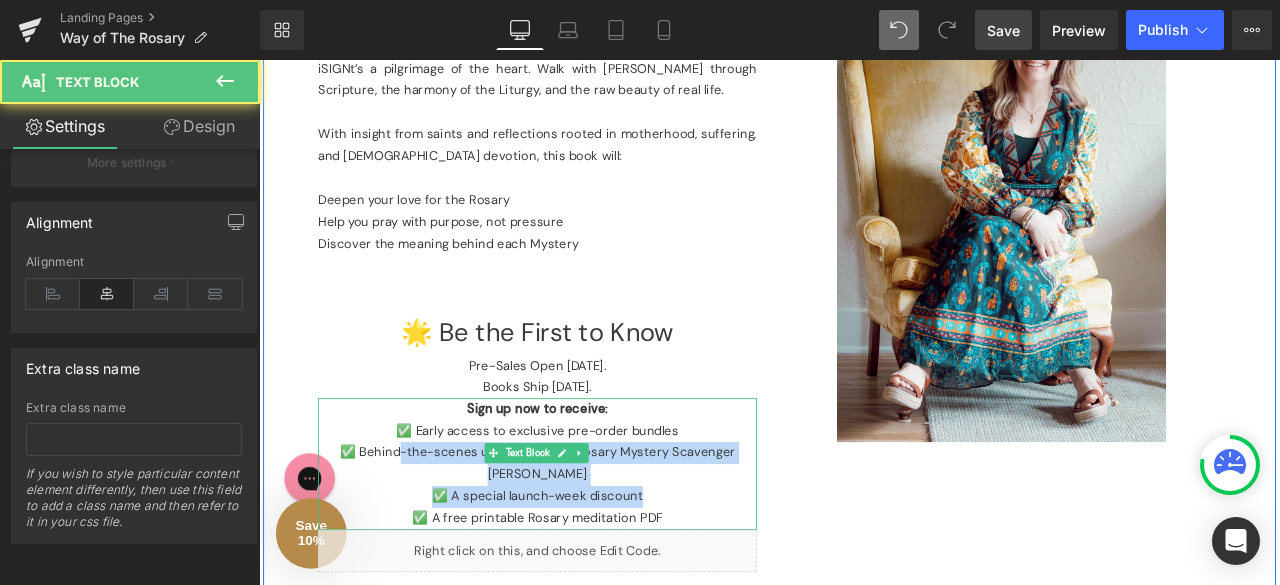 click on "Sign up now to receive: ✅ Early access to exclusive pre-order bundles ✅ Behind-the-scenes updates on the Rosary Mystery Scavenger Hunt ✅ A special launch-week discount ✅ A free printable Rosary meditation PDF" at bounding box center [589, 539] 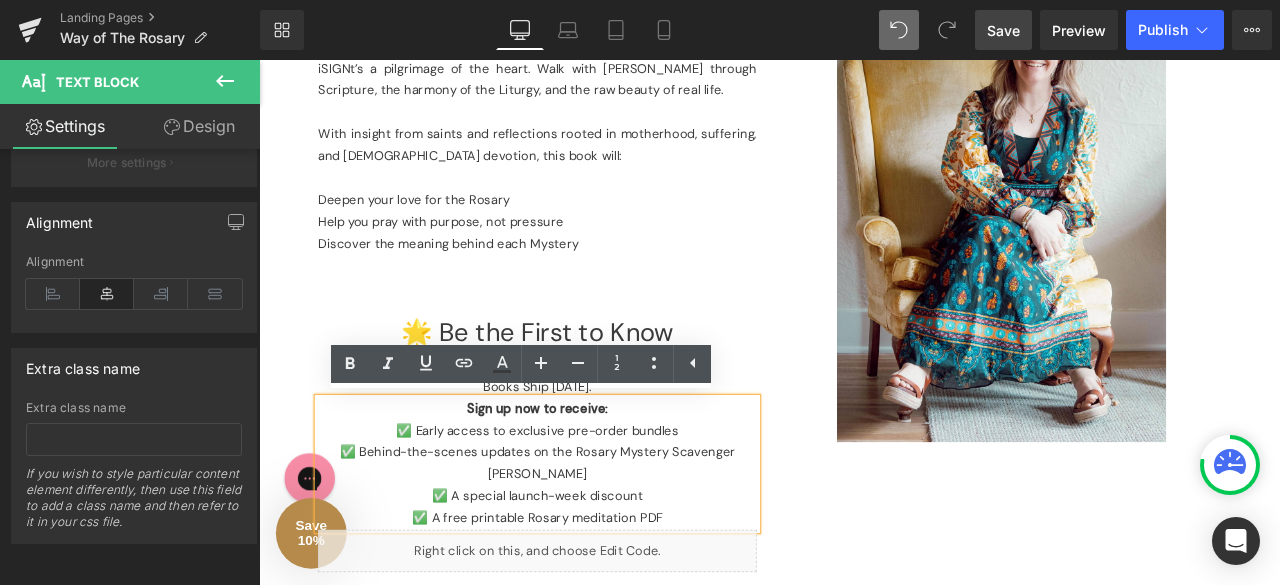 click on "✅ A free printable Rosary meditation PDF" at bounding box center [589, 604] 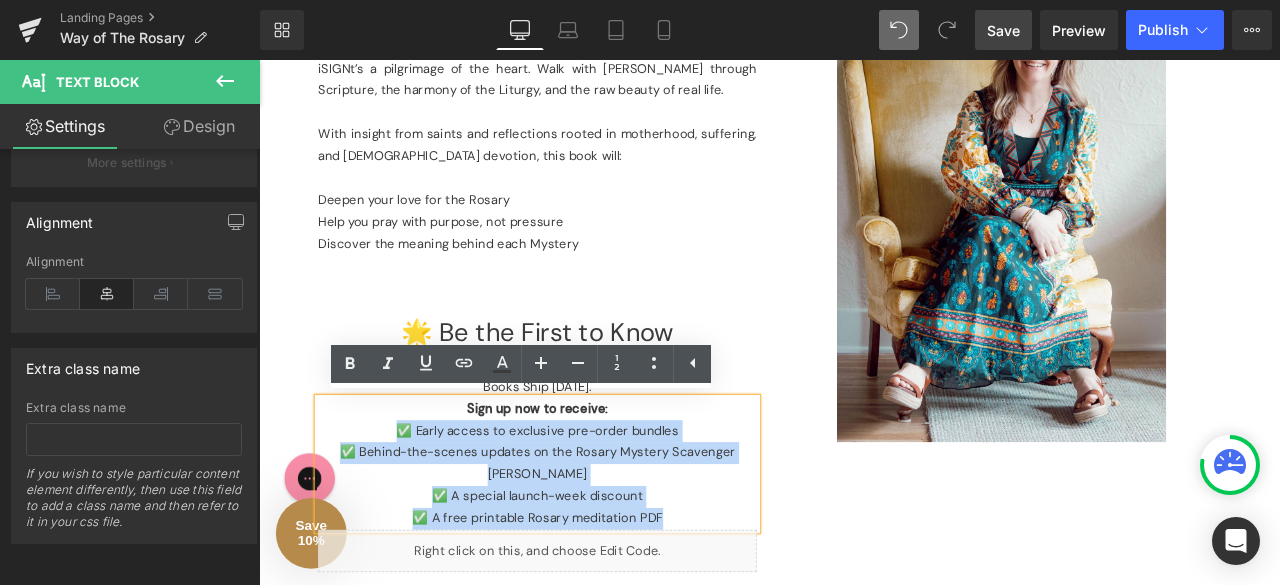 drag, startPoint x: 736, startPoint y: 573, endPoint x: 409, endPoint y: 498, distance: 335.4907 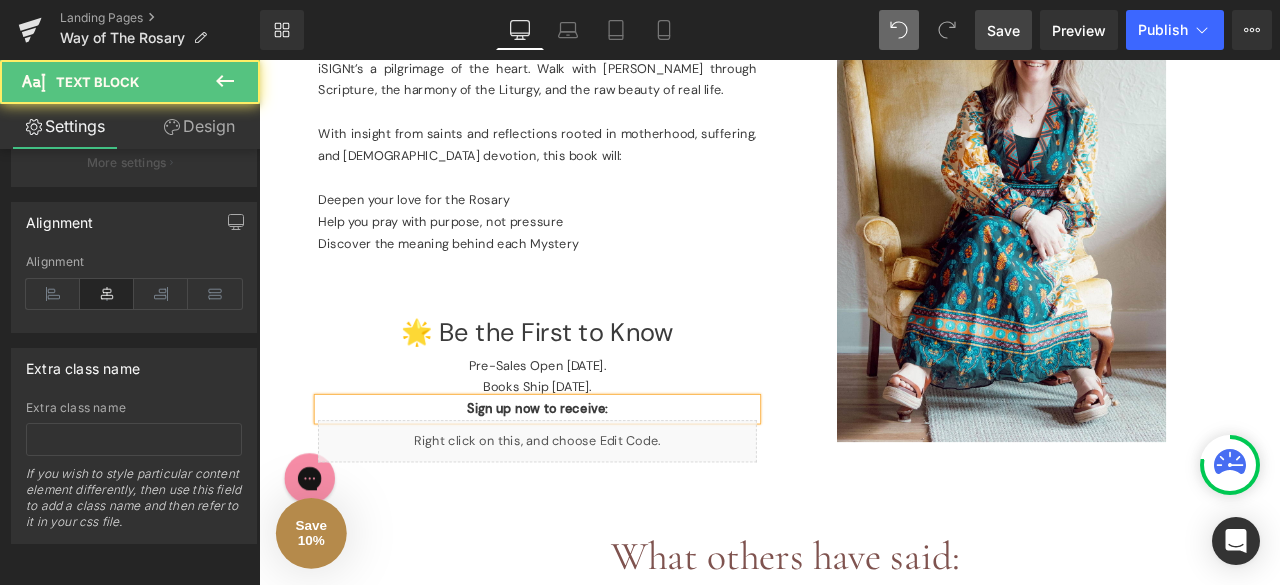 click on "Sign up now to receive:" at bounding box center (589, 474) 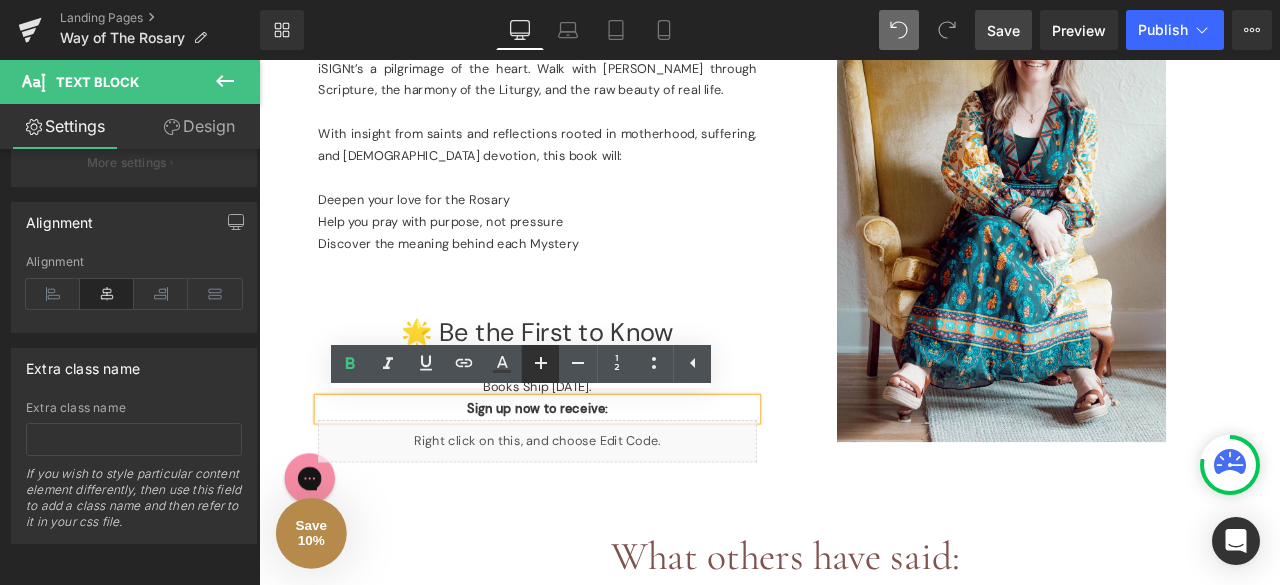 click 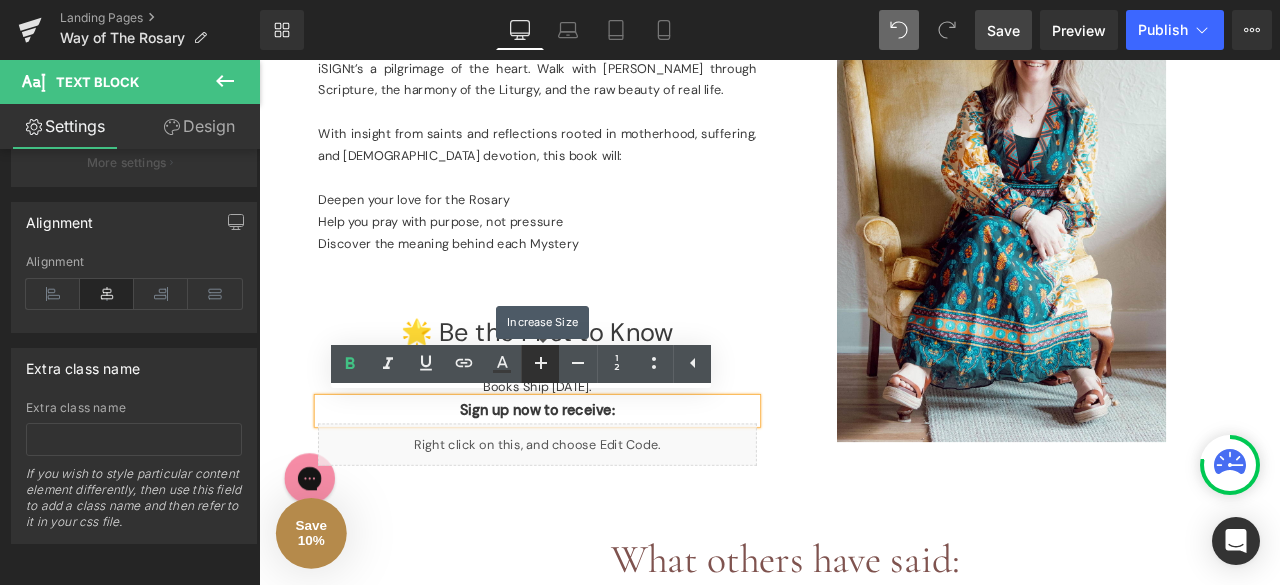 click 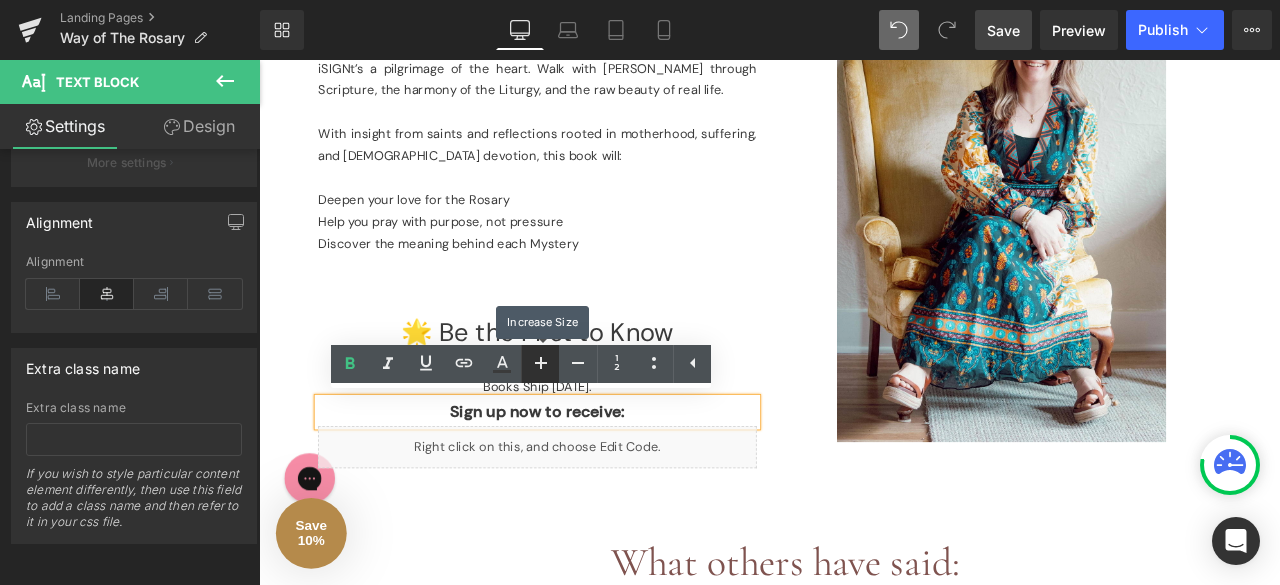 click 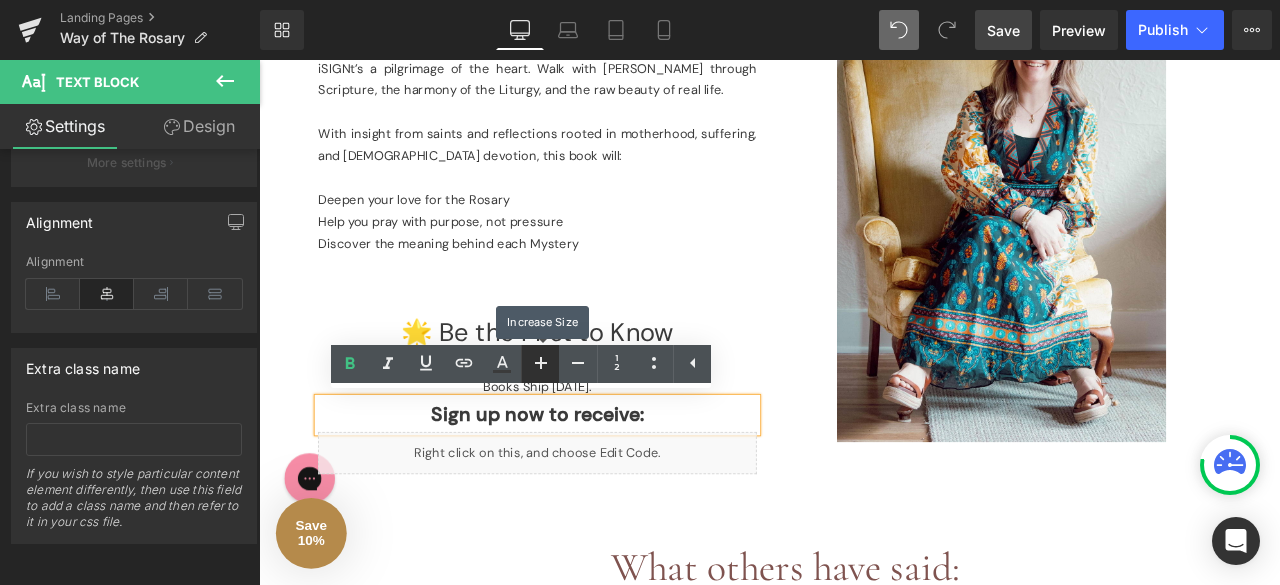 click 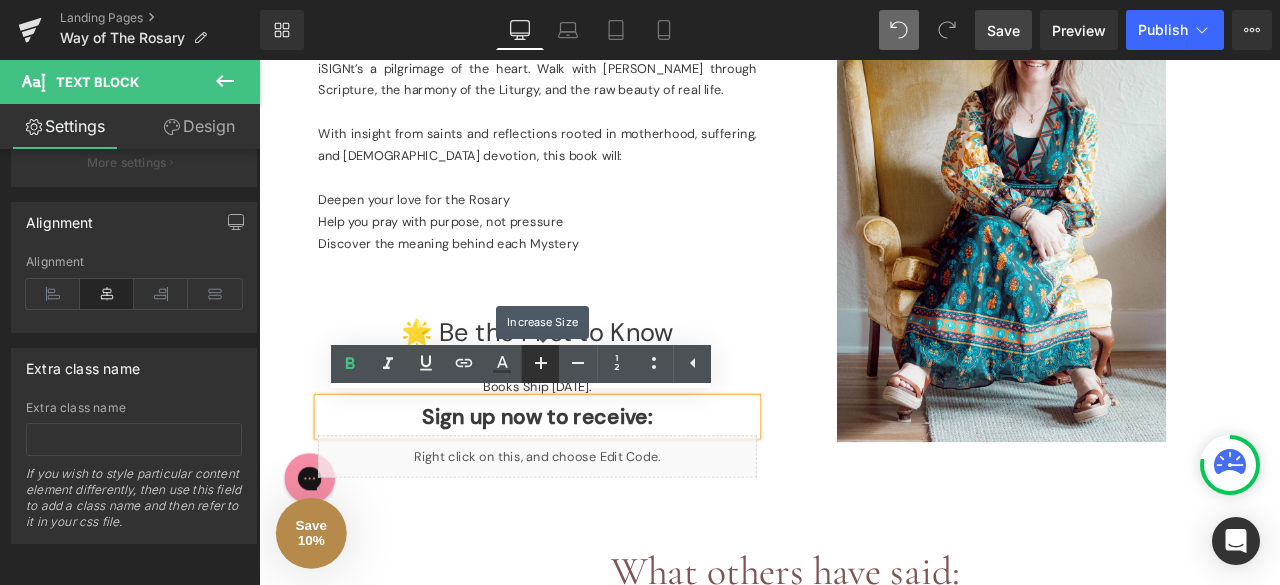 click 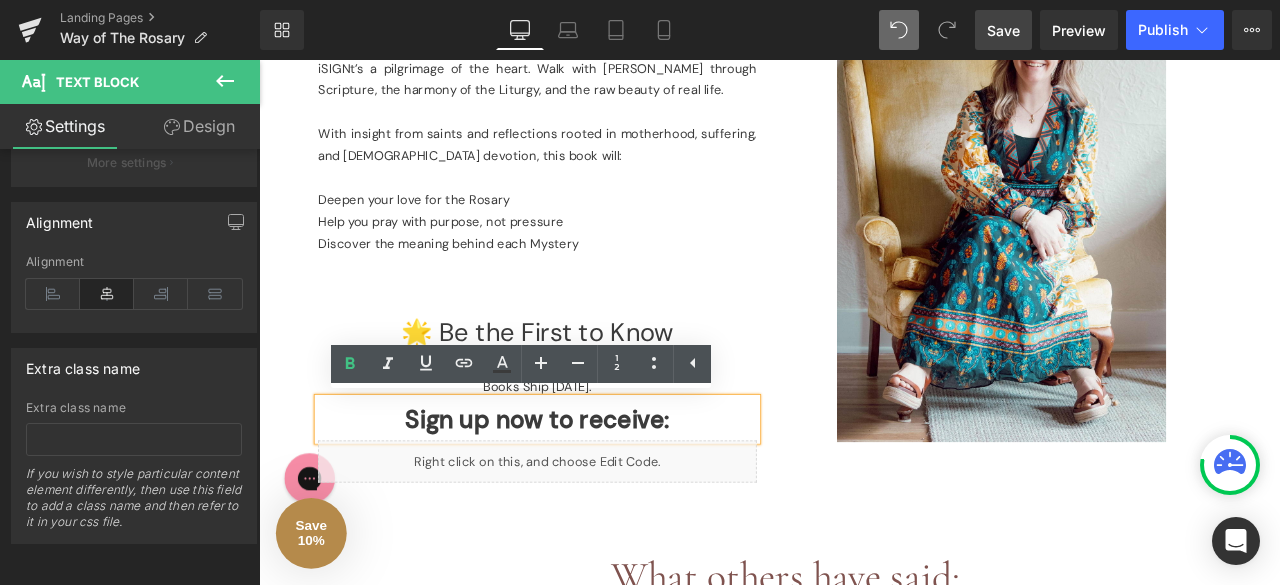 click on "Sign up now to receive:" at bounding box center (589, 486) 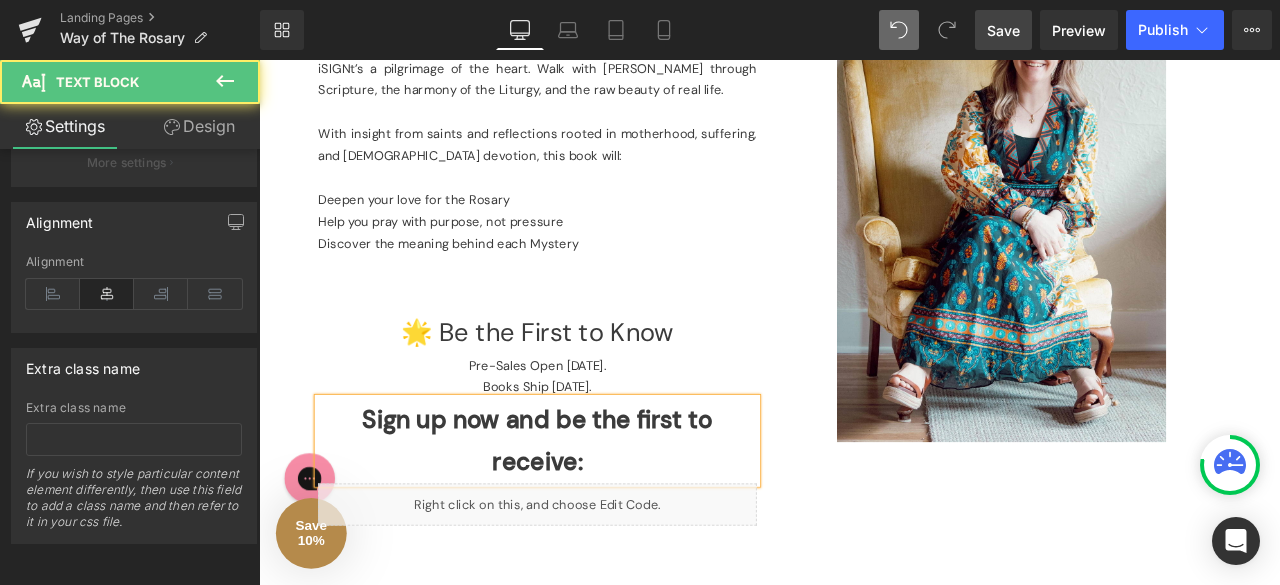 click on "Sign up now and be the first to receive:" at bounding box center [589, 511] 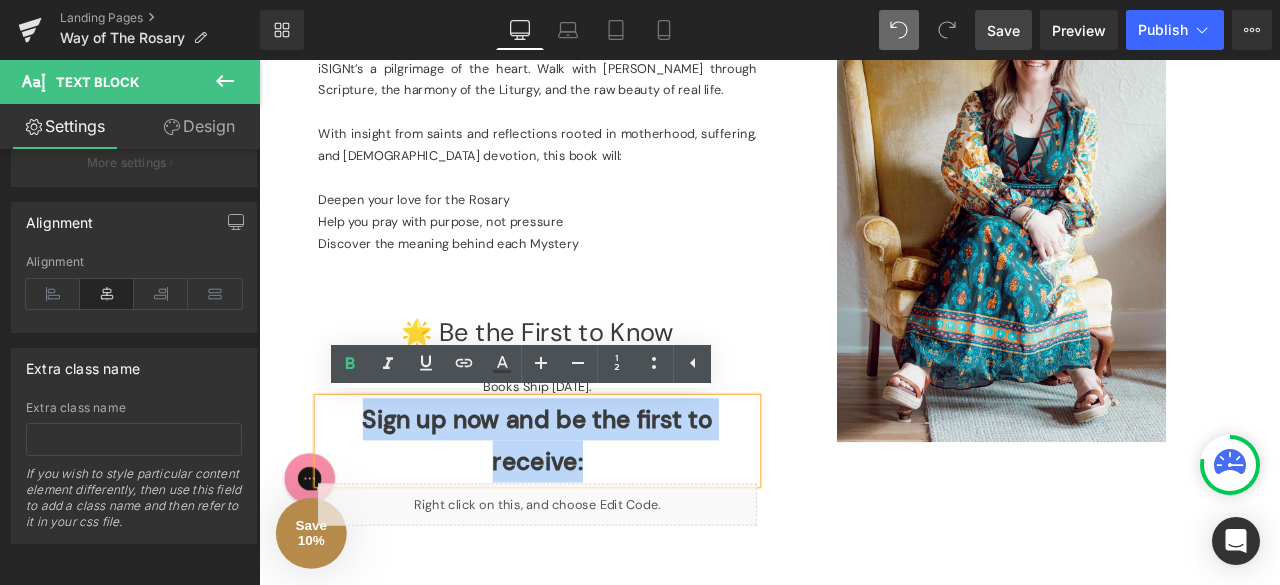 drag, startPoint x: 663, startPoint y: 543, endPoint x: 366, endPoint y: 483, distance: 303 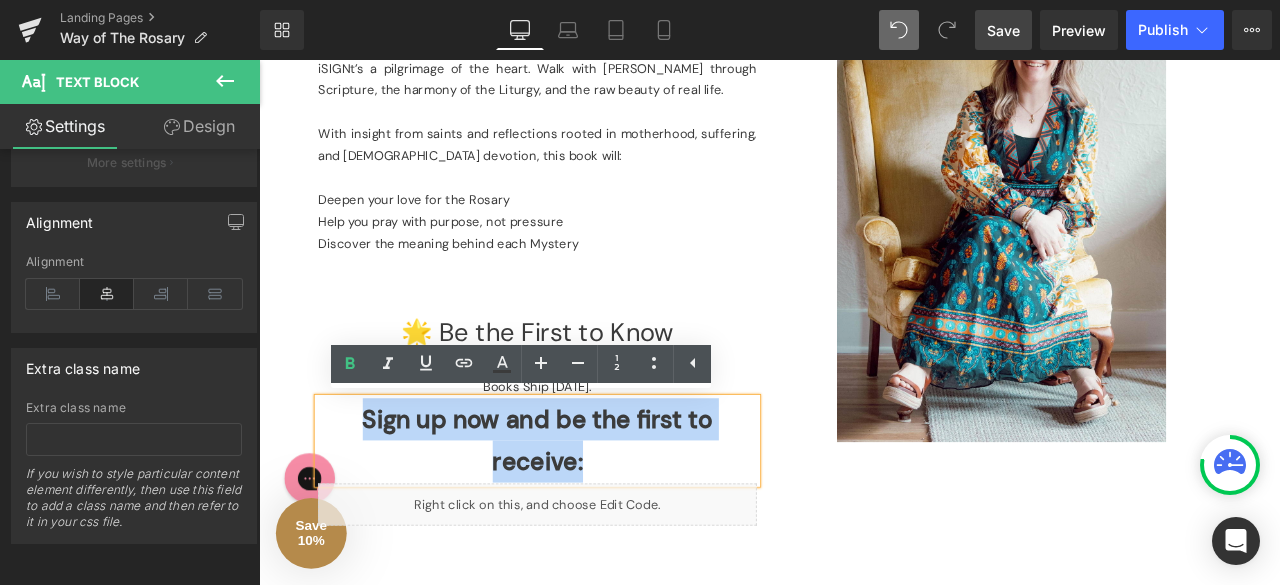 click on "Sign up now and be the first to receive:" at bounding box center (589, 511) 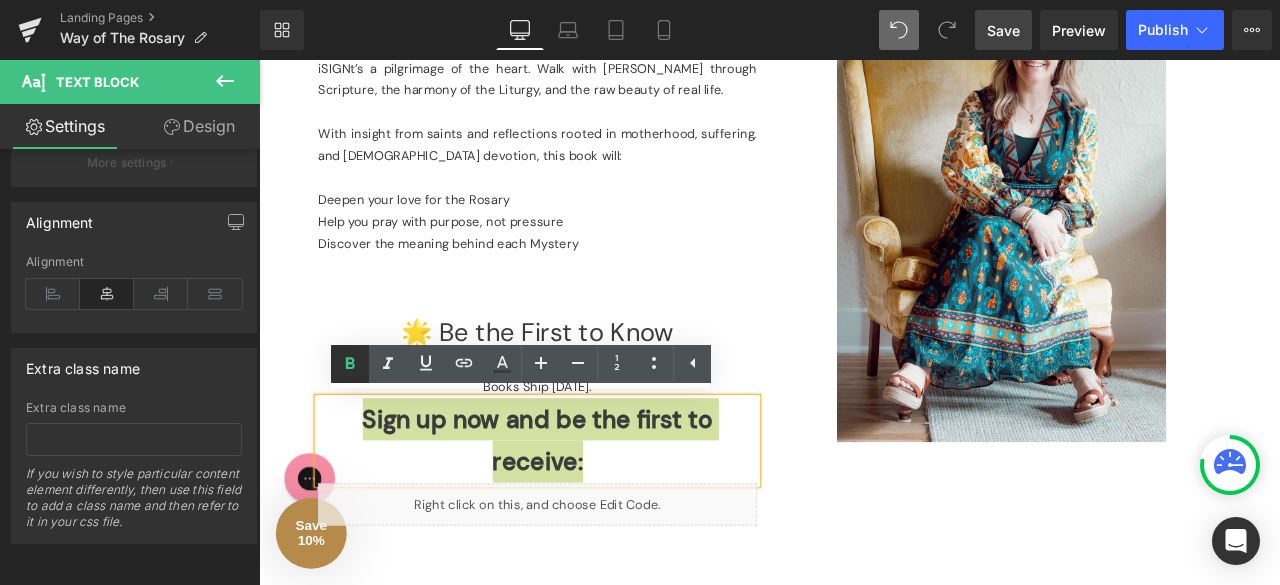 click 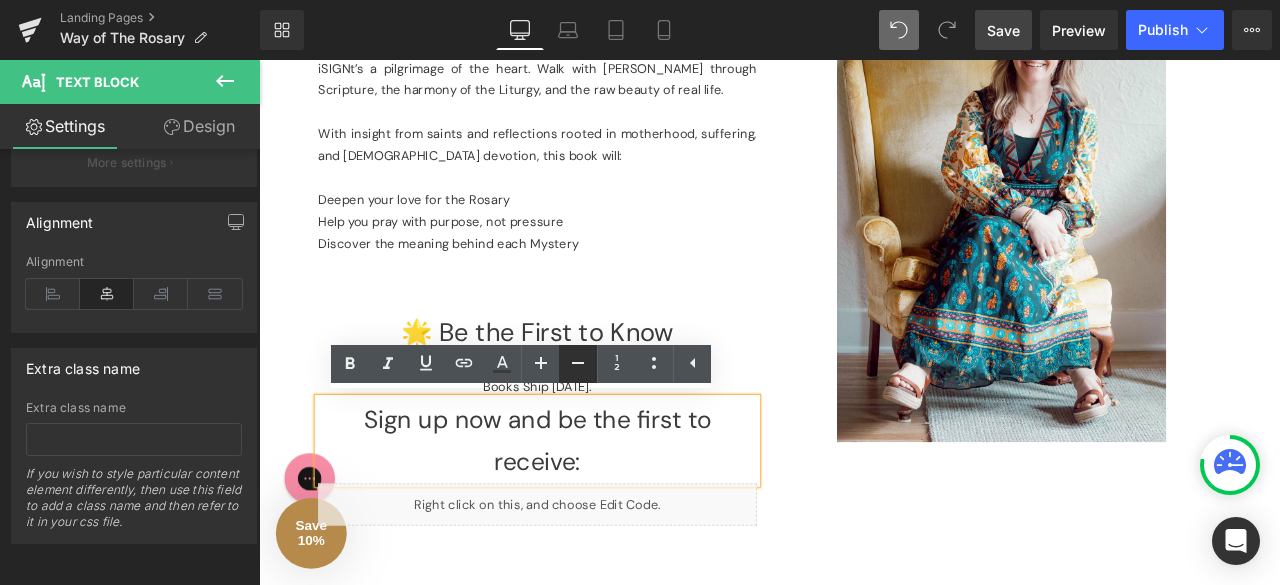 click 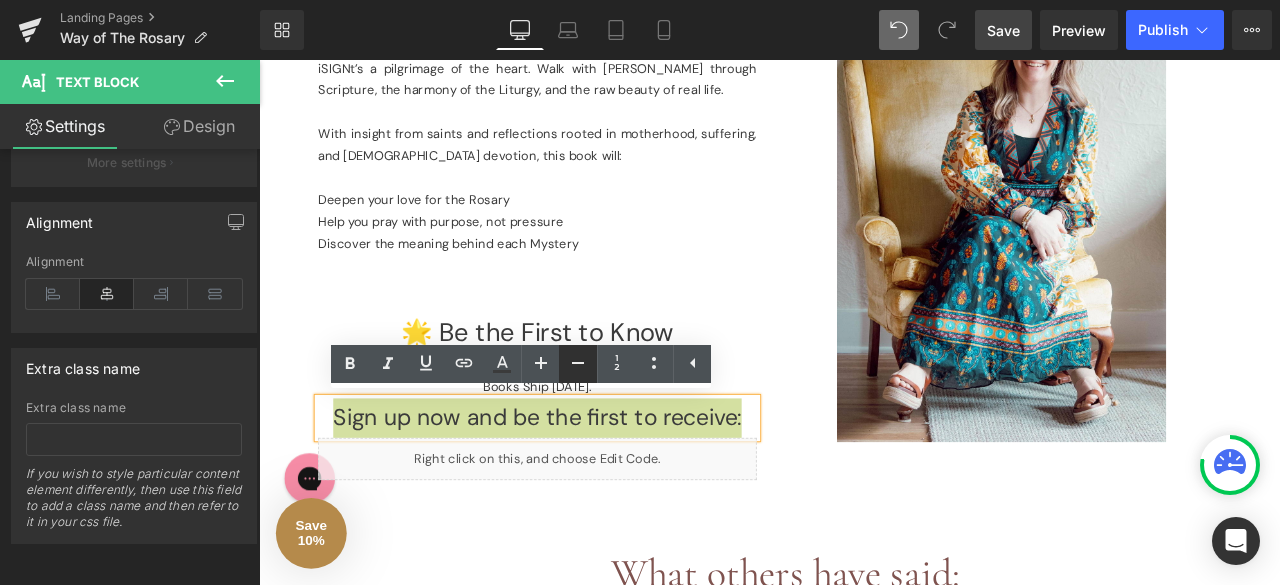 click 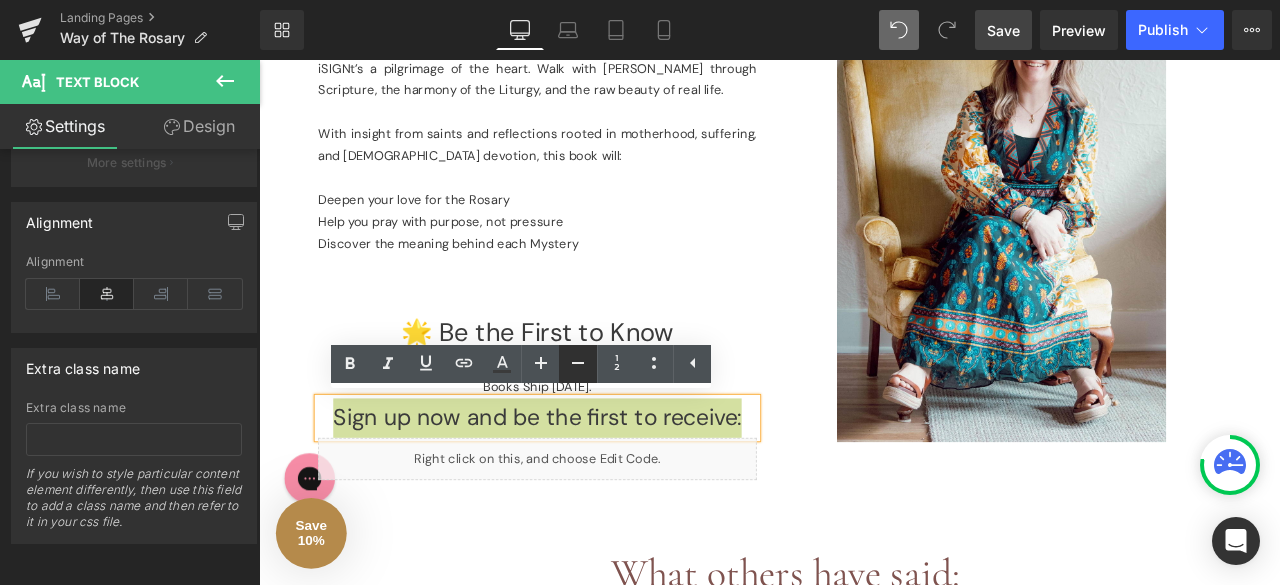 type on "25" 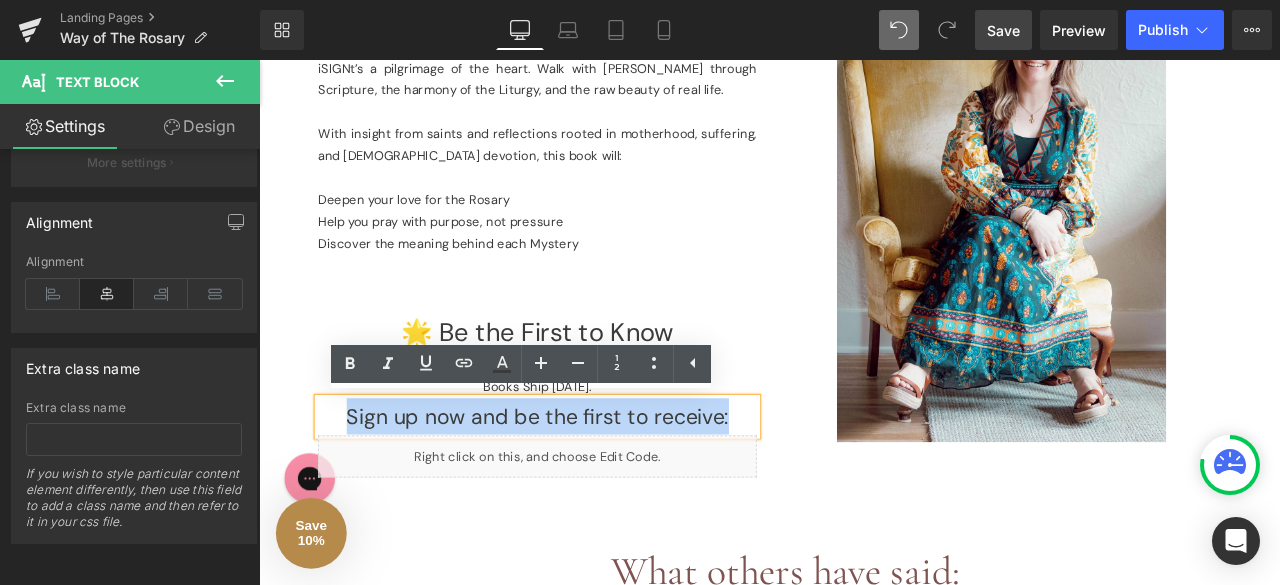 click on "Sign up now and be the first to receive:" at bounding box center (589, 482) 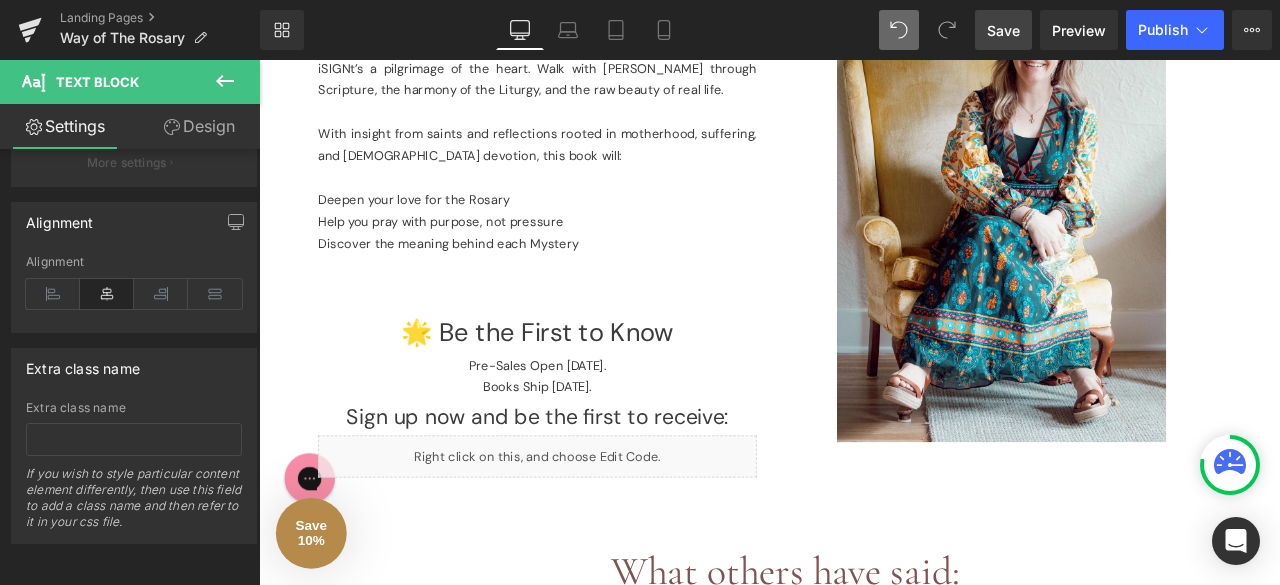 click 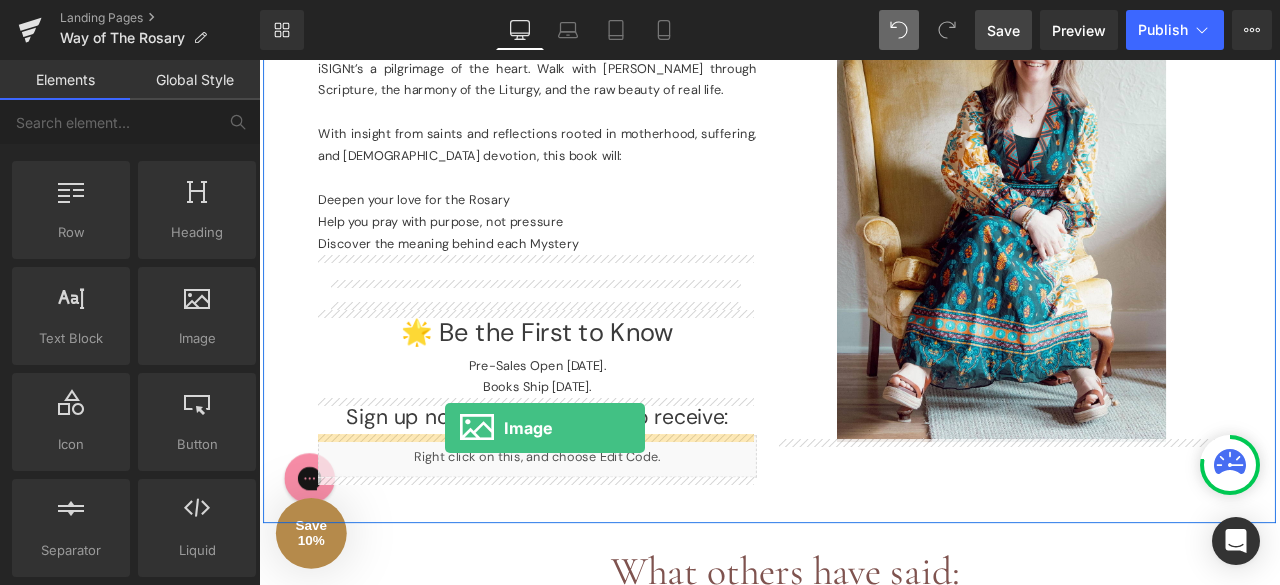 drag, startPoint x: 437, startPoint y: 359, endPoint x: 479, endPoint y: 496, distance: 143.29341 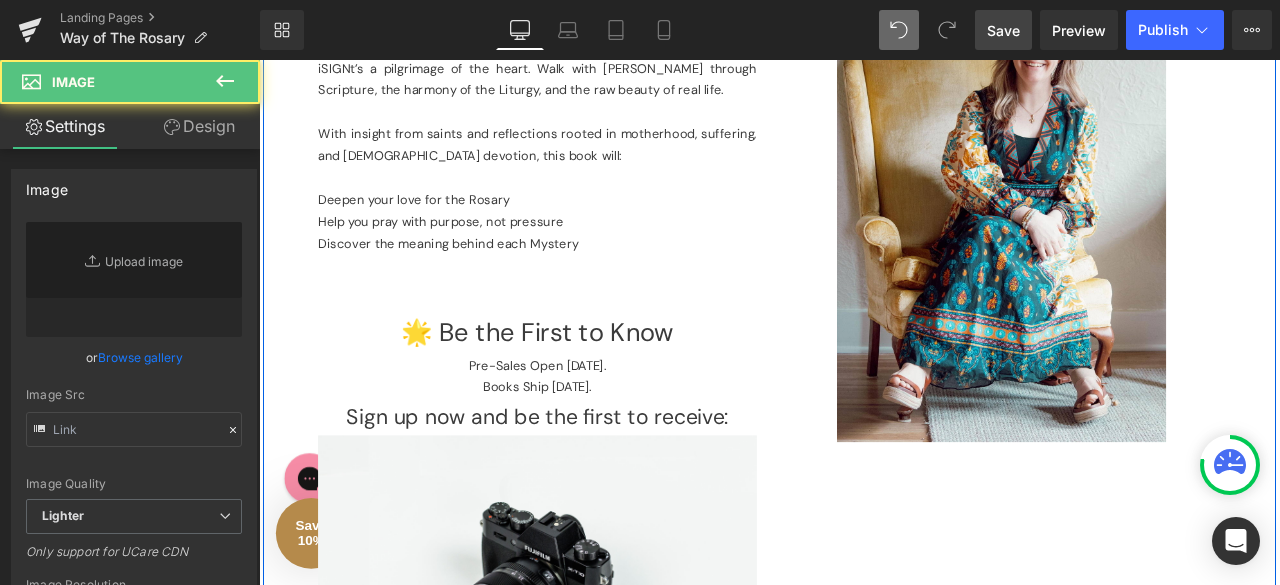 type on "//d1um8515vdn9kb.cloudfront.net/images/parallax.jpg" 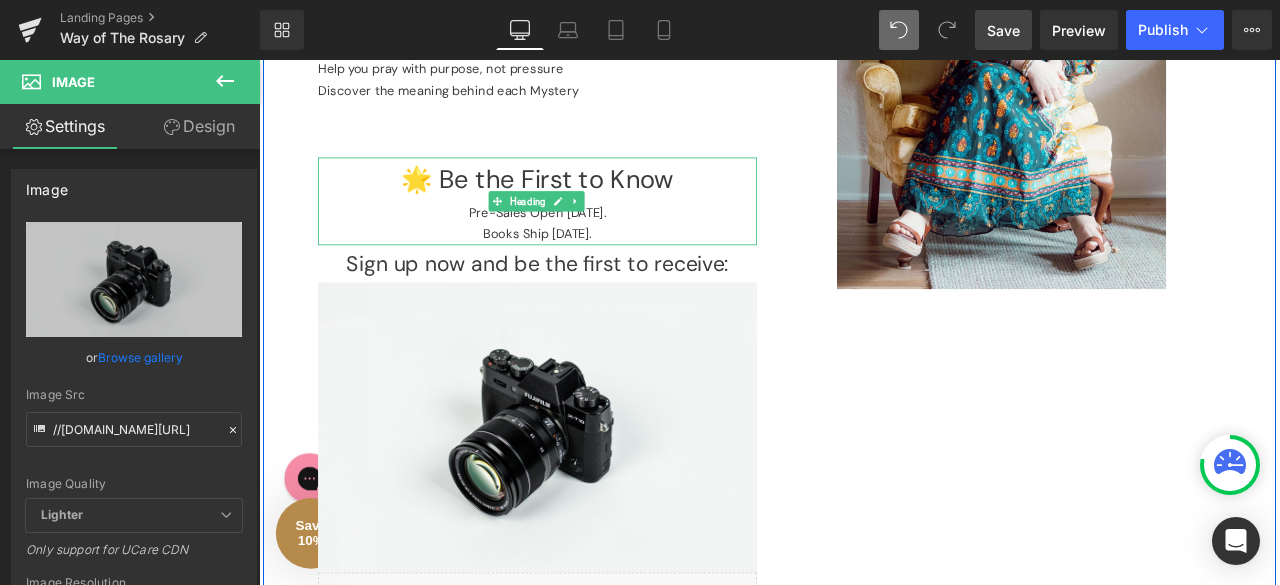 scroll, scrollTop: 793, scrollLeft: 0, axis: vertical 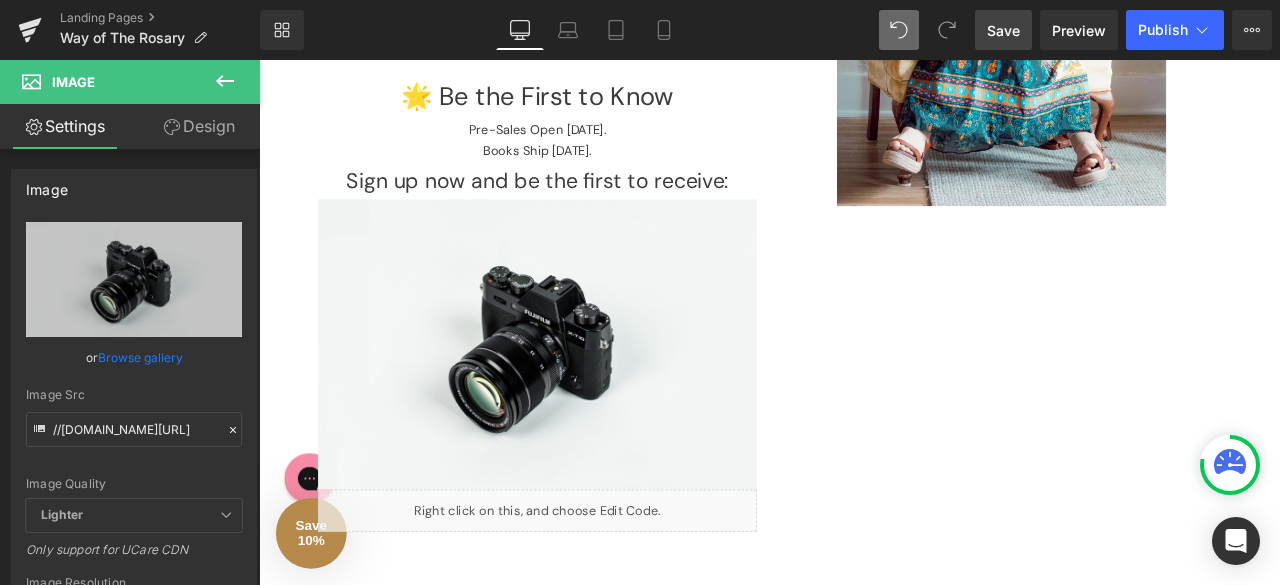 click on "Save" at bounding box center (1003, 30) 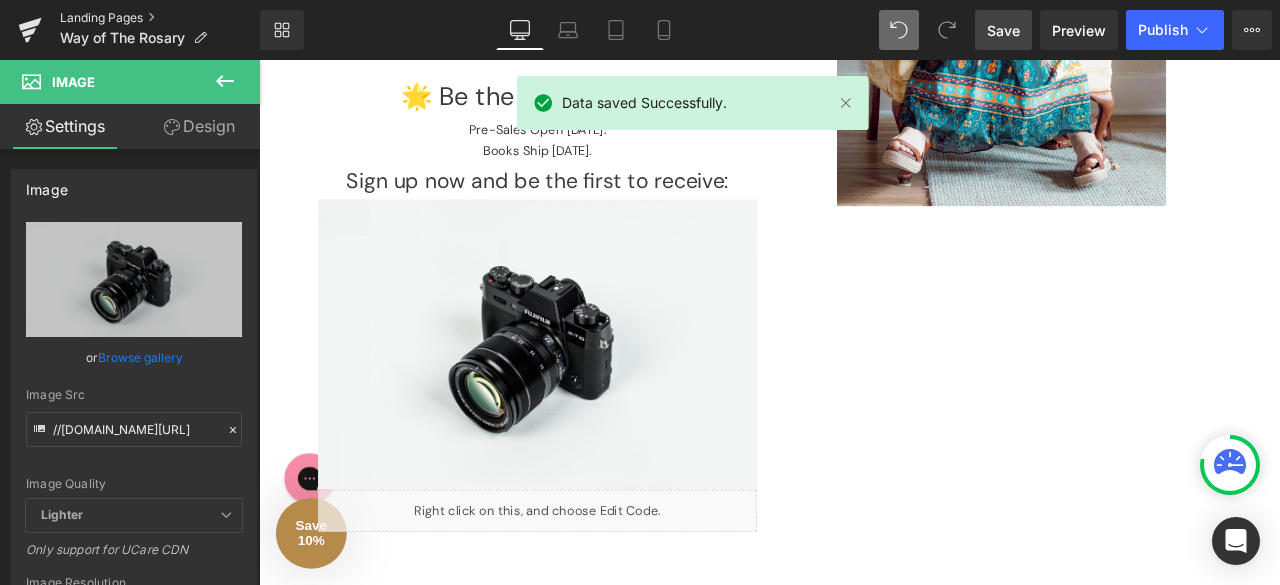 click on "Landing Pages" at bounding box center [160, 18] 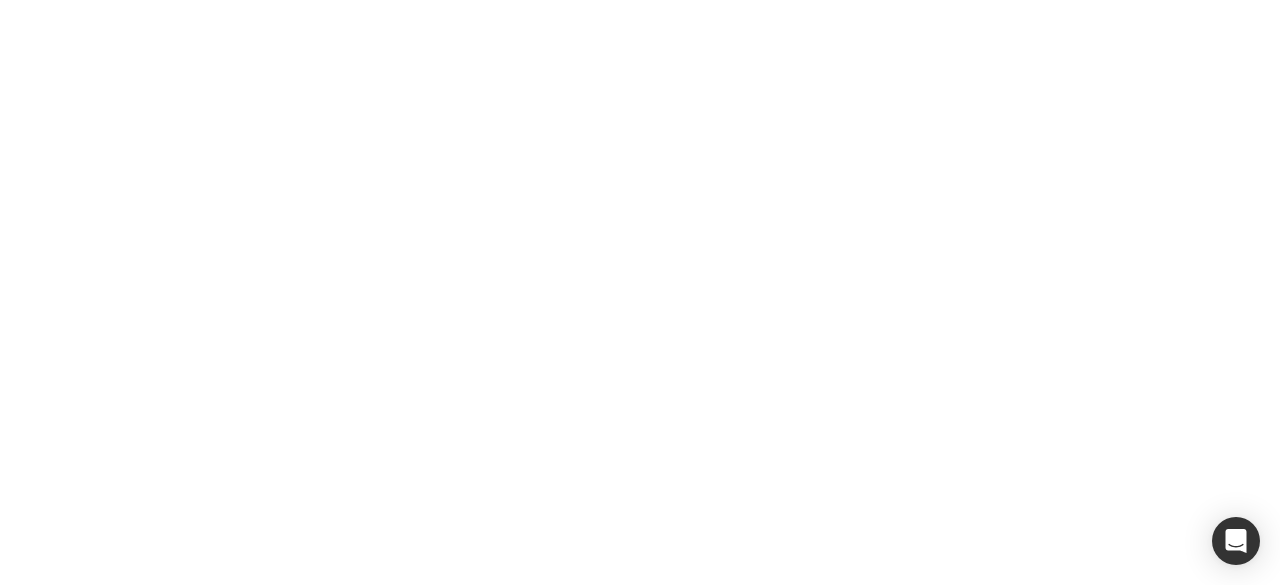 scroll, scrollTop: 0, scrollLeft: 0, axis: both 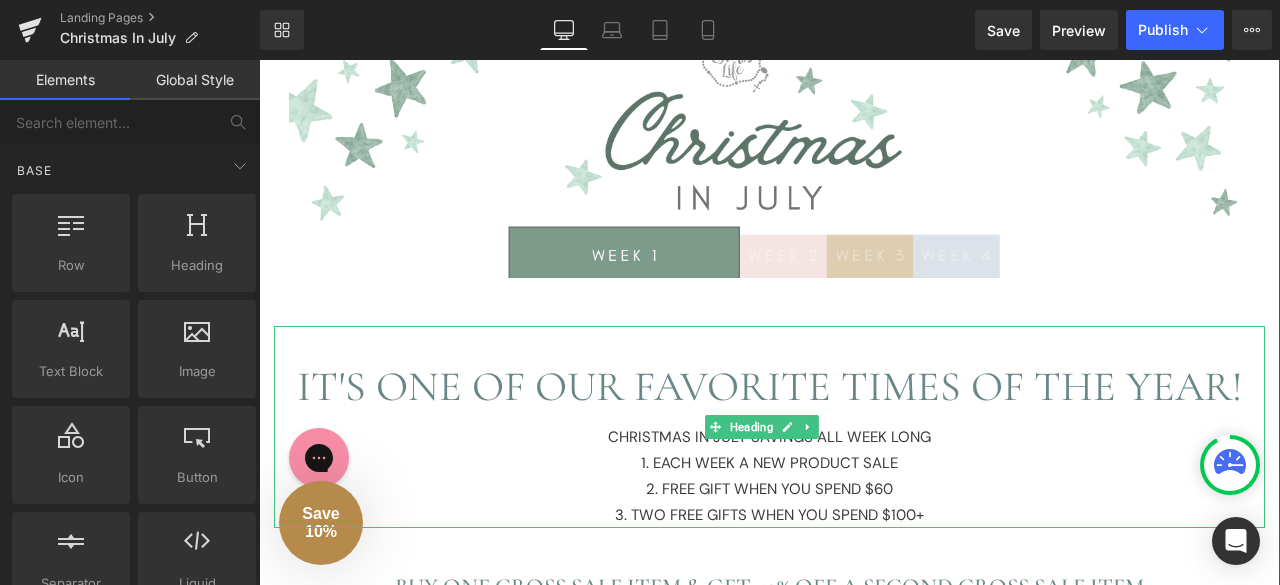 click on "CHRISTMAS IN JULY SAVINGS ALL WEEK LONG" at bounding box center [769, 437] 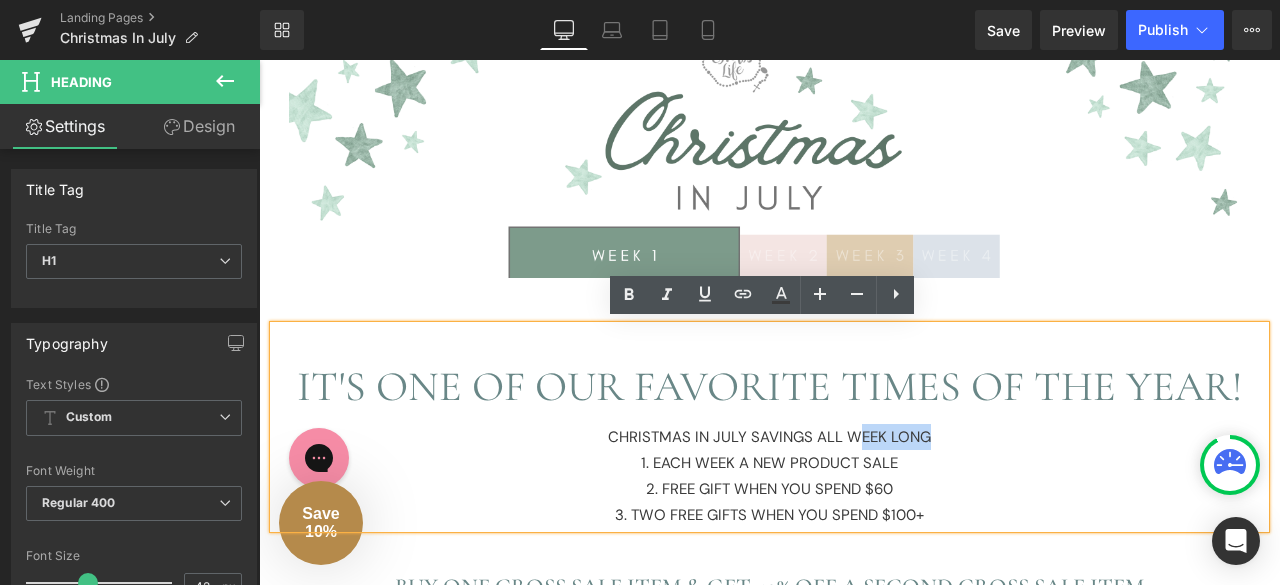 drag, startPoint x: 920, startPoint y: 434, endPoint x: 850, endPoint y: 439, distance: 70.178345 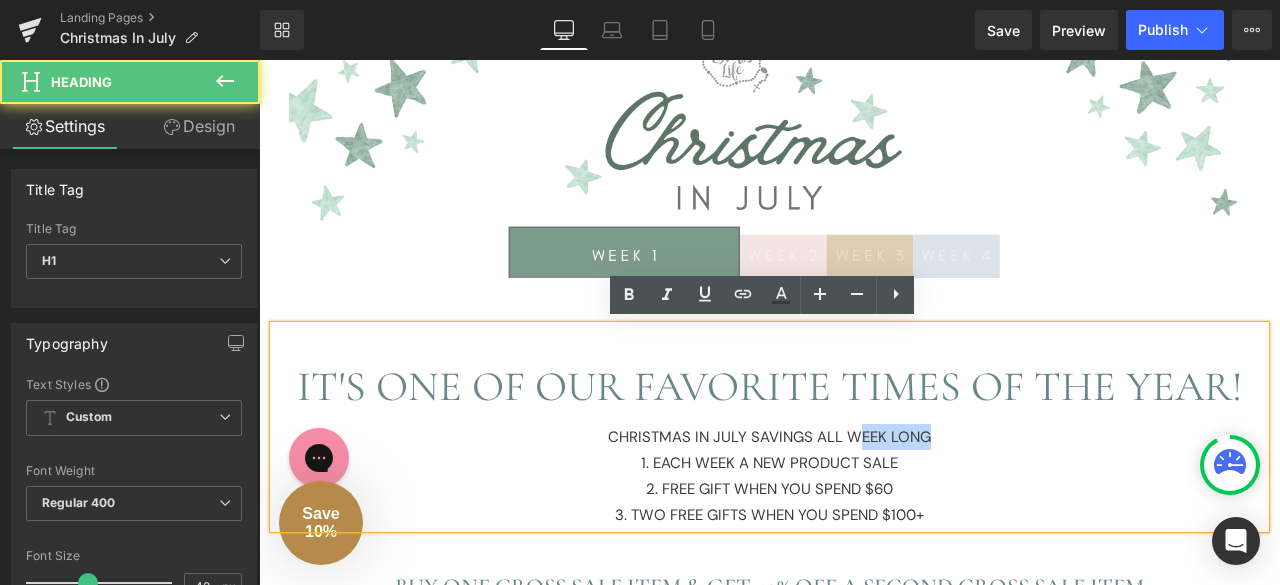 click on "CHRISTMAS IN JULY SAVINGS ALL WEEK LONG" at bounding box center [769, 437] 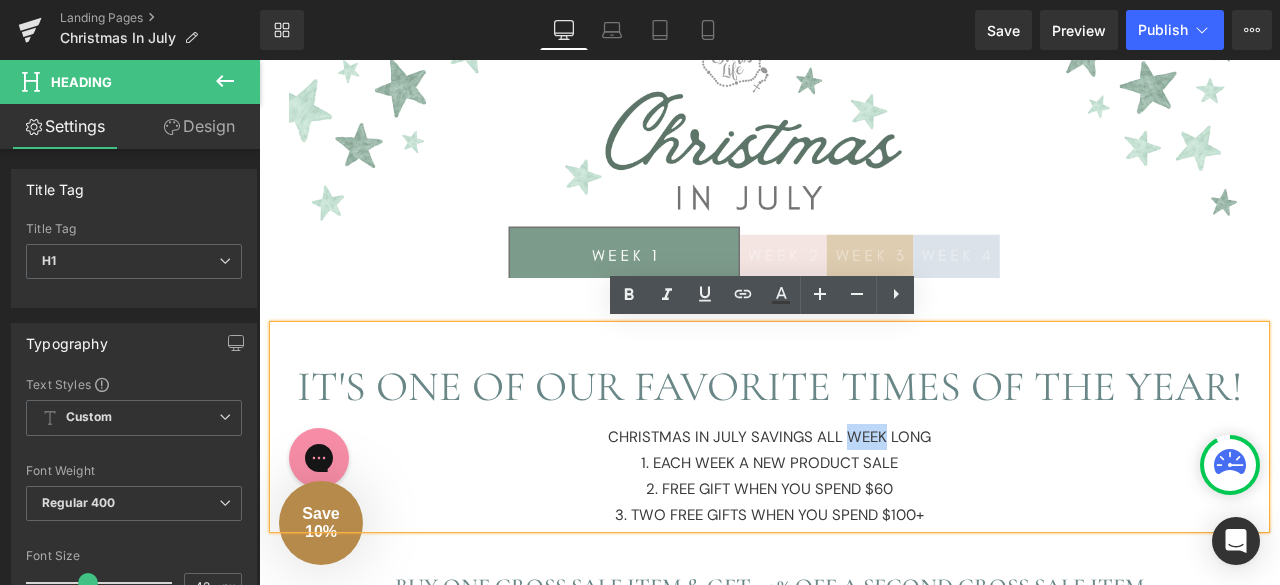drag, startPoint x: 877, startPoint y: 437, endPoint x: 838, endPoint y: 431, distance: 39.45884 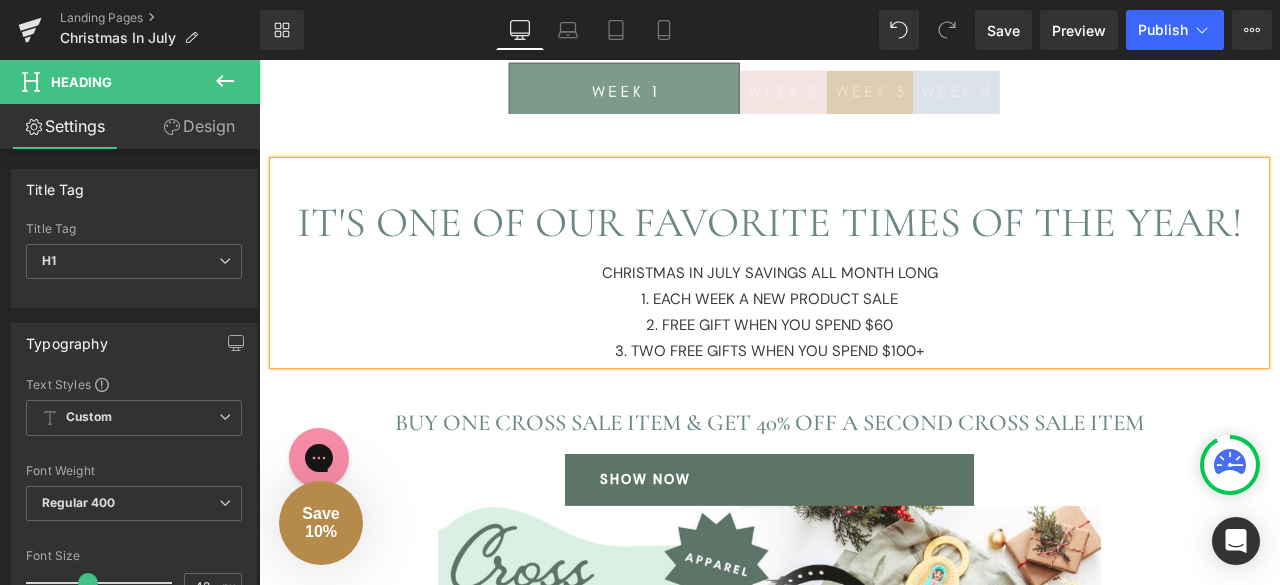 scroll, scrollTop: 415, scrollLeft: 0, axis: vertical 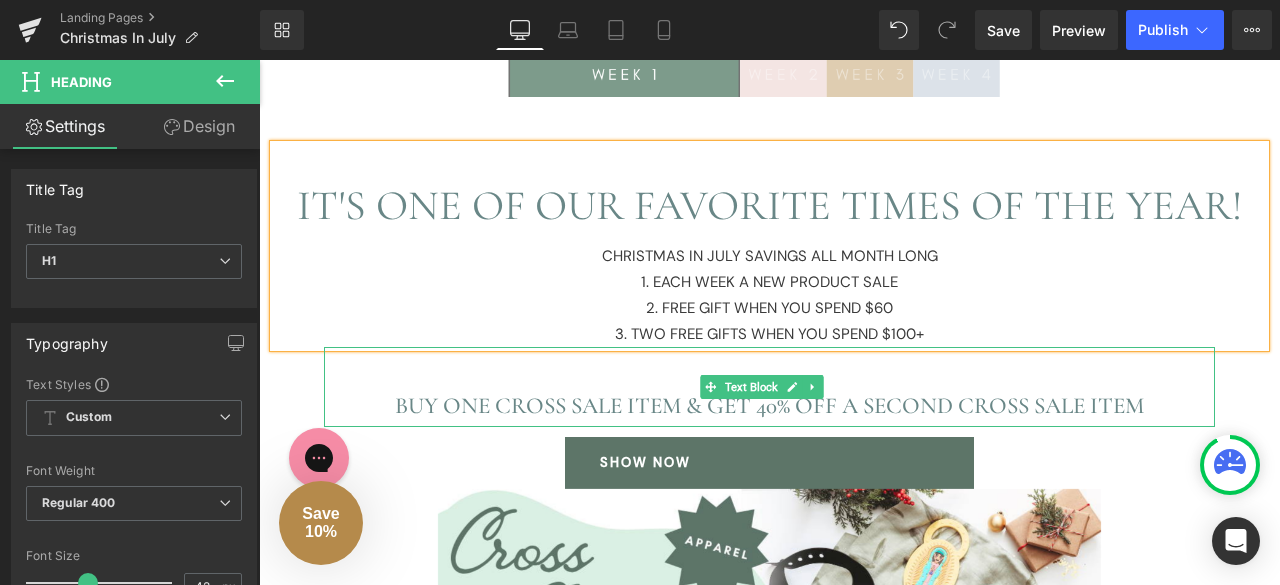 click at bounding box center [769, 367] 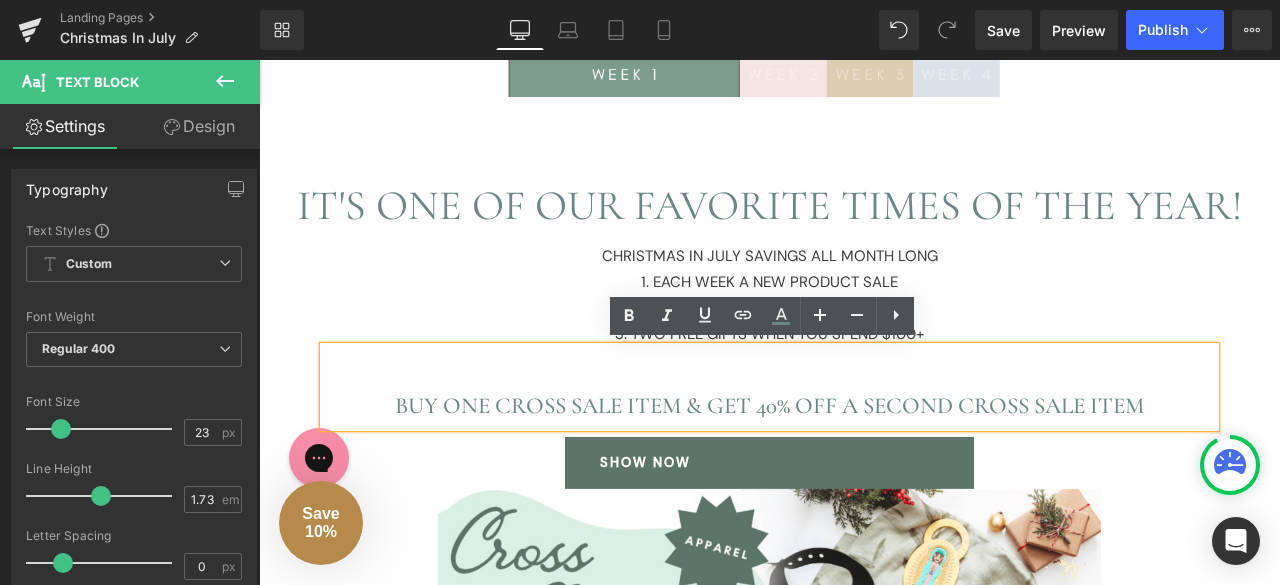 click on "BUY ONE CROSS SALE ITEM & GET 40% OFF A SECOND CROSS SALE ITEM" at bounding box center [769, 407] 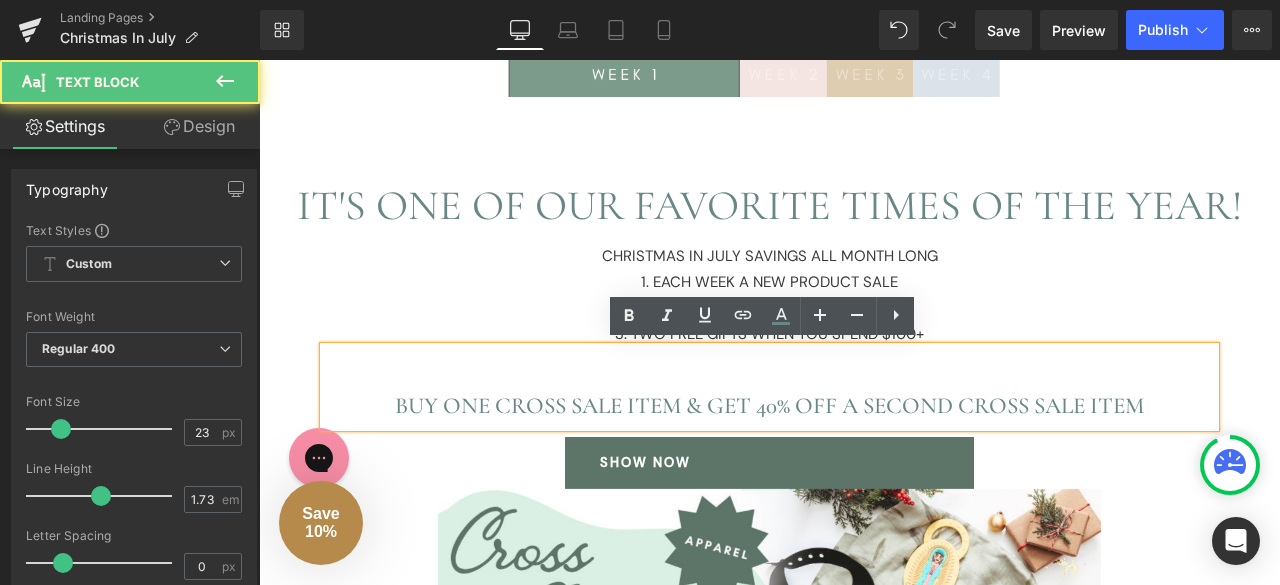 click at bounding box center (769, 367) 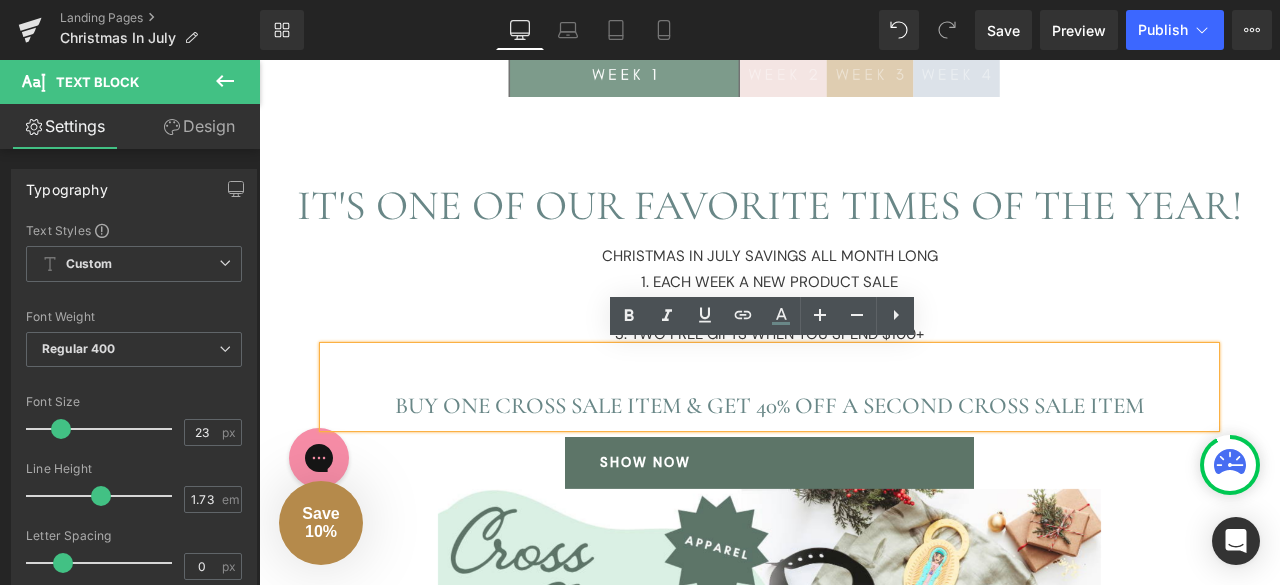 type 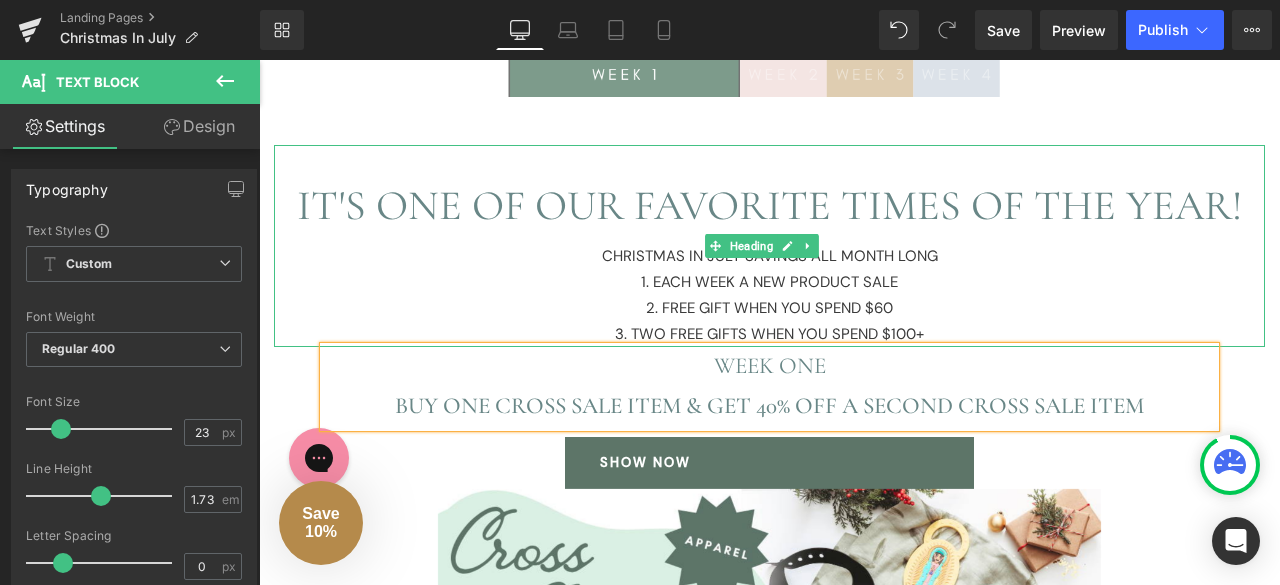 click on "1.  EACH  WEEK A NEW PRODUCT SALE" at bounding box center (769, 282) 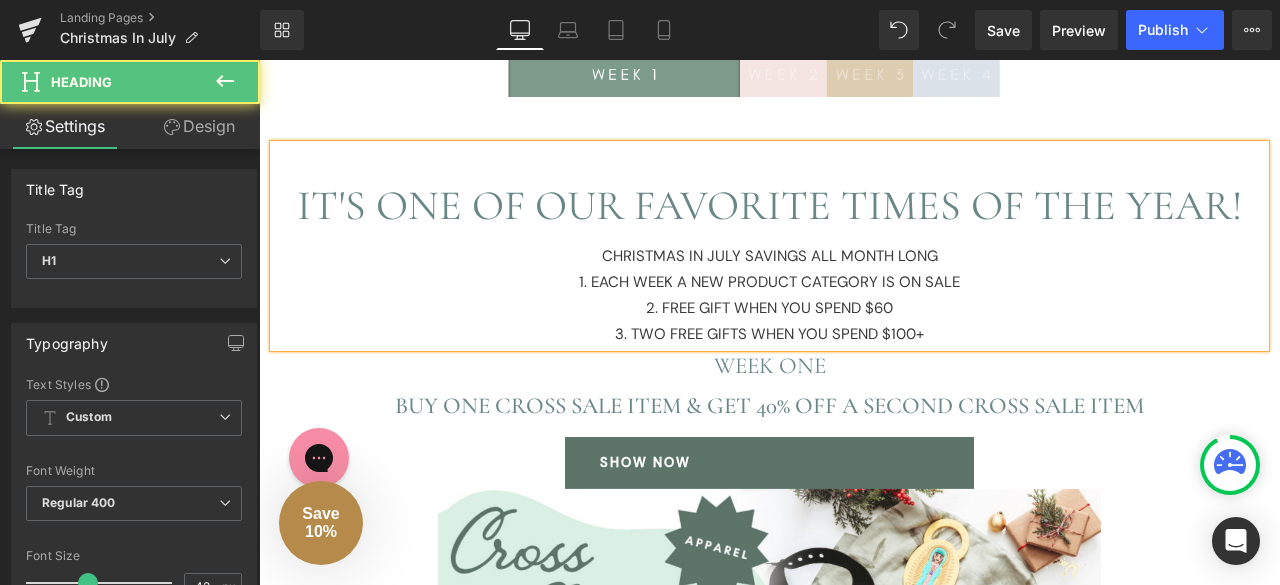 click on "CHRISTMAS IN JULY SAVINGS ALL MONTH LONG" at bounding box center [769, 256] 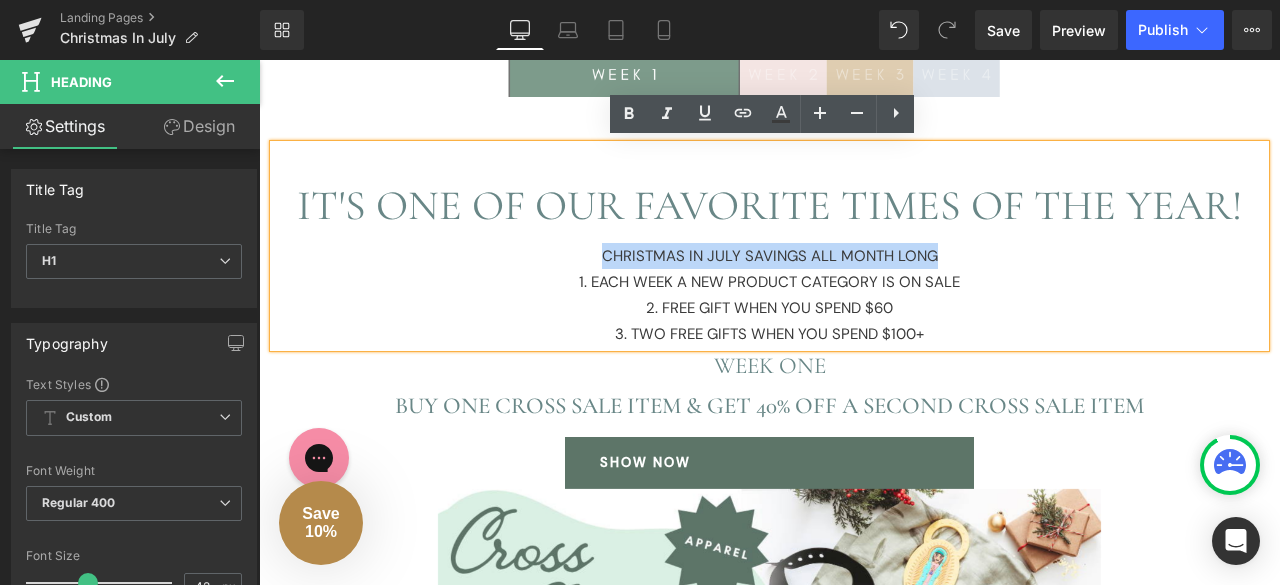 drag, startPoint x: 961, startPoint y: 245, endPoint x: 596, endPoint y: 256, distance: 365.1657 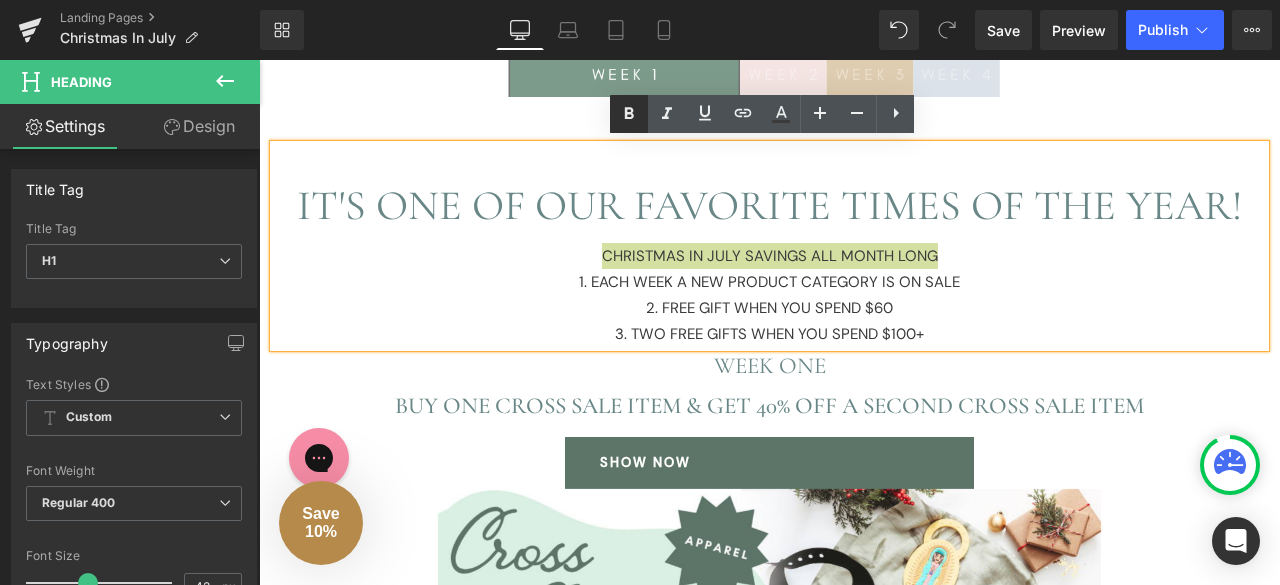 click 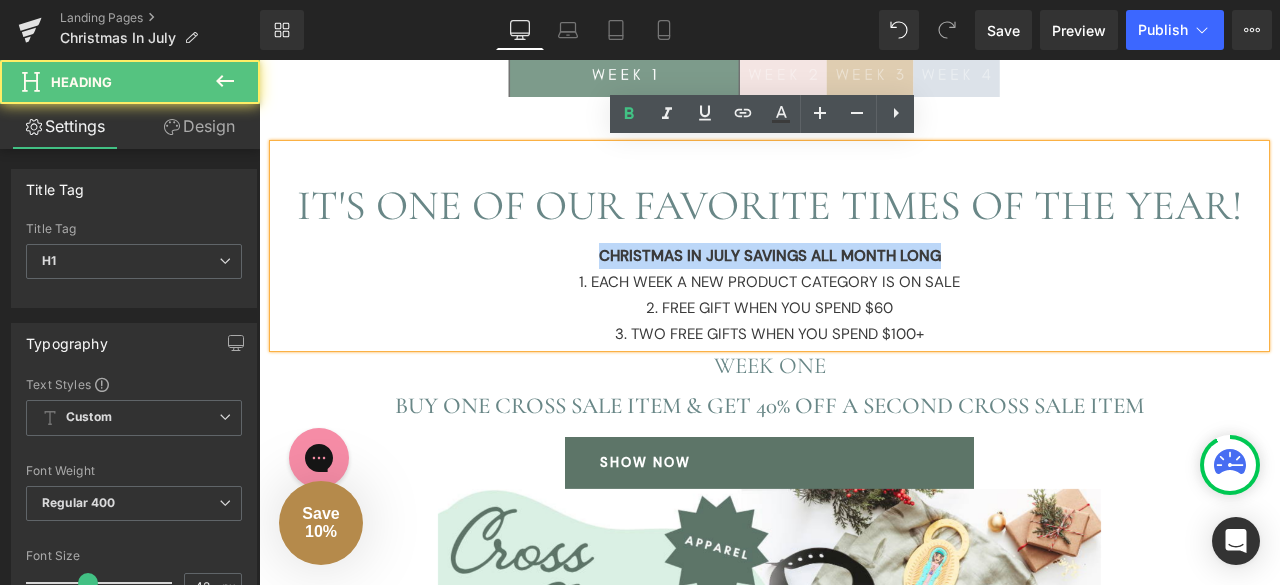 drag, startPoint x: 945, startPoint y: 245, endPoint x: 554, endPoint y: 251, distance: 391.04602 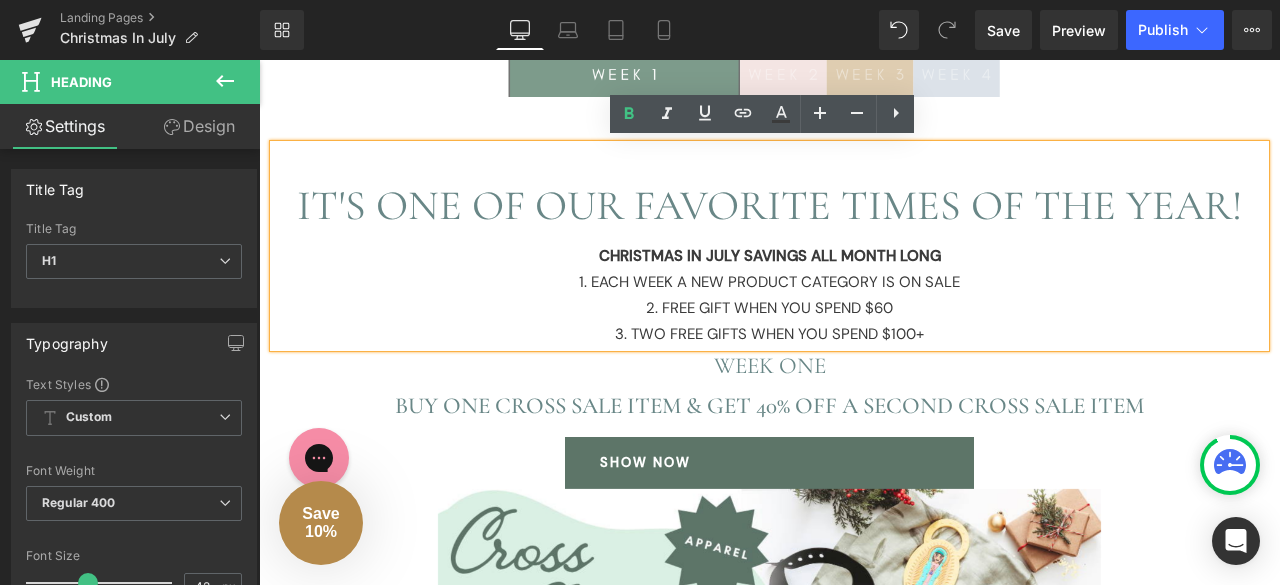click on "1.  EACH  WEEK A NEW PRODUCT CATEGORY IS ON SALE" at bounding box center [769, 282] 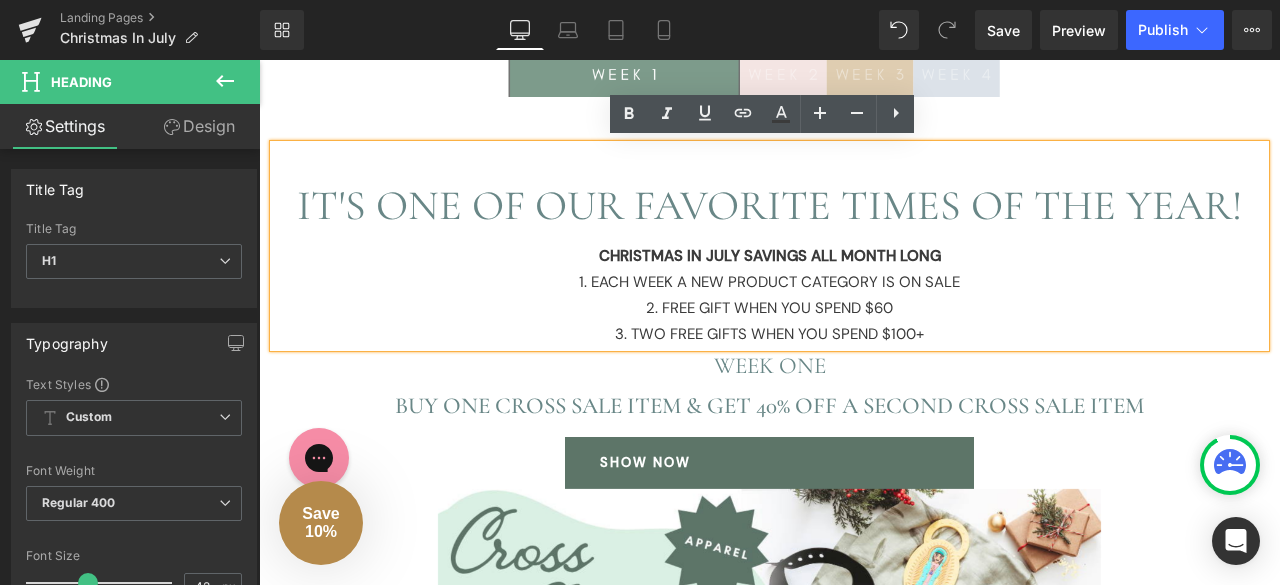 scroll, scrollTop: 488, scrollLeft: 0, axis: vertical 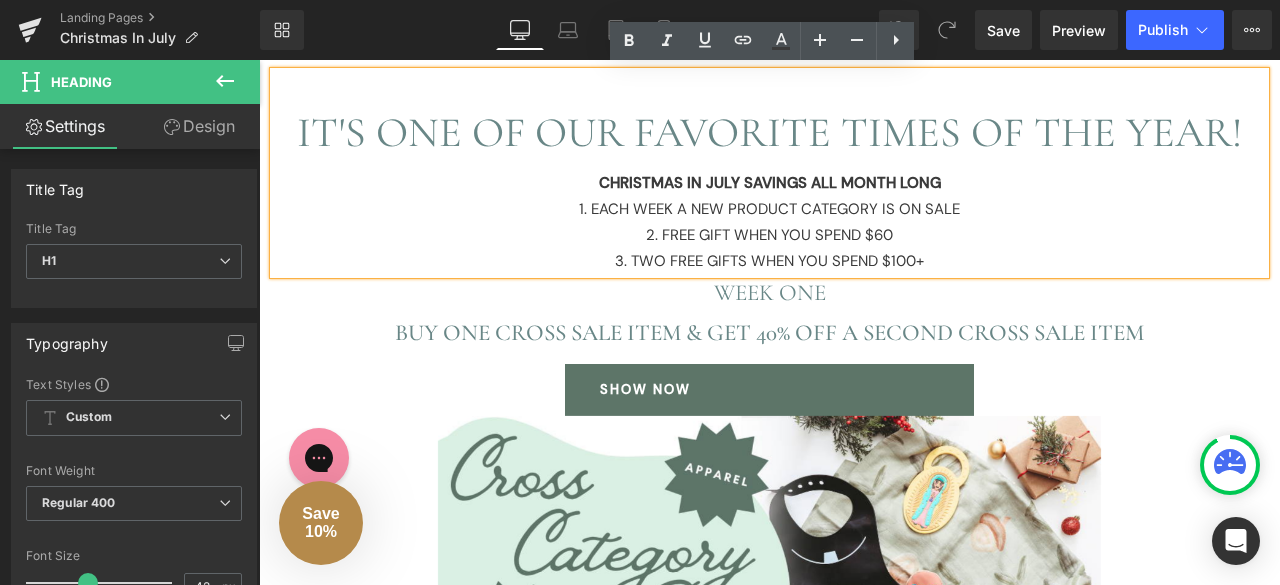 click on "CHRISTMAS IN JULY SAVINGS ALL MONTH LONG" at bounding box center (769, 183) 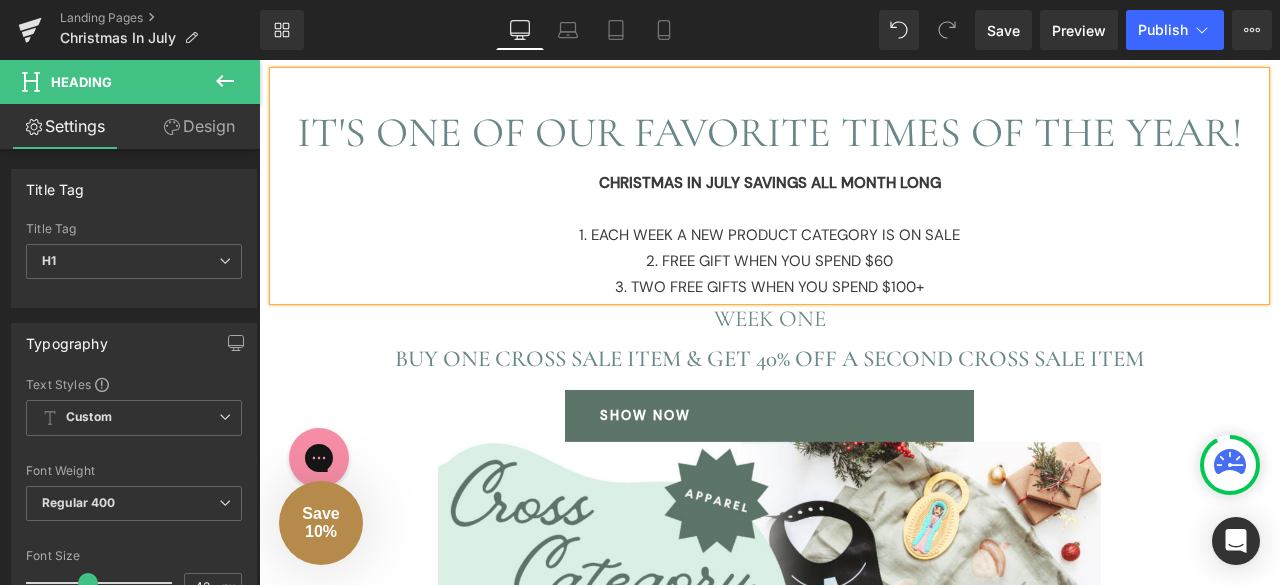 click on "1.  EACH  WEEK A NEW PRODUCT CATEGORY IS ON SALE" at bounding box center (769, 235) 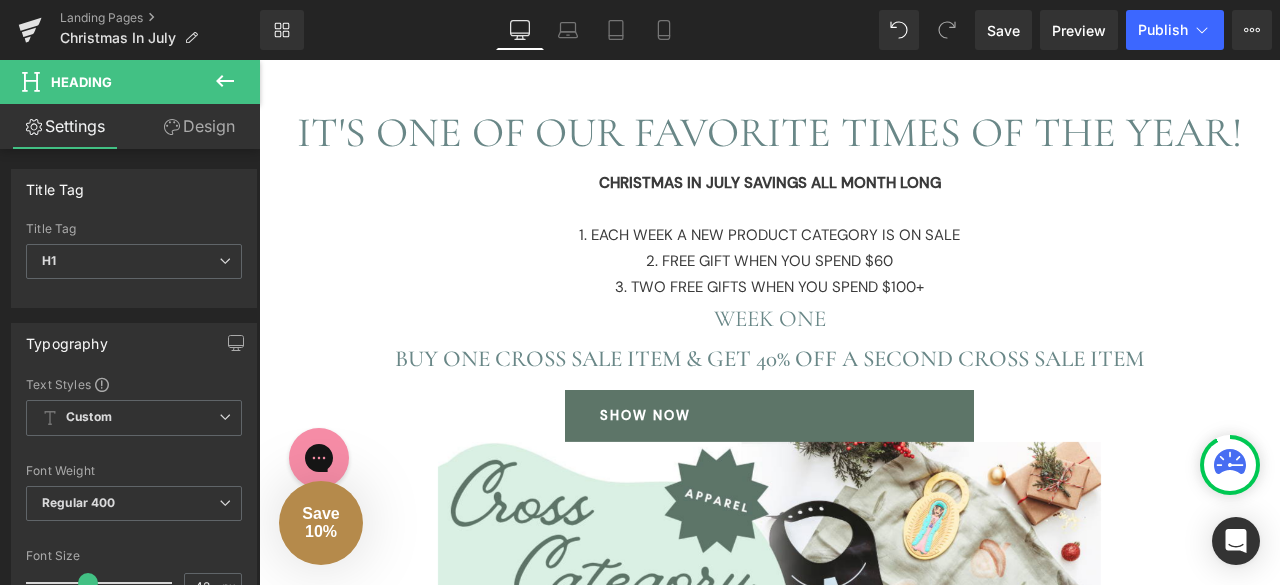 click at bounding box center (225, 82) 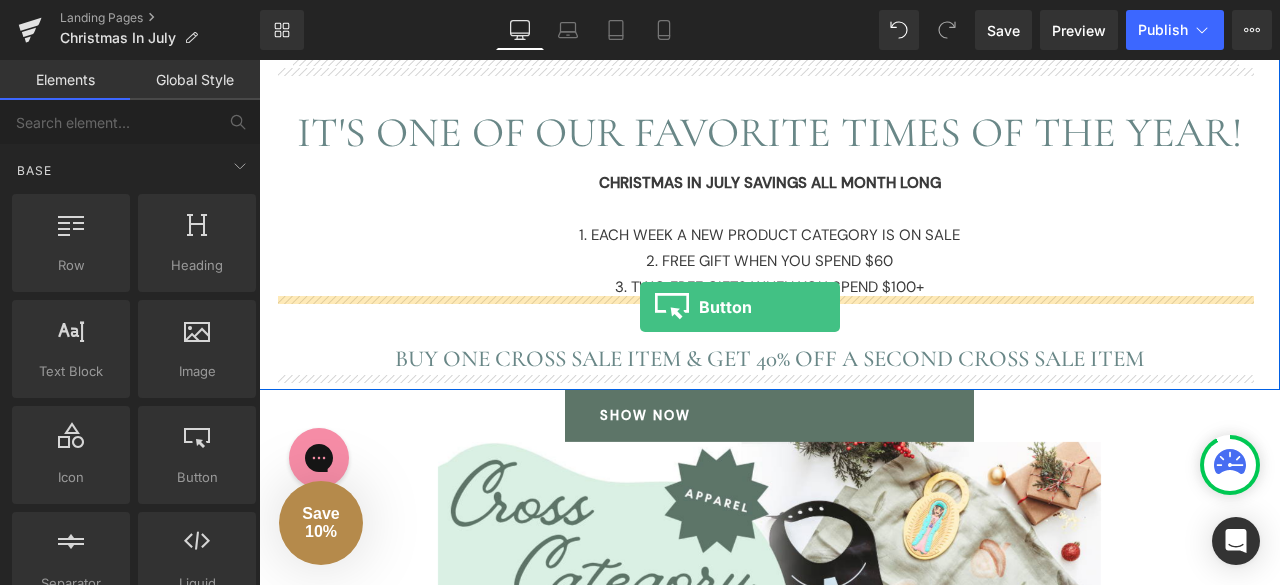 drag, startPoint x: 441, startPoint y: 535, endPoint x: 639, endPoint y: 300, distance: 307.29303 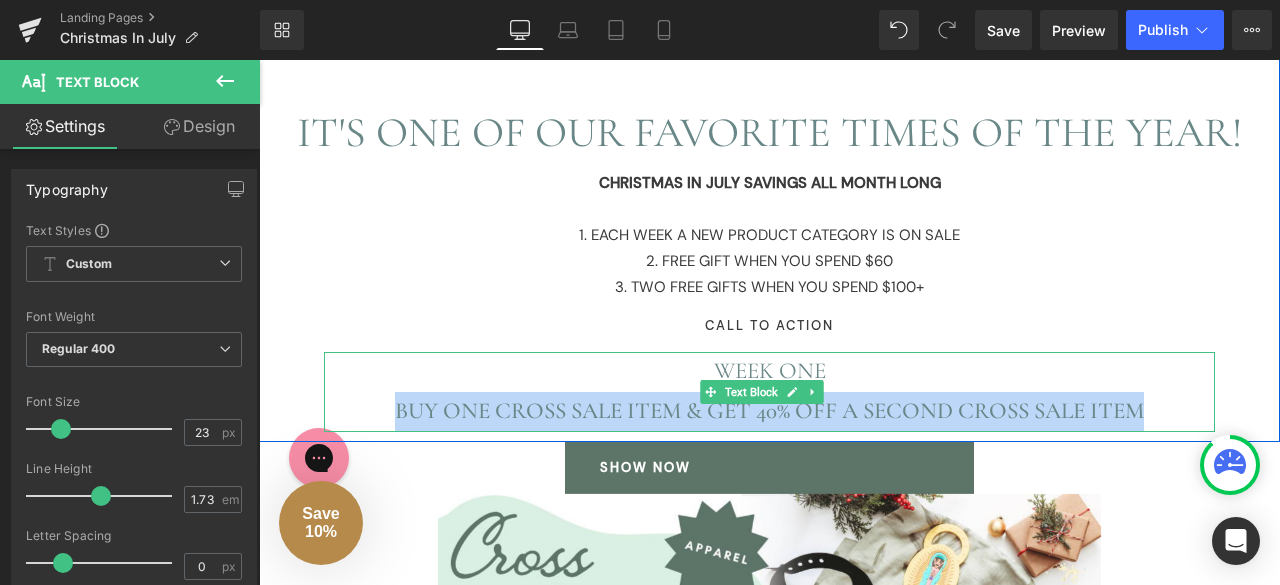 drag, startPoint x: 1166, startPoint y: 401, endPoint x: 380, endPoint y: 411, distance: 786.0636 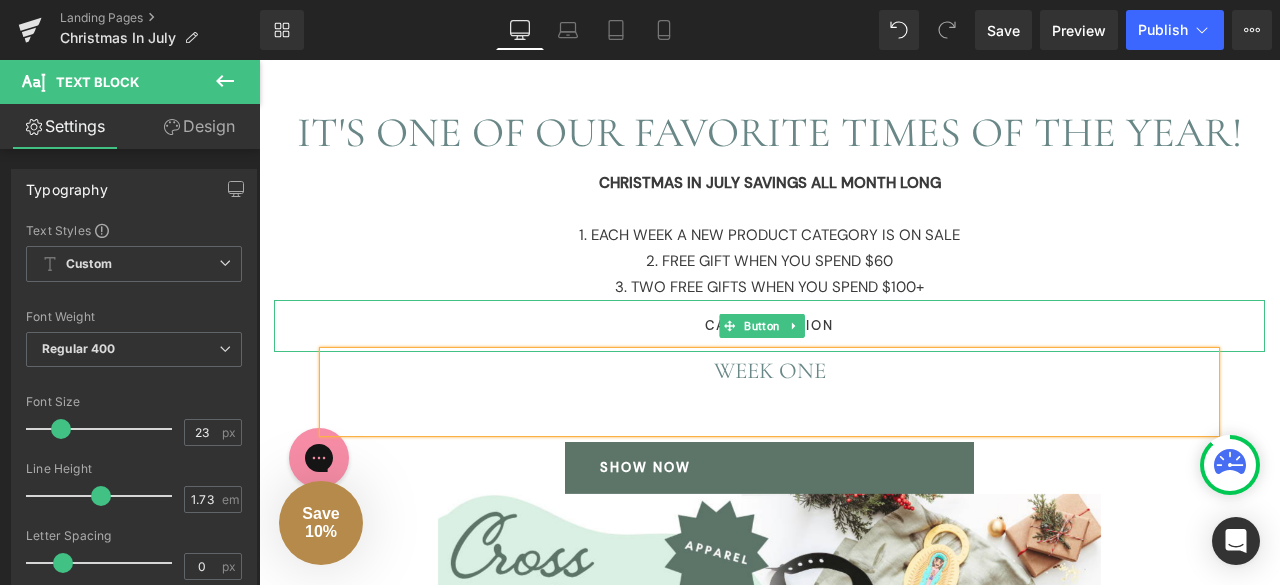 scroll, scrollTop: 486, scrollLeft: 0, axis: vertical 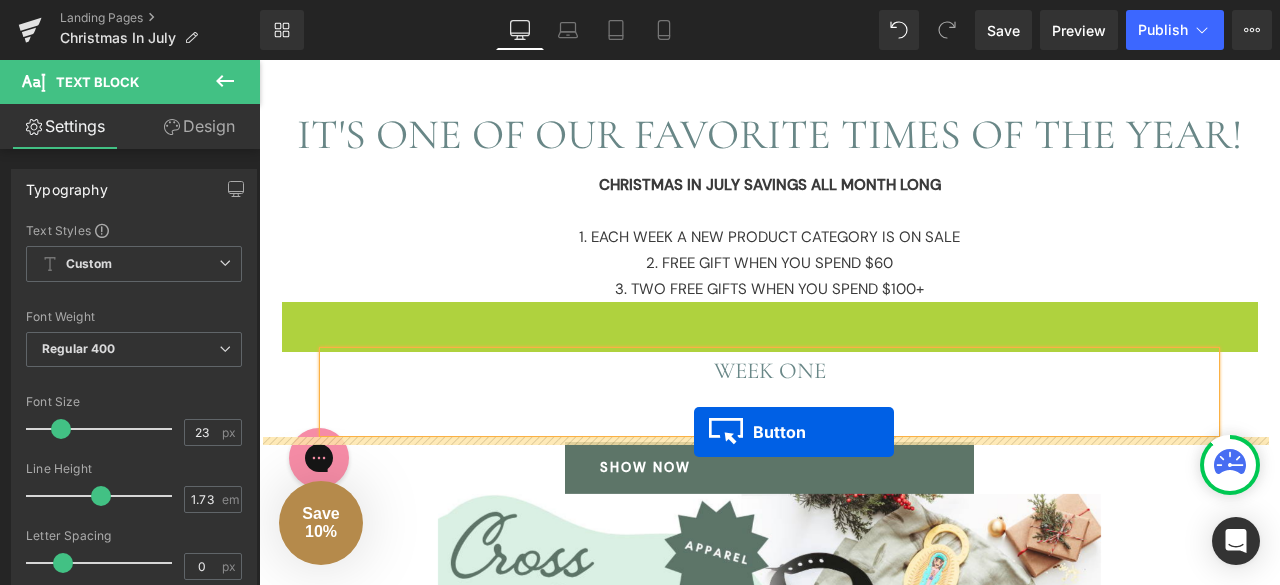 drag, startPoint x: 730, startPoint y: 323, endPoint x: 694, endPoint y: 432, distance: 114.791115 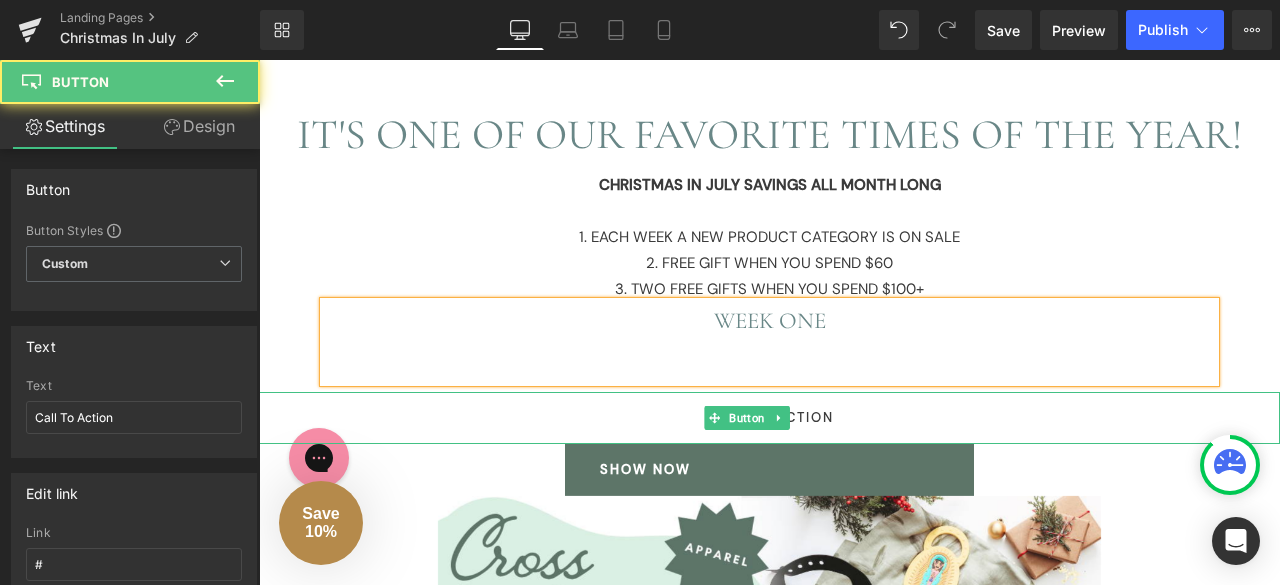 scroll, scrollTop: 436, scrollLeft: 0, axis: vertical 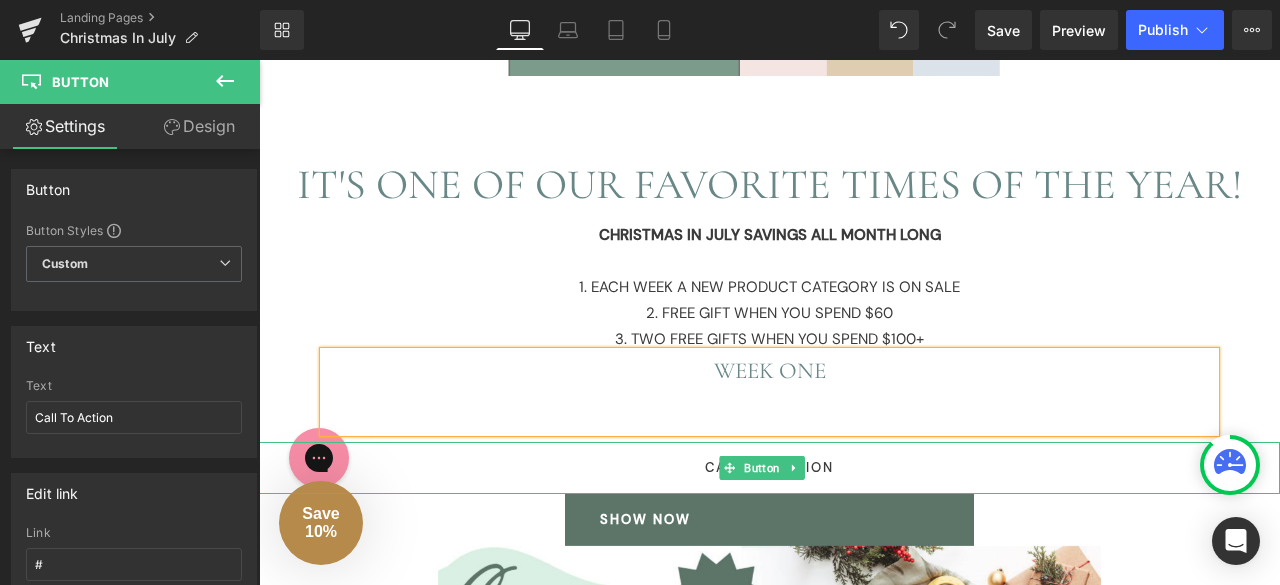 click on "Call To Action" at bounding box center (769, 468) 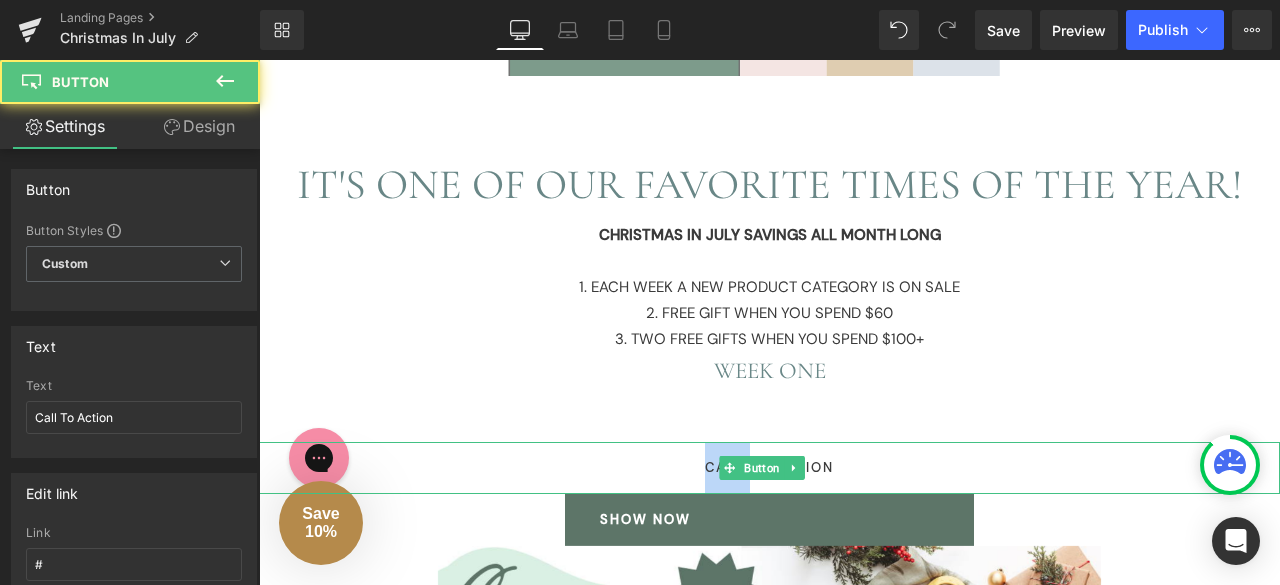click on "Call To Action" at bounding box center (769, 468) 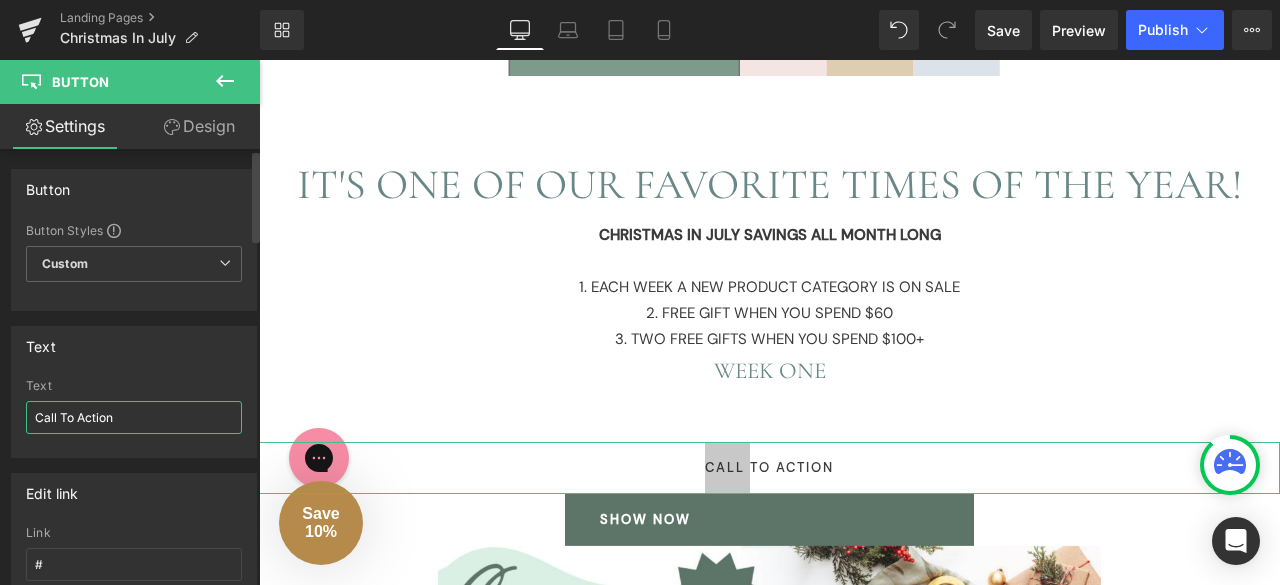 click on "Call To Action" at bounding box center [134, 417] 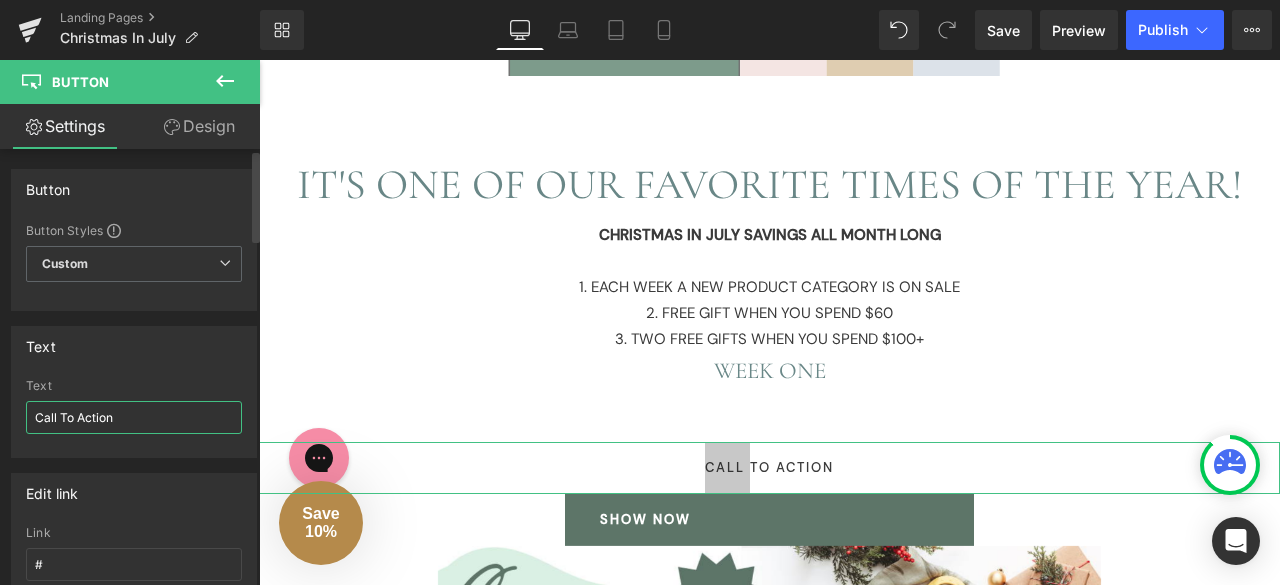 click on "Call To Action" at bounding box center [134, 417] 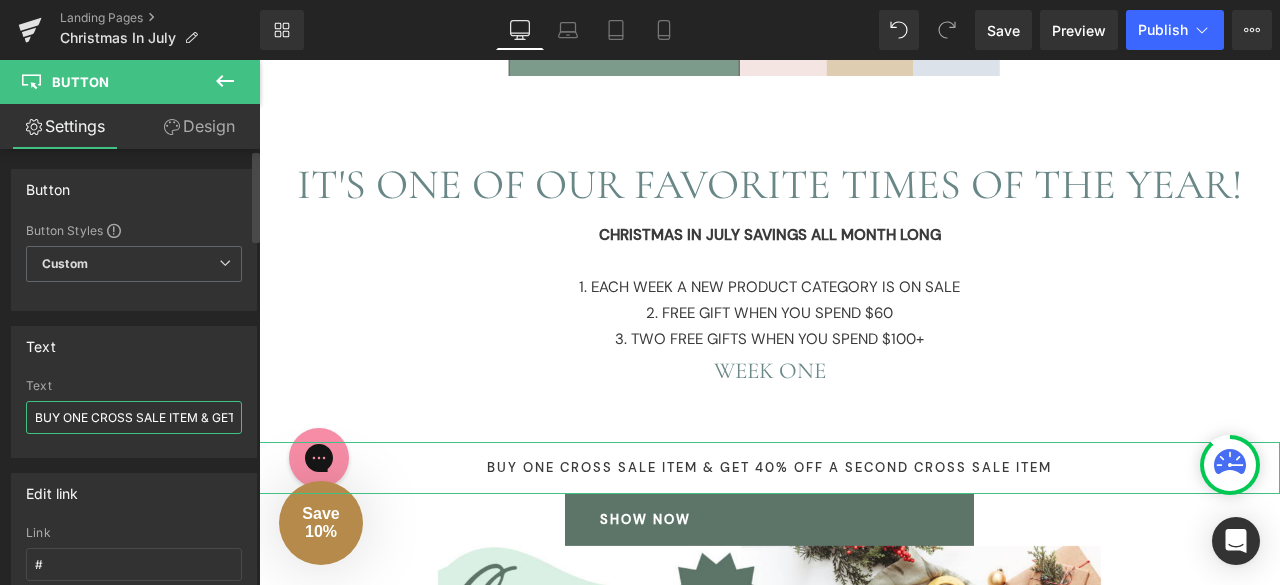 scroll, scrollTop: 0, scrollLeft: 244, axis: horizontal 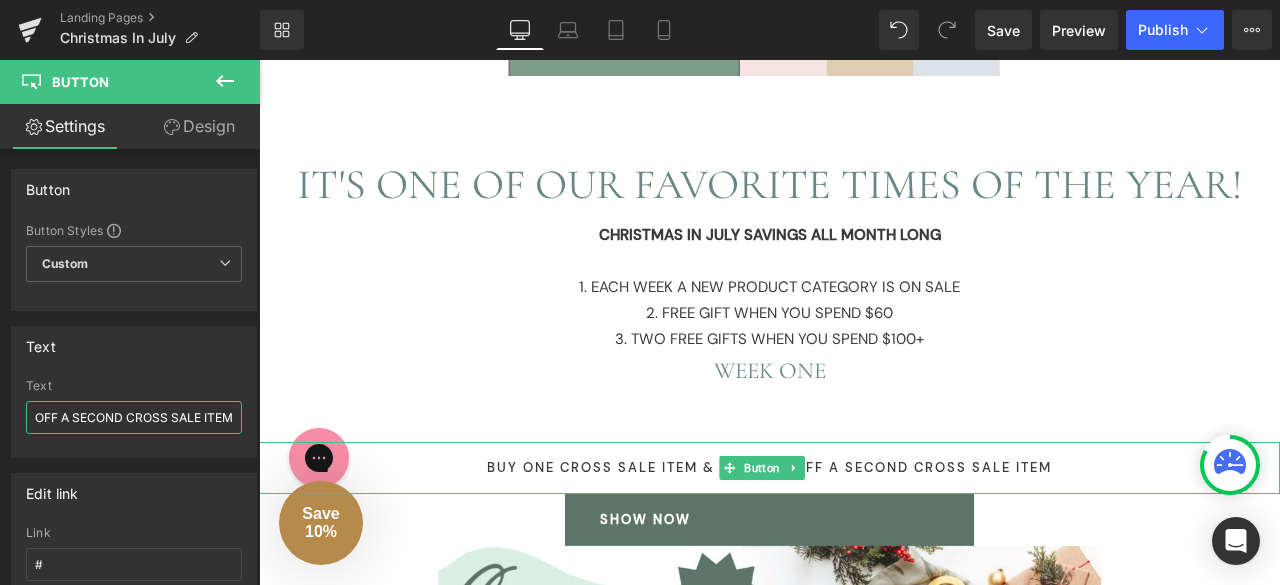 type on "BUY ONE CROSS SALE ITEM & GET 40% OFF A SECOND CROSS SALE ITEM" 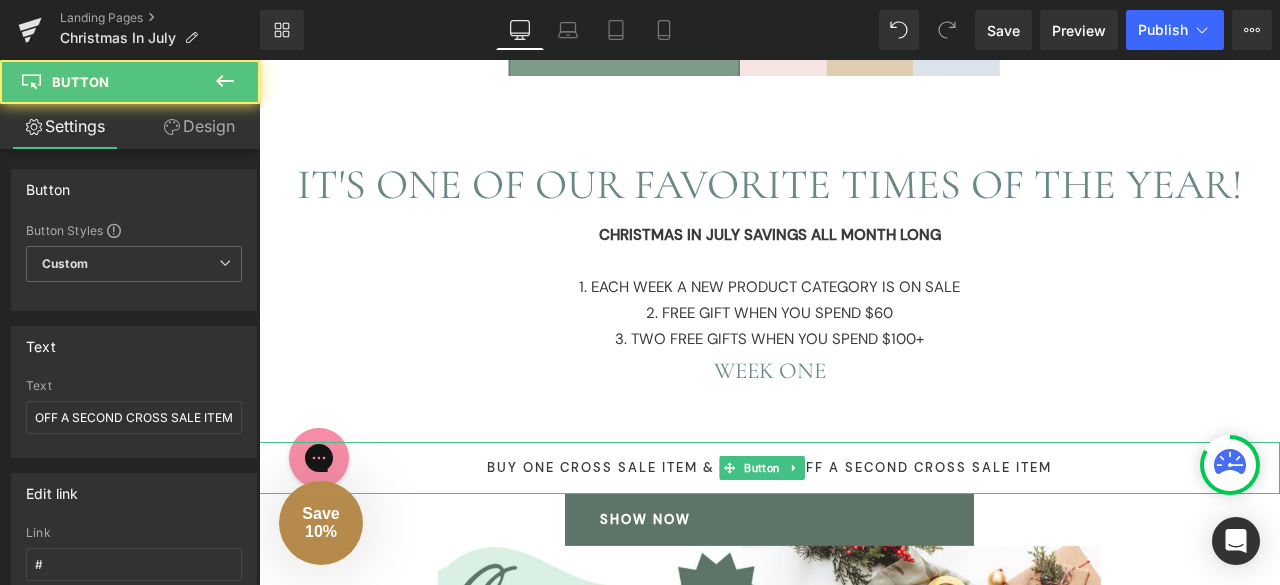 click on "BUY ONE CROSS SALE ITEM & GET 40% OFF A SECOND CROSS SALE ITEM" at bounding box center [769, 468] 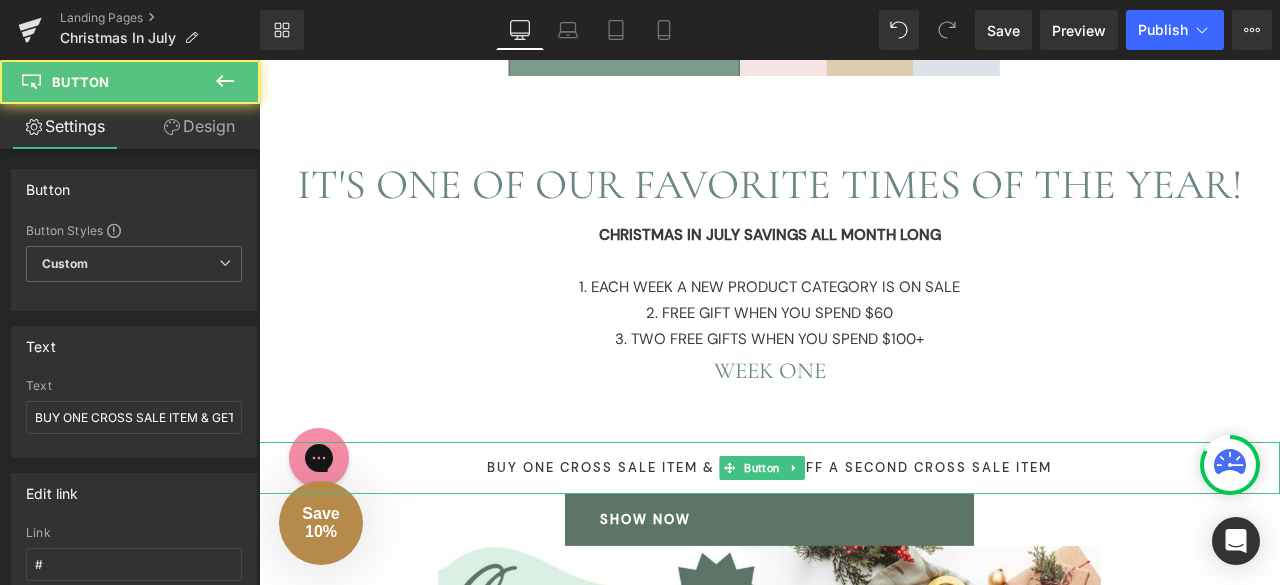 click on "BUY ONE CROSS SALE ITEM & GET 40% OFF A SECOND CROSS SALE ITEM" at bounding box center (769, 468) 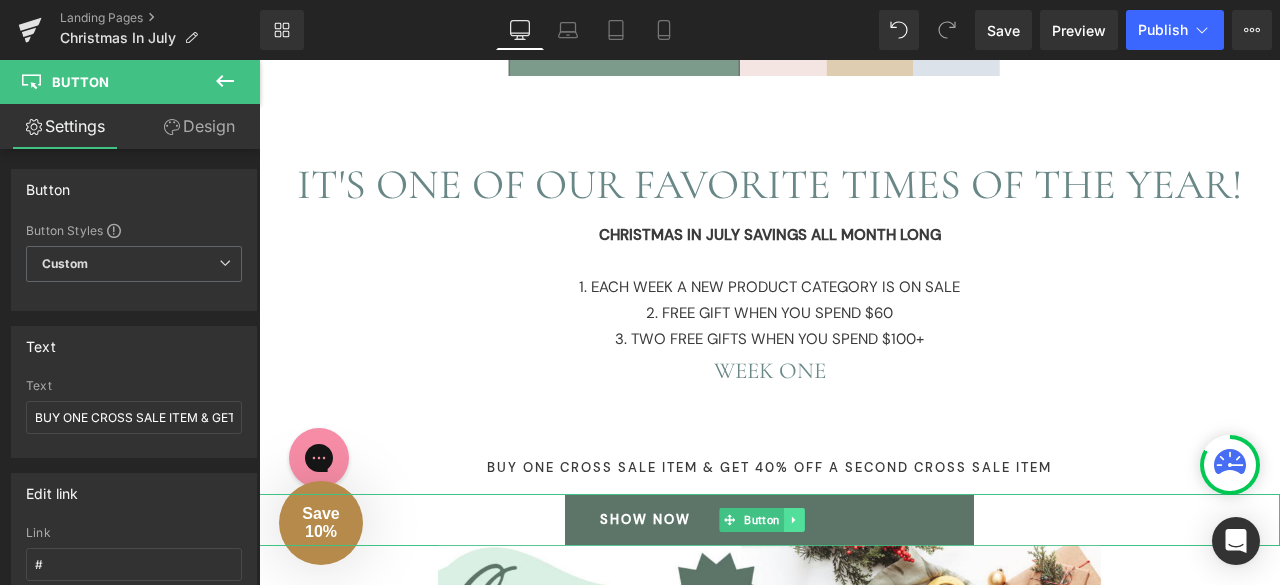 click 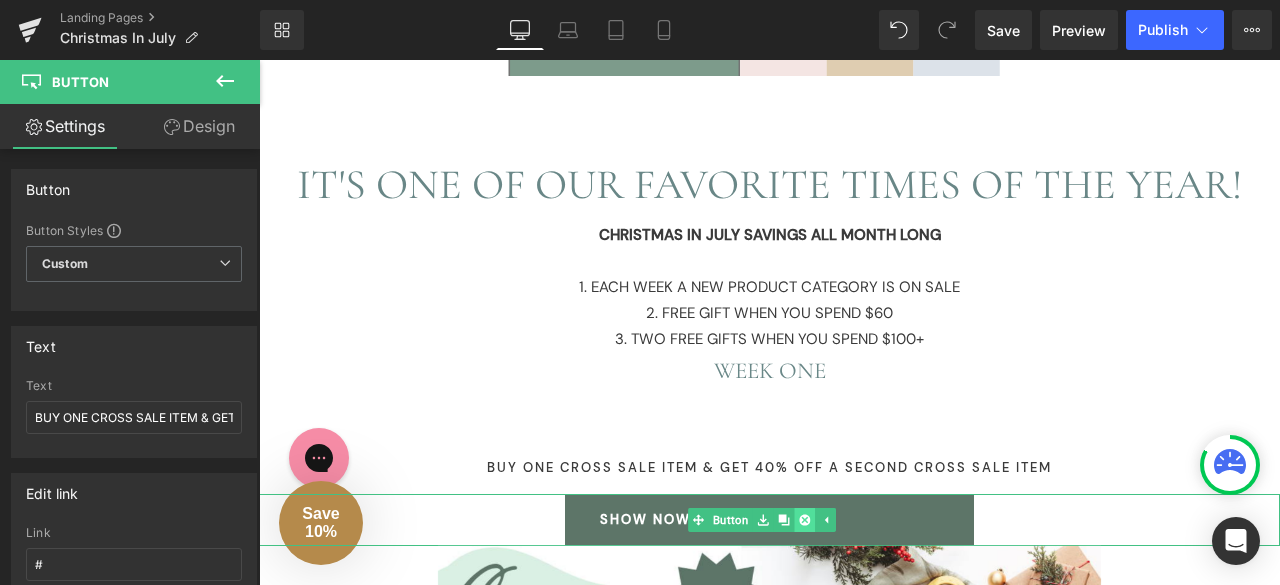 click 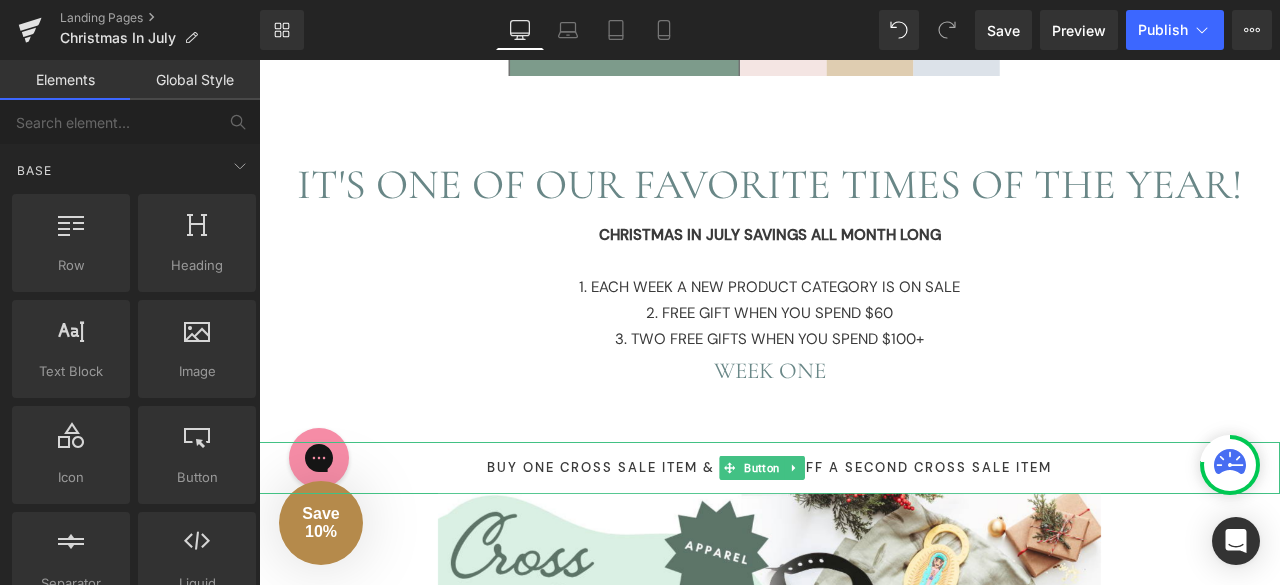 click on "BUY ONE CROSS SALE ITEM & GET 40% OFF A SECOND CROSS SALE ITEM" at bounding box center (769, 468) 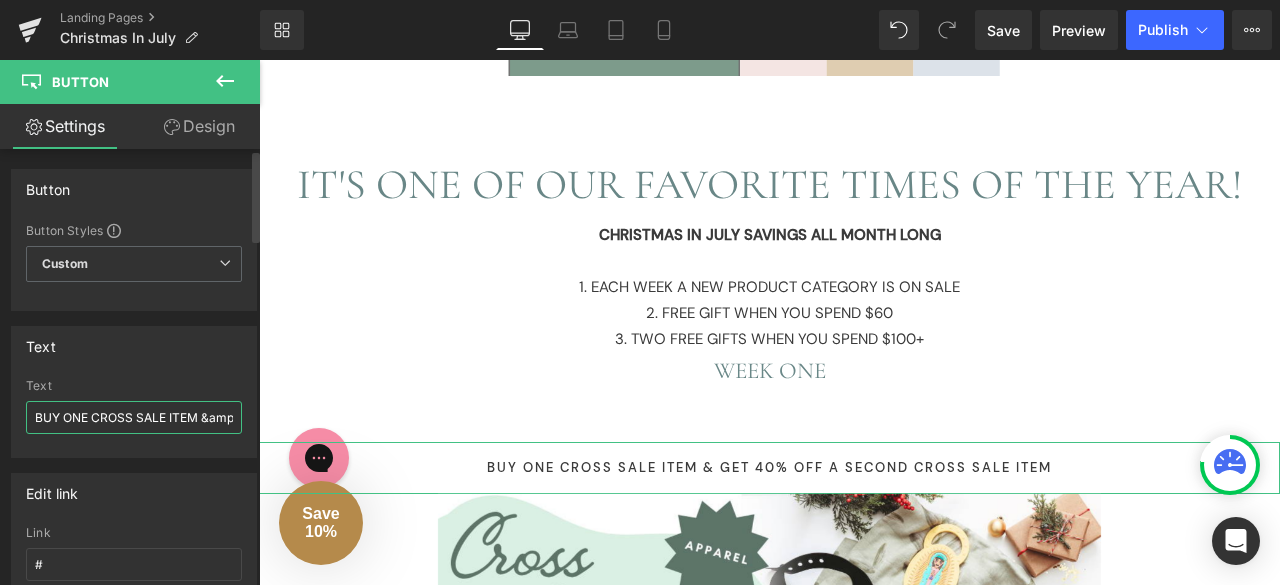 click on "BUY ONE CROSS SALE ITEM &amp; GET 40% OFF A SECOND CROSS SALE ITEM" at bounding box center (134, 417) 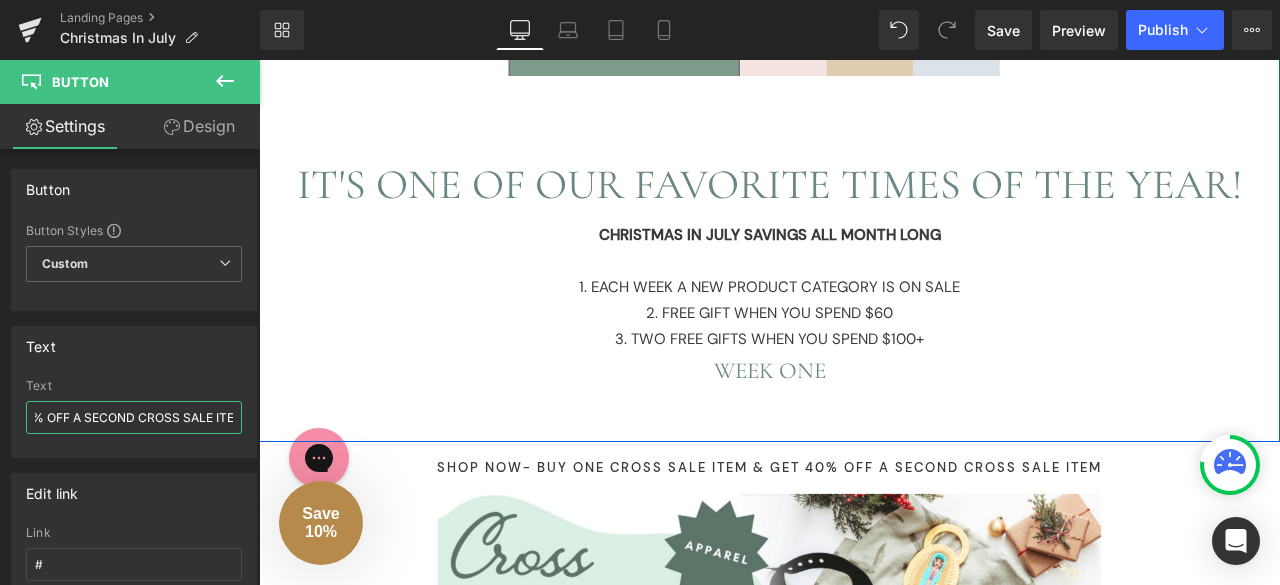 scroll, scrollTop: 0, scrollLeft: 348, axis: horizontal 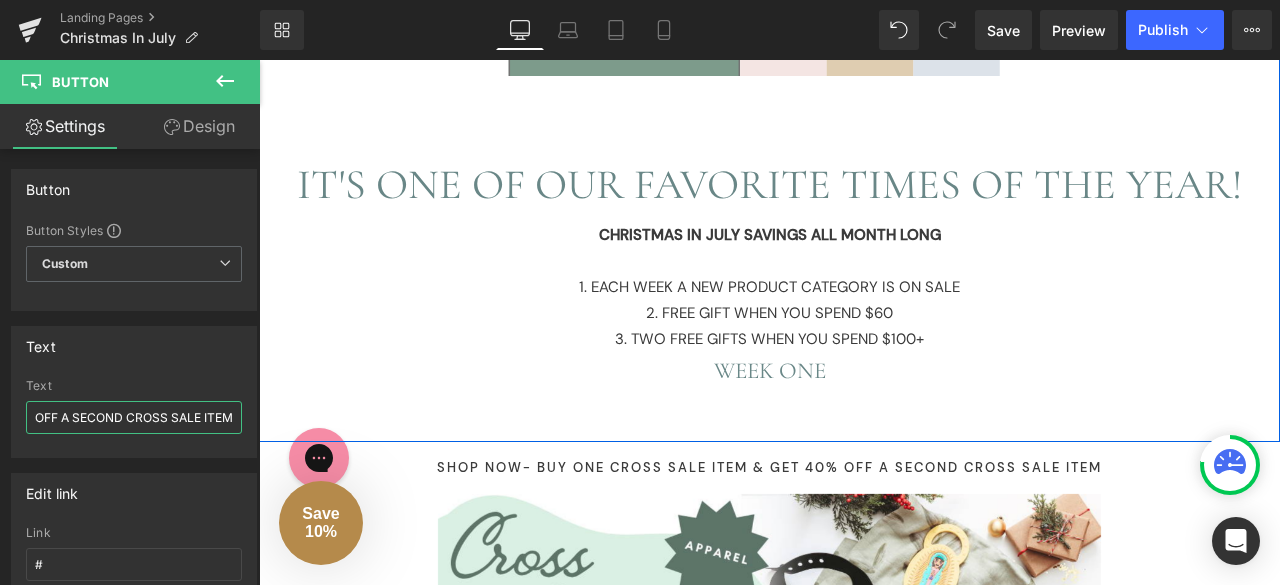 drag, startPoint x: 363, startPoint y: 469, endPoint x: 286, endPoint y: 415, distance: 94.04786 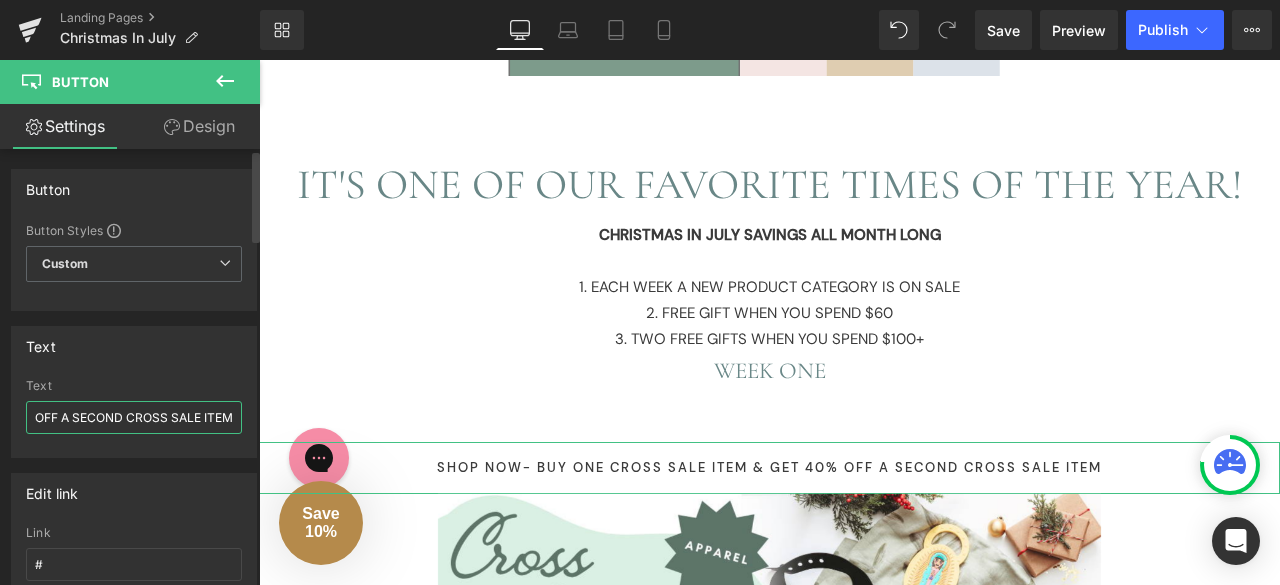 click on "SHOP NOW- BUY ONE CROSS SALE ITEM &amp; GET 40% OFF A SECOND CROSS SALE ITEM" at bounding box center [134, 417] 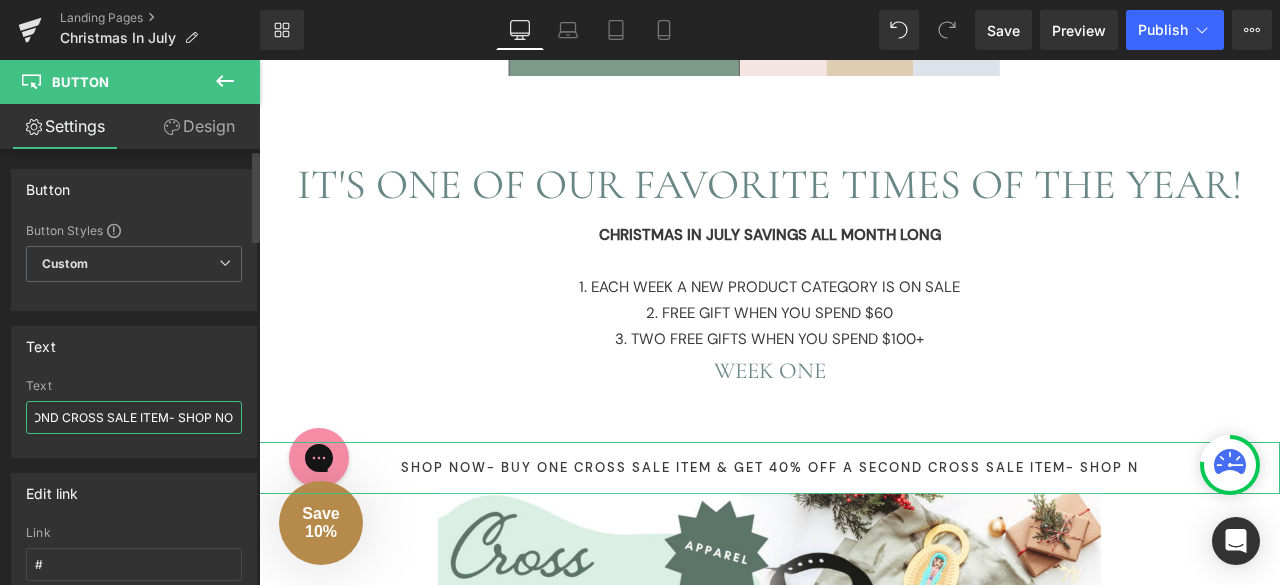 type on "SHOP NOW- BUY ONE CROSS SALE ITEM &amp; GET 40% OFF A SECOND CROSS SALE ITEM- SHOP NOW" 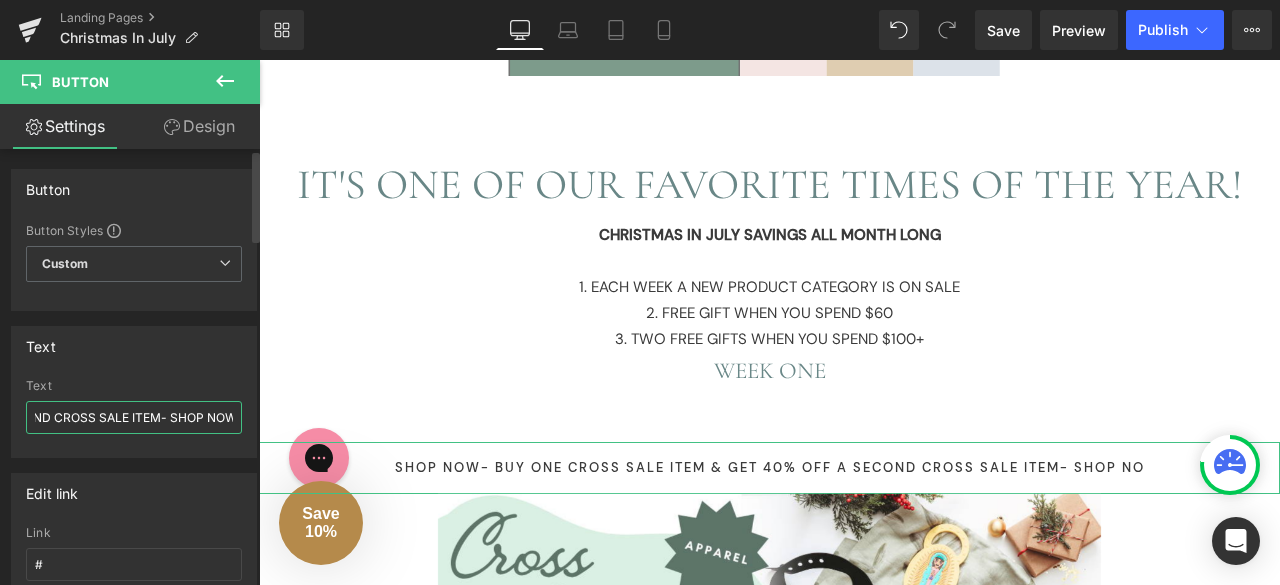 scroll, scrollTop: 0, scrollLeft: 424, axis: horizontal 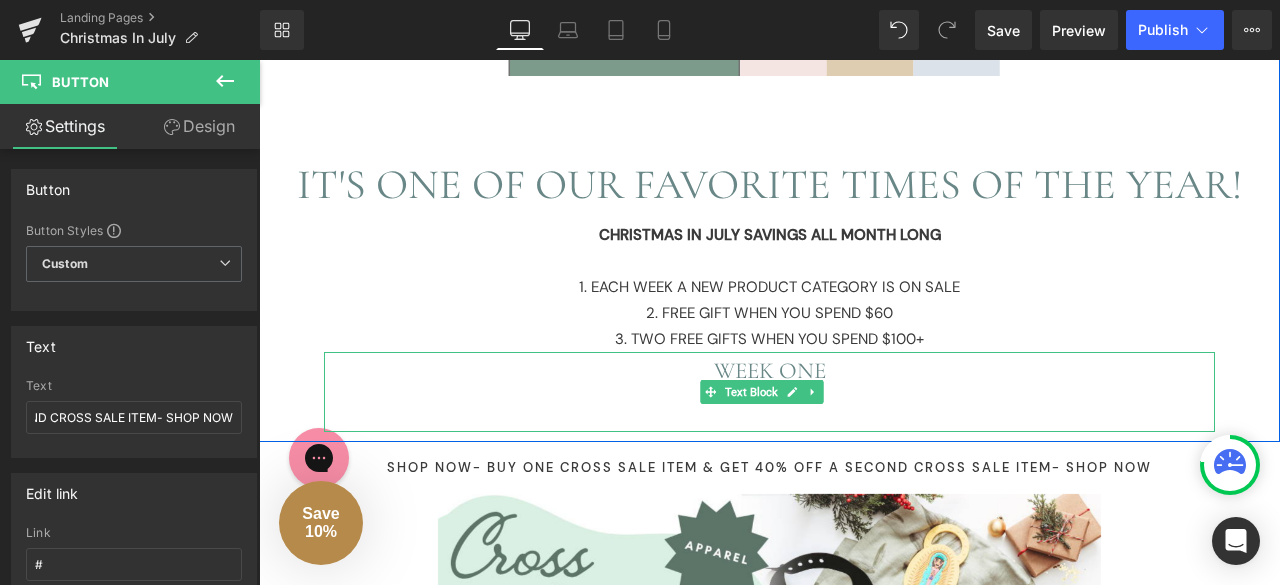 click on "WEEK ONE" at bounding box center (769, 372) 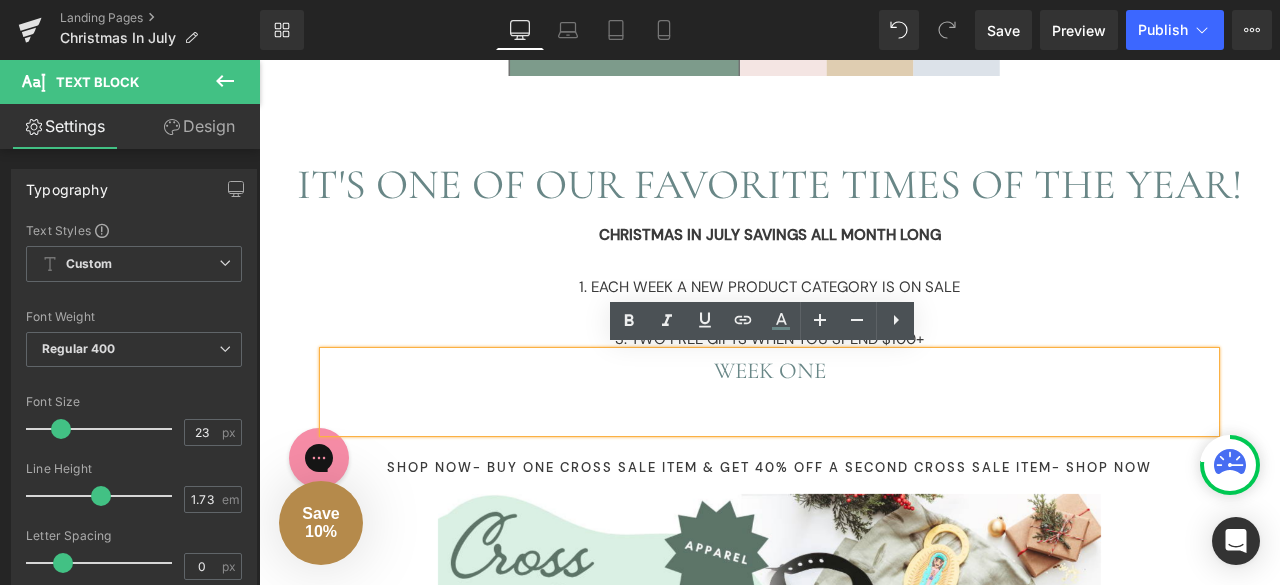 click on "WEEK ONE" at bounding box center (769, 392) 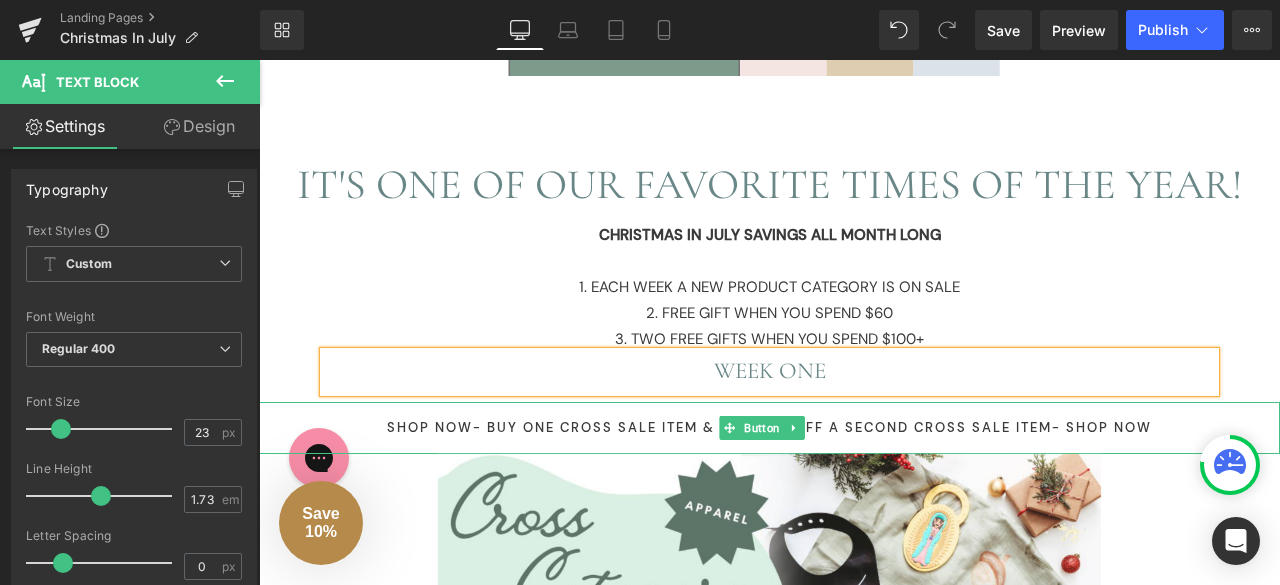 click on "SHOP NOW- BUY ONE CROSS SALE ITEM & GET 40% OFF A SECOND CROSS SALE ITEM- SHOP NOW" at bounding box center (769, 428) 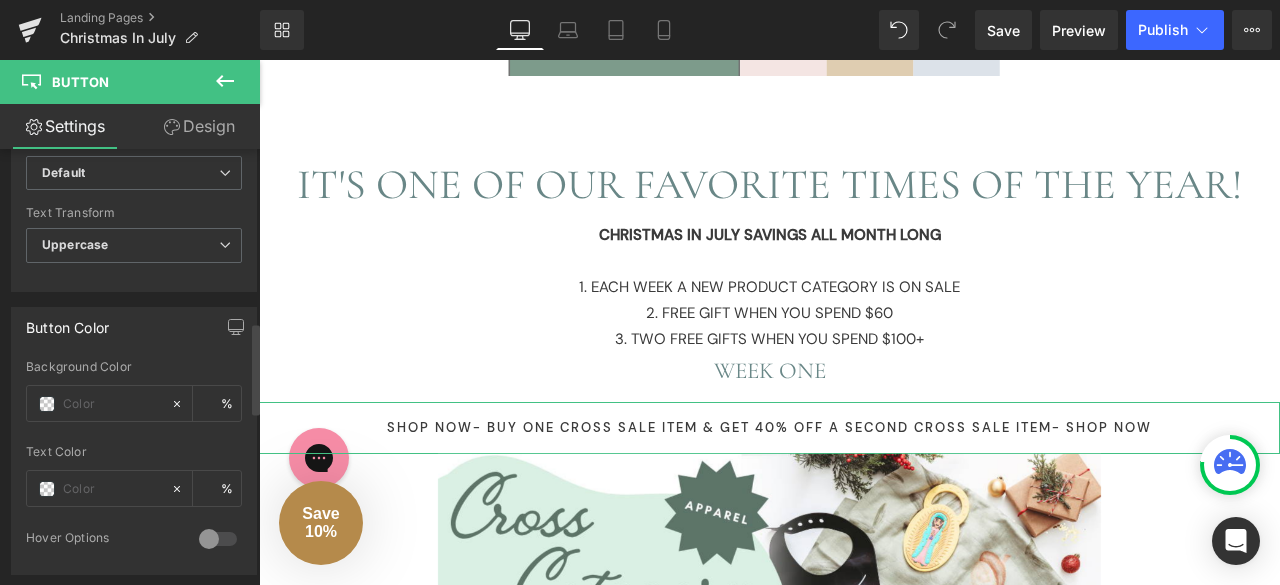 scroll, scrollTop: 824, scrollLeft: 0, axis: vertical 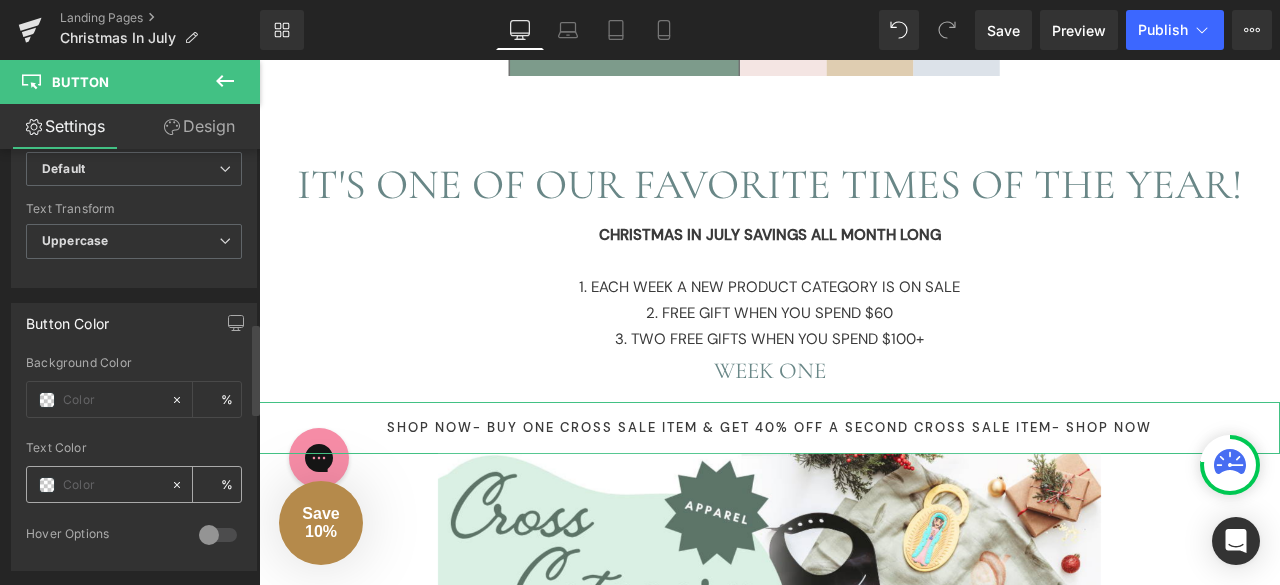 click at bounding box center (112, 485) 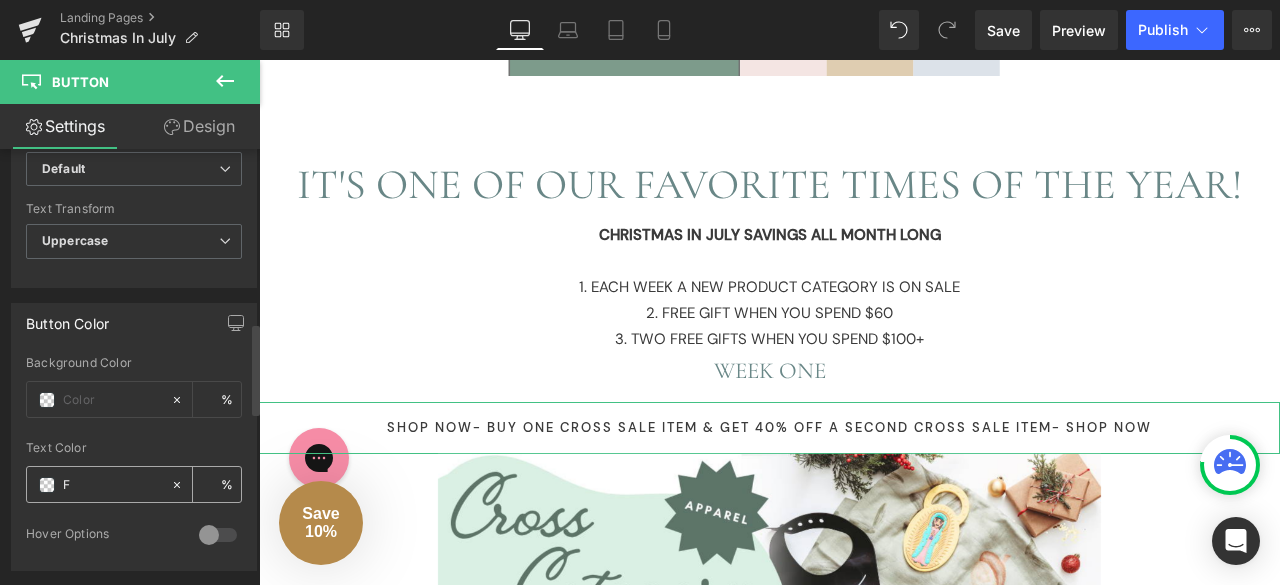 type on "FF" 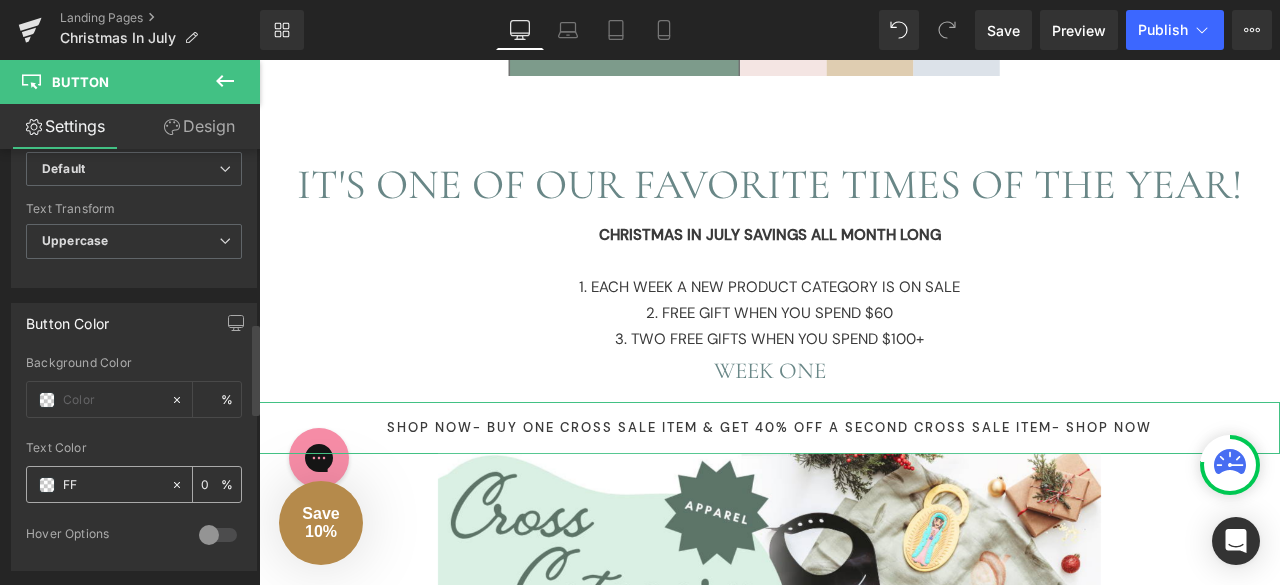 type on "FFF" 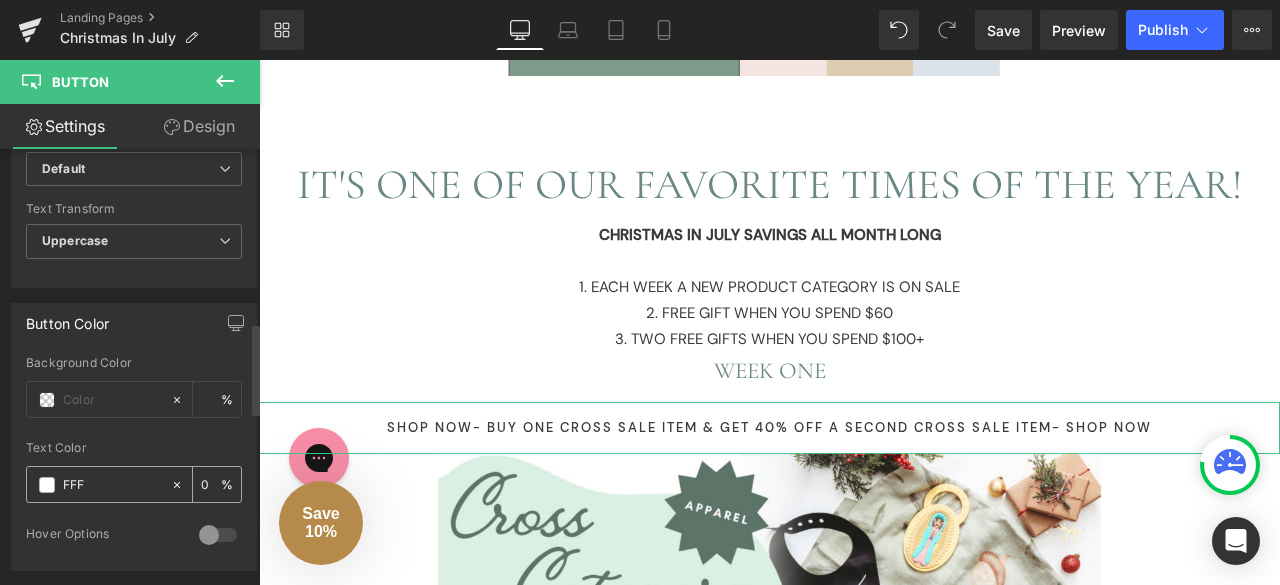 type on "100" 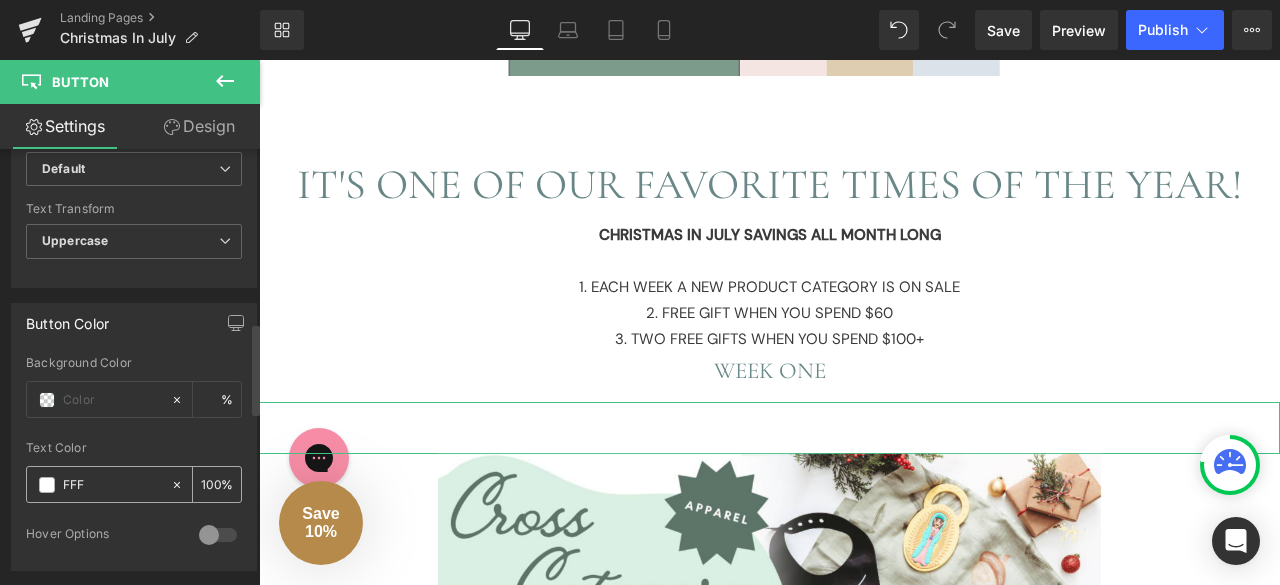 type on "FFFF" 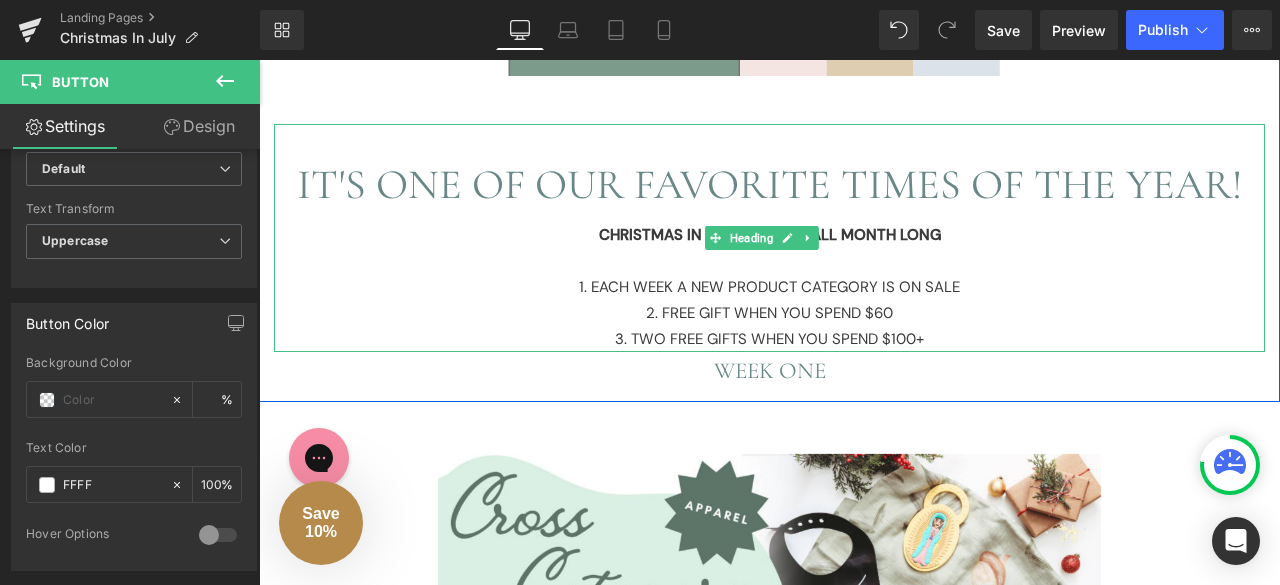 click on "IT'S ONE OF OUR FAVORITE TIMES OF THE YEAR!" at bounding box center (769, 185) 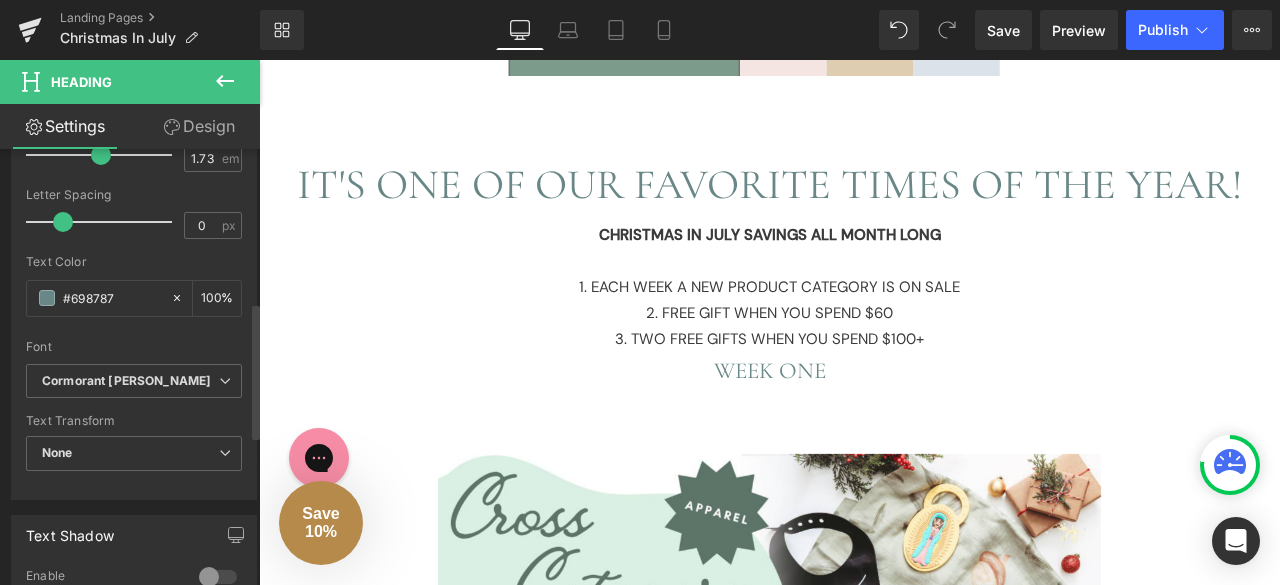 scroll, scrollTop: 497, scrollLeft: 0, axis: vertical 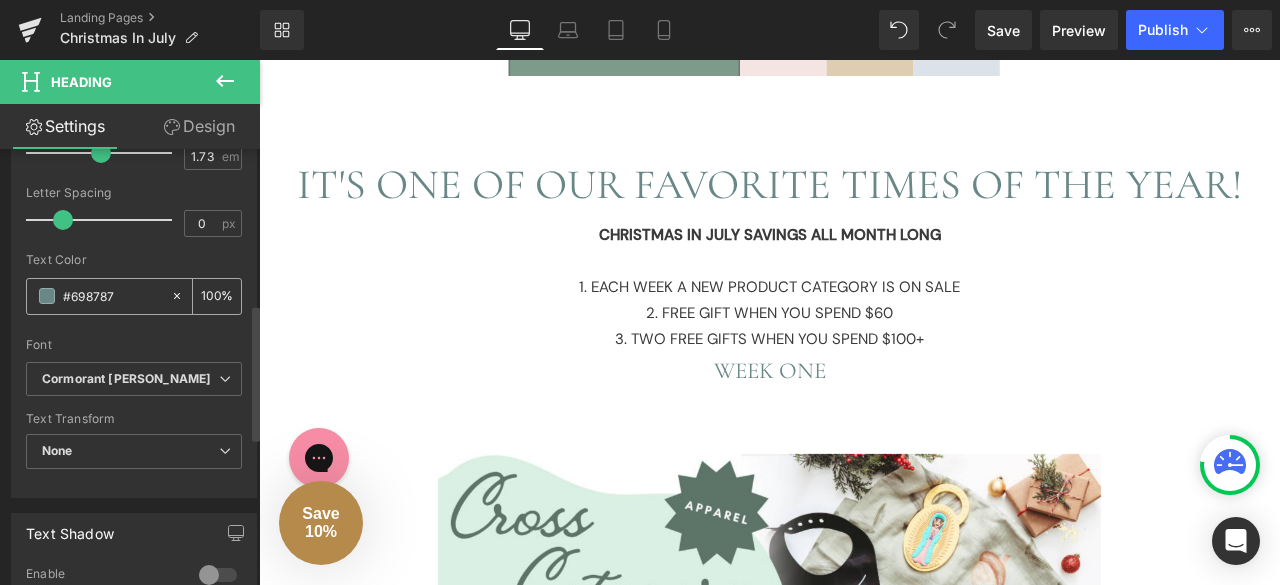 drag, startPoint x: 120, startPoint y: 289, endPoint x: 64, endPoint y: 289, distance: 56 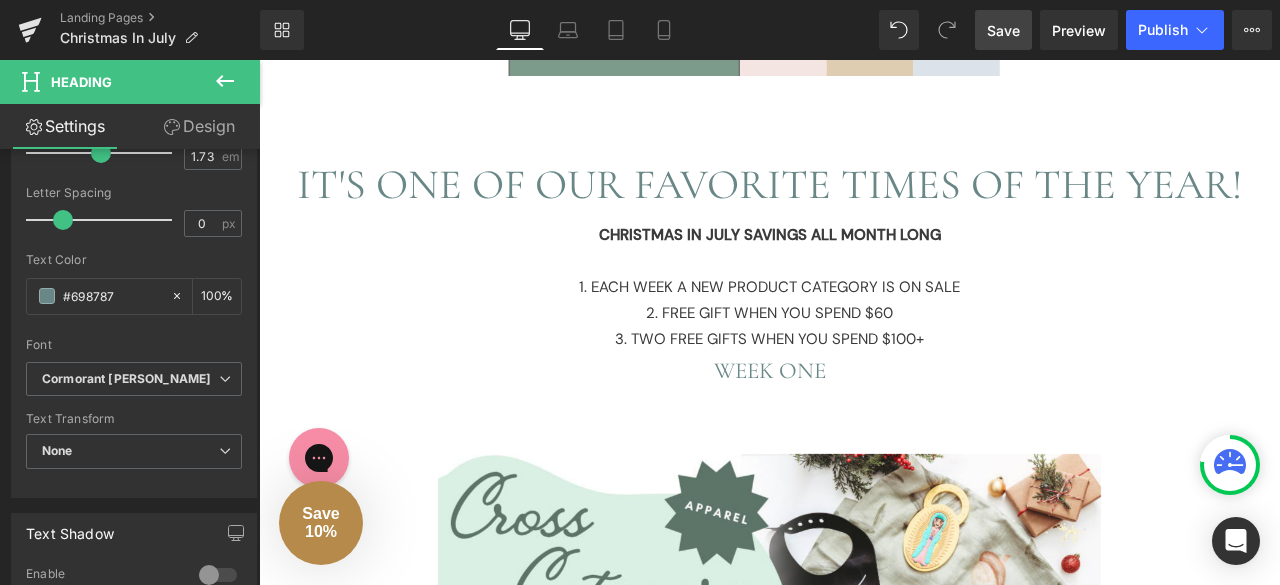 click on "Save" at bounding box center [1003, 30] 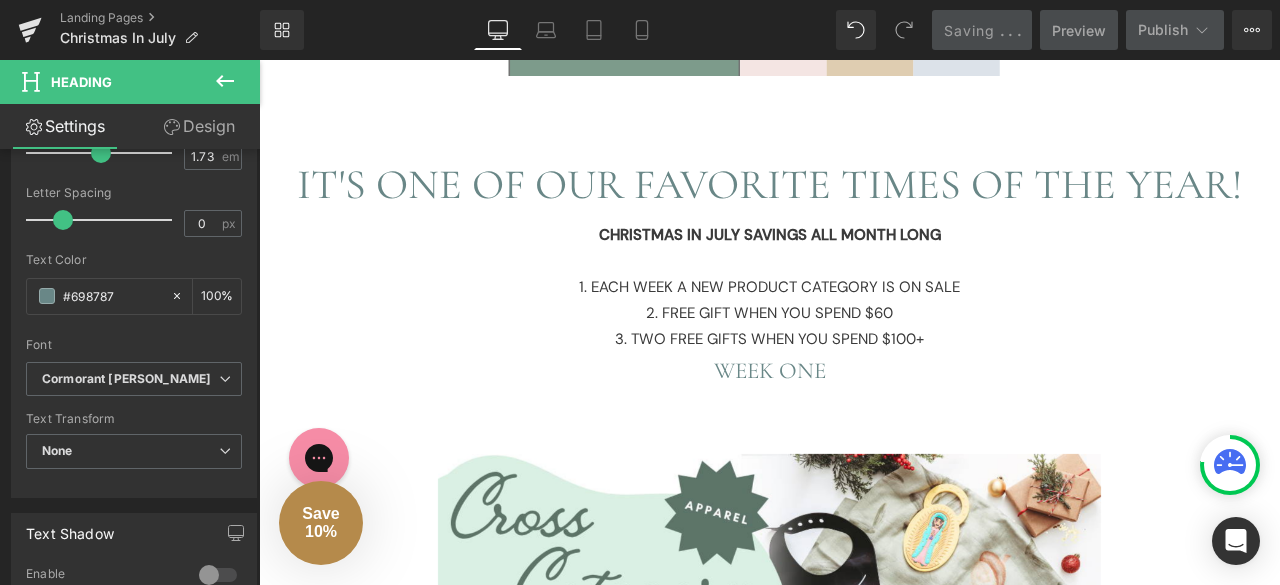 click 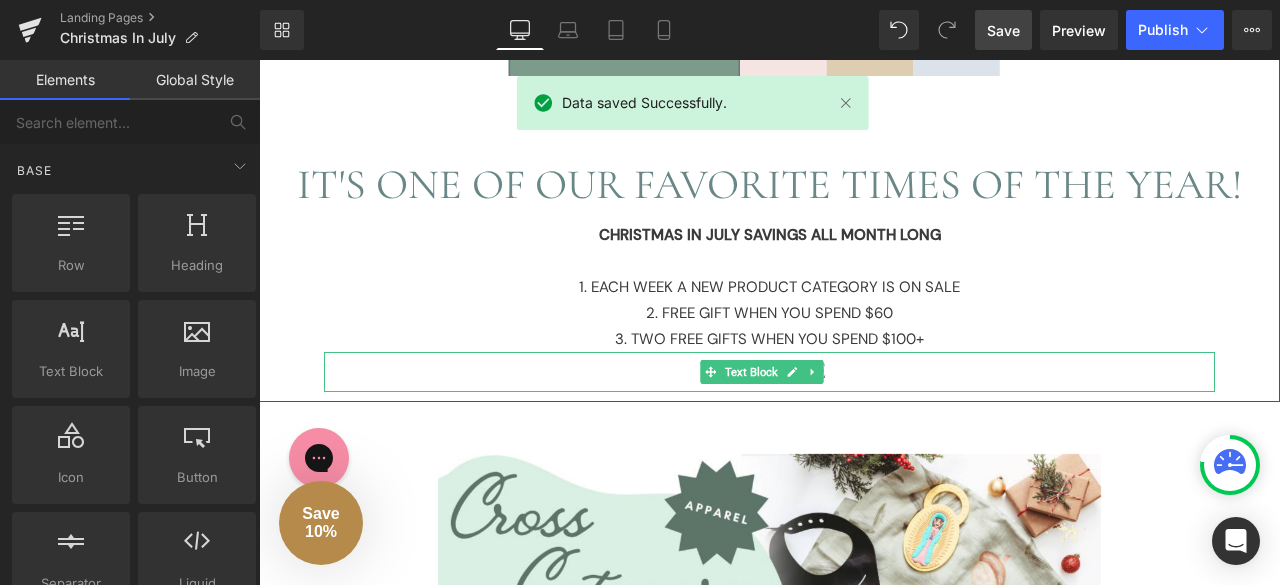 click on "WEEK ONE" at bounding box center [769, 372] 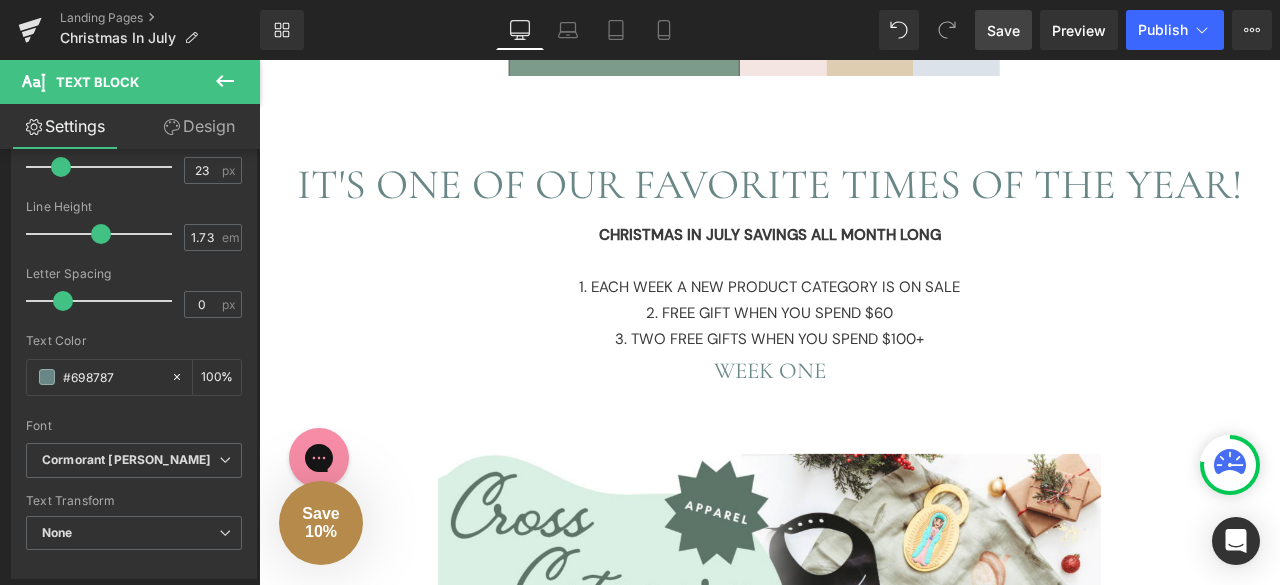 scroll, scrollTop: 262, scrollLeft: 0, axis: vertical 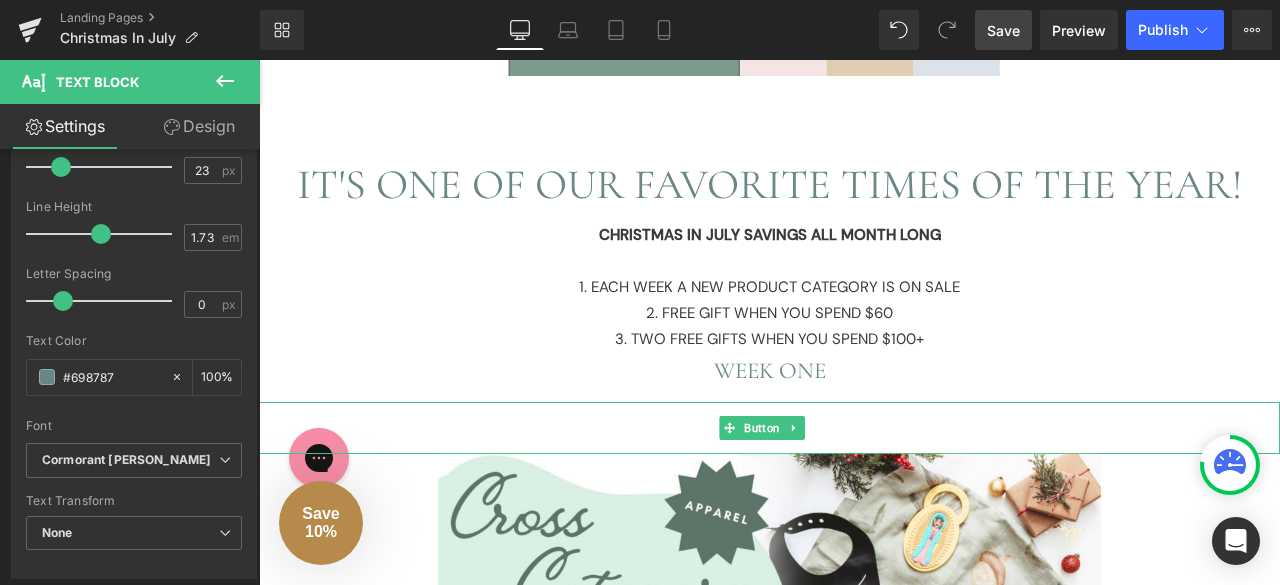 click on "SHOP NOW- BUY ONE CROSS SALE ITEM & GET 40% OFF A SECOND CROSS SALE ITEM- SHOP NOW" at bounding box center [769, 428] 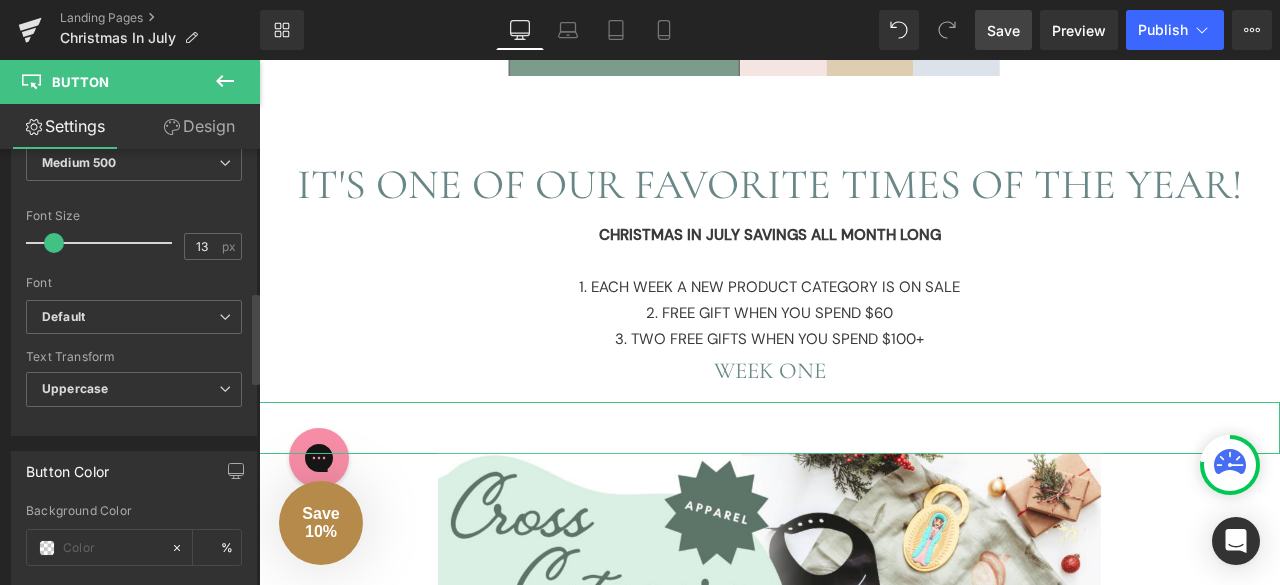 scroll, scrollTop: 844, scrollLeft: 0, axis: vertical 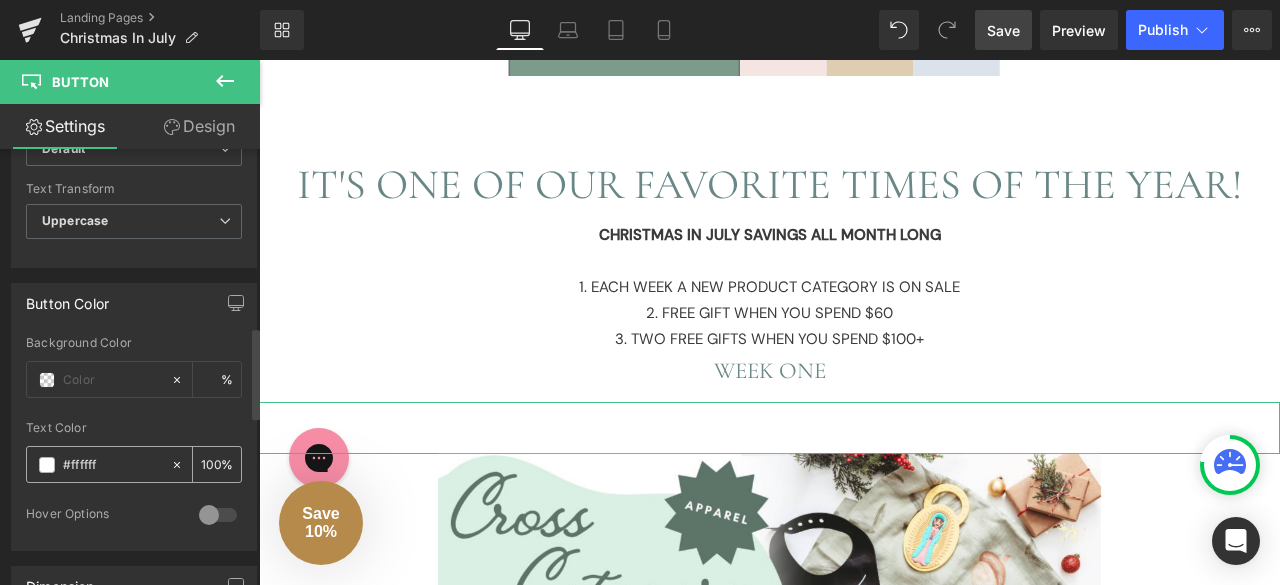 drag, startPoint x: 112, startPoint y: 455, endPoint x: 50, endPoint y: 451, distance: 62.1289 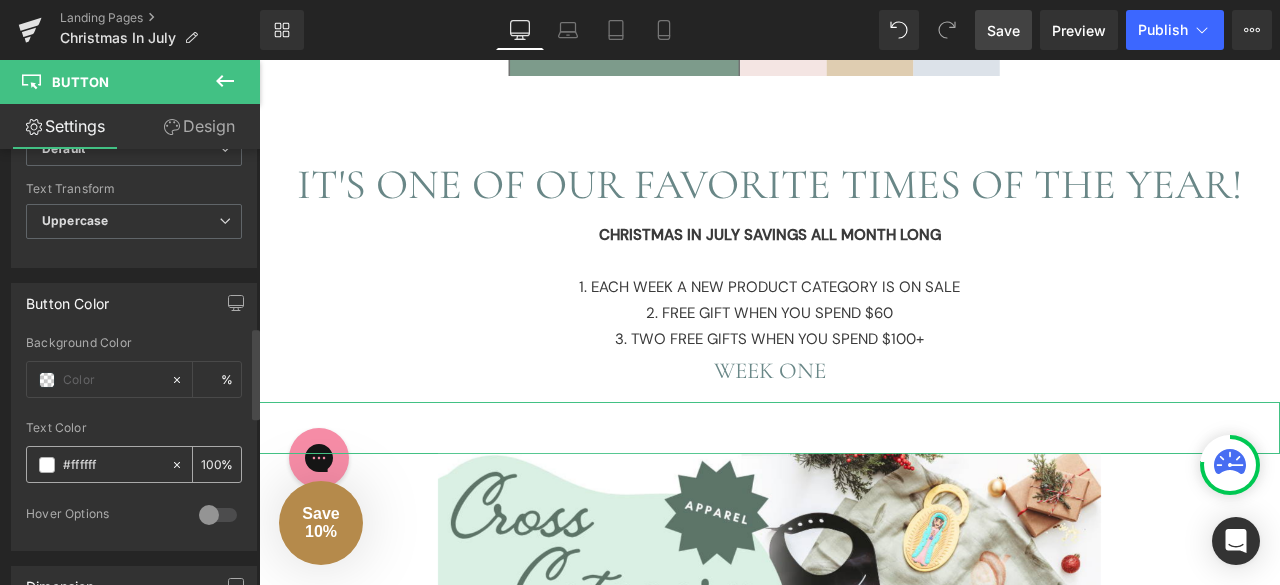 paste on "698787" 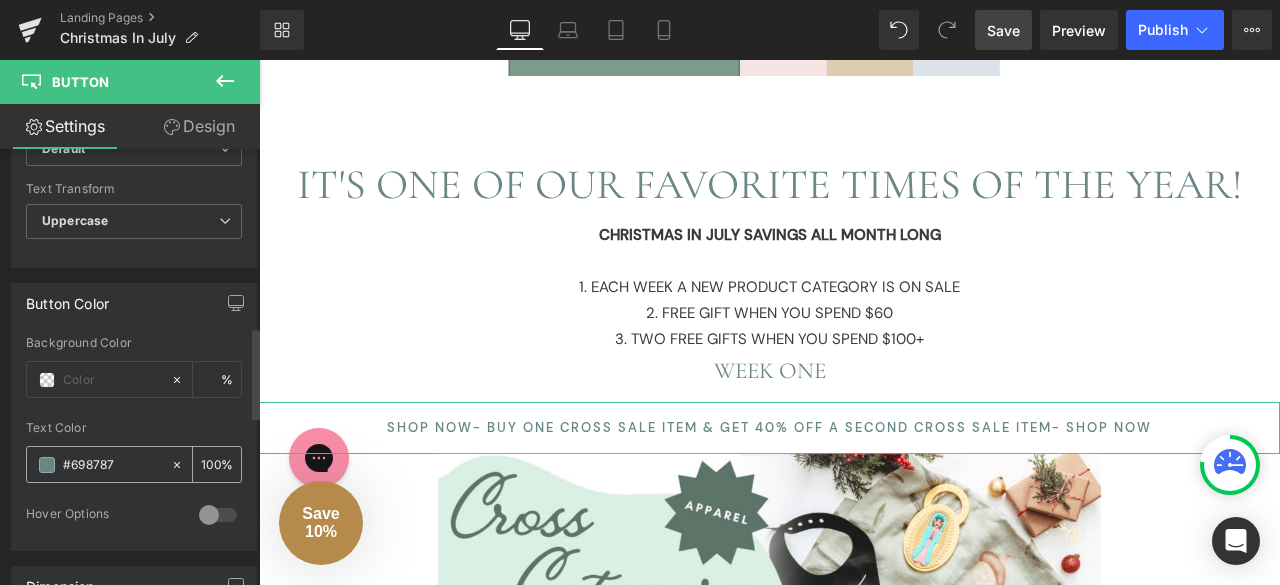 drag, startPoint x: 127, startPoint y: 451, endPoint x: 46, endPoint y: 452, distance: 81.00617 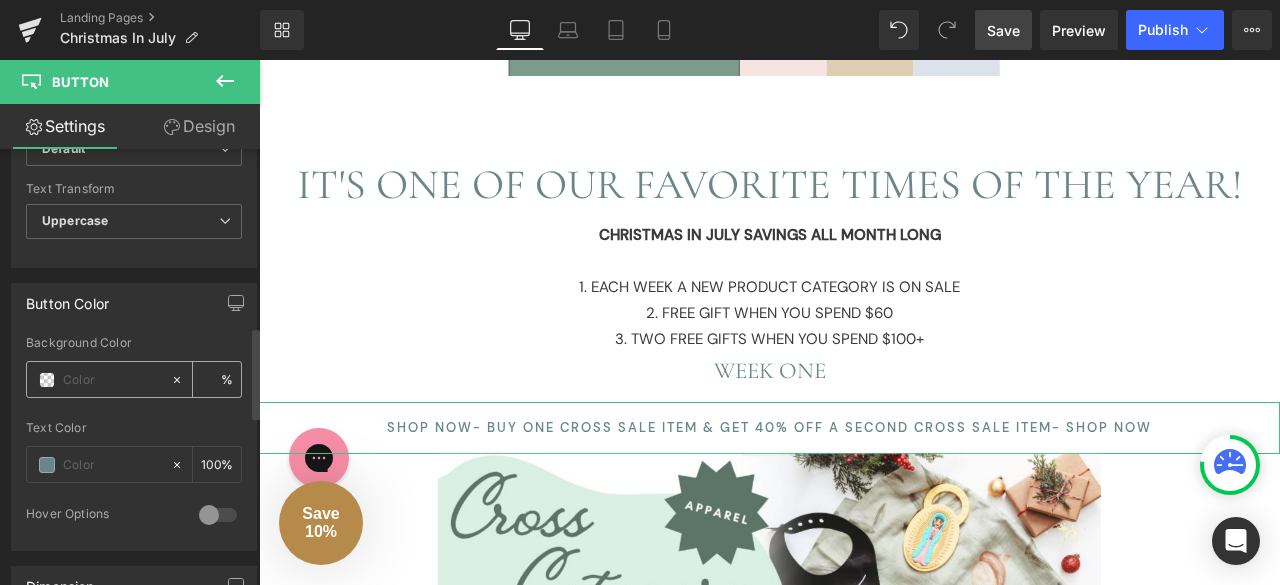 type on "0" 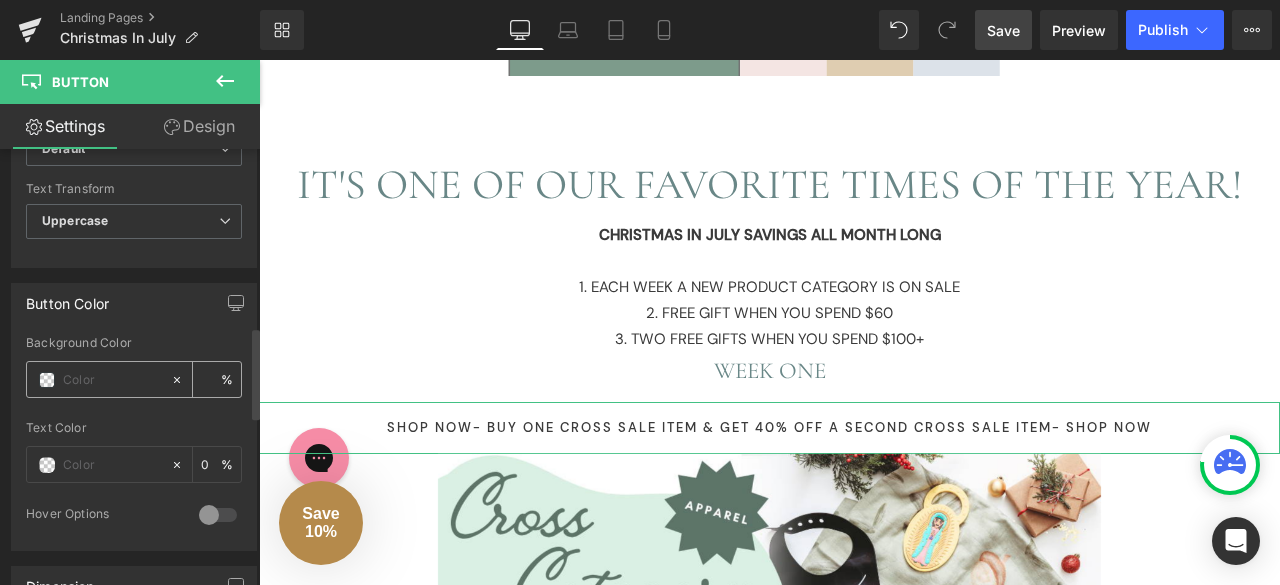 type 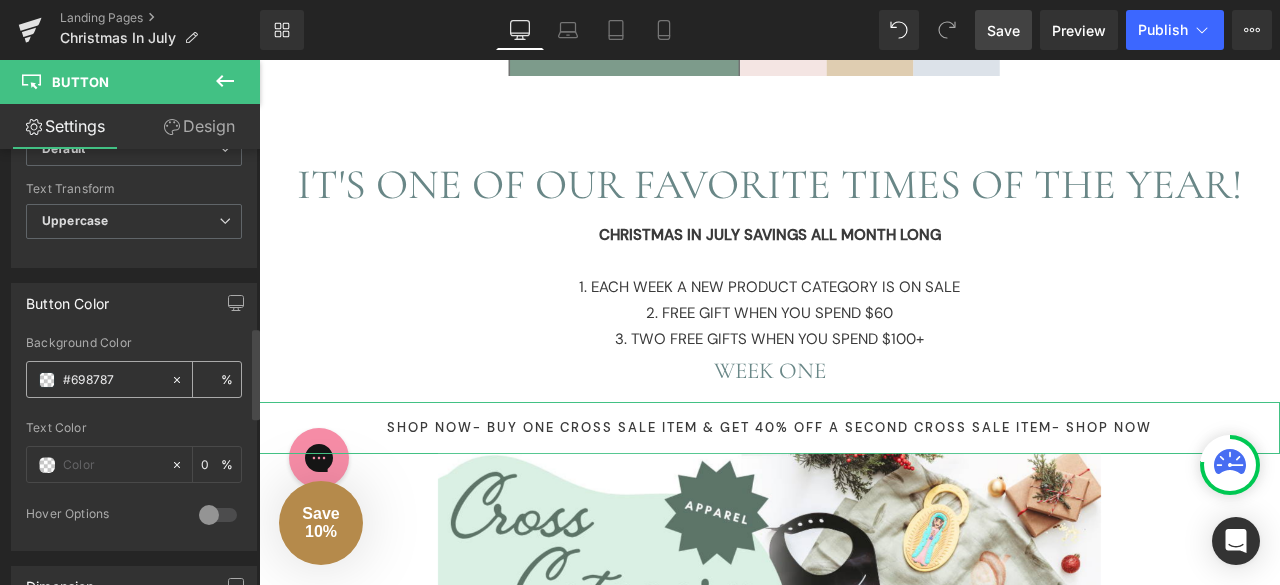 type on "100" 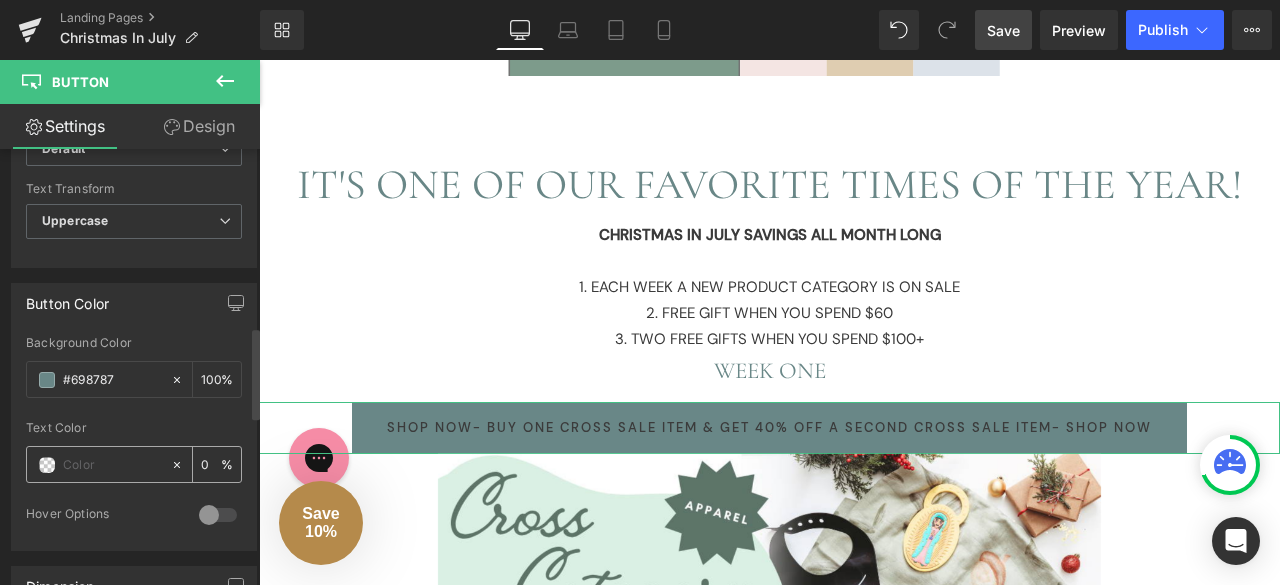 type on "#698787" 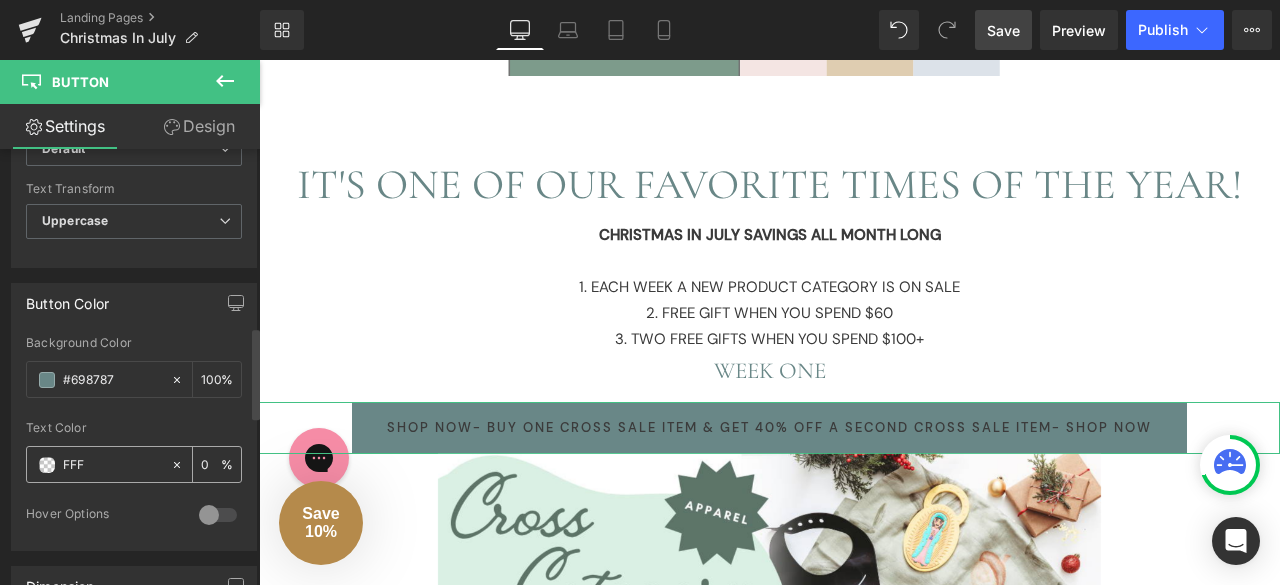 type on "FFFF" 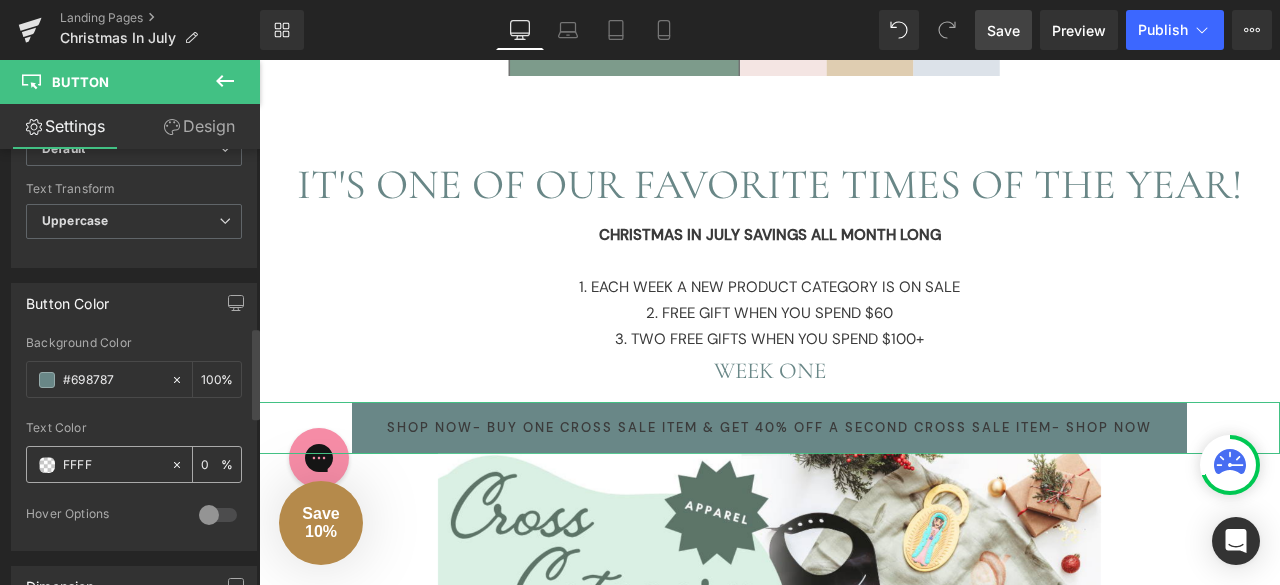 type on "100" 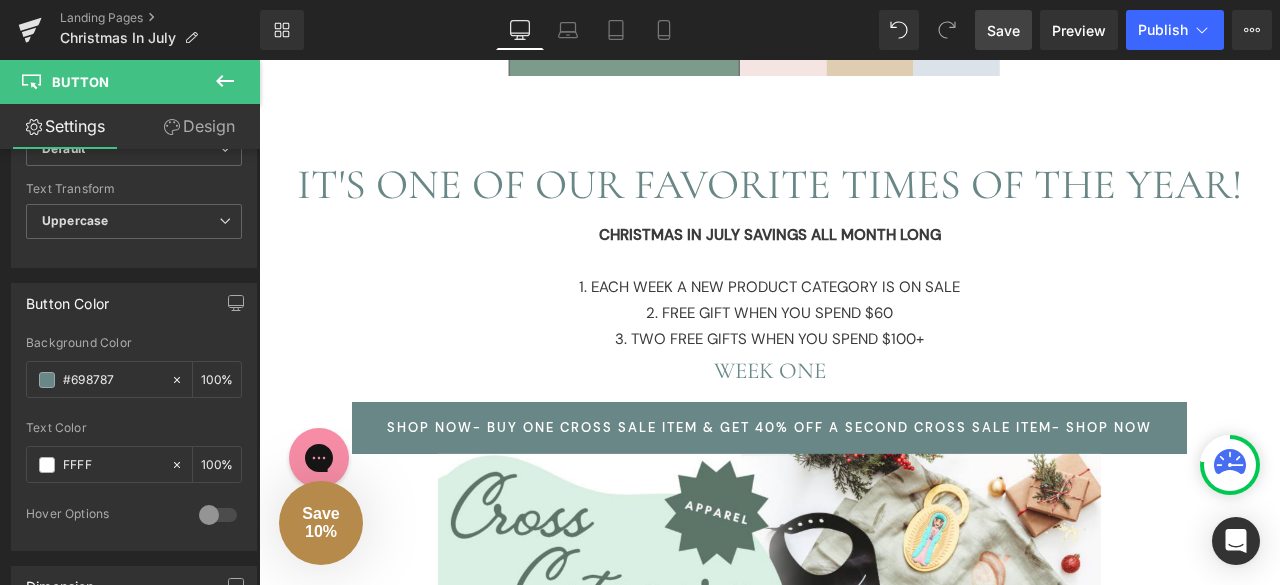 click on "2.  FREE GIFT WHEN YOU SPEND $60" at bounding box center (769, 313) 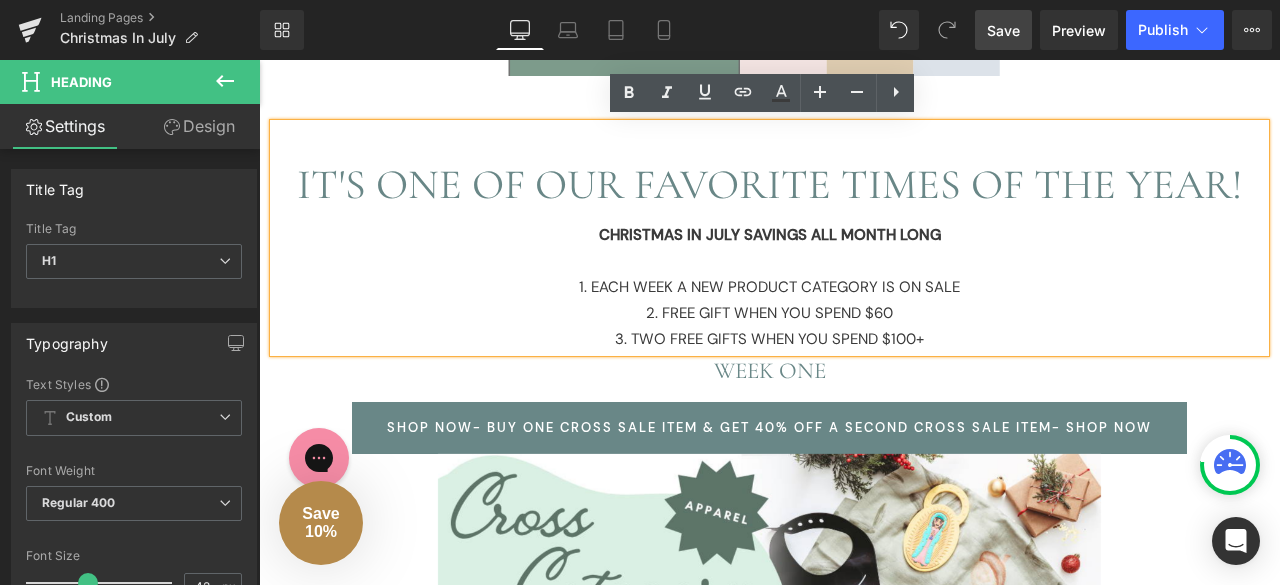 scroll, scrollTop: 628, scrollLeft: 0, axis: vertical 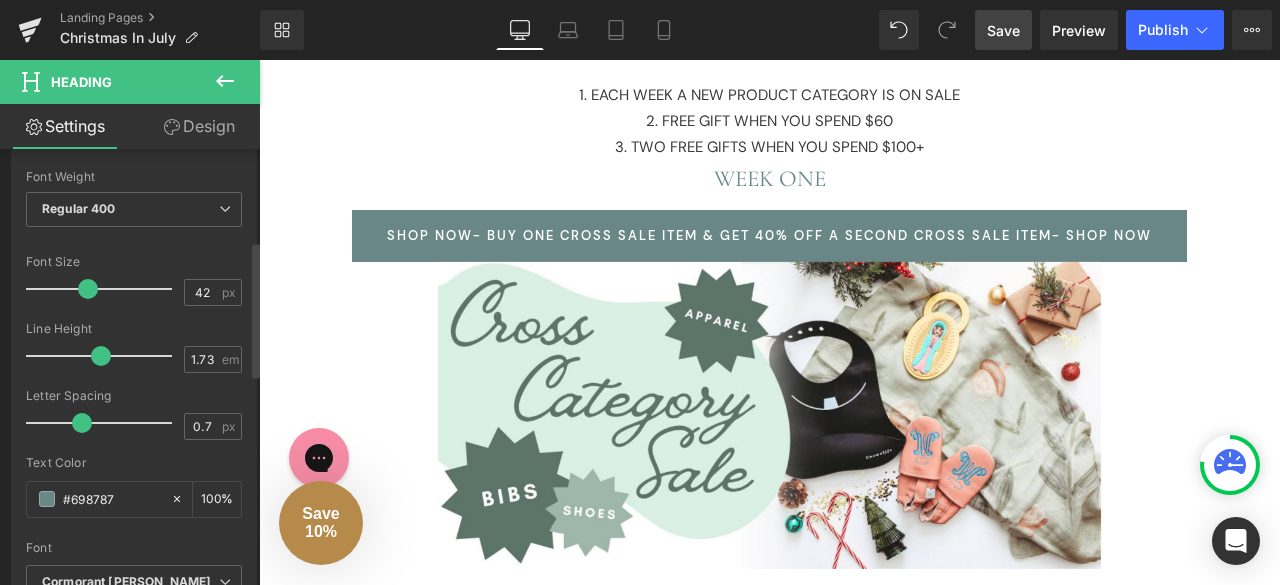 drag, startPoint x: 57, startPoint y: 416, endPoint x: 76, endPoint y: 416, distance: 19 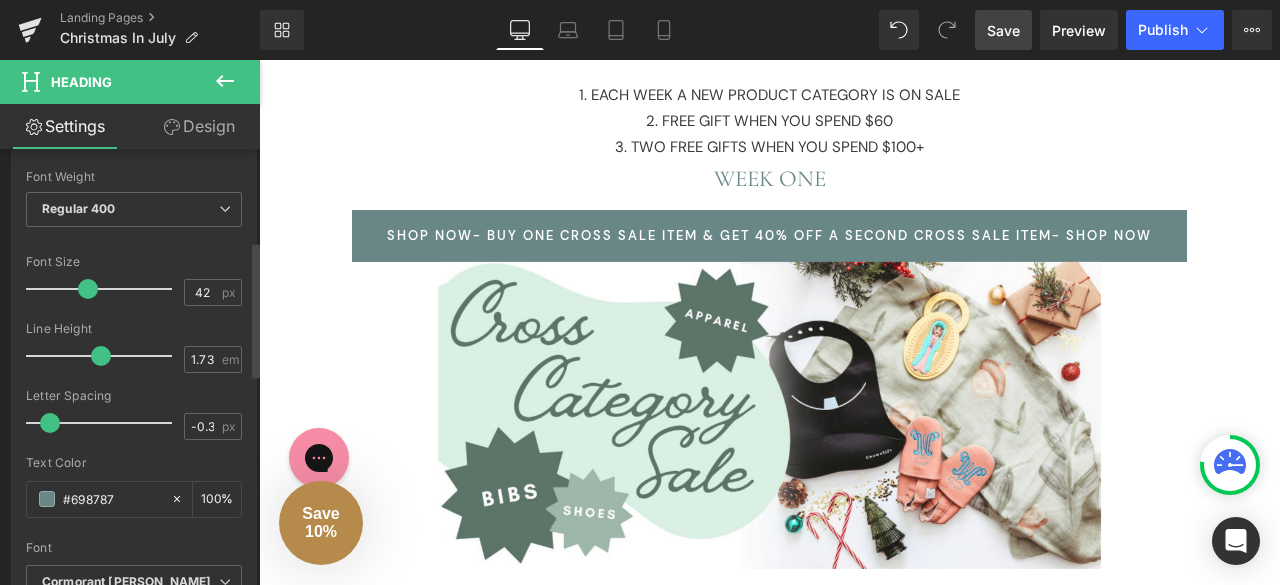 type on "-0.5" 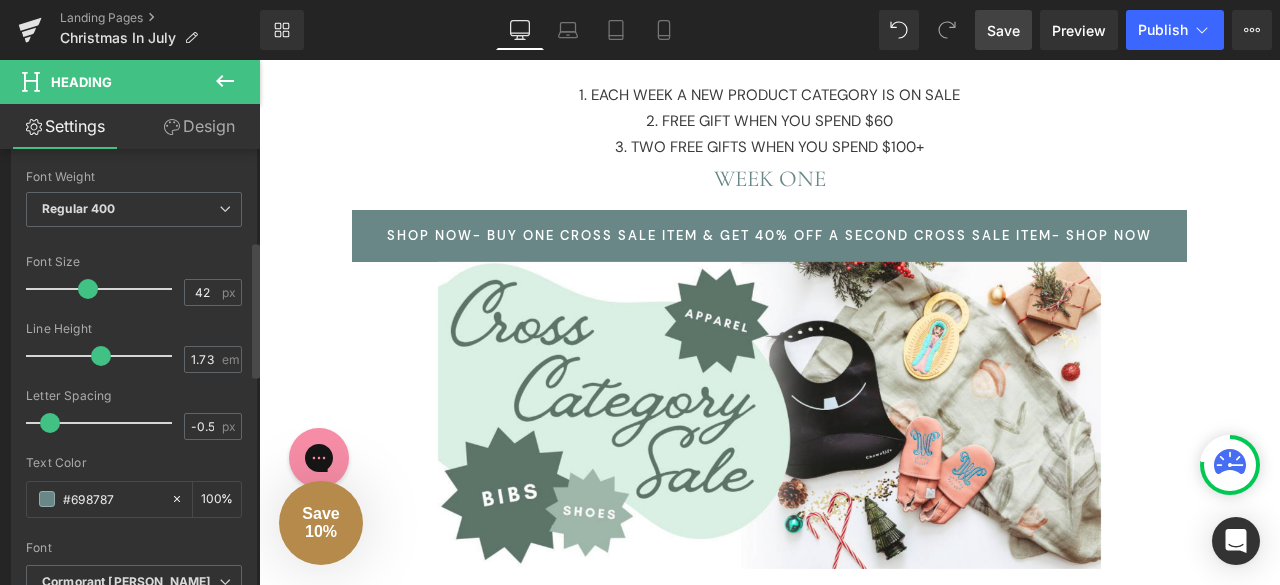 drag, startPoint x: 77, startPoint y: 421, endPoint x: 46, endPoint y: 422, distance: 31.016125 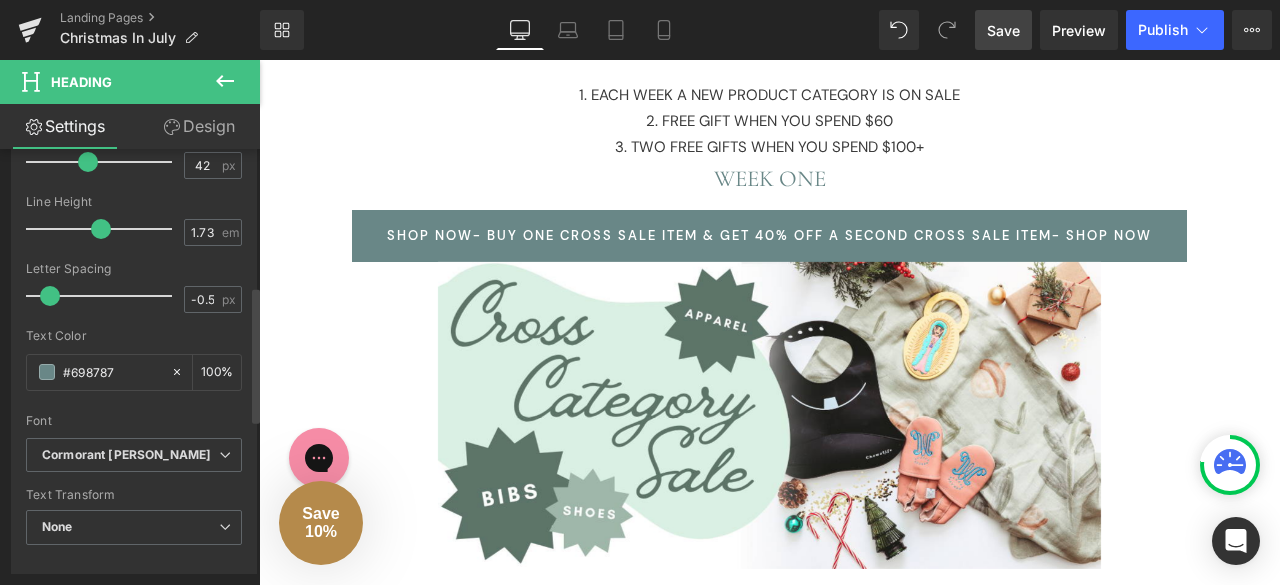 scroll, scrollTop: 440, scrollLeft: 0, axis: vertical 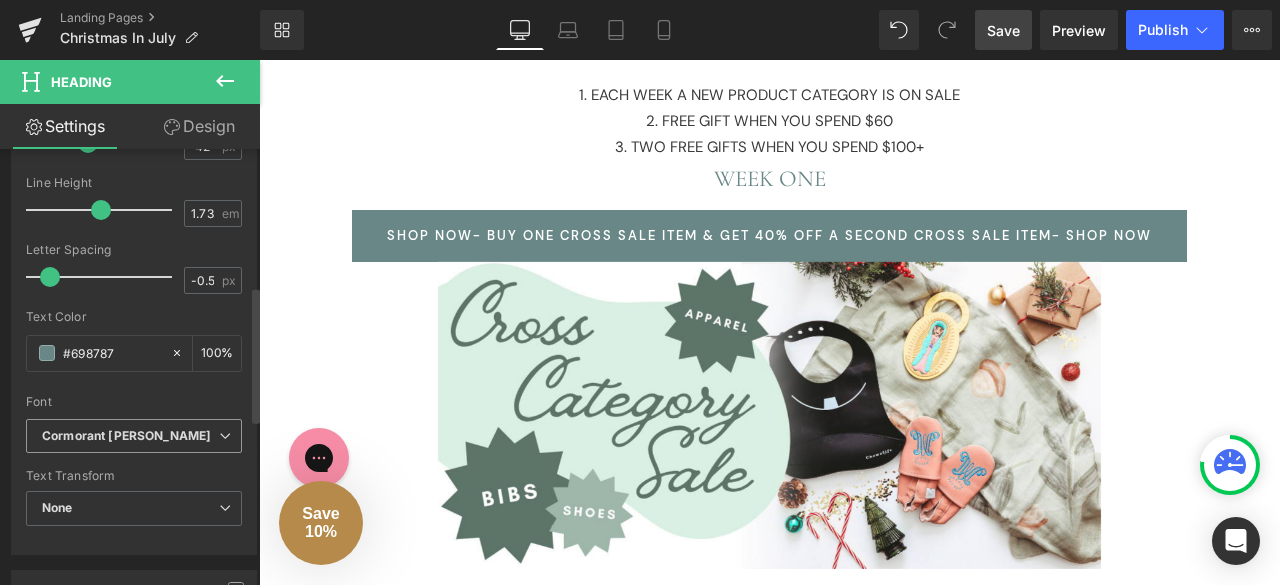 click on "Cormorant [PERSON_NAME]" at bounding box center (134, 436) 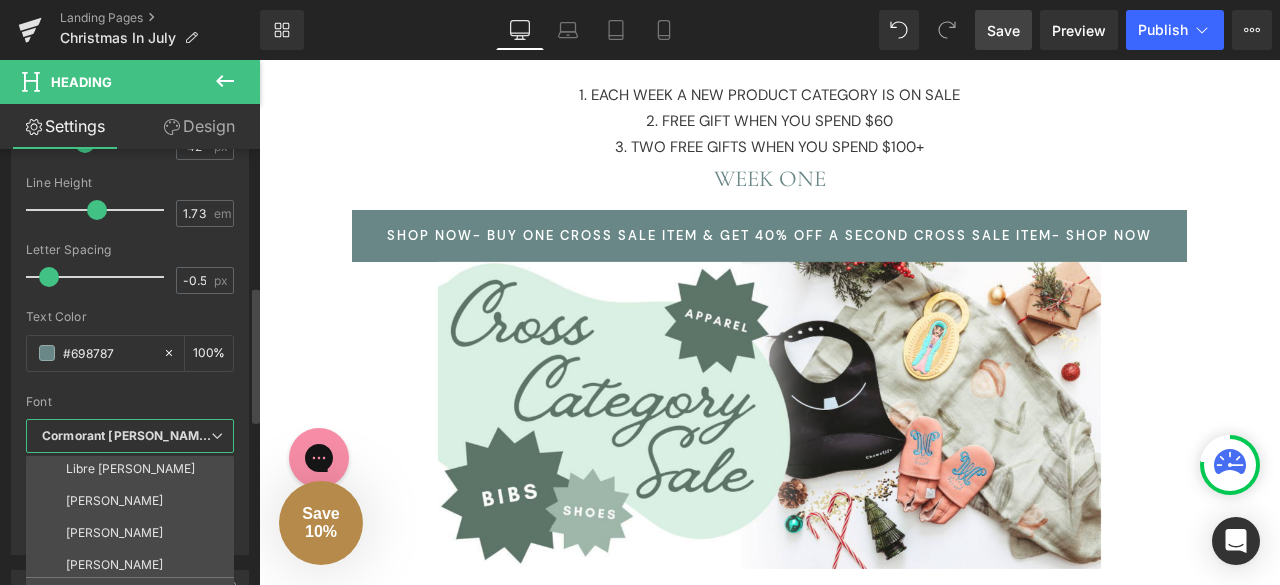 scroll, scrollTop: 168, scrollLeft: 0, axis: vertical 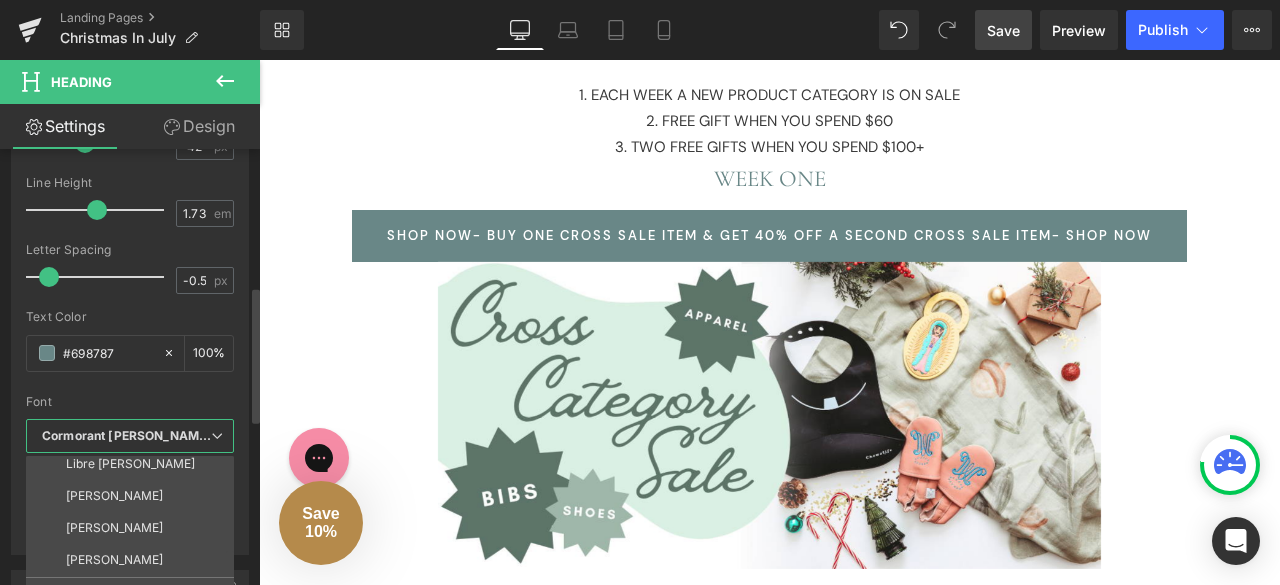 click on "[PERSON_NAME]" at bounding box center [114, 496] 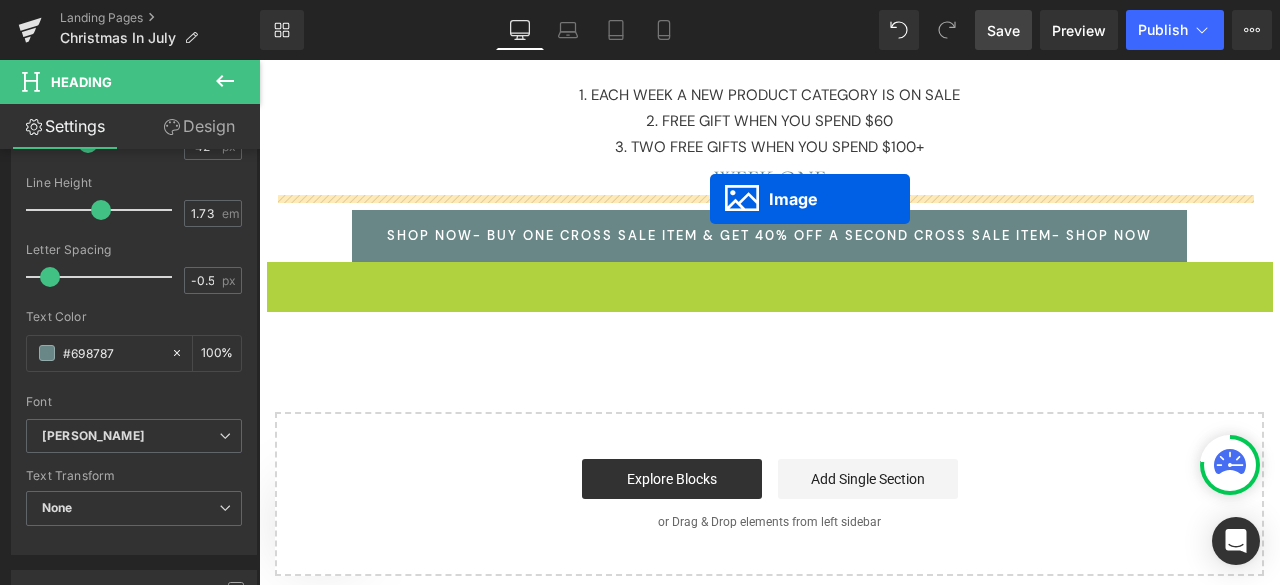 drag, startPoint x: 728, startPoint y: 408, endPoint x: 710, endPoint y: 199, distance: 209.77368 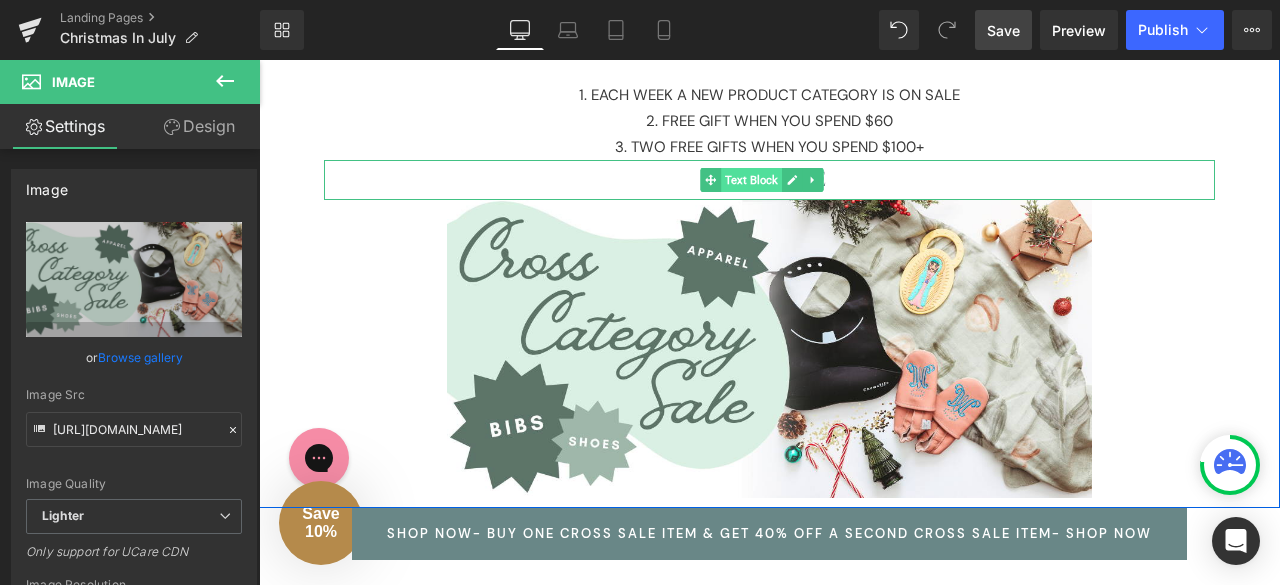 click on "Text Block" at bounding box center (751, 180) 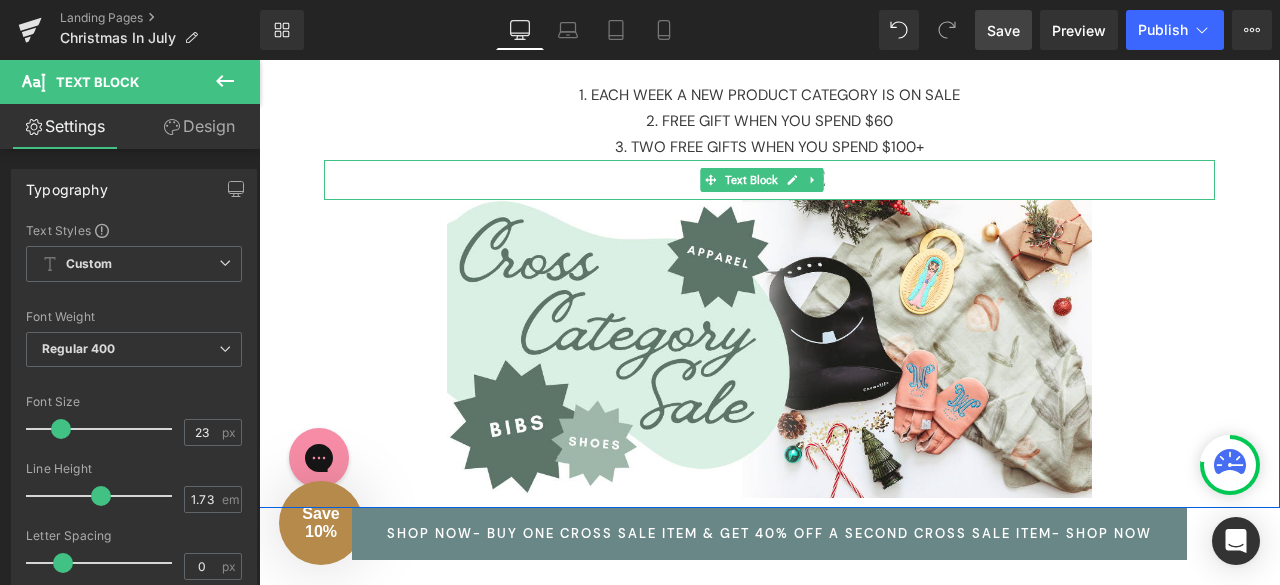 click on "WEEK ONE" at bounding box center (769, 180) 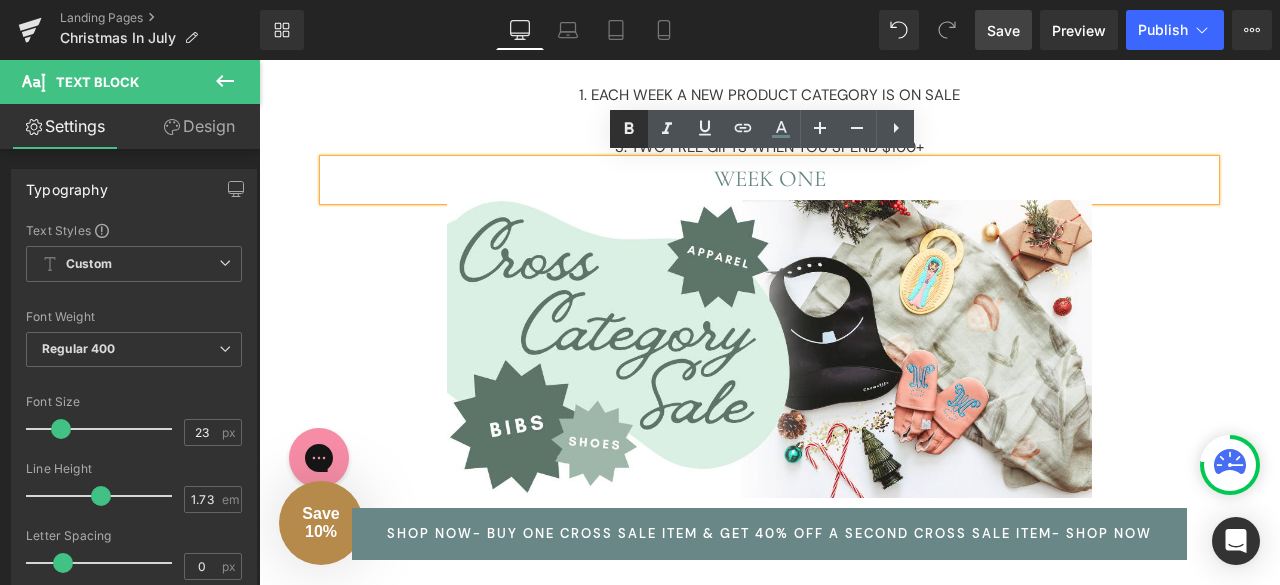 click 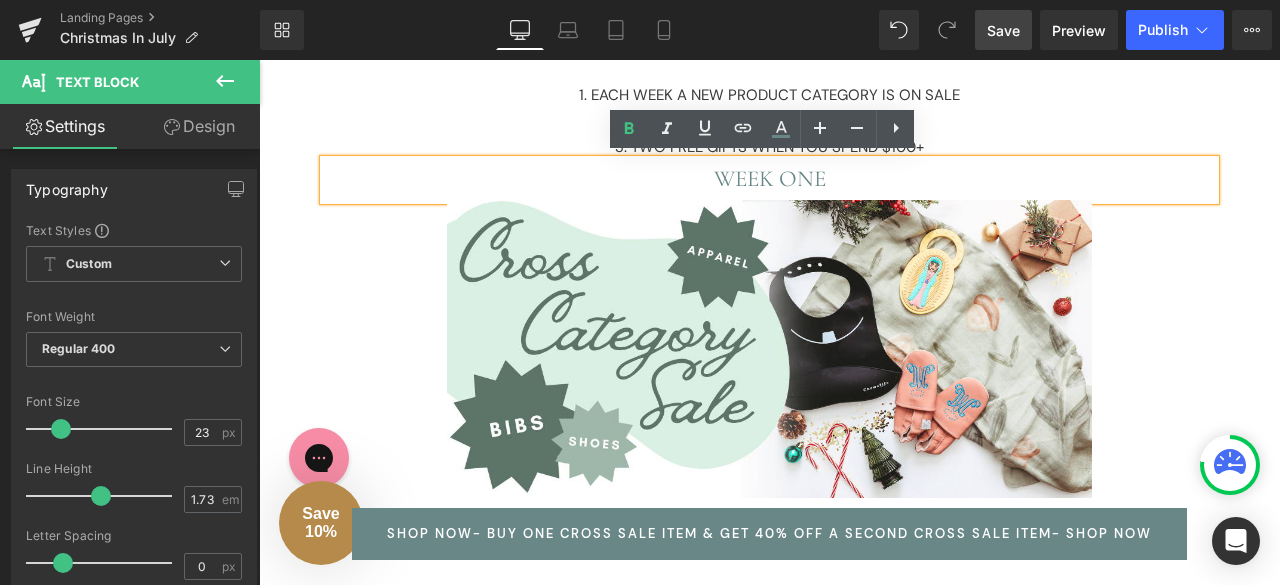 click on "WEEK ONE" at bounding box center [769, 180] 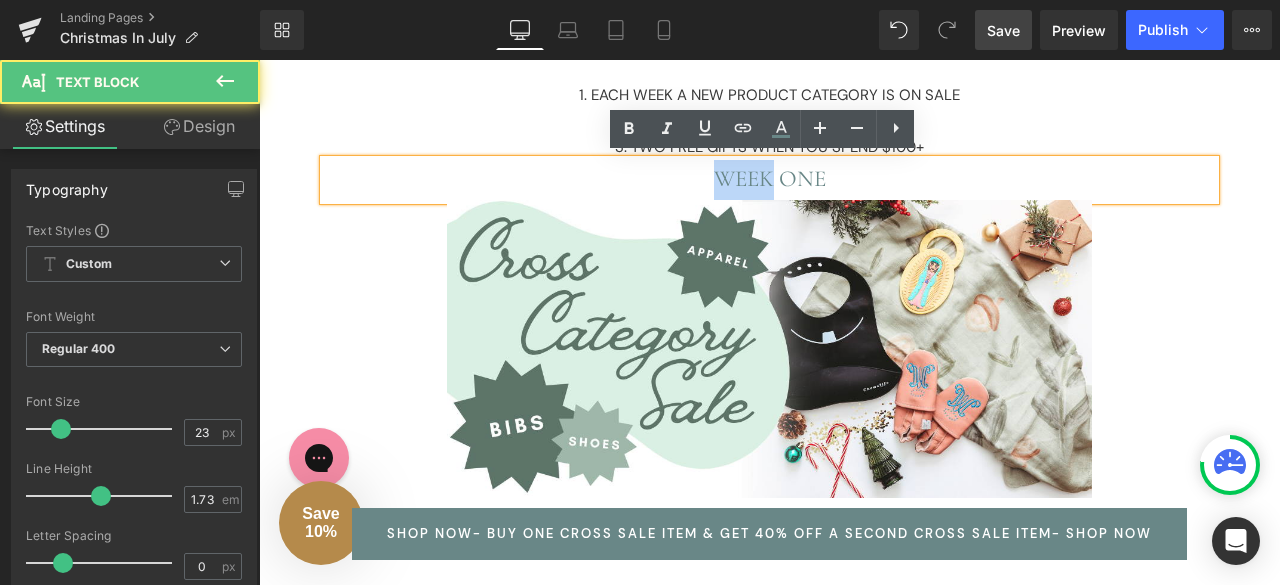 click on "WEEK ONE" at bounding box center [769, 180] 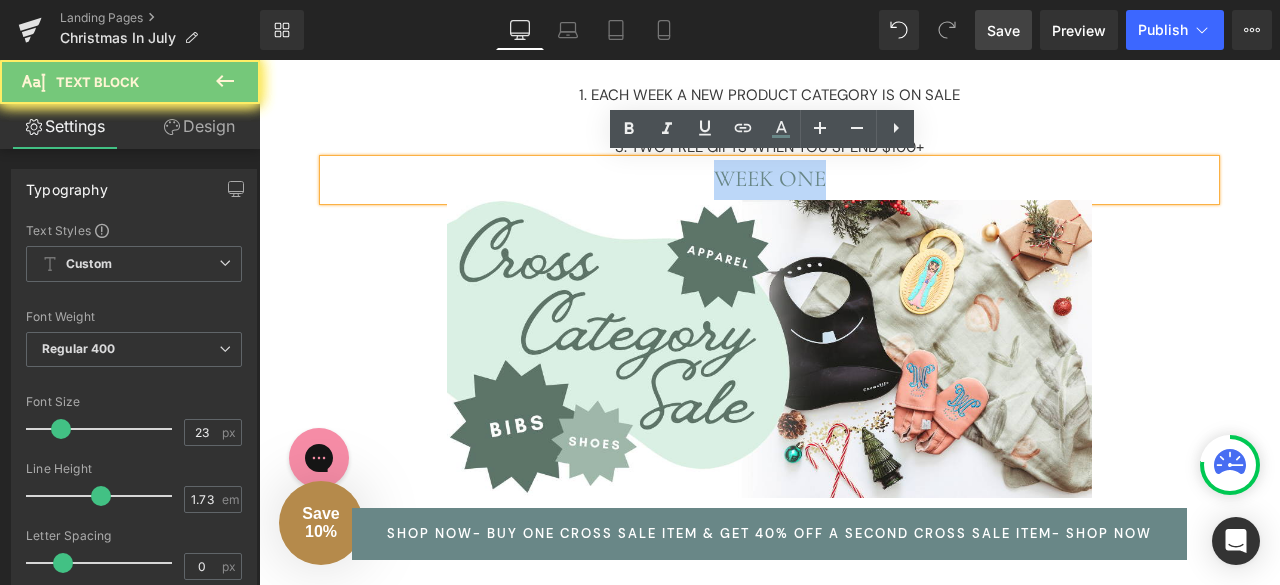 click on "WEEK ONE" at bounding box center [769, 180] 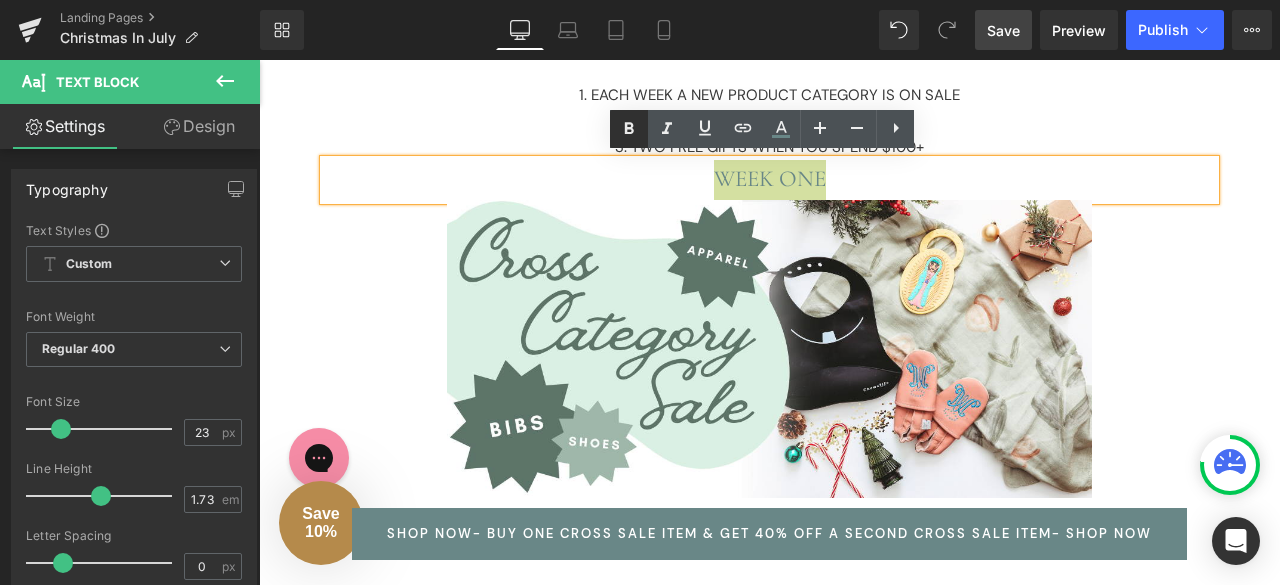 click 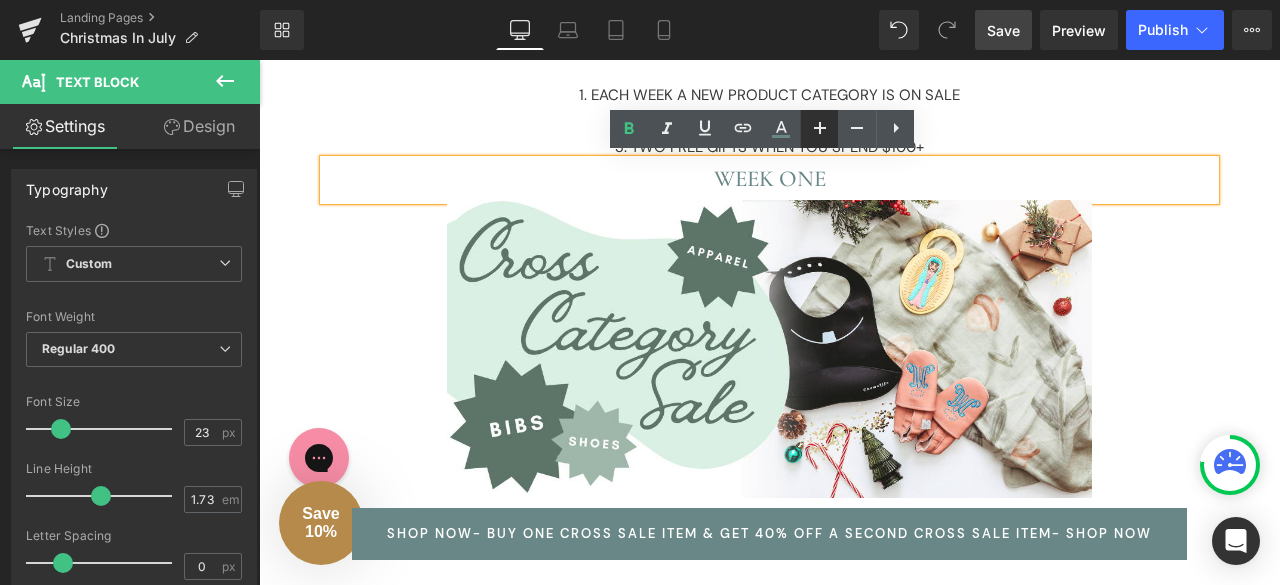 click 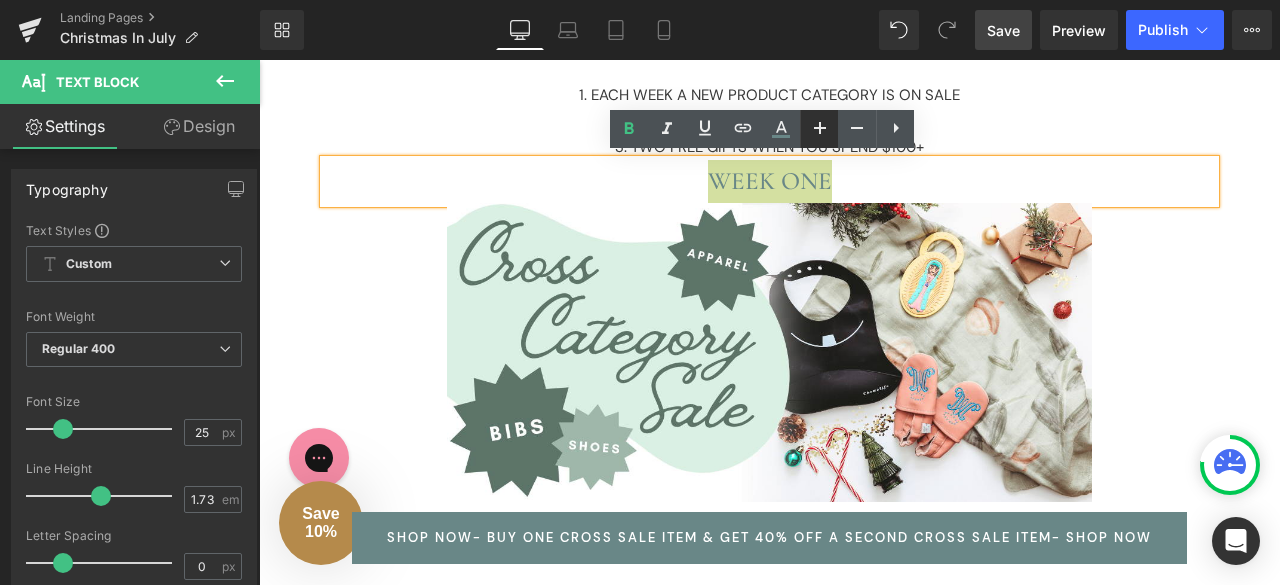 click 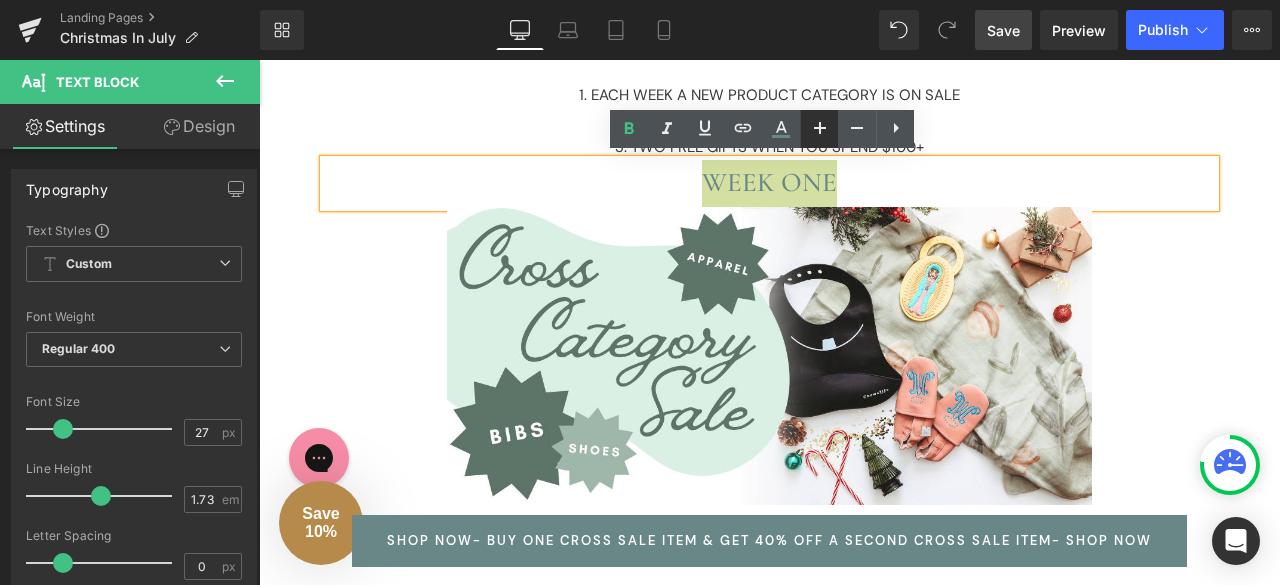 click 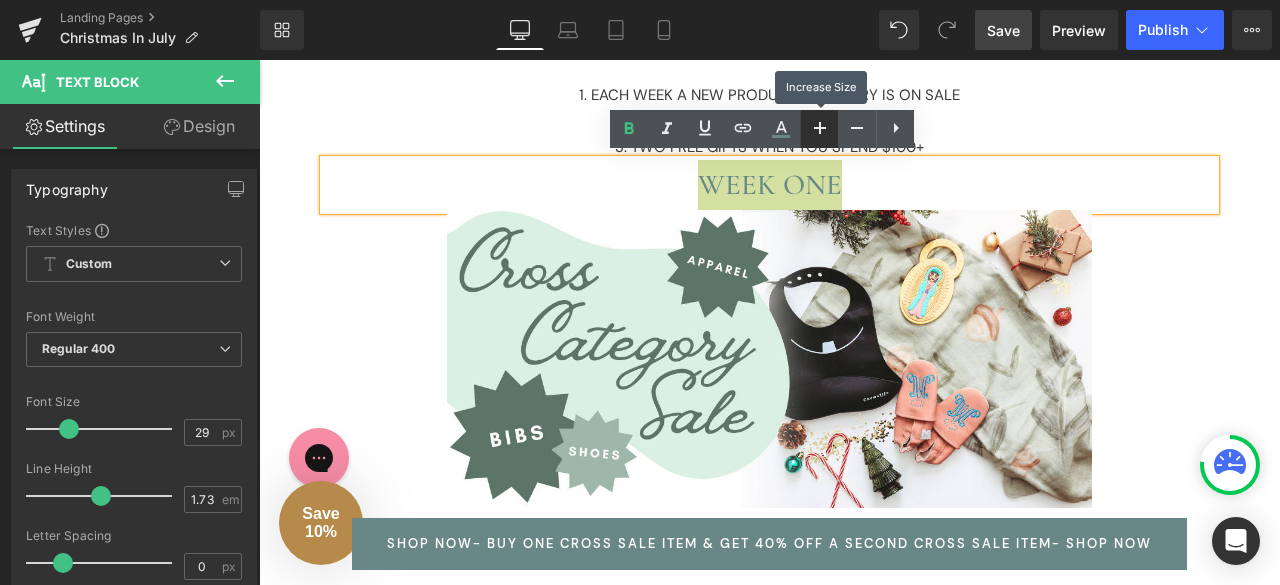 click 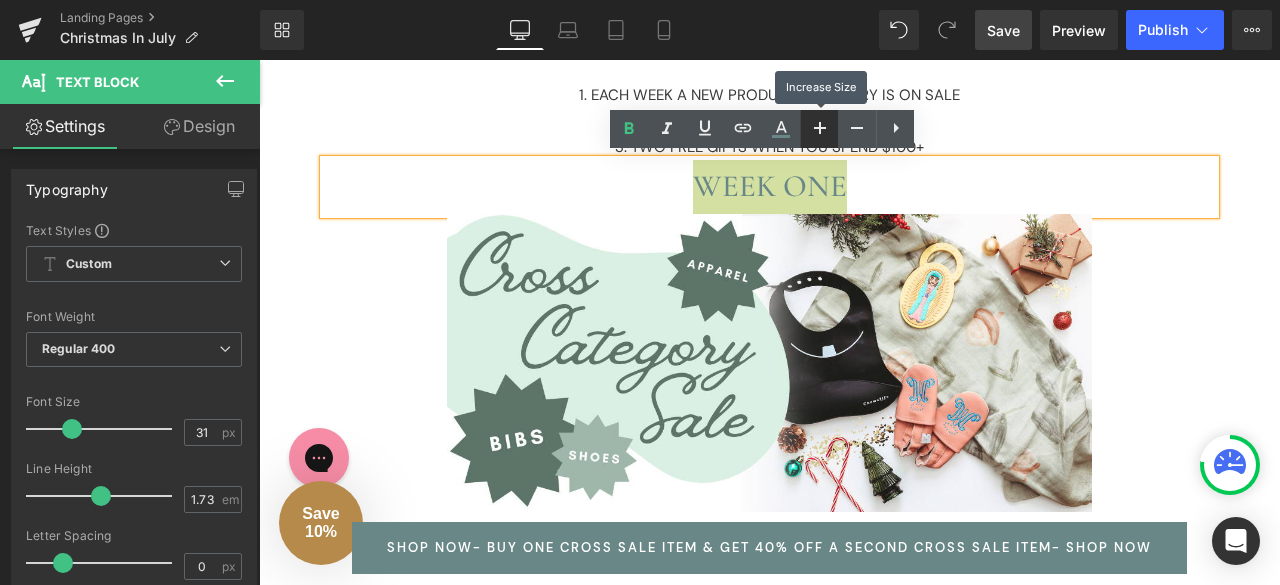 click 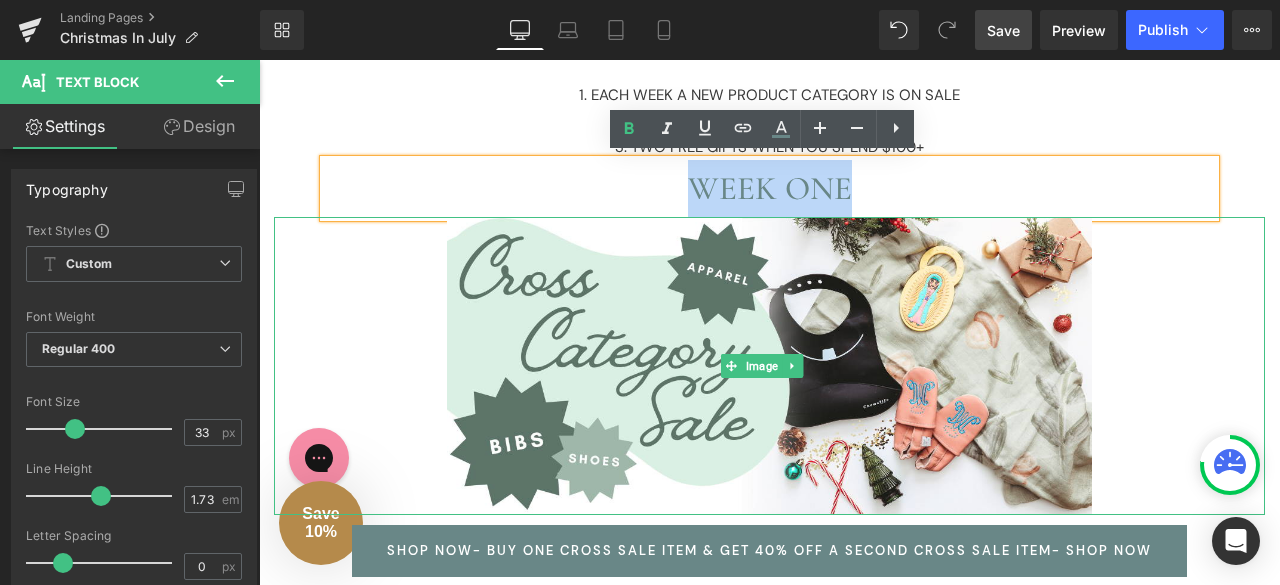 click at bounding box center (769, 366) 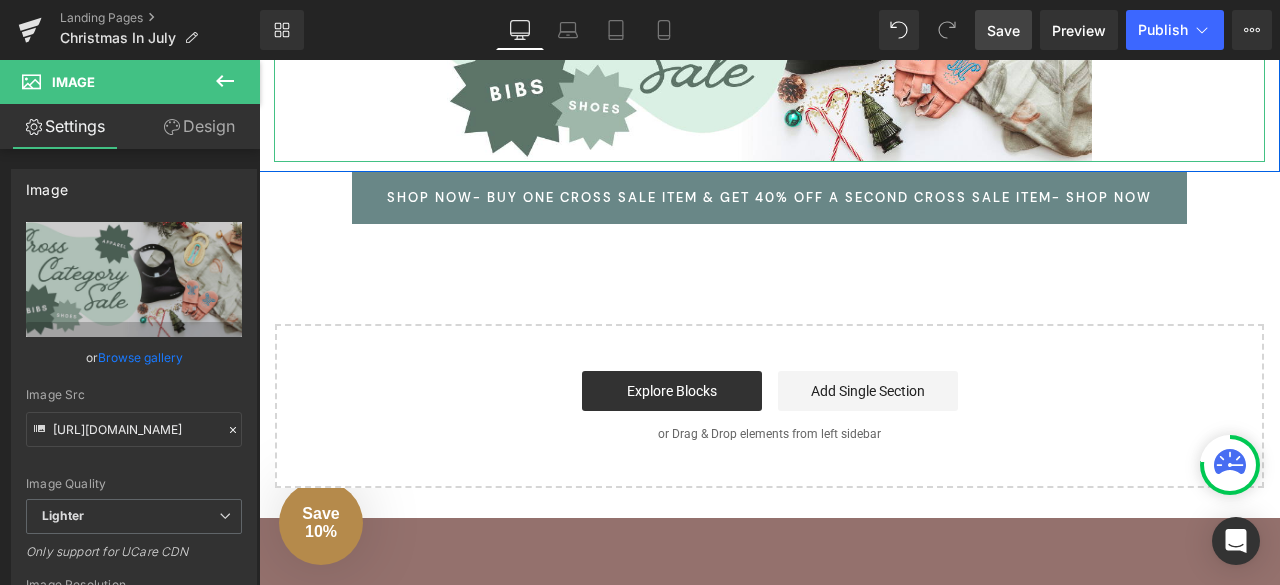 scroll, scrollTop: 982, scrollLeft: 0, axis: vertical 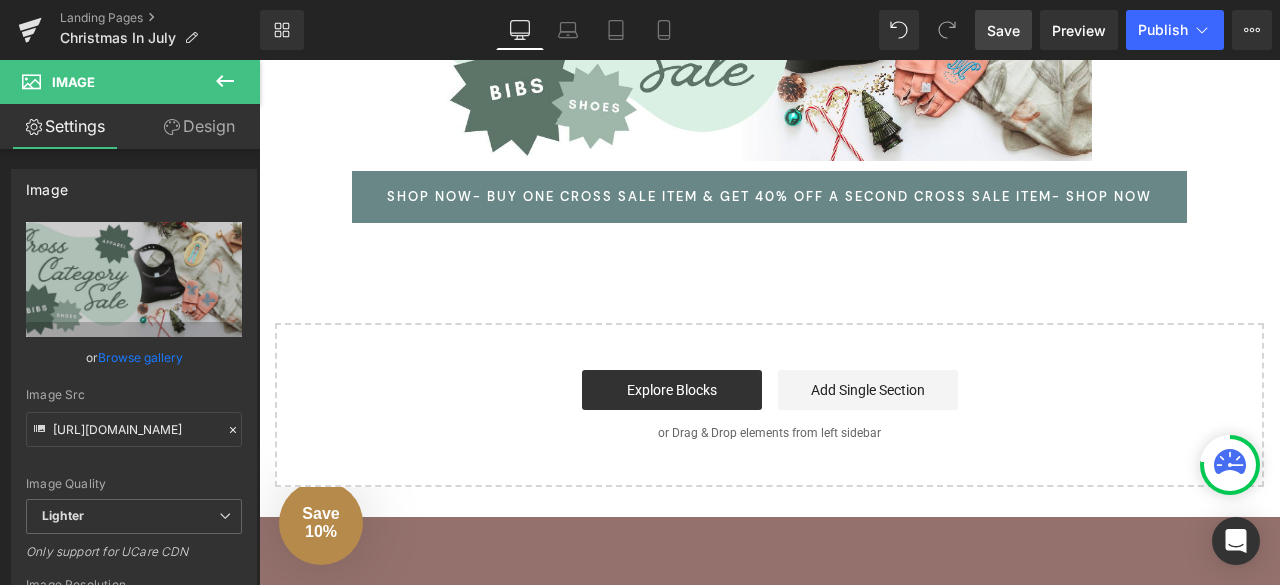 click on "Save" at bounding box center [1003, 30] 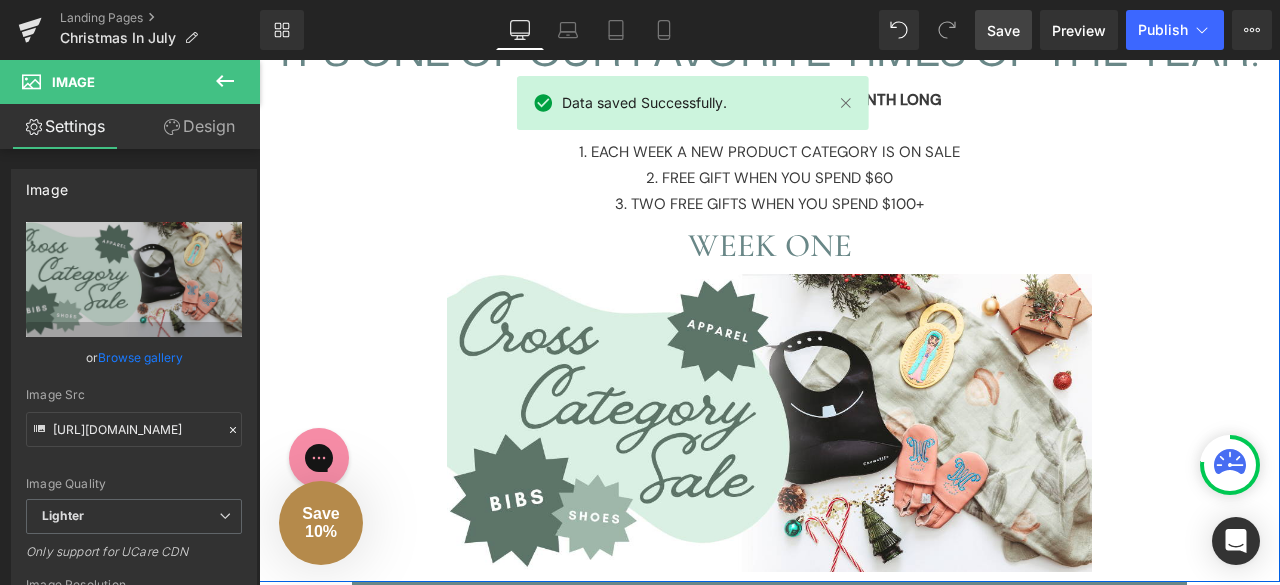 scroll, scrollTop: 572, scrollLeft: 0, axis: vertical 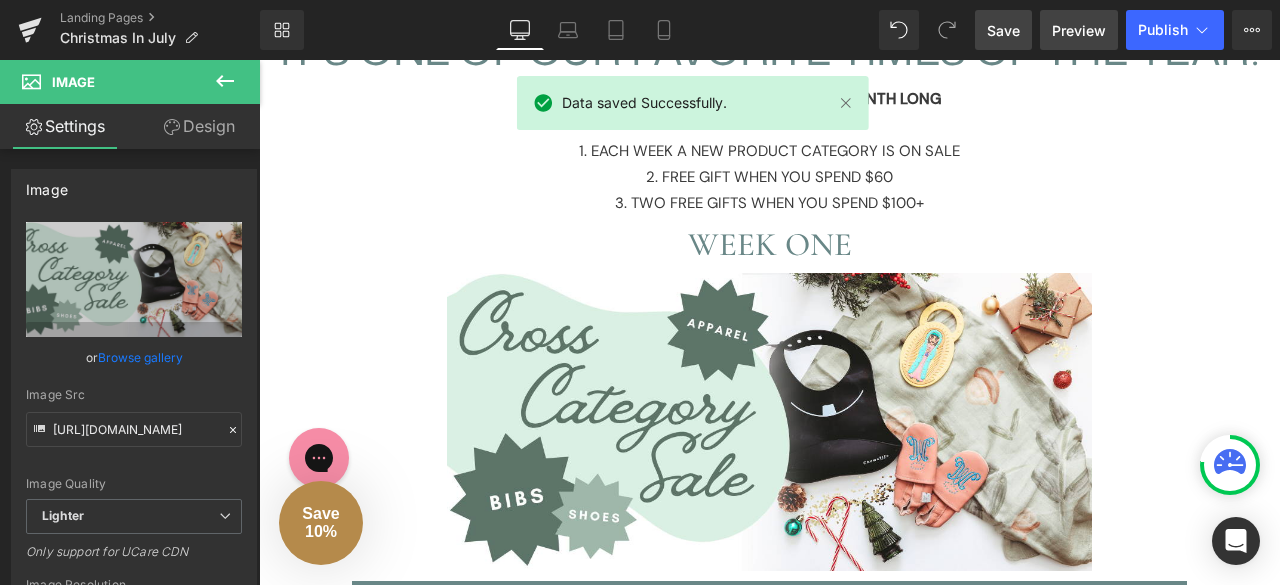 click on "Preview" at bounding box center [1079, 30] 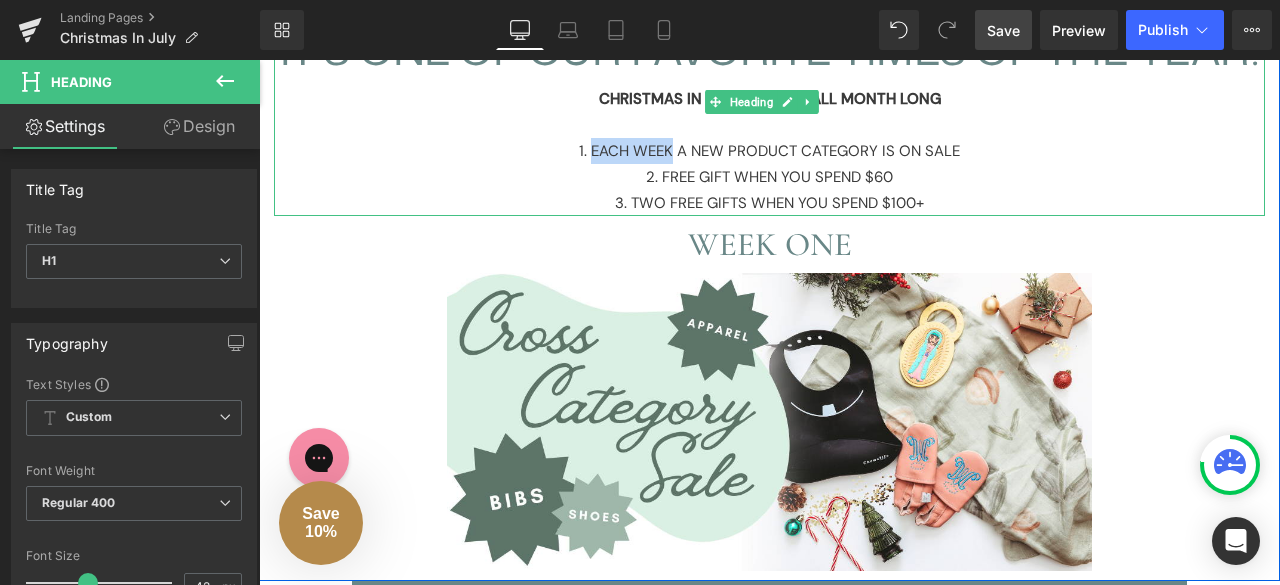 drag, startPoint x: 668, startPoint y: 143, endPoint x: 585, endPoint y: 146, distance: 83.0542 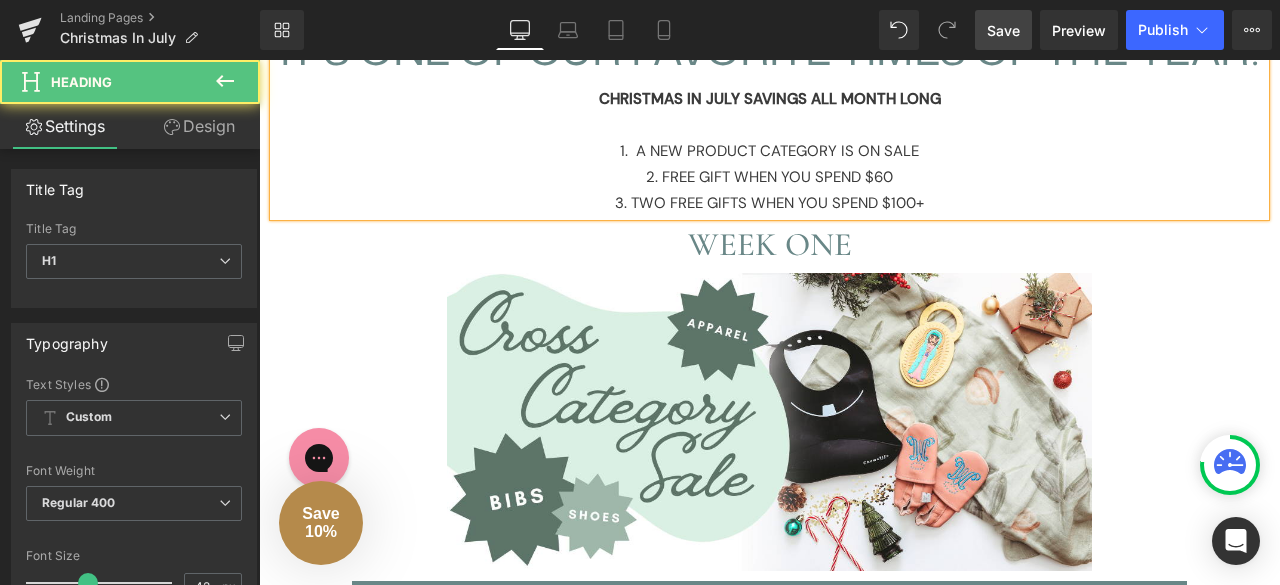 click on "1.  A NEW PRODUCT CATEGORY IS ON SALE" at bounding box center [769, 151] 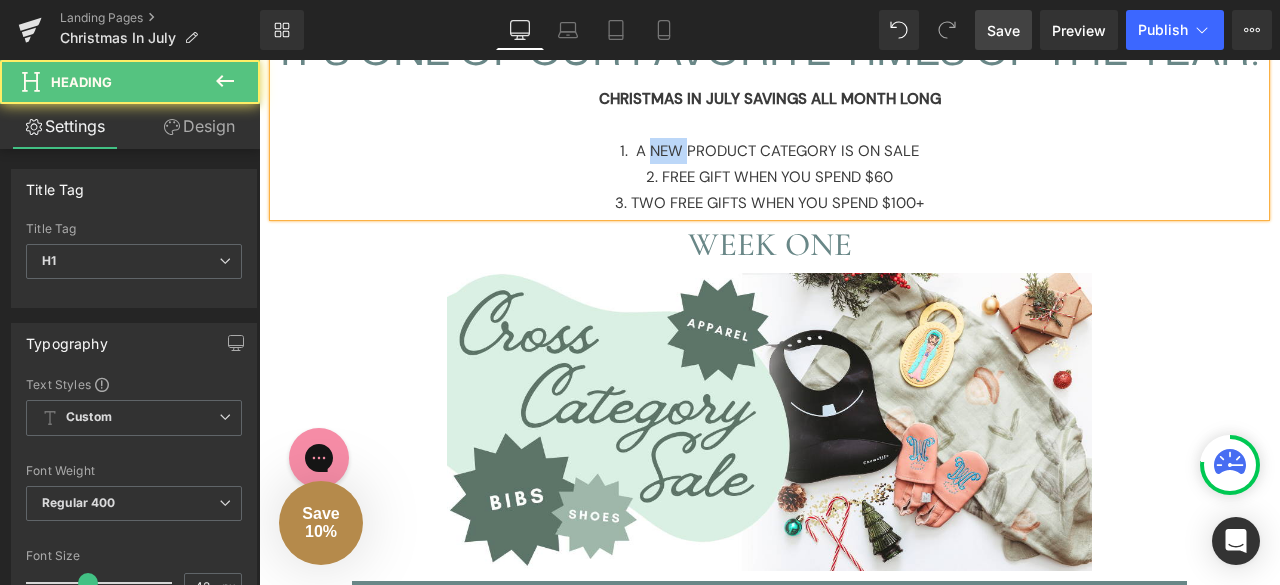 click on "1.  A NEW PRODUCT CATEGORY IS ON SALE" at bounding box center (769, 151) 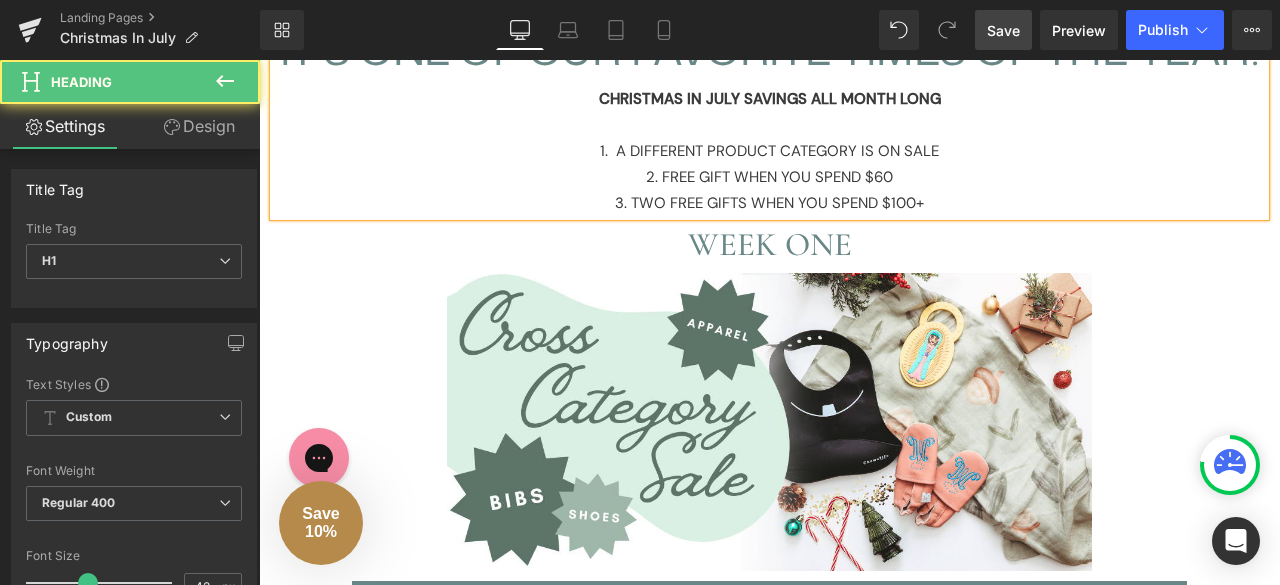 click on "1.  A DIFFERENT PRODUCT CATEGORY IS ON SALE" at bounding box center (769, 151) 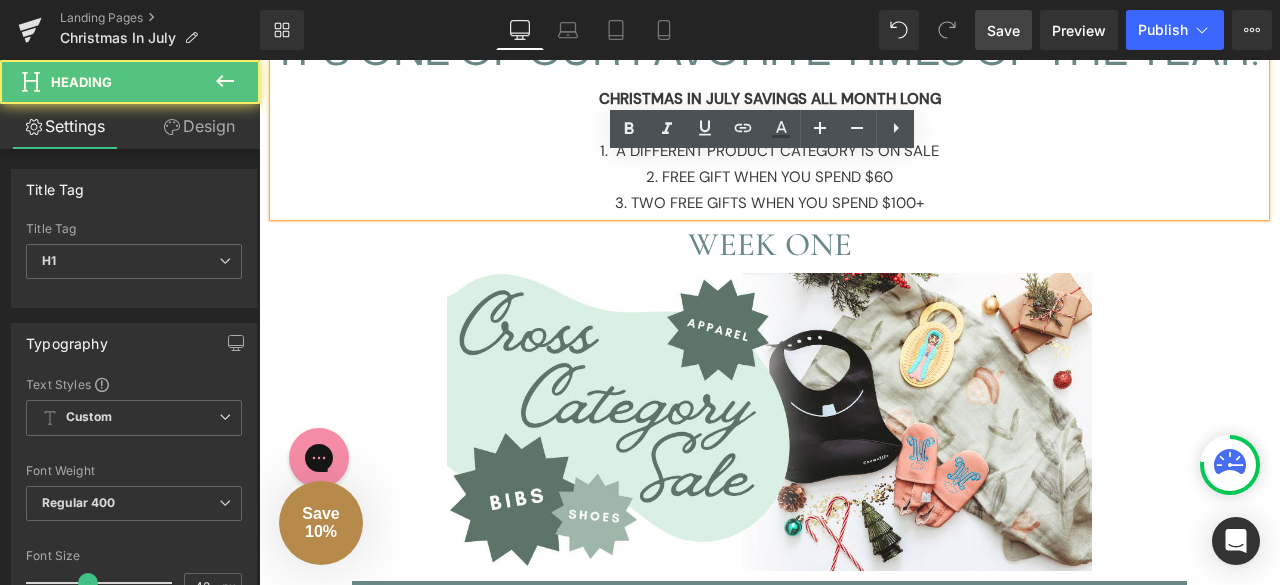 click on "1.  A DIFFERENT PRODUCT CATEGORY IS ON SALE" at bounding box center (769, 151) 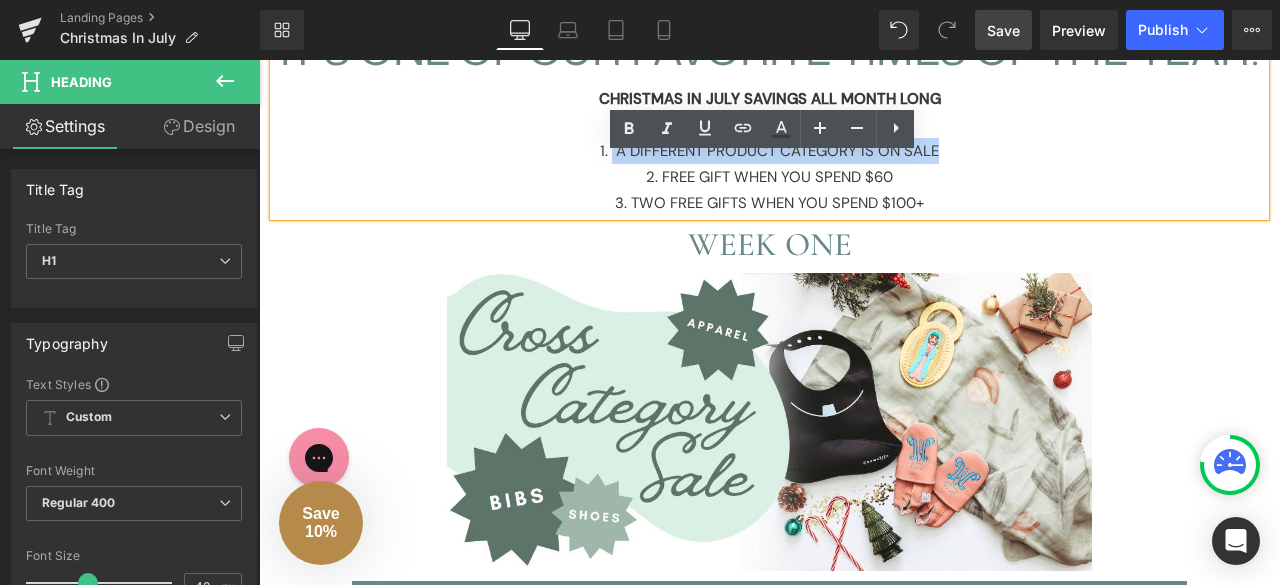 drag, startPoint x: 951, startPoint y: 148, endPoint x: 605, endPoint y: 141, distance: 346.0708 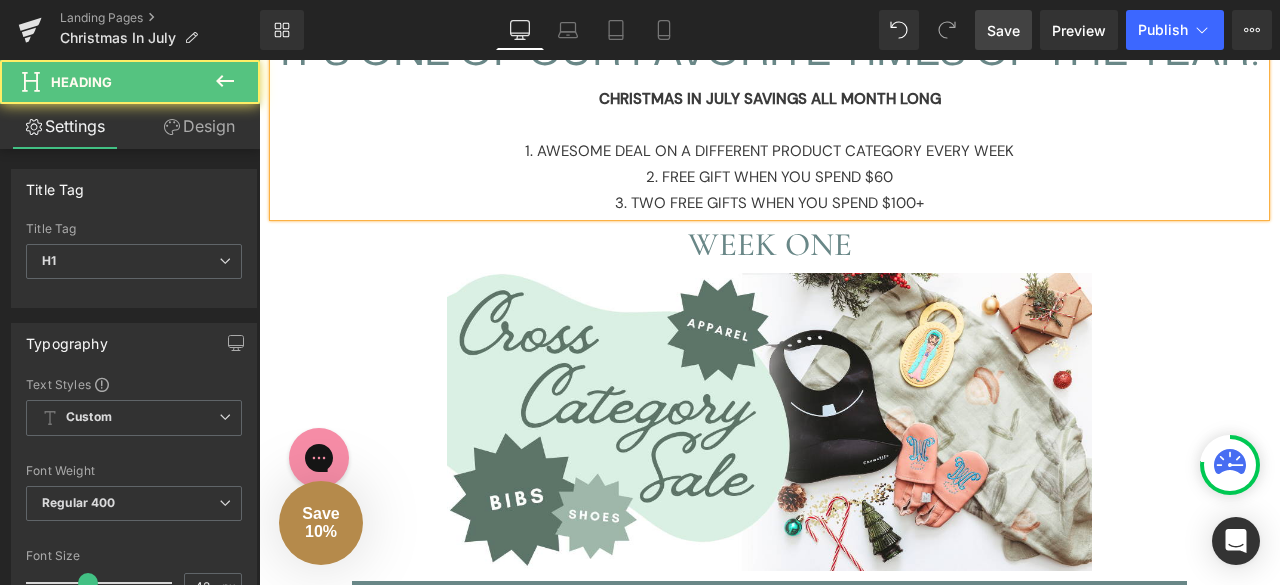 click on "2.  FREE GIFT WHEN YOU SPEND $60" at bounding box center (769, 177) 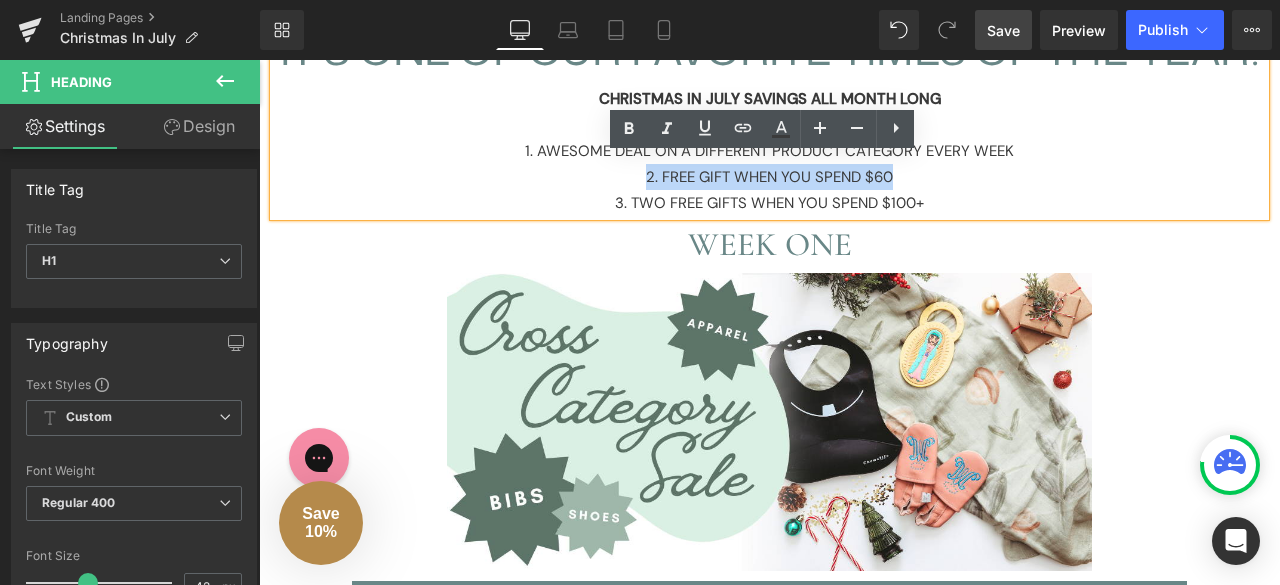 drag, startPoint x: 898, startPoint y: 171, endPoint x: 629, endPoint y: 179, distance: 269.11893 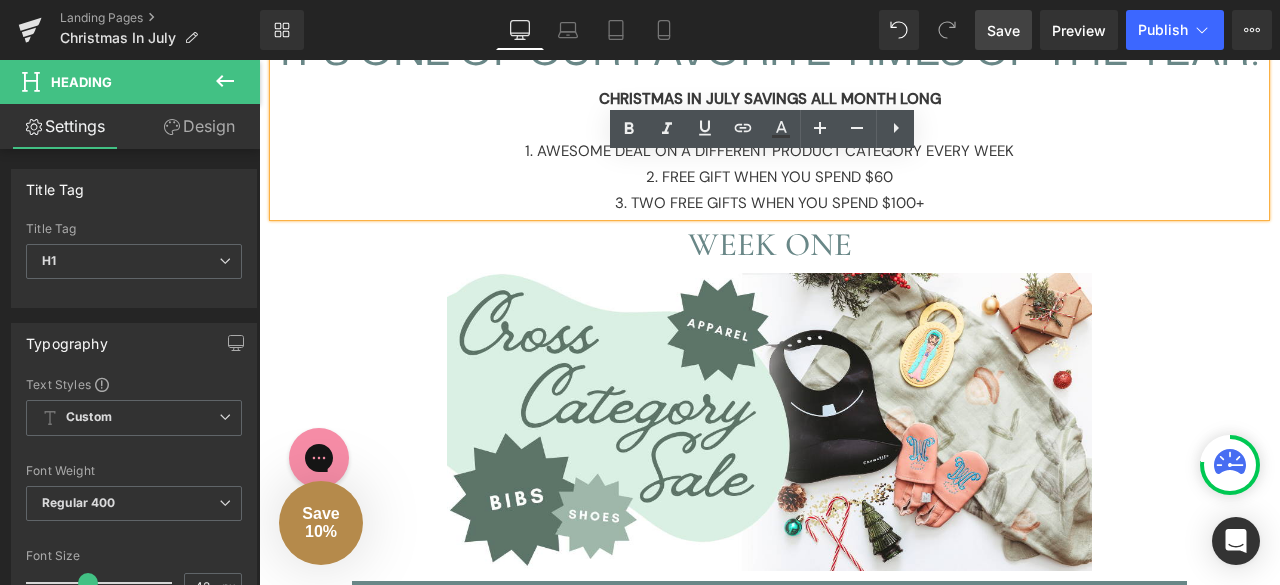 click on "Save" at bounding box center [1003, 30] 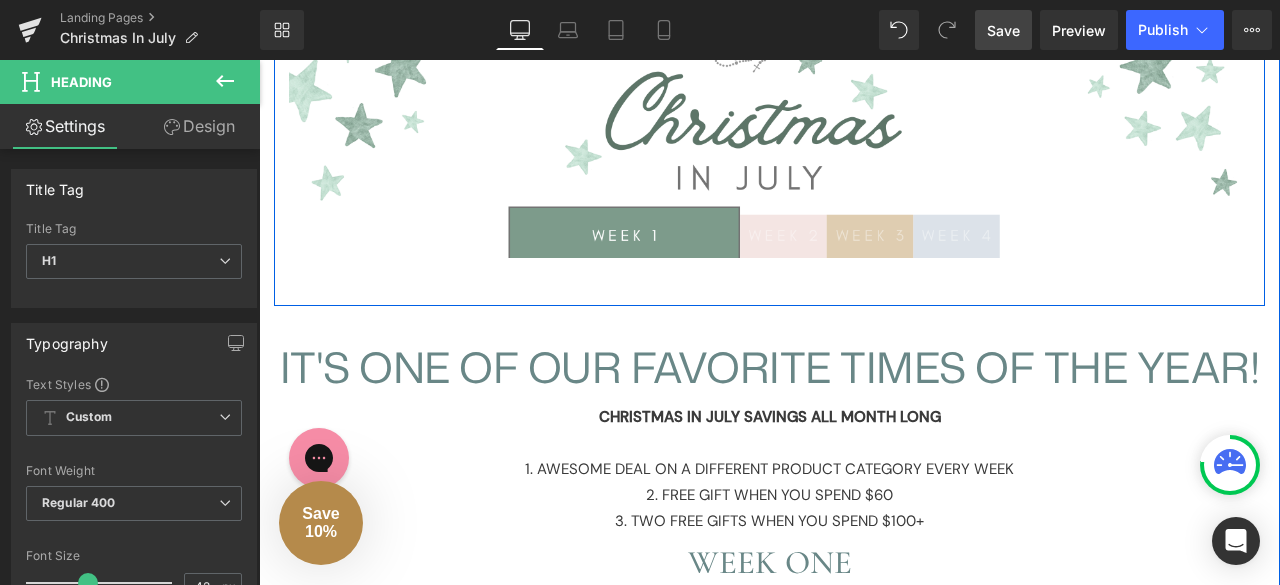 scroll, scrollTop: 255, scrollLeft: 0, axis: vertical 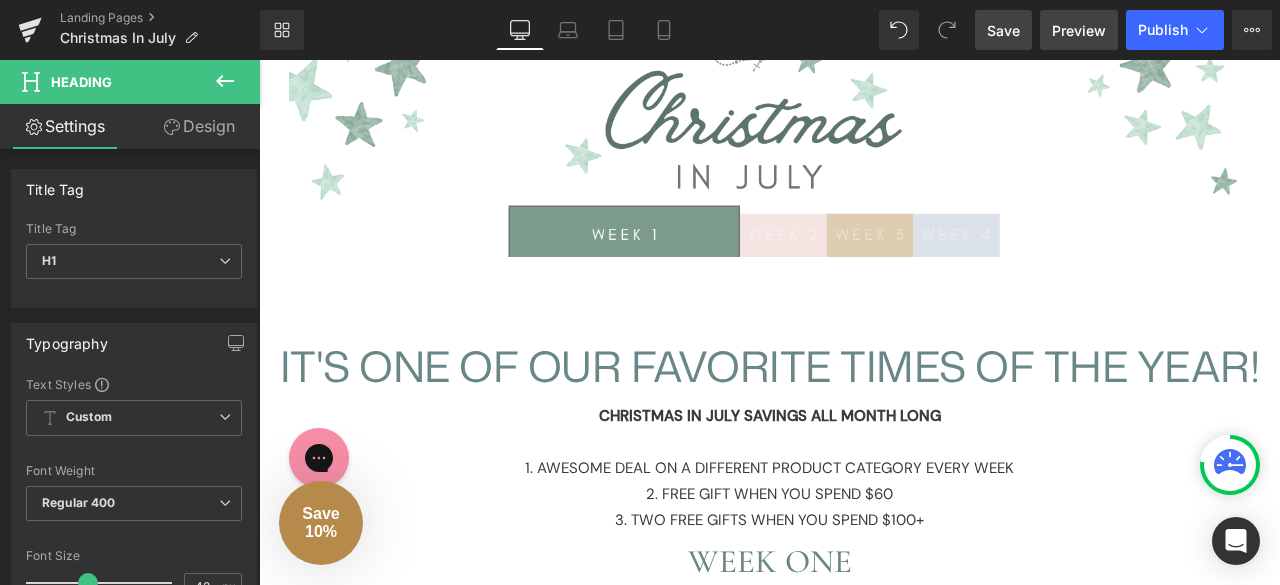 click on "Preview" at bounding box center (1079, 30) 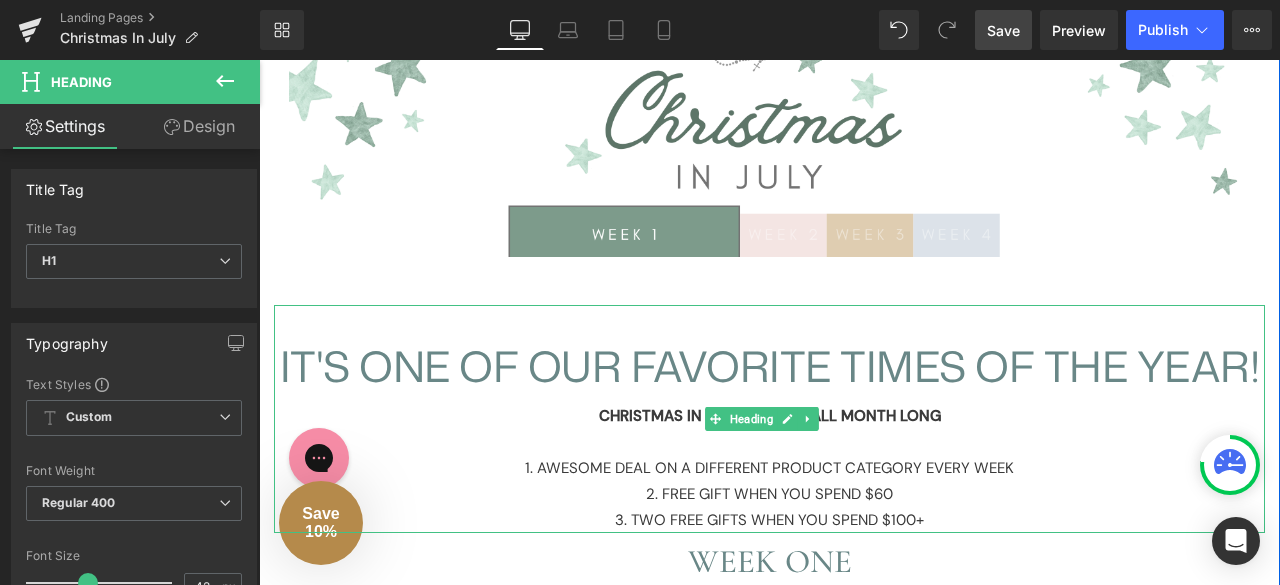 click on "IT'S ONE OF OUR FAVORITE TIMES OF THE YEAR!" at bounding box center (769, 366) 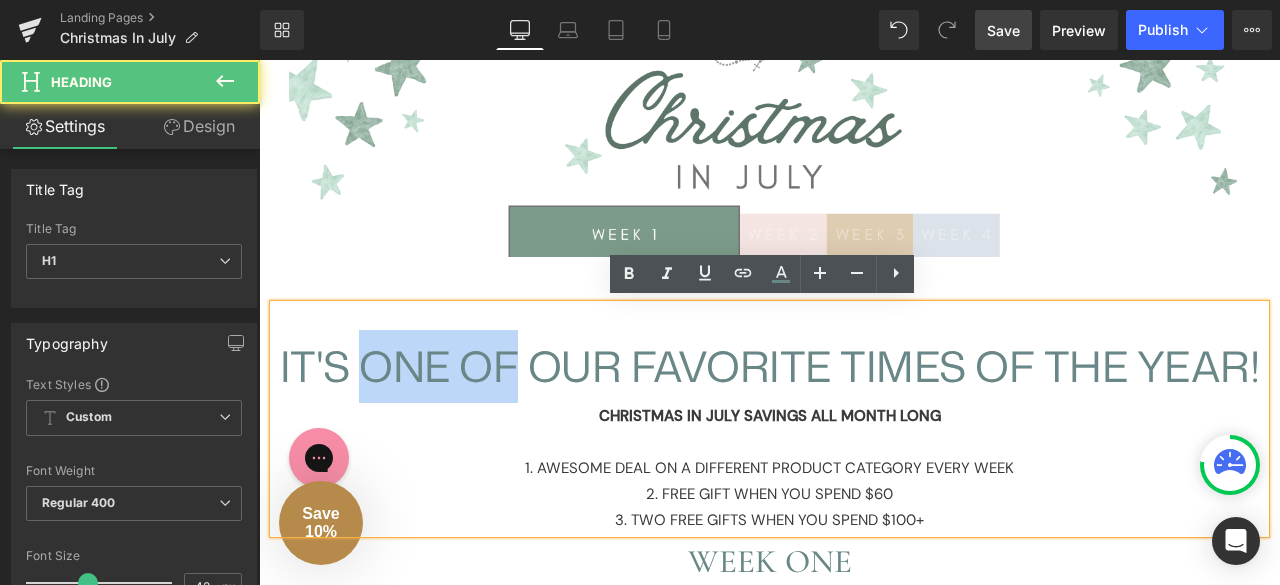 drag, startPoint x: 510, startPoint y: 368, endPoint x: 356, endPoint y: 357, distance: 154.39236 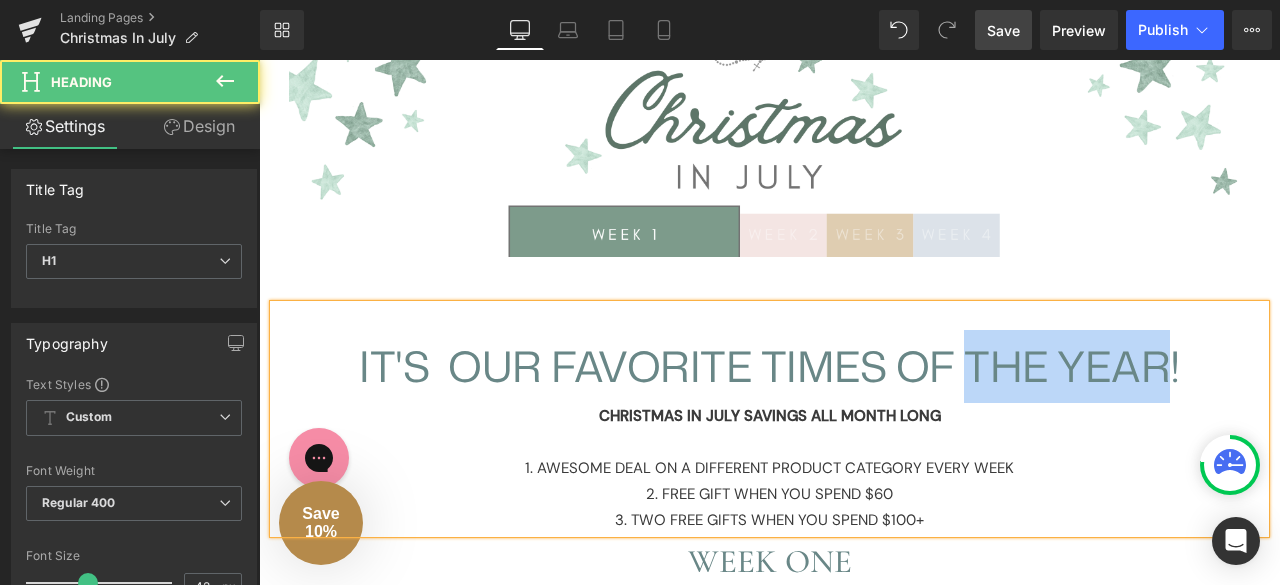 drag, startPoint x: 1162, startPoint y: 353, endPoint x: 958, endPoint y: 359, distance: 204.08821 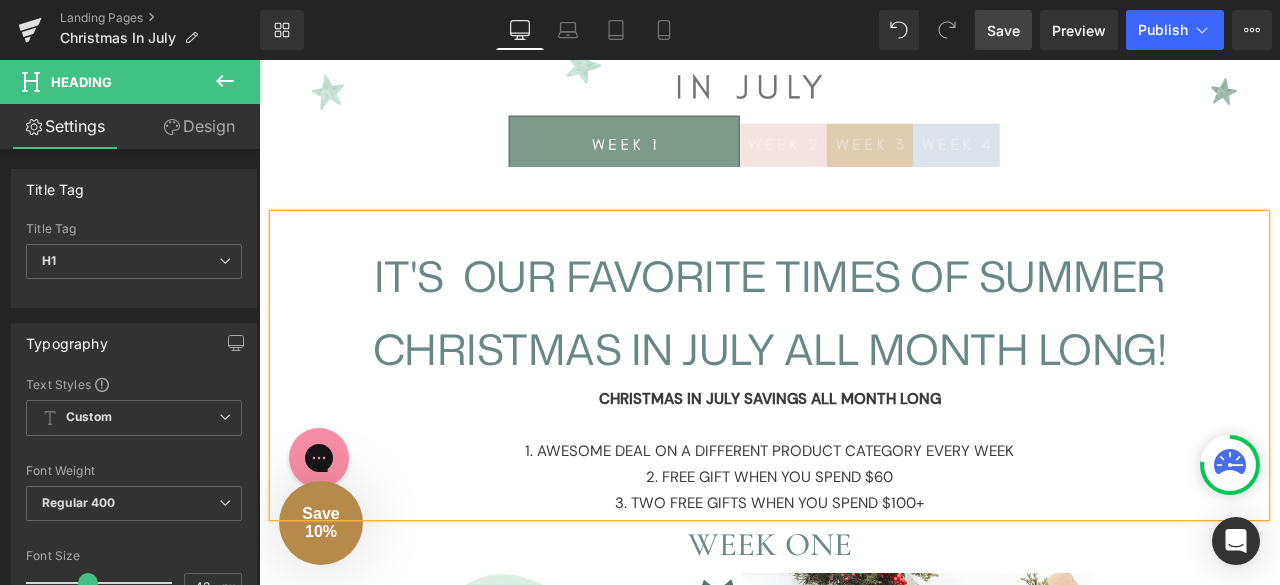 scroll, scrollTop: 347, scrollLeft: 0, axis: vertical 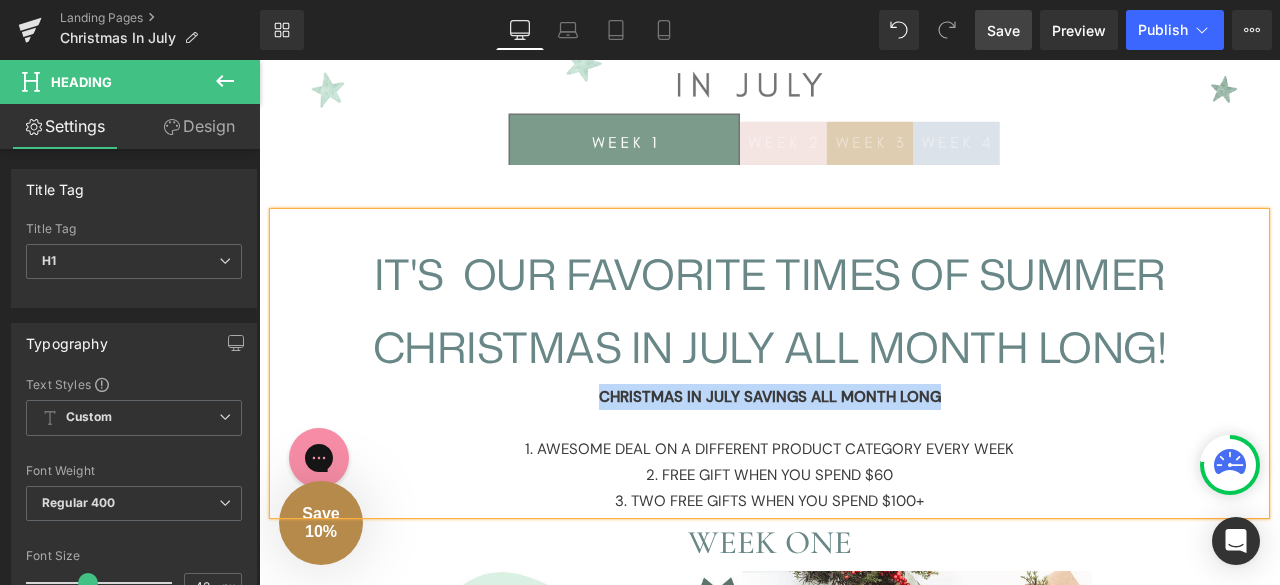 drag, startPoint x: 972, startPoint y: 394, endPoint x: 562, endPoint y: 400, distance: 410.0439 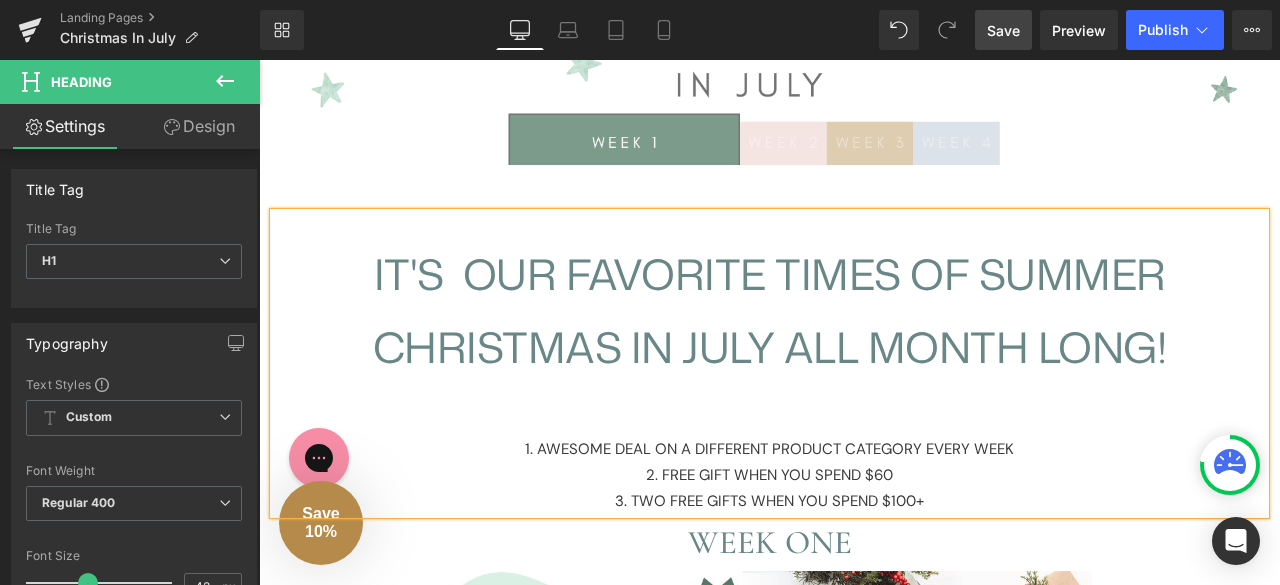 click on "1. AWESOME DEAL ON A DIFFERENT PRODUCT CATEGORY EVERY WEEK" at bounding box center (769, 449) 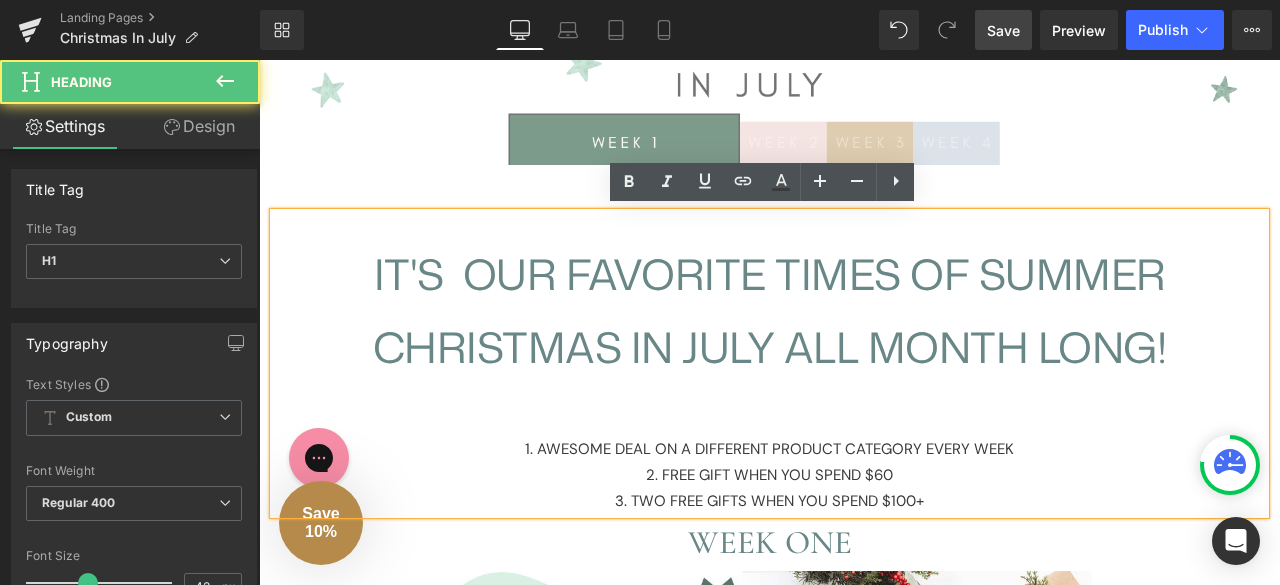 click on "1. AWESOME DEAL ON A DIFFERENT PRODUCT CATEGORY EVERY WEEK" at bounding box center [769, 449] 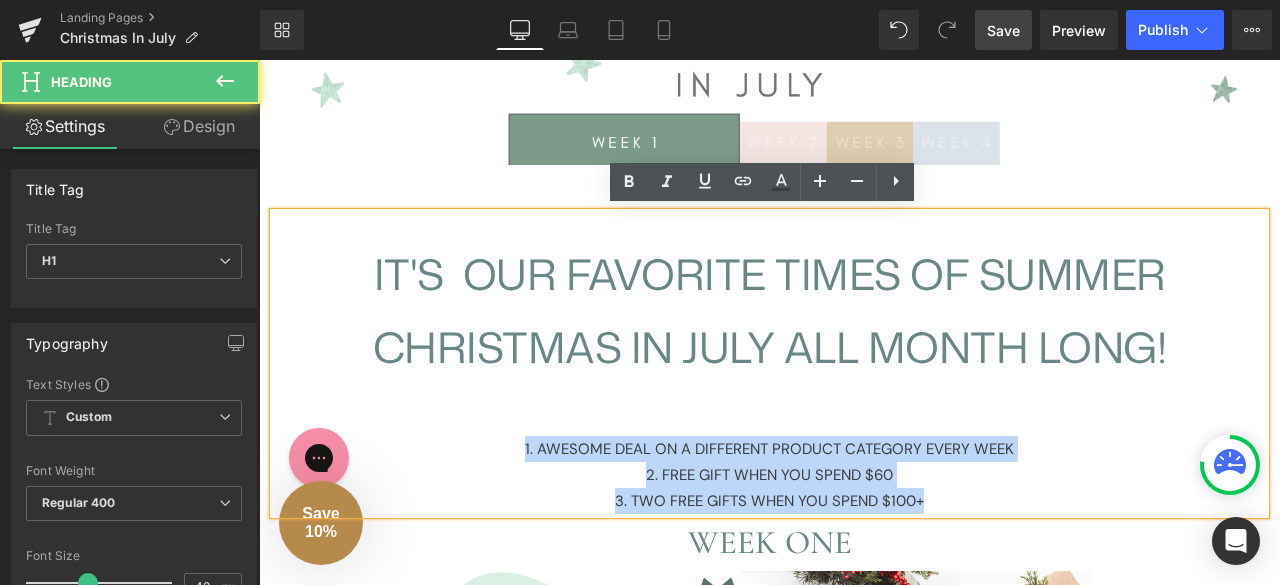 drag, startPoint x: 932, startPoint y: 497, endPoint x: 486, endPoint y: 439, distance: 449.7555 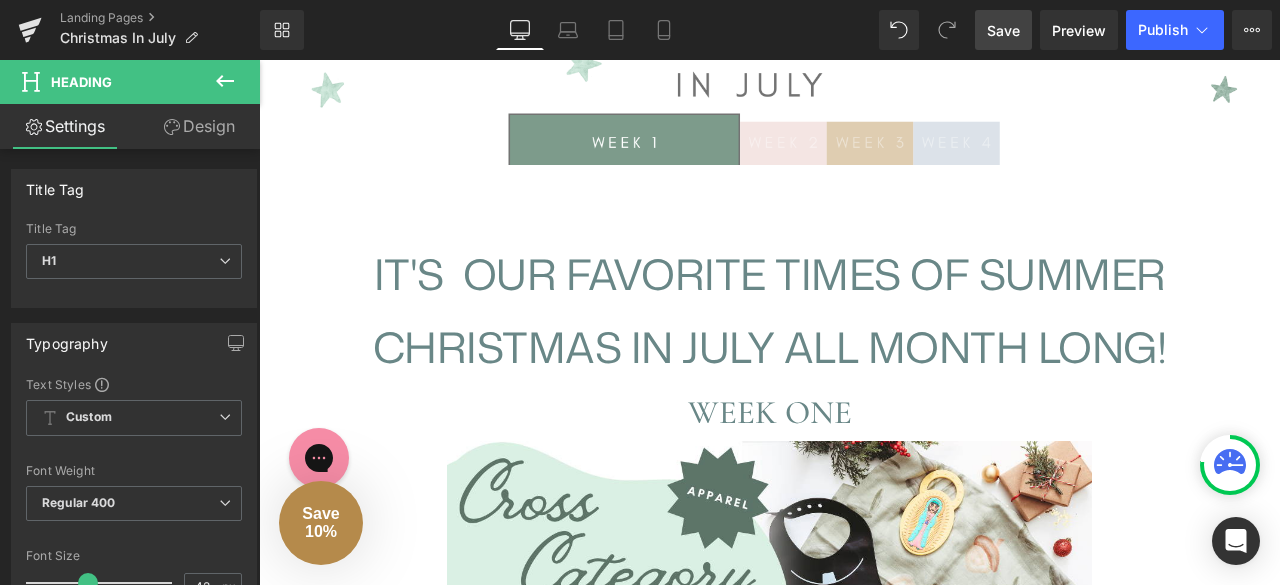 click 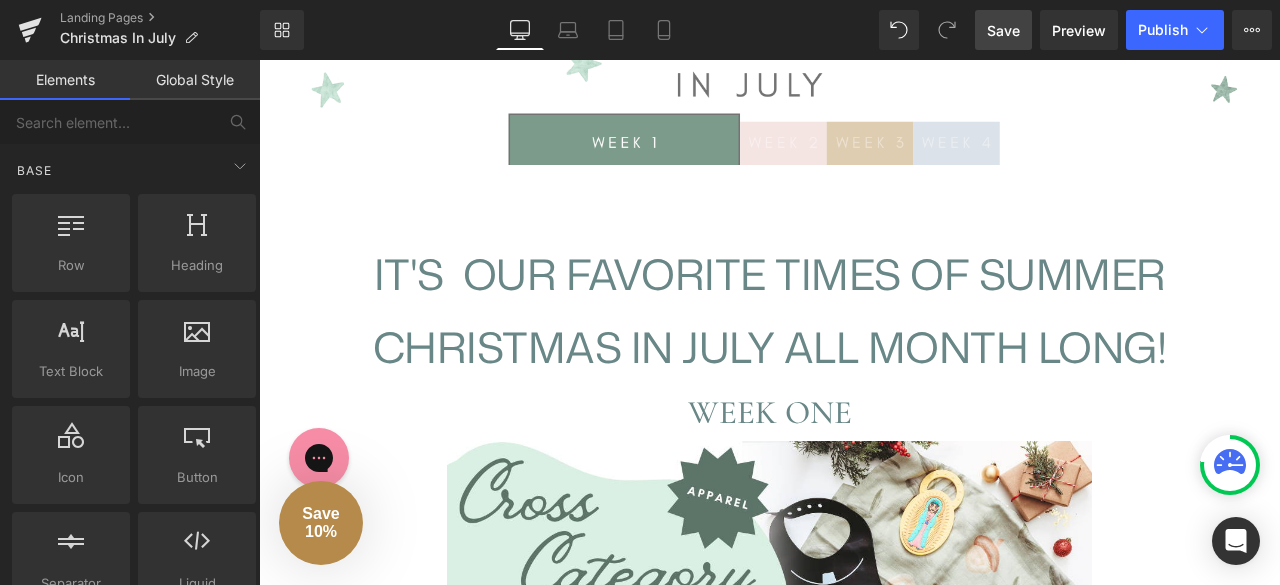 click on "Save" at bounding box center [1003, 30] 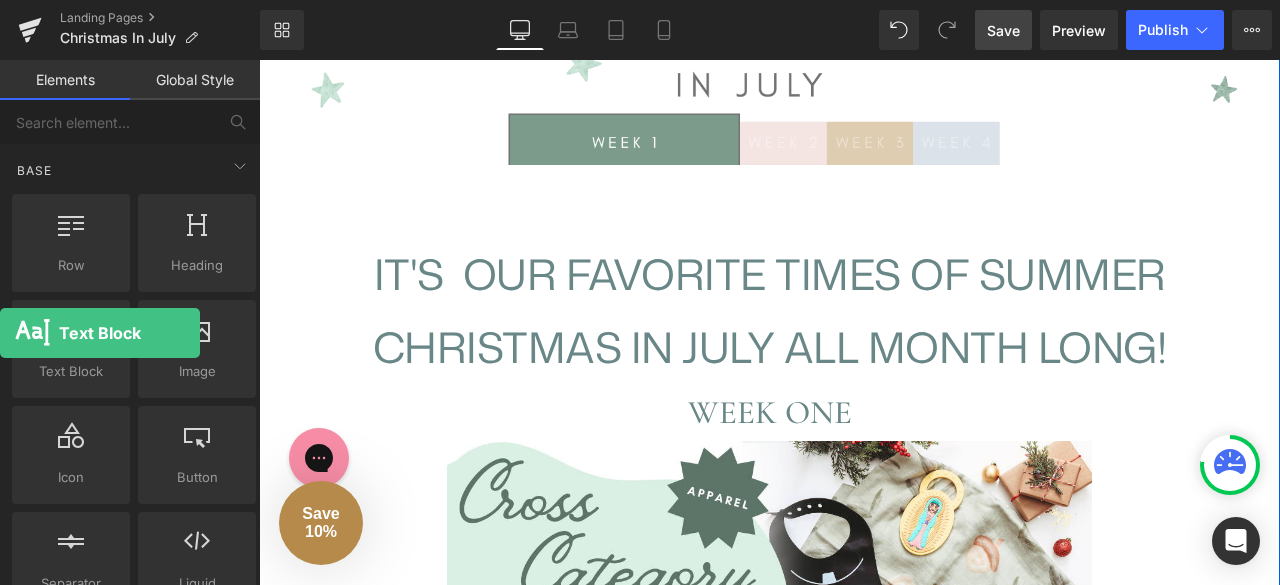 drag, startPoint x: 57, startPoint y: 365, endPoint x: 0, endPoint y: 333, distance: 65.36819 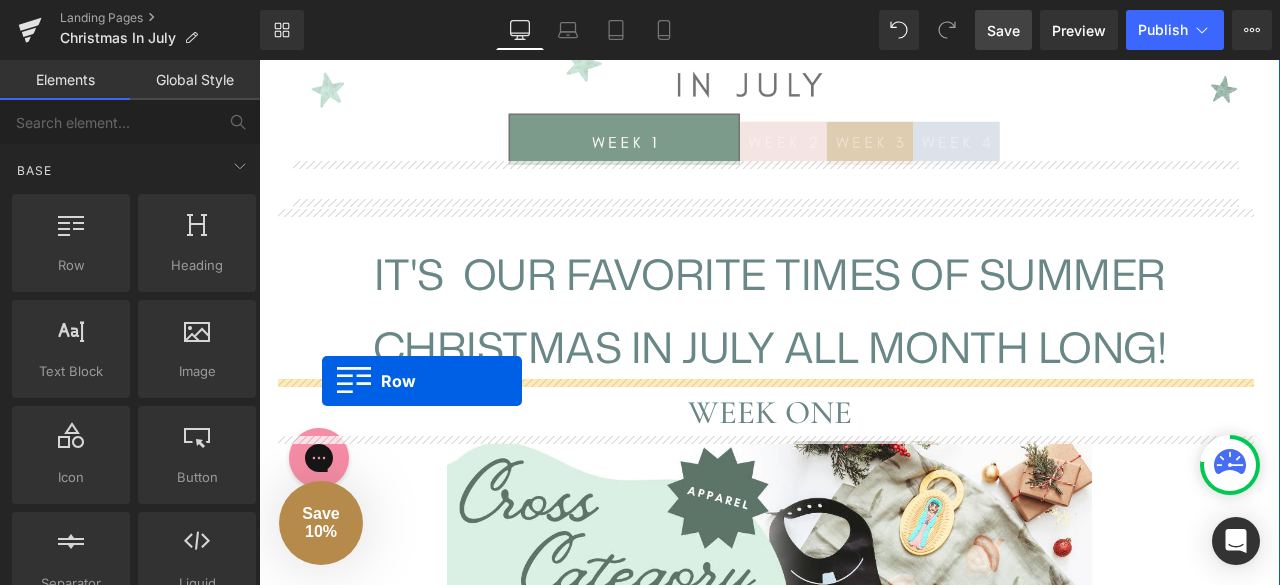 drag, startPoint x: 339, startPoint y: 304, endPoint x: 322, endPoint y: 381, distance: 78.854294 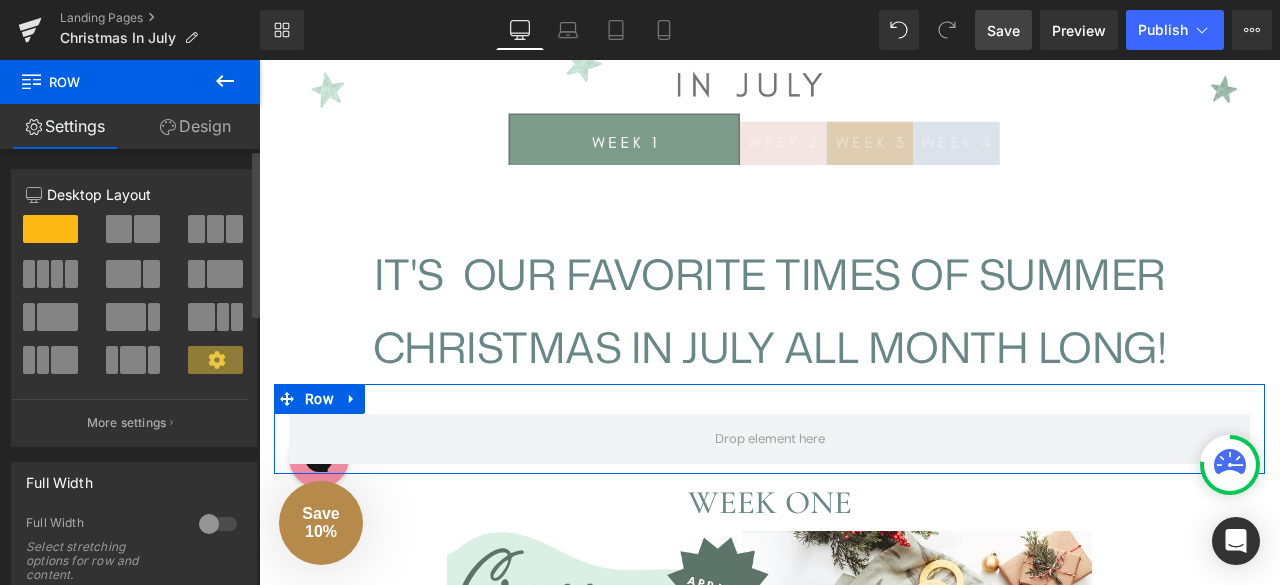 drag, startPoint x: 197, startPoint y: 229, endPoint x: 188, endPoint y: 243, distance: 16.643316 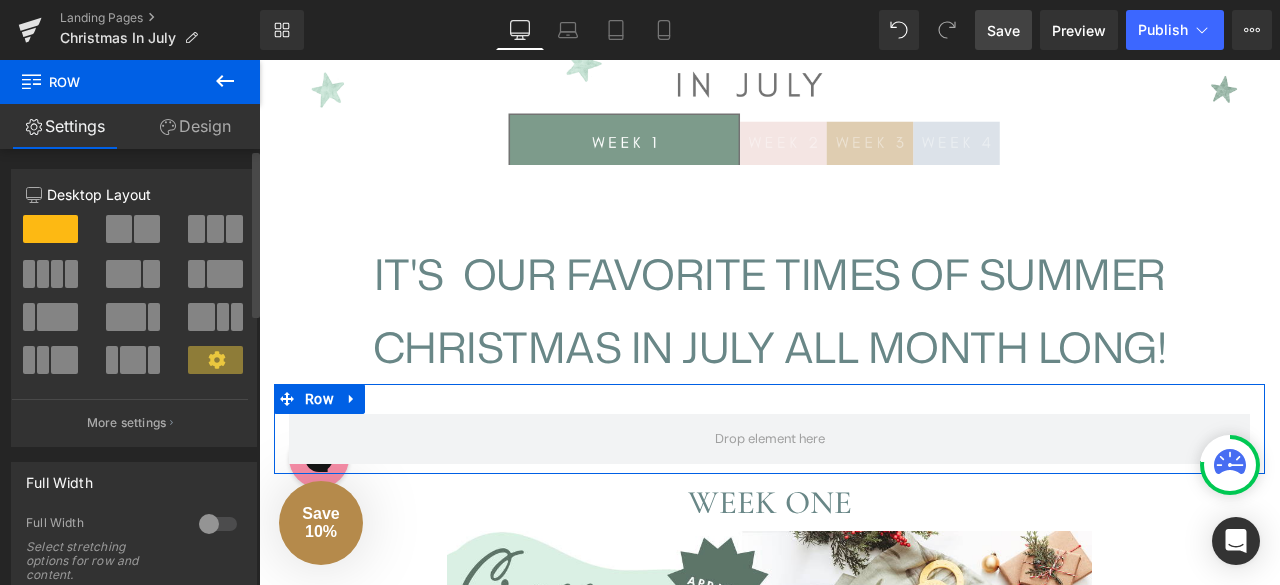 click at bounding box center [196, 229] 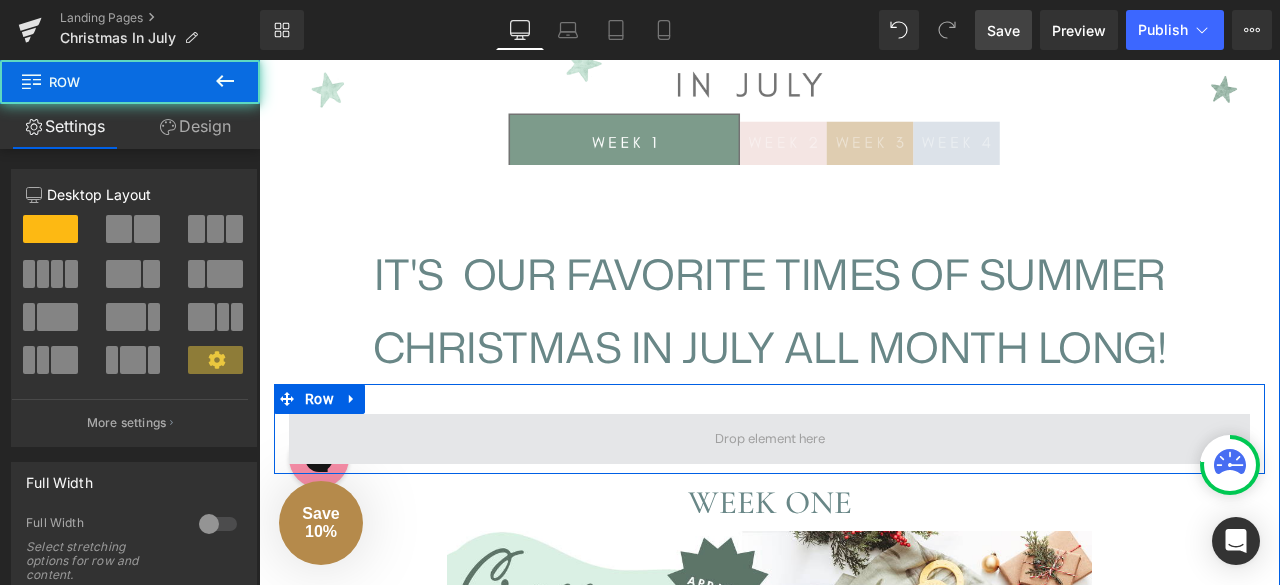 click at bounding box center [769, 439] 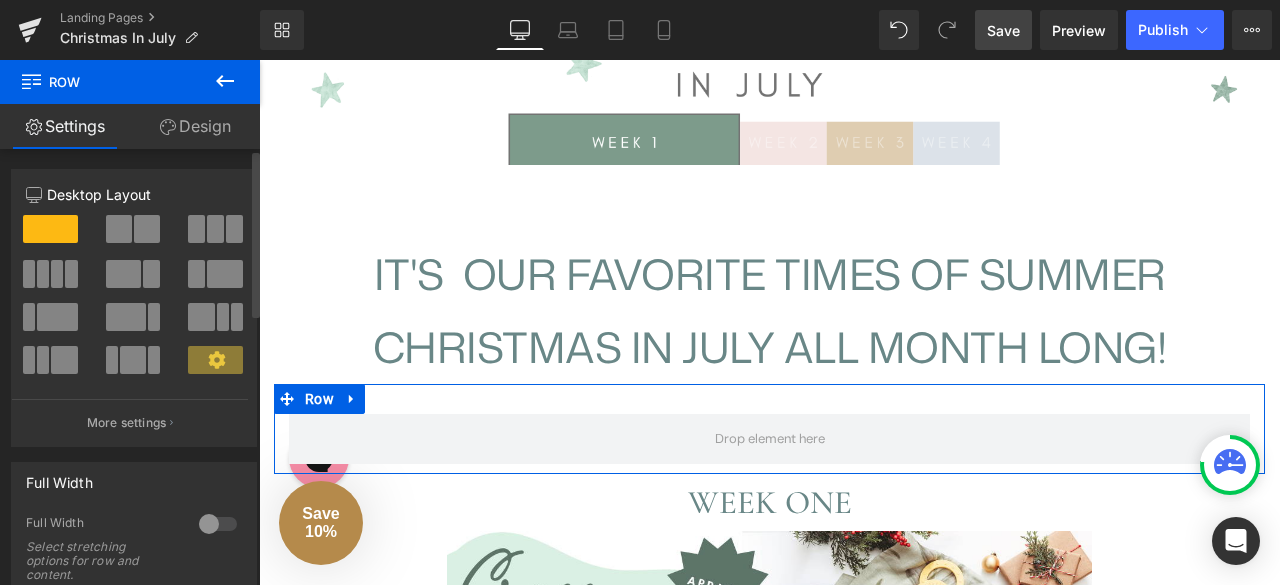 click at bounding box center [196, 229] 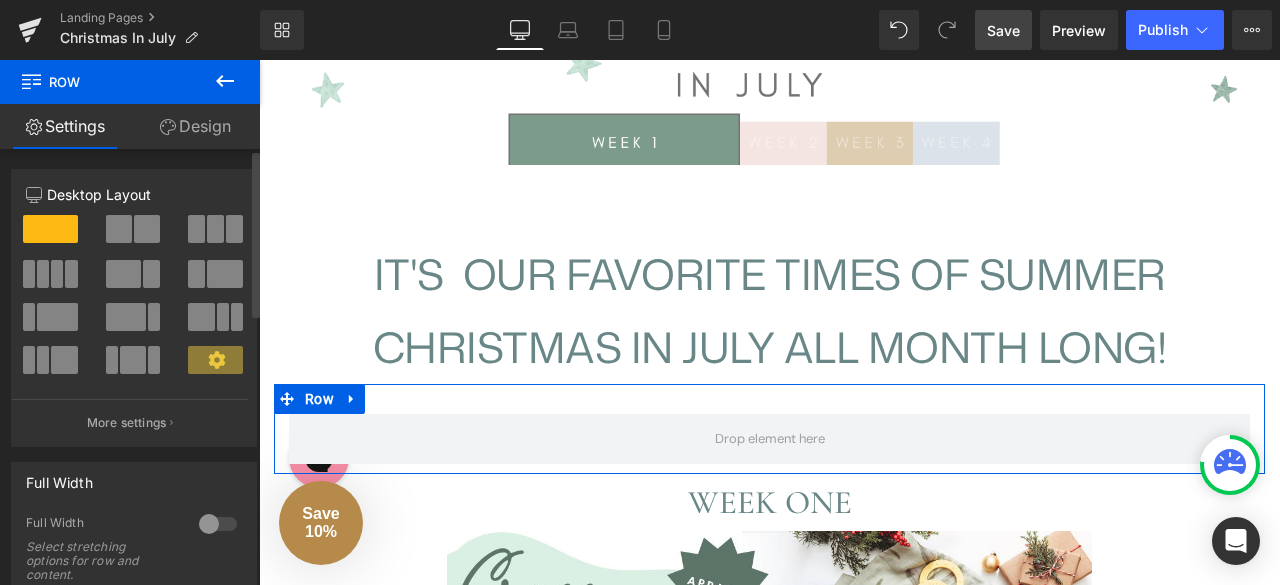 click at bounding box center [234, 229] 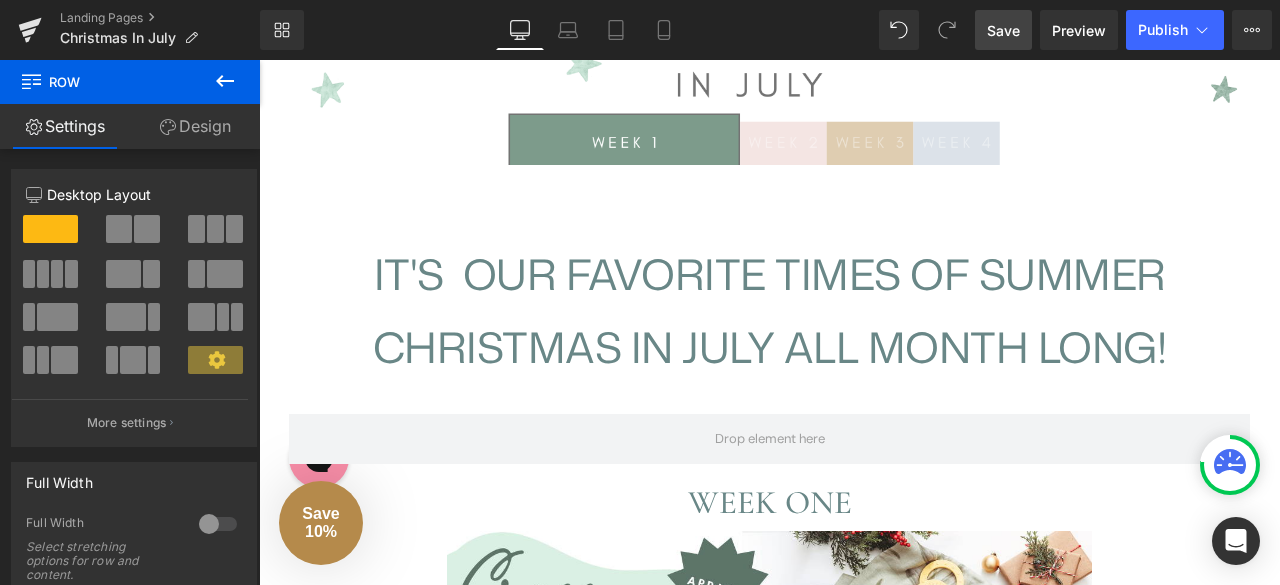 click 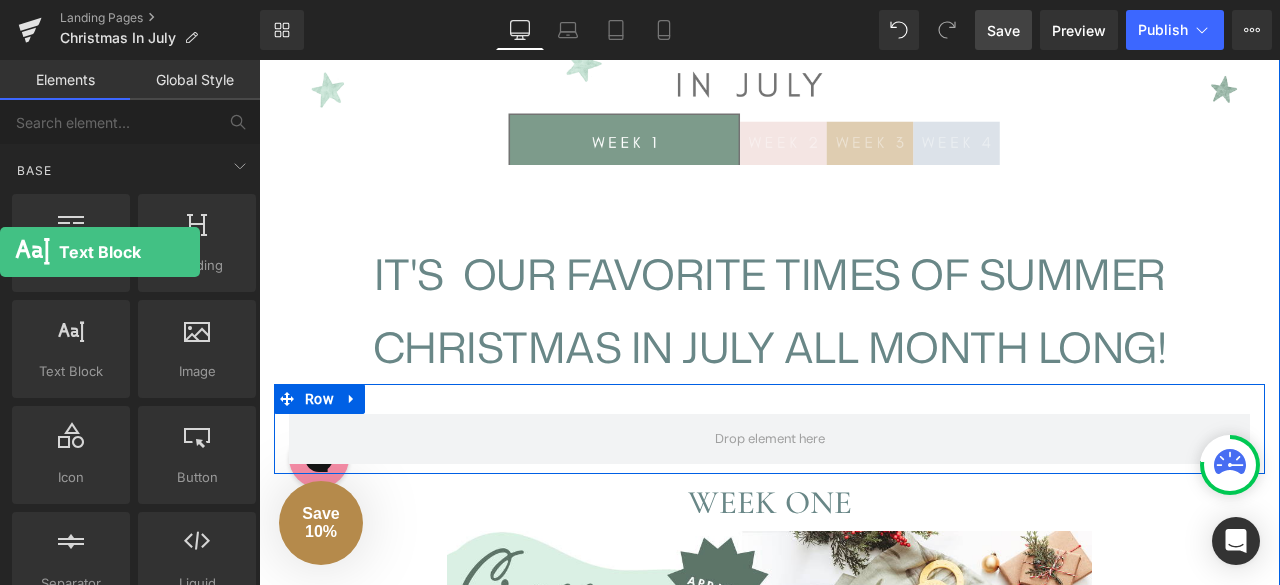 drag, startPoint x: 56, startPoint y: 333, endPoint x: 0, endPoint y: 251, distance: 99.29753 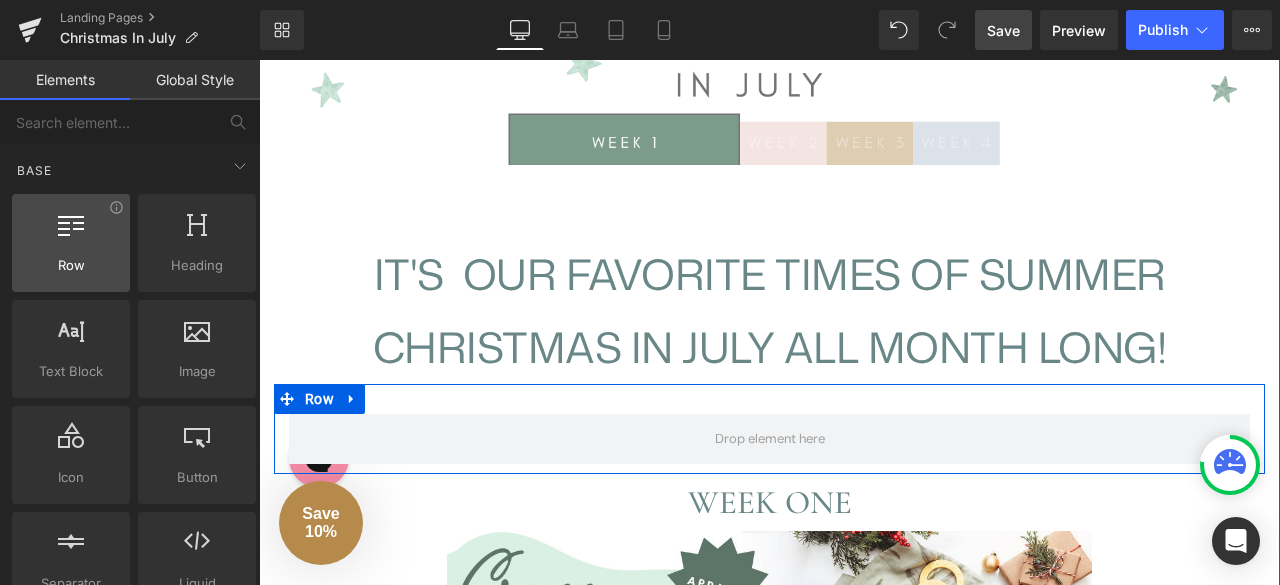 click on "Row" at bounding box center (71, 265) 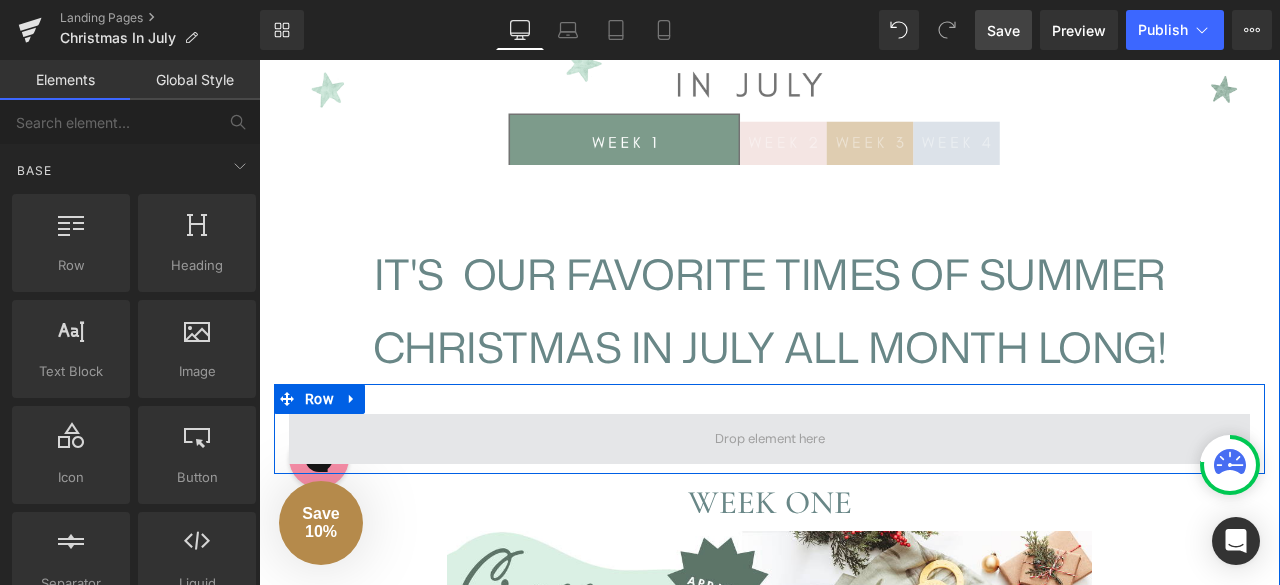 click at bounding box center [769, 439] 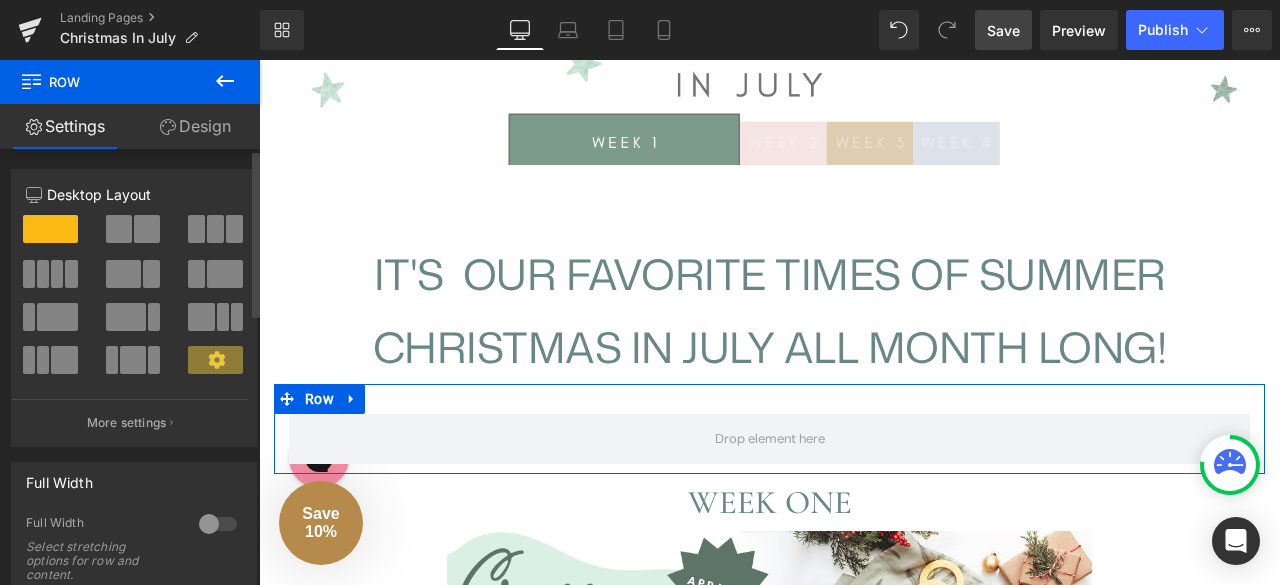 click at bounding box center [216, 229] 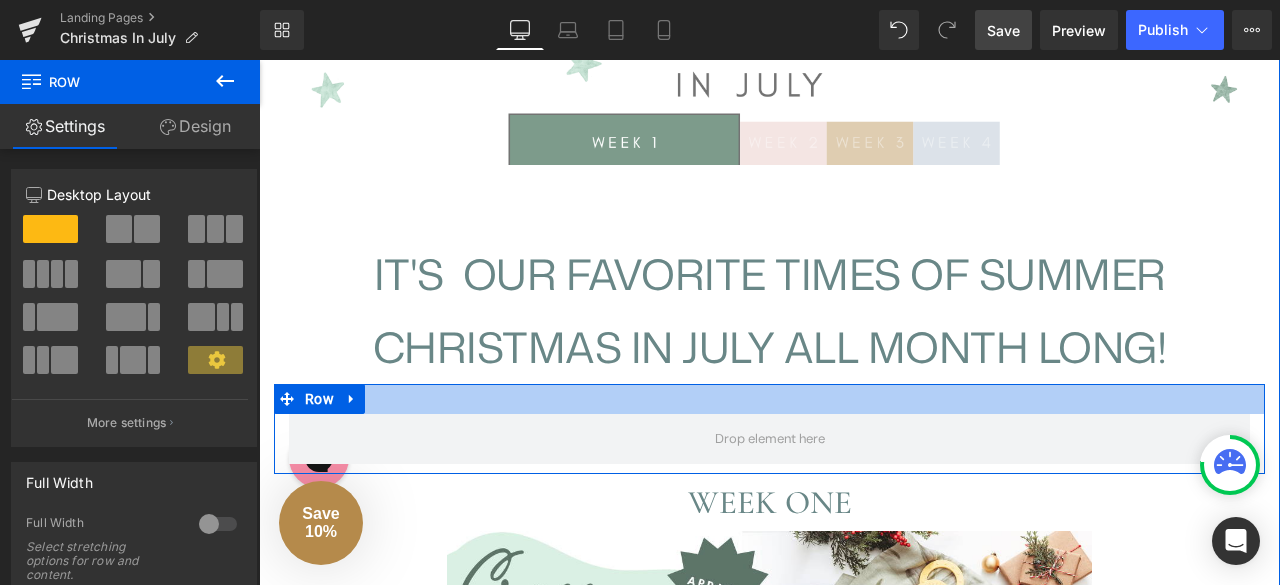 click at bounding box center (769, 399) 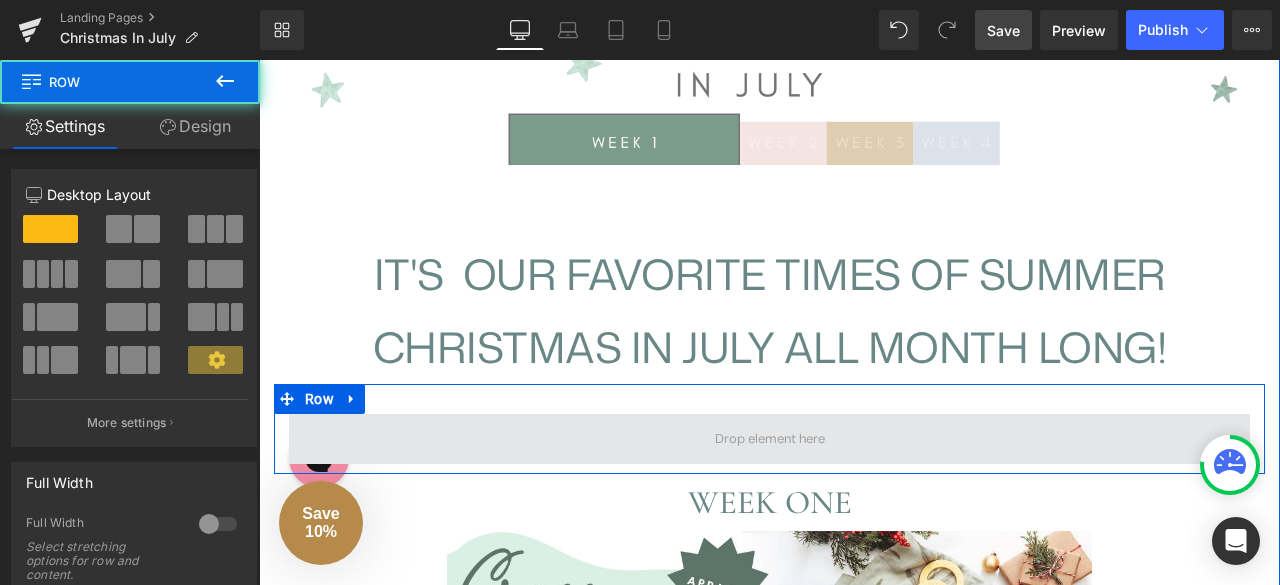 click at bounding box center [769, 439] 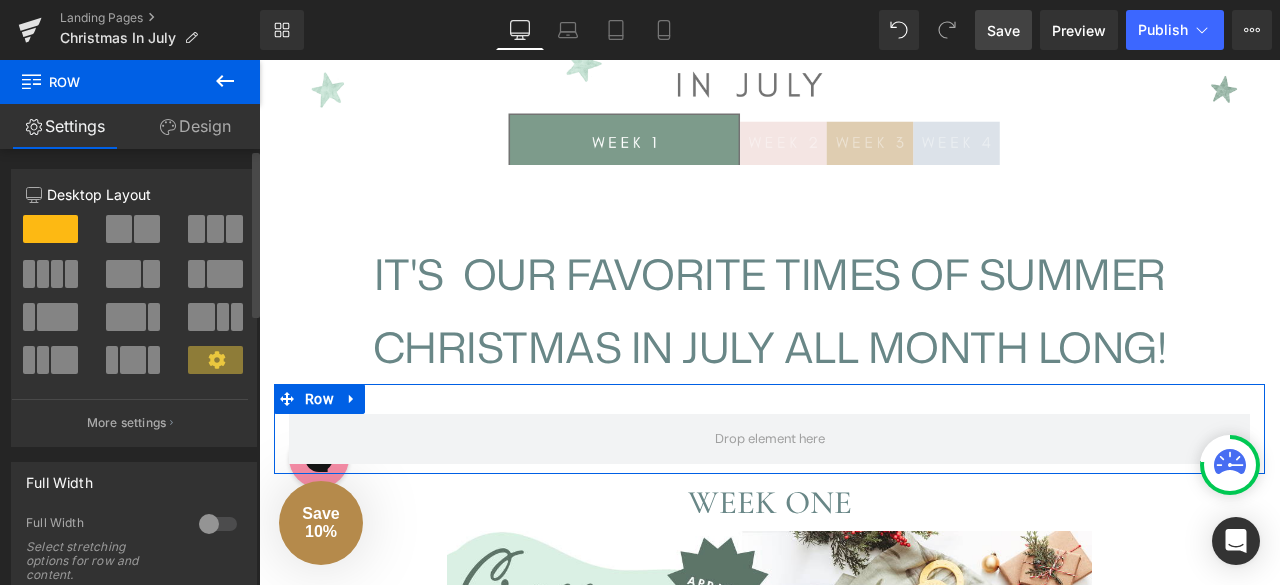 click at bounding box center [134, 302] 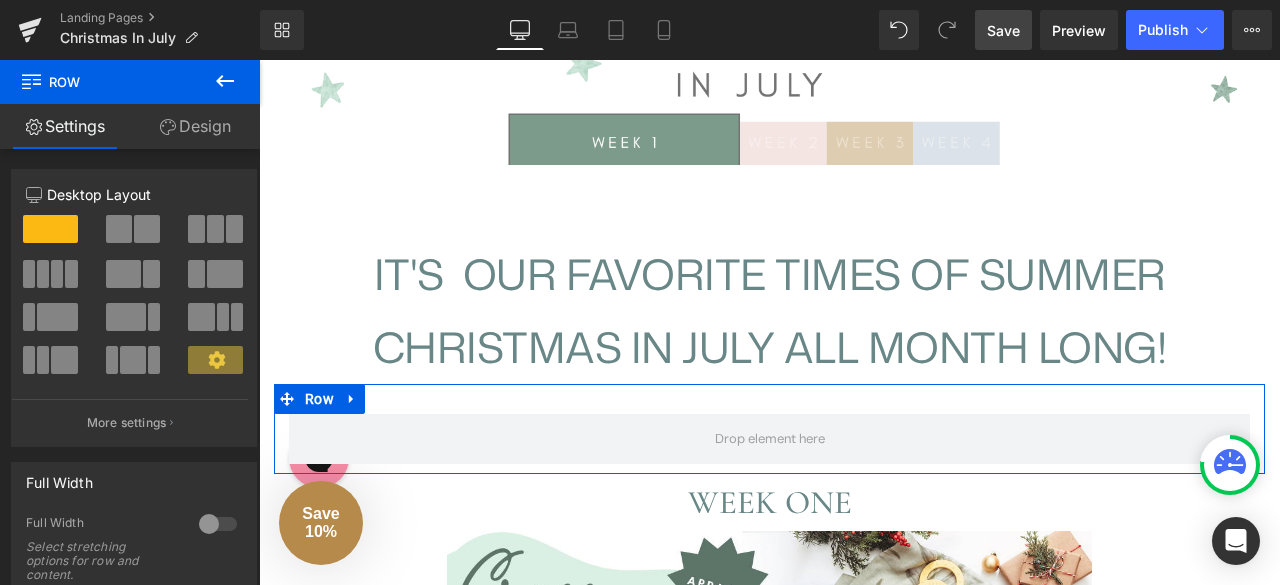 click on "Design" at bounding box center (195, 126) 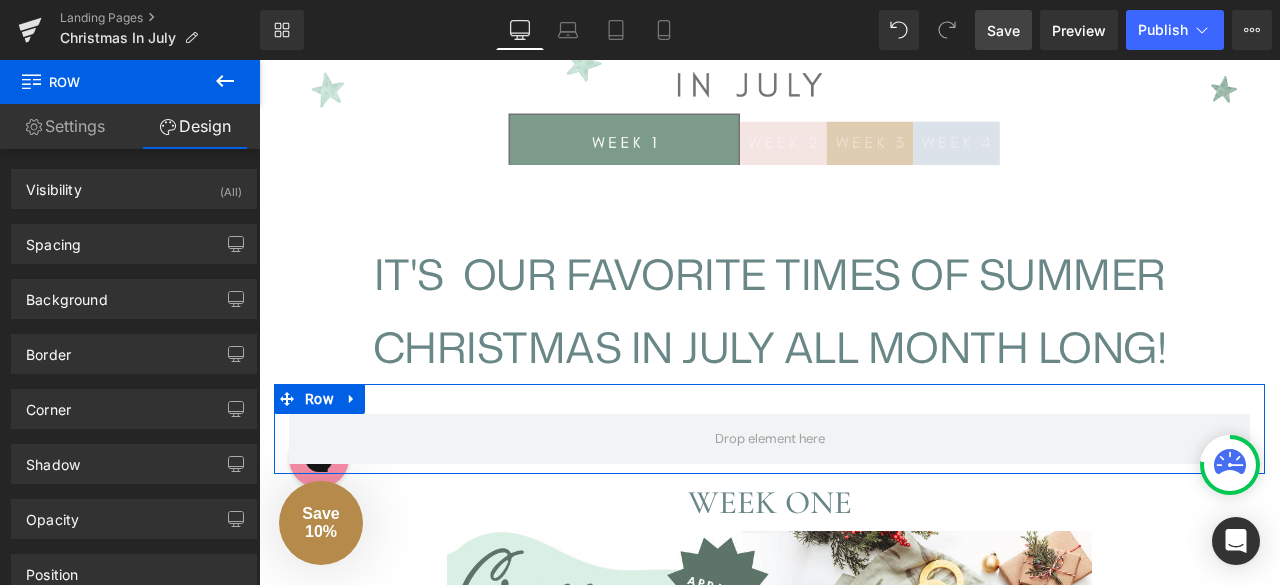 click on "Settings" at bounding box center (65, 126) 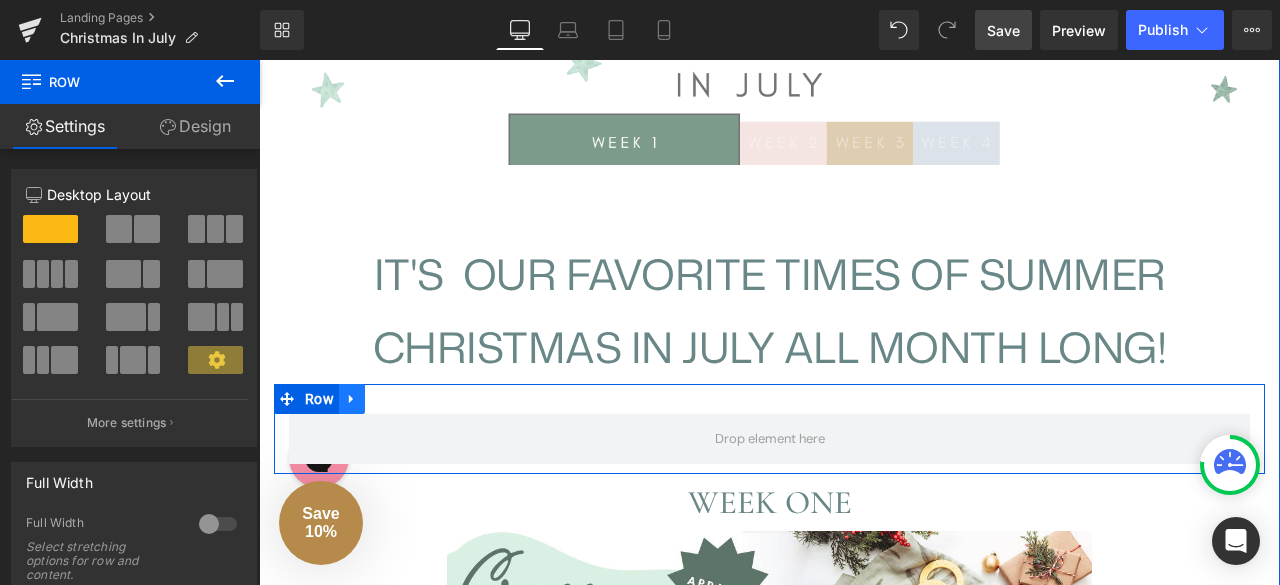 click 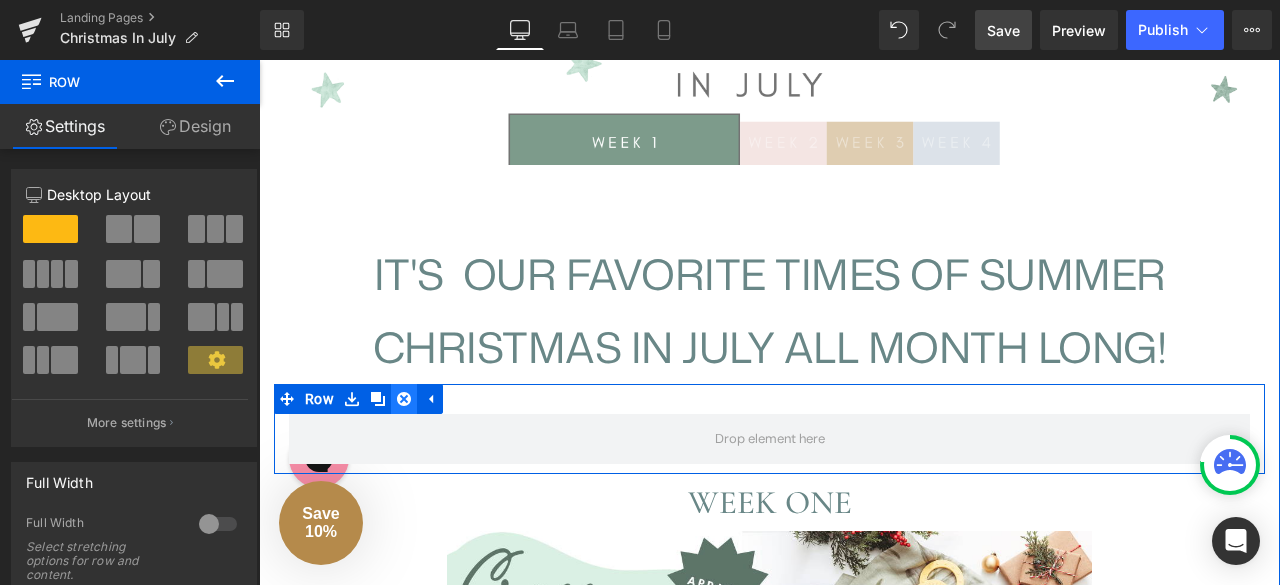 click at bounding box center (404, 399) 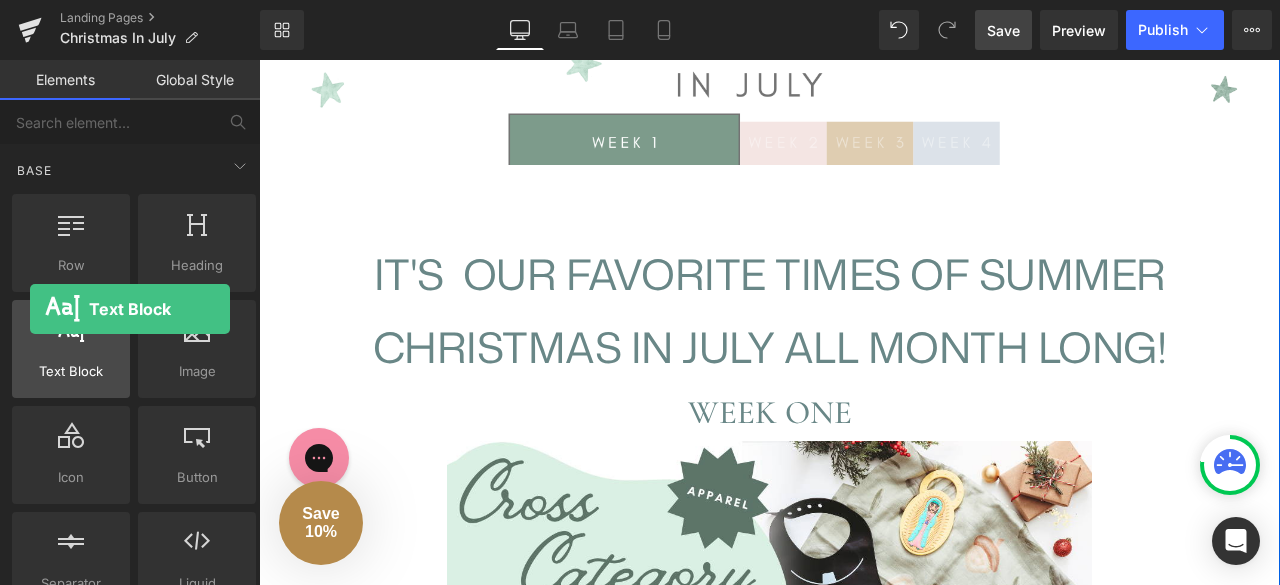 drag, startPoint x: 74, startPoint y: 346, endPoint x: 34, endPoint y: 316, distance: 50 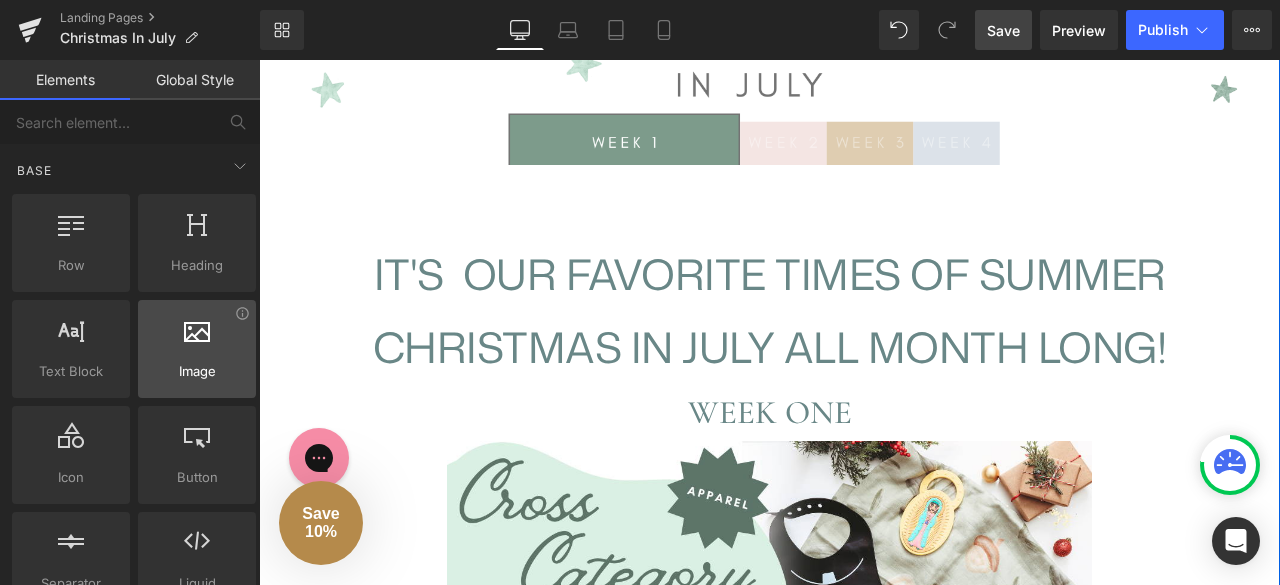 click at bounding box center [197, 338] 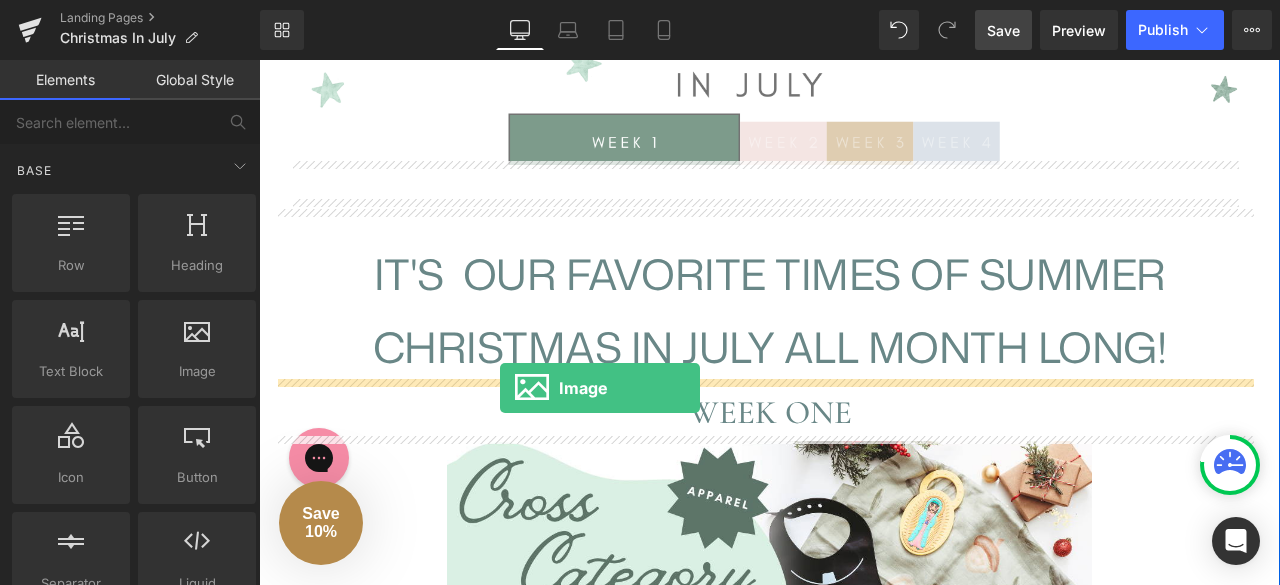 drag, startPoint x: 435, startPoint y: 397, endPoint x: 500, endPoint y: 388, distance: 65.62012 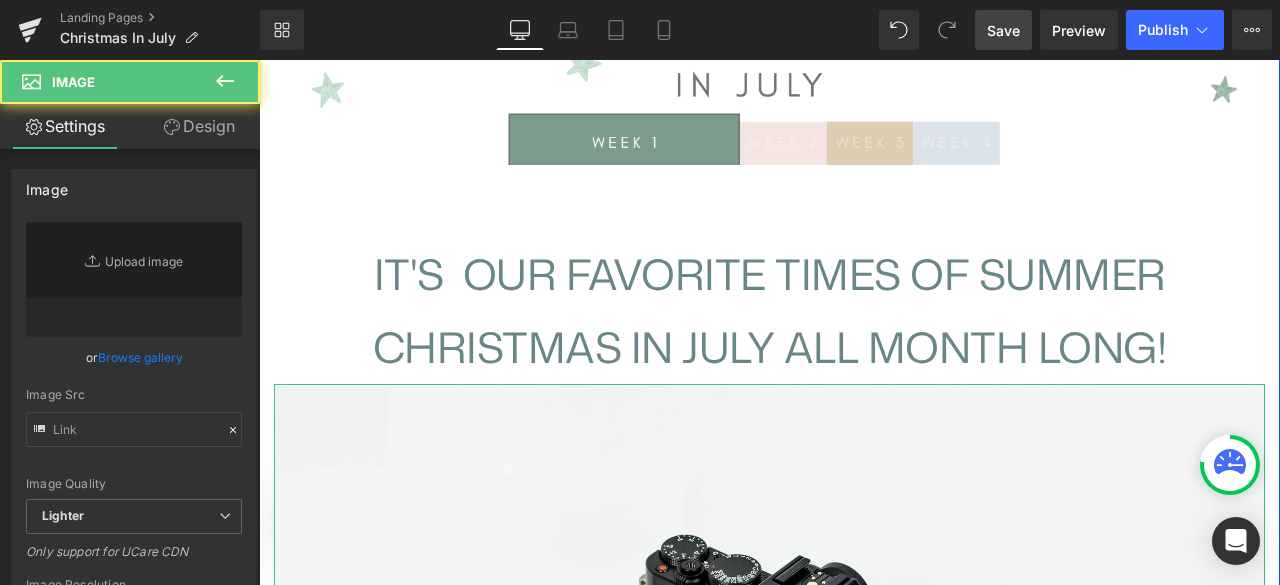 type on "//d1um8515vdn9kb.cloudfront.net/images/parallax.jpg" 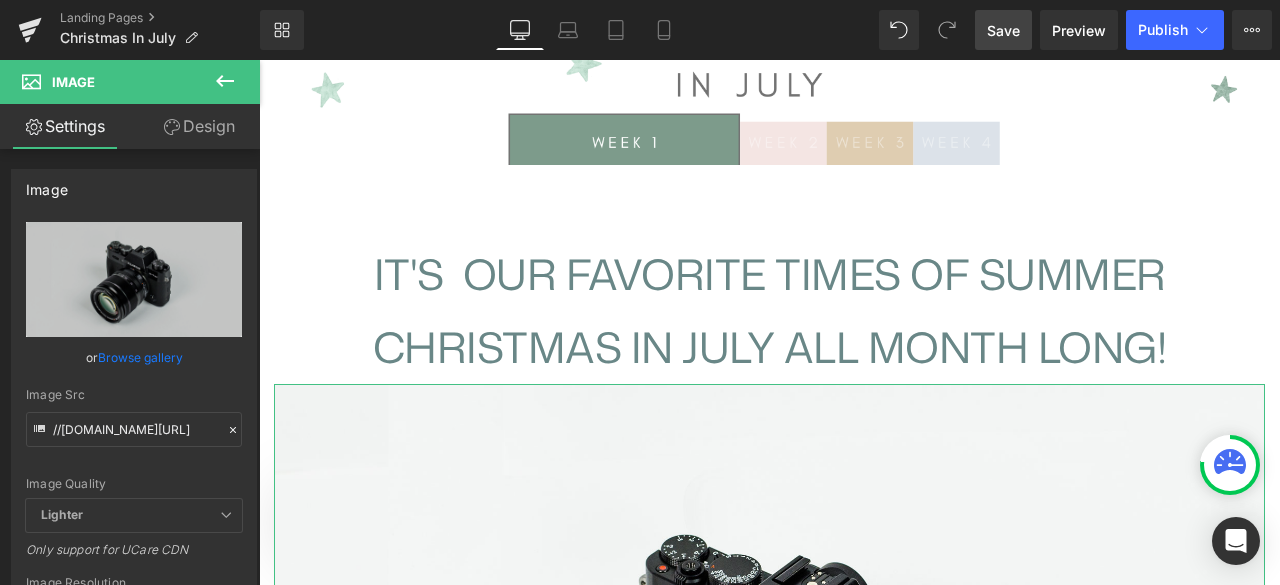 click on "Design" at bounding box center (199, 126) 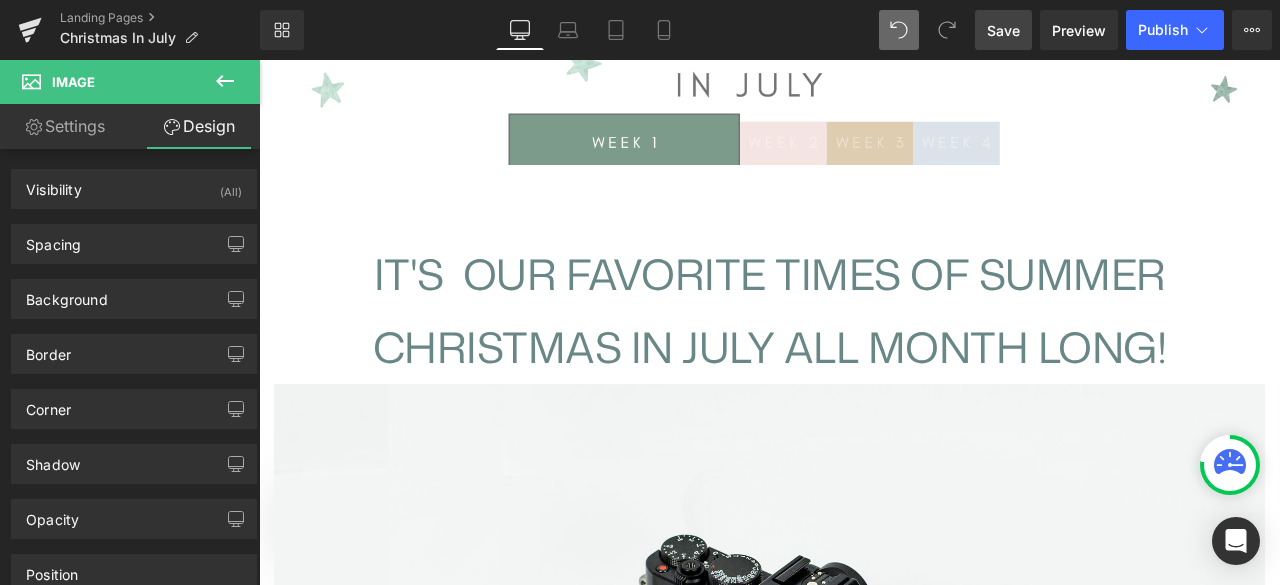 click 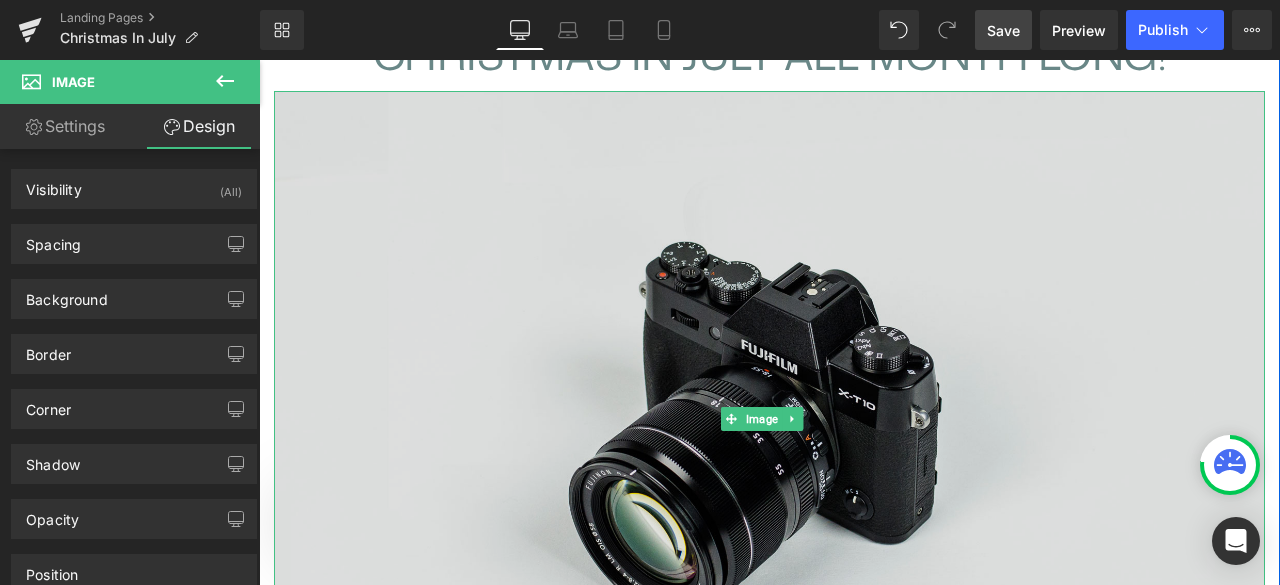 scroll, scrollTop: 646, scrollLeft: 0, axis: vertical 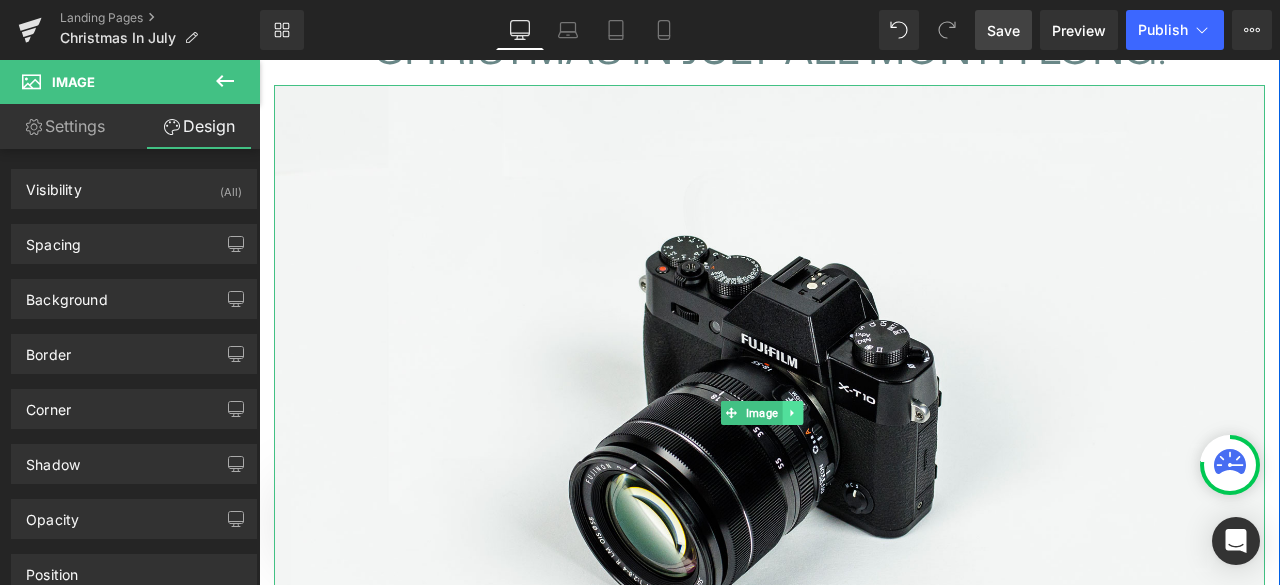 click at bounding box center [792, 413] 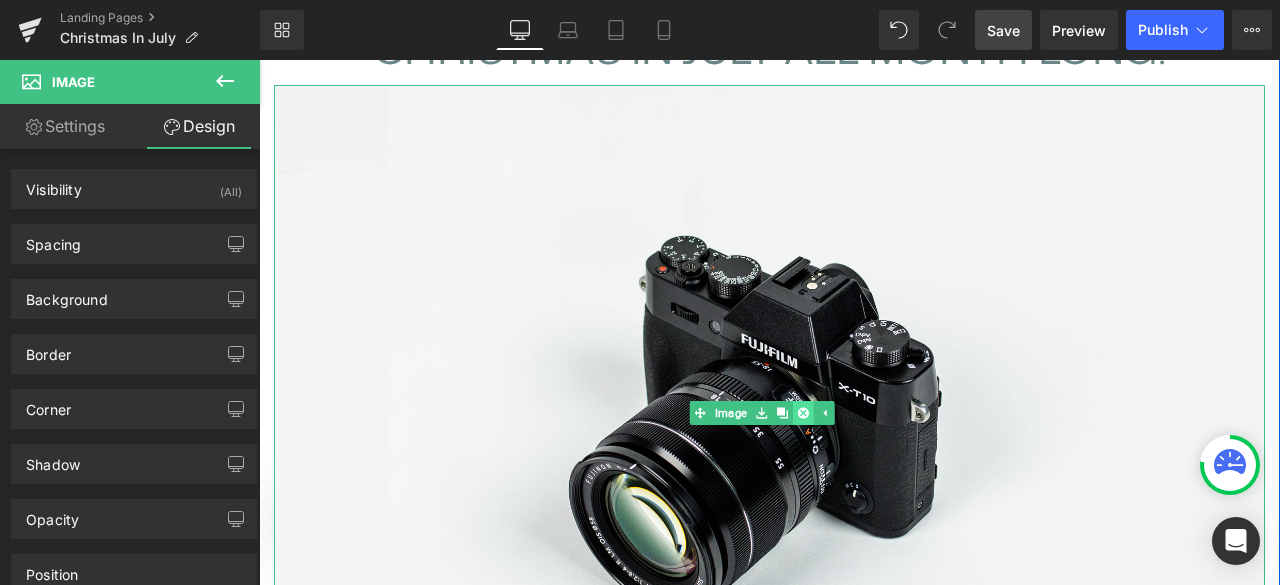 click 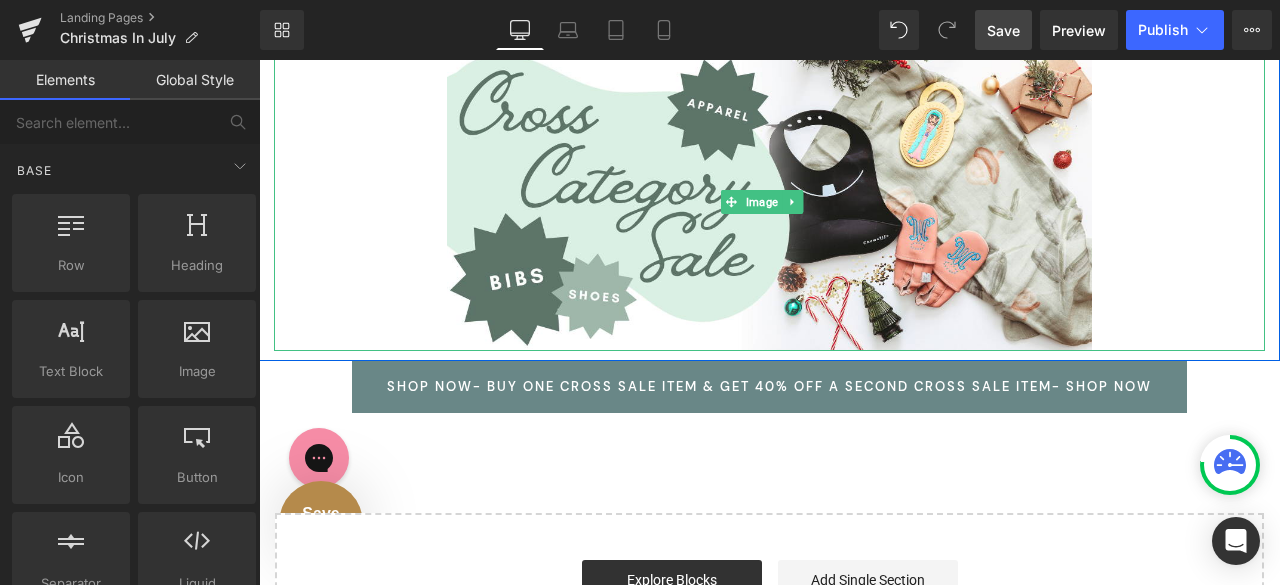 scroll, scrollTop: 738, scrollLeft: 0, axis: vertical 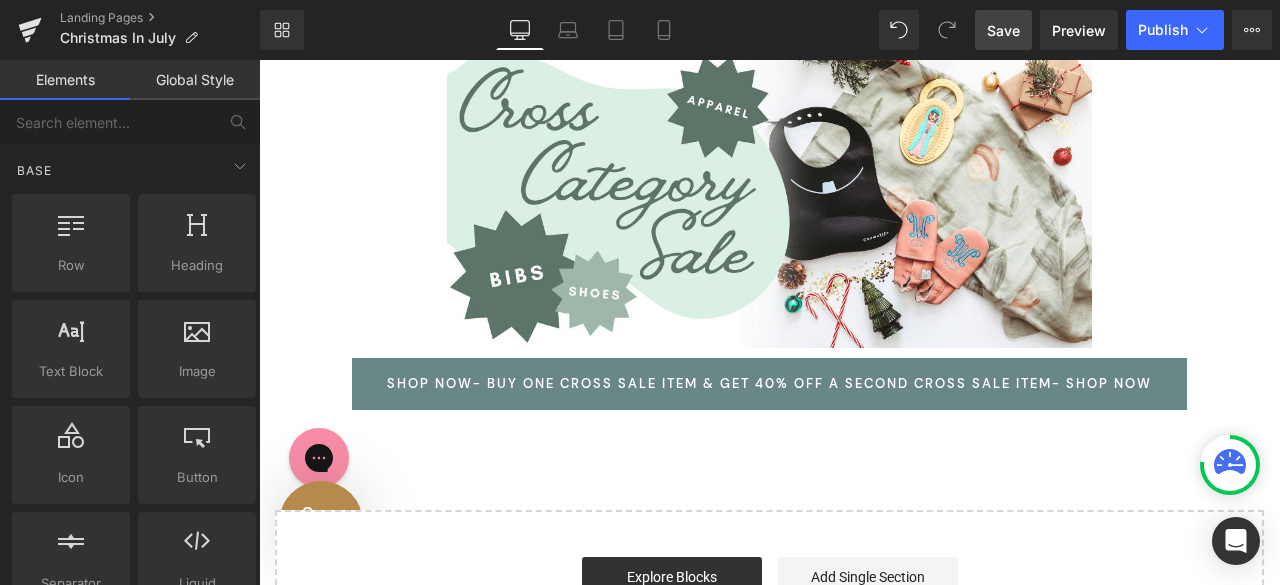 click on "SHOP NOW- BUY ONE CROSS SALE ITEM & GET 40% OFF A SECOND CROSS SALE ITEM- SHOP NOW" at bounding box center (769, 384) 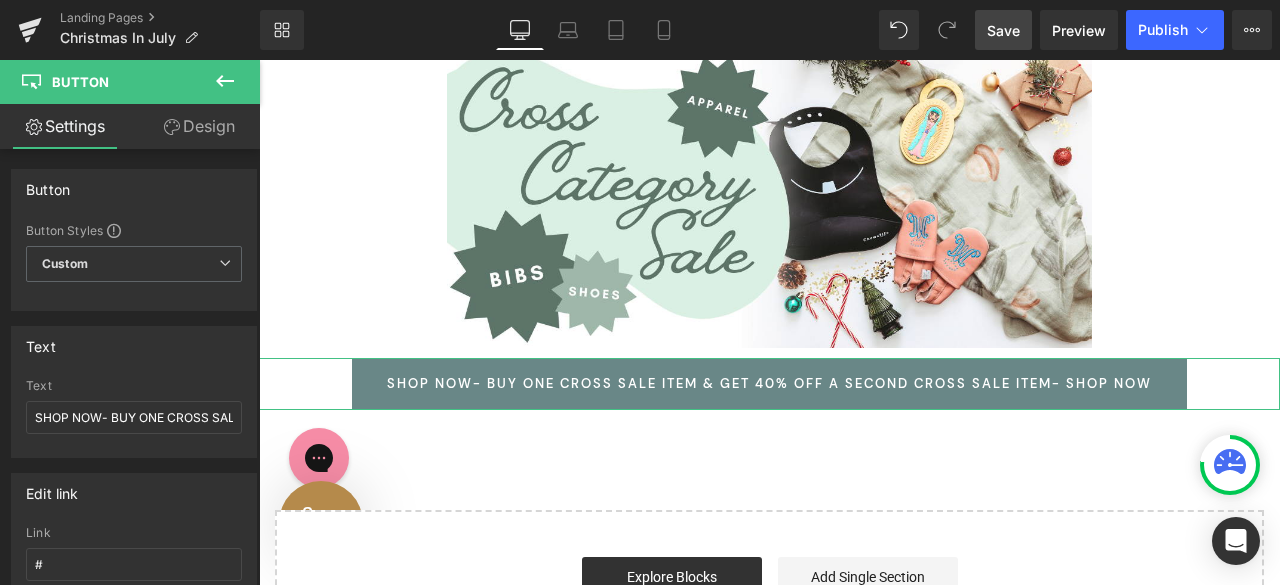 click on "Design" at bounding box center [199, 126] 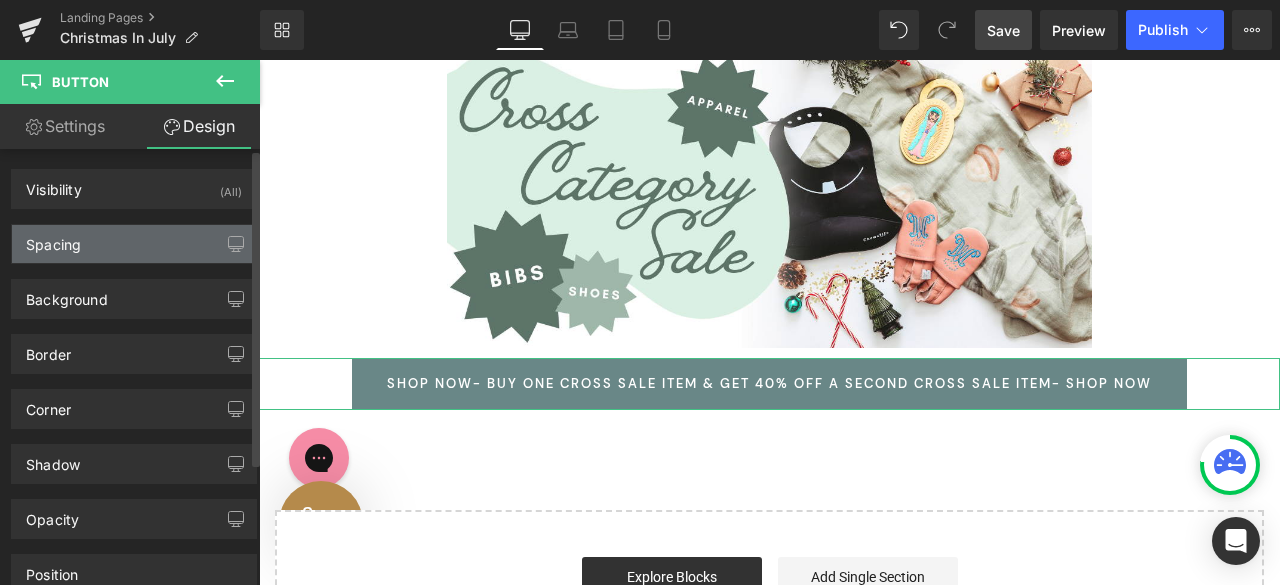 click on "Spacing" at bounding box center [134, 244] 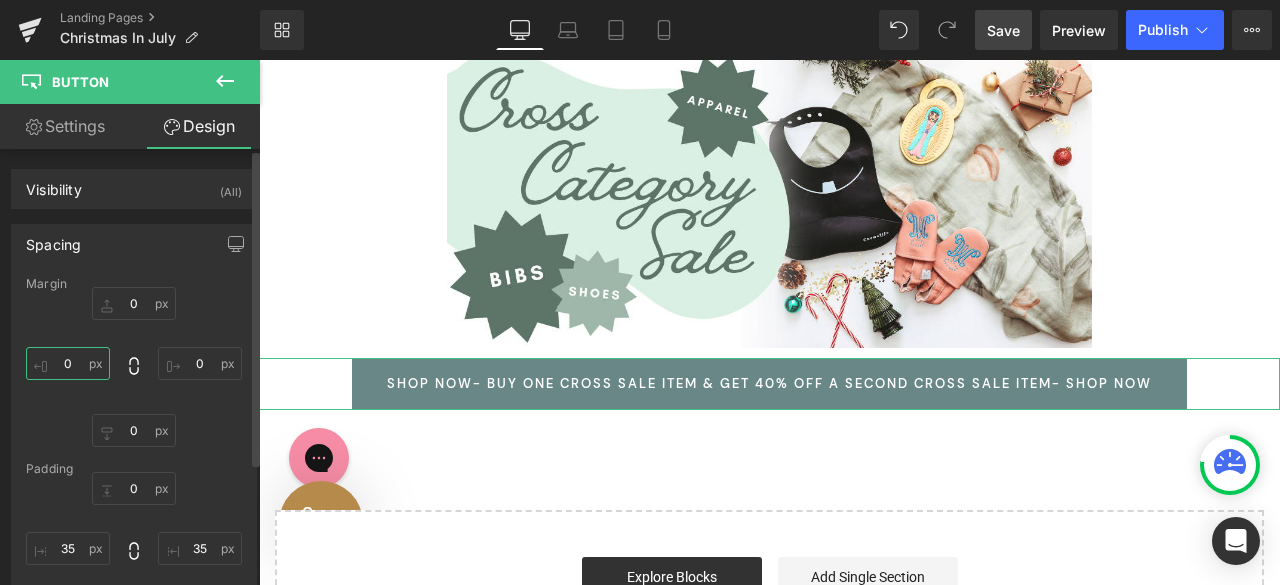 click on "0" at bounding box center (68, 363) 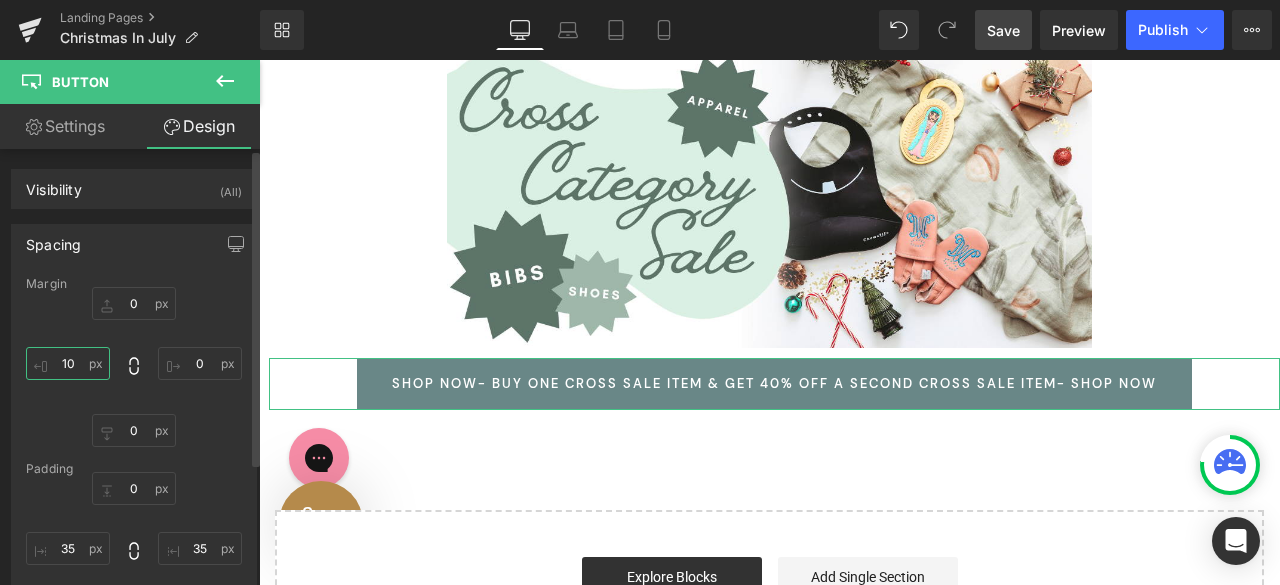type on "1" 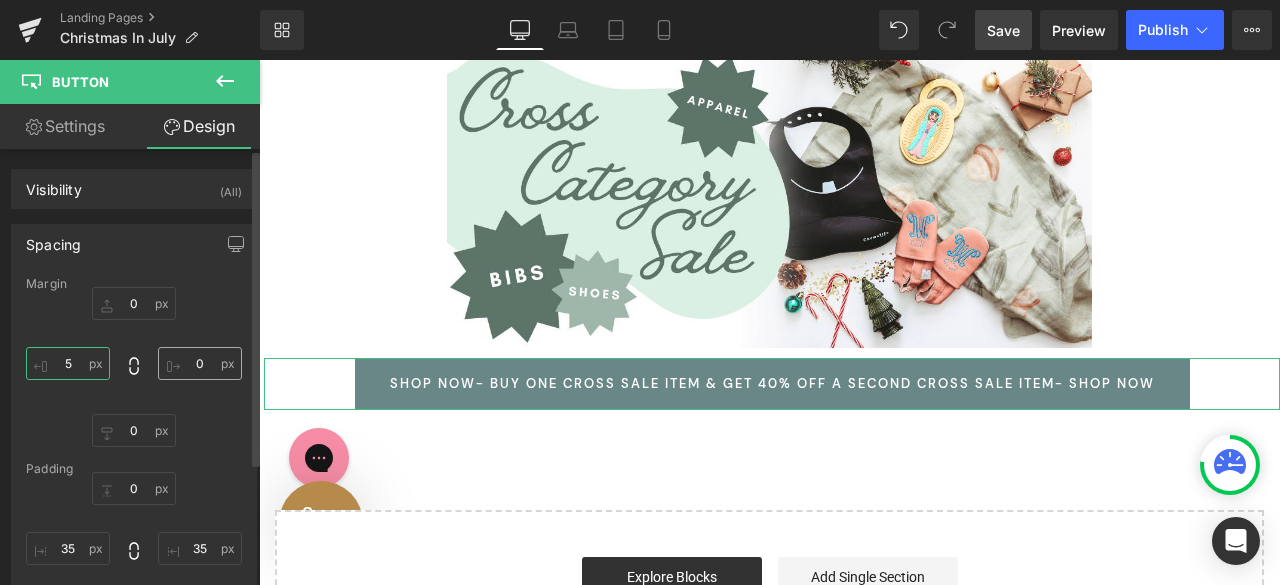 type on "5" 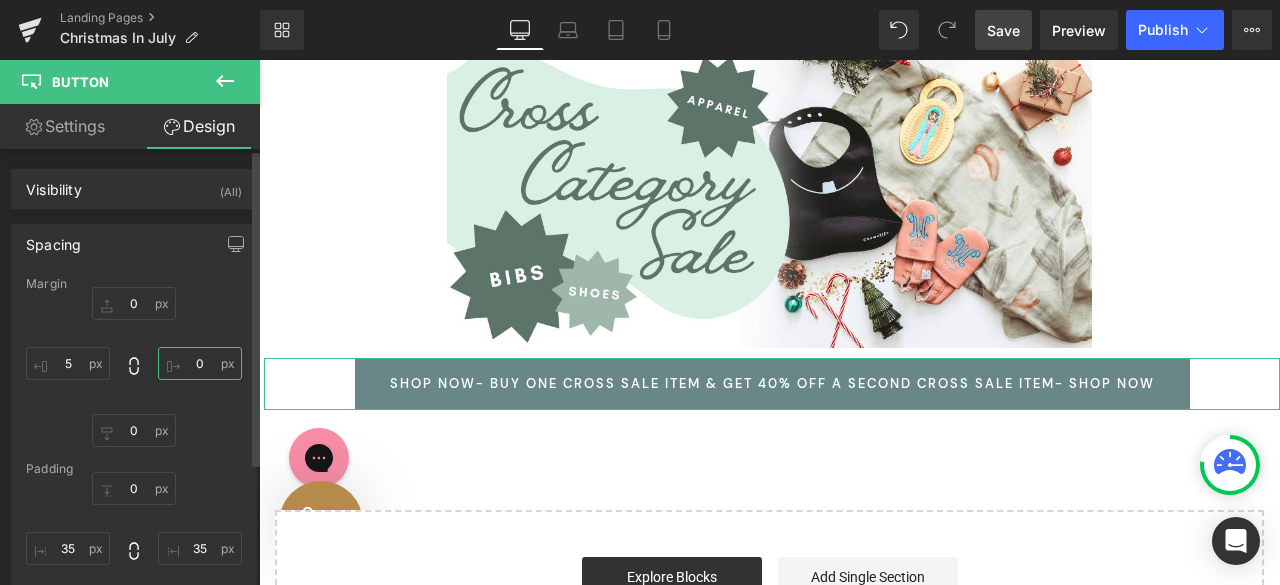 click on "0" at bounding box center [200, 363] 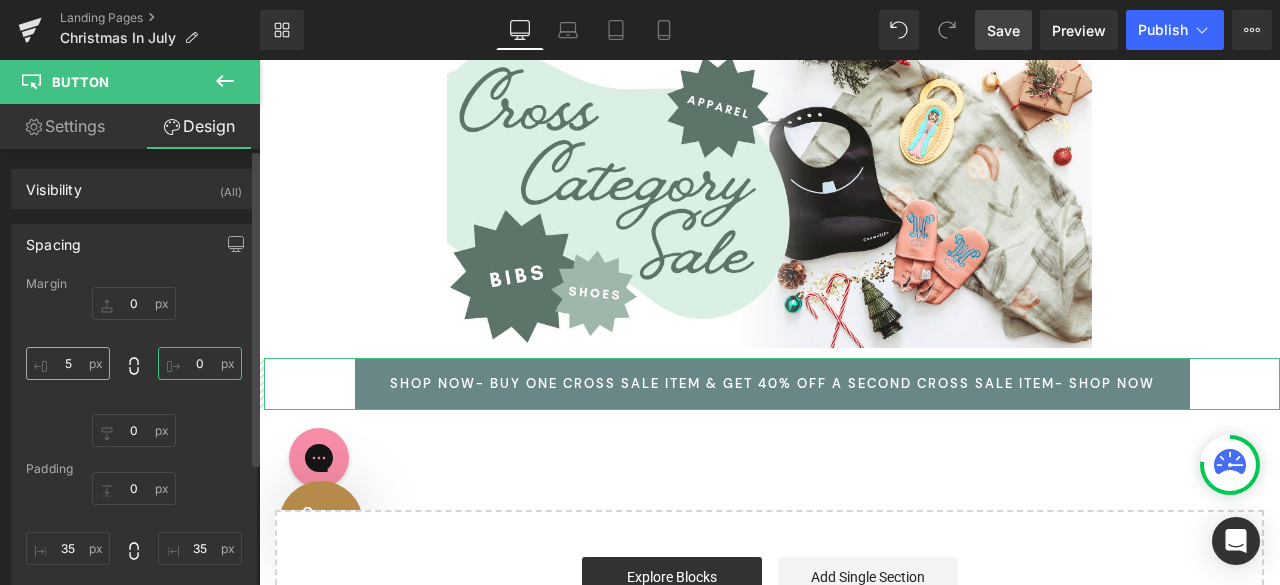 type 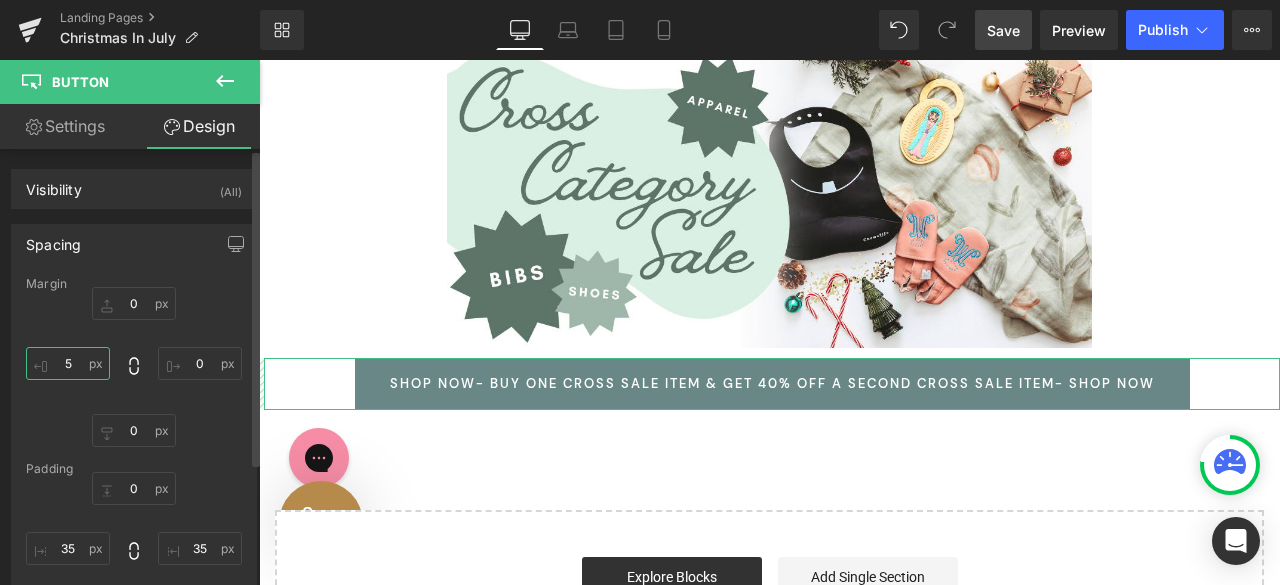 click on "5" at bounding box center [68, 363] 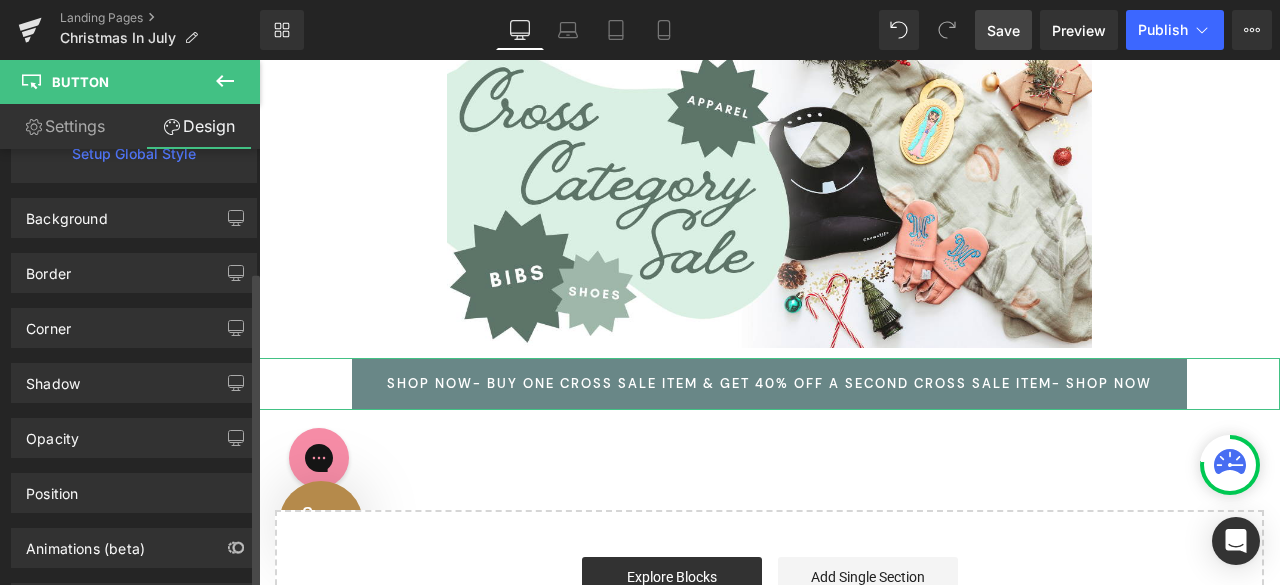 scroll, scrollTop: 572, scrollLeft: 0, axis: vertical 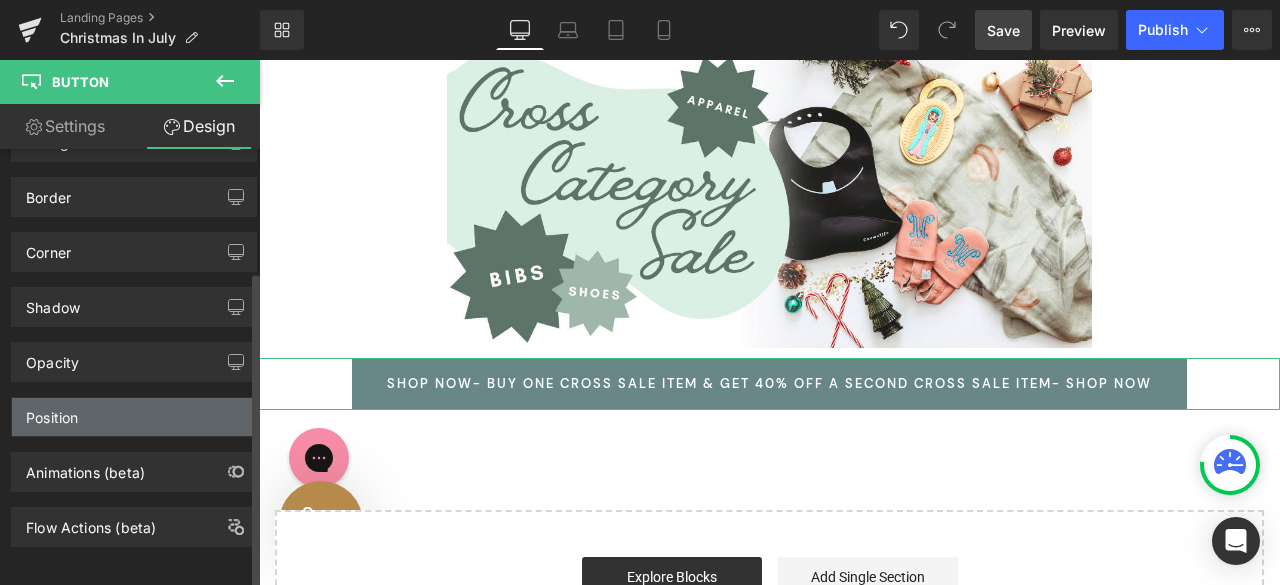 type 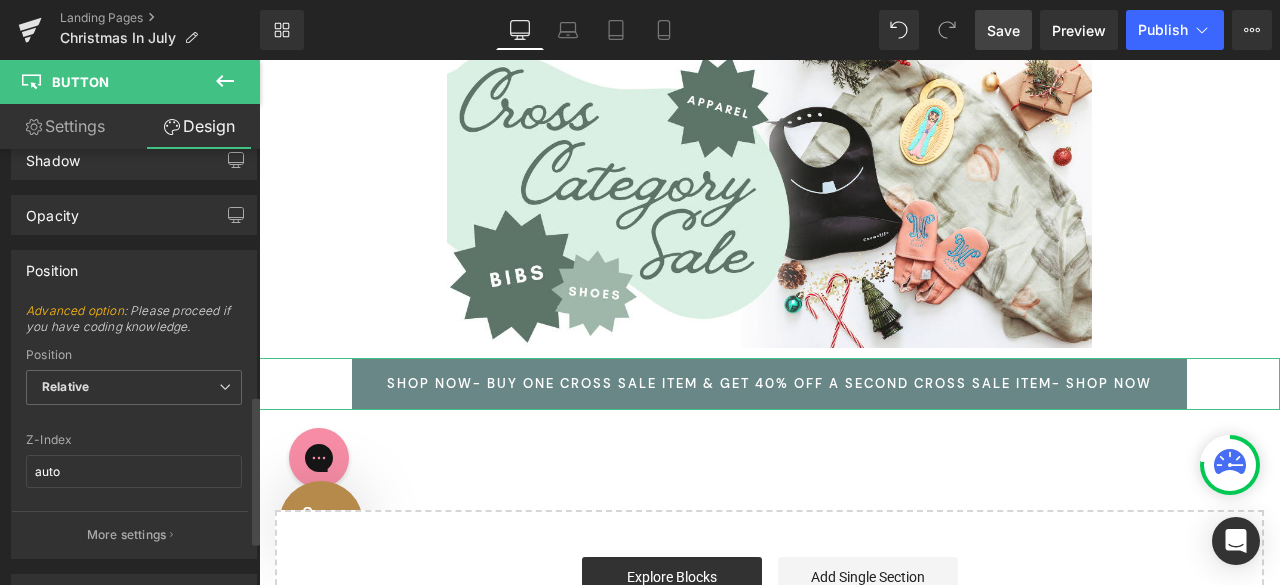 scroll, scrollTop: 724, scrollLeft: 0, axis: vertical 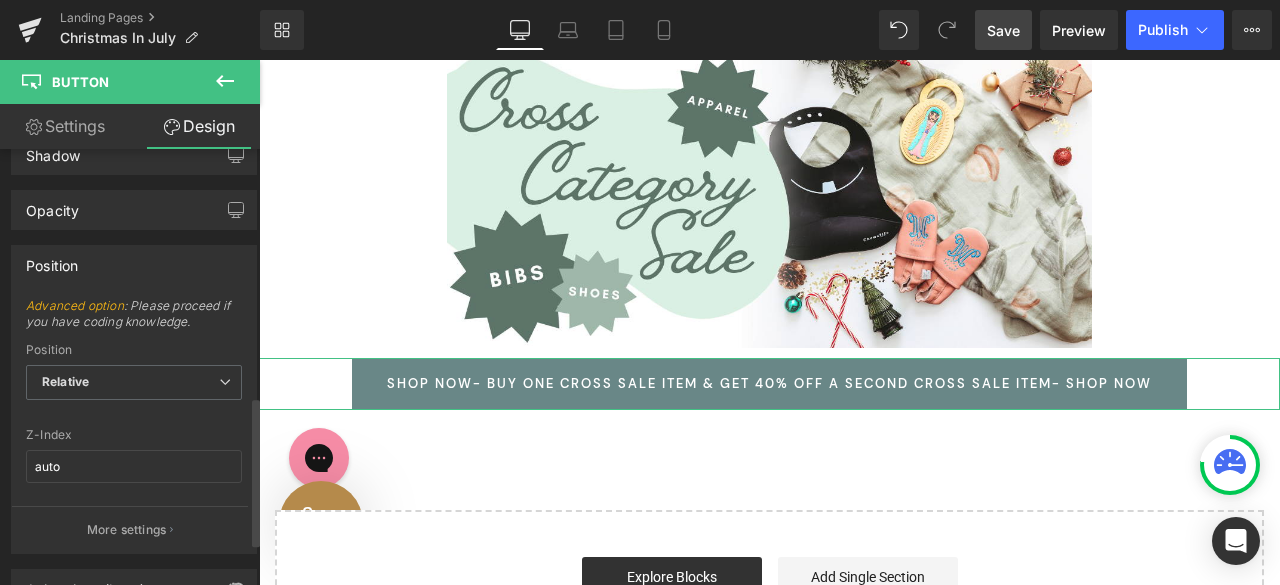 click at bounding box center (134, 416) 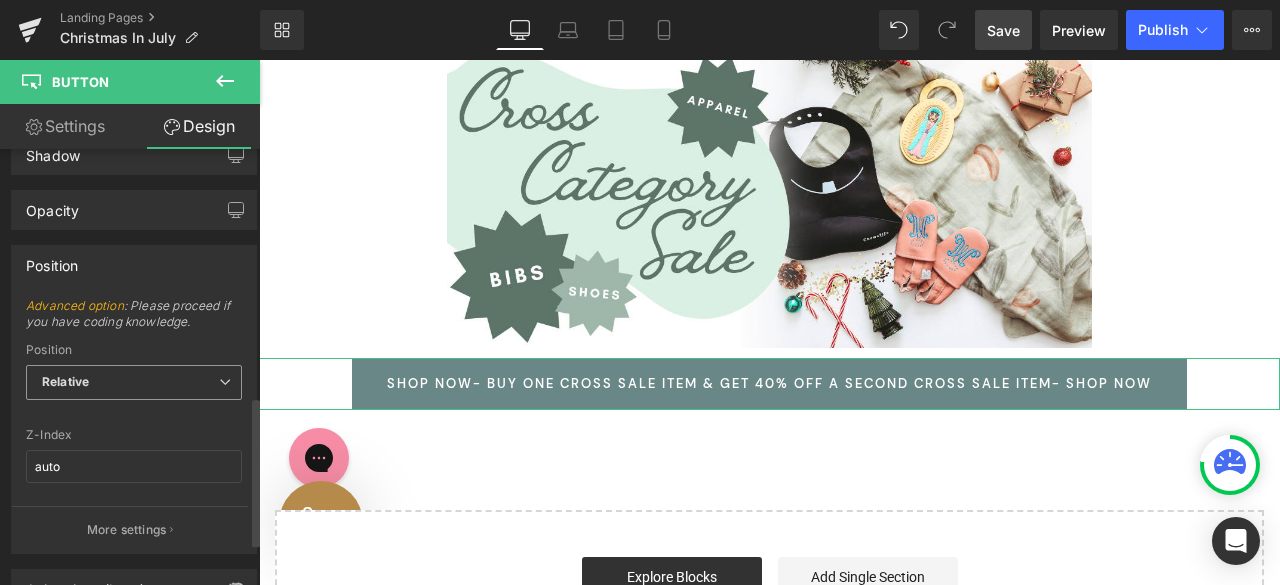 click on "Relative" at bounding box center (134, 382) 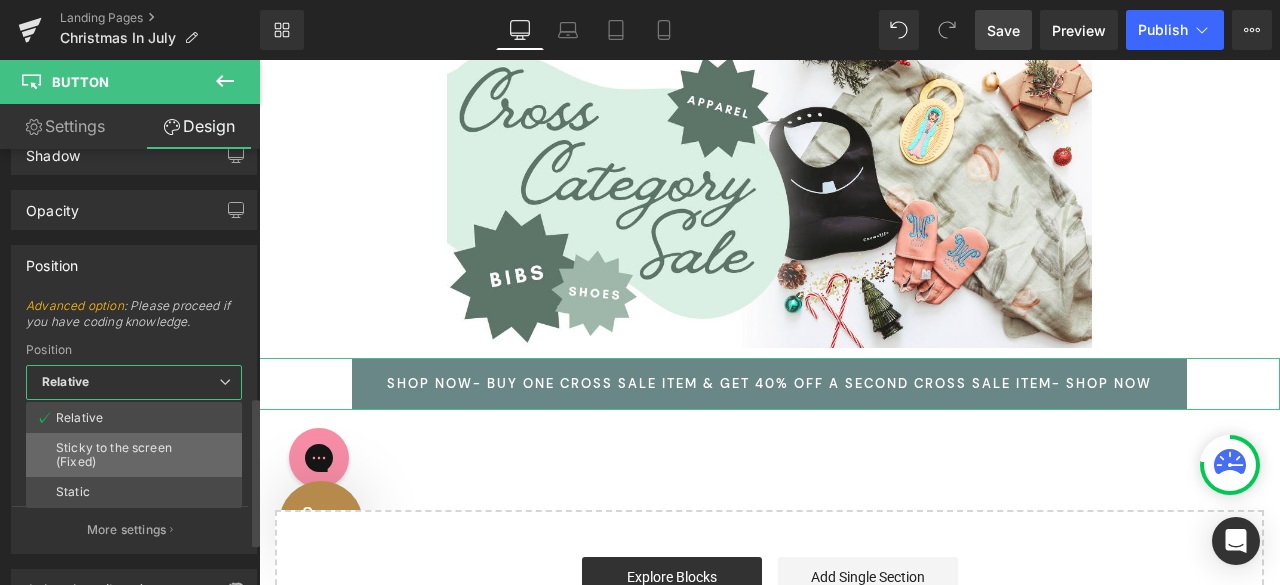 click on "Sticky to the screen (Fixed)" at bounding box center (134, 455) 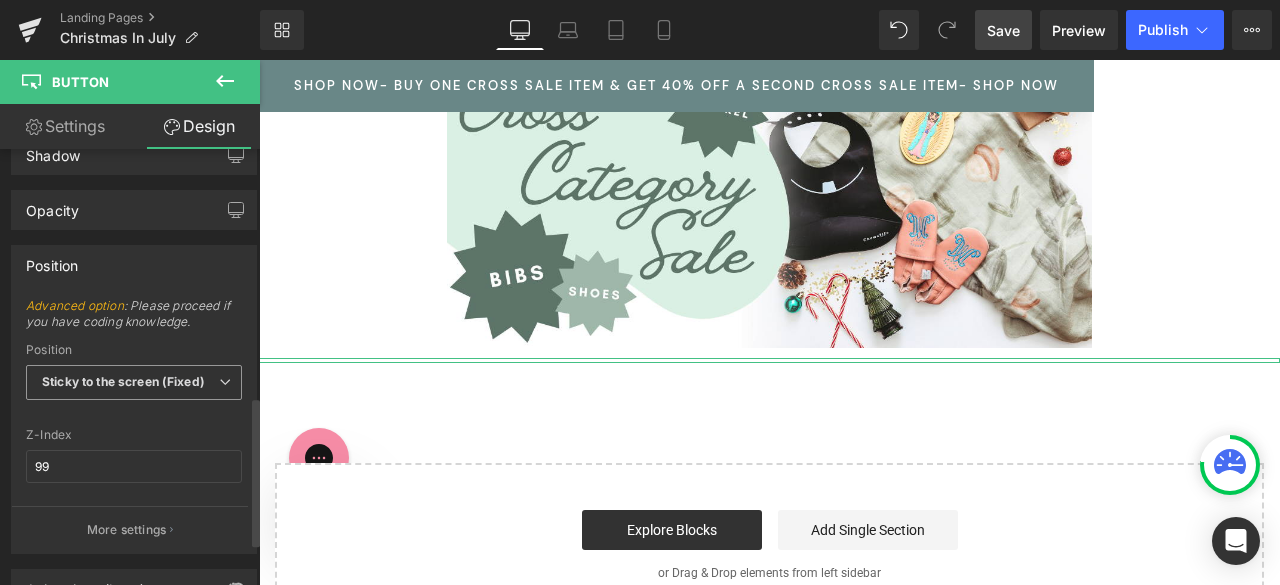 click on "Sticky to the screen (Fixed)" at bounding box center (134, 382) 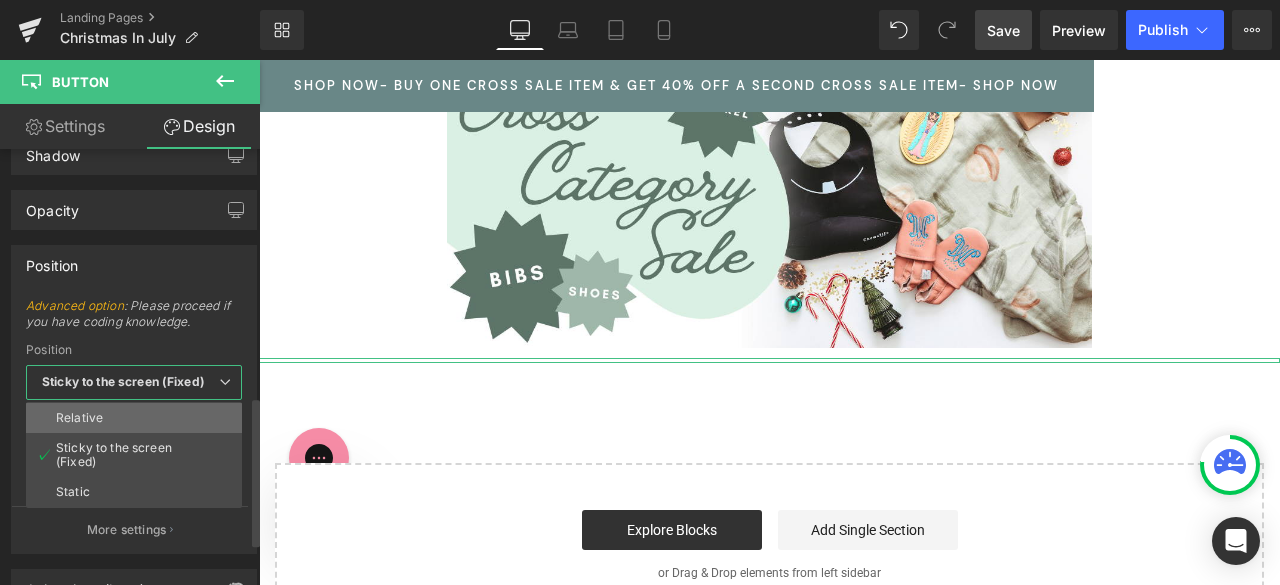 click on "Relative" at bounding box center (79, 418) 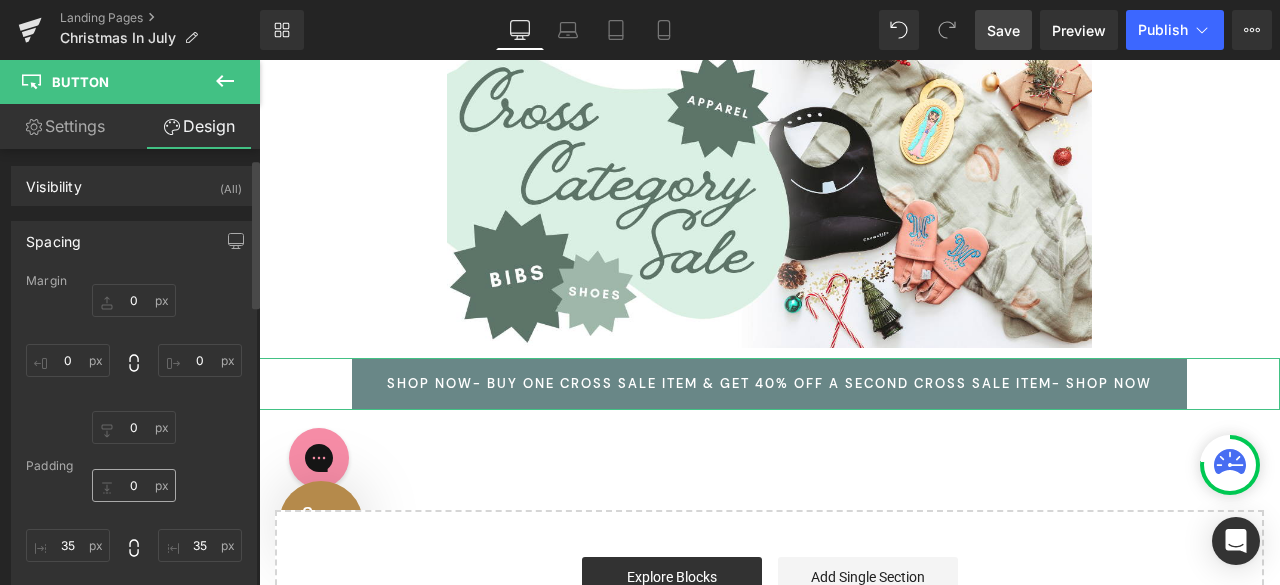 scroll, scrollTop: 0, scrollLeft: 0, axis: both 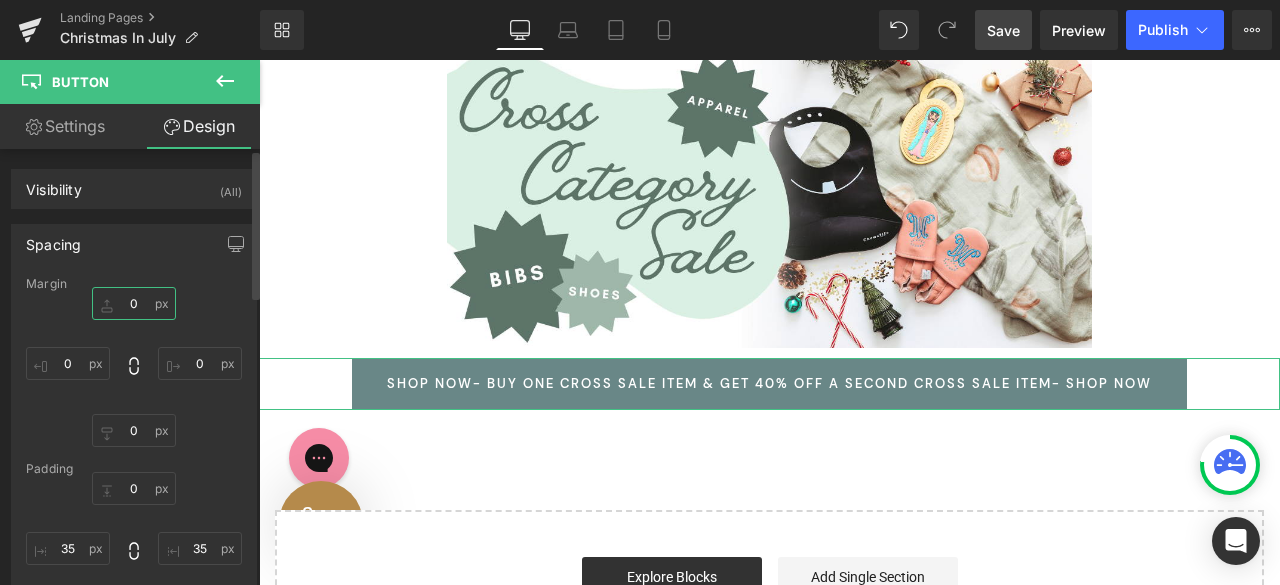 click on "0" at bounding box center (134, 303) 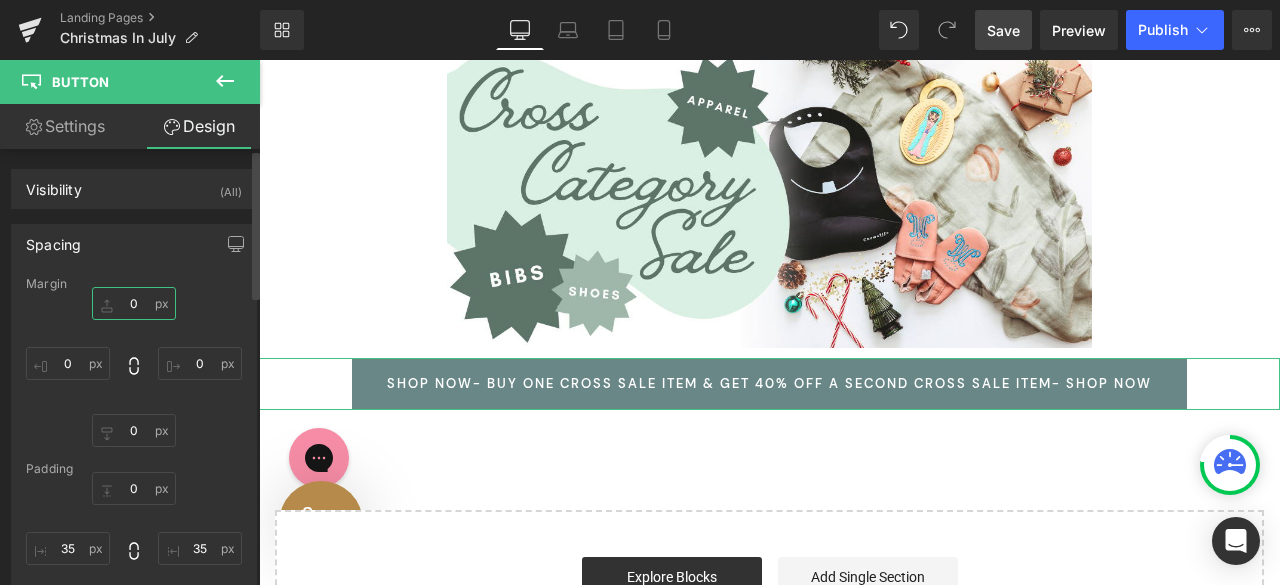 type on "5" 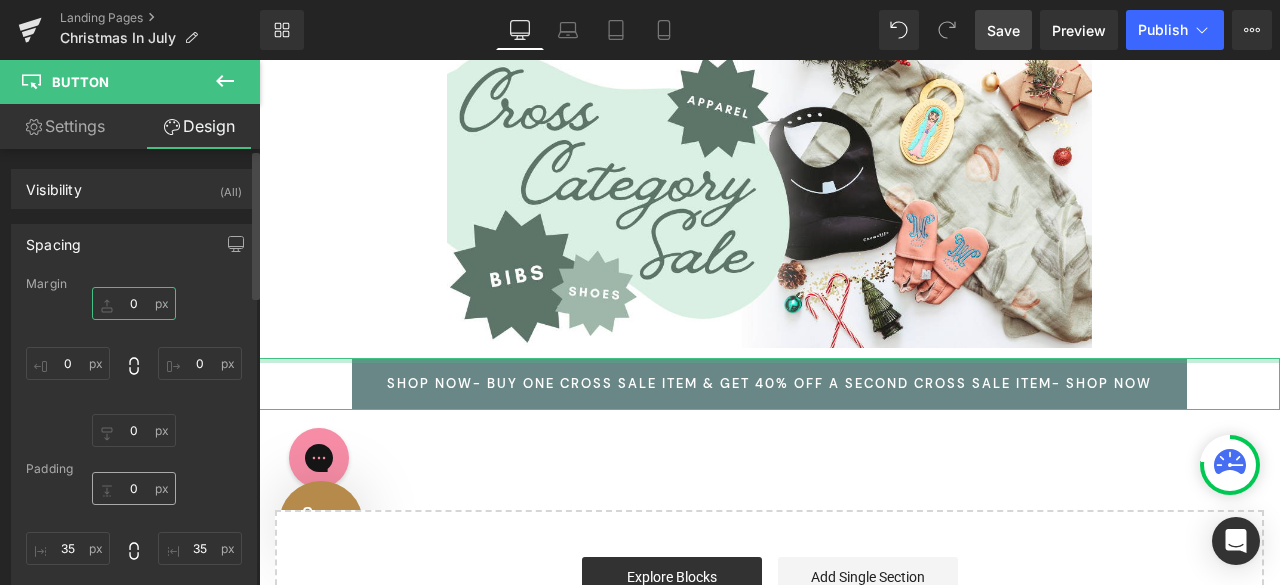 type 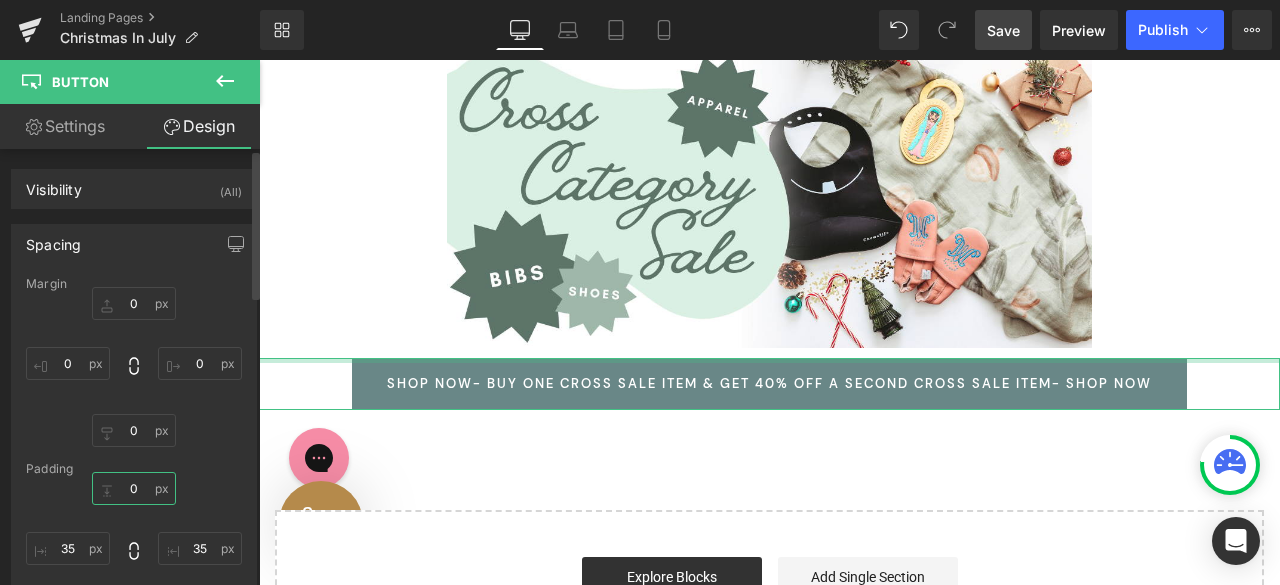 click on "0" at bounding box center [134, 488] 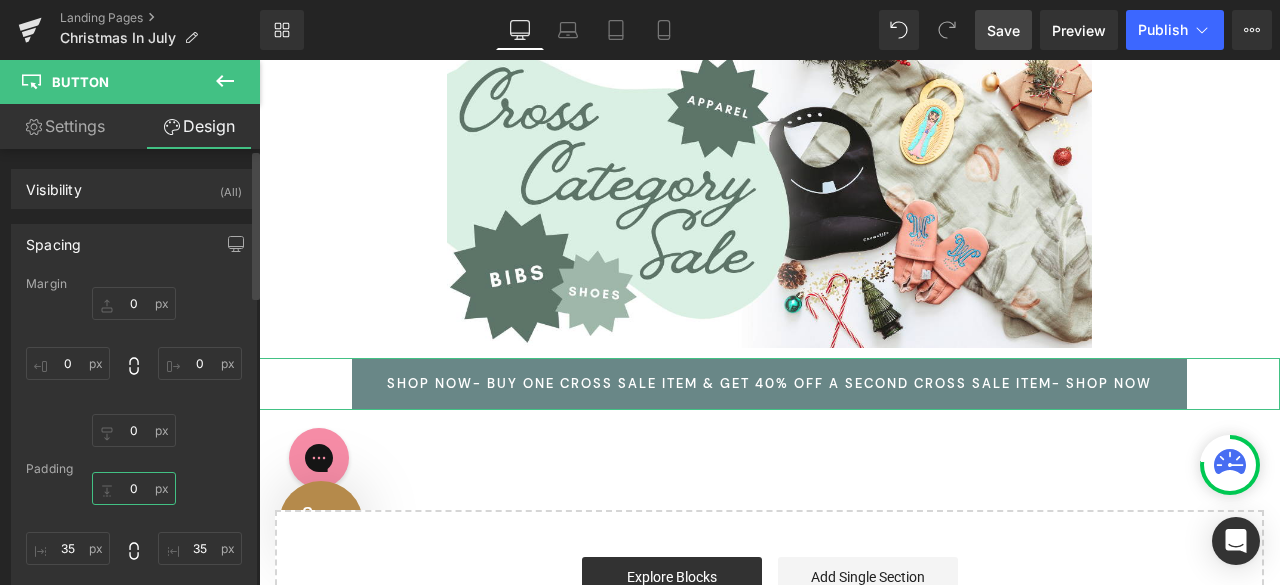 type on "5" 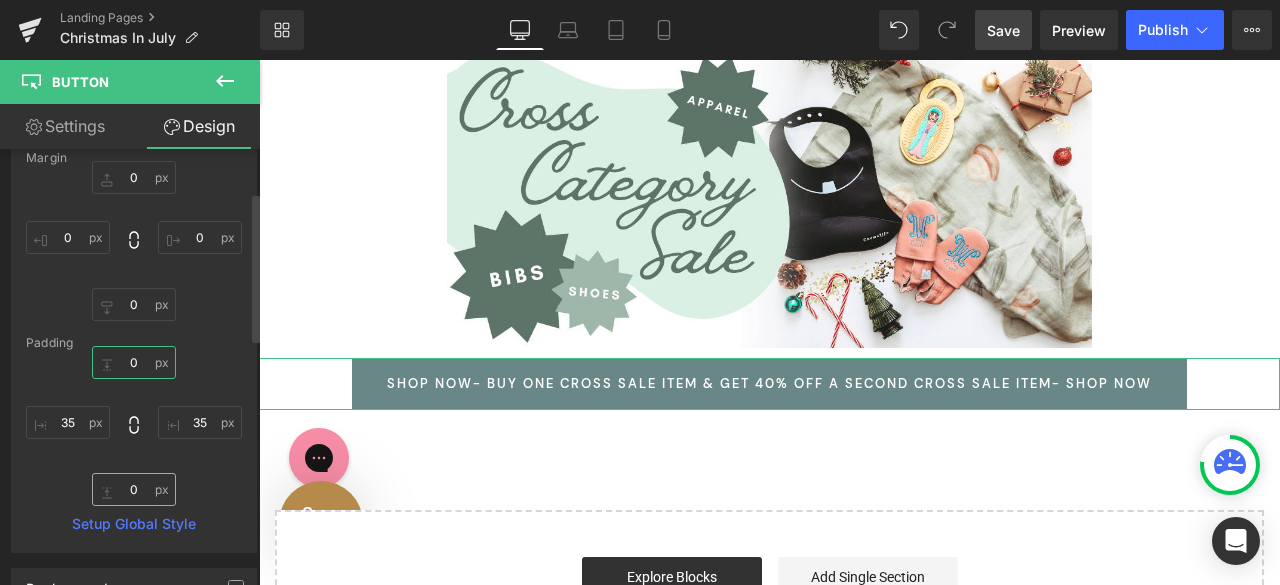 scroll, scrollTop: 134, scrollLeft: 0, axis: vertical 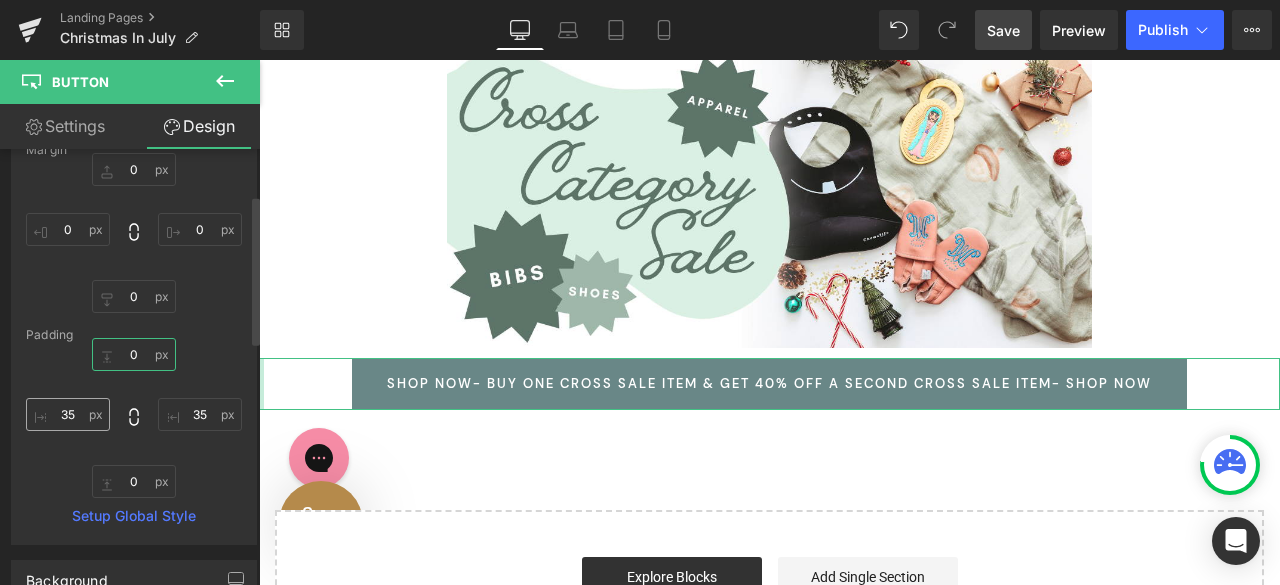 type 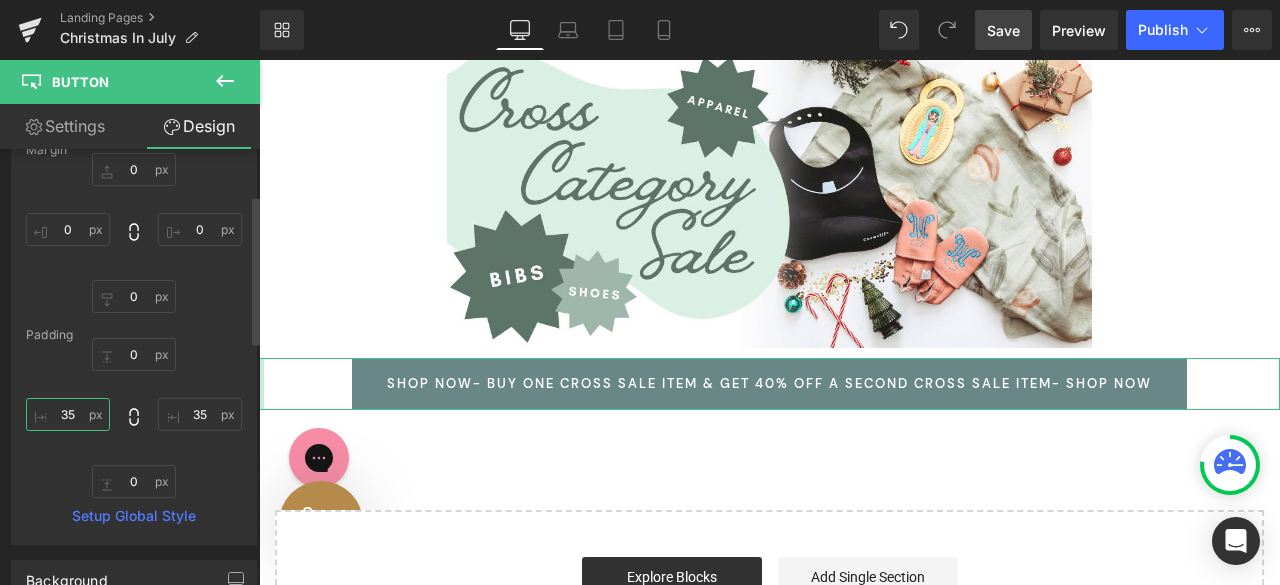 click on "35" at bounding box center (68, 414) 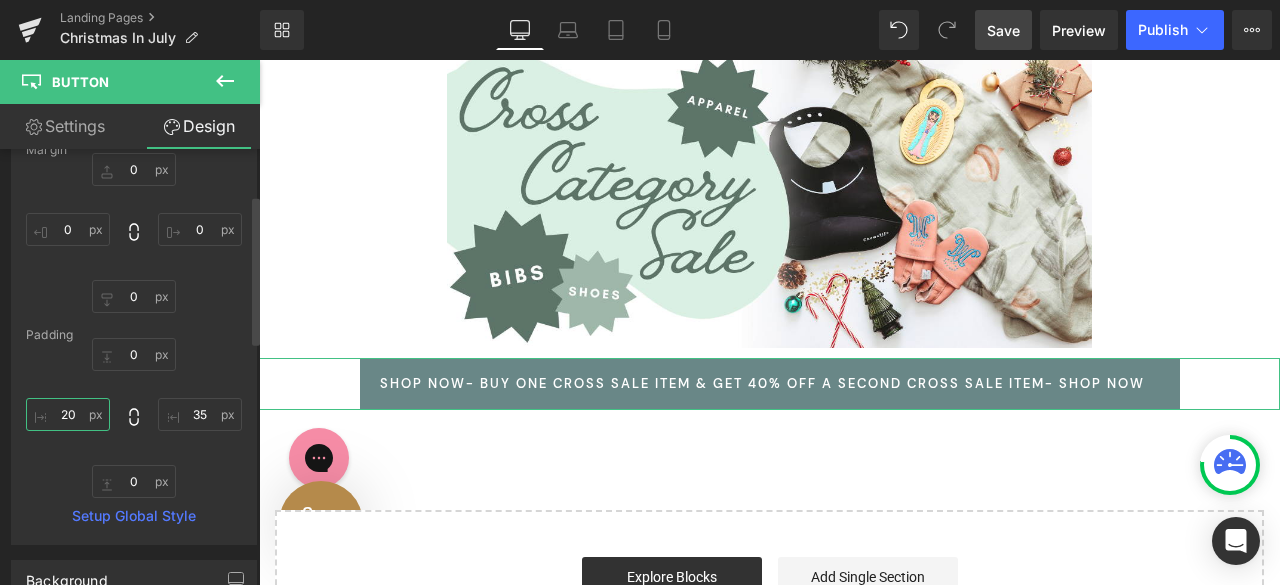 type on "2" 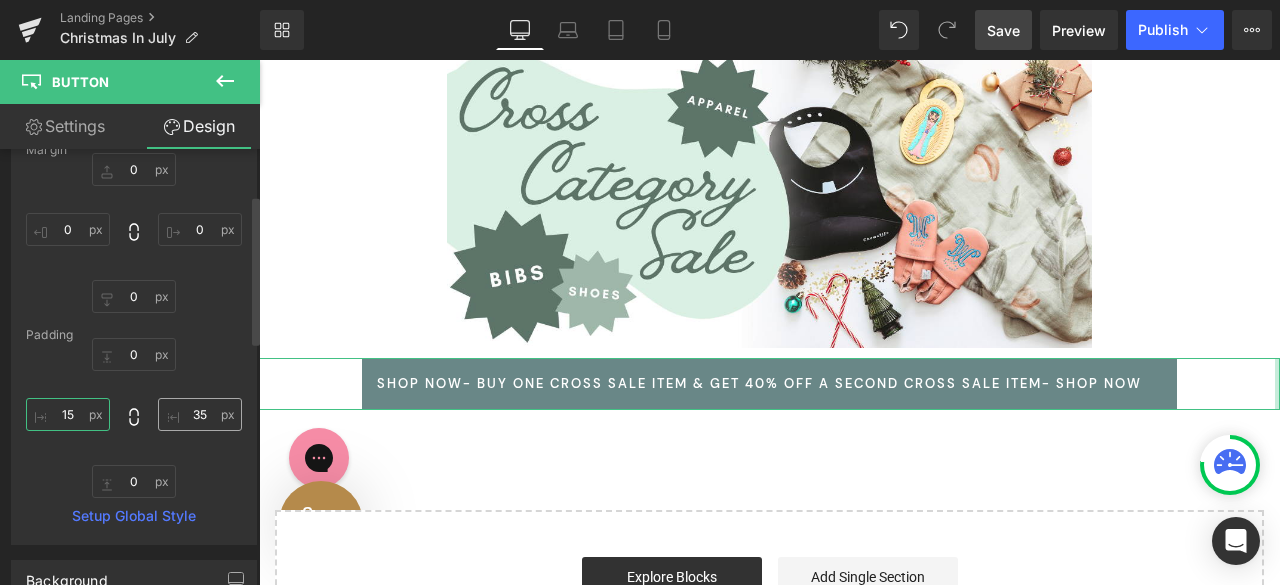 type on "15" 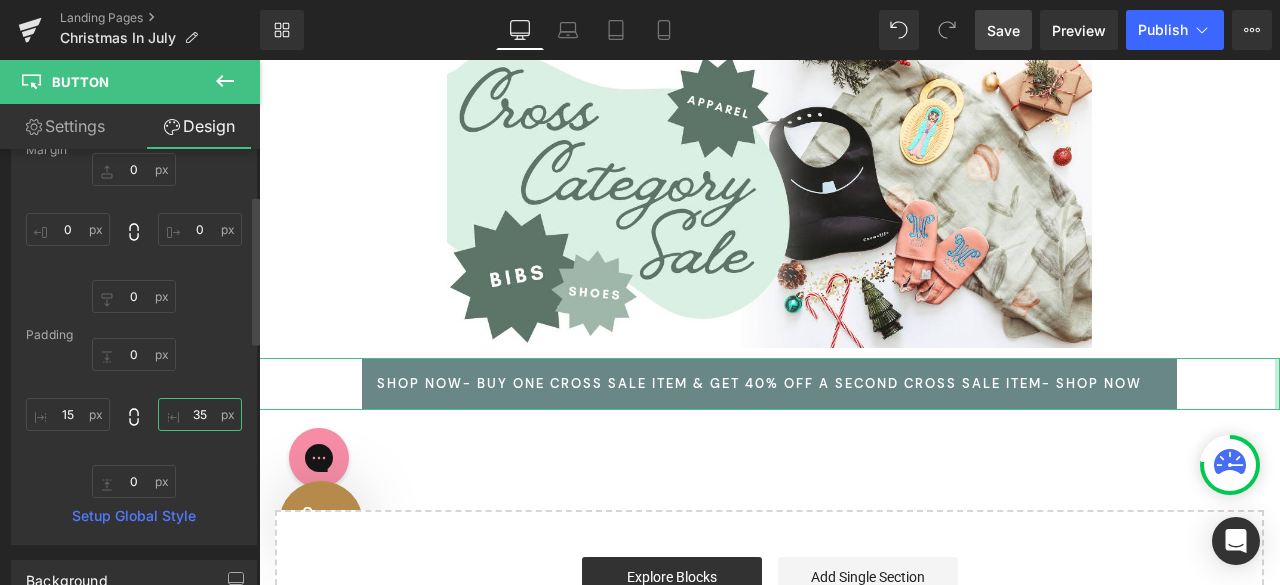 click on "35" at bounding box center [200, 414] 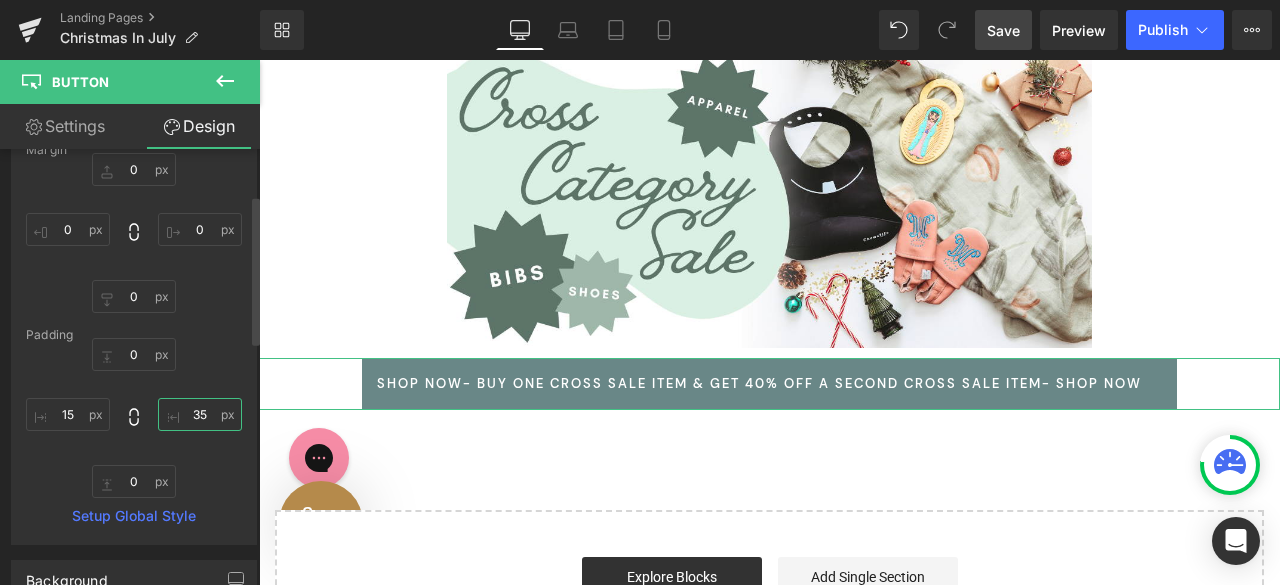 click on "35" at bounding box center [200, 414] 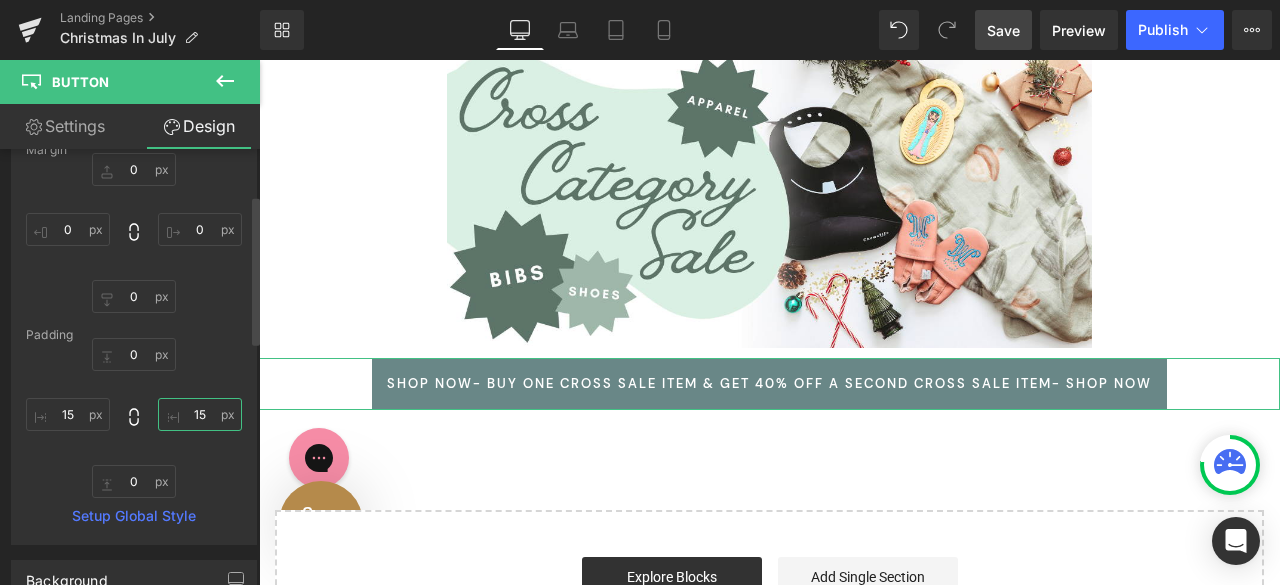 type on "1" 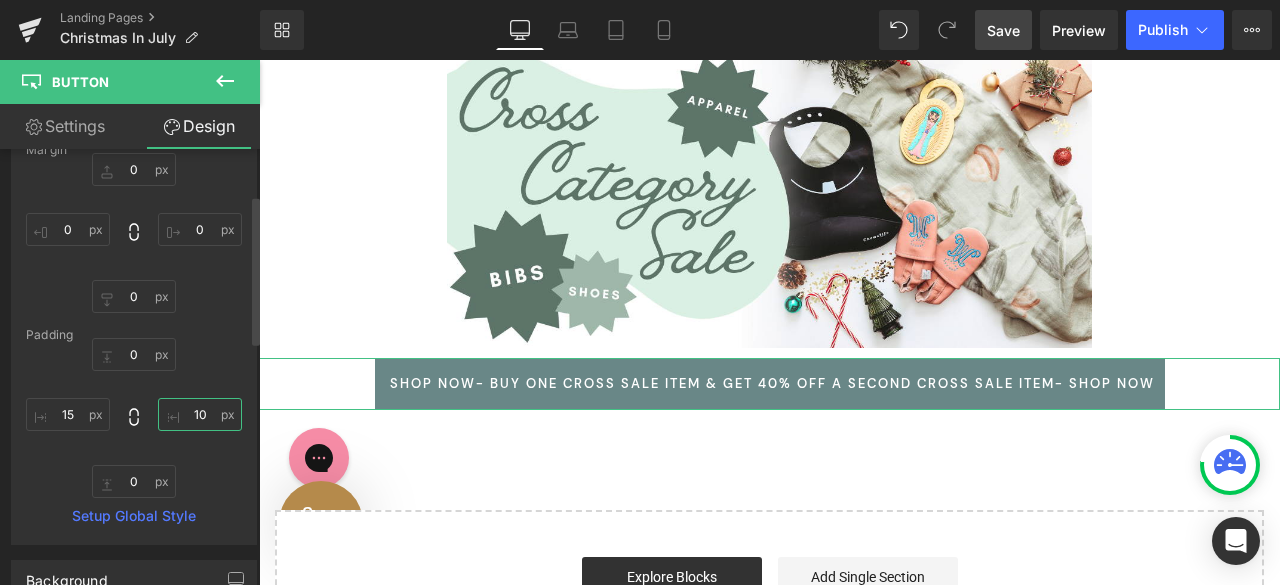 type on "1" 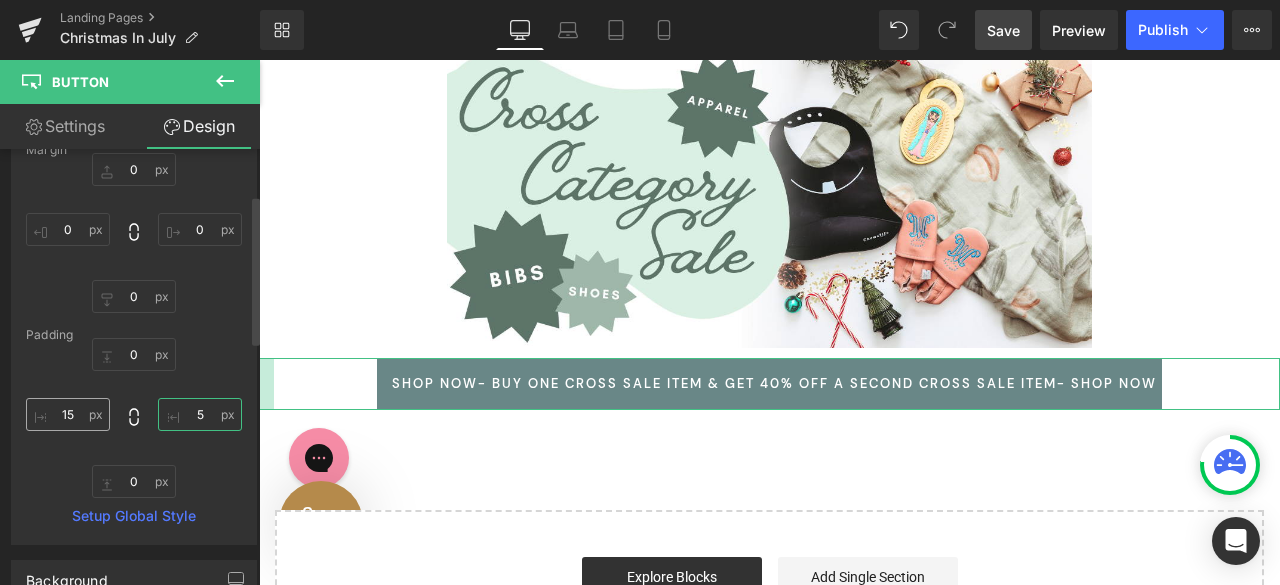 type on "5" 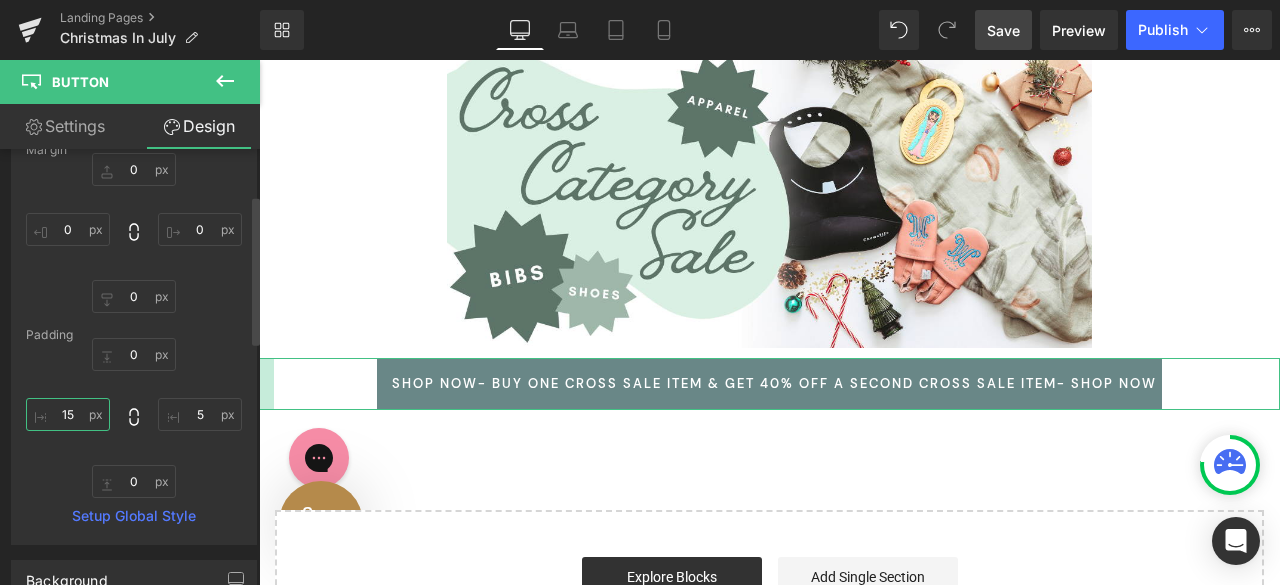 click on "15" at bounding box center [68, 414] 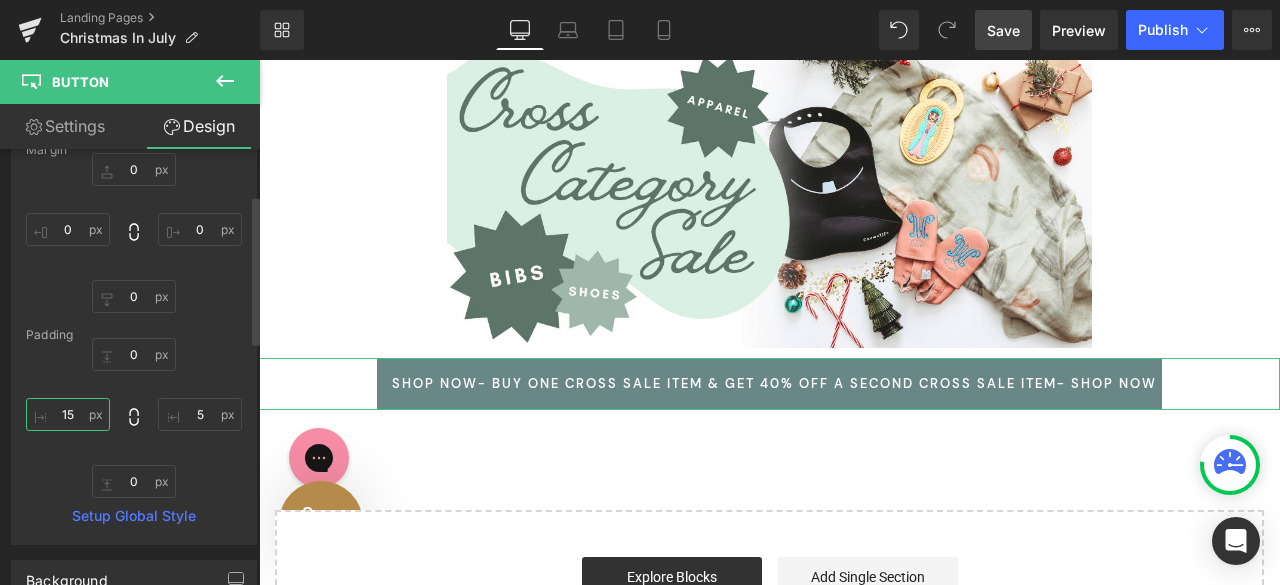 click on "15" at bounding box center (68, 414) 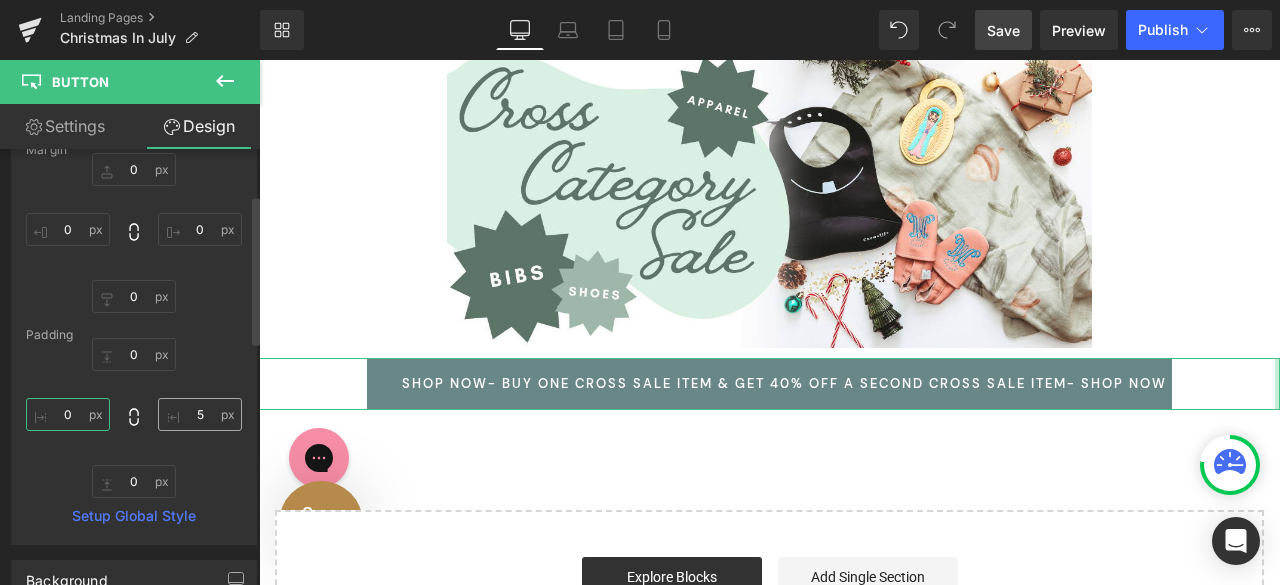 type 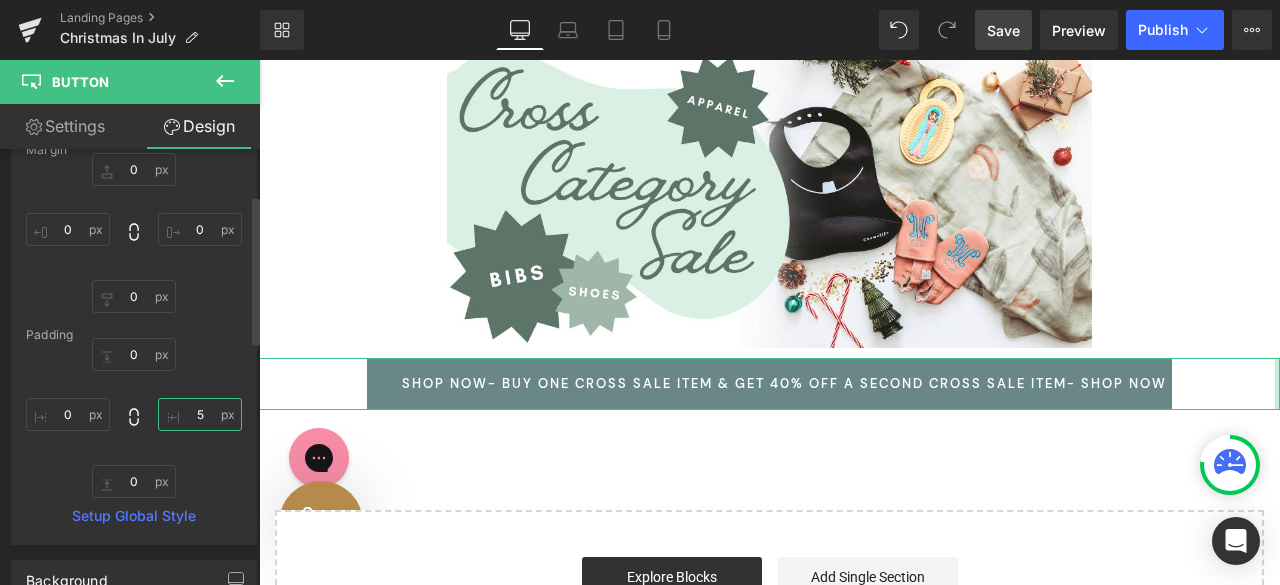 click on "5" at bounding box center [200, 414] 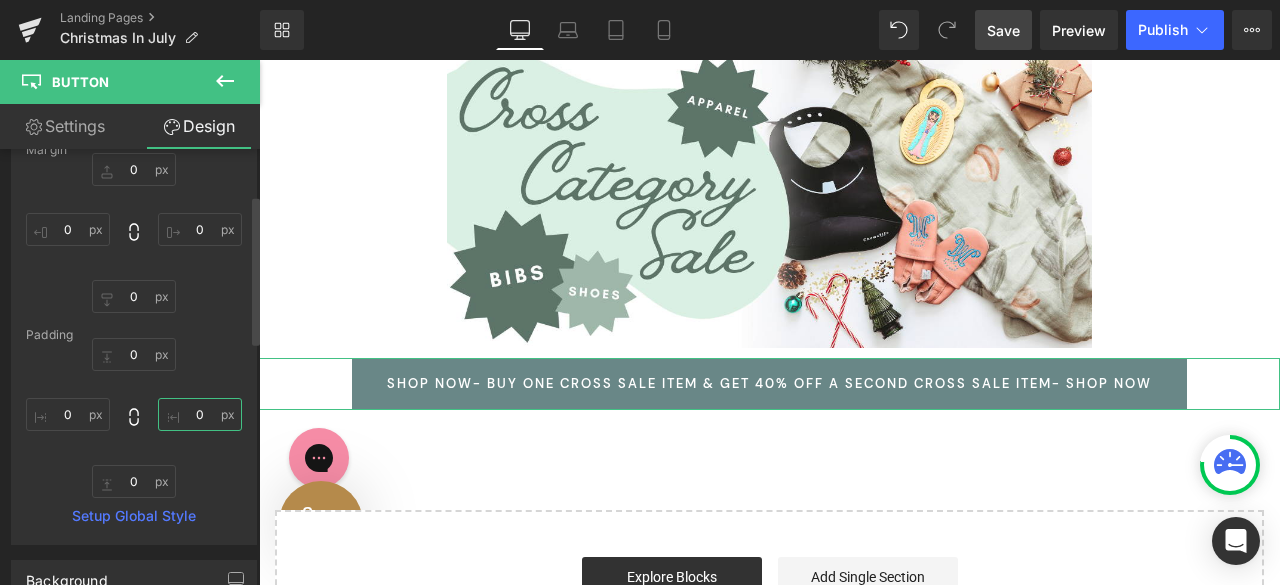 type on "5" 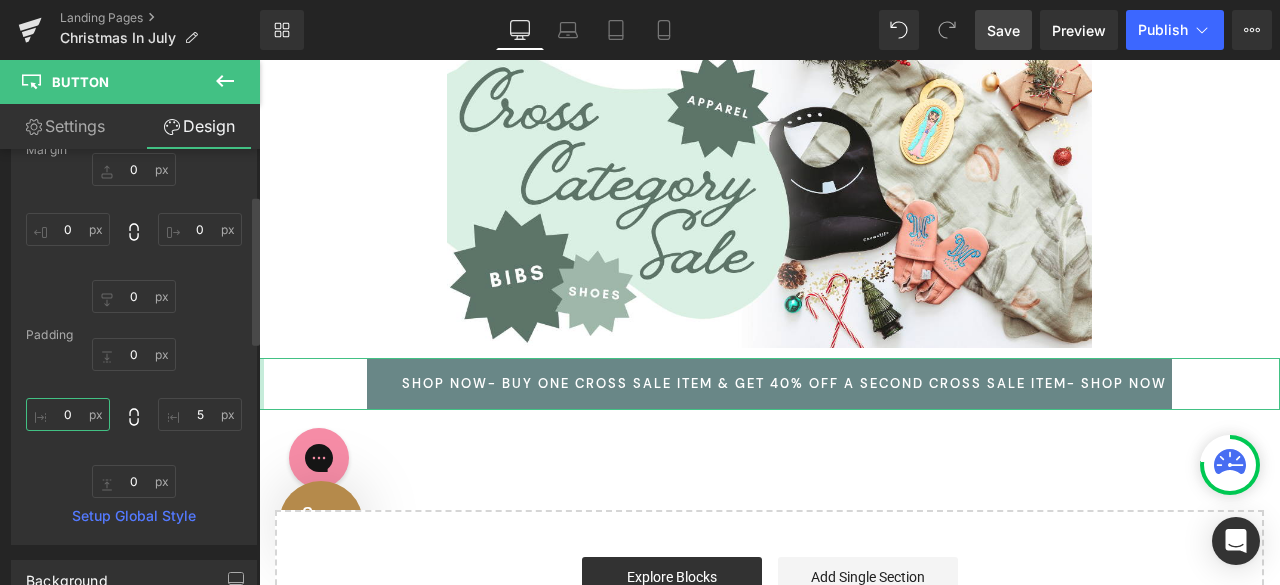 click at bounding box center [68, 414] 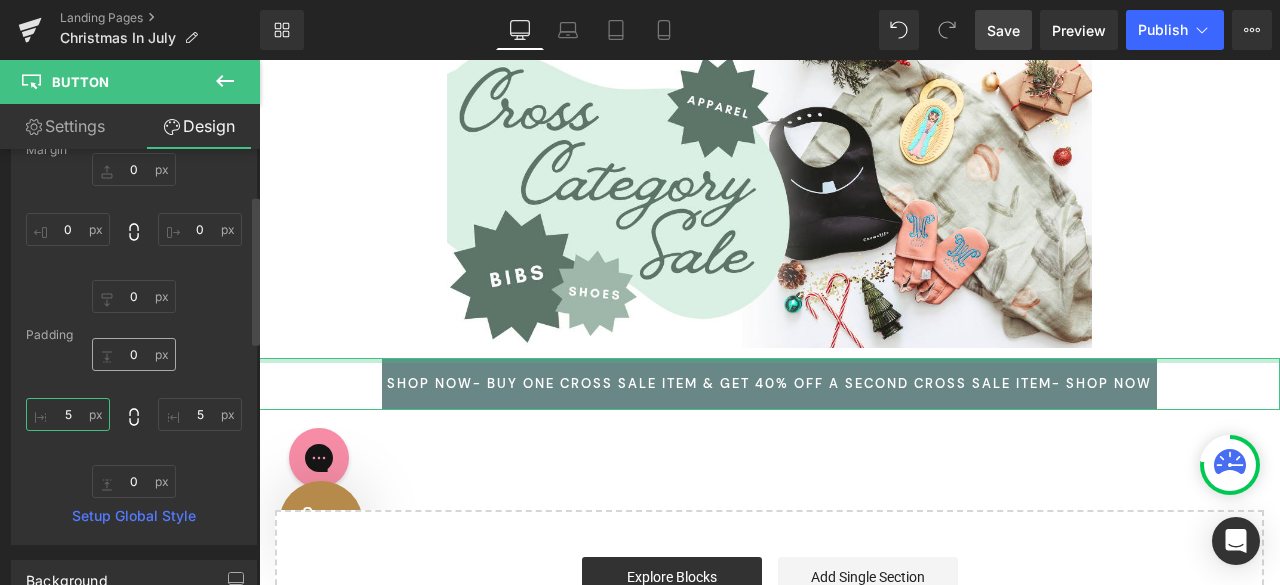 type on "5" 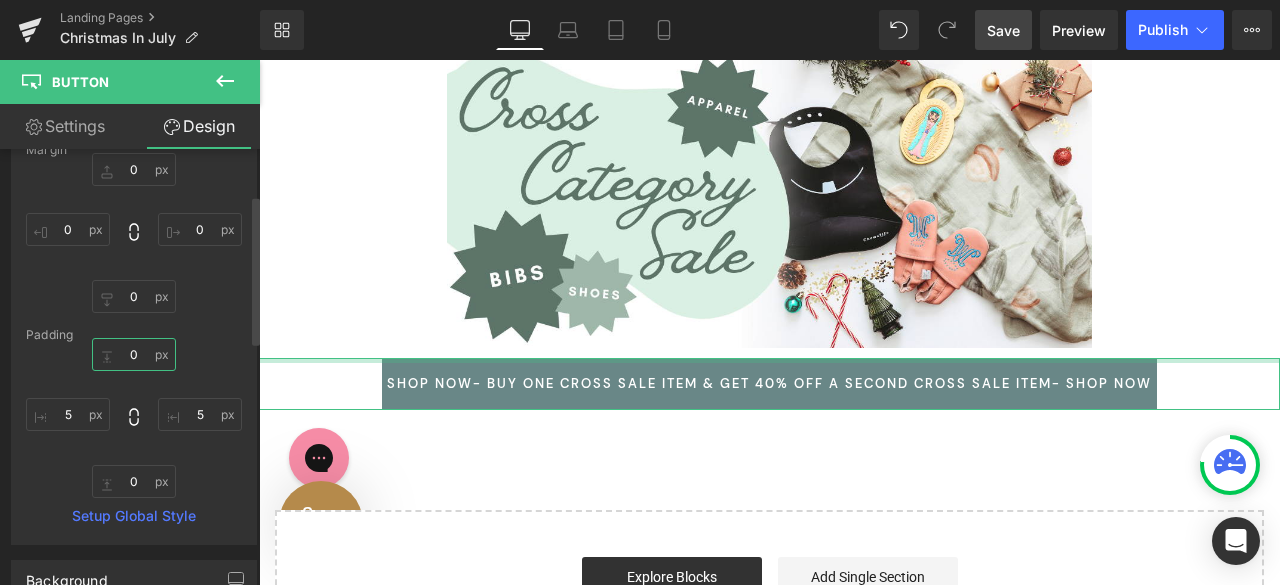click at bounding box center [134, 354] 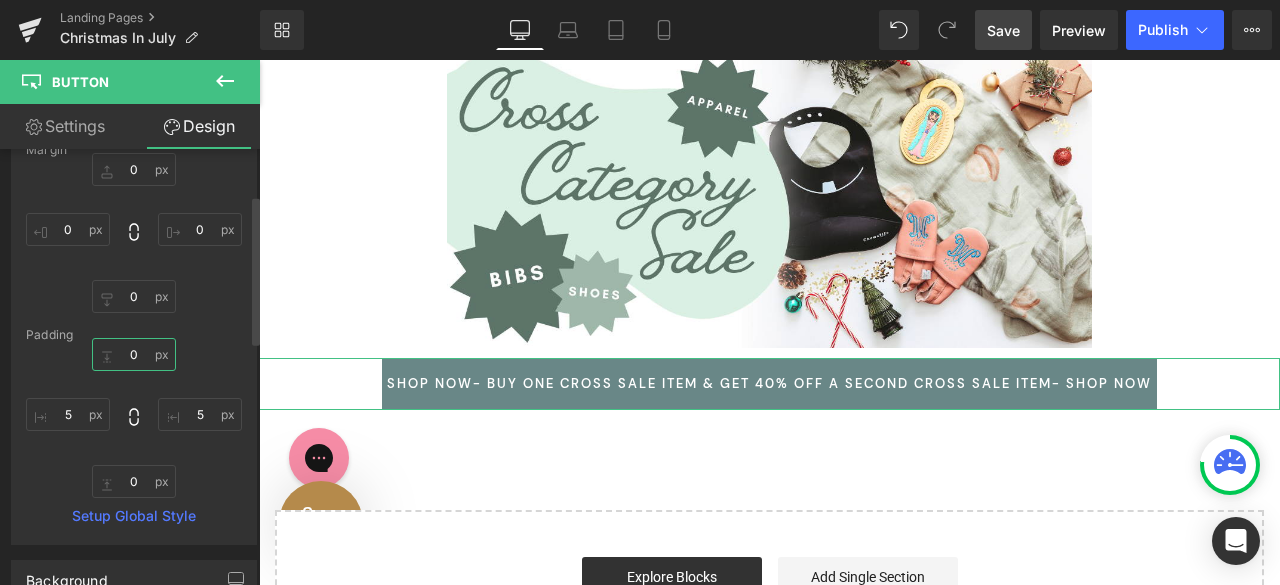 type on "5" 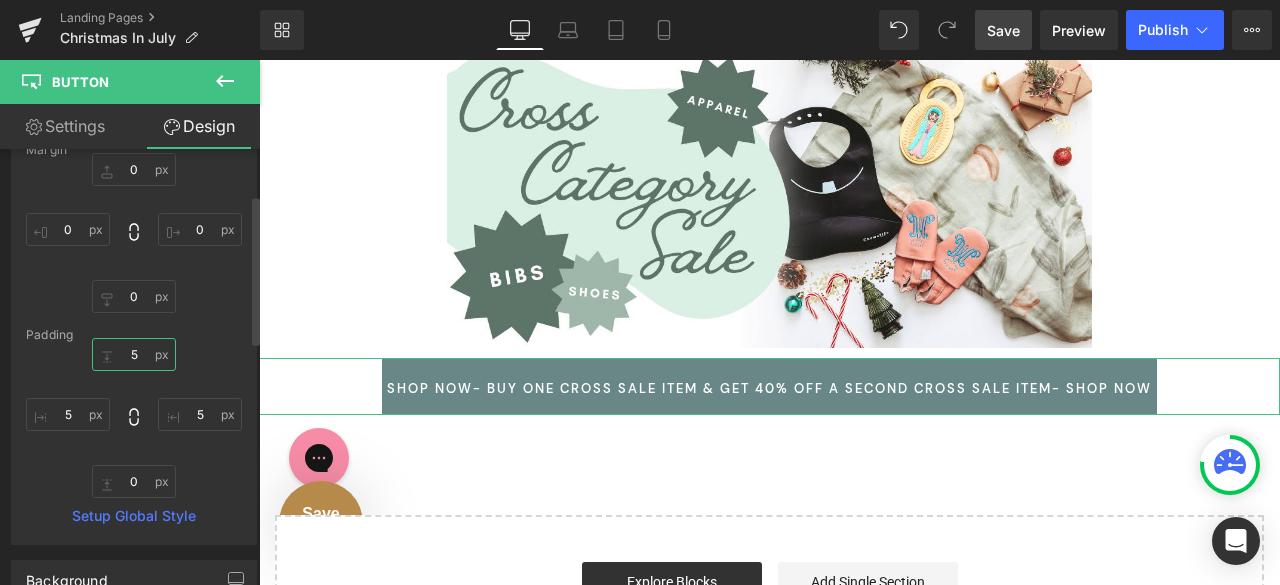 type 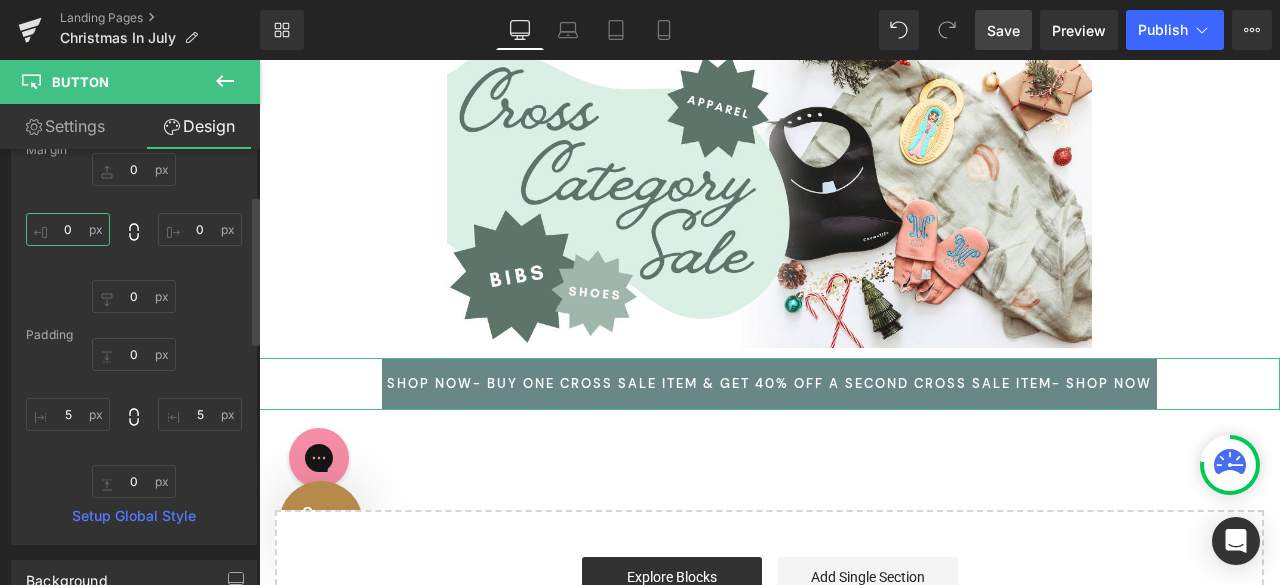 click at bounding box center [68, 229] 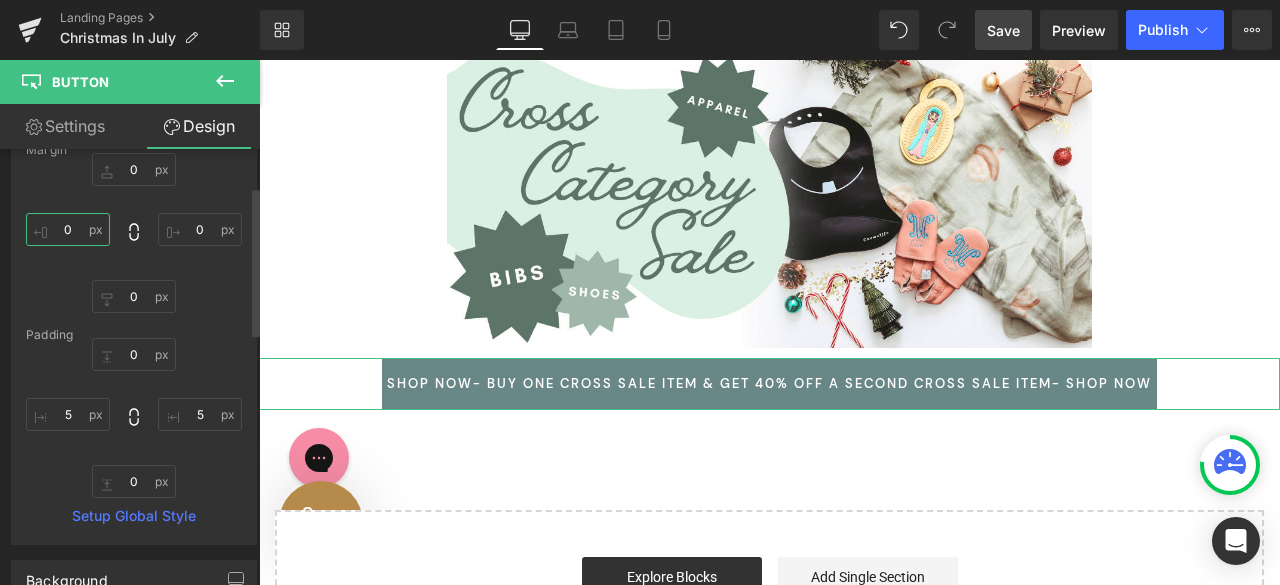 scroll, scrollTop: 63, scrollLeft: 0, axis: vertical 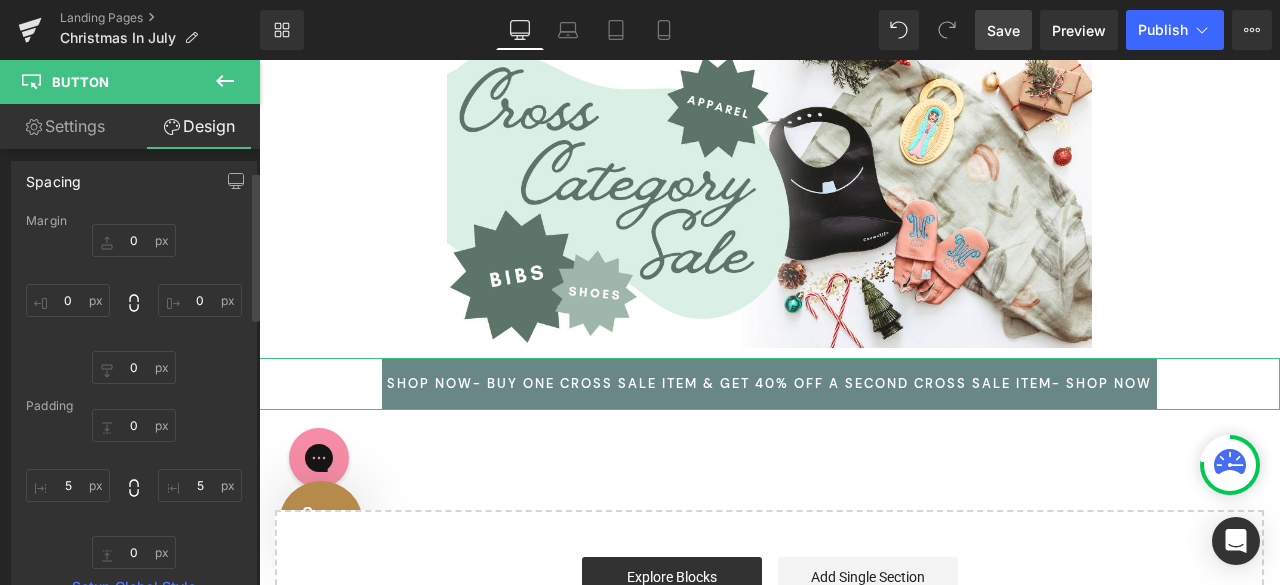 click on "Spacing" at bounding box center (134, 181) 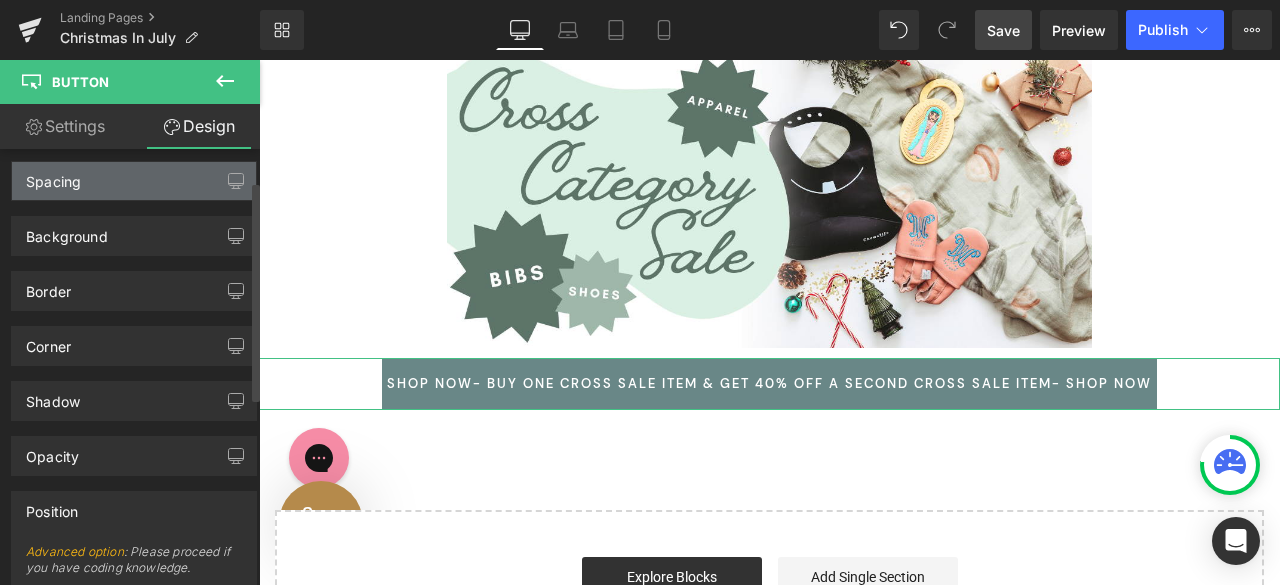 scroll, scrollTop: 0, scrollLeft: 0, axis: both 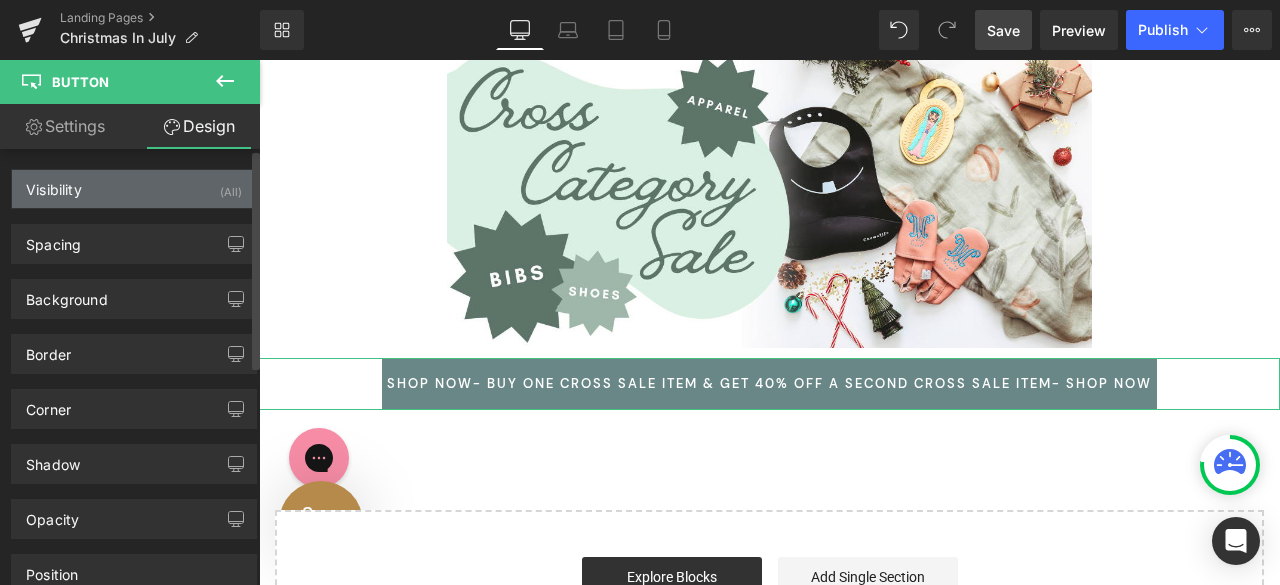 click on "Visibility
(All)" at bounding box center (134, 189) 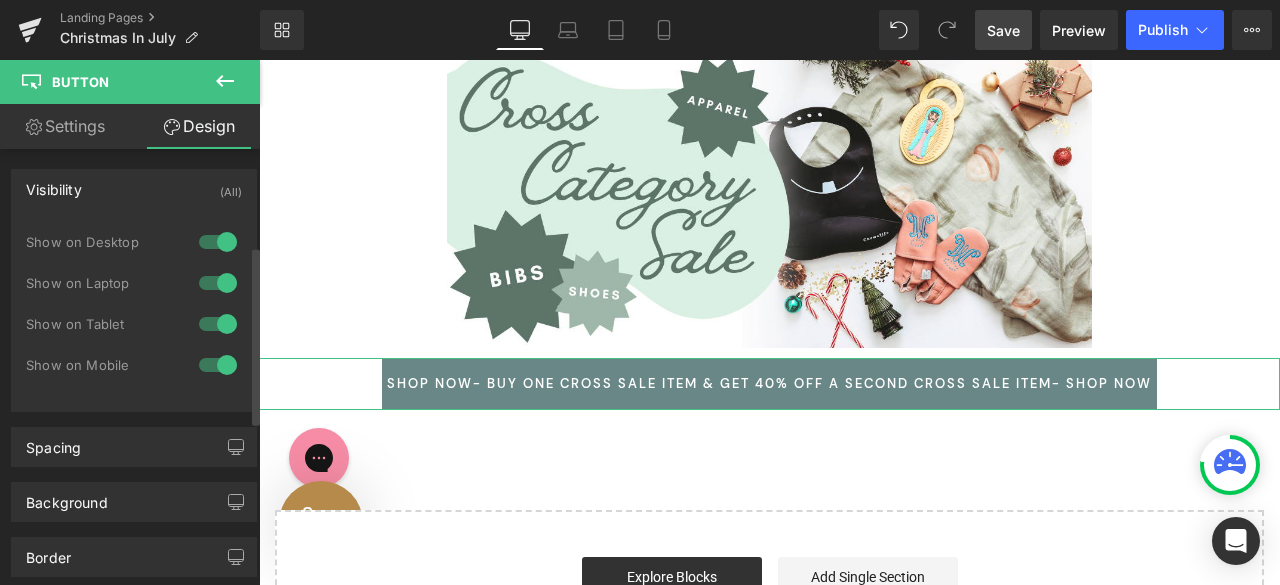 scroll, scrollTop: 242, scrollLeft: 0, axis: vertical 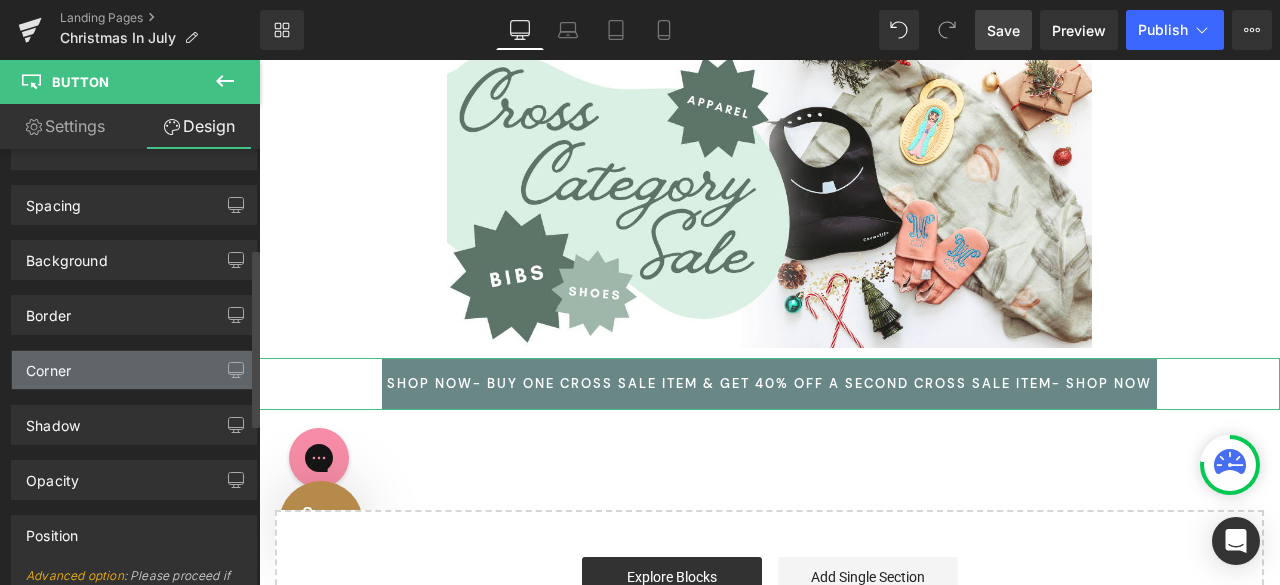 click on "Corner" at bounding box center (134, 370) 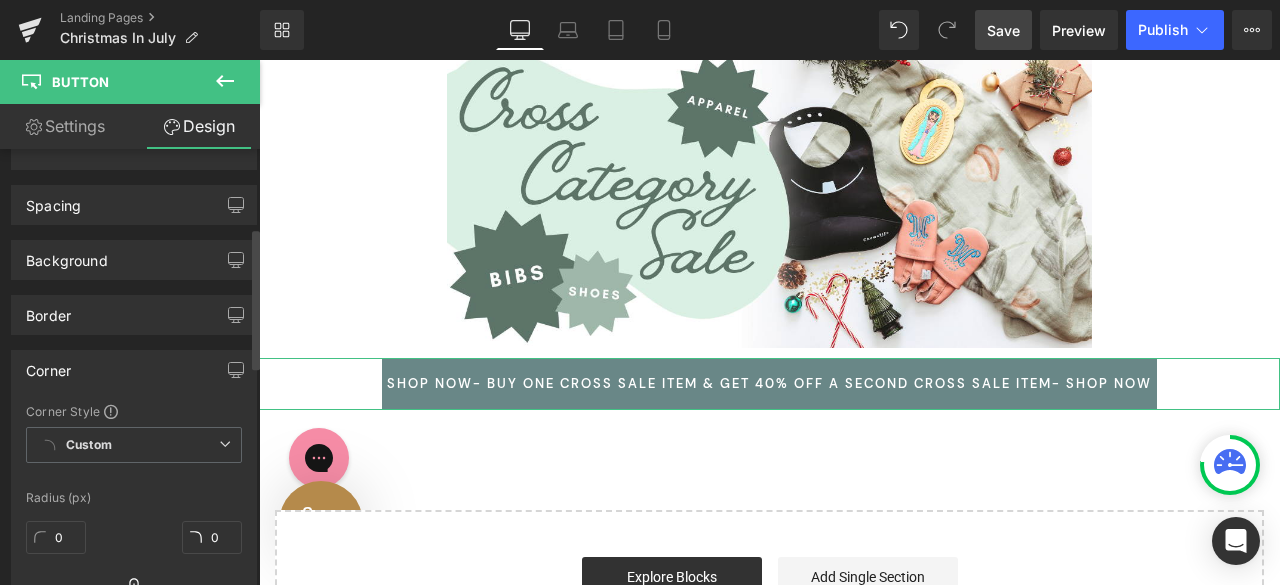 click on "Corner" at bounding box center [134, 370] 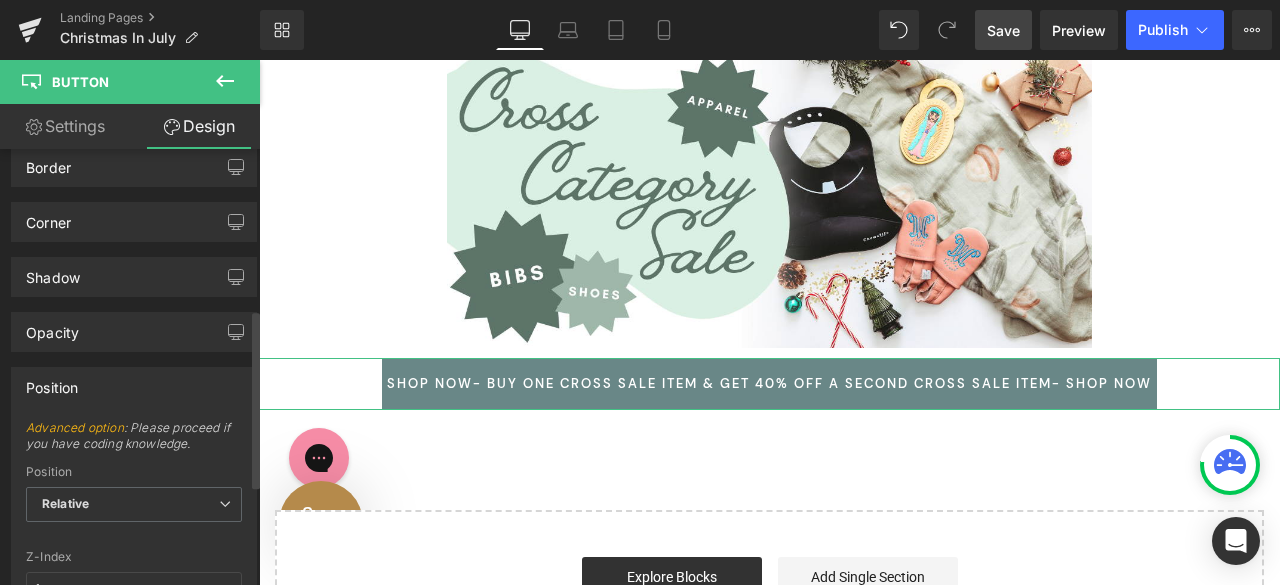 scroll, scrollTop: 396, scrollLeft: 0, axis: vertical 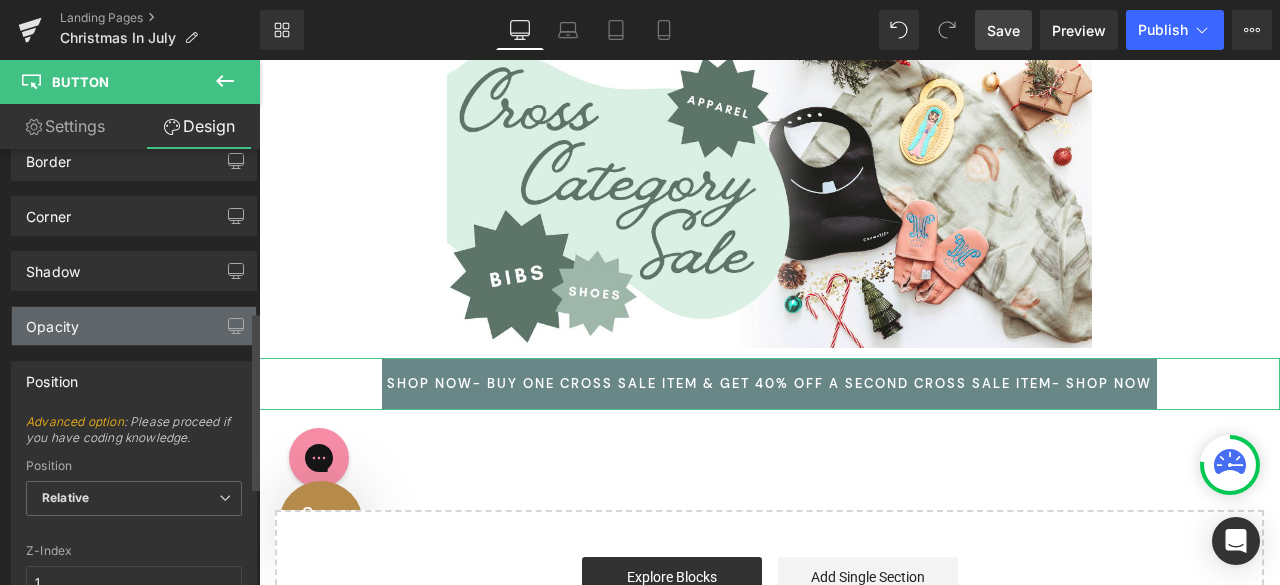 click on "Opacity" at bounding box center [134, 326] 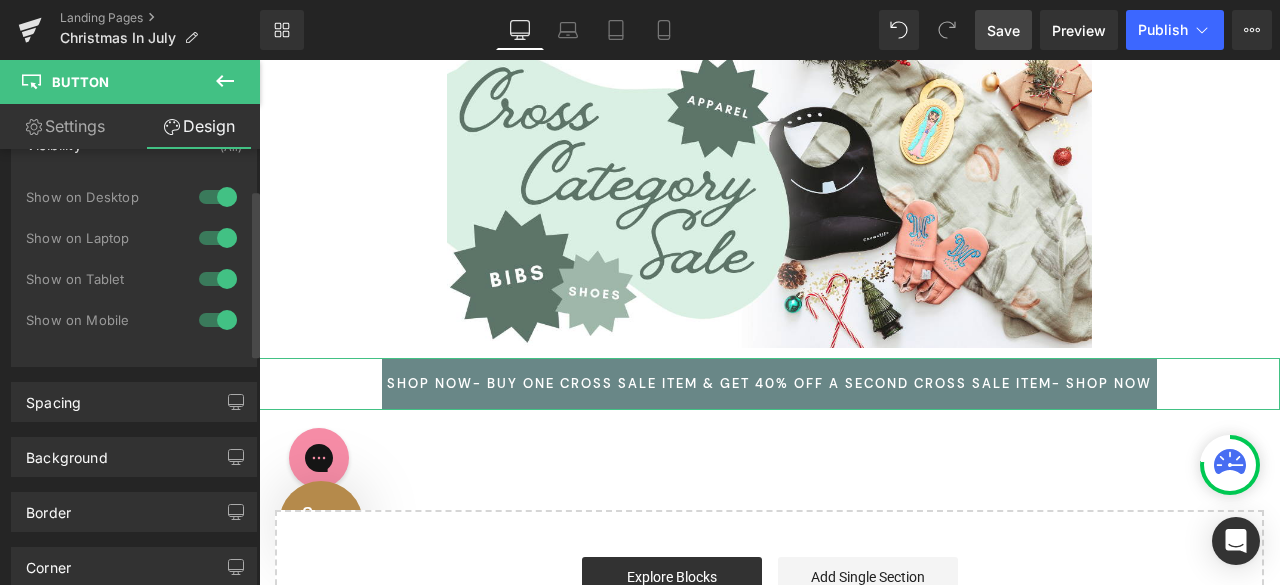 scroll, scrollTop: 0, scrollLeft: 0, axis: both 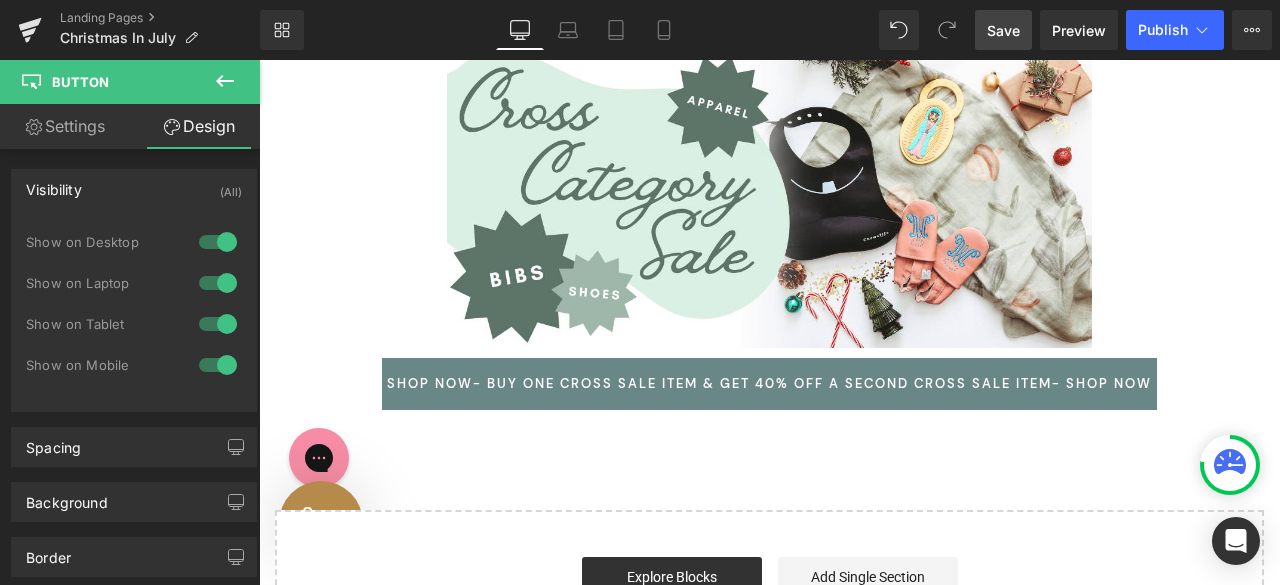 click 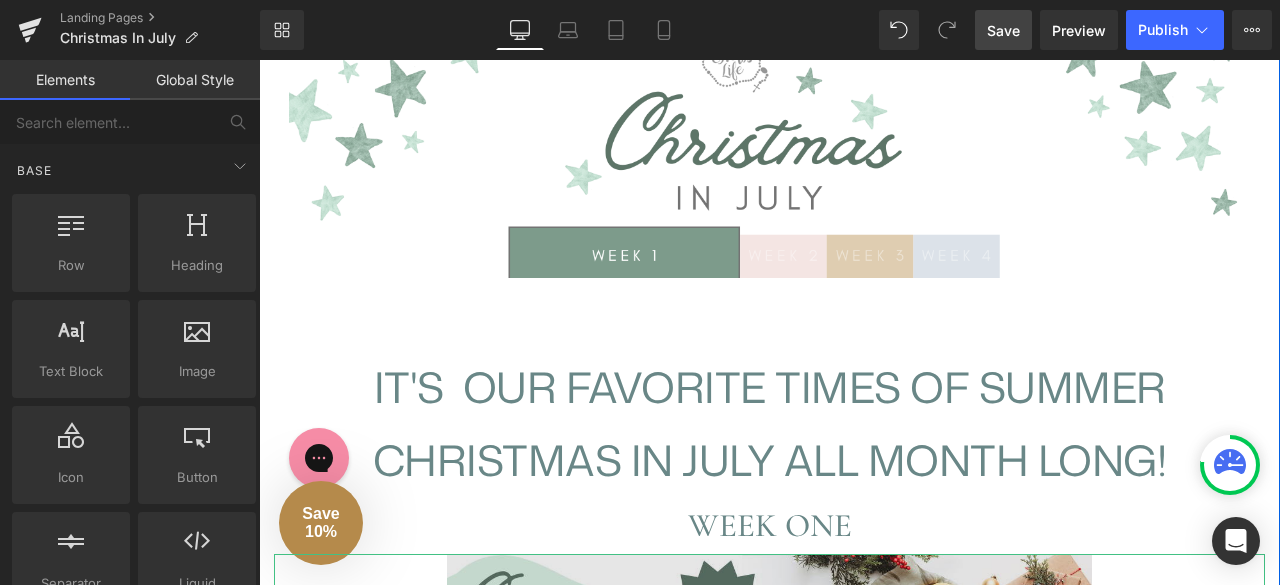 scroll, scrollTop: 232, scrollLeft: 0, axis: vertical 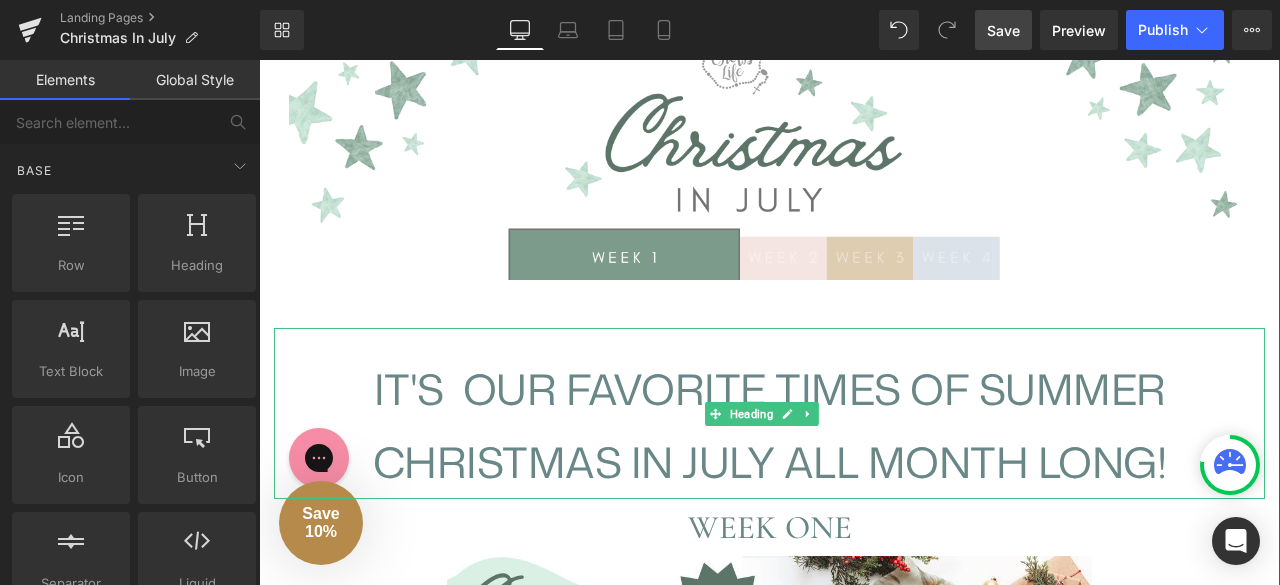 click on "CHRISTMAS IN JULY ALL MONTH LONG!" at bounding box center (769, 462) 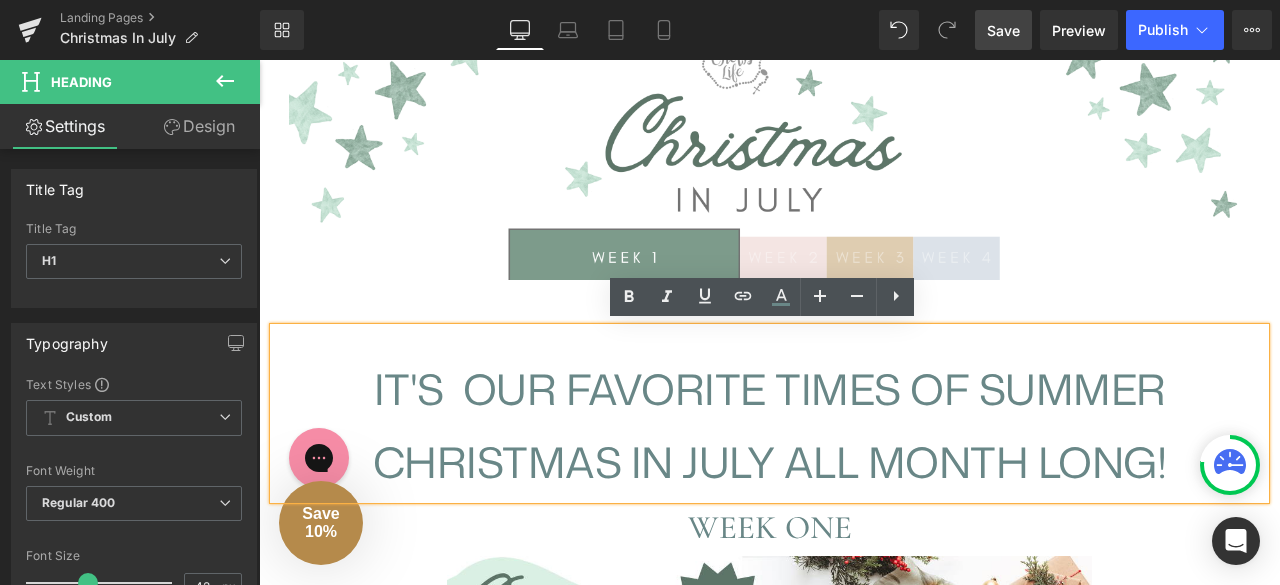 click on "IT'S  OUR FAVORITE TIMES OF SUMMER" at bounding box center (769, 389) 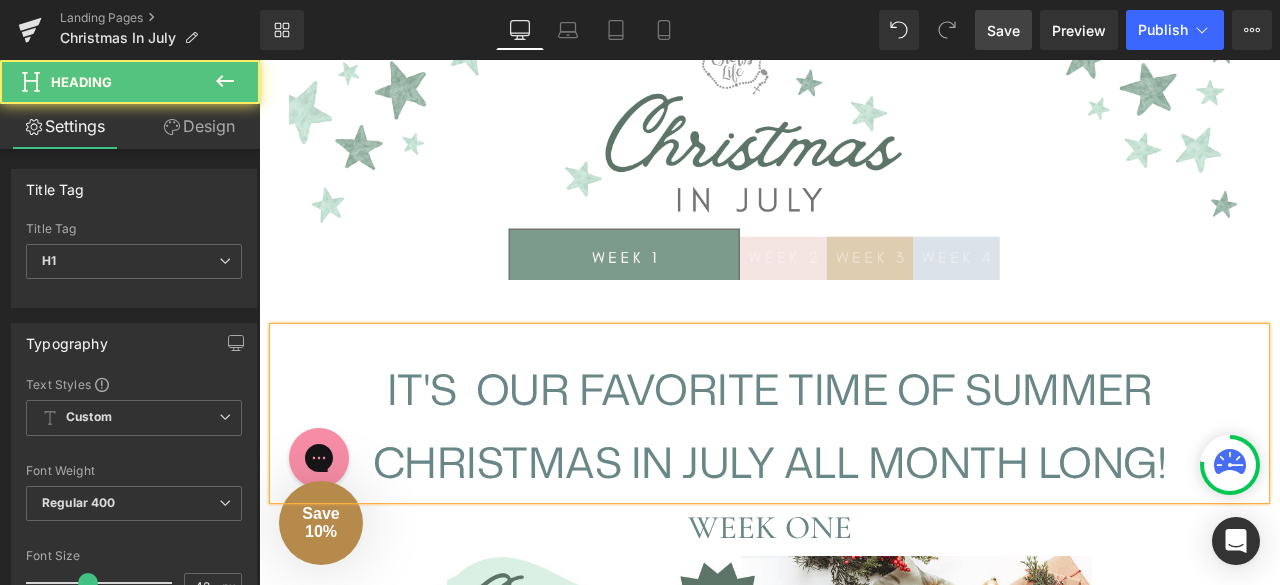 click on "CHRISTMAS IN JULY ALL MONTH LONG!" at bounding box center (769, 462) 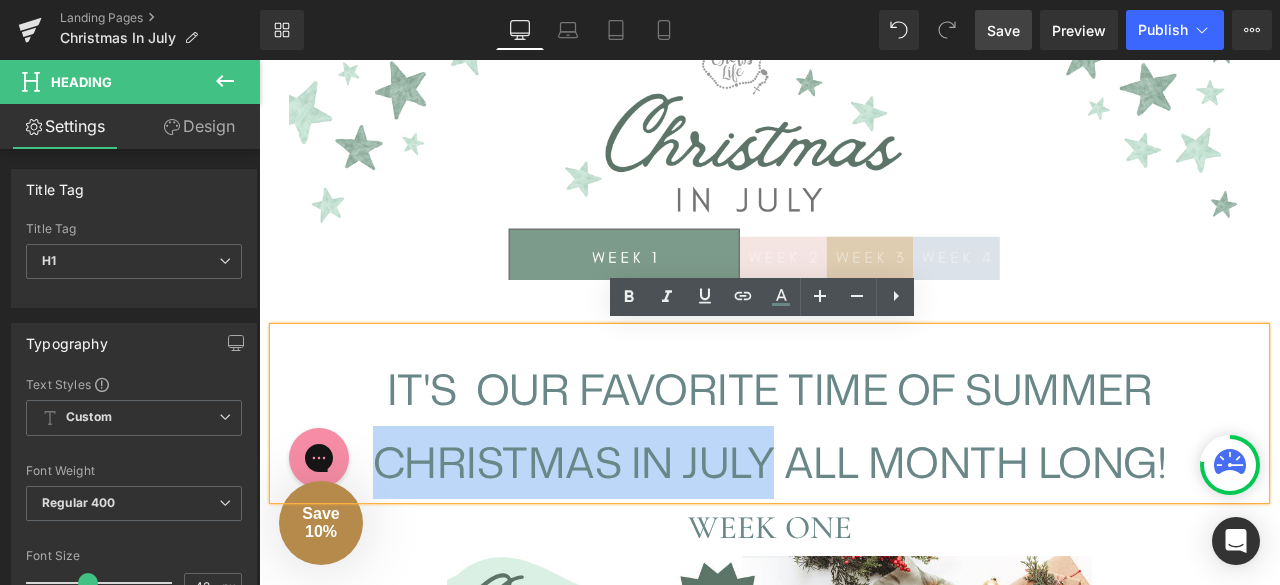 drag, startPoint x: 768, startPoint y: 451, endPoint x: 376, endPoint y: 435, distance: 392.3264 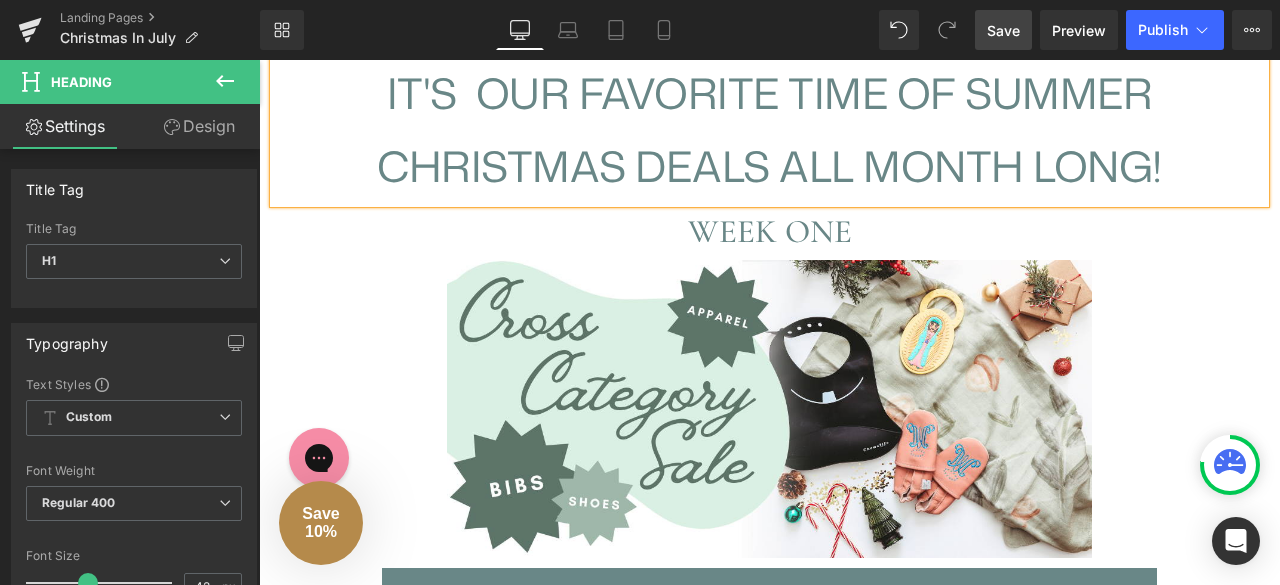 scroll, scrollTop: 531, scrollLeft: 0, axis: vertical 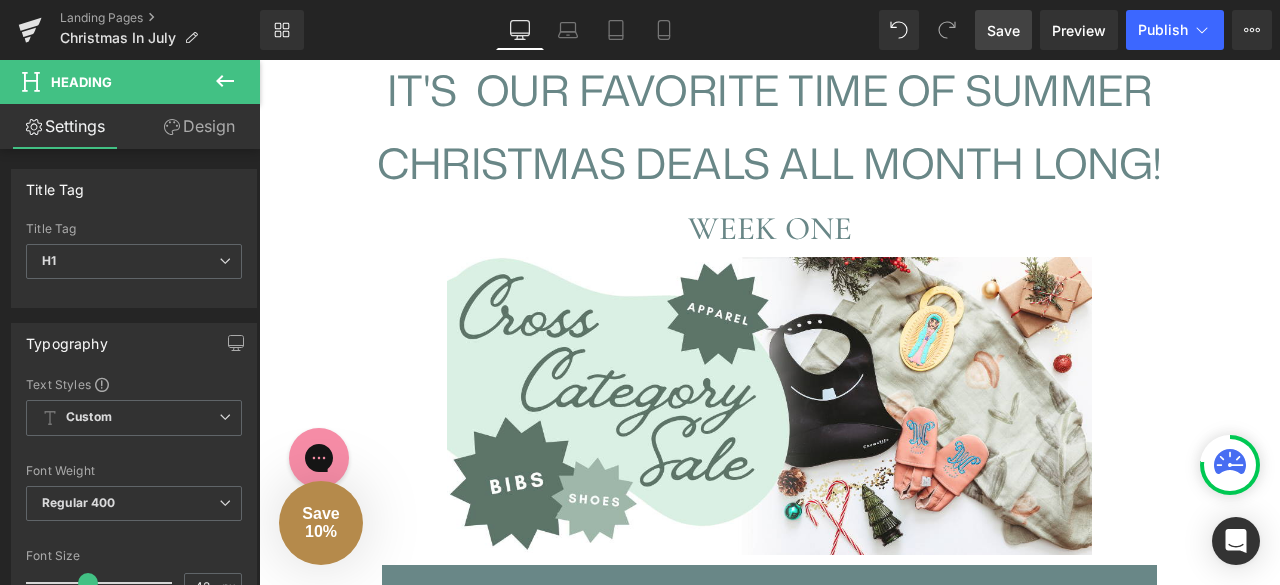 click 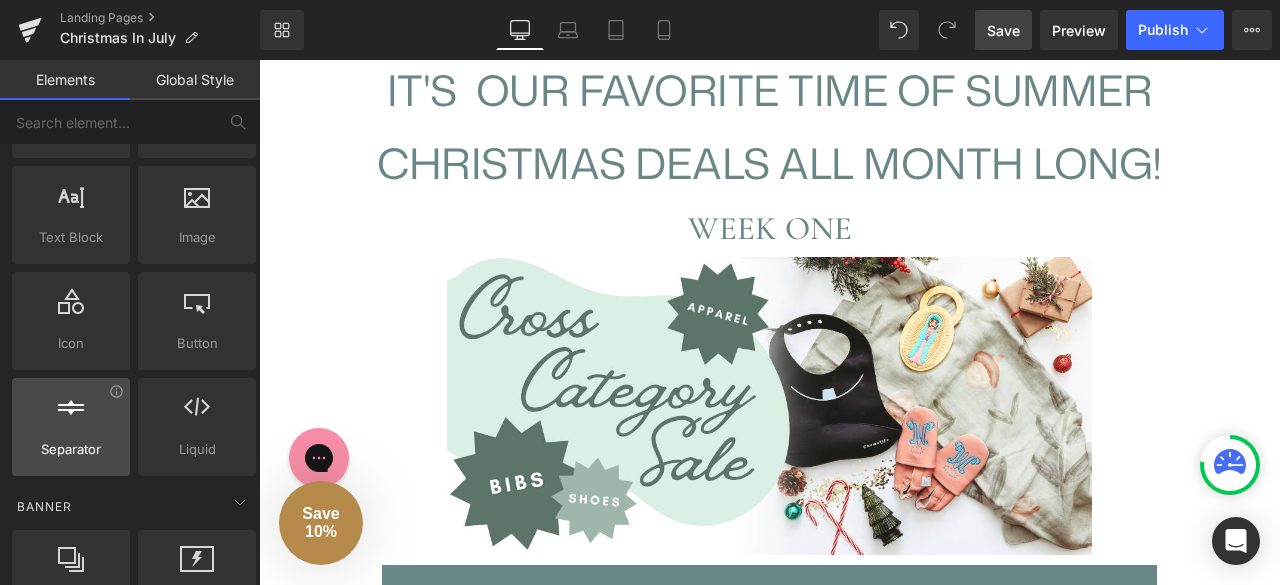 scroll, scrollTop: 138, scrollLeft: 0, axis: vertical 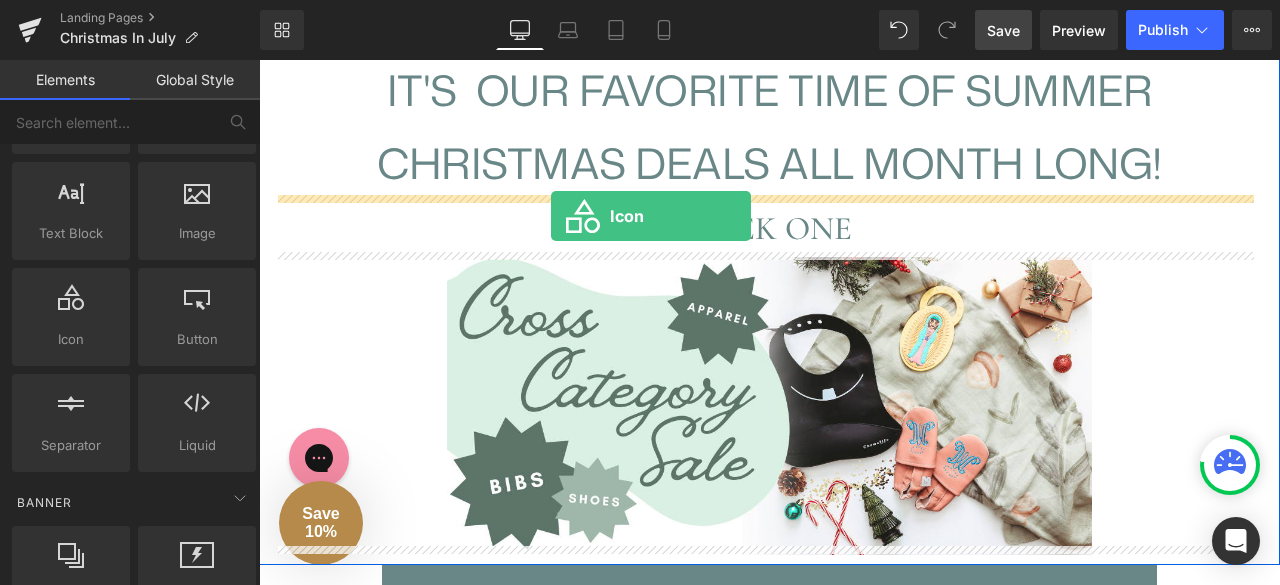 drag, startPoint x: 333, startPoint y: 398, endPoint x: 551, endPoint y: 215, distance: 284.62784 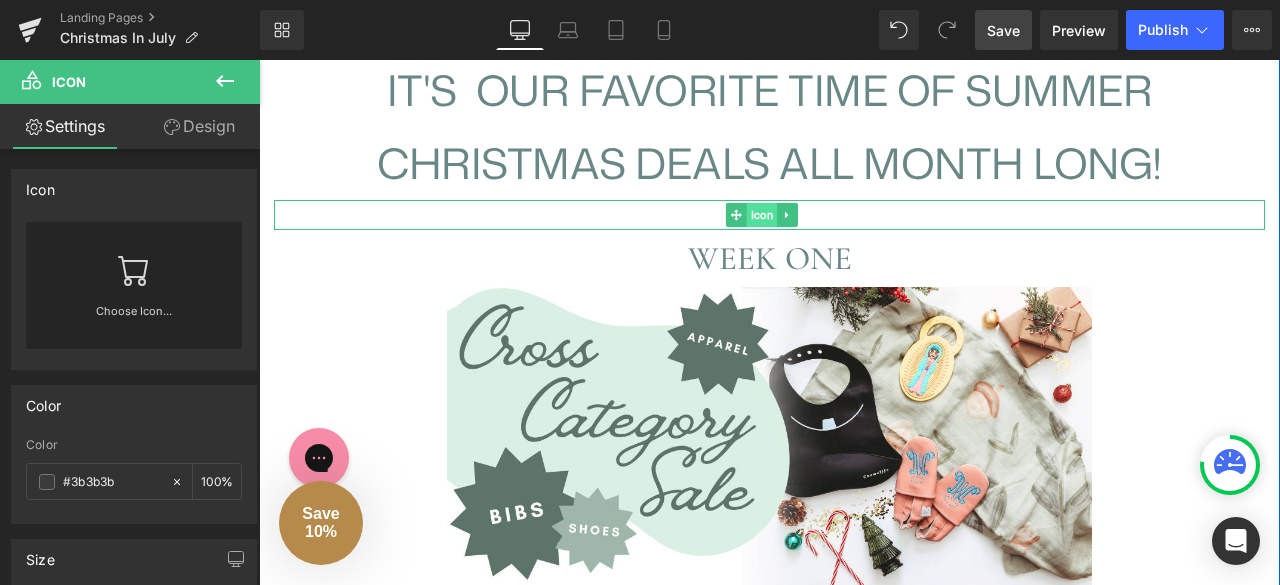 click on "Icon" at bounding box center (762, 215) 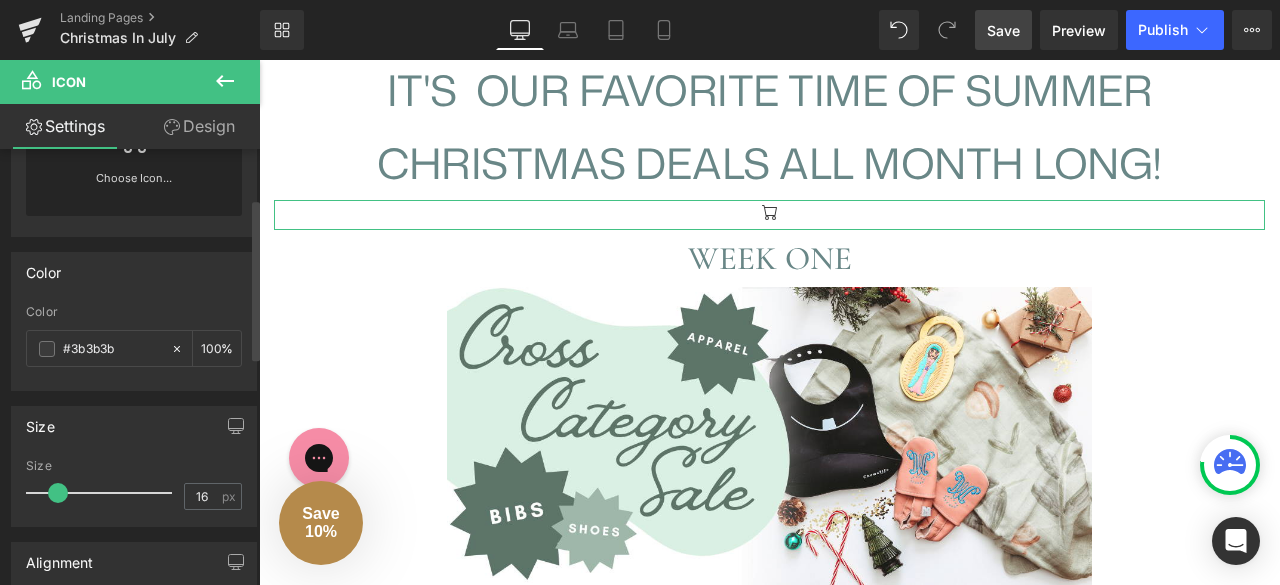 scroll, scrollTop: 74, scrollLeft: 0, axis: vertical 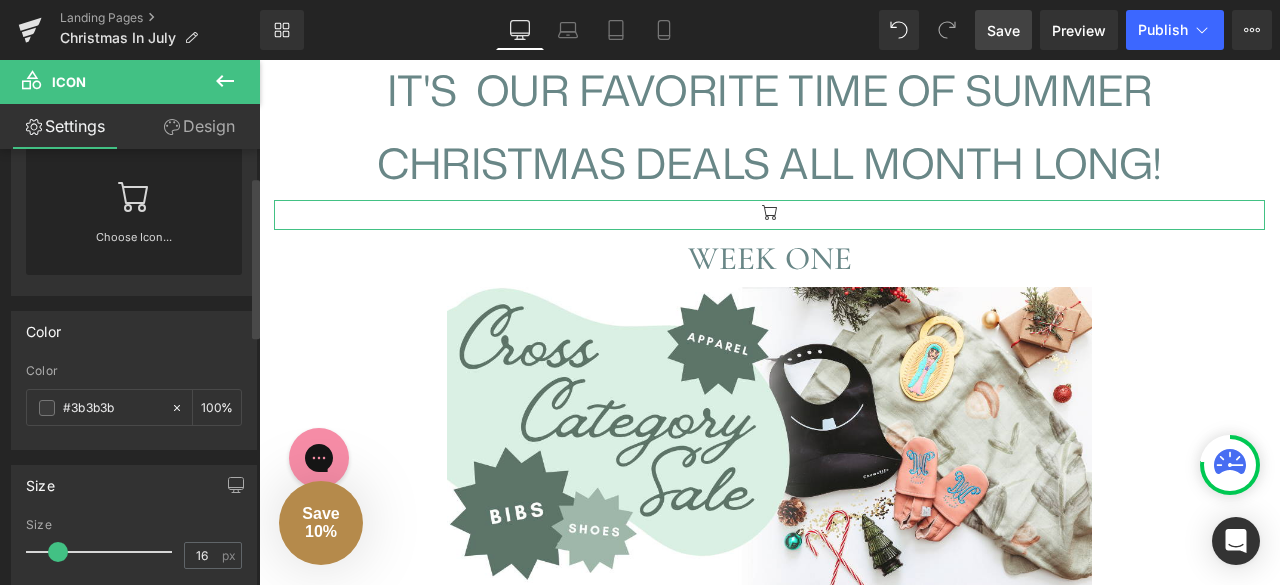 click 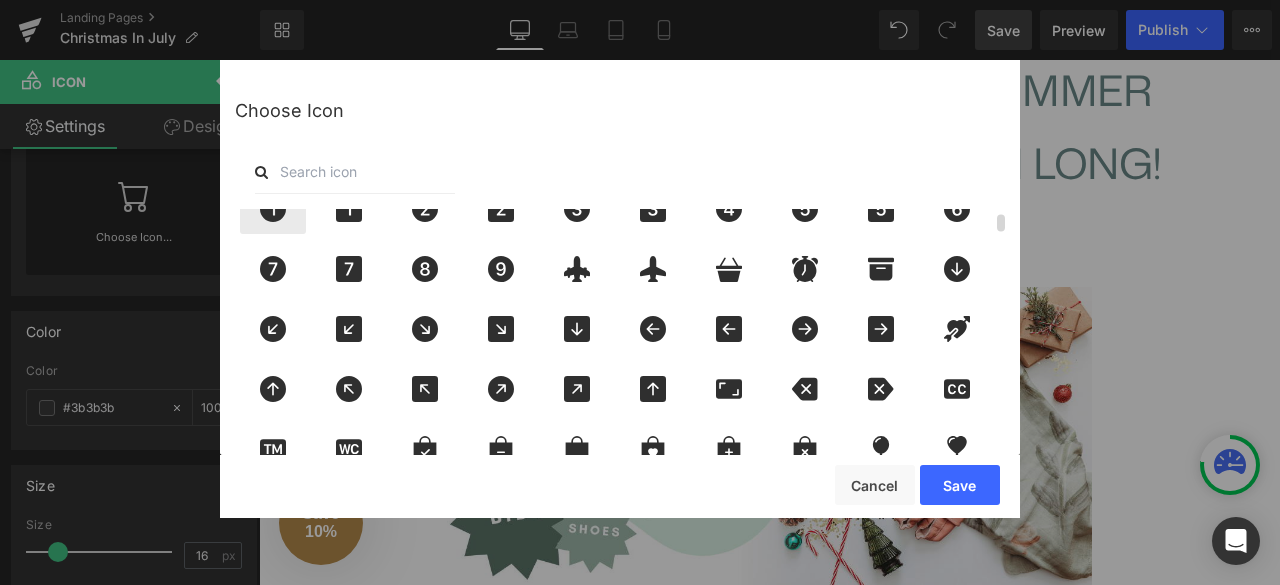 scroll, scrollTop: 0, scrollLeft: 0, axis: both 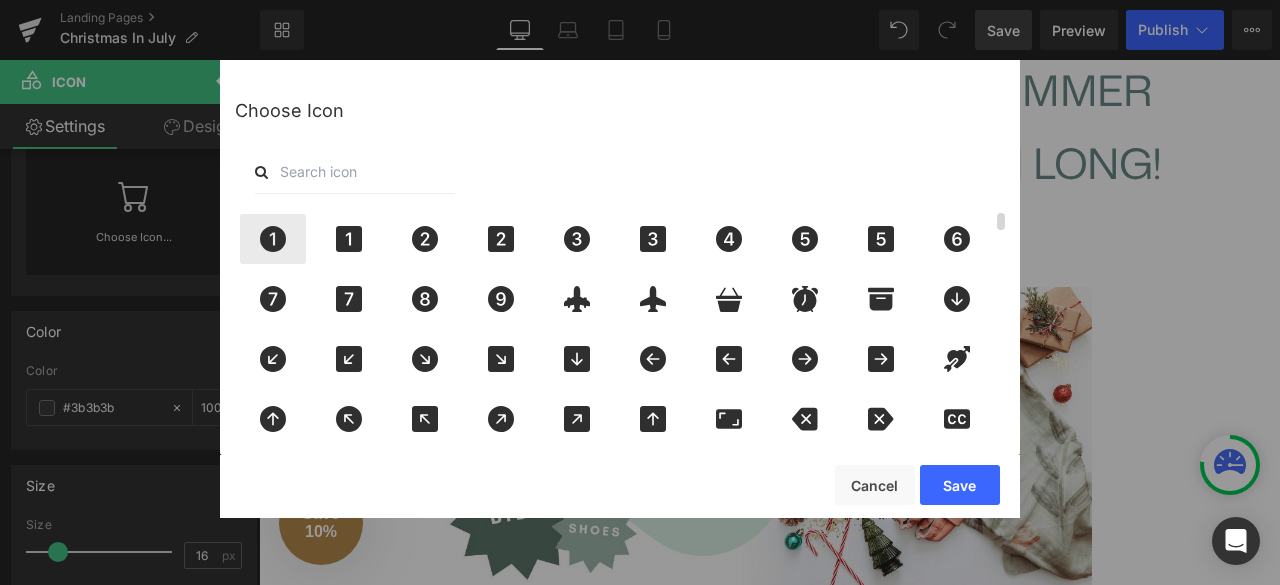 click 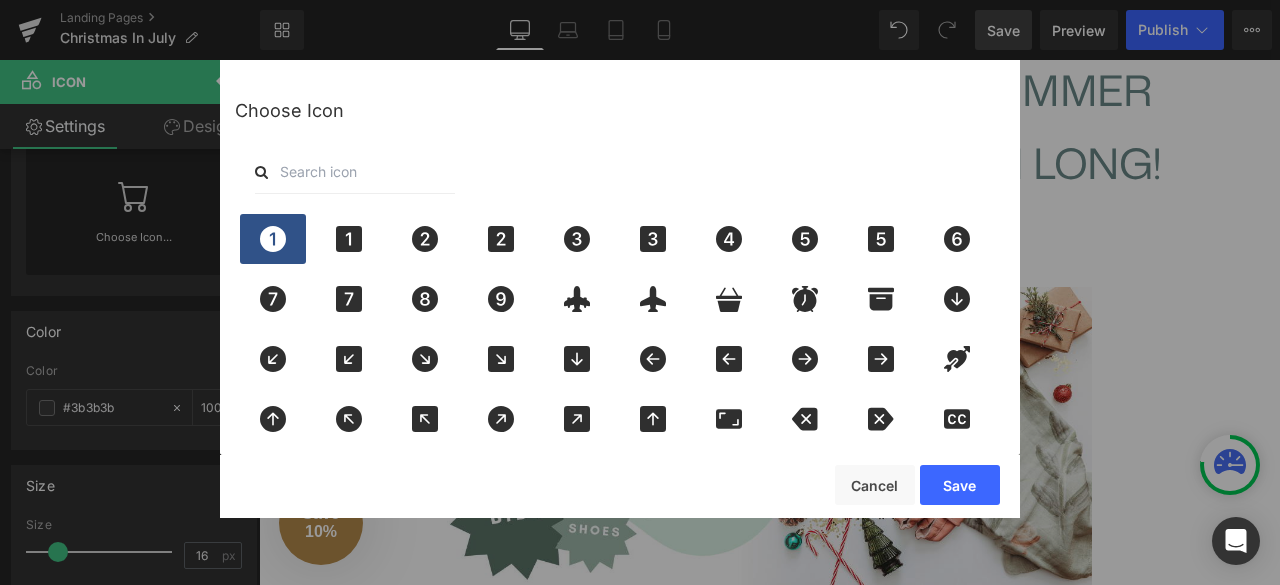 click on "Save Cancel" at bounding box center [620, 486] 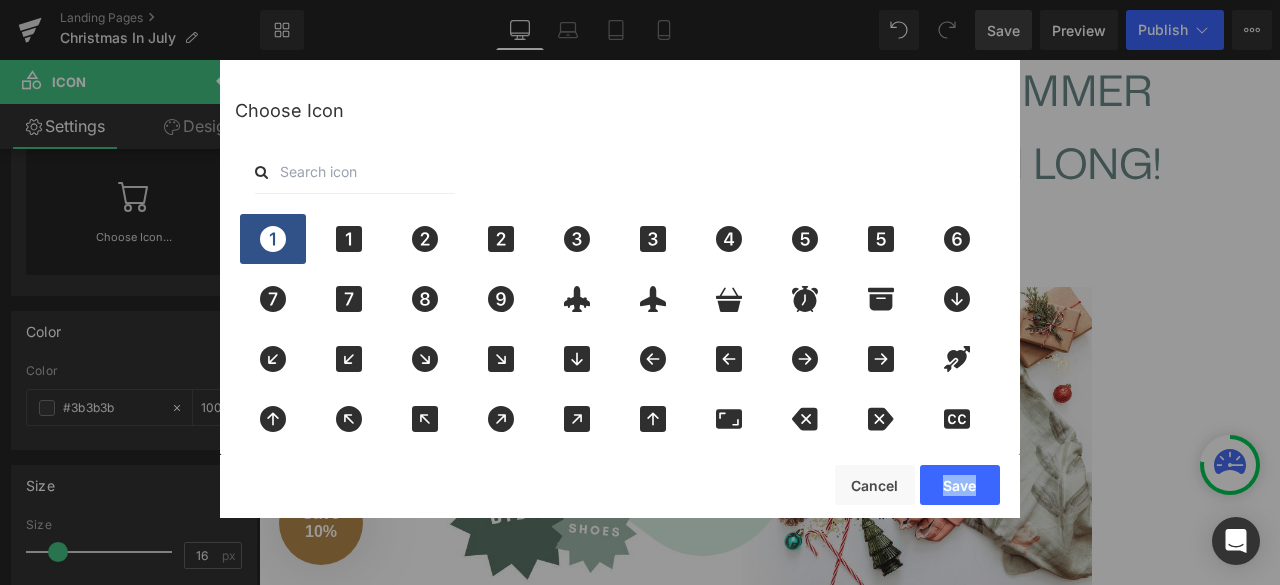 click on "Save Cancel" at bounding box center (620, 486) 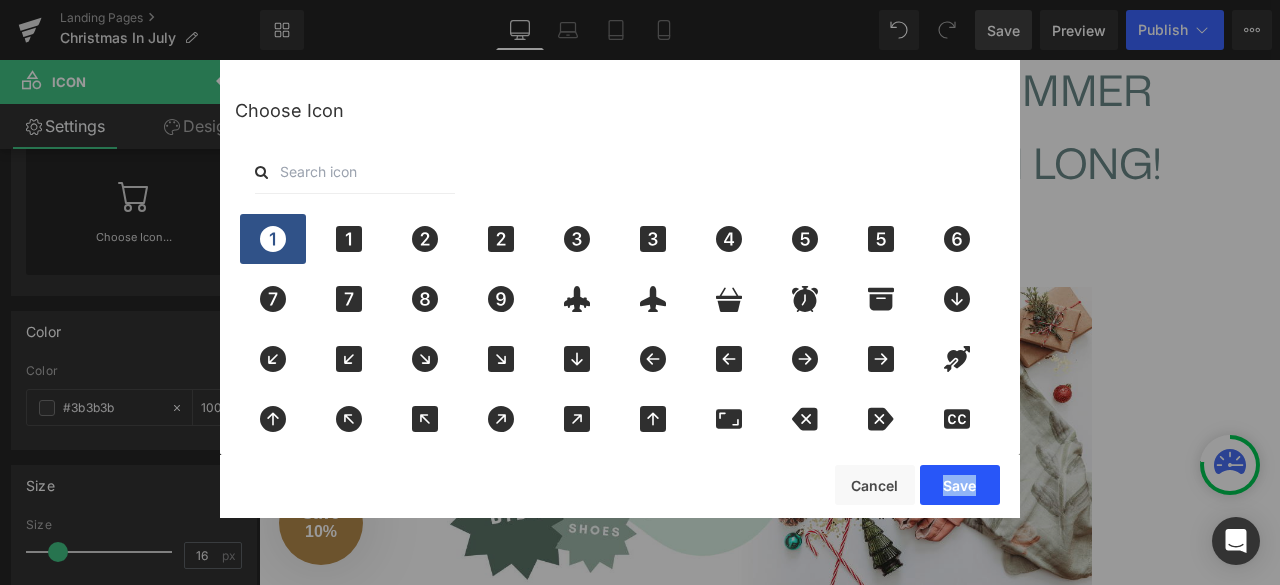 click on "Save" at bounding box center (960, 485) 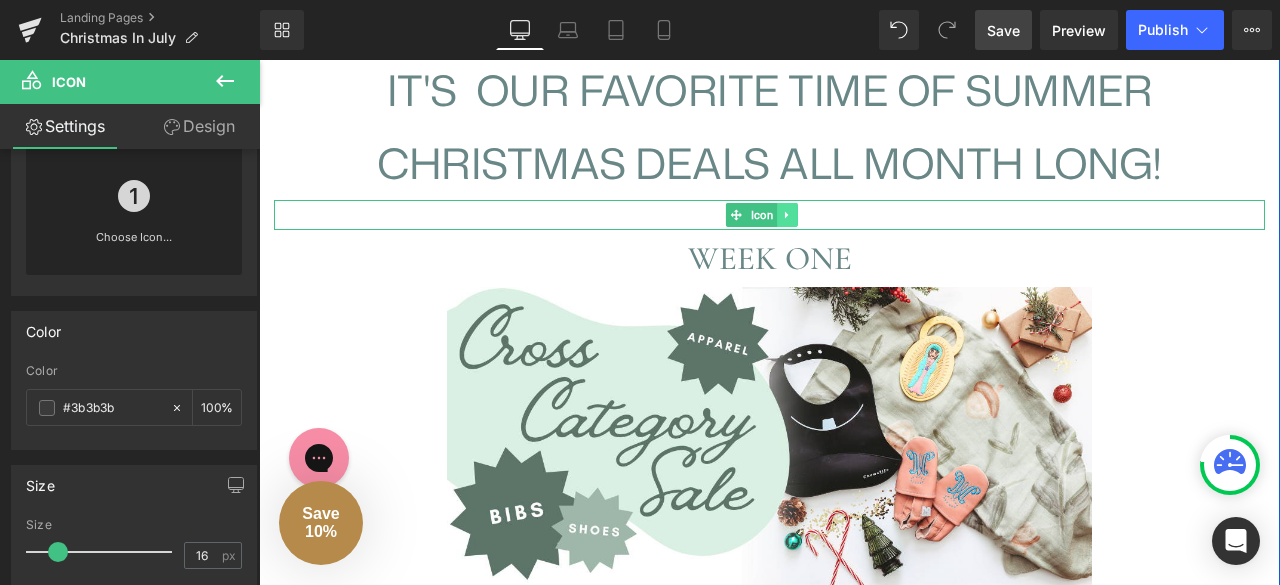 click 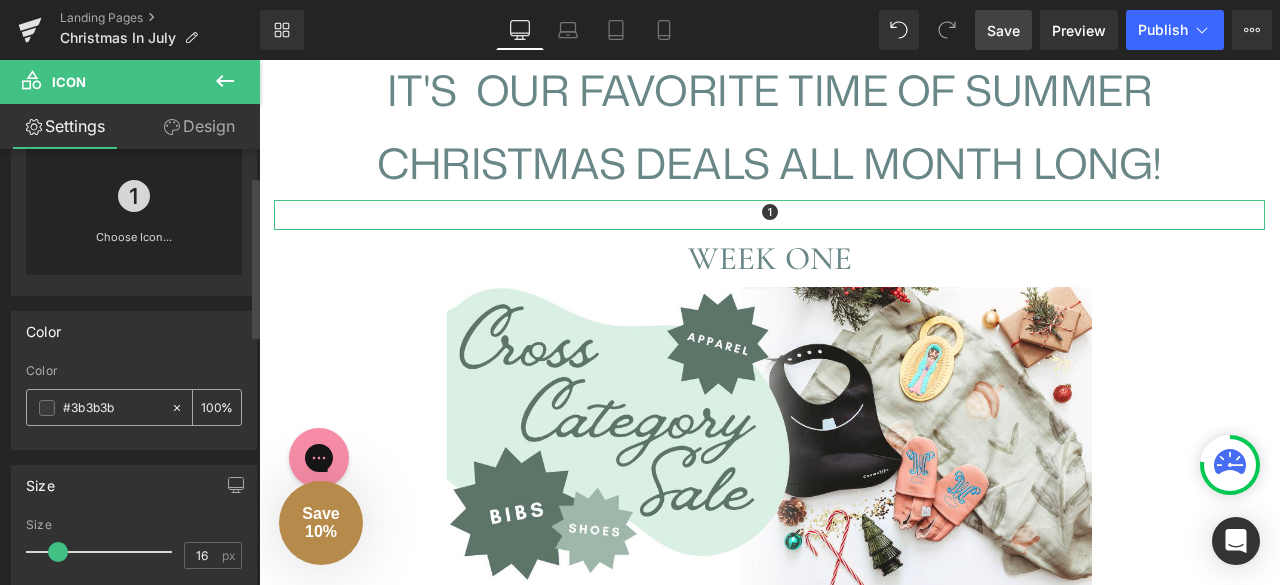 drag, startPoint x: 119, startPoint y: 396, endPoint x: 41, endPoint y: 401, distance: 78.160095 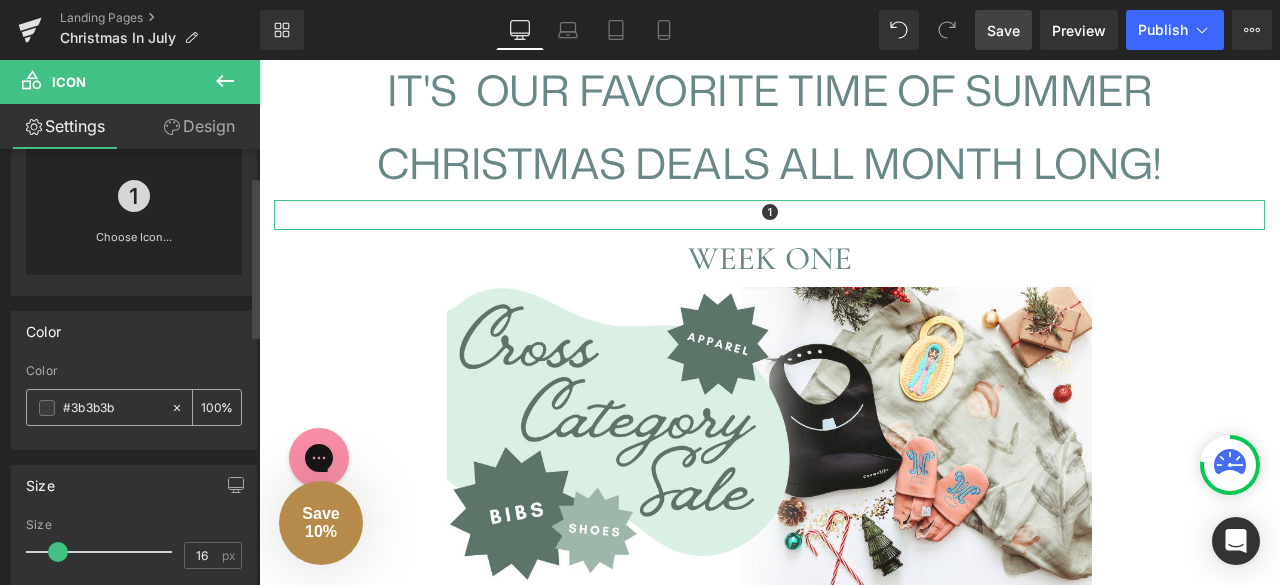 paste on "698787" 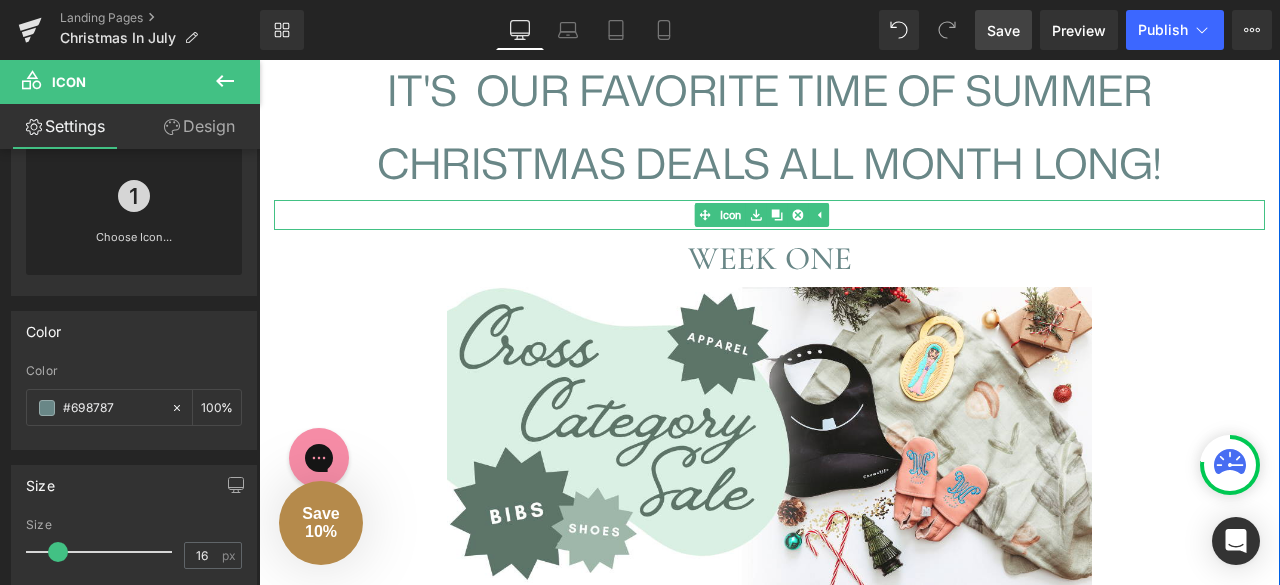 type on "#698787" 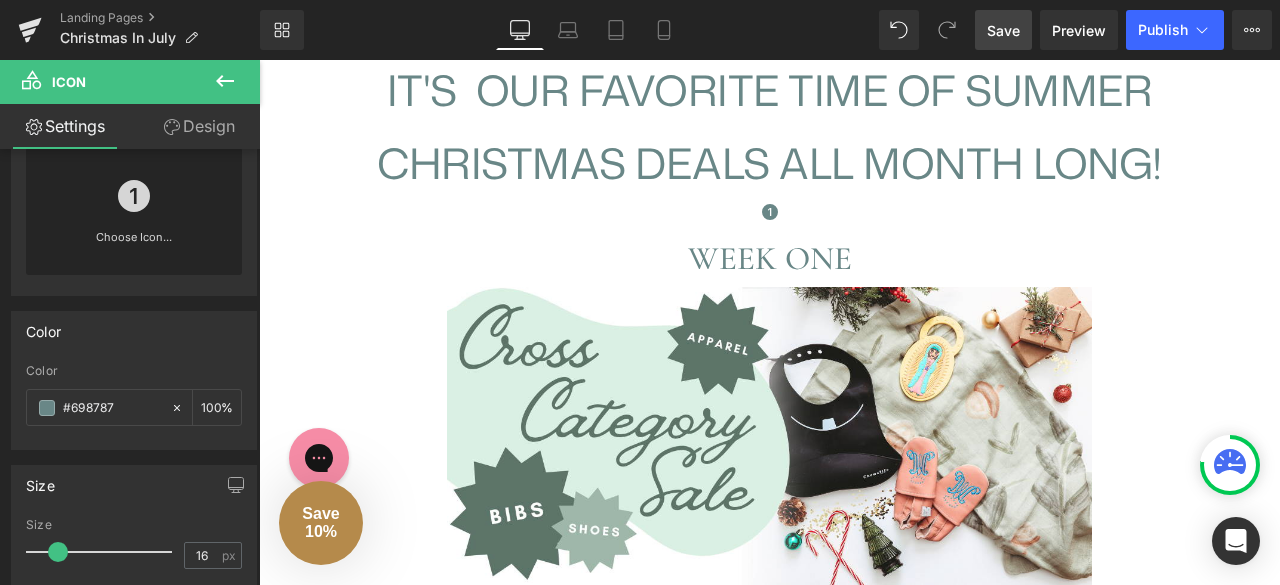 click 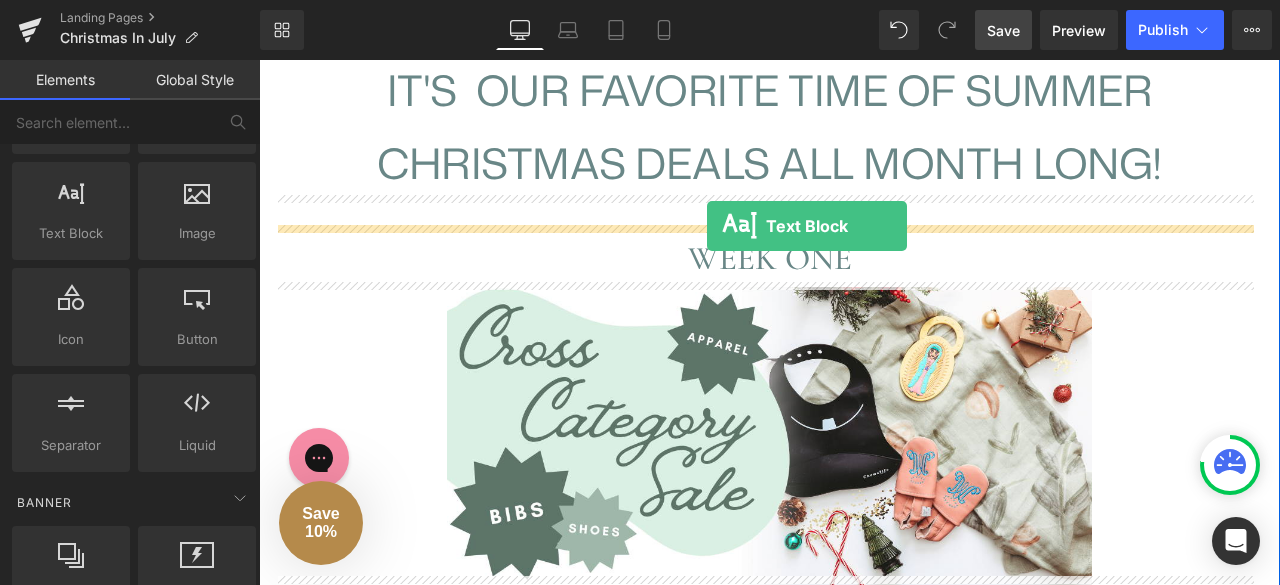 drag, startPoint x: 345, startPoint y: 251, endPoint x: 707, endPoint y: 225, distance: 362.9325 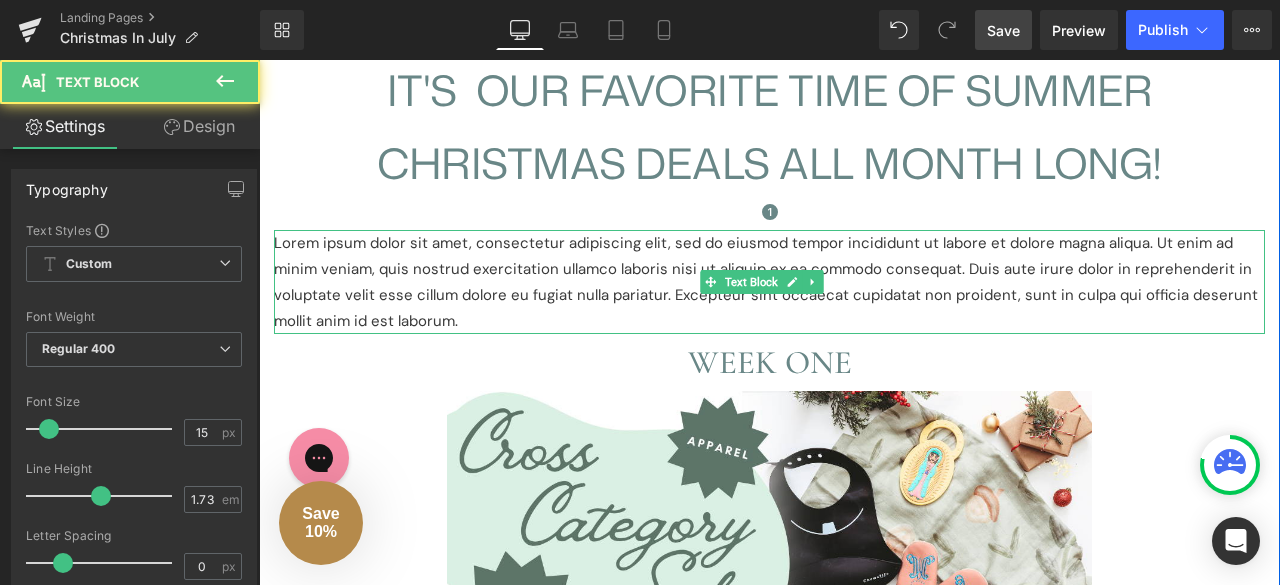 click on "Lorem ipsum dolor sit amet, consectetur adipiscing elit, sed do eiusmod tempor incididunt ut labore et dolore magna aliqua. Ut enim ad minim veniam, quis nostrud exercitation ullamco laboris nisi ut aliquip ex ea commodo consequat. Duis aute irure dolor in reprehenderit in voluptate velit esse cillum dolore eu fugiat nulla pariatur. Excepteur sint occaecat cupidatat non proident, sunt in culpa qui officia deserunt mollit anim id est laborum." at bounding box center (769, 282) 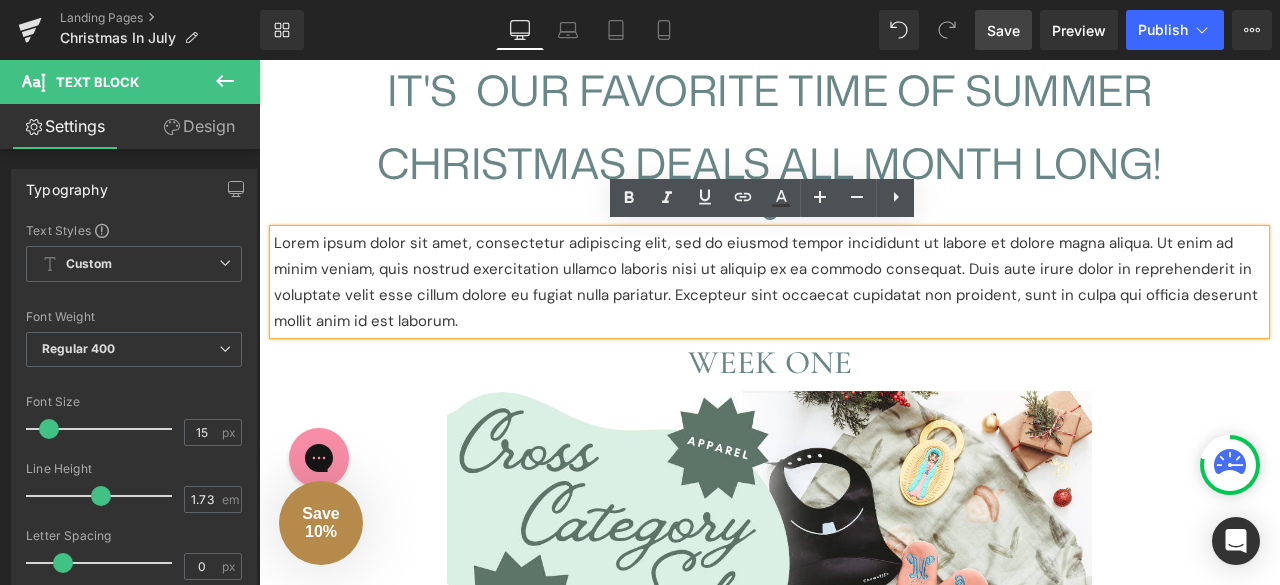 drag, startPoint x: 553, startPoint y: 318, endPoint x: 272, endPoint y: 241, distance: 291.3589 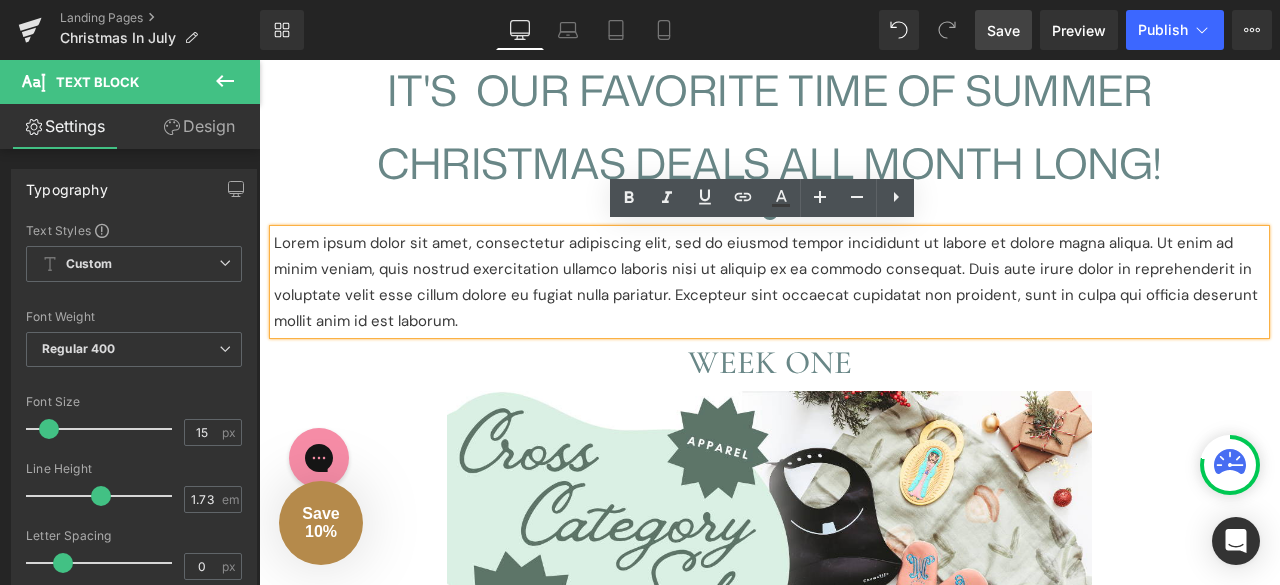 click on "Lorem ipsum dolor sit amet, consectetur adipiscing elit, sed do eiusmod tempor incididunt ut labore et dolore magna aliqua. Ut enim ad minim veniam, quis nostrud exercitation ullamco laboris nisi ut aliquip ex ea commodo consequat. Duis aute irure dolor in reprehenderit in voluptate velit esse cillum dolore eu fugiat nulla pariatur. Excepteur sint occaecat cupidatat non proident, sunt in culpa qui officia deserunt mollit anim id est laborum." at bounding box center (769, 282) 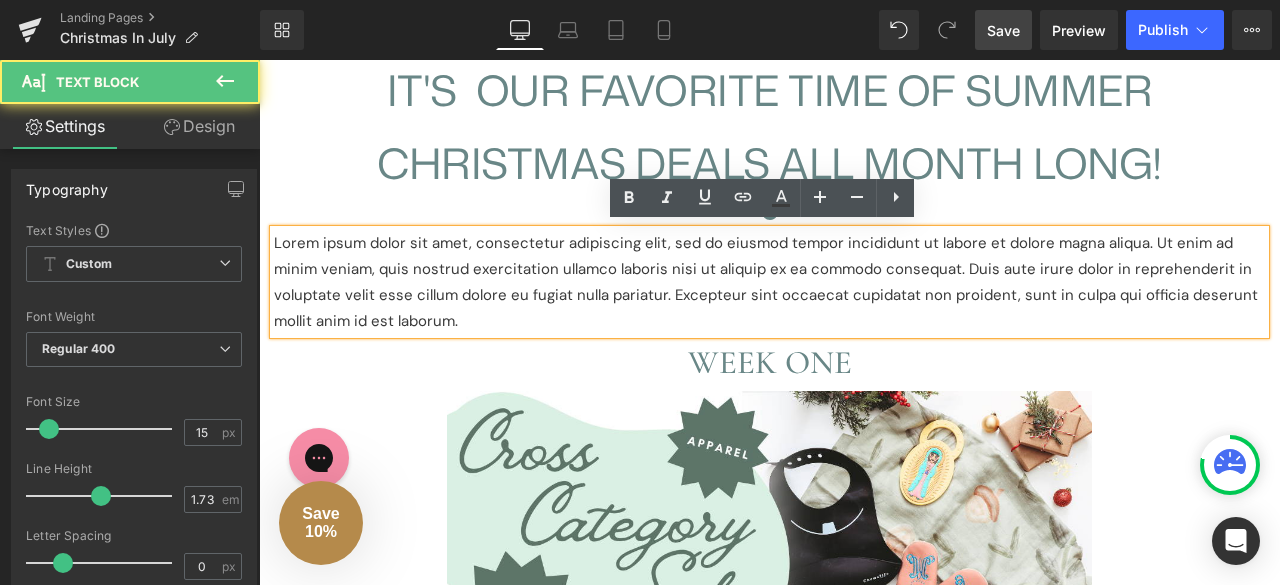 type 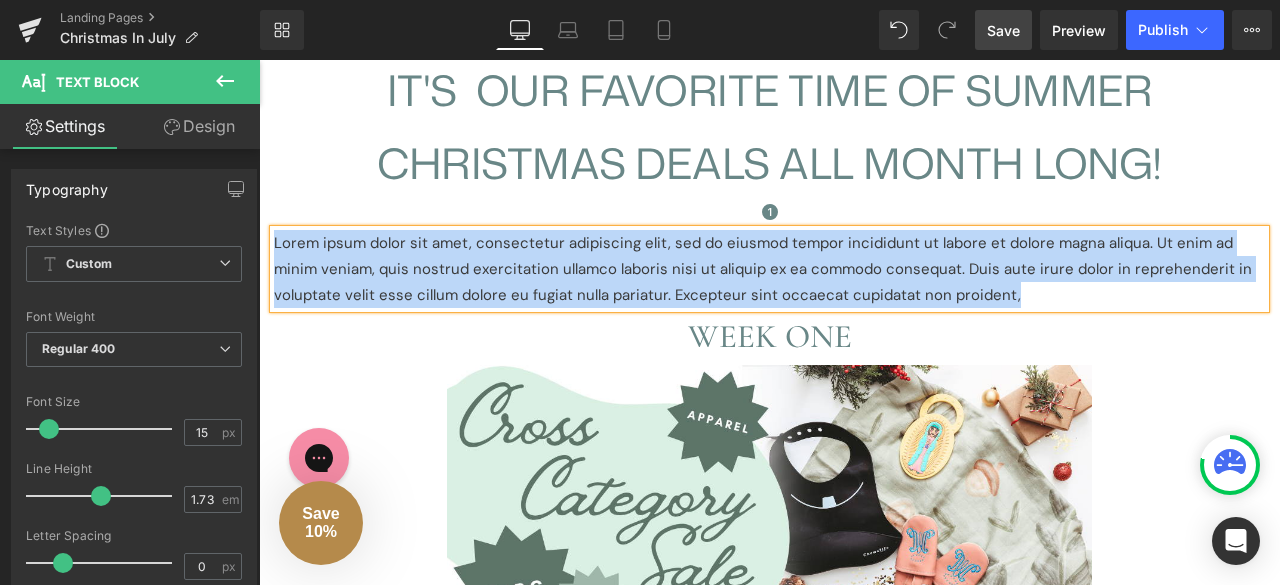 drag, startPoint x: 1011, startPoint y: 294, endPoint x: 274, endPoint y: 233, distance: 739.52014 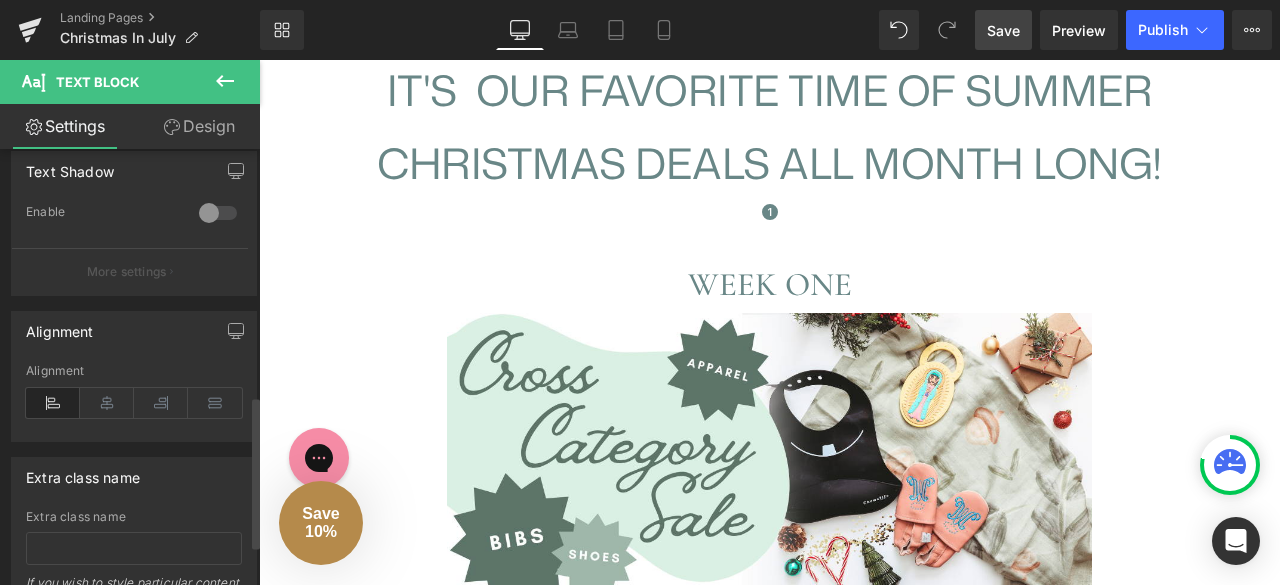 scroll, scrollTop: 706, scrollLeft: 0, axis: vertical 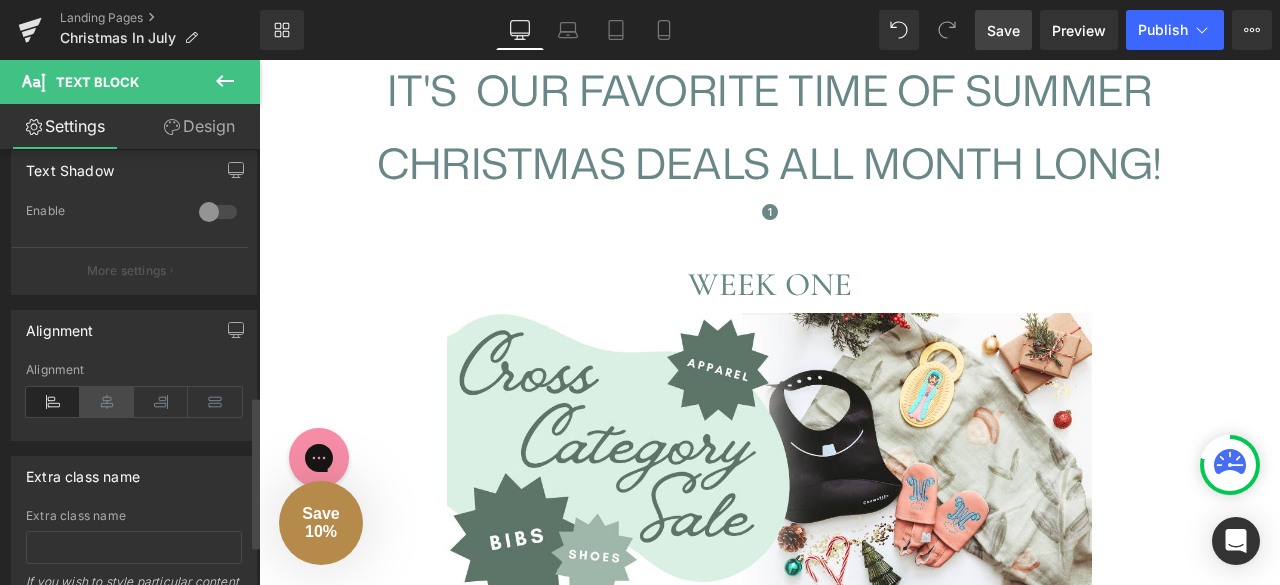 click at bounding box center [107, 402] 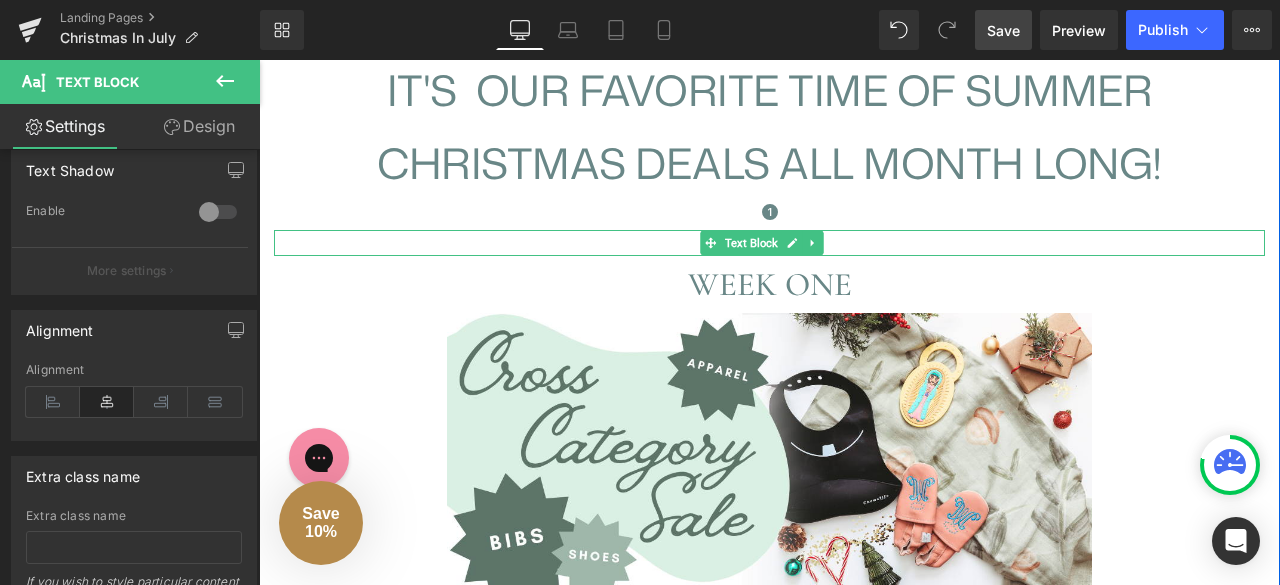 click at bounding box center [769, 243] 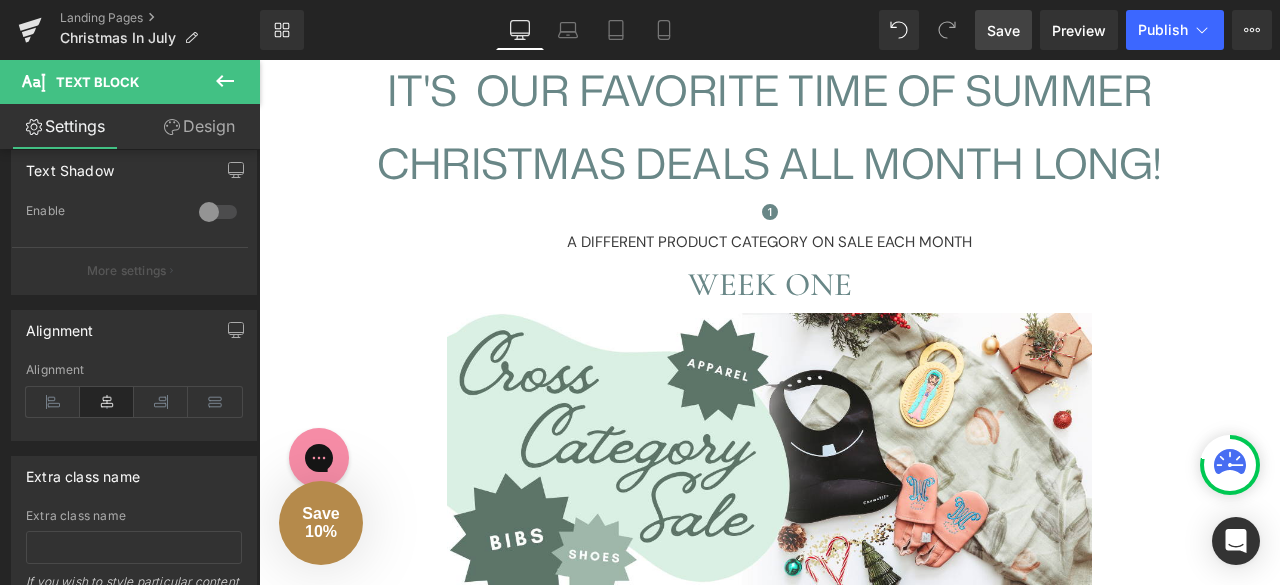 click at bounding box center (225, 82) 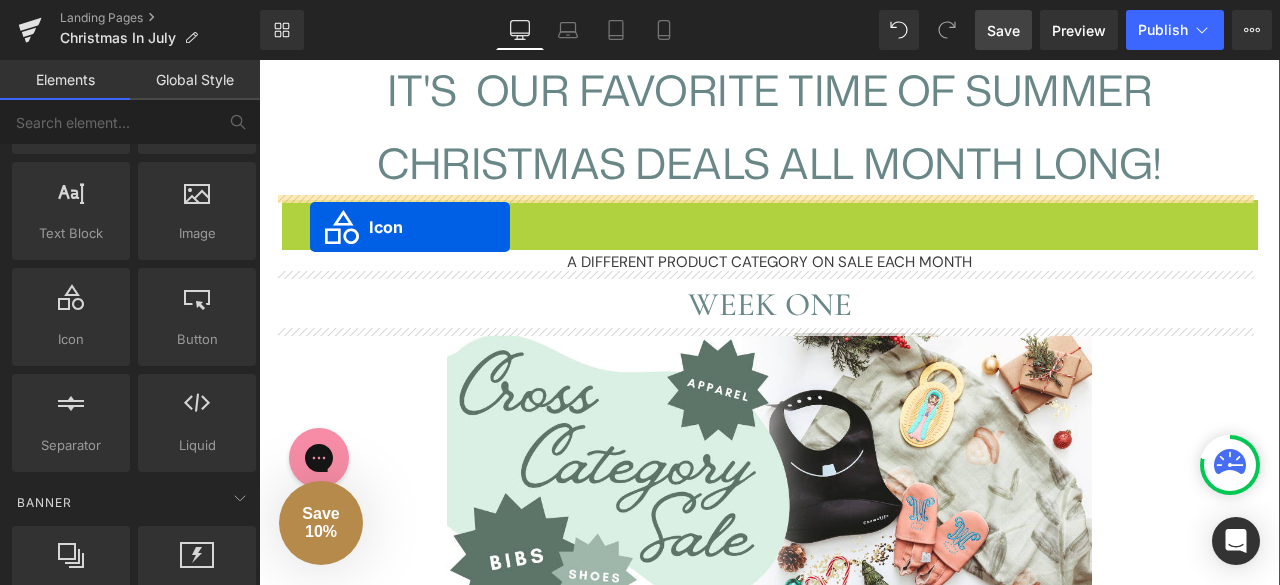 drag, startPoint x: 711, startPoint y: 202, endPoint x: 304, endPoint y: 225, distance: 407.64935 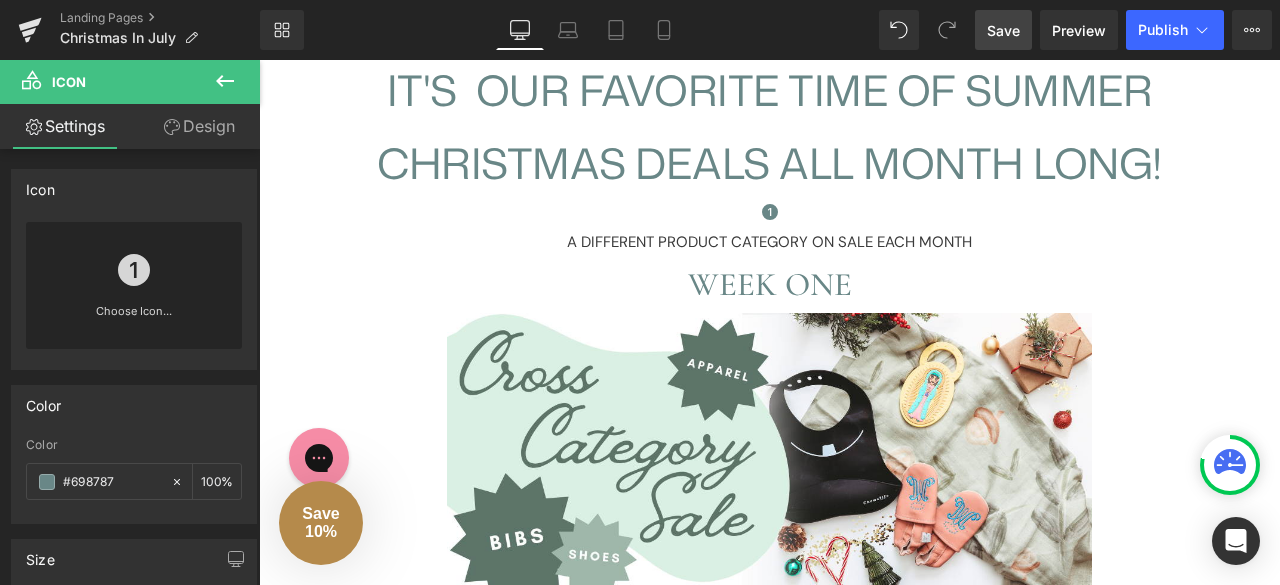 click 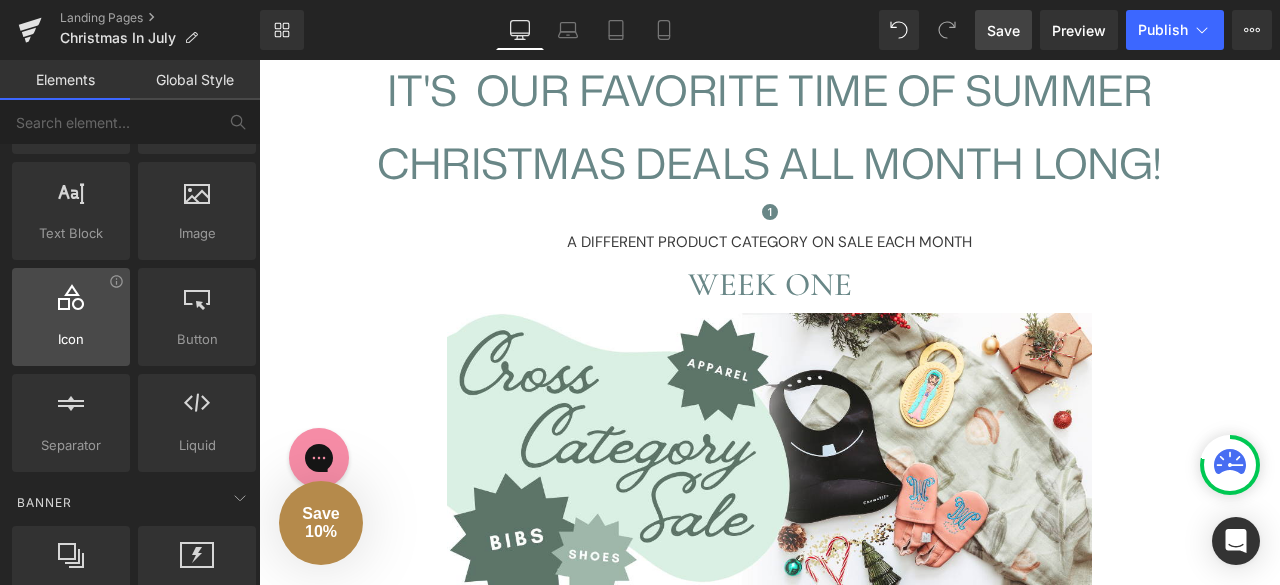 click at bounding box center (71, 306) 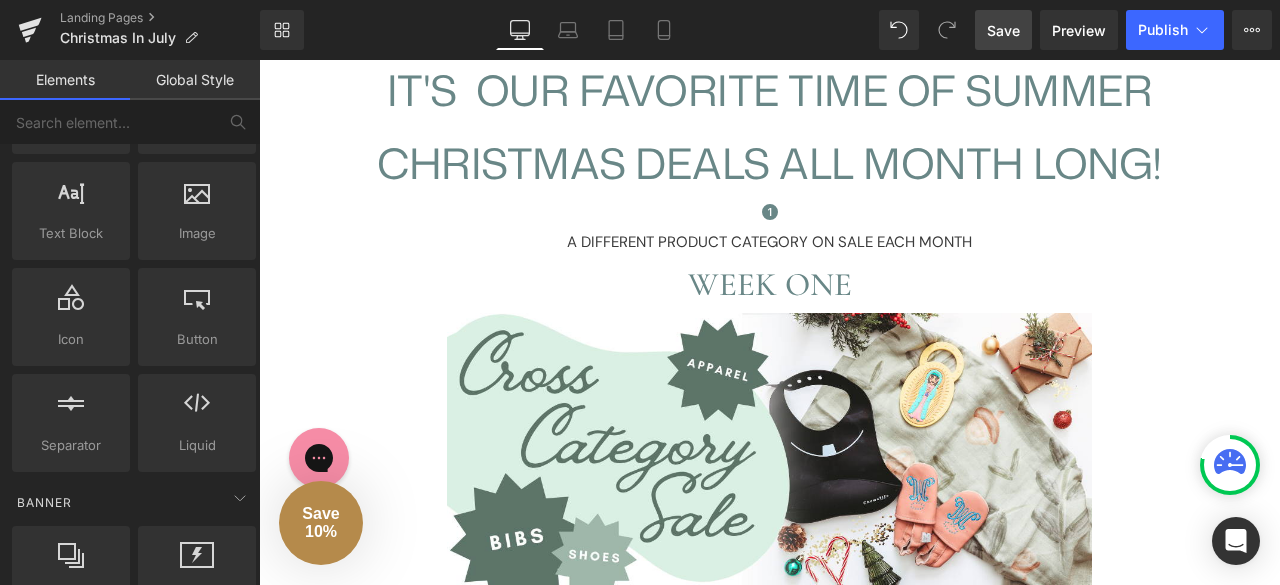 click at bounding box center [769, 215] 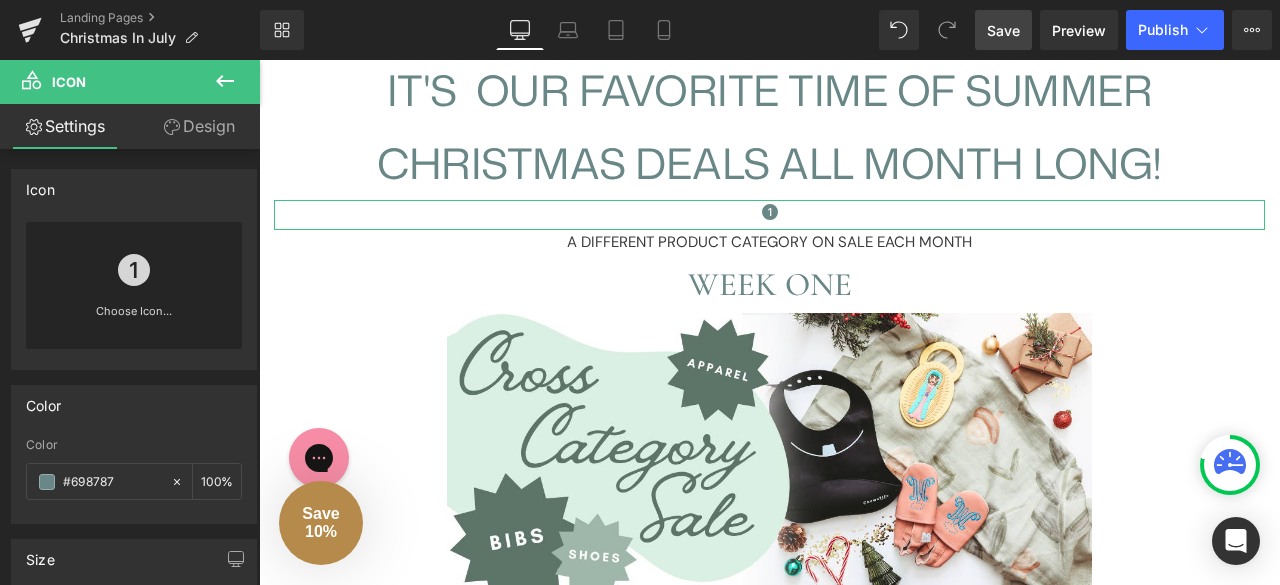 click on "Design" at bounding box center (199, 126) 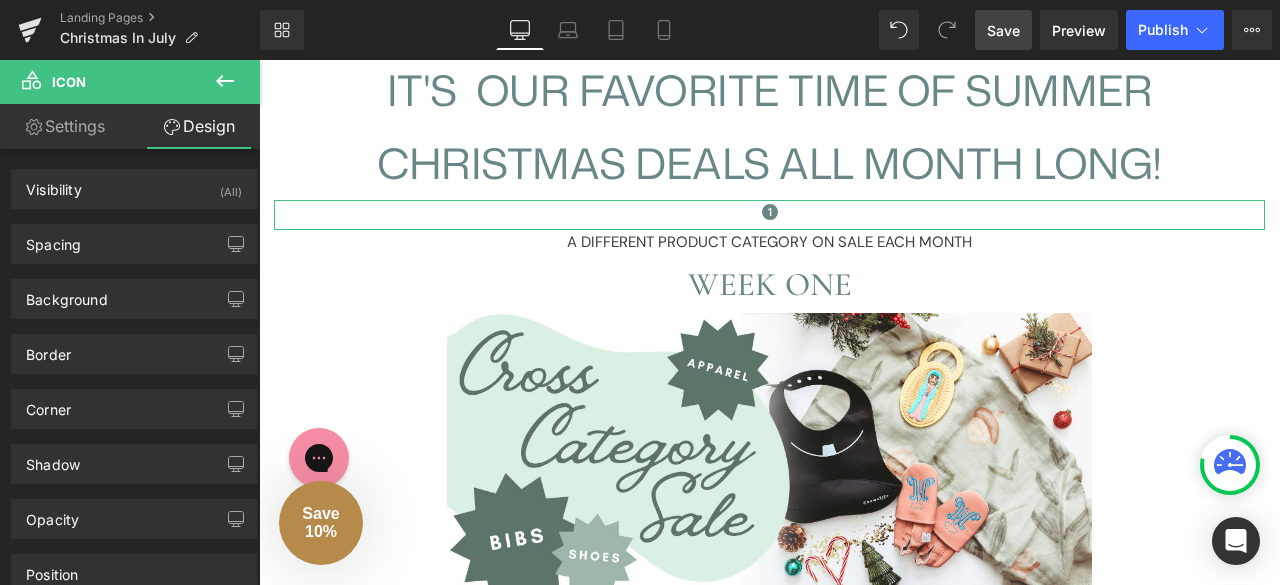 click on "Design" at bounding box center [199, 126] 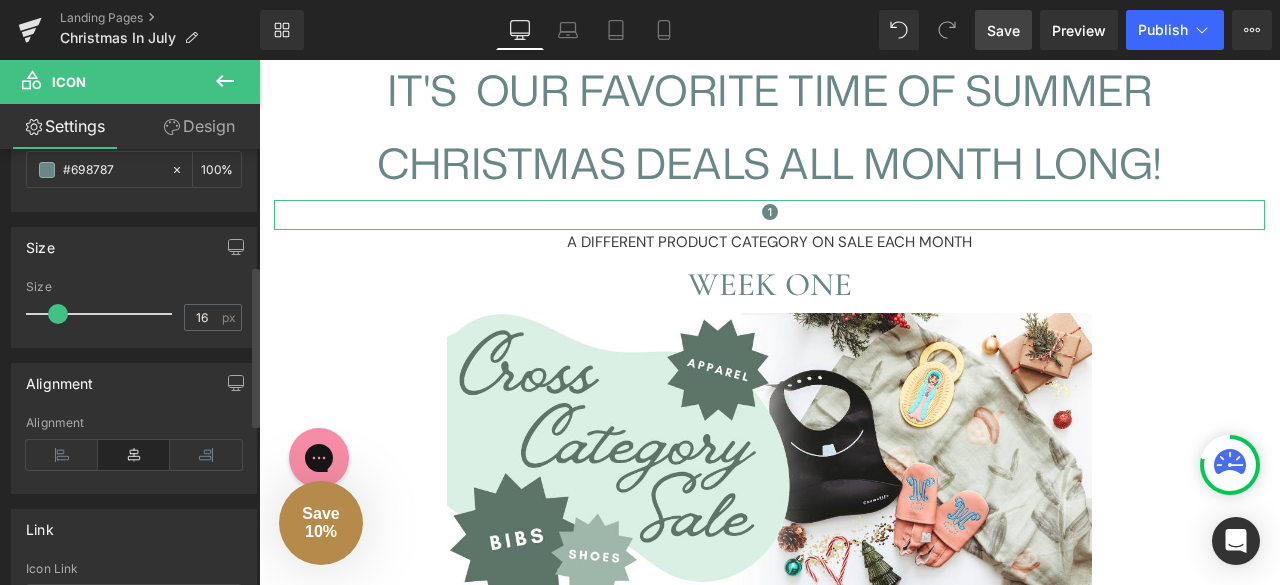 scroll, scrollTop: 312, scrollLeft: 0, axis: vertical 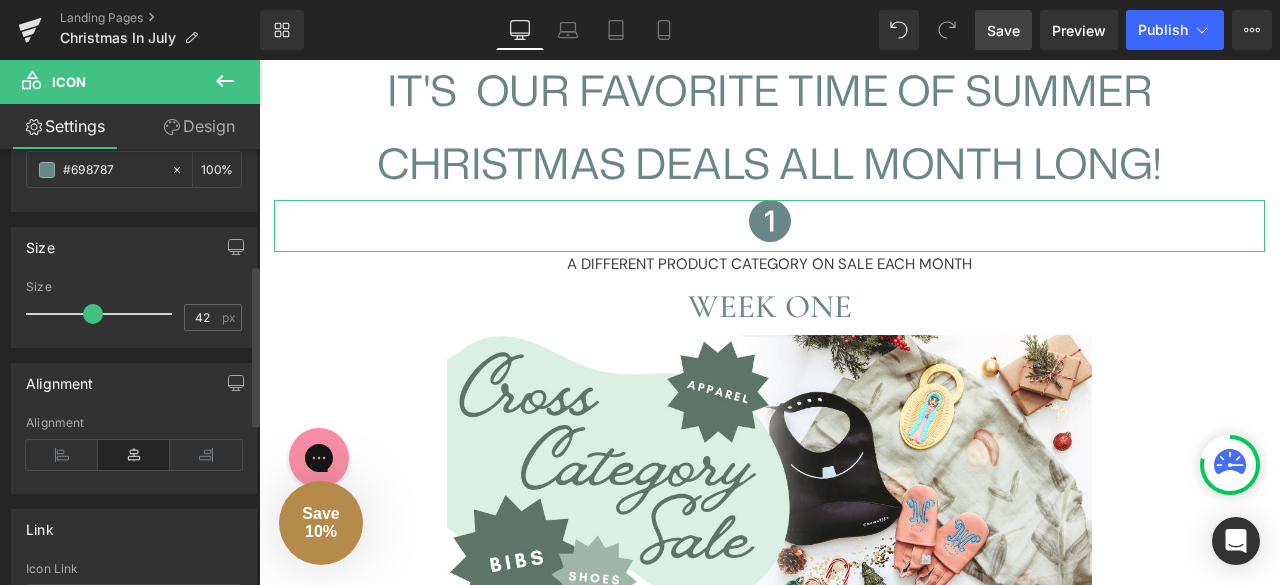 type on "47" 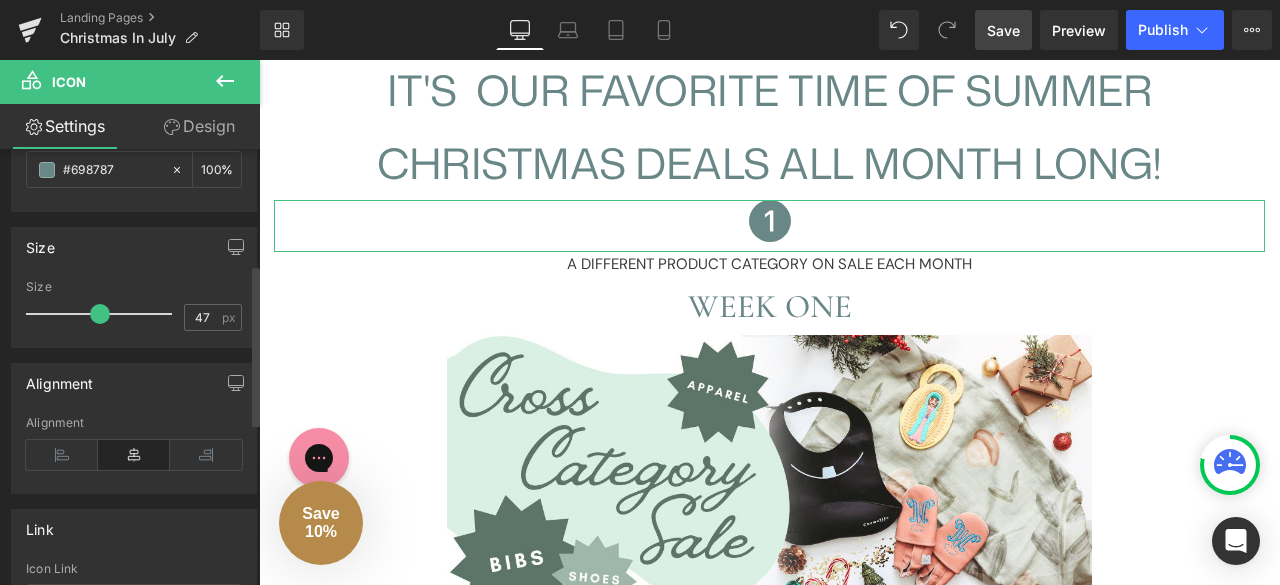 drag, startPoint x: 58, startPoint y: 319, endPoint x: 98, endPoint y: 319, distance: 40 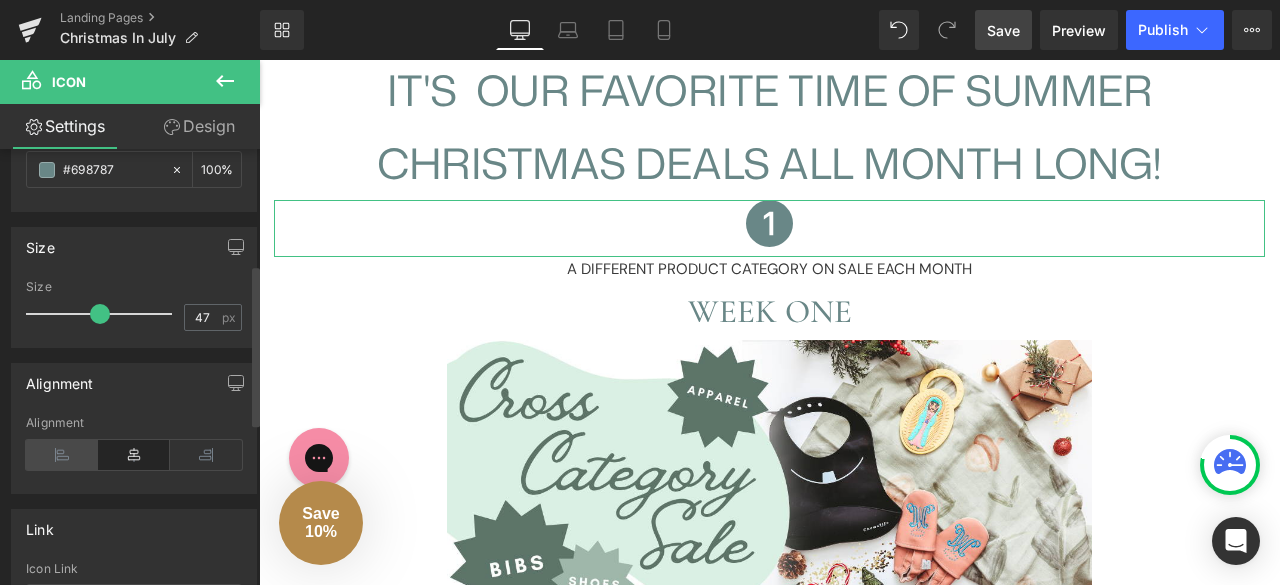 click at bounding box center (62, 455) 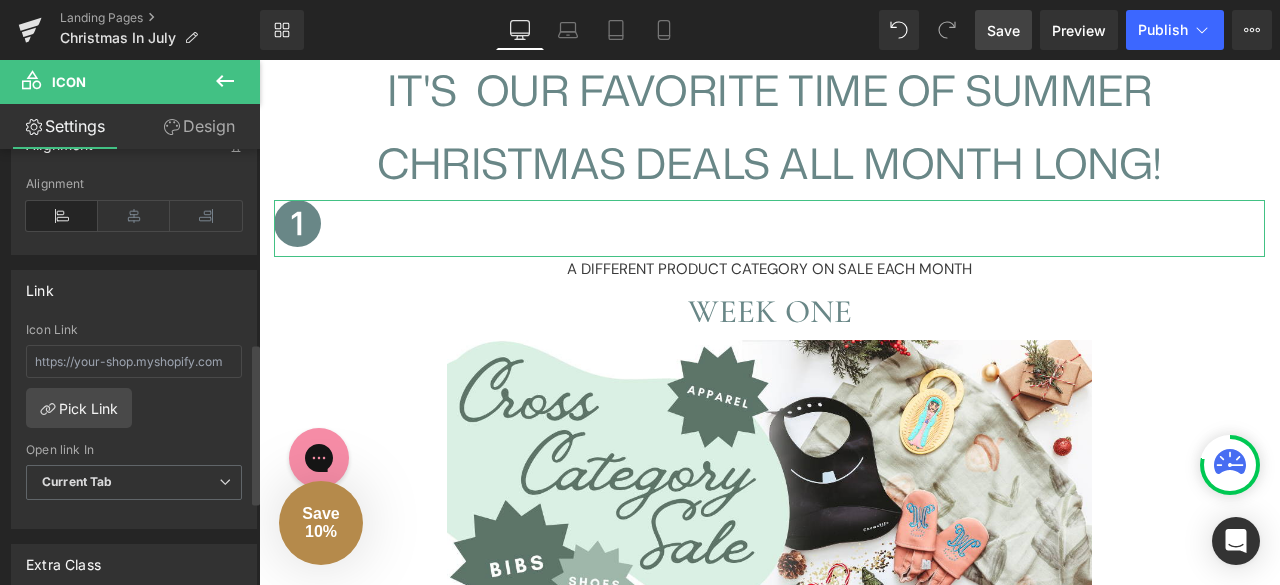 scroll, scrollTop: 564, scrollLeft: 0, axis: vertical 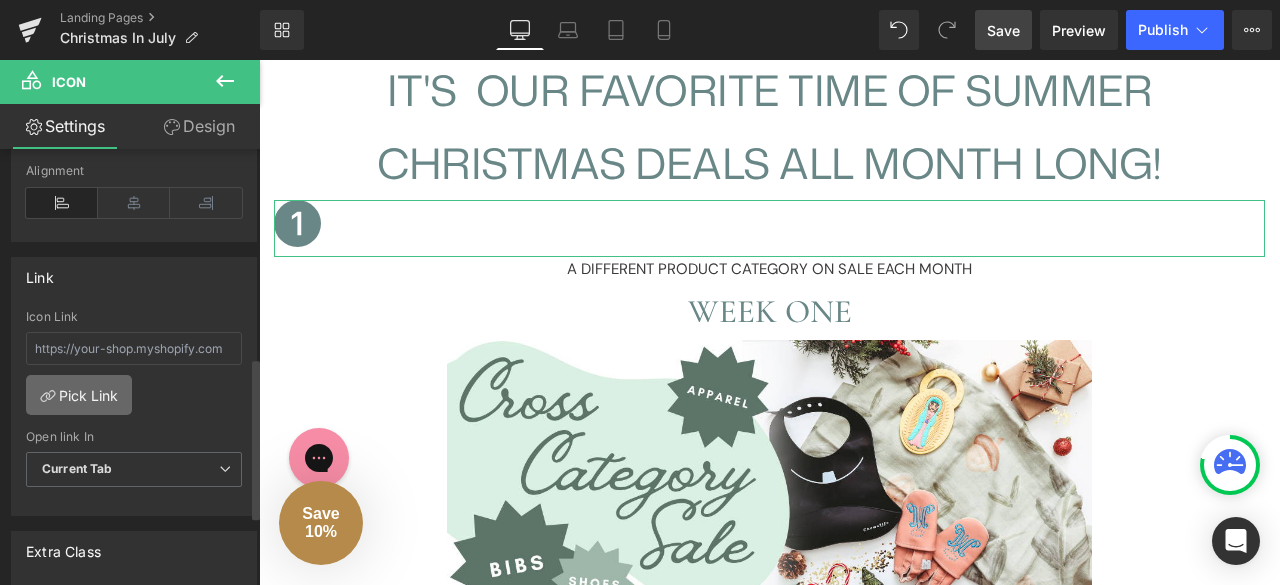 click on "Pick Link" at bounding box center [79, 395] 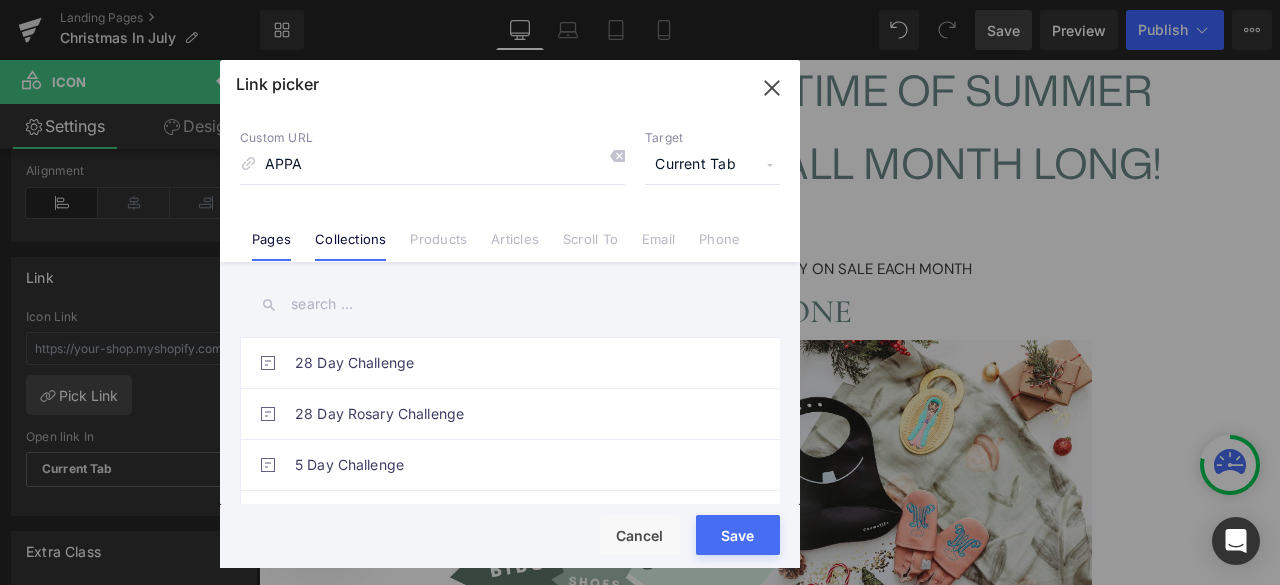 click on "Collections" at bounding box center (350, 246) 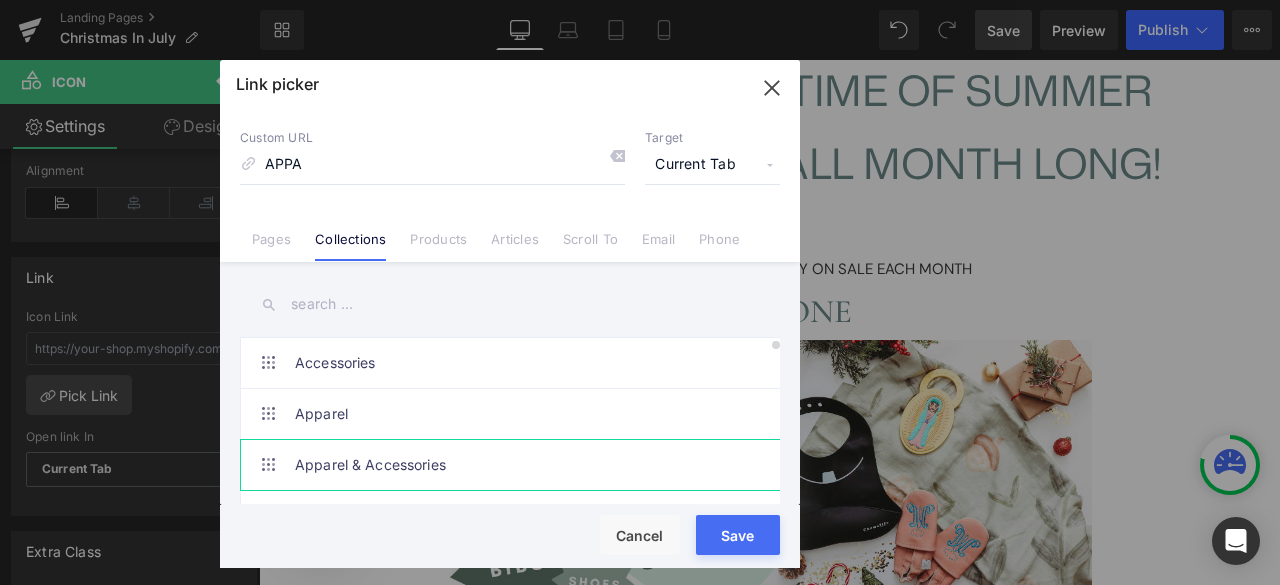 click on "Apparel & Accessories" at bounding box center (515, 465) 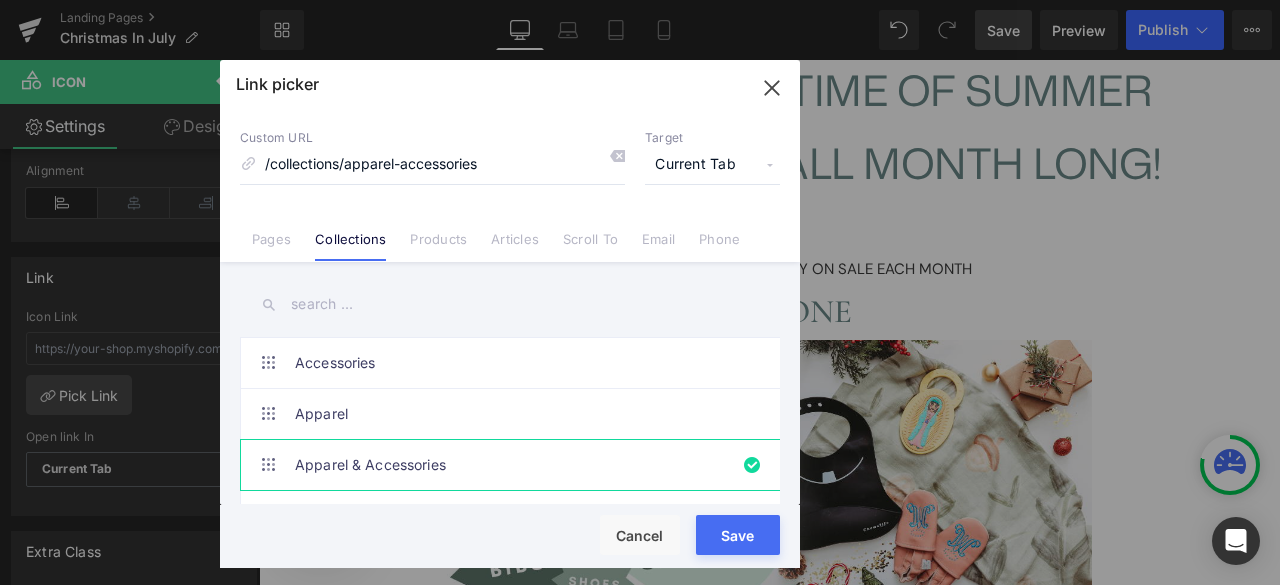 click on "Save" at bounding box center (738, 535) 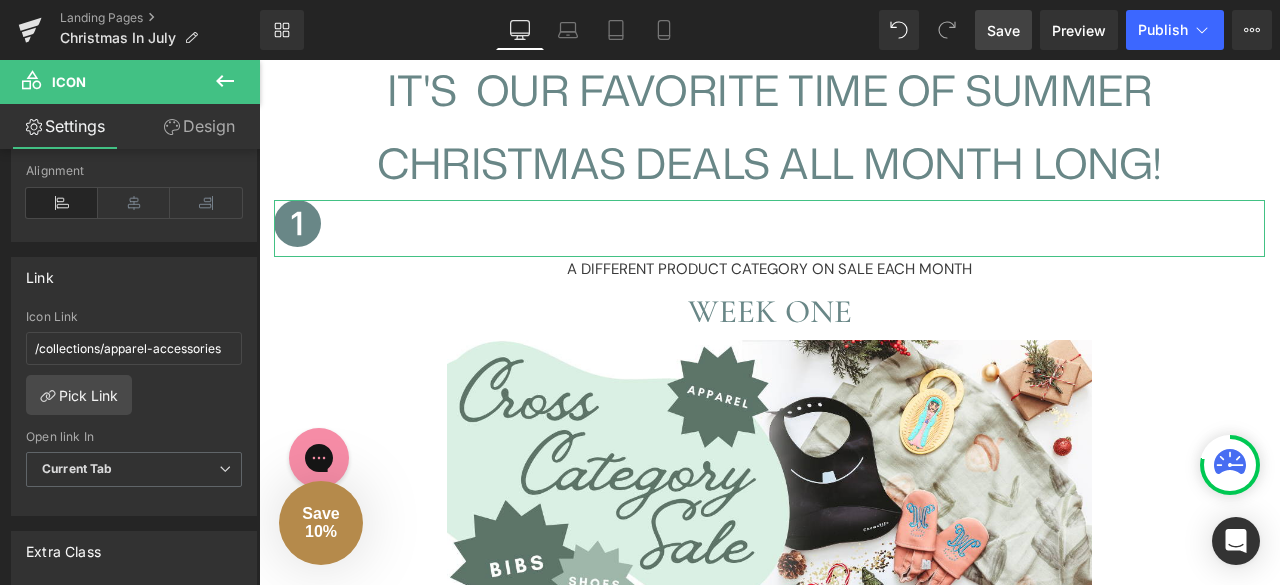 click on "Settings" at bounding box center [65, 126] 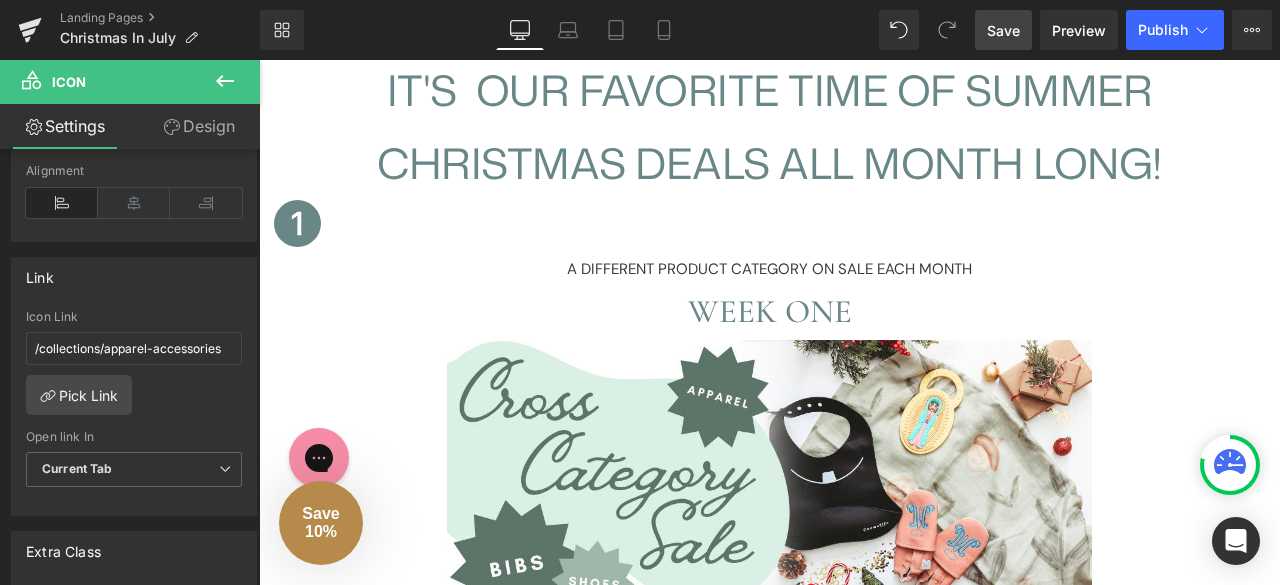 click 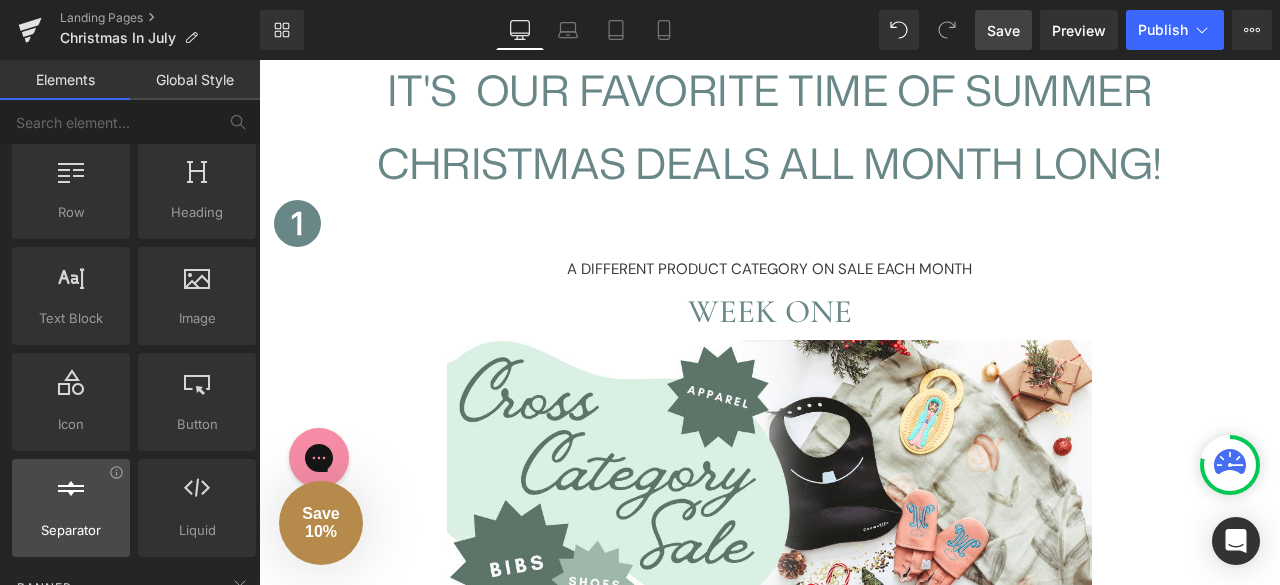 scroll, scrollTop: 0, scrollLeft: 0, axis: both 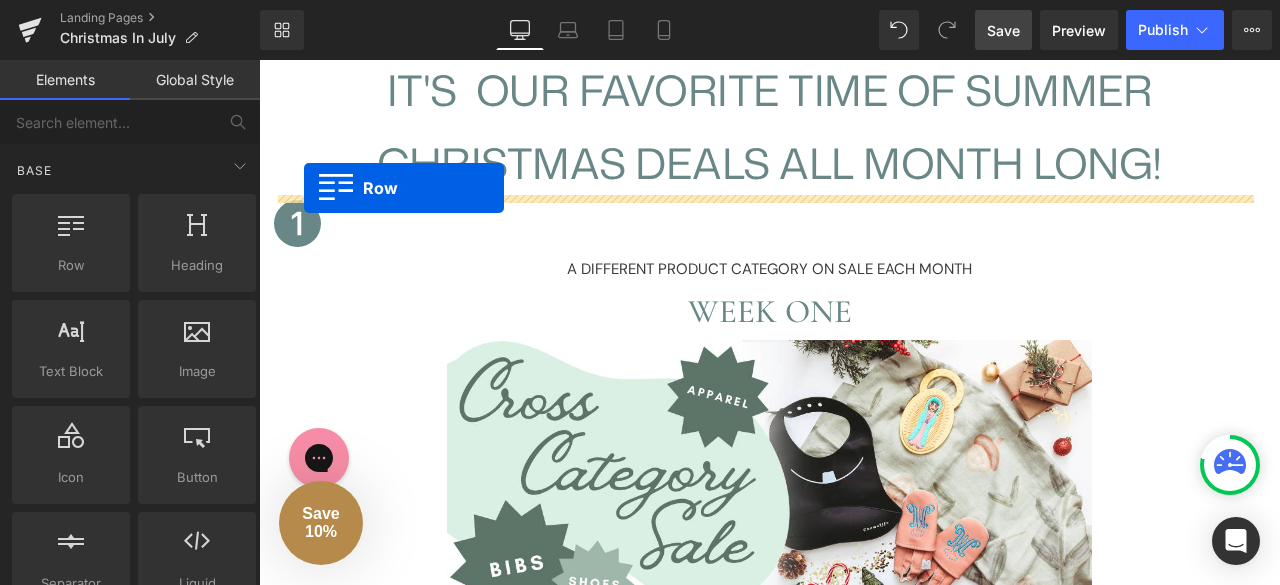 drag, startPoint x: 315, startPoint y: 314, endPoint x: 304, endPoint y: 188, distance: 126.47925 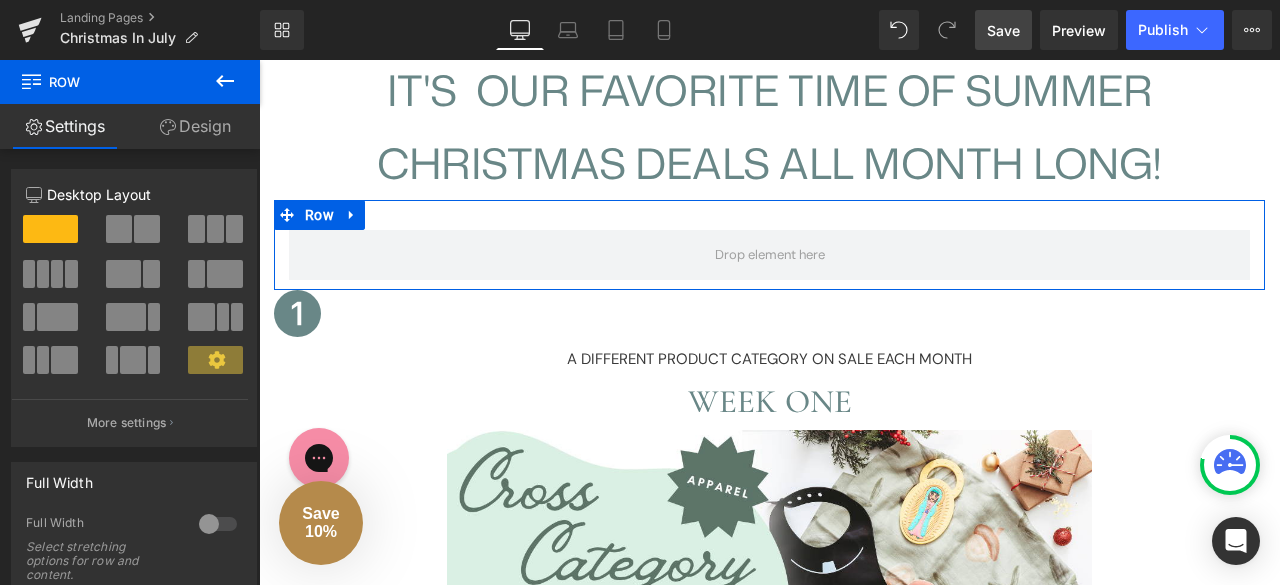 click at bounding box center [119, 229] 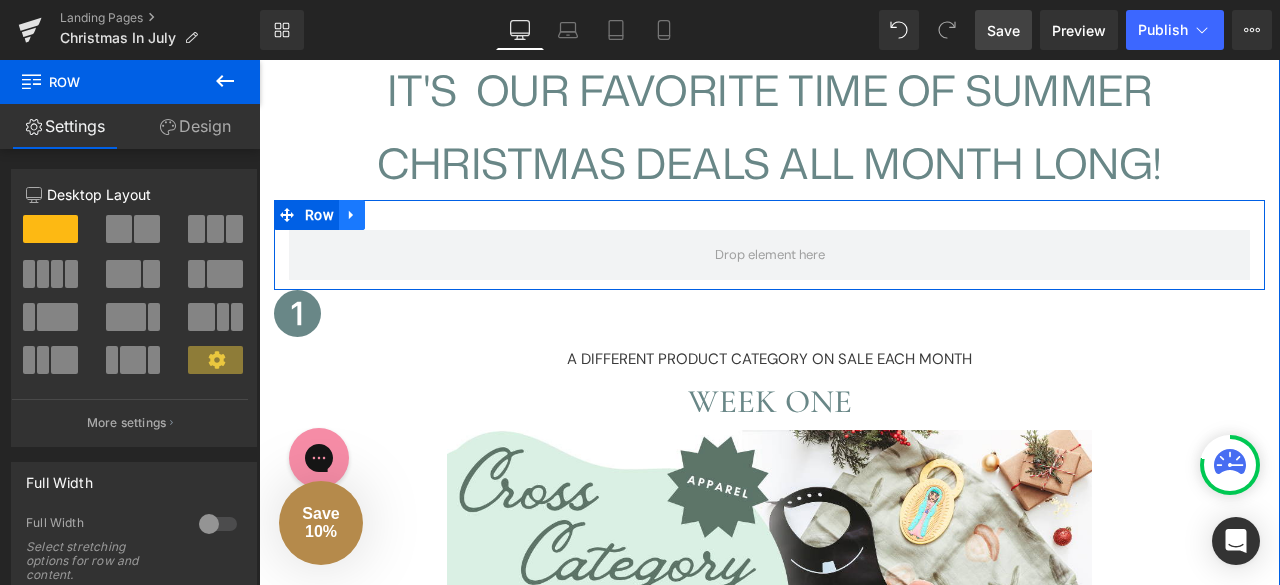 click 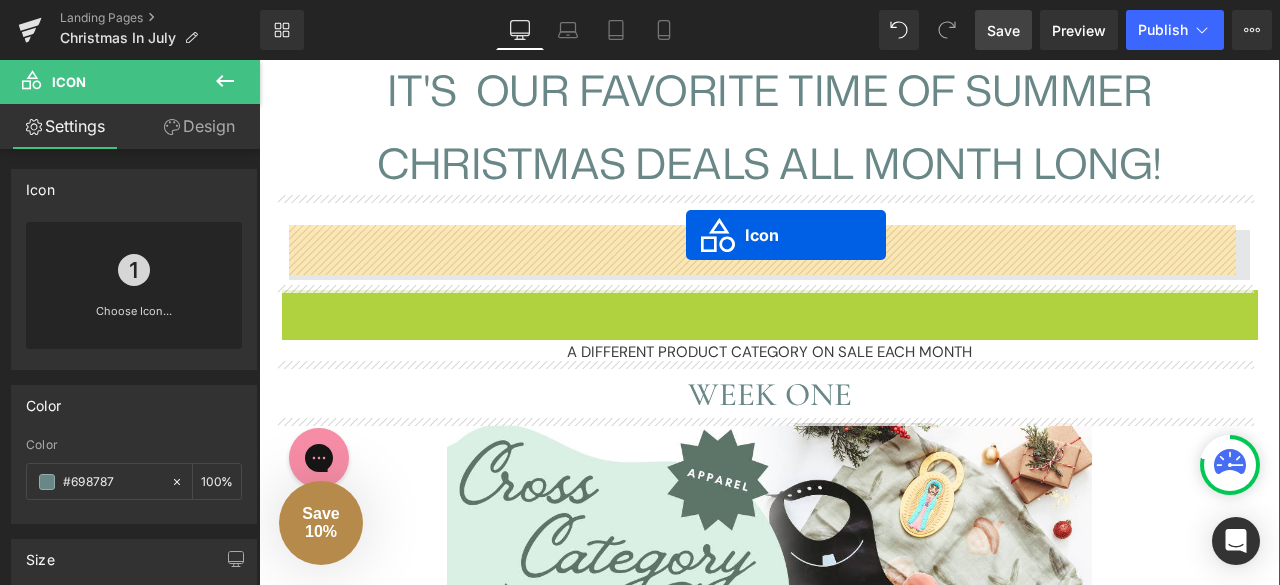 drag, startPoint x: 741, startPoint y: 321, endPoint x: 682, endPoint y: 235, distance: 104.292854 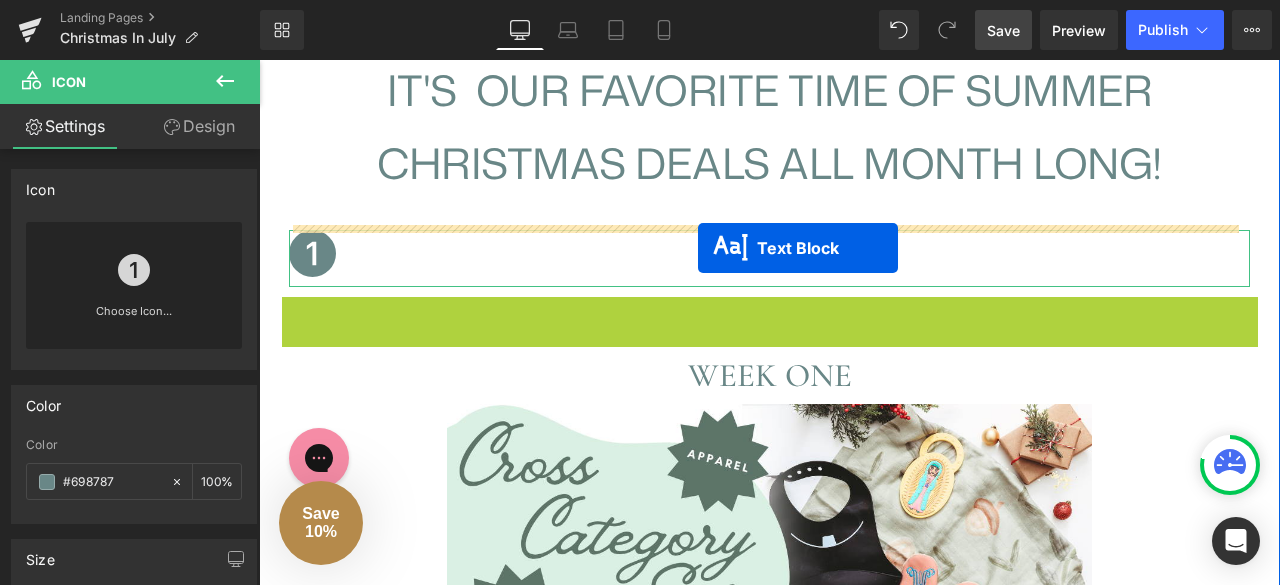 drag, startPoint x: 708, startPoint y: 313, endPoint x: 698, endPoint y: 248, distance: 65.76473 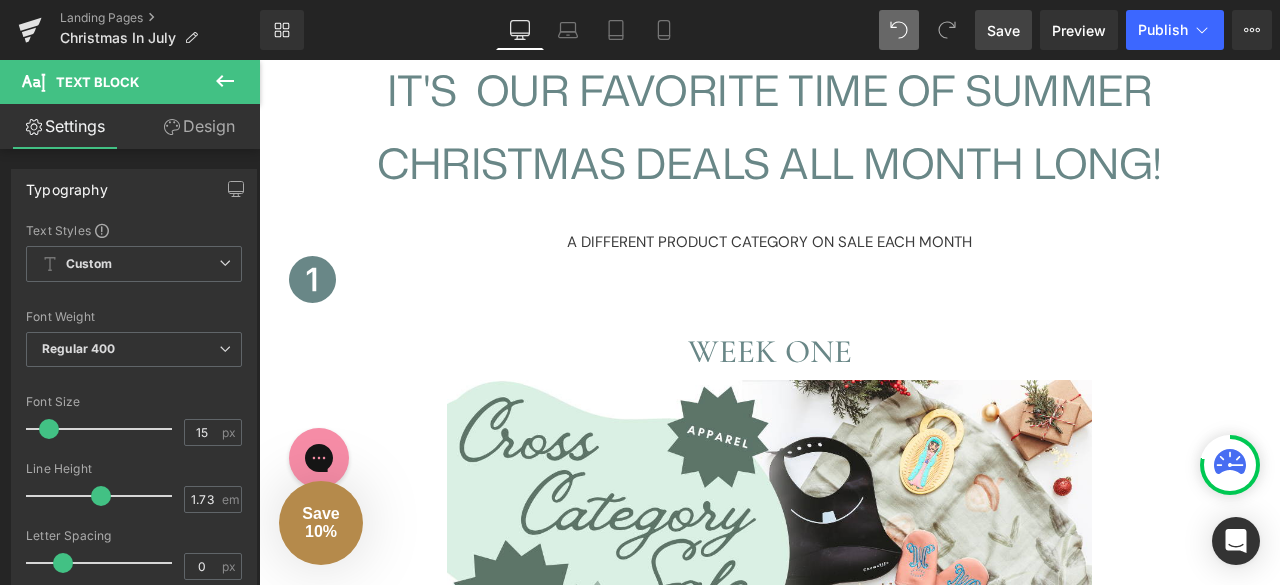 click at bounding box center (899, 30) 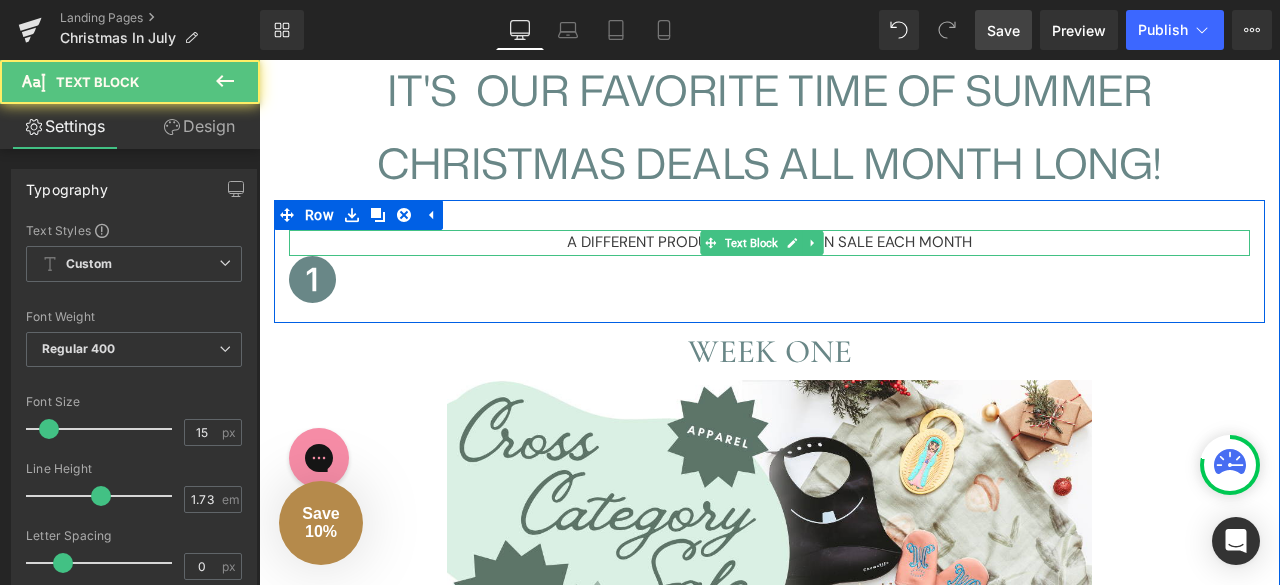 click on "A DIFFERENT PRODUCT CATEGORY ON SALE EACH MONTH" at bounding box center (769, 243) 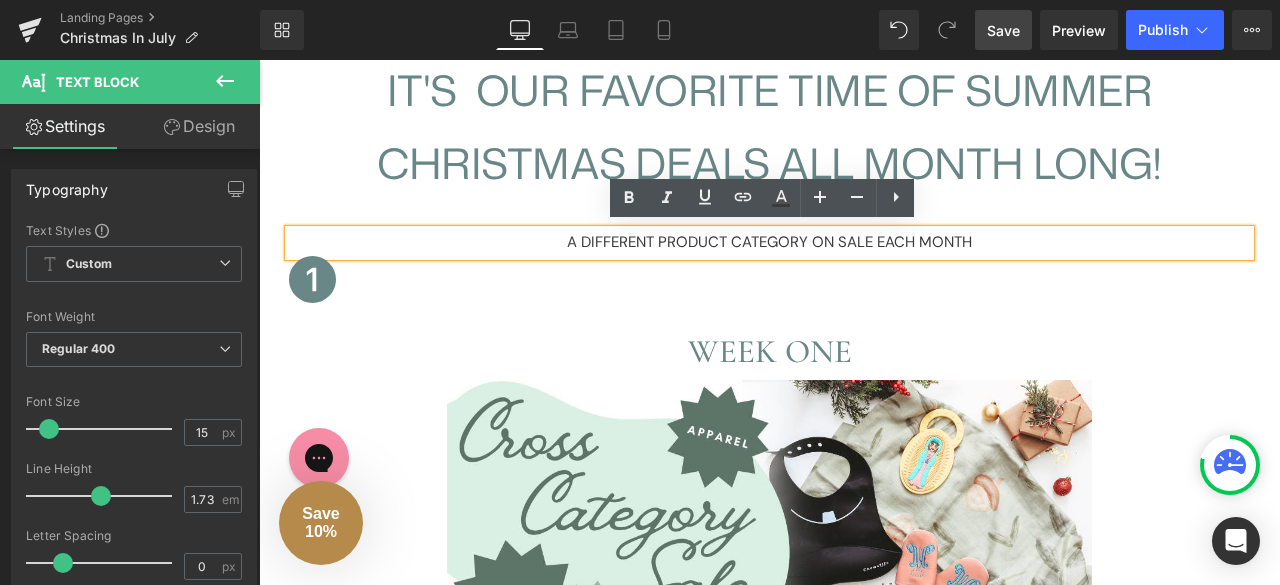 click at bounding box center (769, 284) 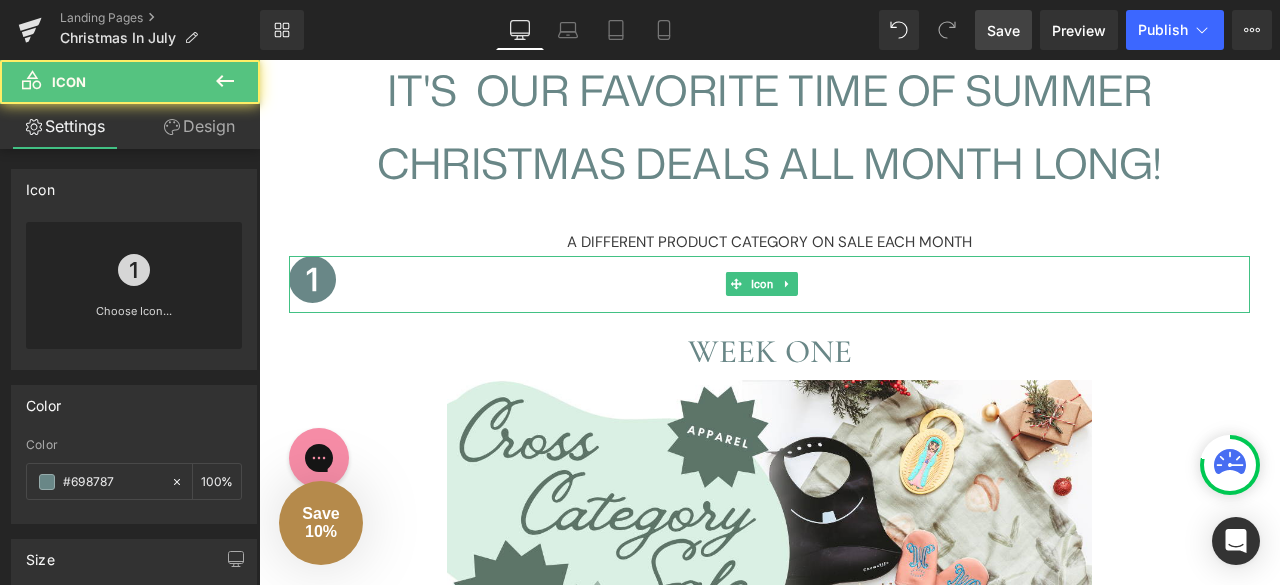 click at bounding box center (769, 284) 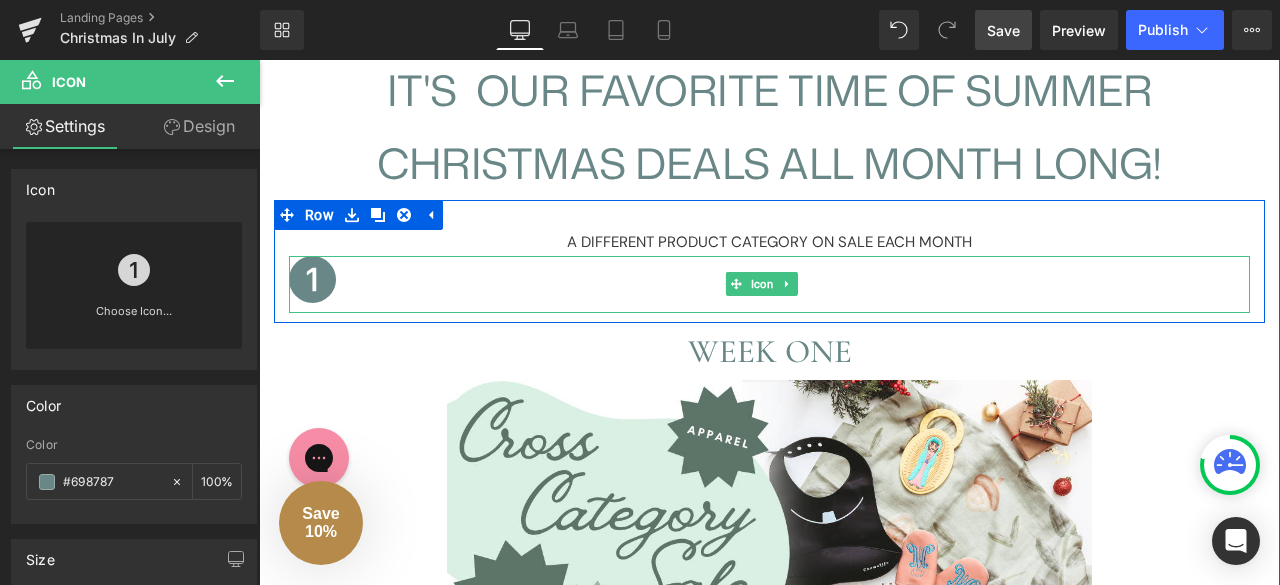 click at bounding box center [769, 284] 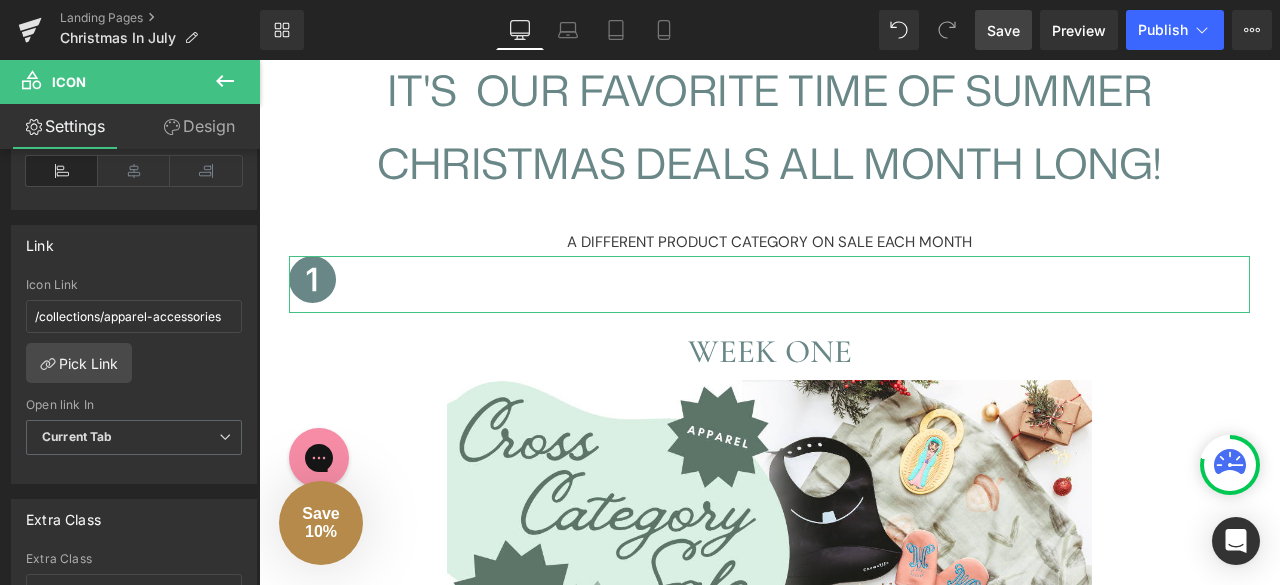 scroll, scrollTop: 752, scrollLeft: 0, axis: vertical 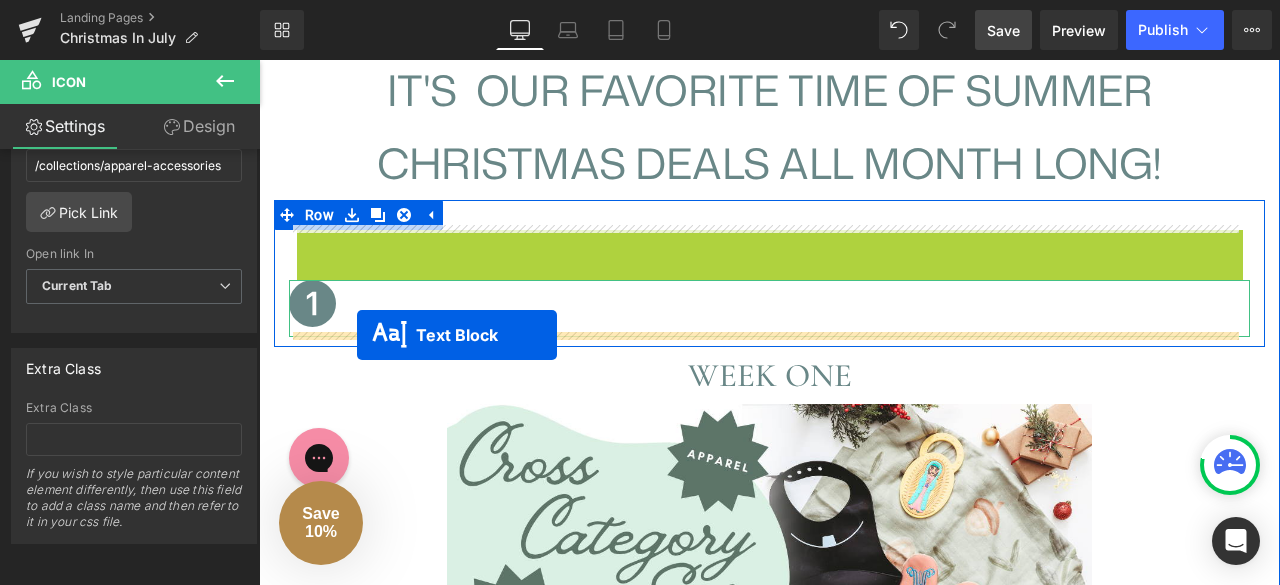 drag, startPoint x: 714, startPoint y: 246, endPoint x: 354, endPoint y: 337, distance: 371.3233 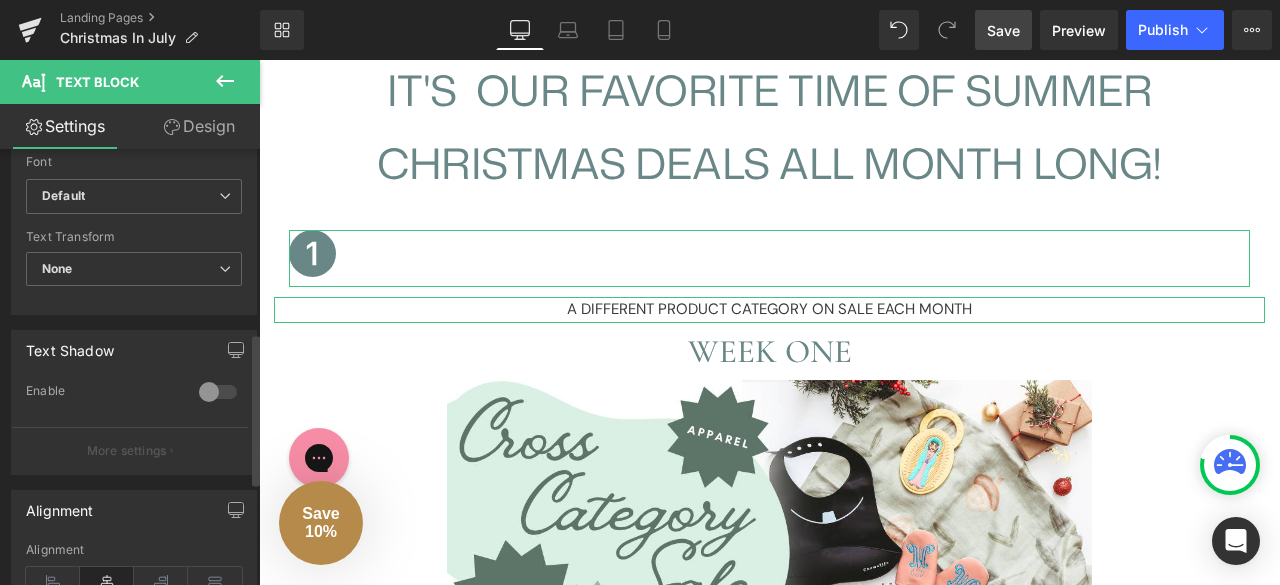 scroll, scrollTop: 636, scrollLeft: 0, axis: vertical 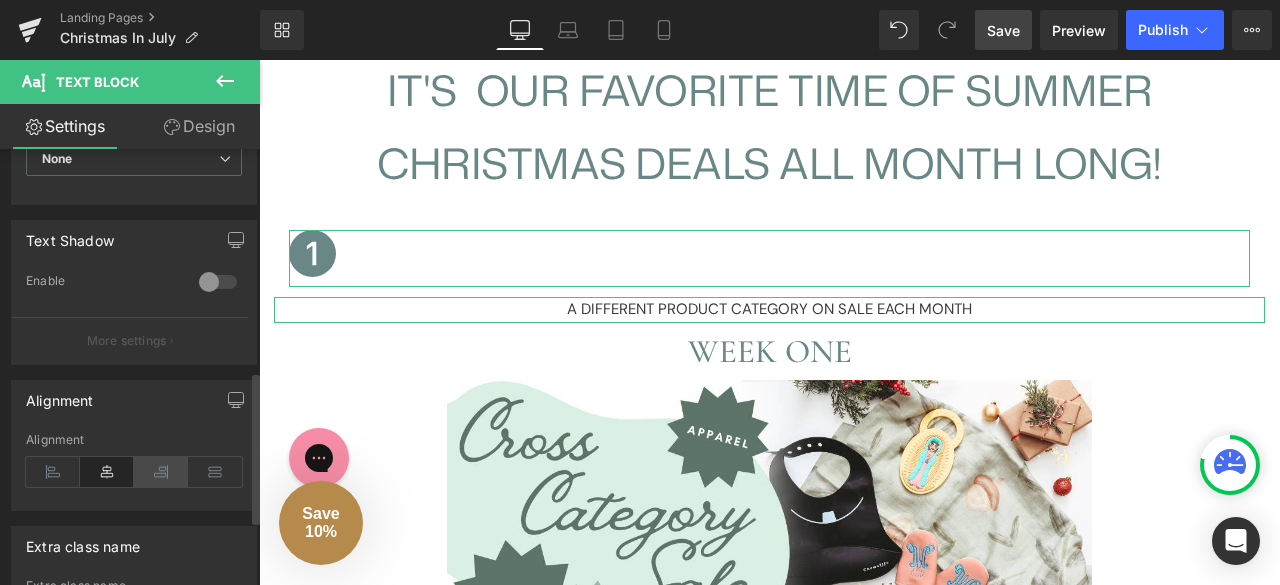 click at bounding box center (161, 472) 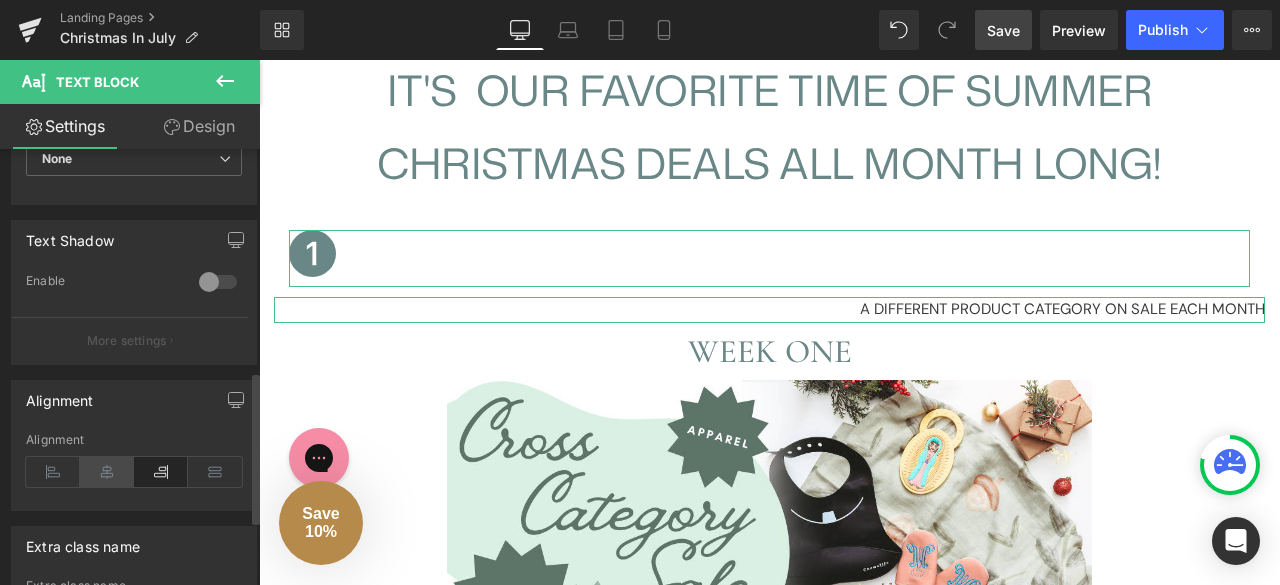 click at bounding box center (107, 472) 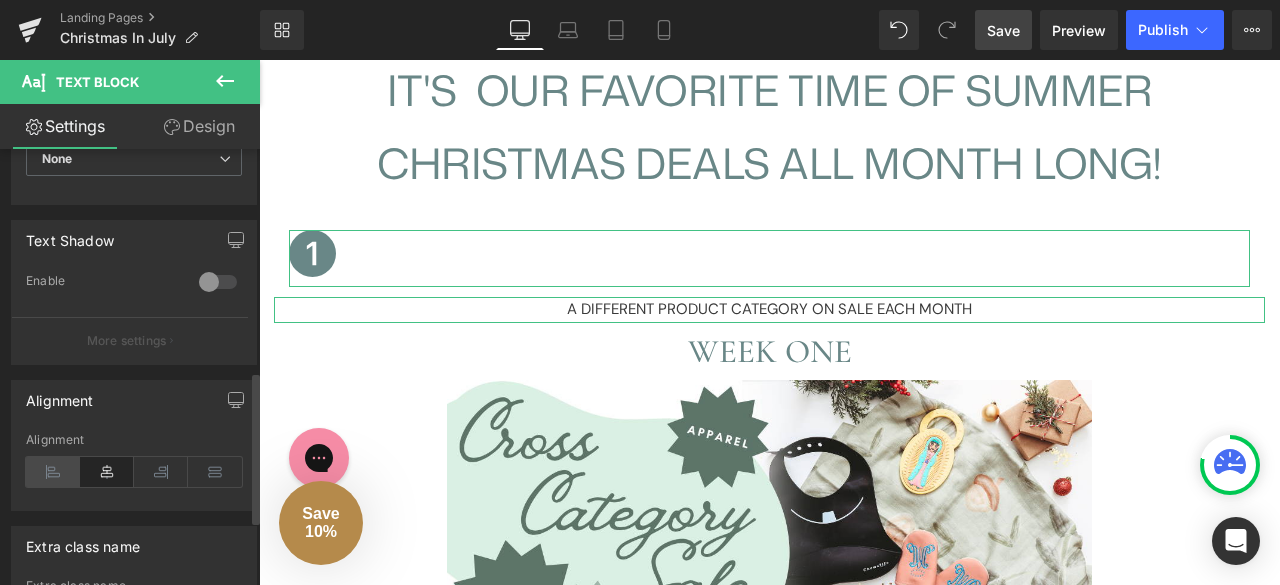 click at bounding box center (53, 472) 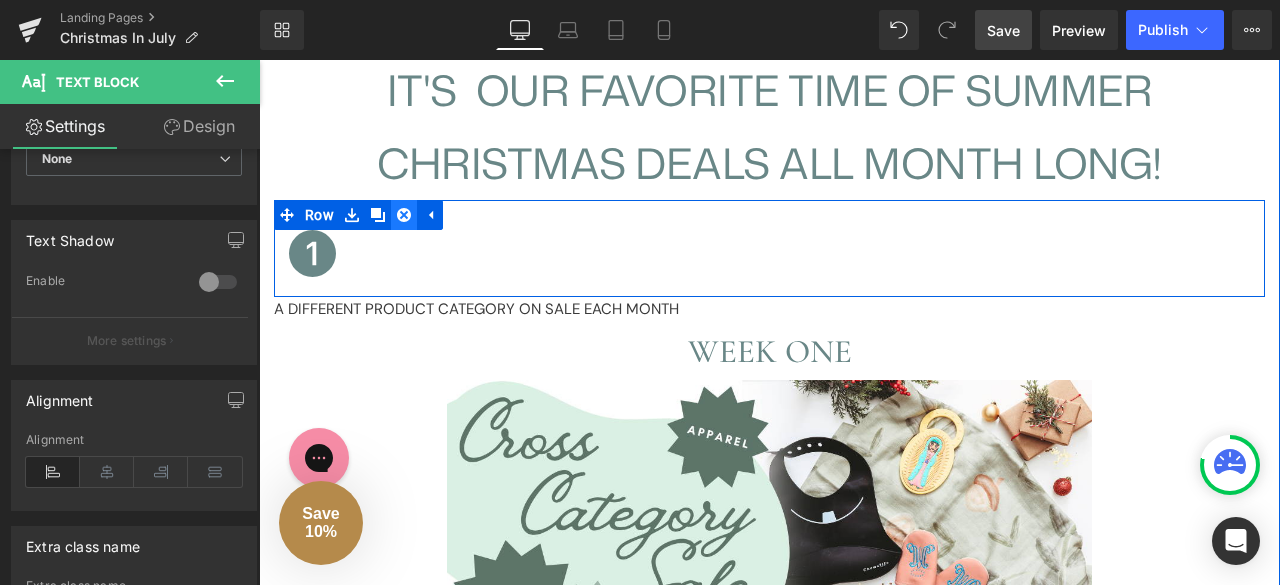 click 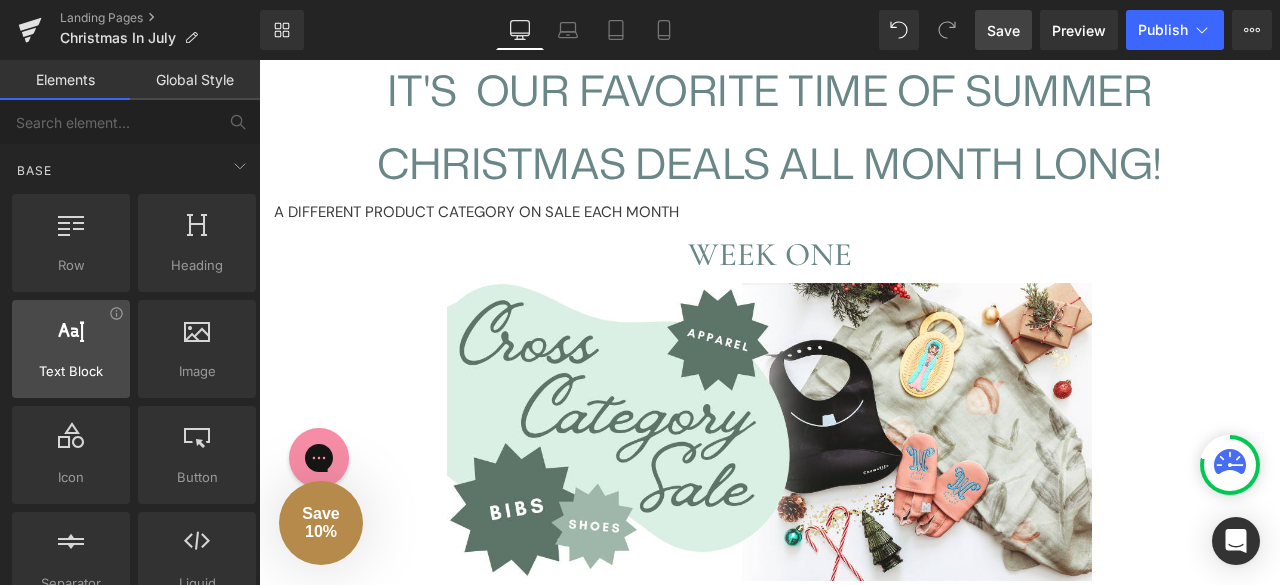 click on "Text Block" at bounding box center [71, 371] 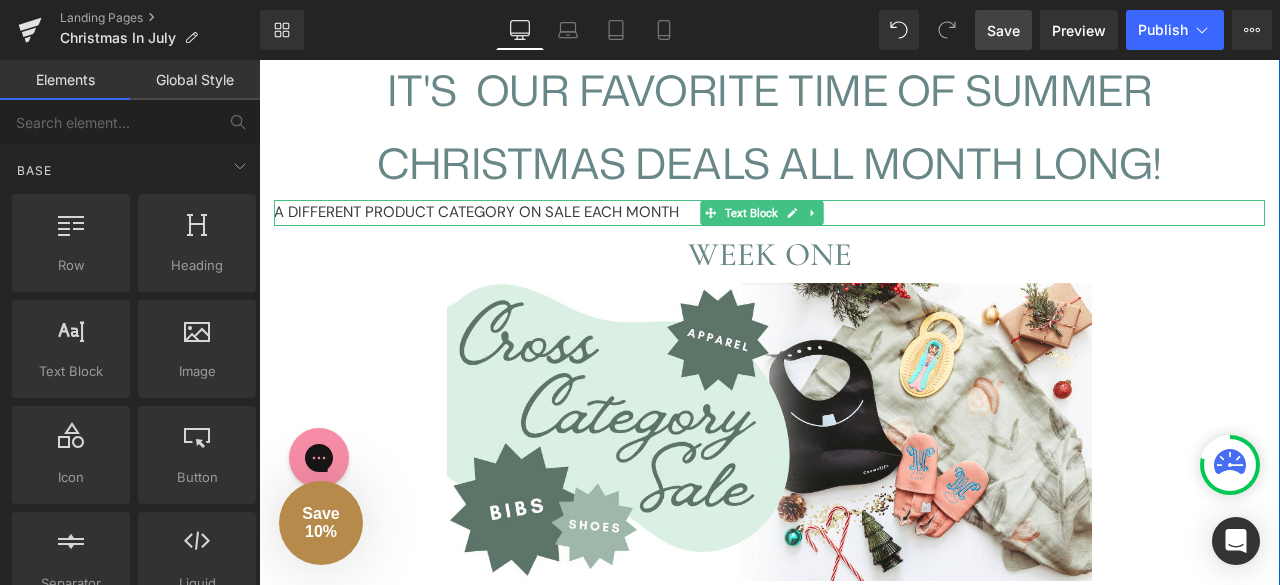 click on "A DIFFERENT PRODUCT CATEGORY ON SALE EACH MONTH" at bounding box center [769, 213] 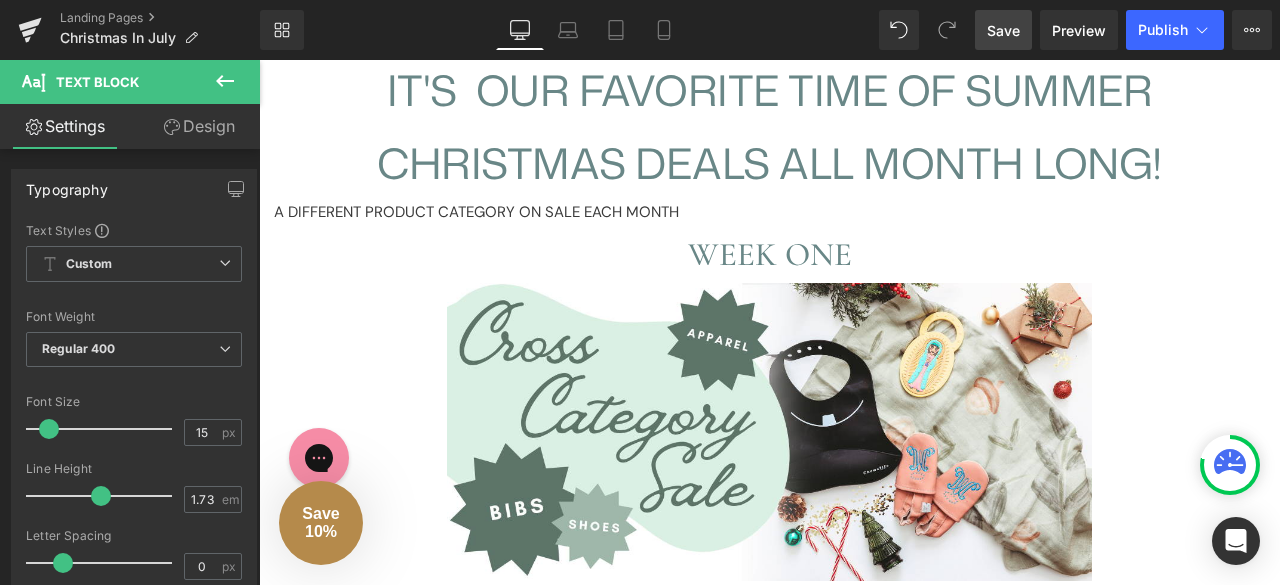 click on "Design" at bounding box center [199, 126] 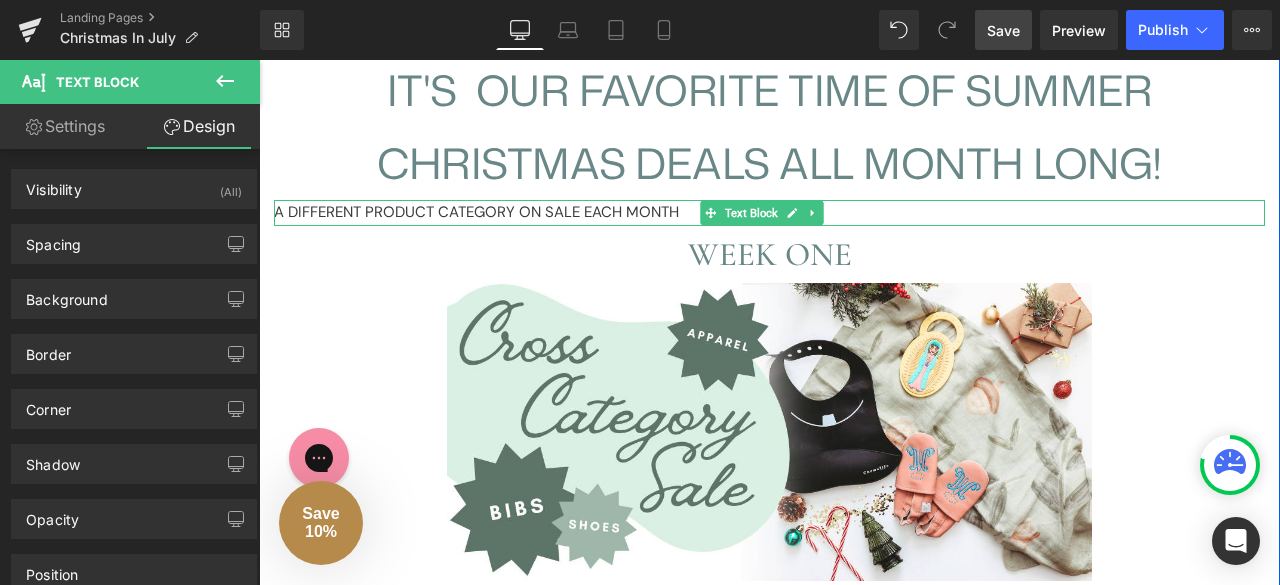 click on "A DIFFERENT PRODUCT CATEGORY ON SALE EACH MONTH" at bounding box center (769, 213) 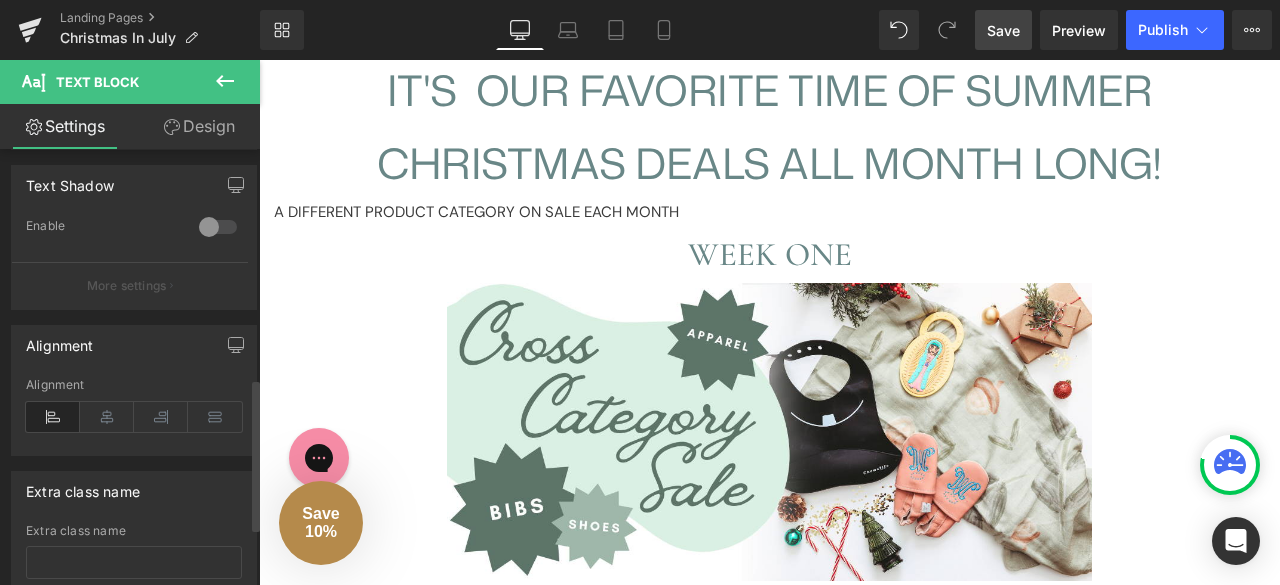 scroll, scrollTop: 822, scrollLeft: 0, axis: vertical 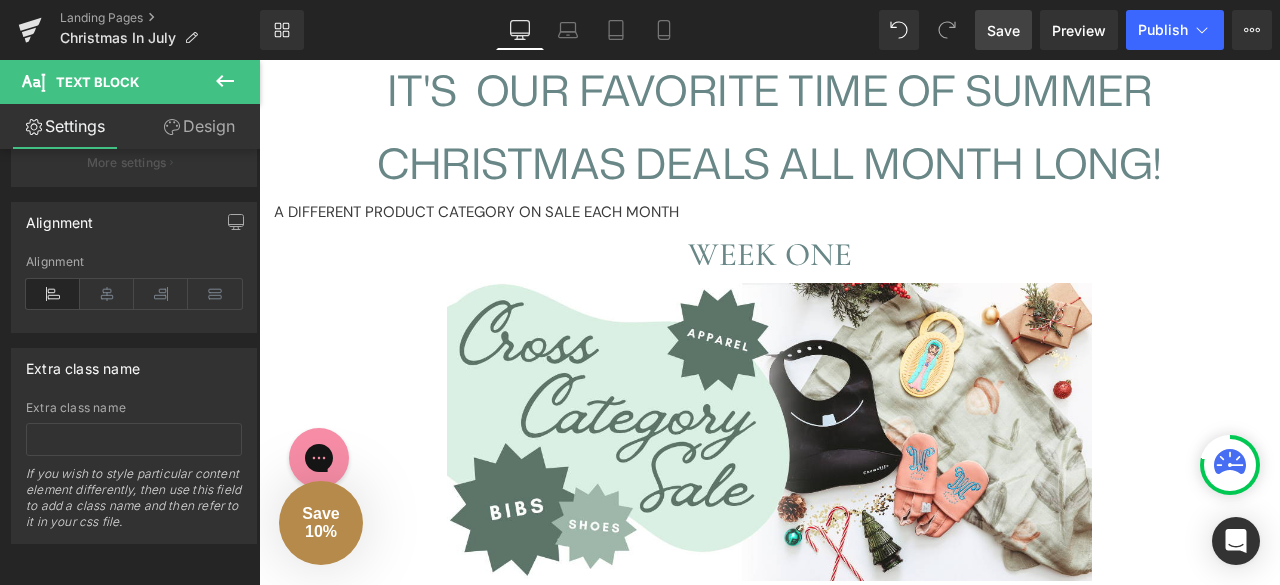 click 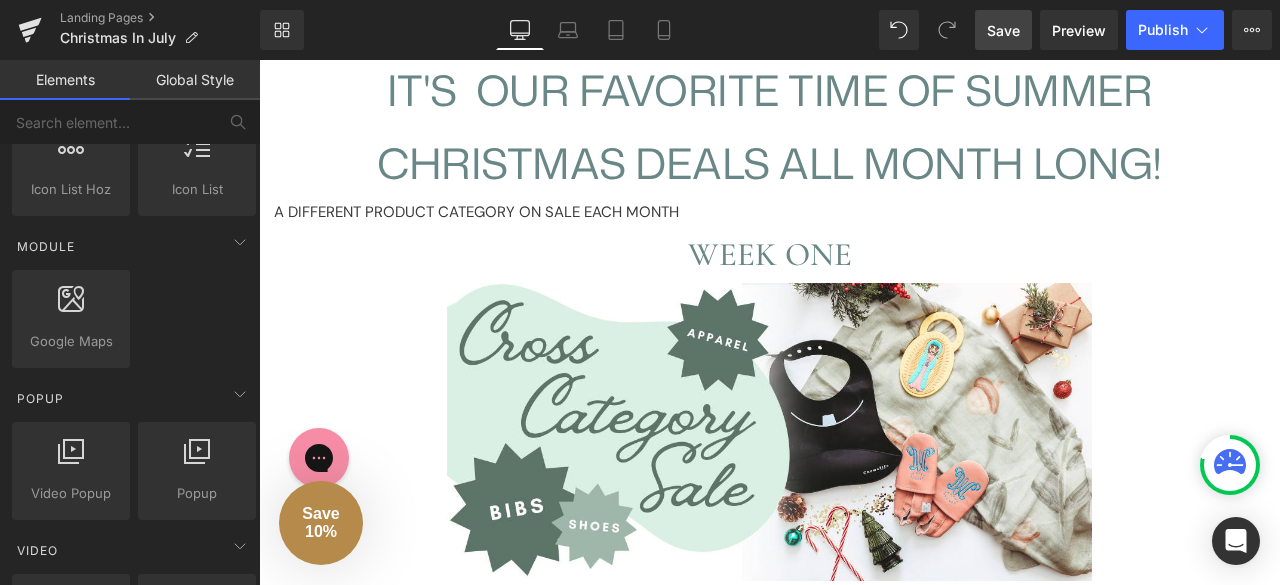 scroll, scrollTop: 957, scrollLeft: 0, axis: vertical 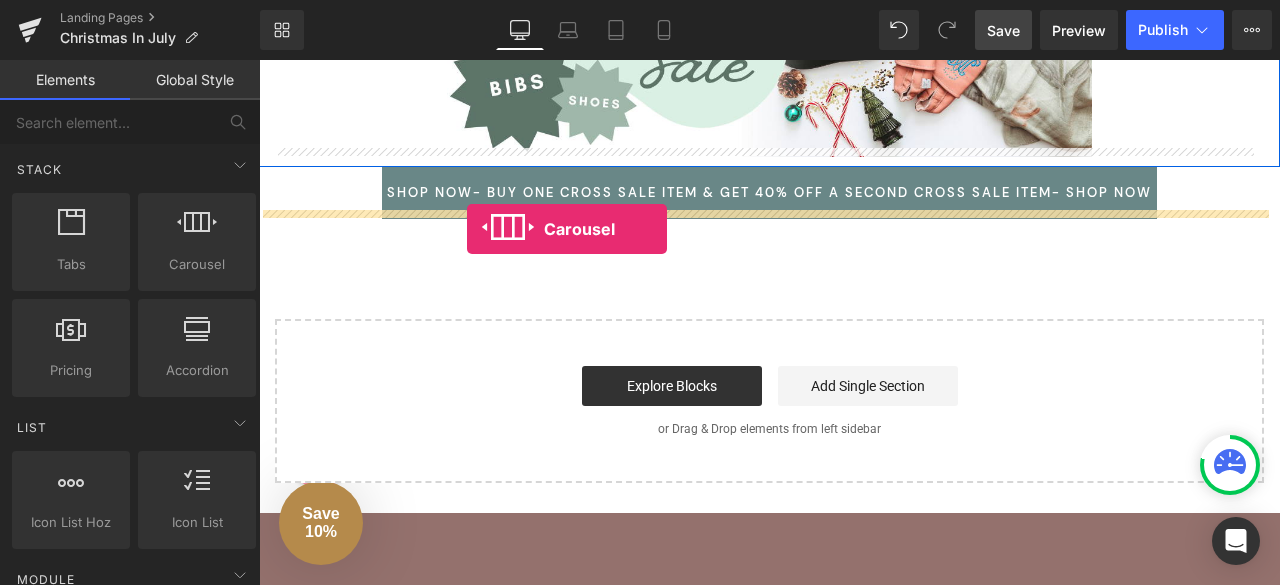 drag, startPoint x: 336, startPoint y: 340, endPoint x: 467, endPoint y: 229, distance: 171.70323 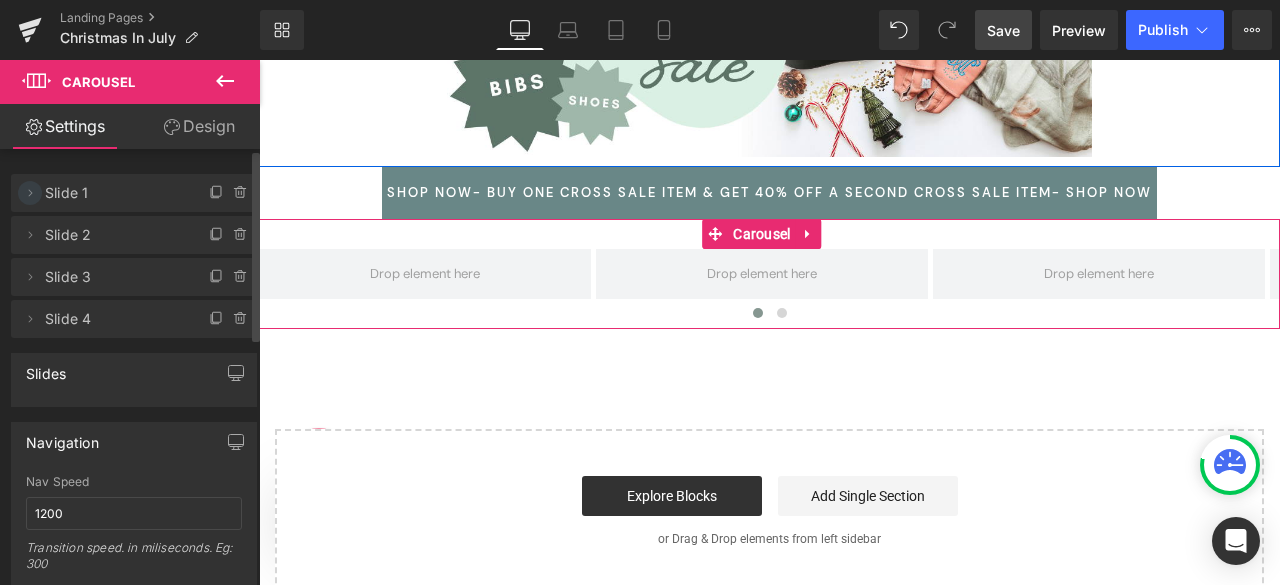 click 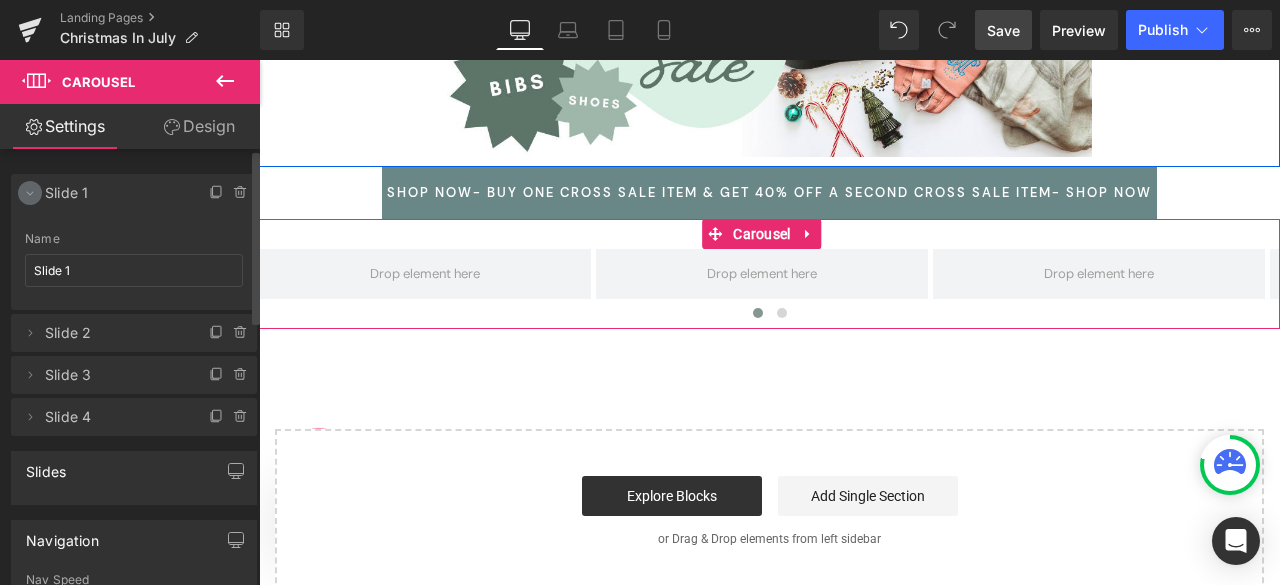 click 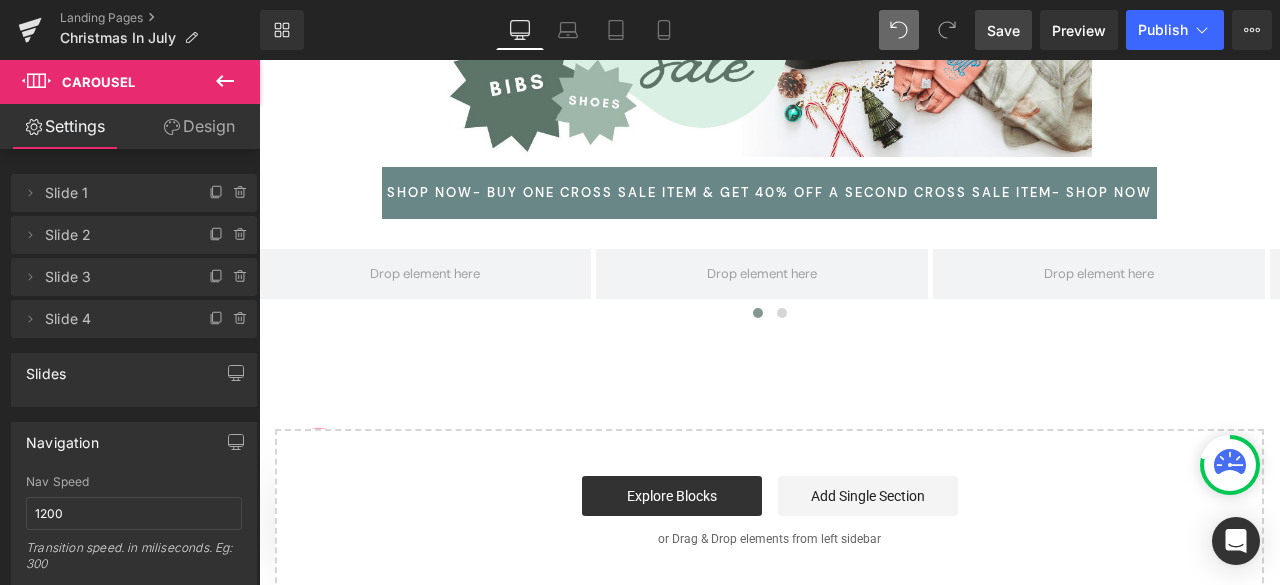 click 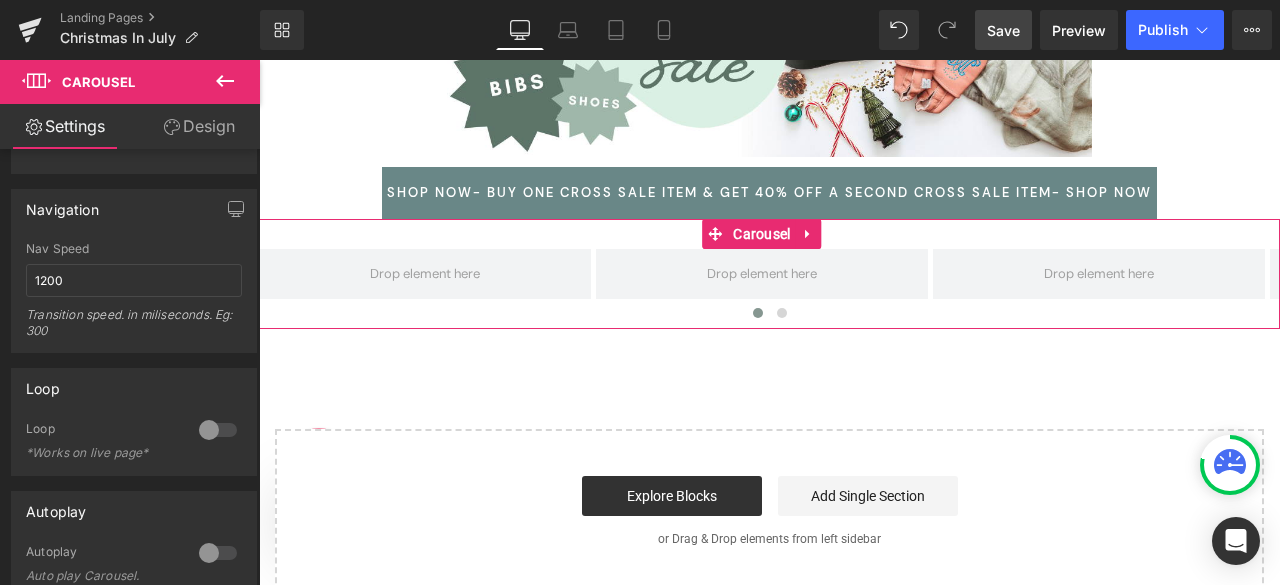 scroll, scrollTop: 237, scrollLeft: 0, axis: vertical 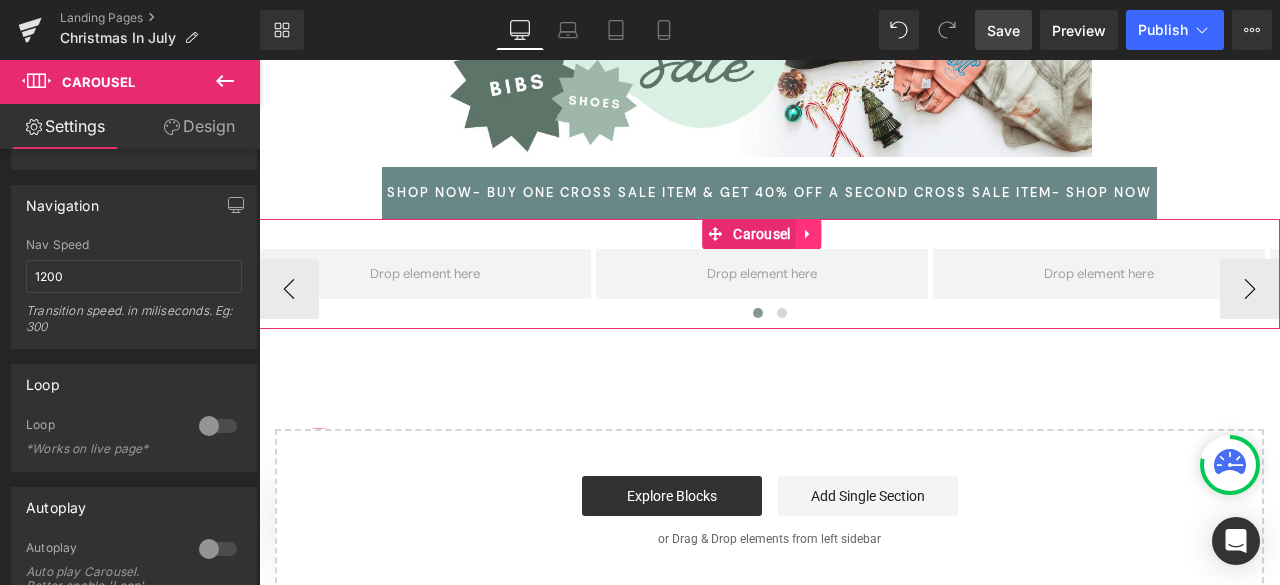 click 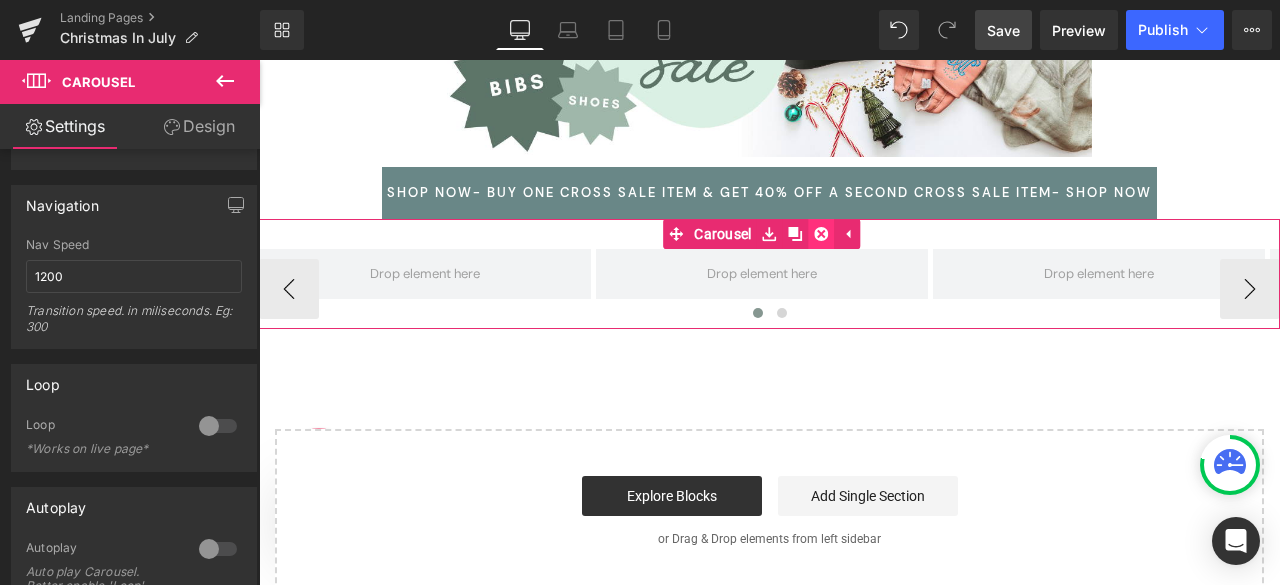 click 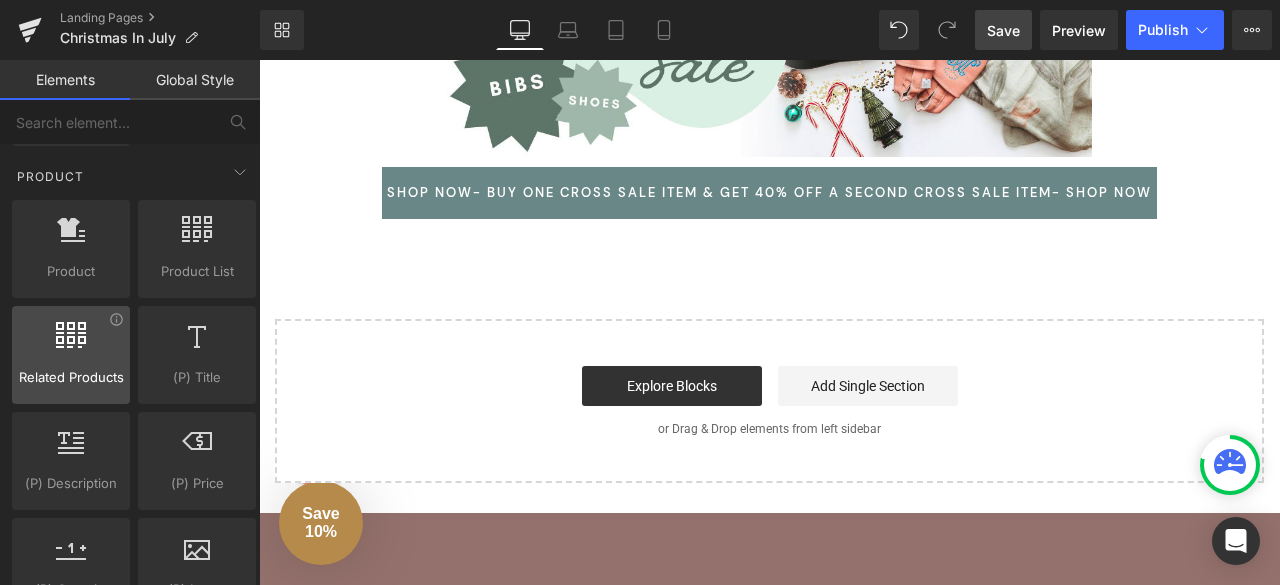 scroll, scrollTop: 1585, scrollLeft: 0, axis: vertical 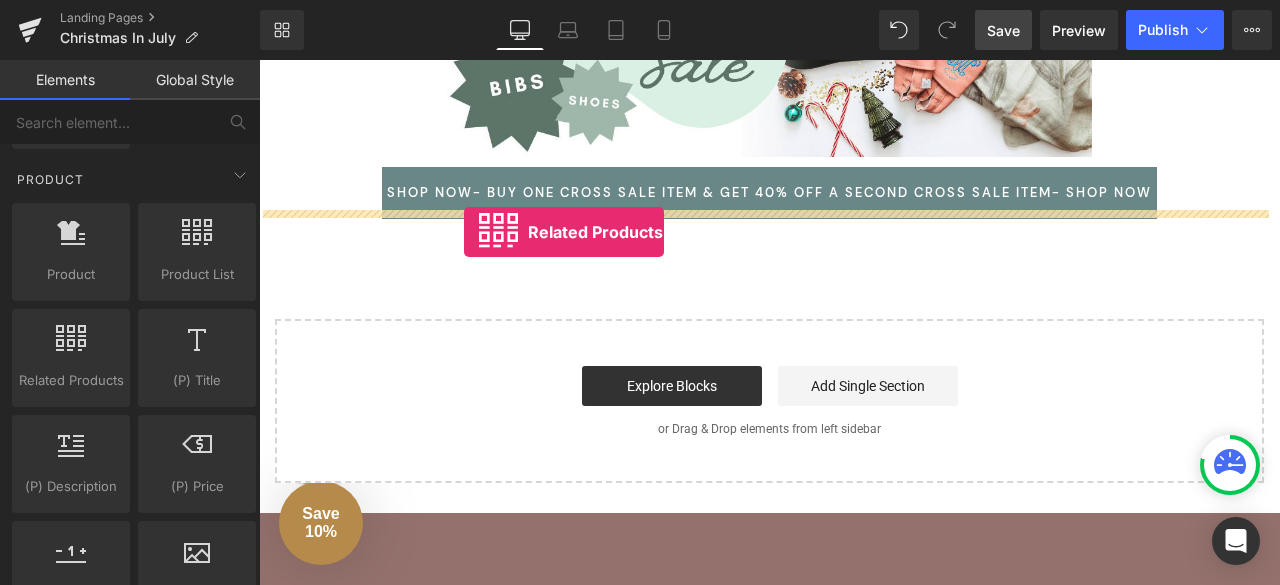 drag, startPoint x: 335, startPoint y: 393, endPoint x: 464, endPoint y: 231, distance: 207.08694 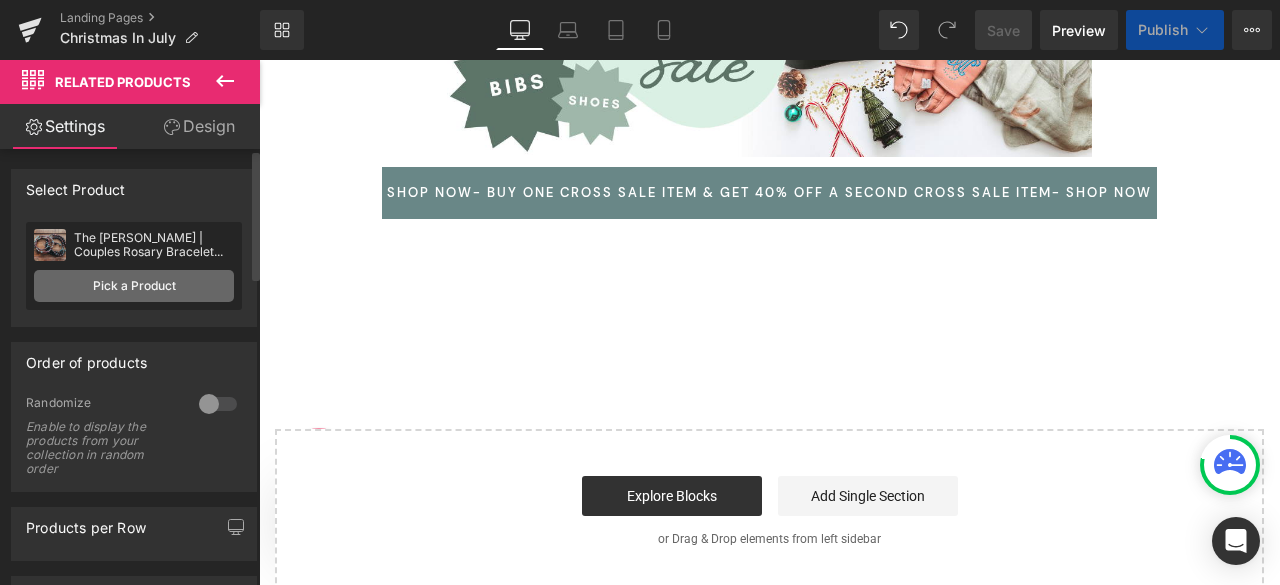 click on "Pick a Product" at bounding box center (134, 286) 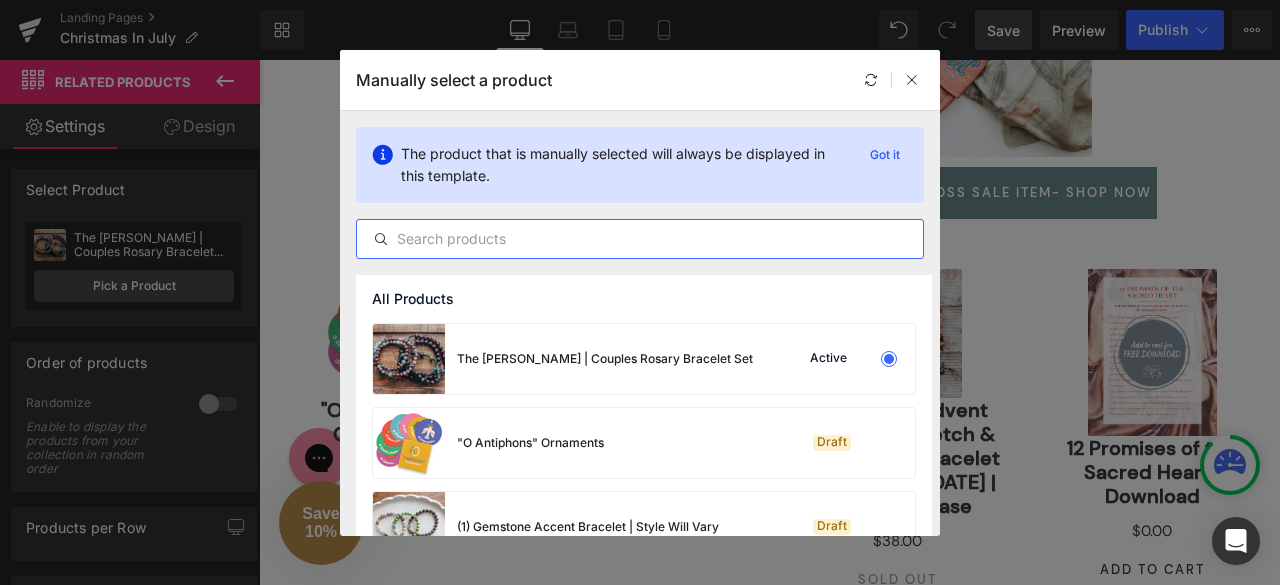 click at bounding box center (640, 239) 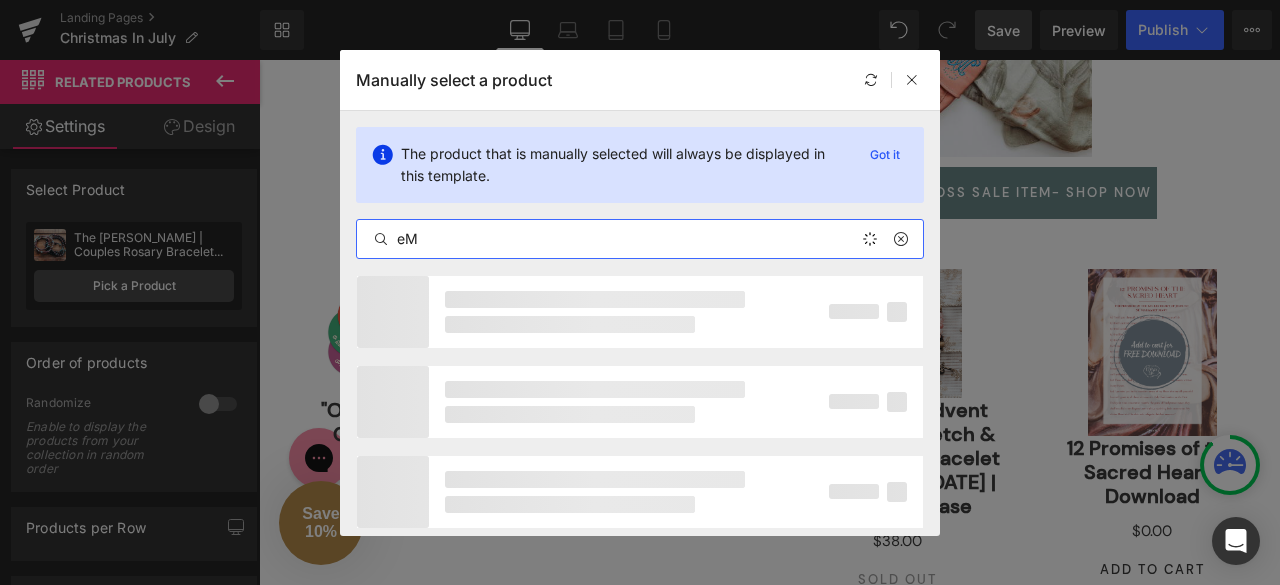 type on "e" 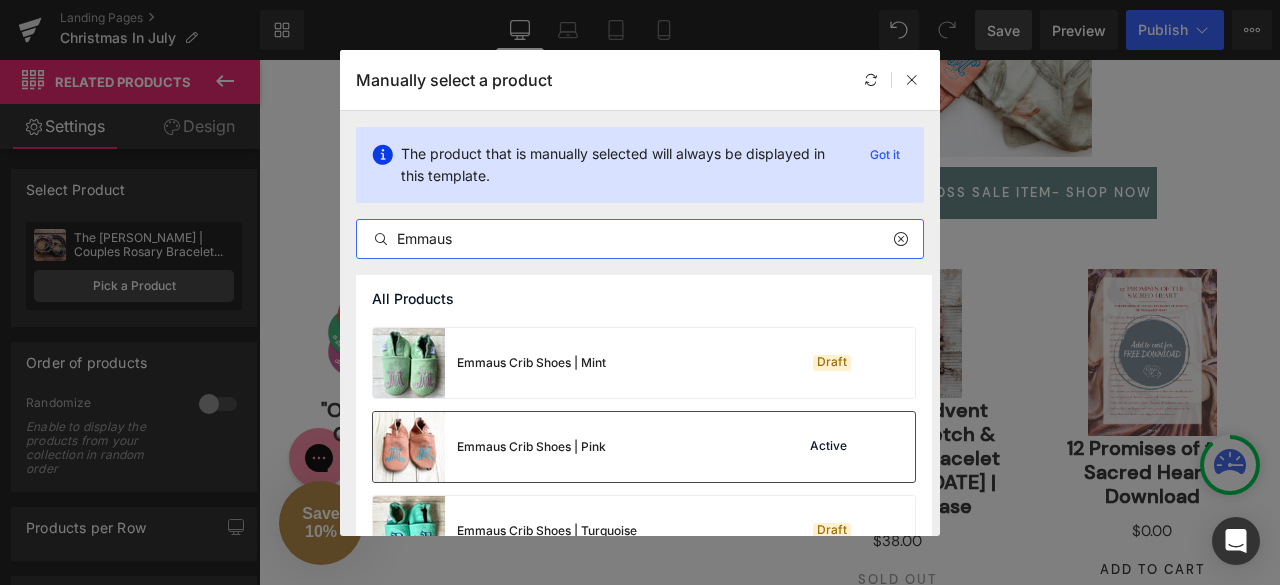 scroll, scrollTop: 252, scrollLeft: 0, axis: vertical 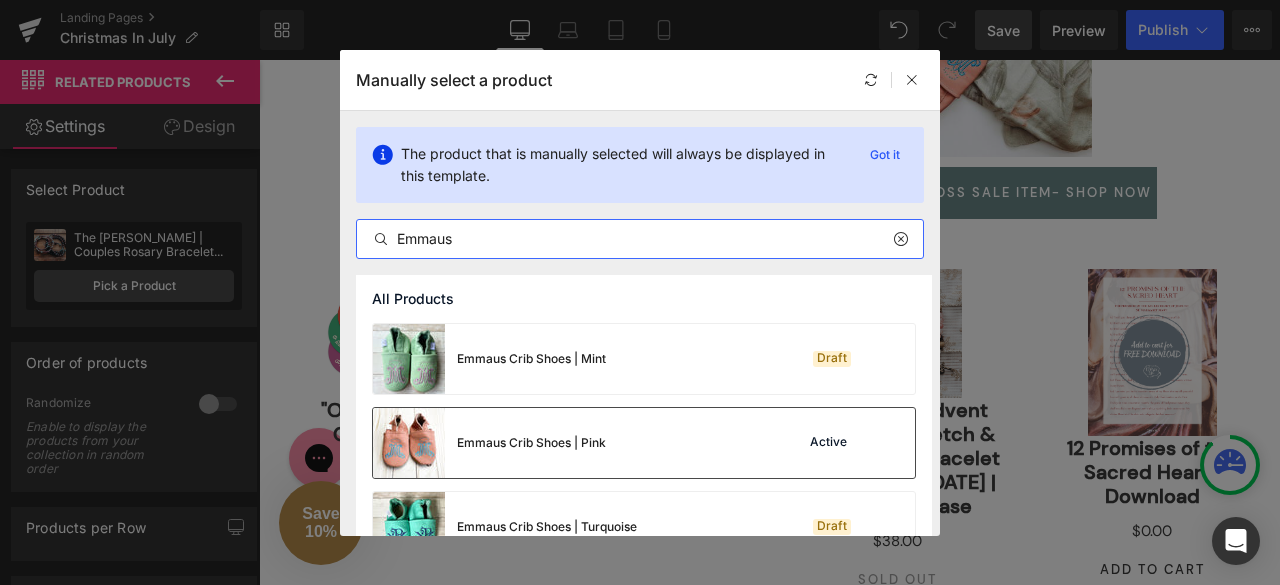 type on "Emmaus" 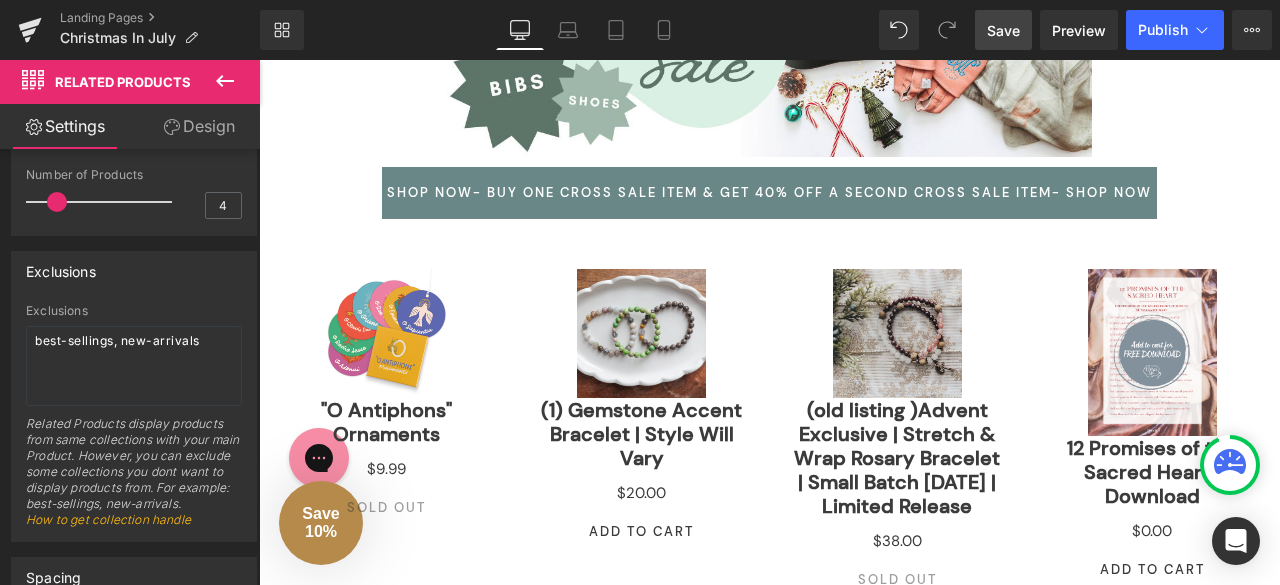 scroll, scrollTop: 462, scrollLeft: 0, axis: vertical 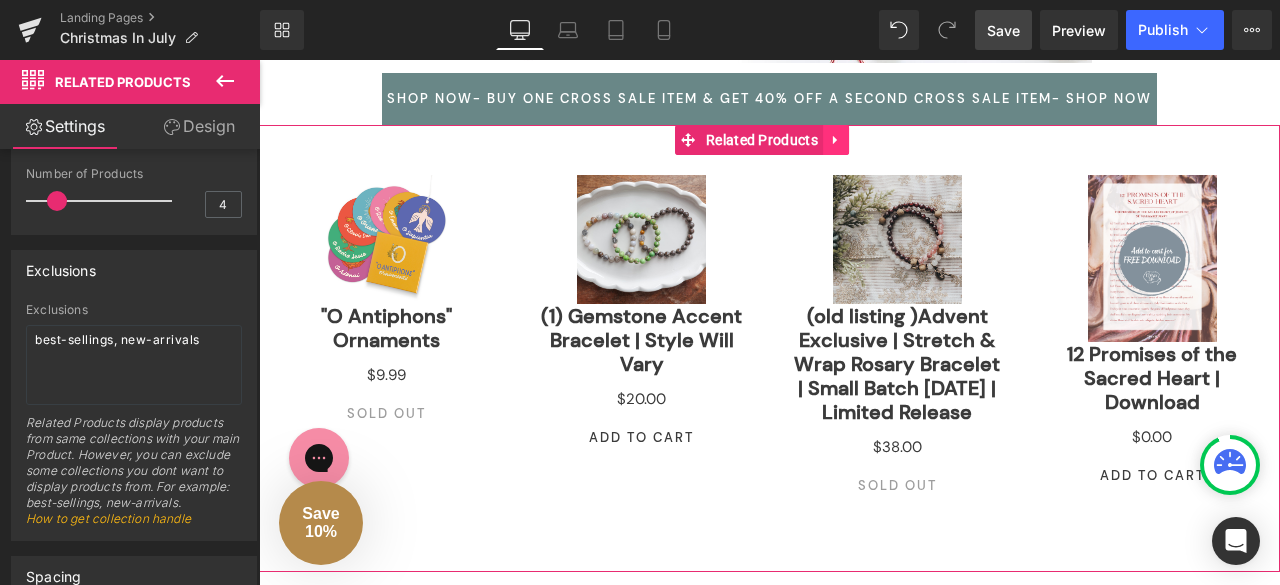 click at bounding box center [836, 140] 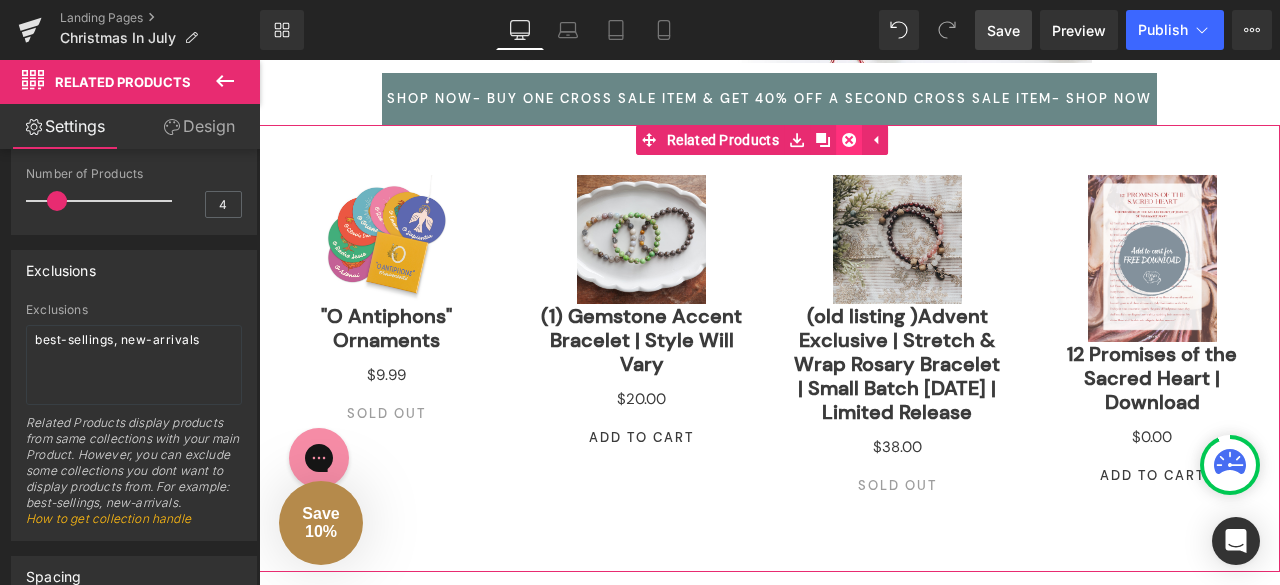 click 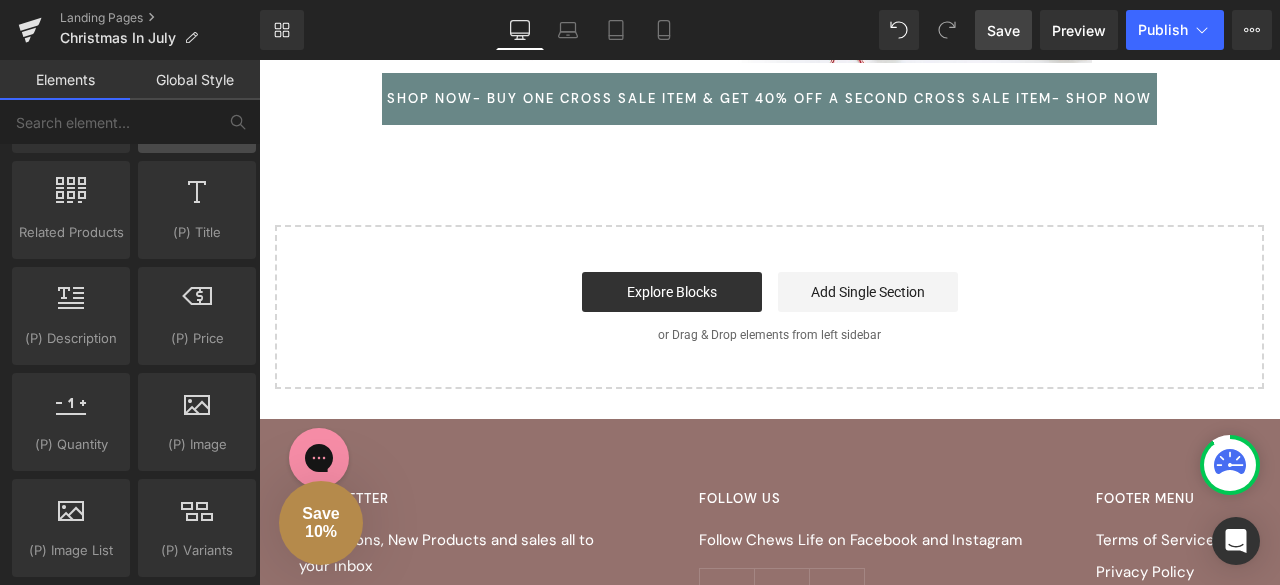 scroll, scrollTop: 1735, scrollLeft: 0, axis: vertical 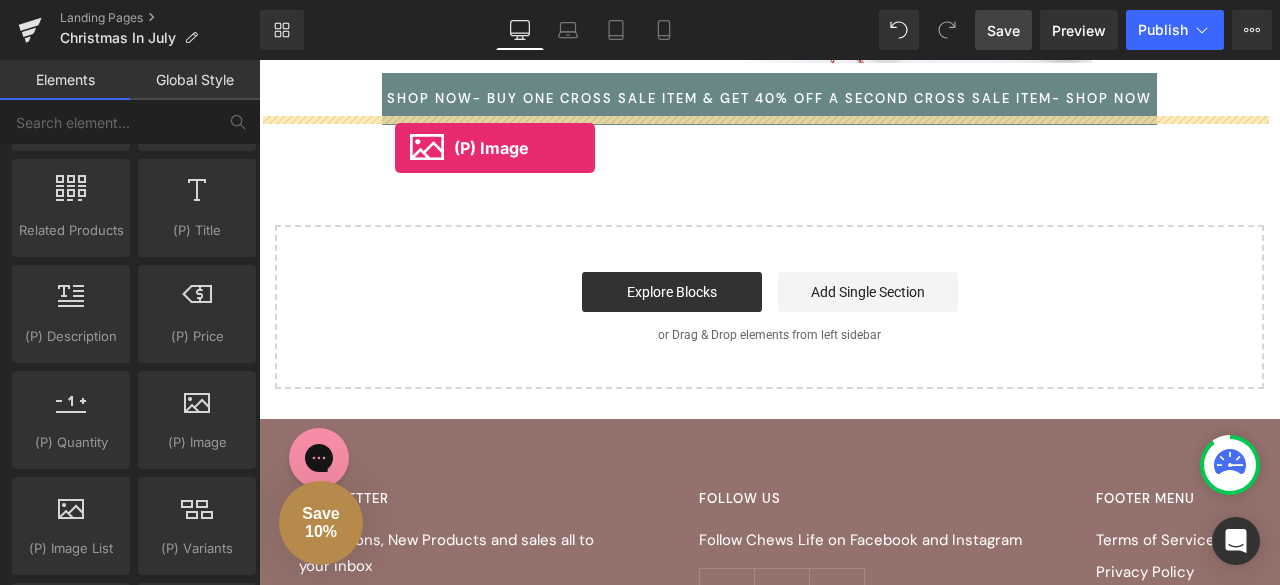 drag, startPoint x: 445, startPoint y: 476, endPoint x: 395, endPoint y: 147, distance: 332.7777 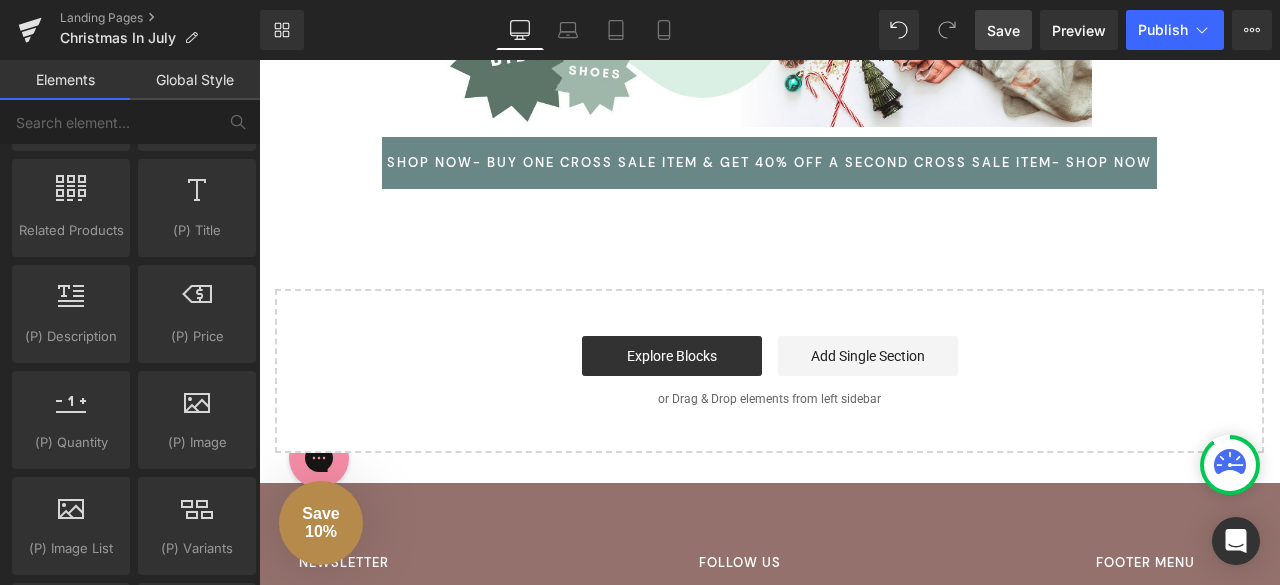 scroll, scrollTop: 981, scrollLeft: 0, axis: vertical 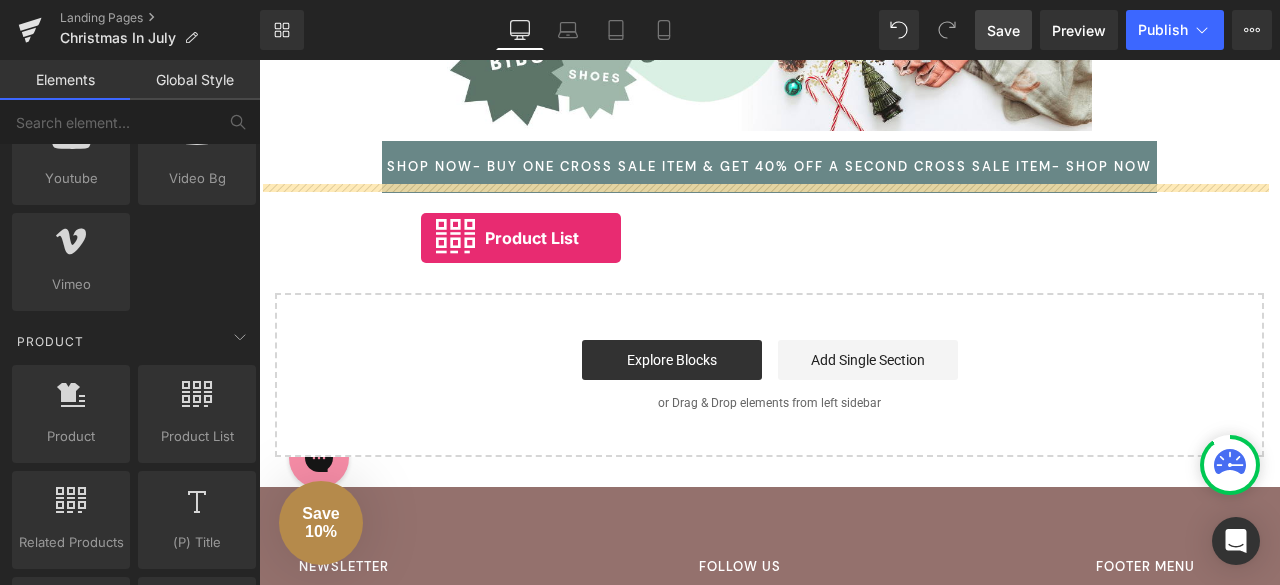 drag, startPoint x: 437, startPoint y: 444, endPoint x: 421, endPoint y: 237, distance: 207.61743 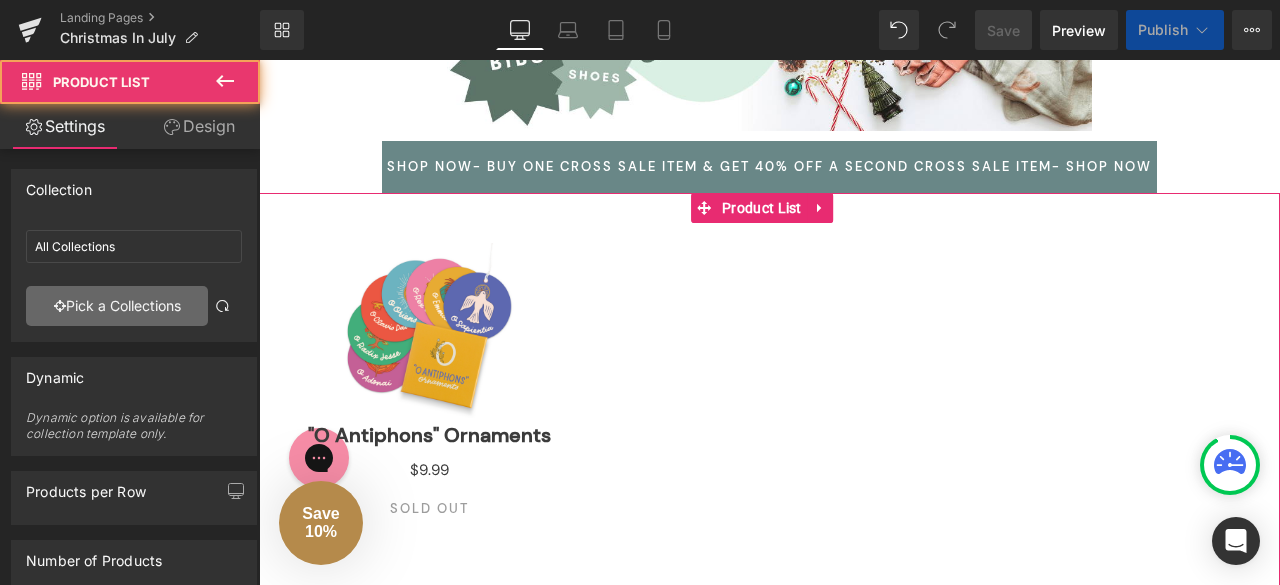 click on "Pick a Collections" at bounding box center (117, 306) 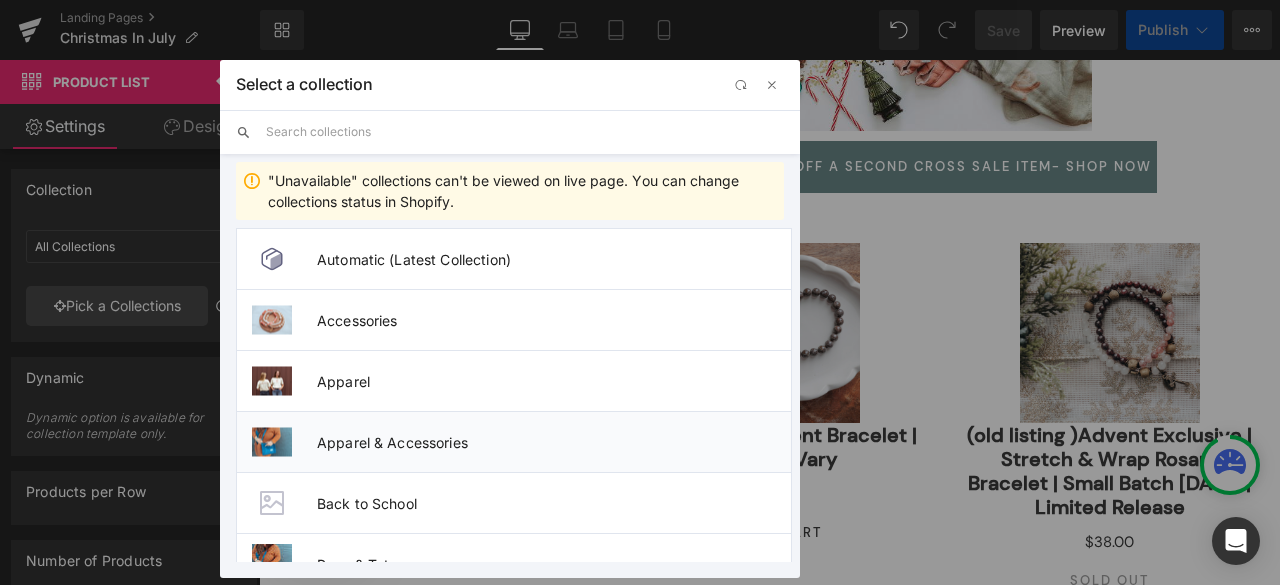 click on "Apparel & Accessories" at bounding box center (554, 442) 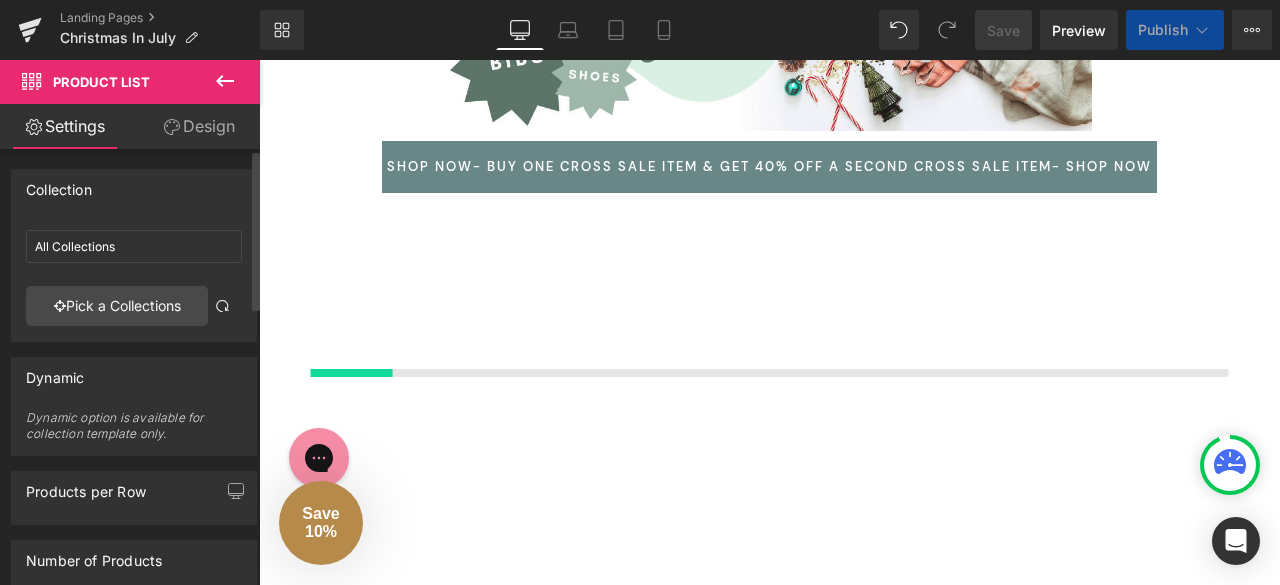 type on "Apparel & Accessories" 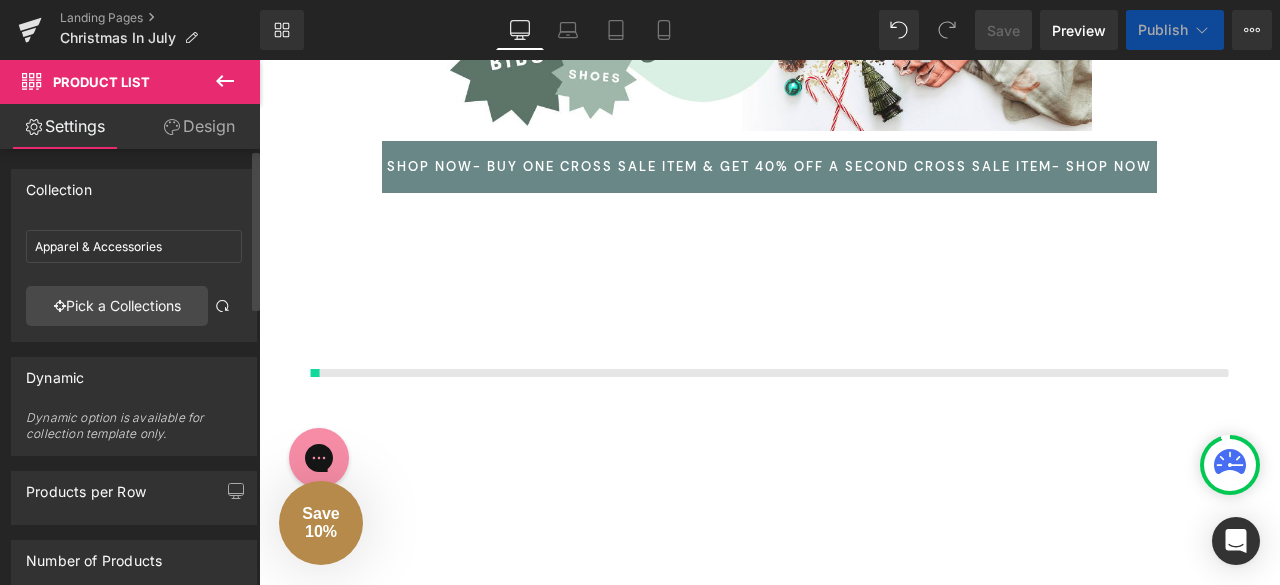 click on "Products per Row" at bounding box center [134, 491] 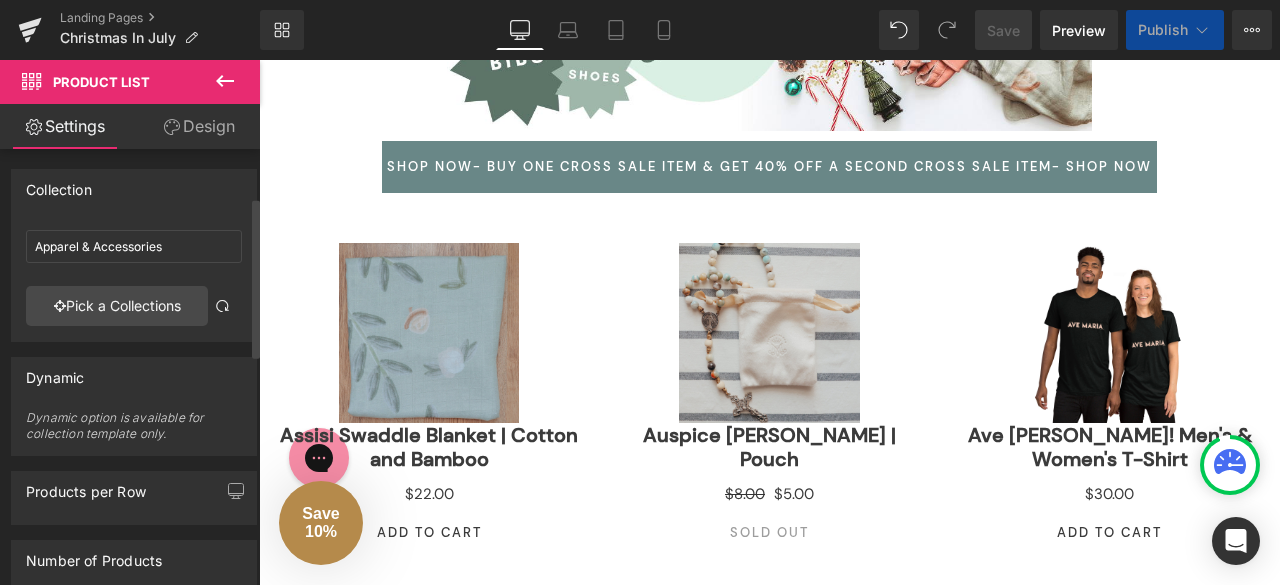 click on "8" at bounding box center (223, 630) 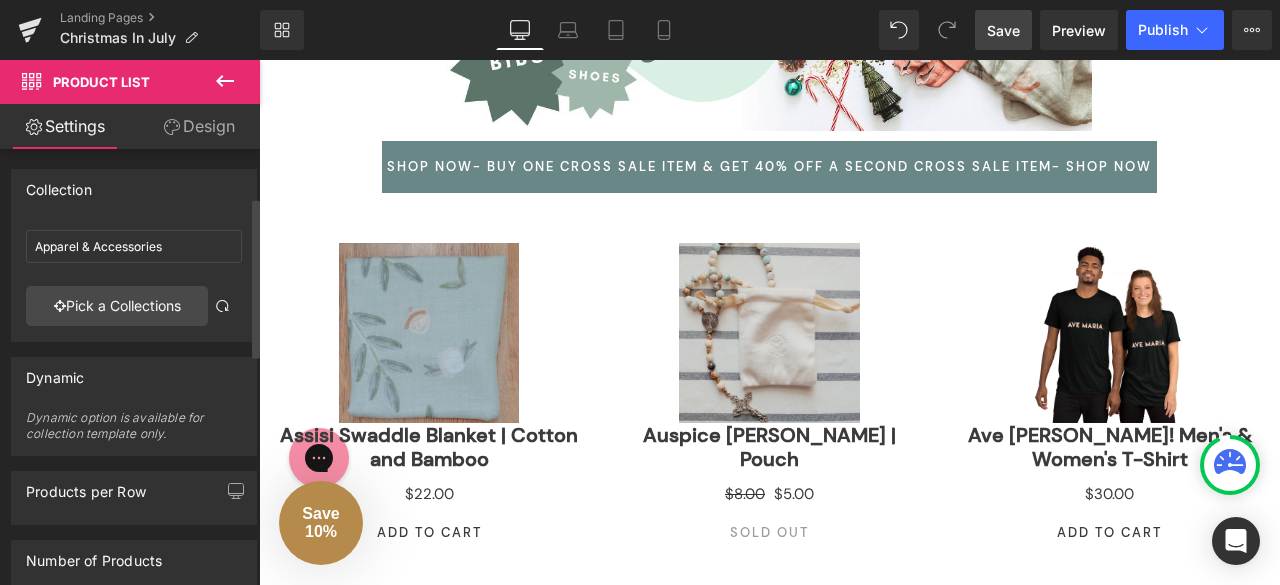 scroll, scrollTop: 129, scrollLeft: 0, axis: vertical 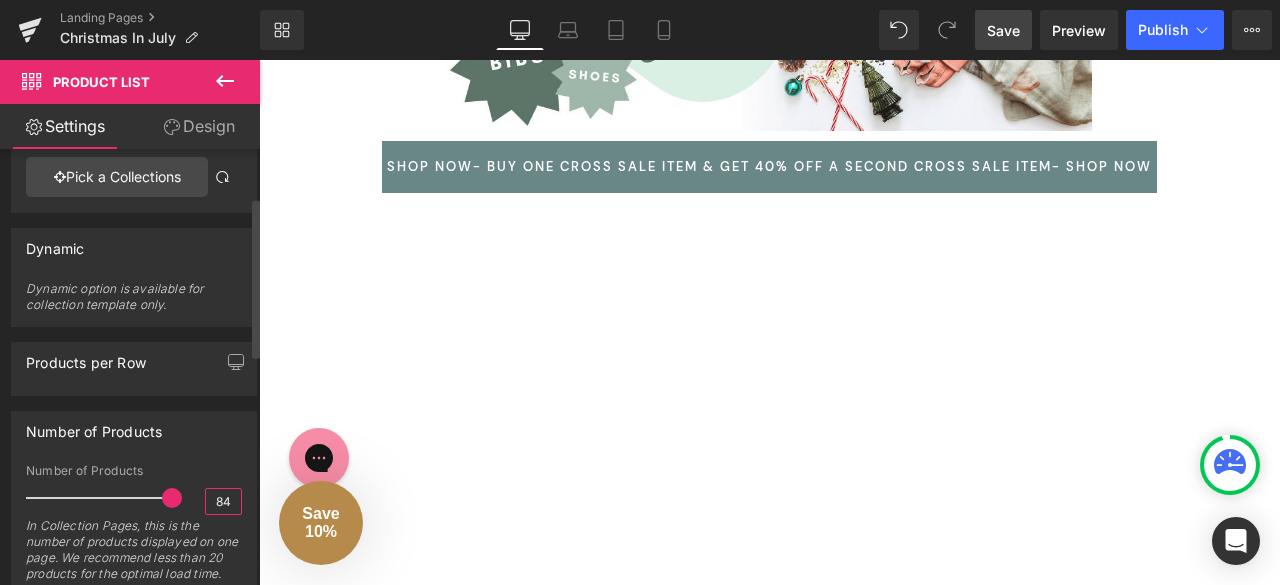 type on "8" 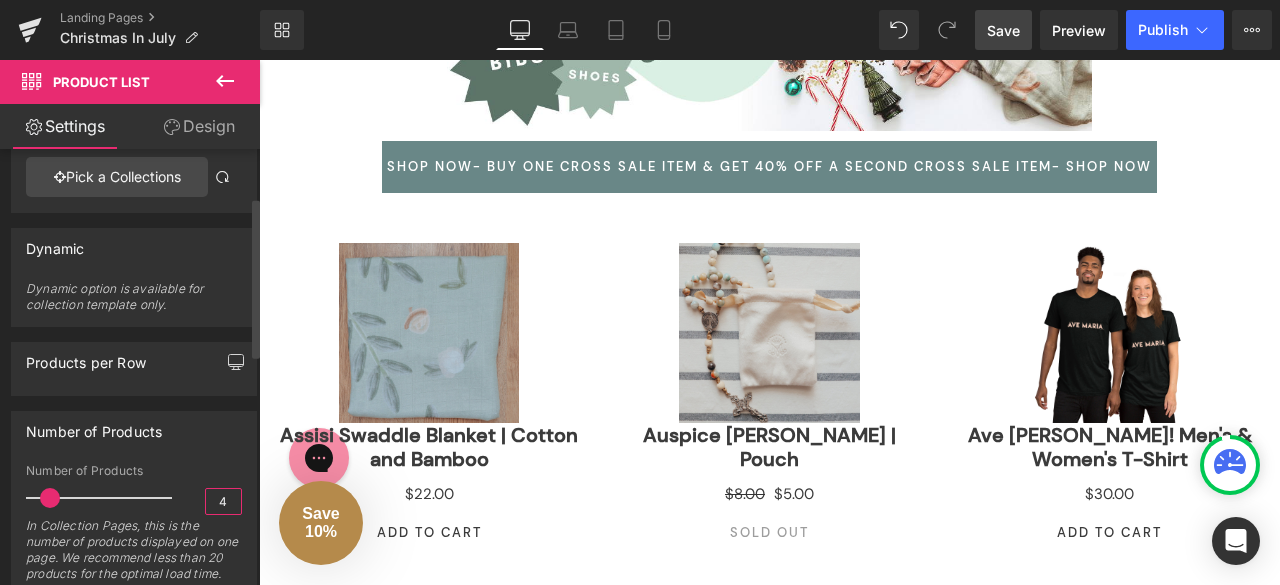 type on "4" 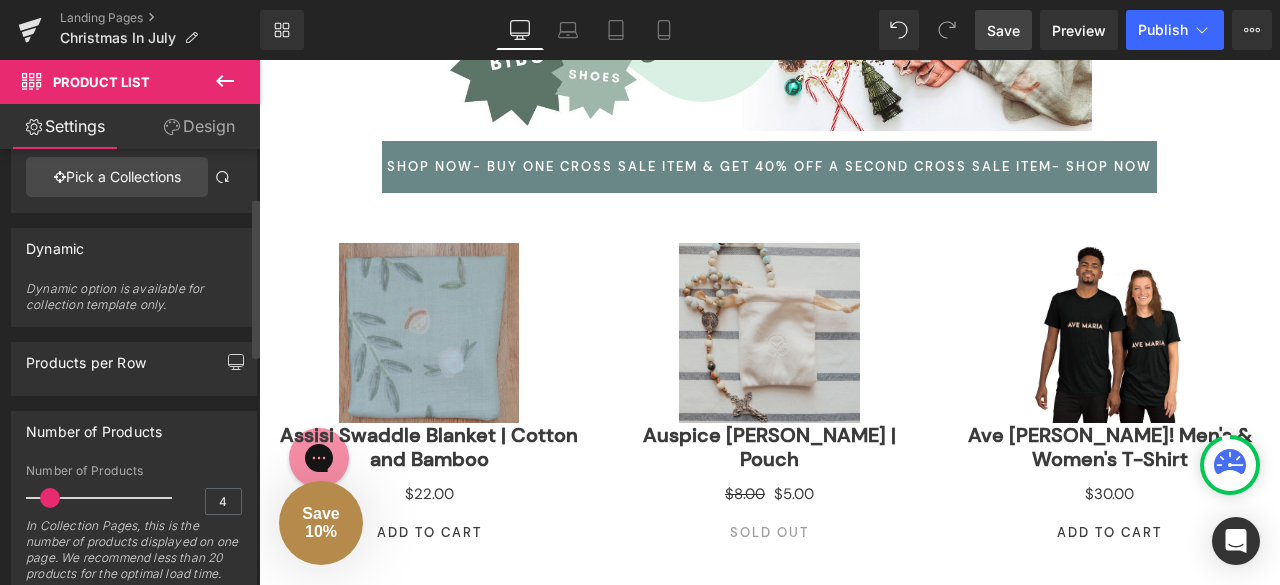click on "Products per Row" at bounding box center [134, 362] 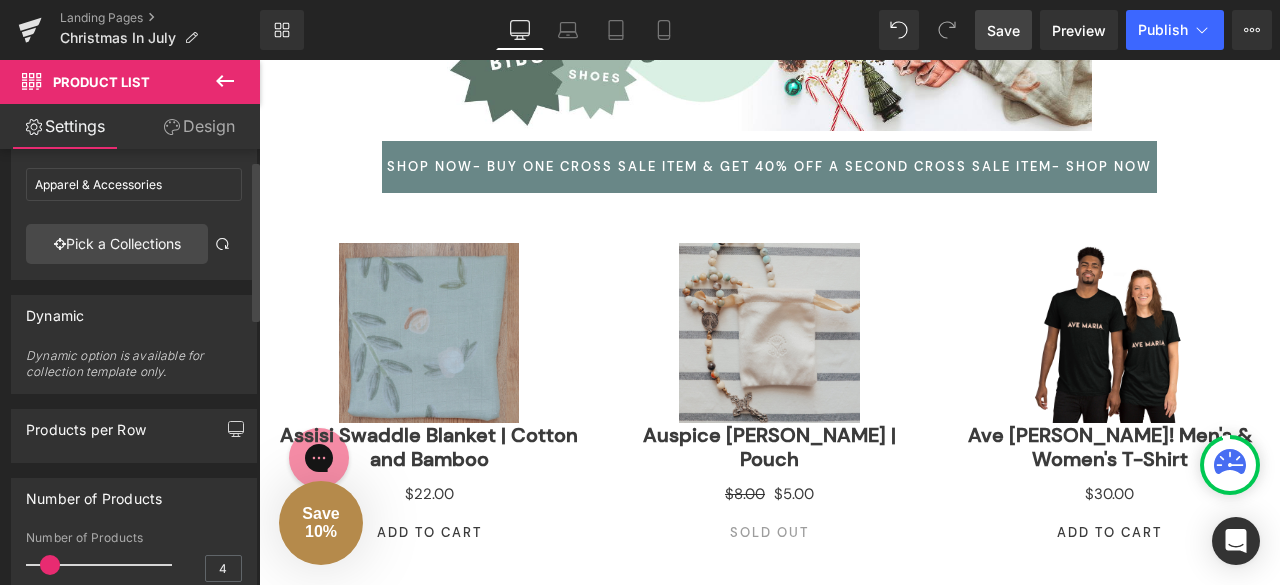 scroll, scrollTop: 0, scrollLeft: 0, axis: both 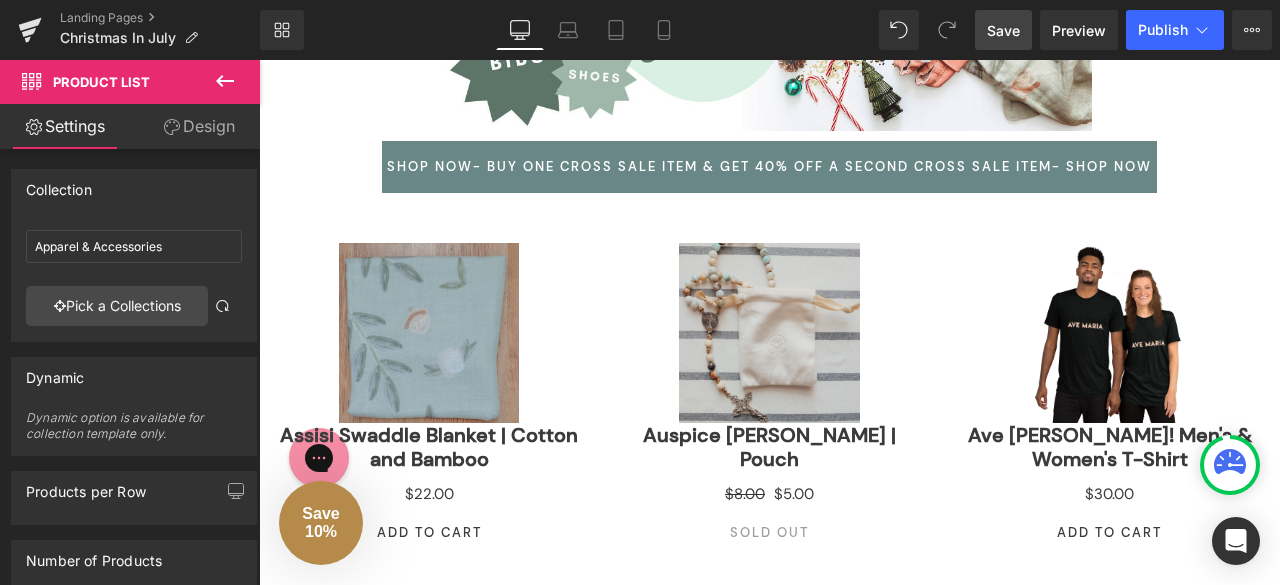click on "Save" at bounding box center [1003, 30] 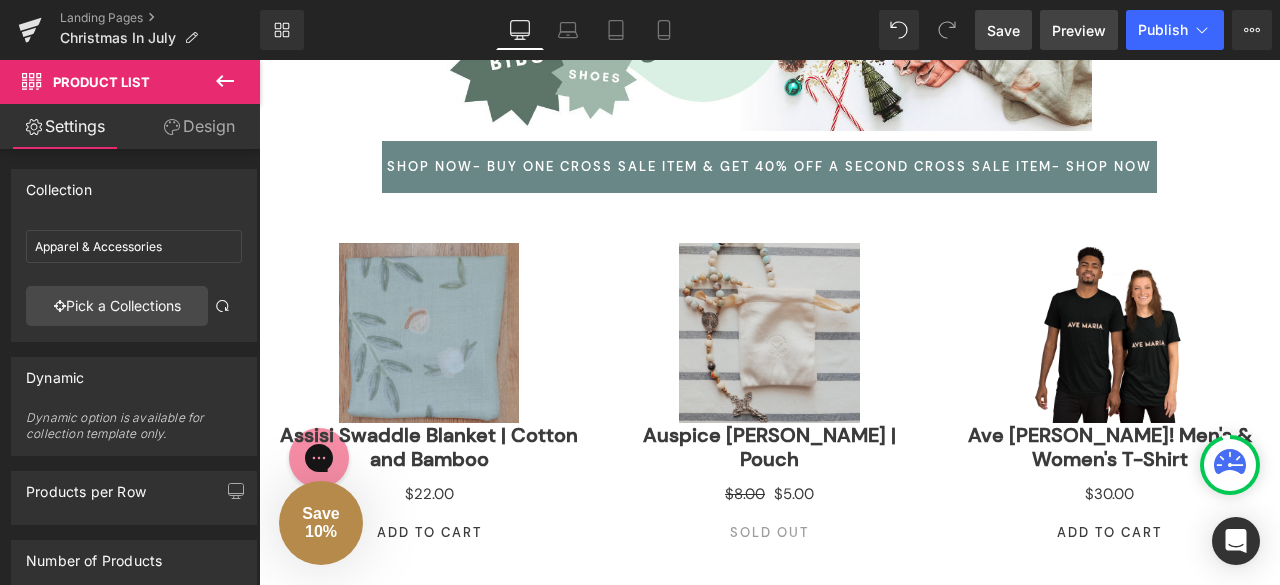 click on "Preview" at bounding box center [1079, 30] 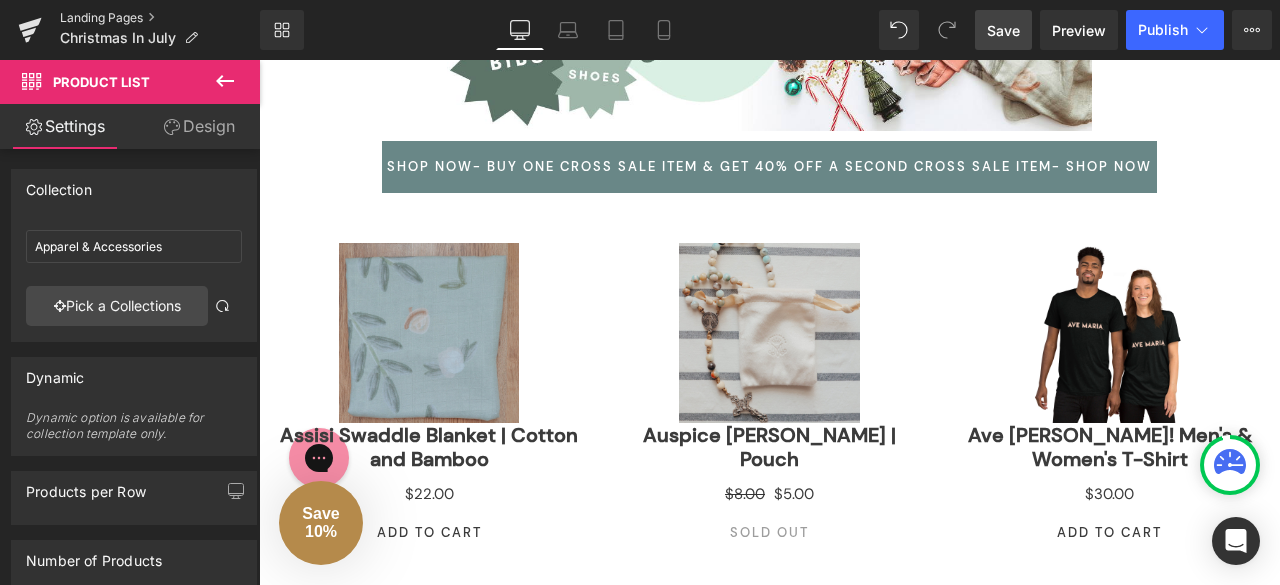 click on "Landing Pages" at bounding box center (160, 18) 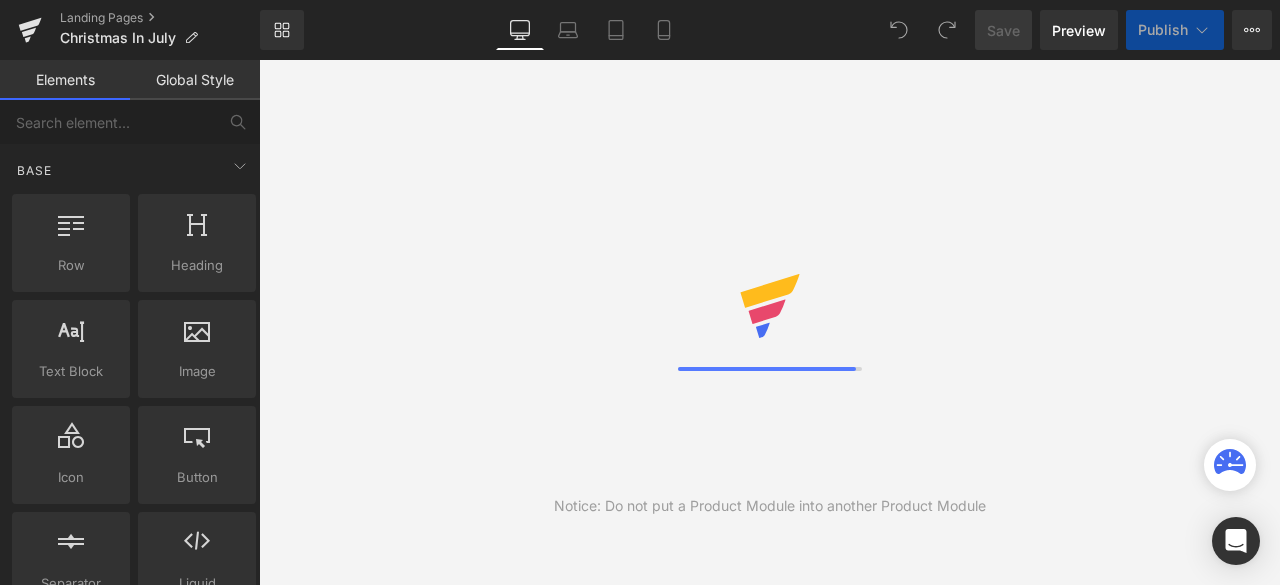 scroll, scrollTop: 0, scrollLeft: 0, axis: both 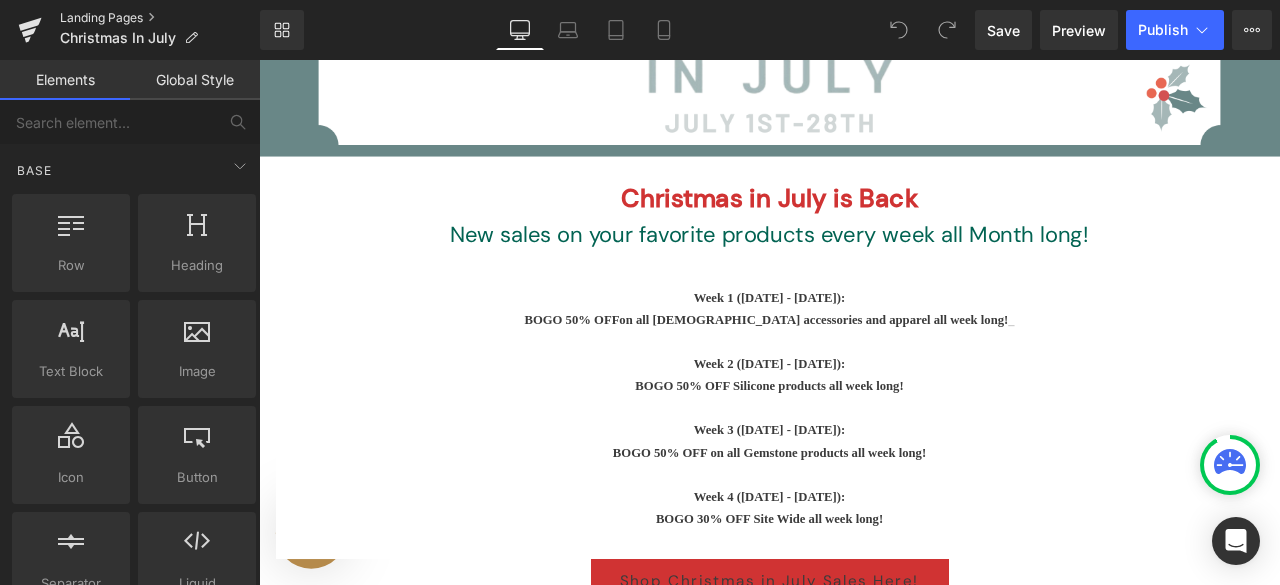 click on "Landing Pages" at bounding box center (160, 18) 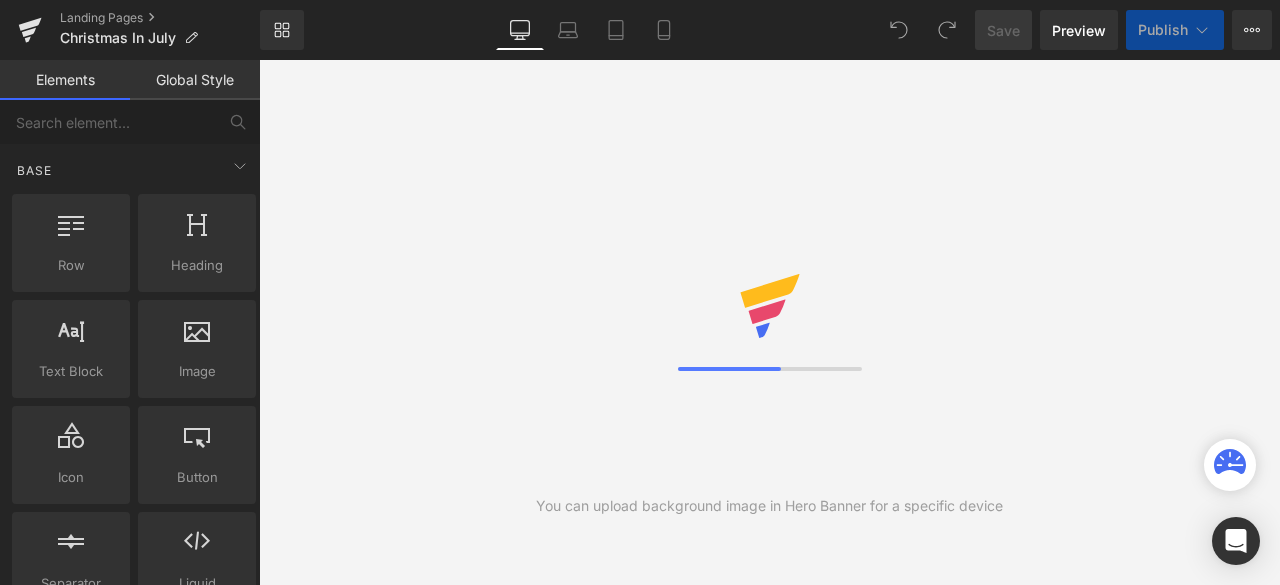 scroll, scrollTop: 0, scrollLeft: 0, axis: both 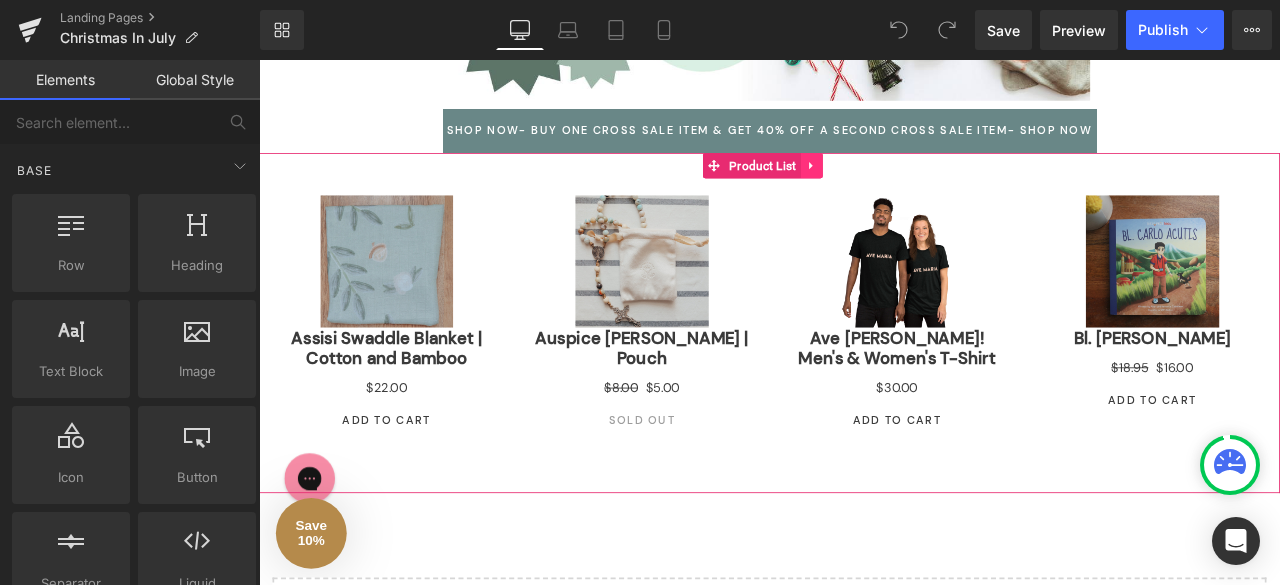 click at bounding box center (914, 185) 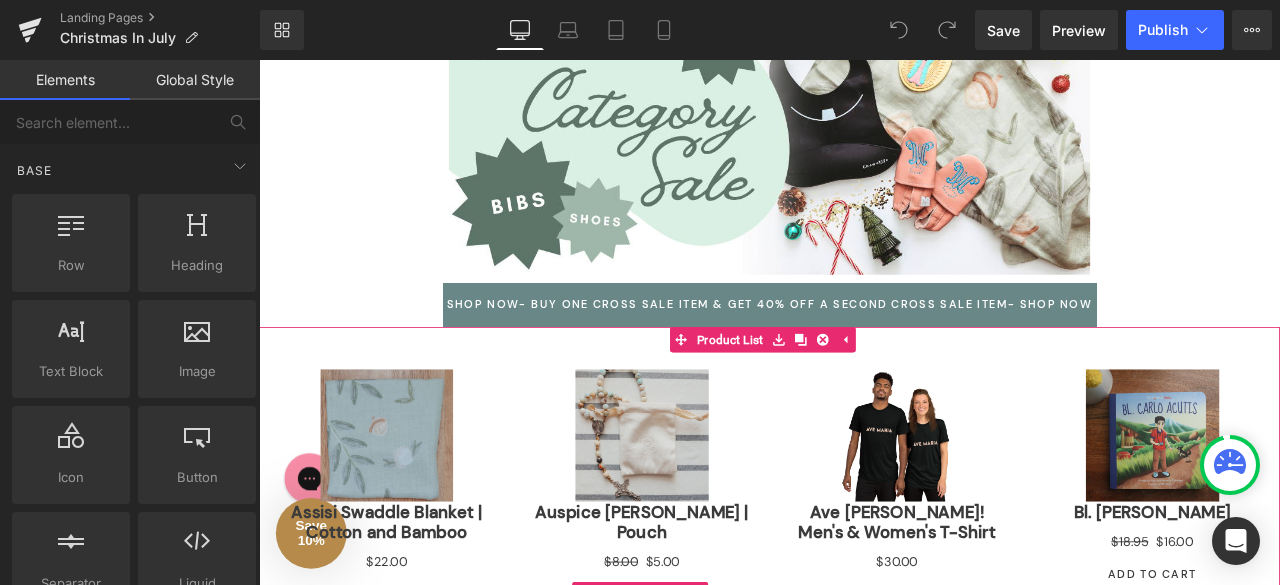 scroll, scrollTop: 748, scrollLeft: 0, axis: vertical 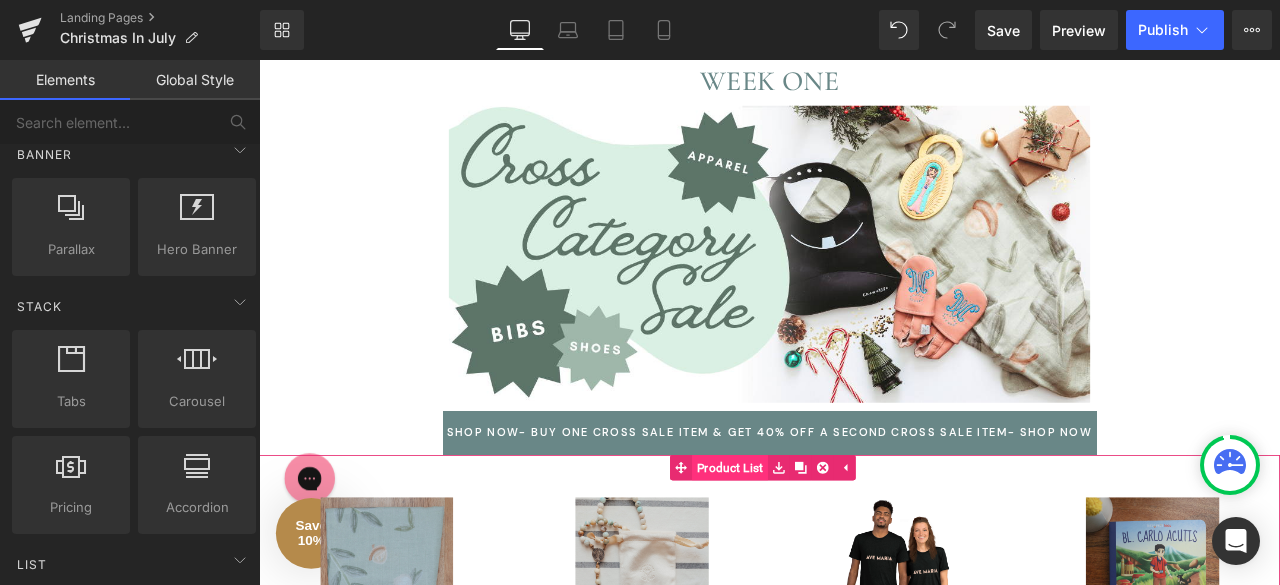 click on "Product List" at bounding box center (805, 543) 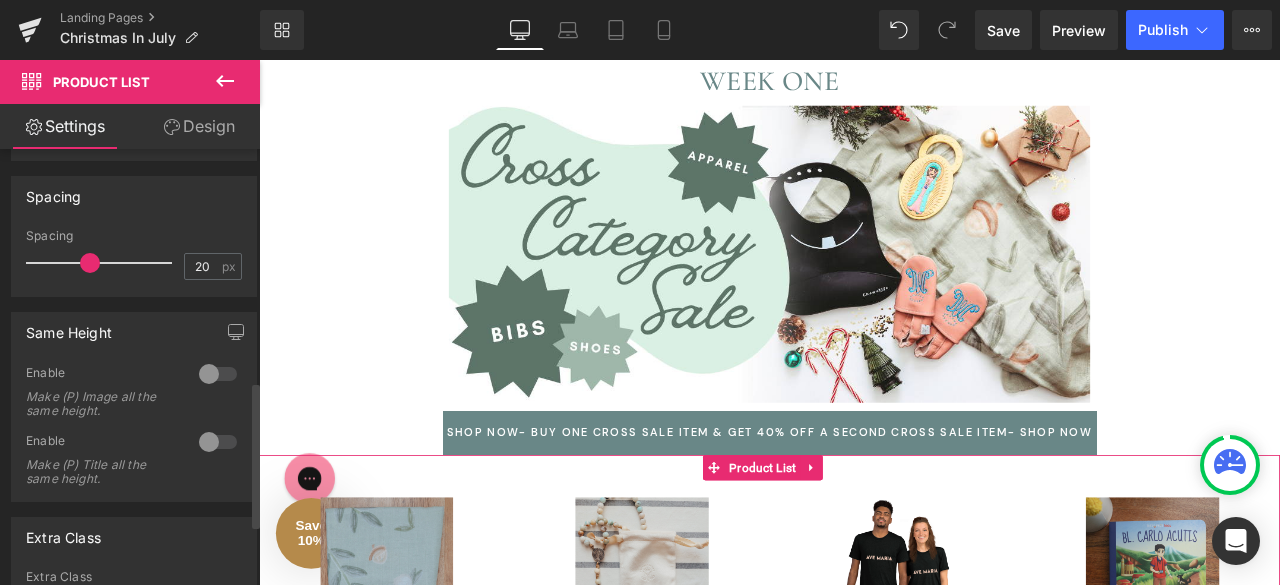 scroll, scrollTop: 678, scrollLeft: 0, axis: vertical 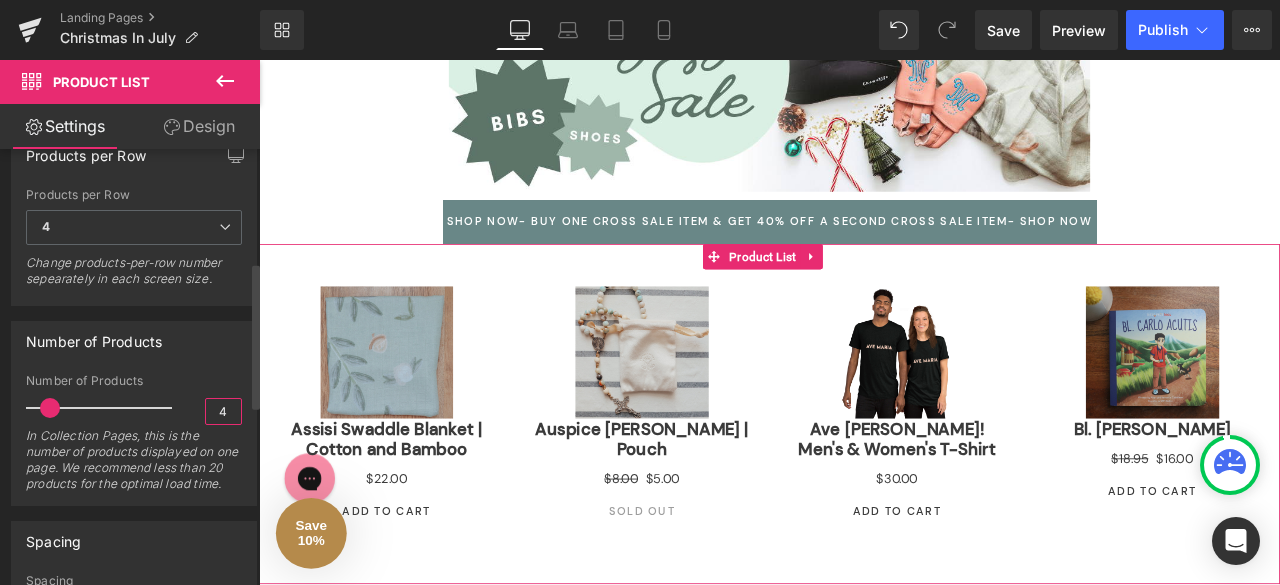 click on "4" at bounding box center [223, 411] 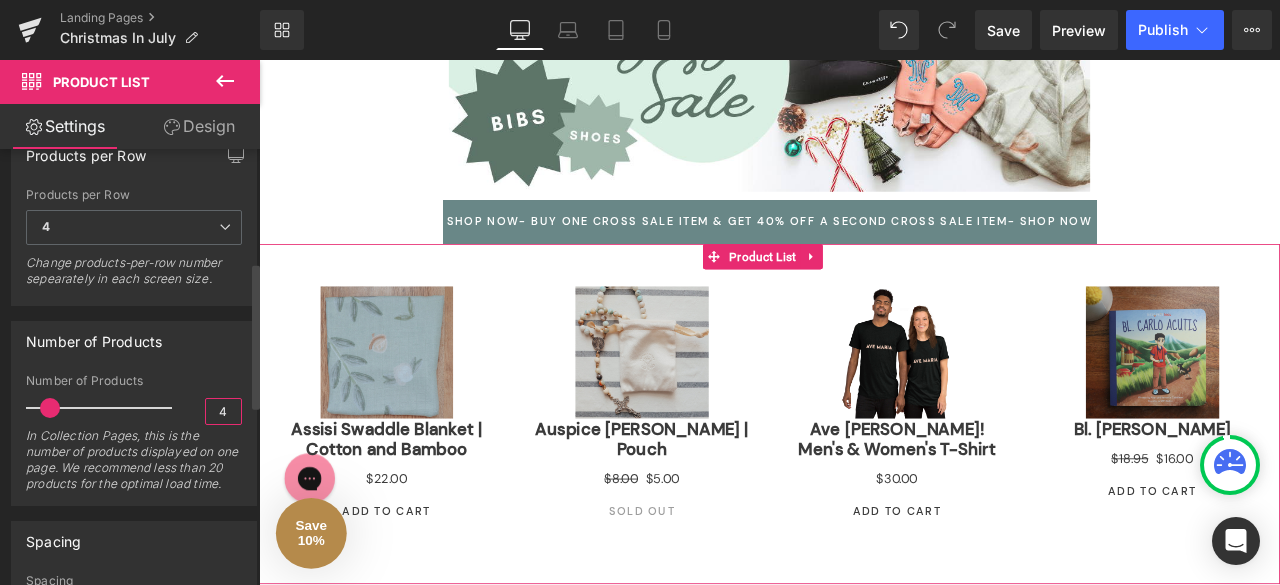 click on "4" at bounding box center [223, 411] 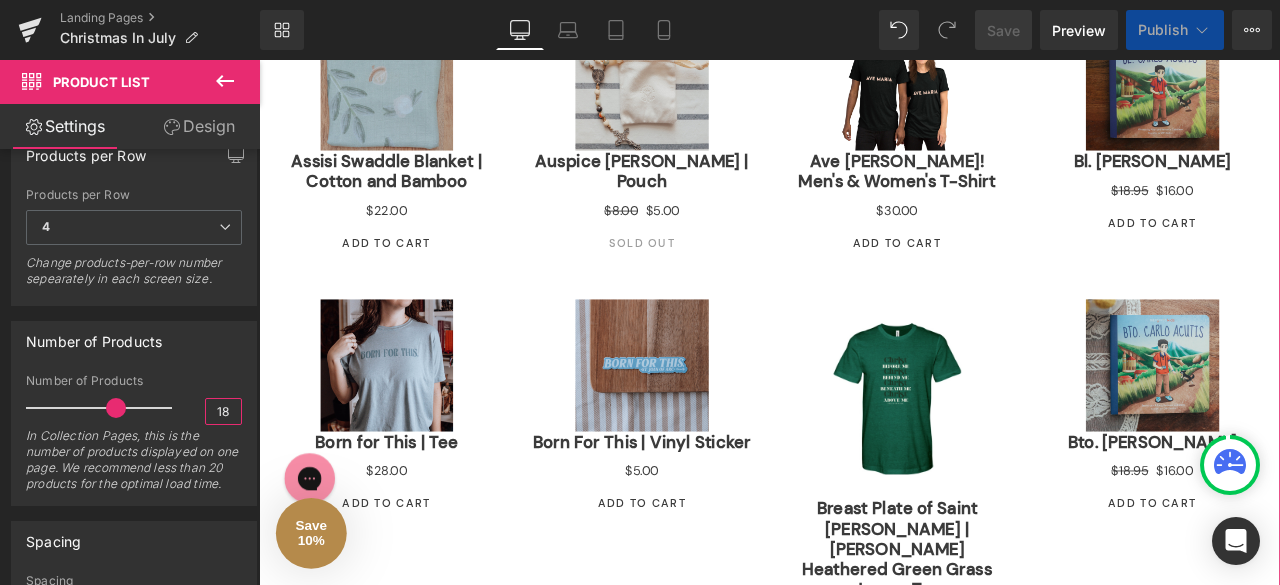 scroll, scrollTop: 1450, scrollLeft: 0, axis: vertical 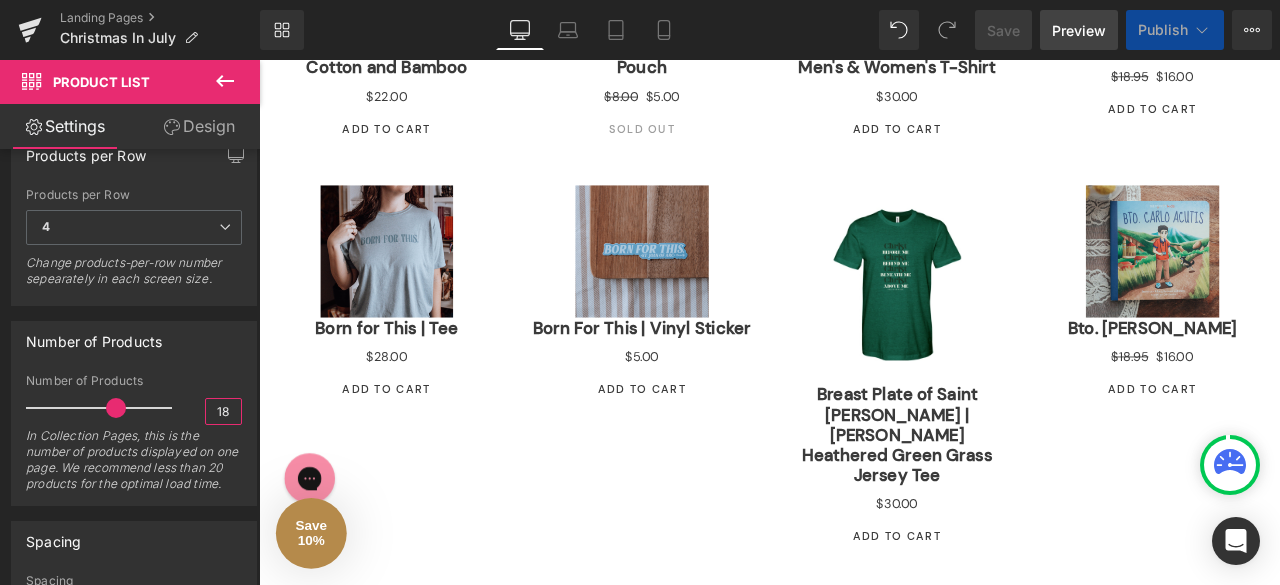 type on "18" 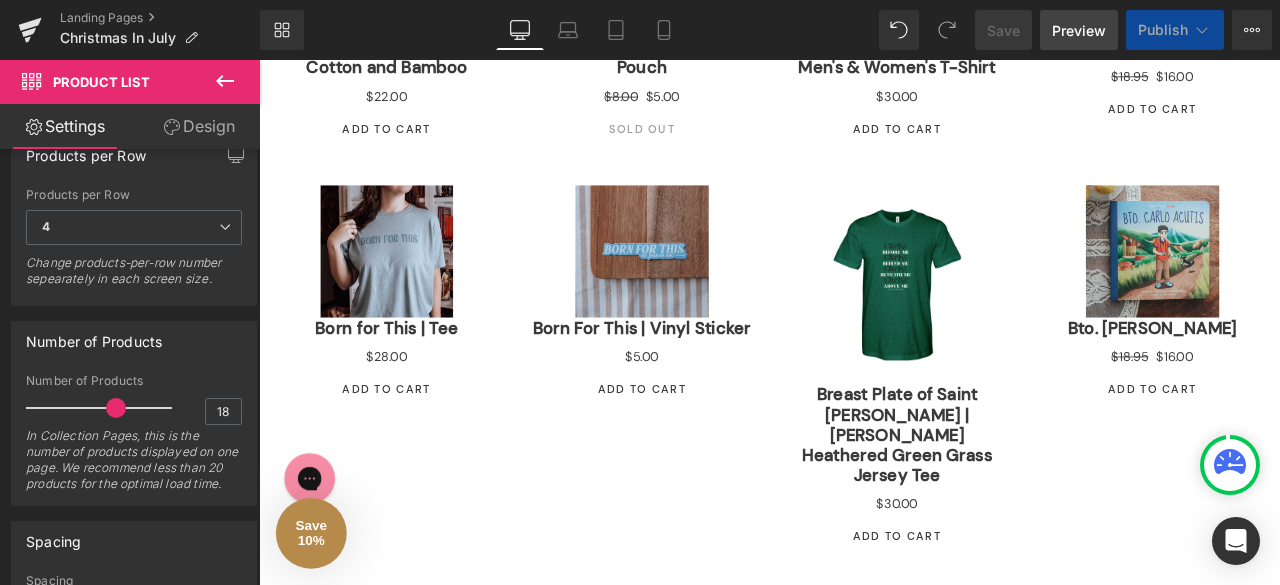 click on "Preview" at bounding box center (1079, 30) 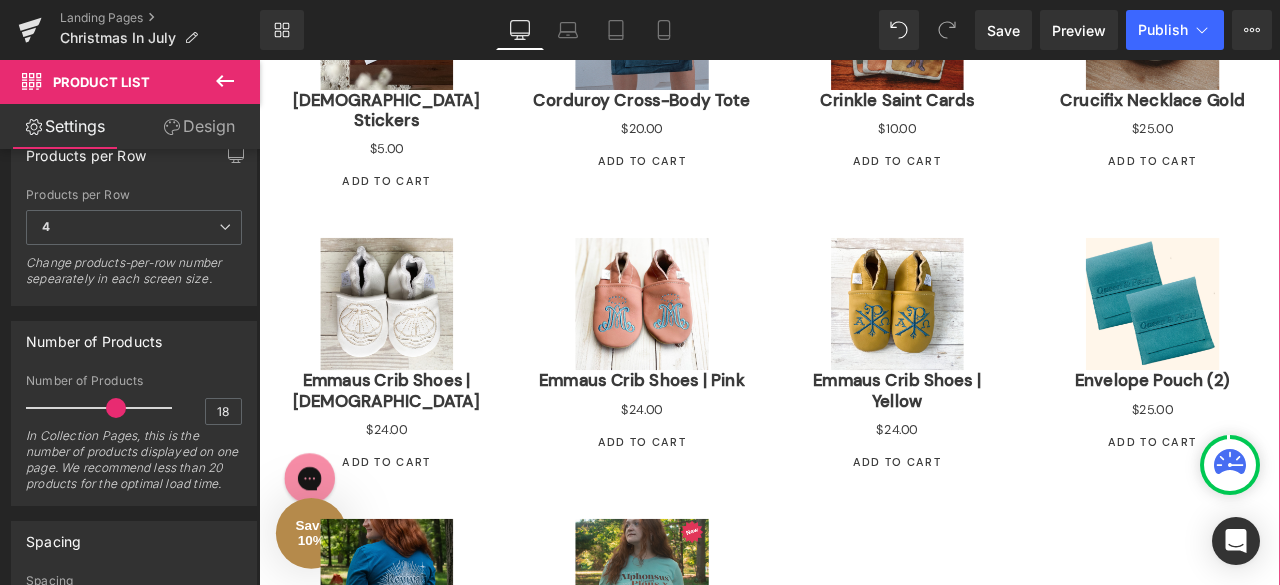 scroll, scrollTop: 2230, scrollLeft: 0, axis: vertical 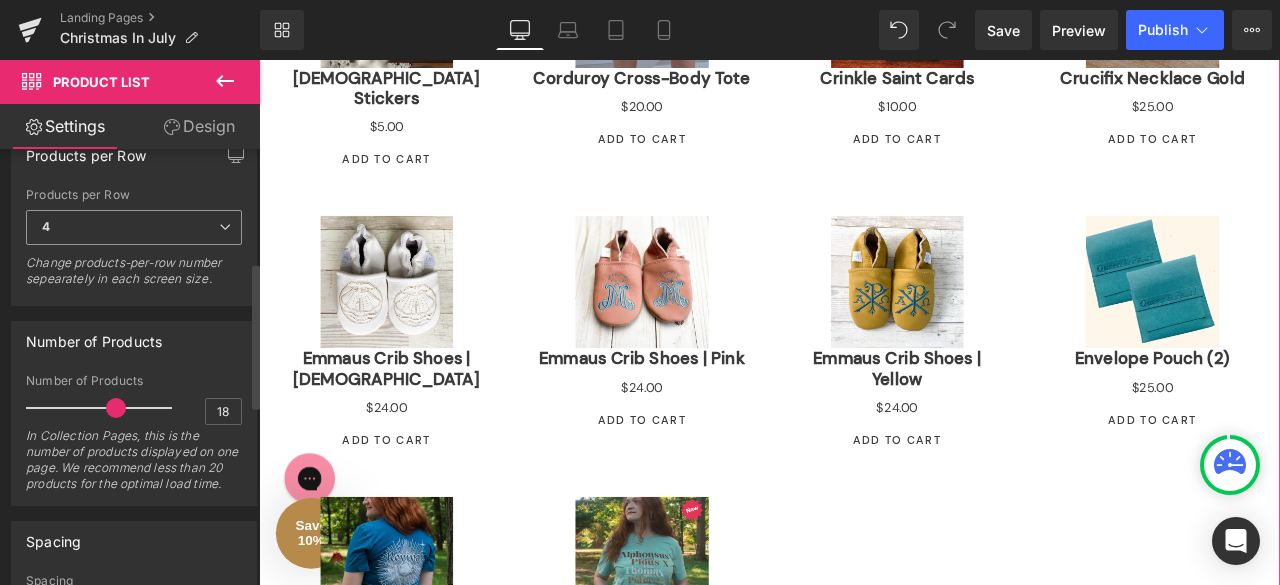 click at bounding box center (225, 227) 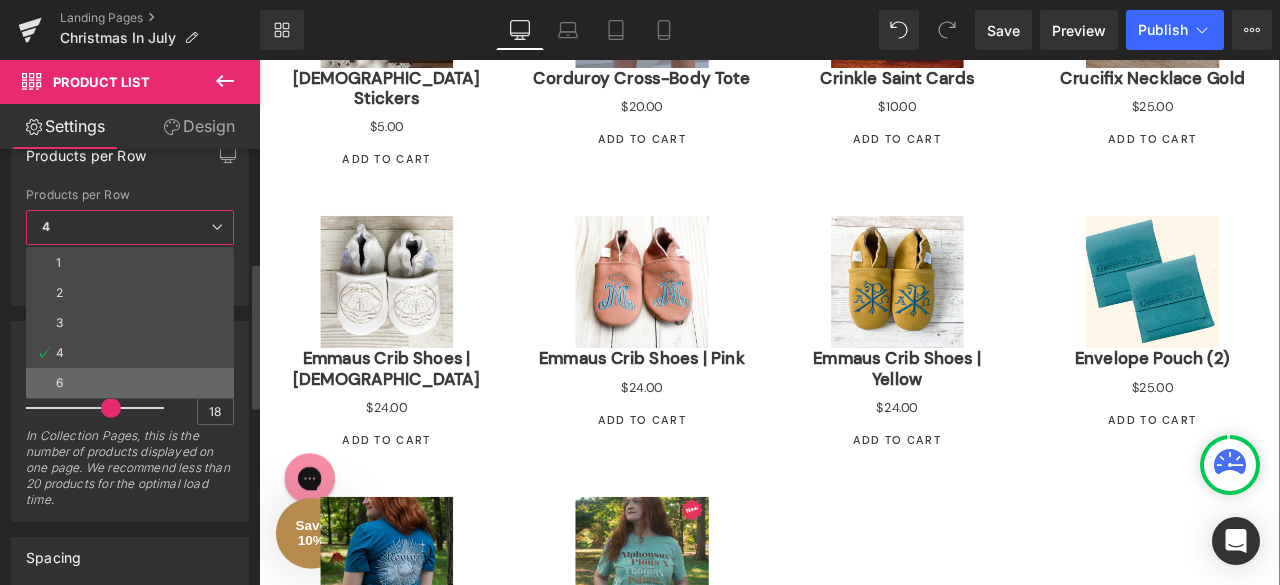 click on "6" at bounding box center [130, 383] 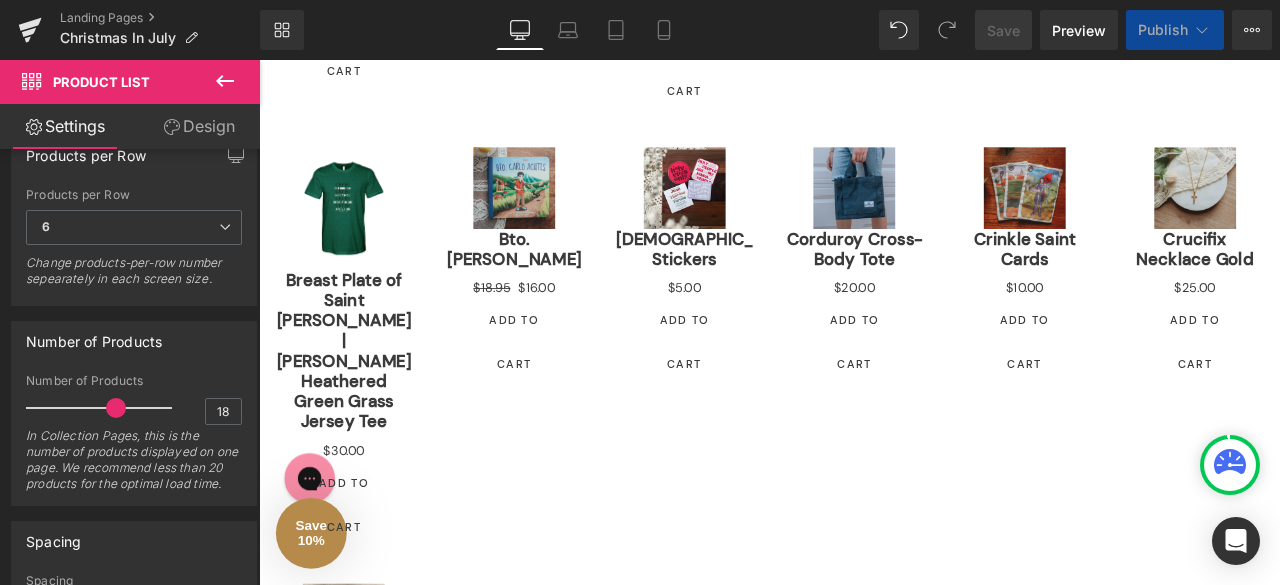 scroll, scrollTop: 1237, scrollLeft: 0, axis: vertical 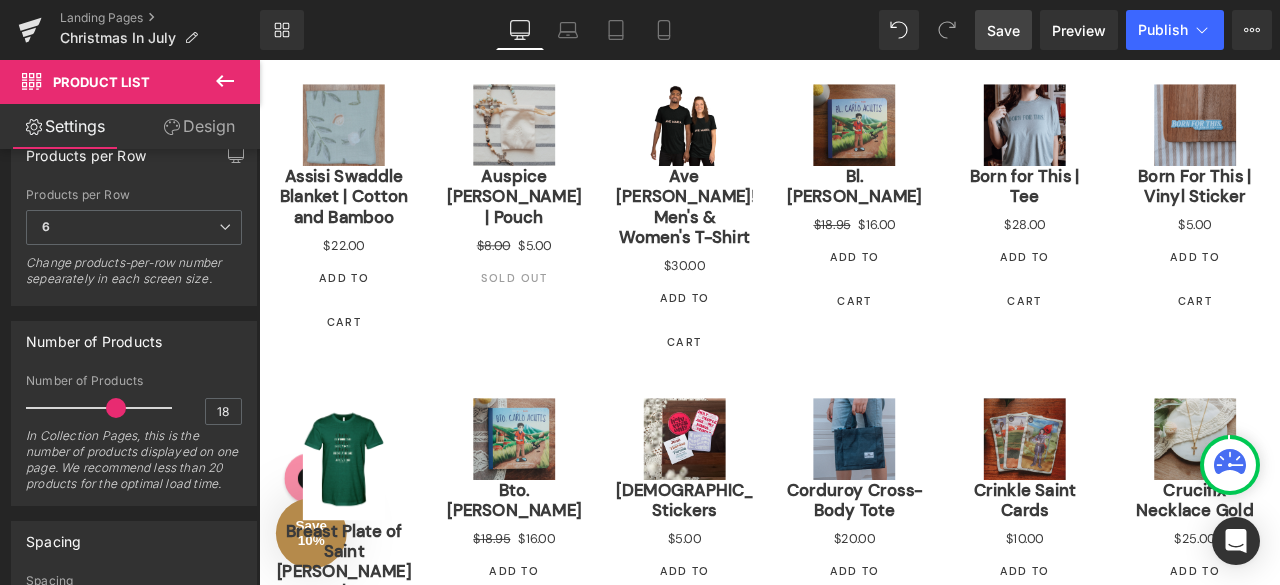 click on "Save" at bounding box center [1003, 30] 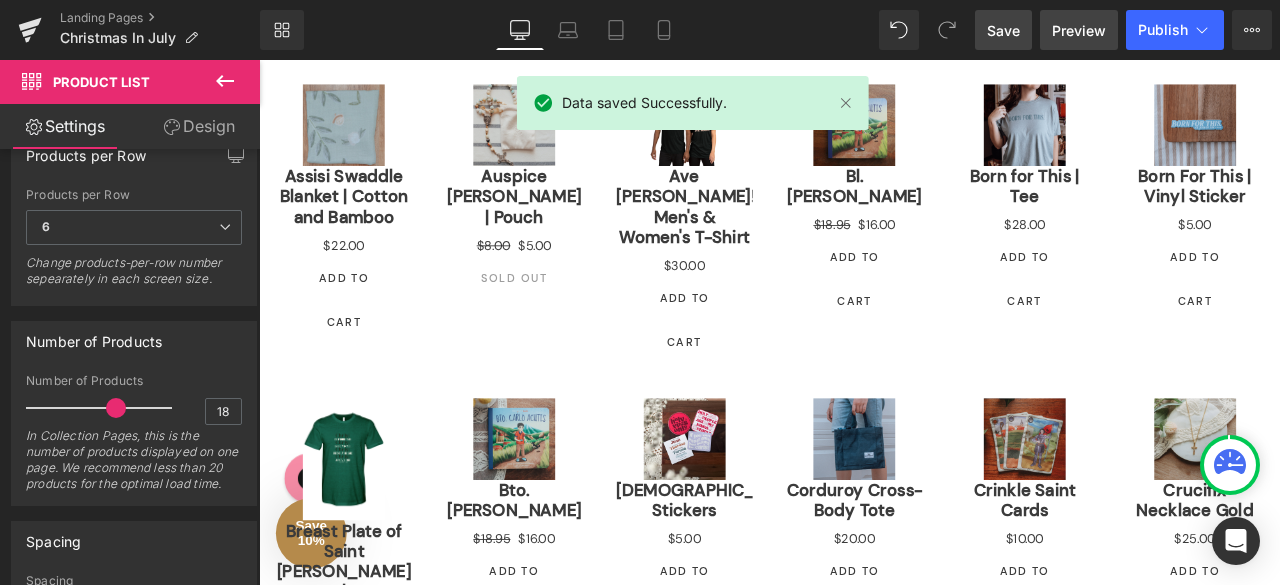 click on "Preview" at bounding box center [1079, 30] 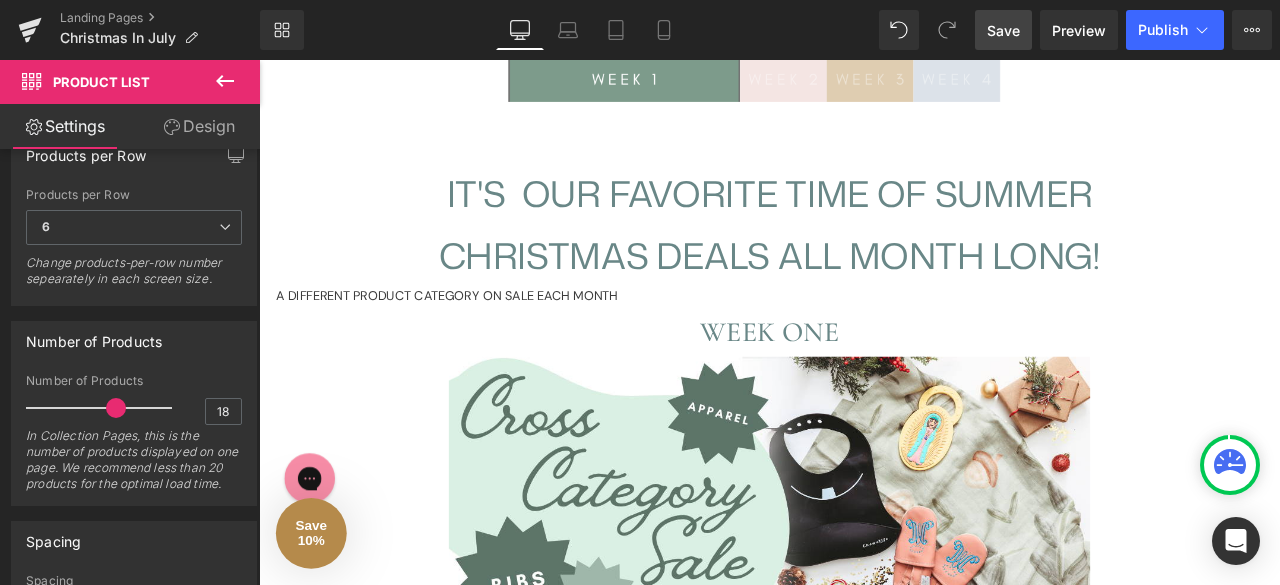 scroll, scrollTop: 447, scrollLeft: 0, axis: vertical 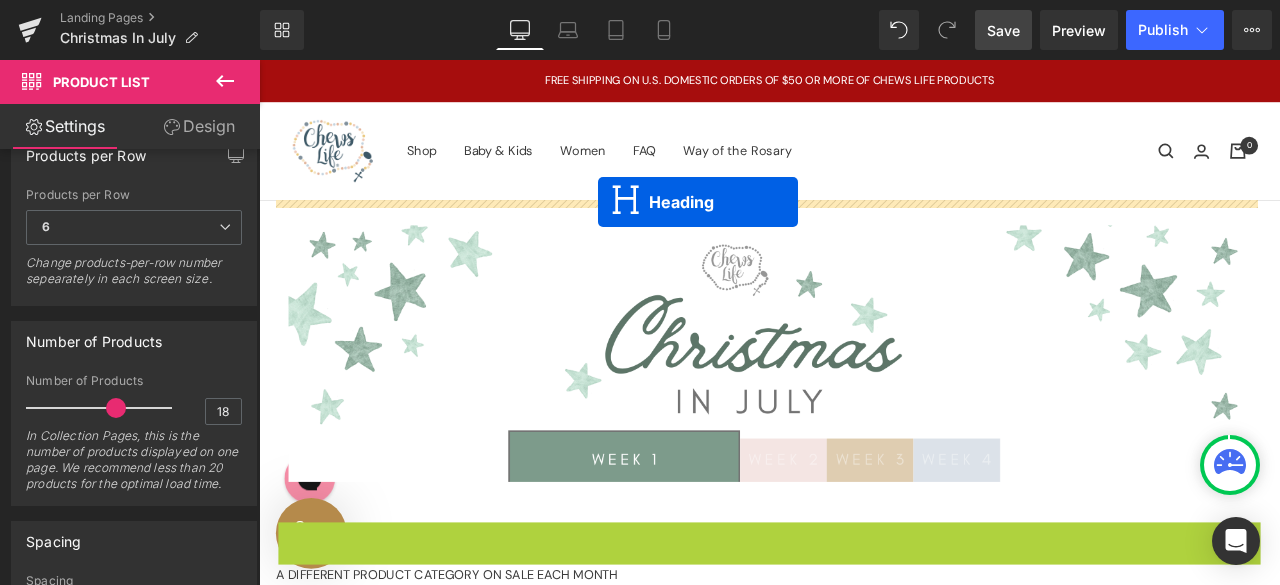 drag, startPoint x: 809, startPoint y: 245, endPoint x: 661, endPoint y: 228, distance: 148.97314 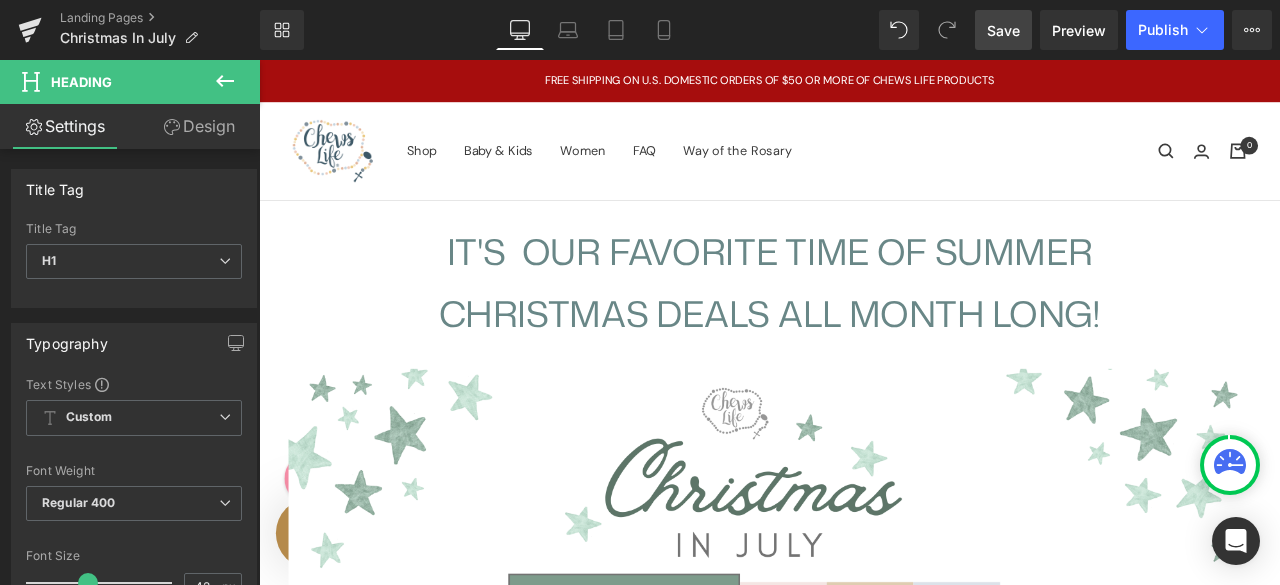 click on "Save" at bounding box center (1003, 30) 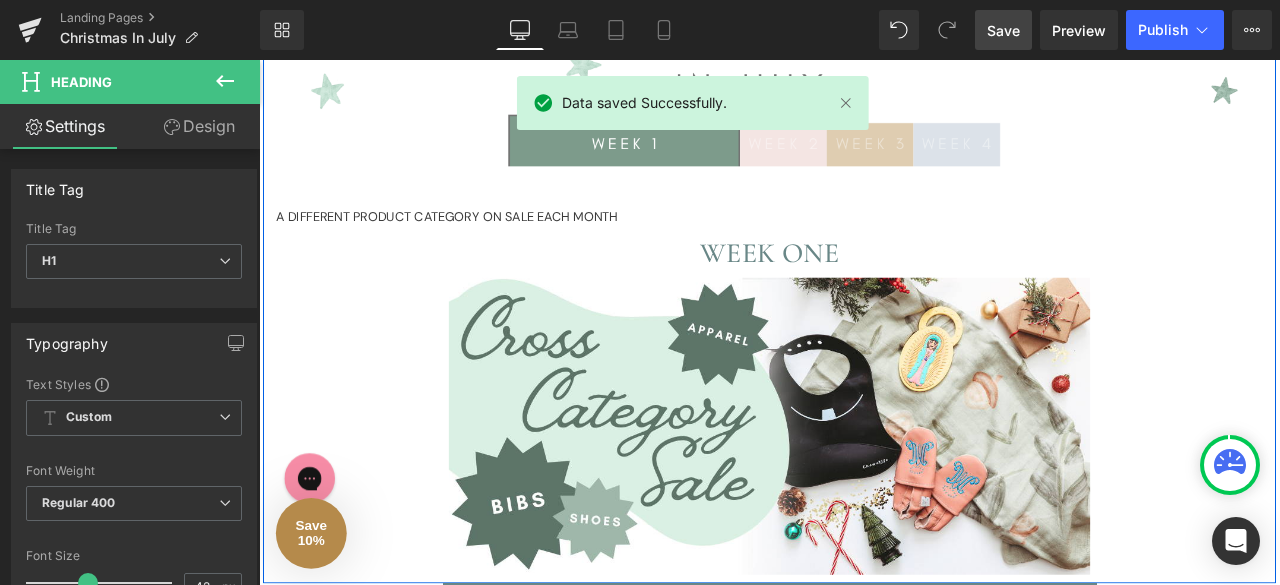 scroll, scrollTop: 548, scrollLeft: 0, axis: vertical 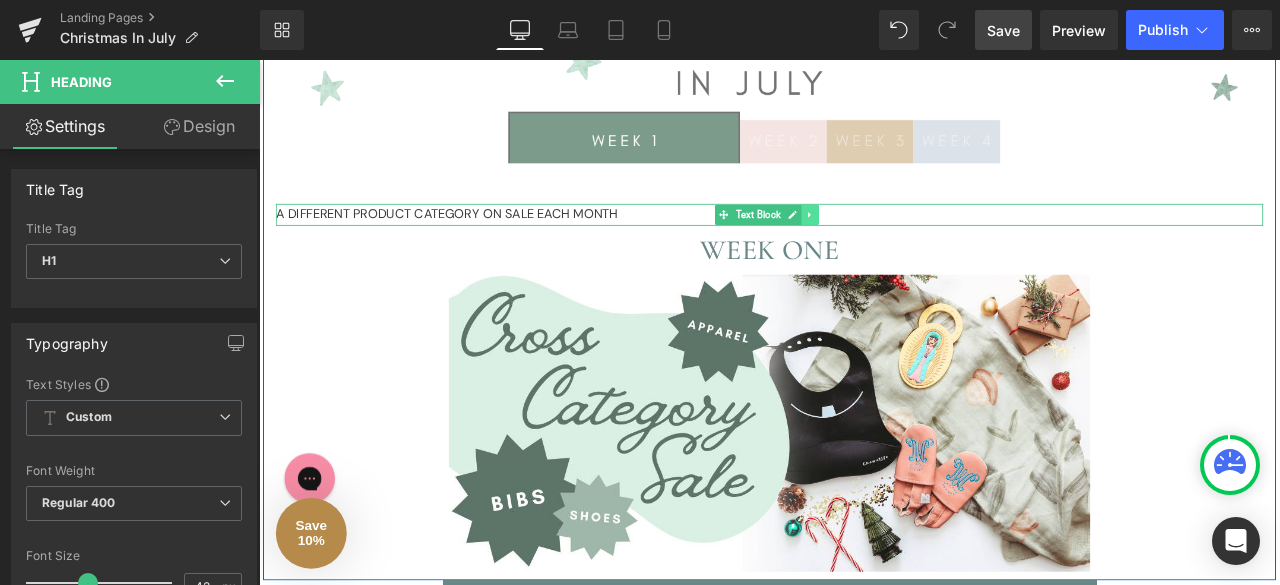 click 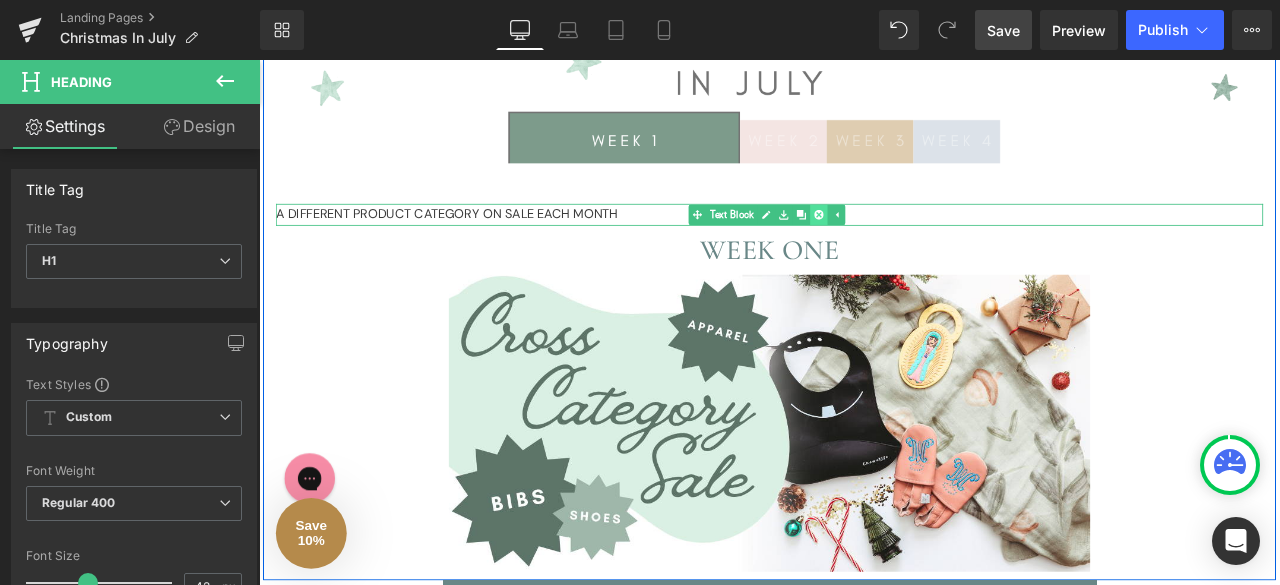 click 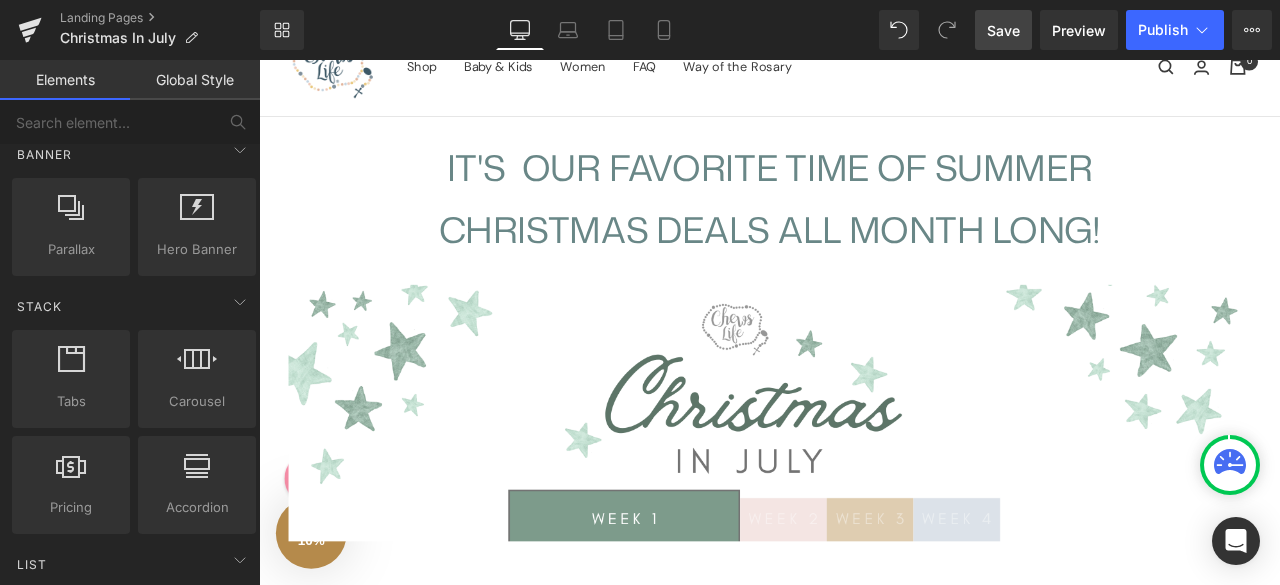 scroll, scrollTop: 98, scrollLeft: 0, axis: vertical 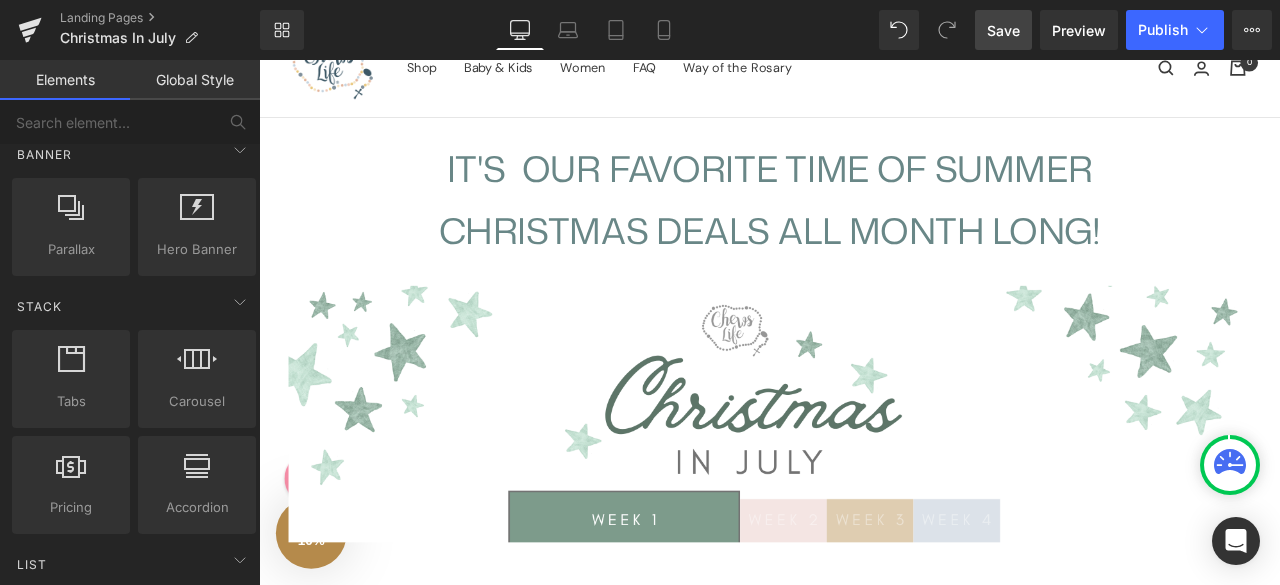 click on "Save" at bounding box center (1003, 30) 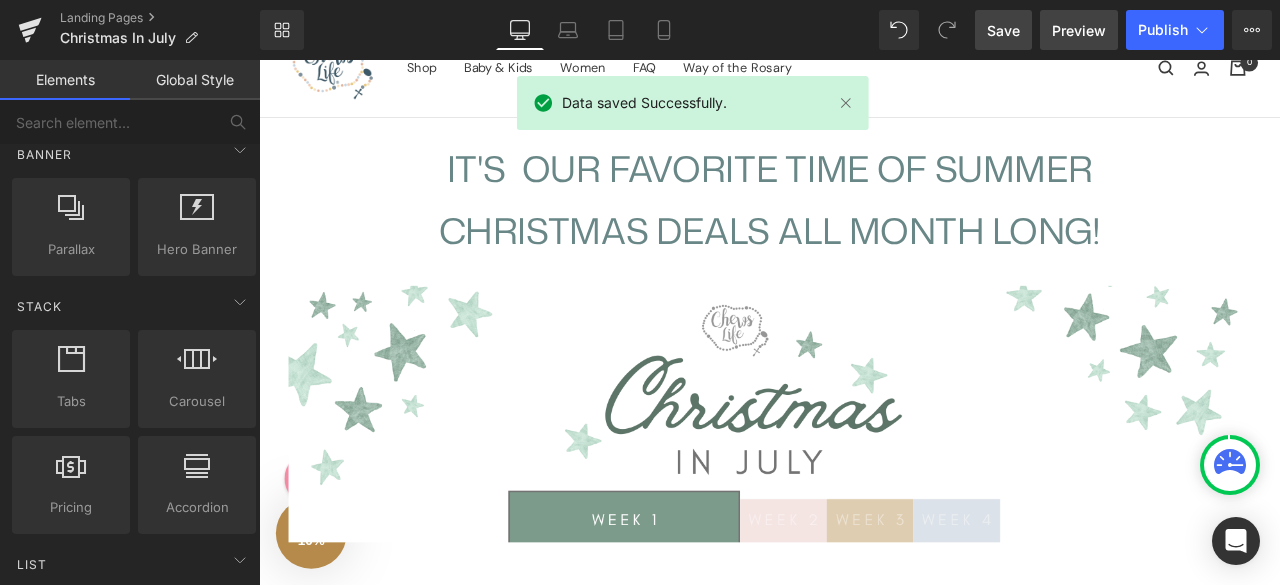 click on "Preview" at bounding box center (1079, 30) 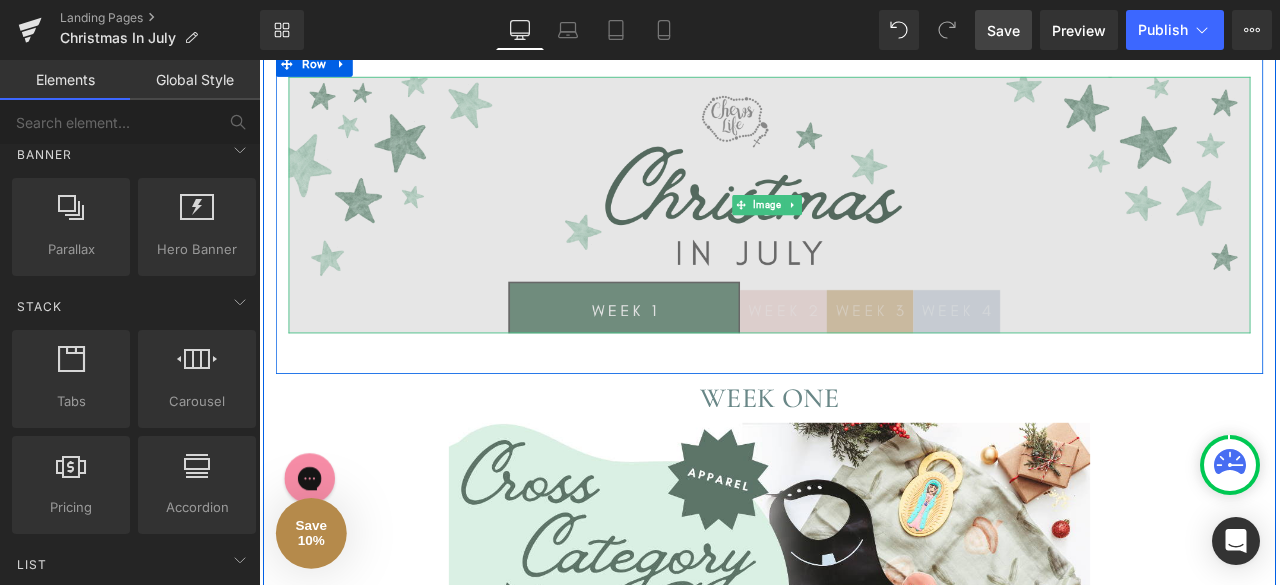 scroll, scrollTop: 349, scrollLeft: 0, axis: vertical 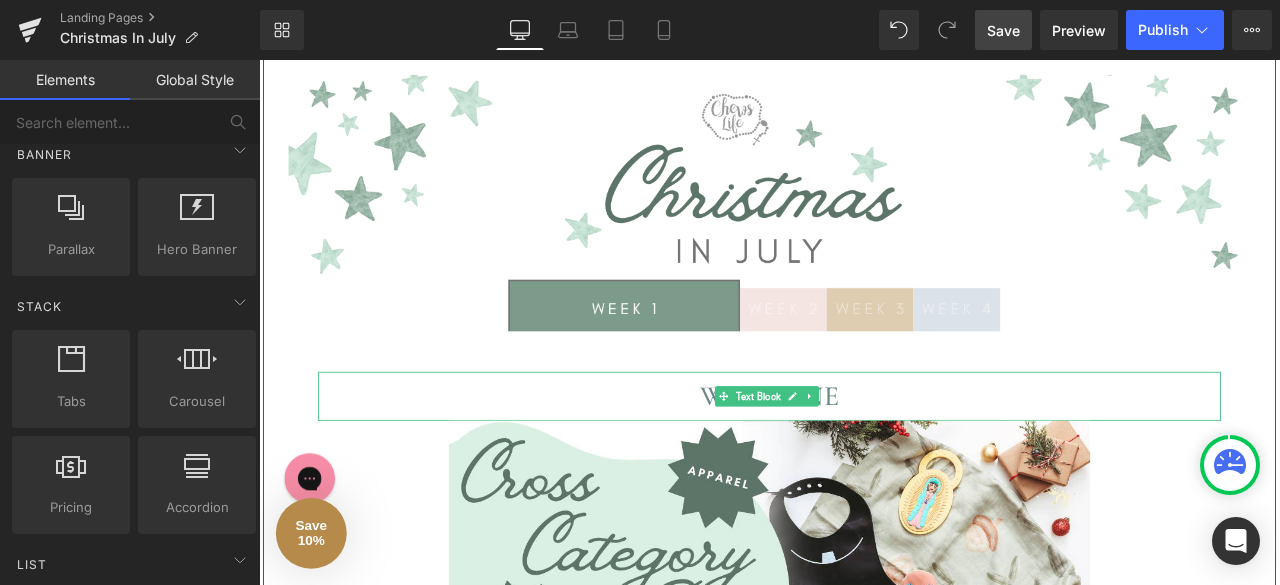 click on "WEEK ONE" at bounding box center [864, 457] 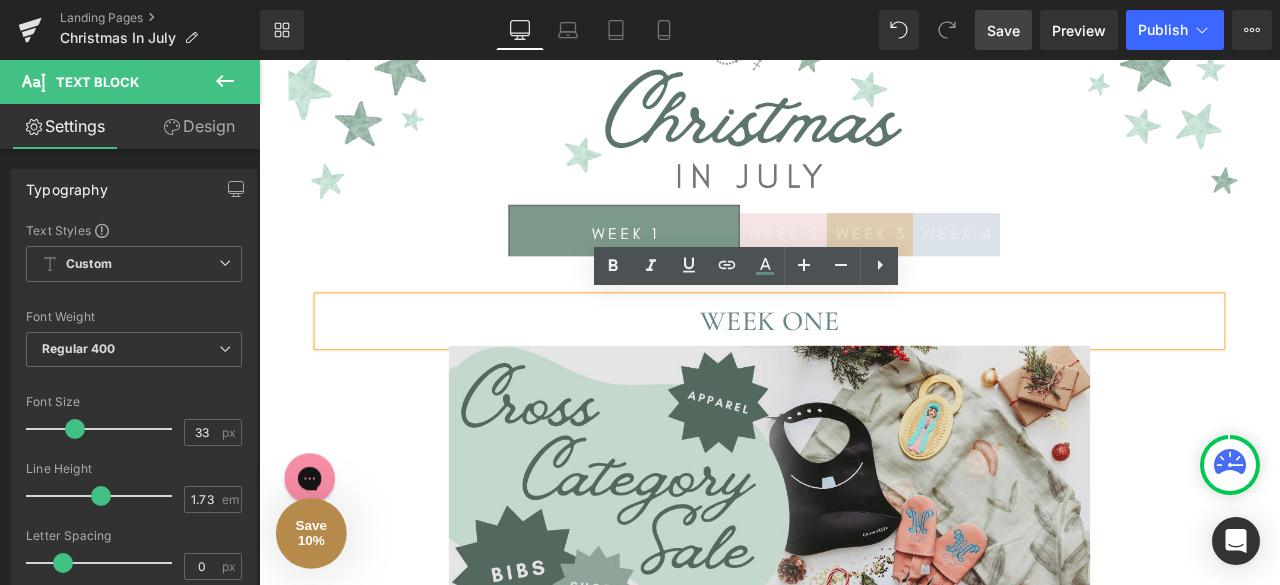 scroll, scrollTop: 438, scrollLeft: 0, axis: vertical 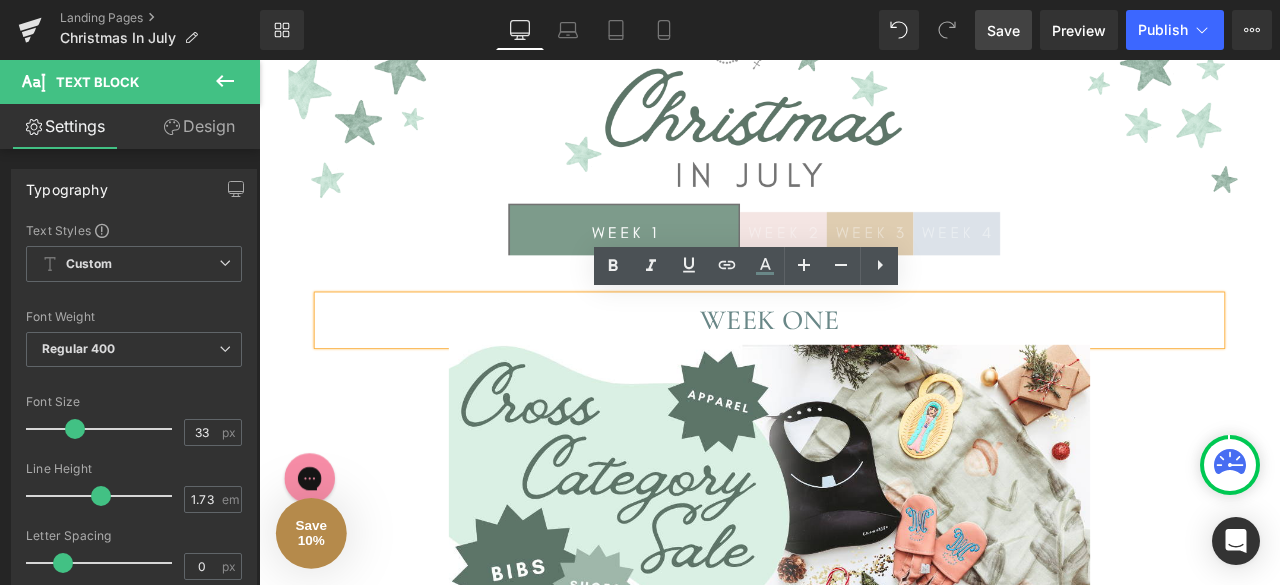 click on "WEEK ONE" at bounding box center [864, 368] 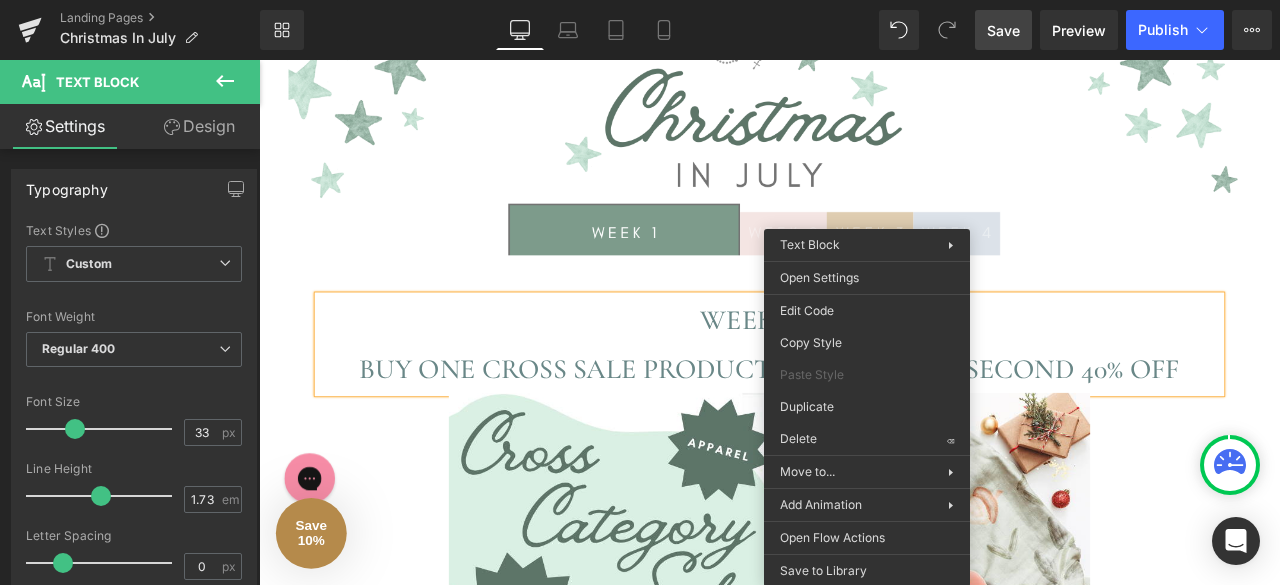 click on "WEEK ONE" at bounding box center [864, 368] 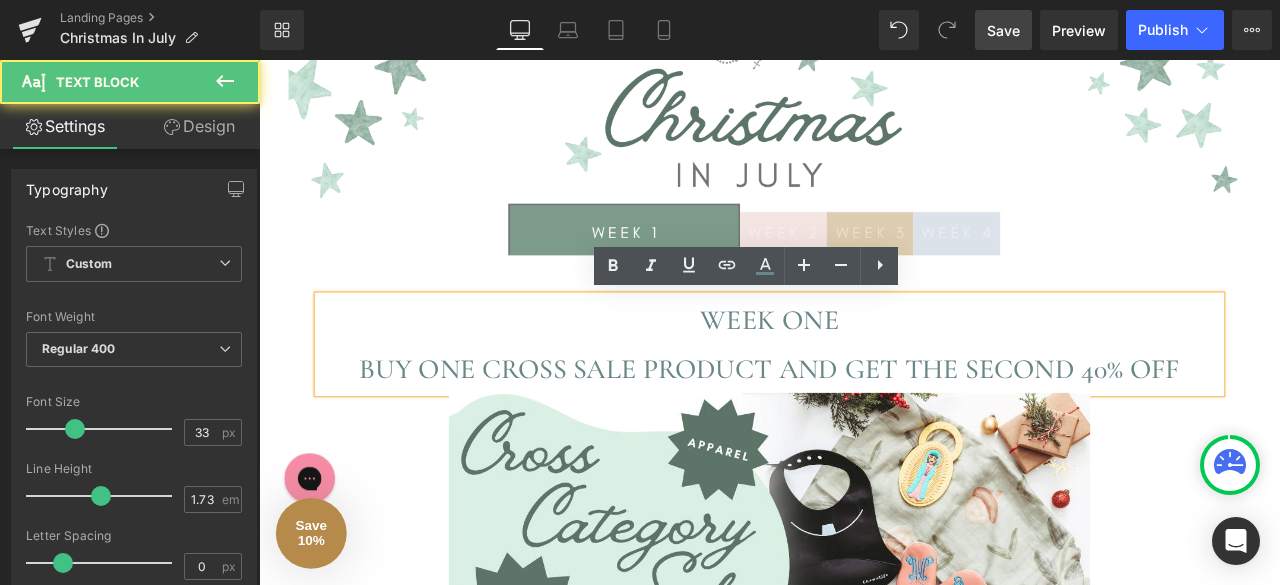 click on "WEEK ONE" at bounding box center [864, 368] 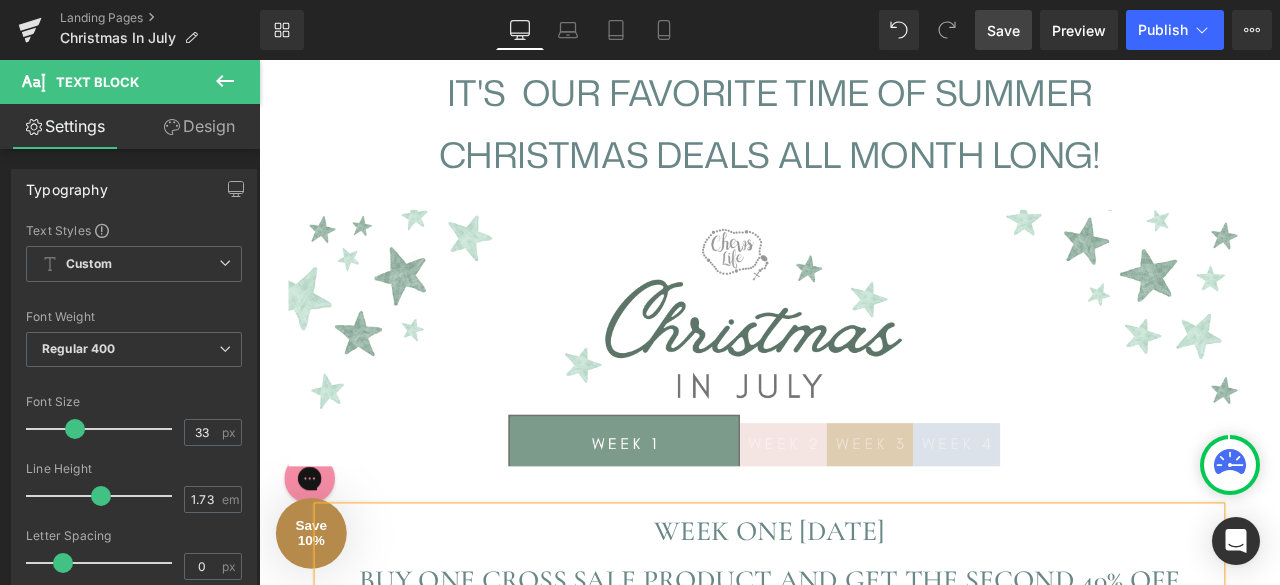 scroll, scrollTop: 146, scrollLeft: 0, axis: vertical 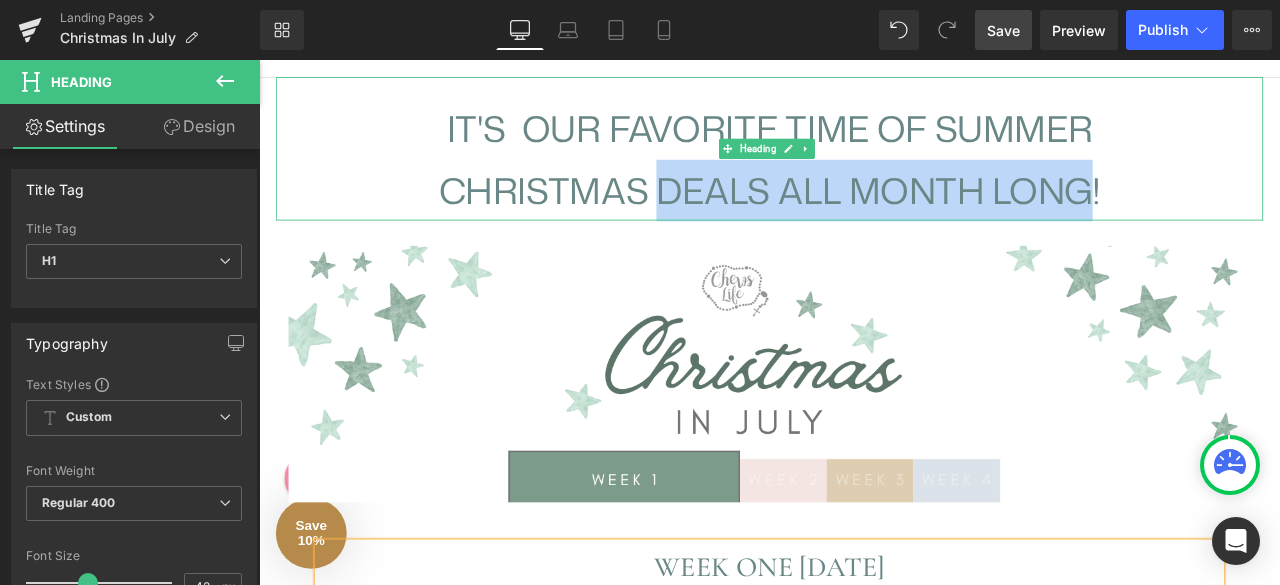 drag, startPoint x: 1235, startPoint y: 214, endPoint x: 730, endPoint y: 220, distance: 505.03564 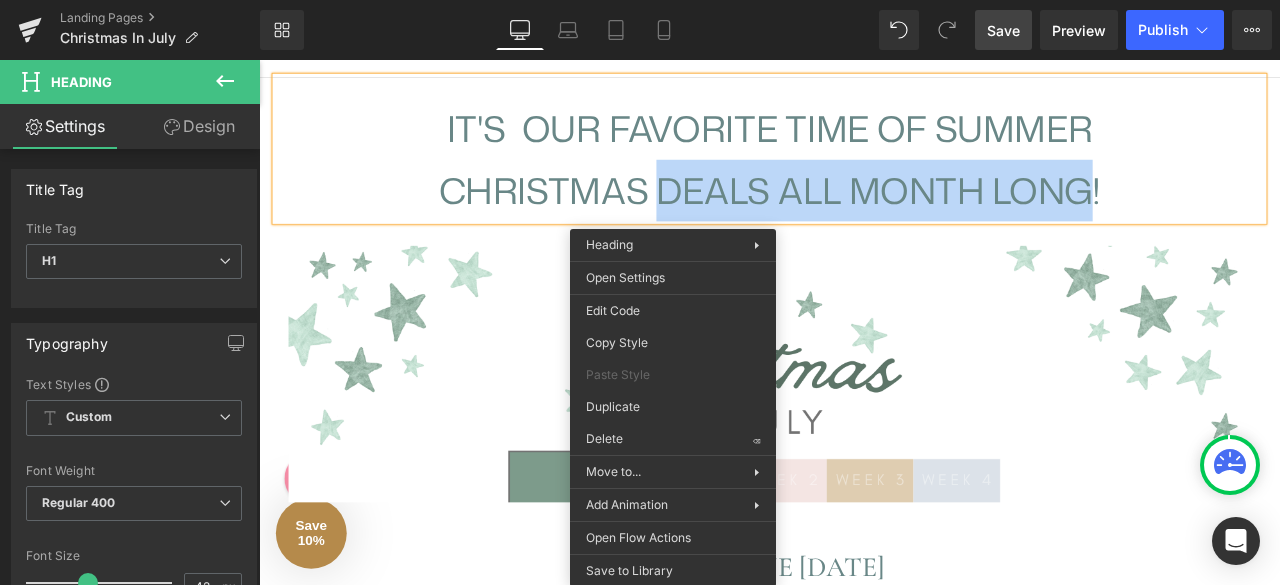 click on "CHRISTMAS DEALS ALL MONTH LONG!" at bounding box center (864, 214) 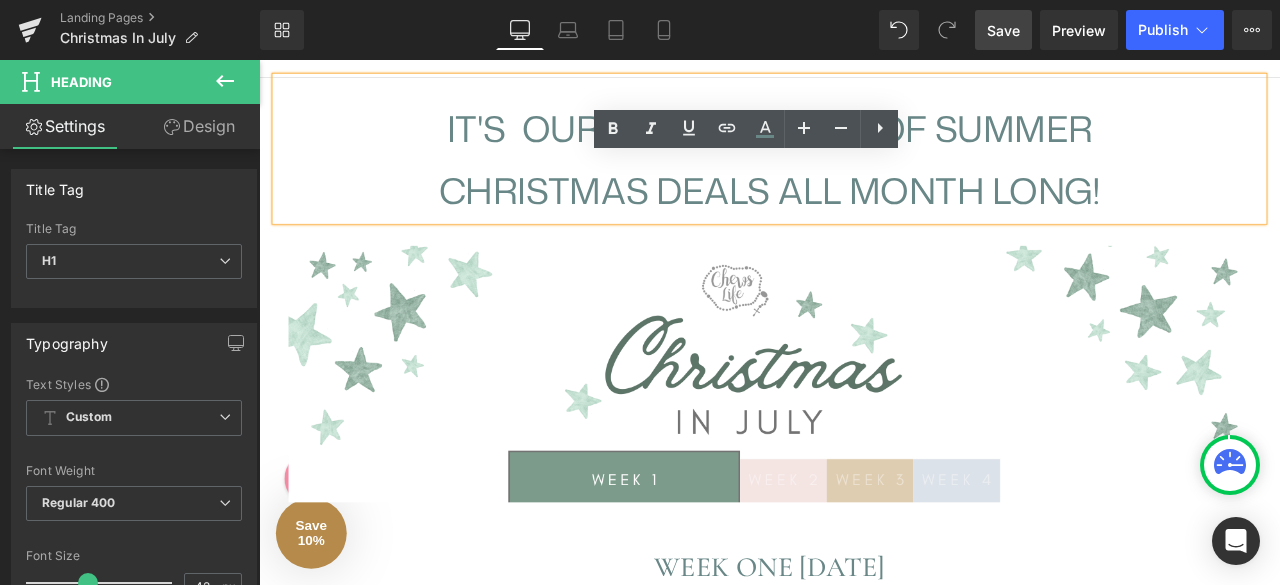 click on "CHRISTMAS DEALS ALL MONTH LONG!" at bounding box center (864, 214) 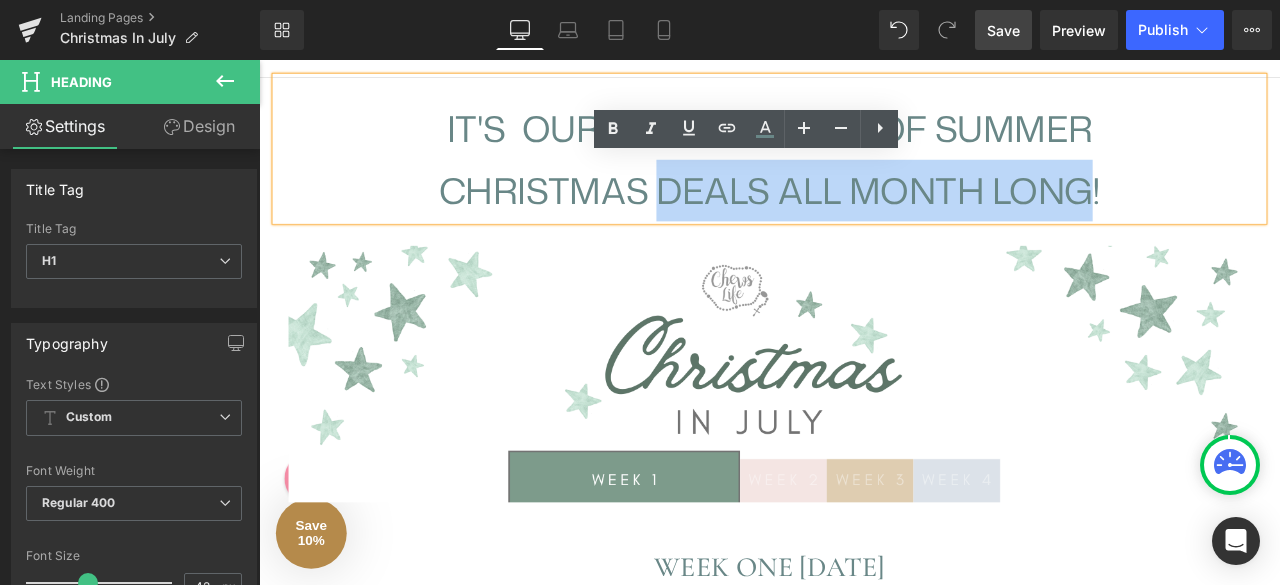 drag, startPoint x: 1235, startPoint y: 208, endPoint x: 723, endPoint y: 208, distance: 512 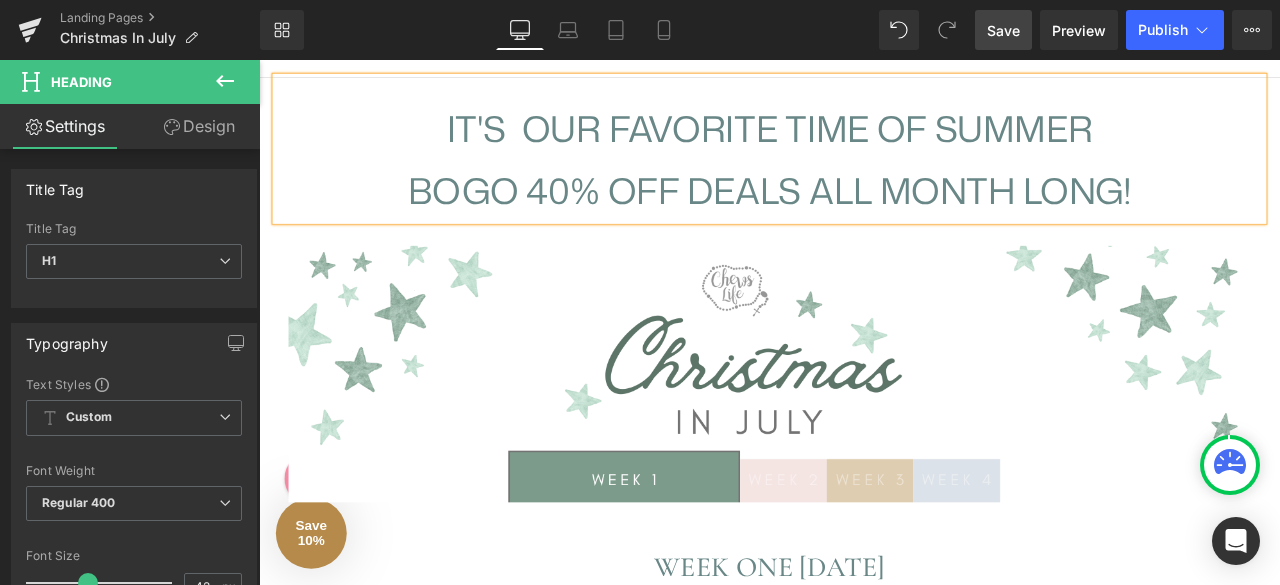 click on "BOGO 40% OFF DEALS ALL MONTH LONG!" at bounding box center (864, 214) 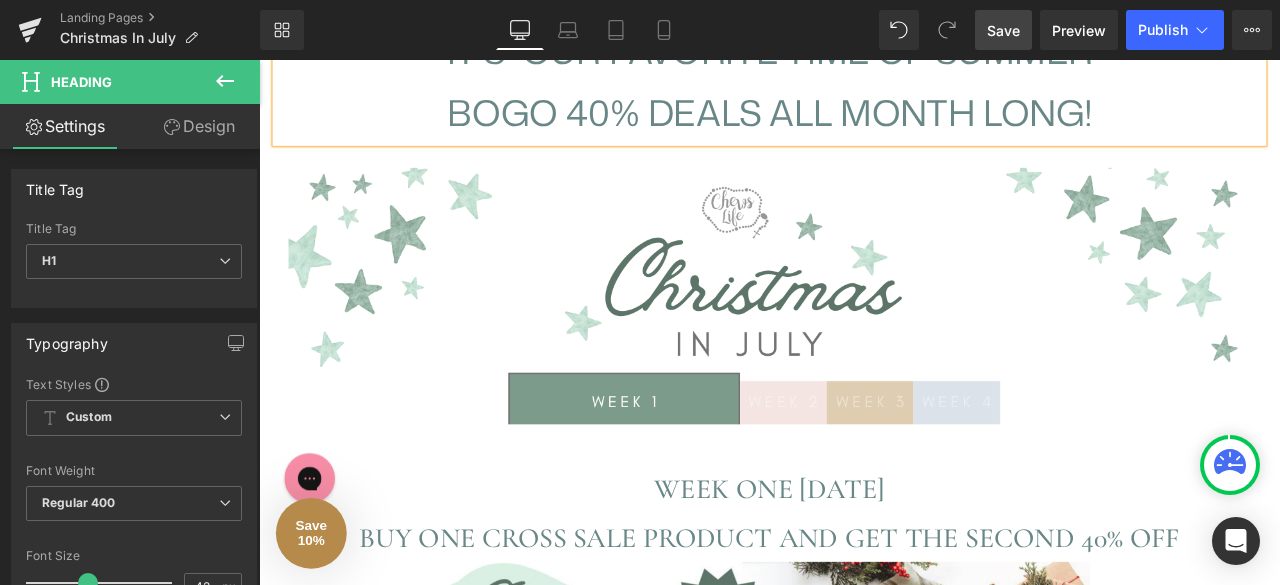 scroll, scrollTop: 240, scrollLeft: 0, axis: vertical 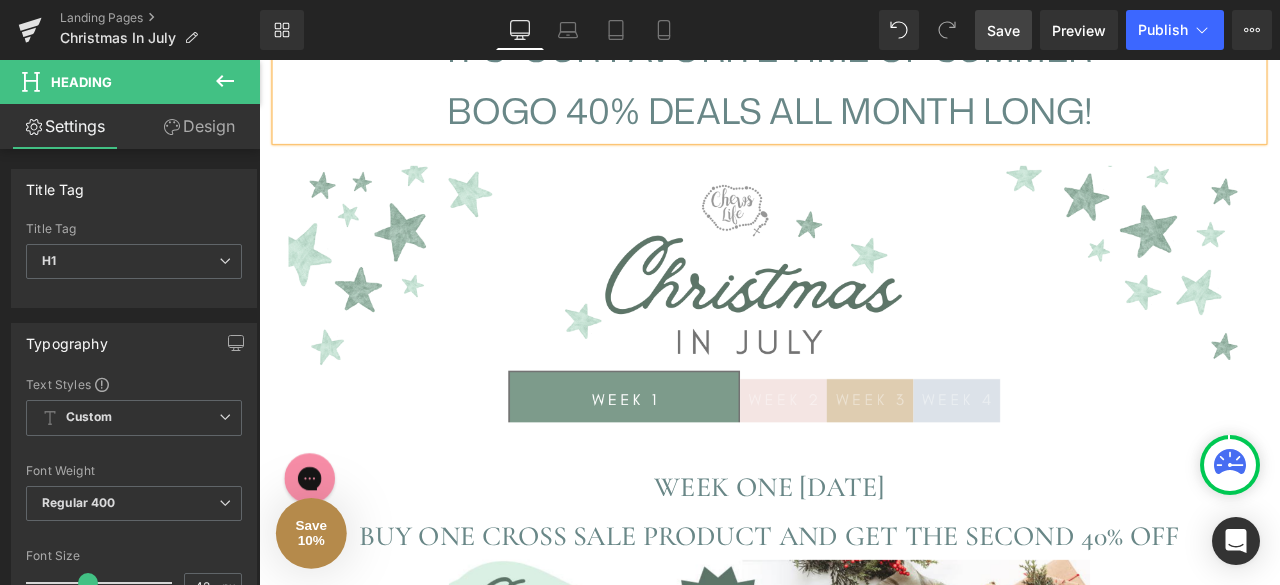 click on "Save" at bounding box center [1003, 30] 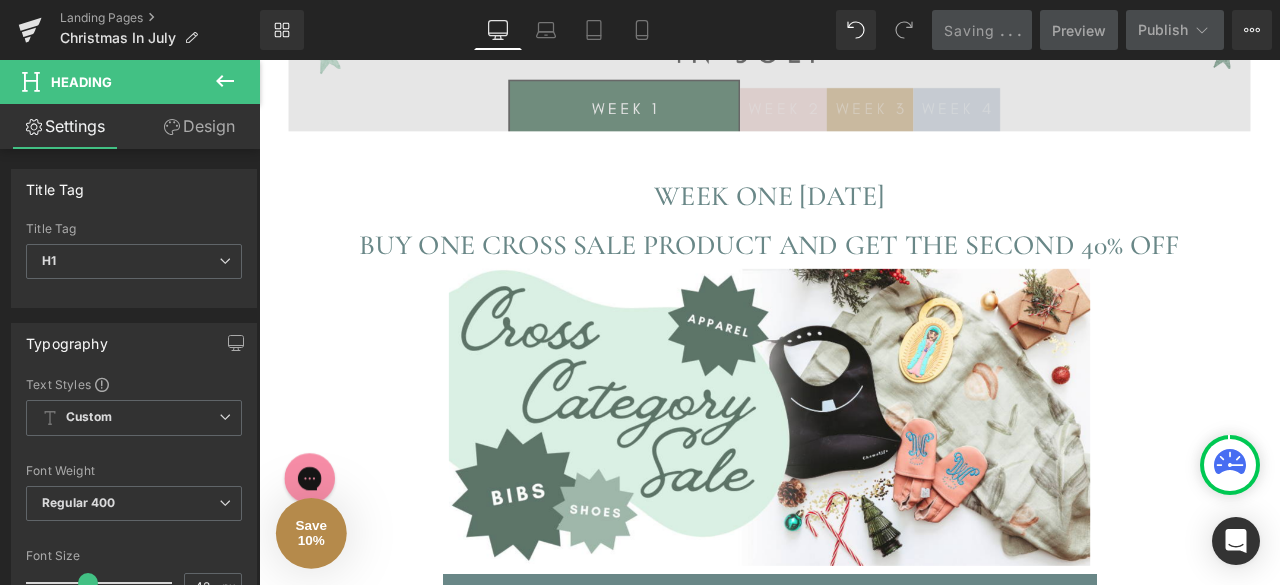 scroll, scrollTop: 586, scrollLeft: 0, axis: vertical 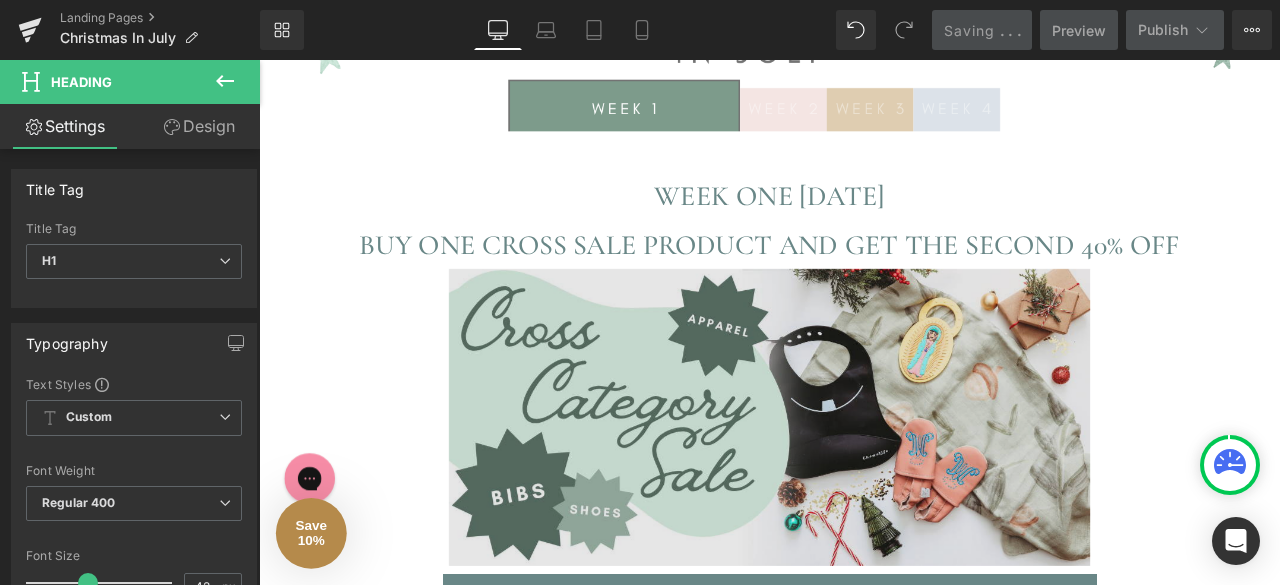 click at bounding box center (864, 483) 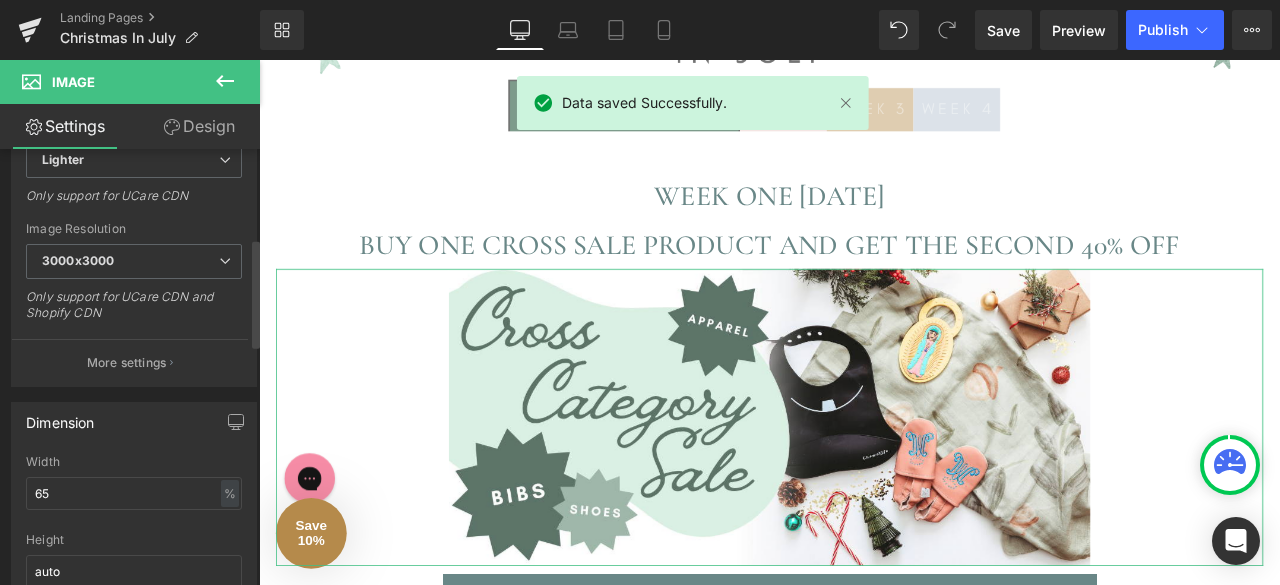 scroll, scrollTop: 497, scrollLeft: 0, axis: vertical 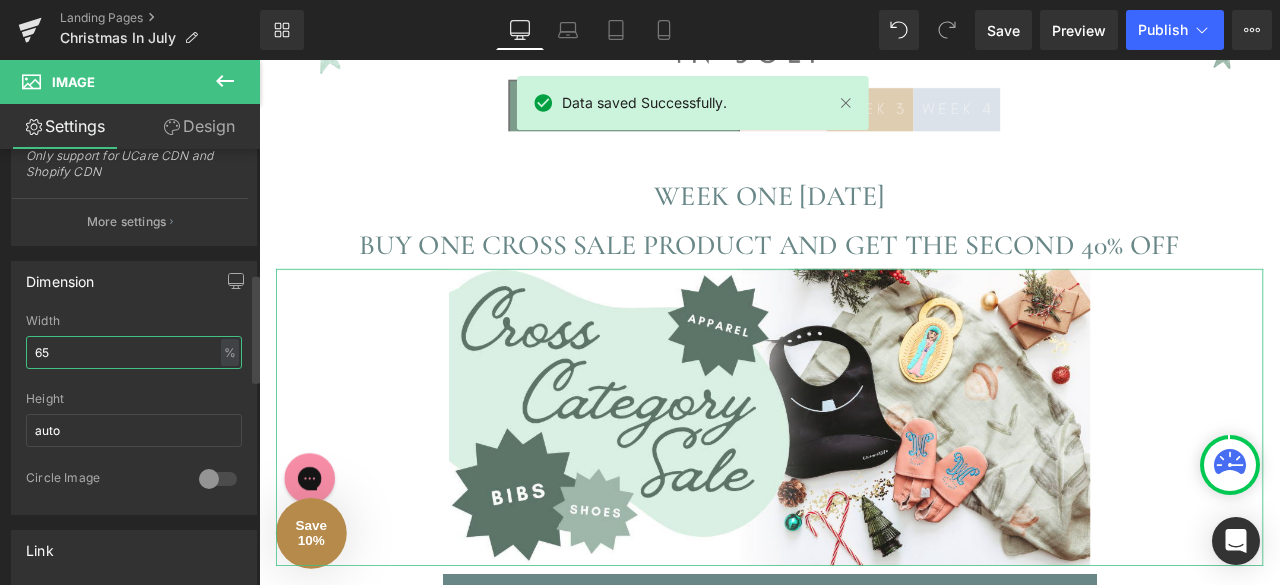 click on "65" at bounding box center (134, 352) 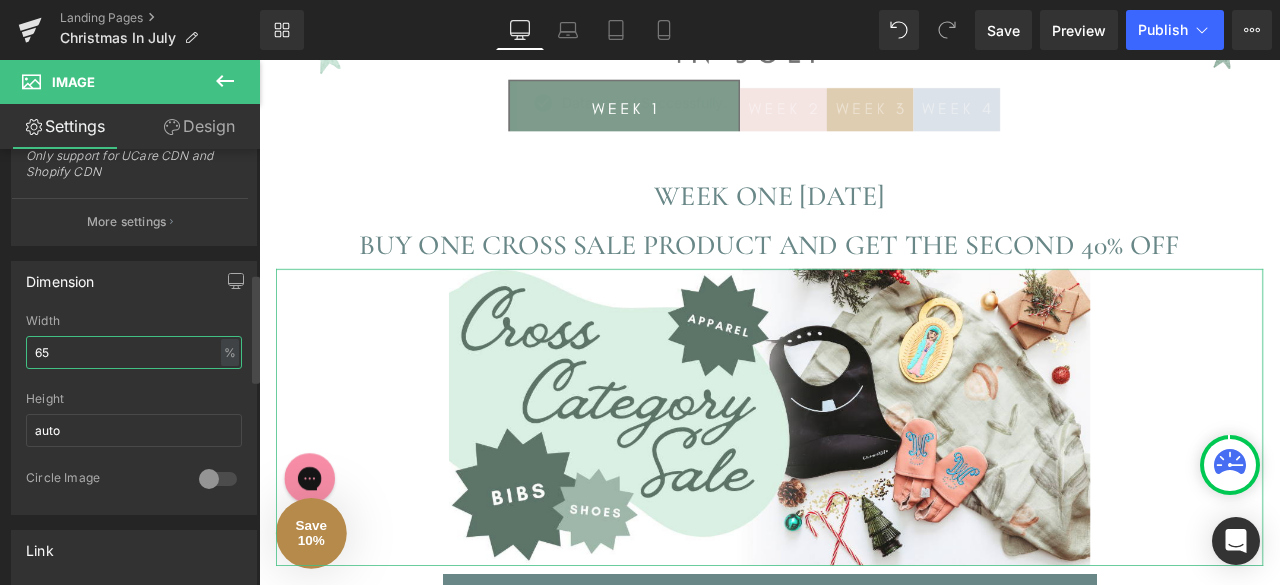 type on "6" 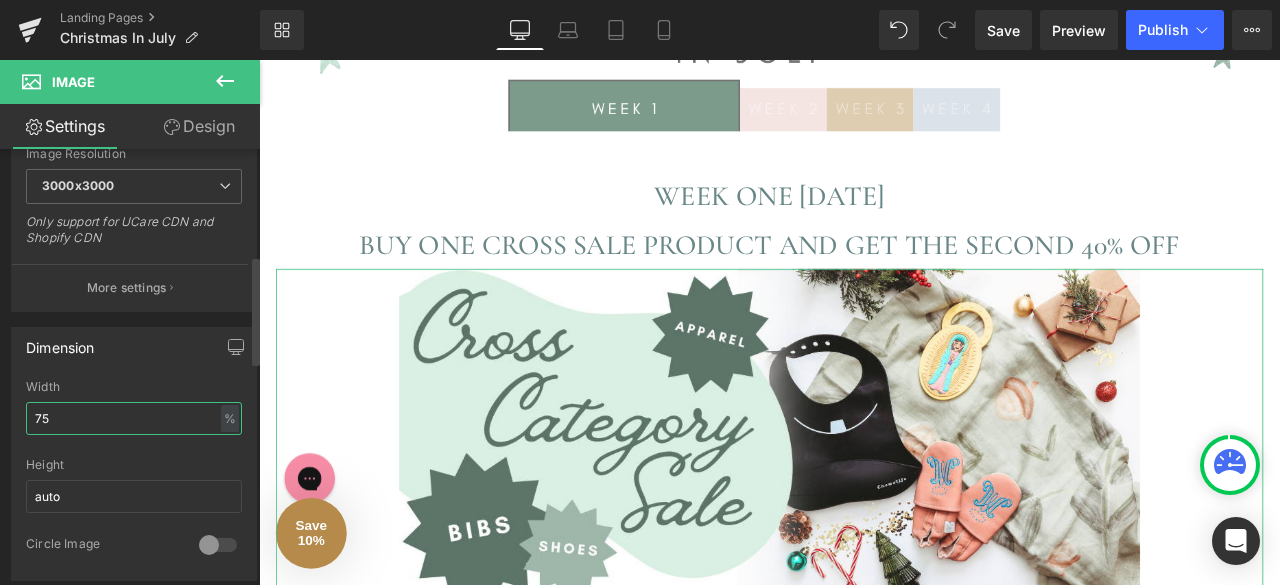 scroll, scrollTop: 434, scrollLeft: 0, axis: vertical 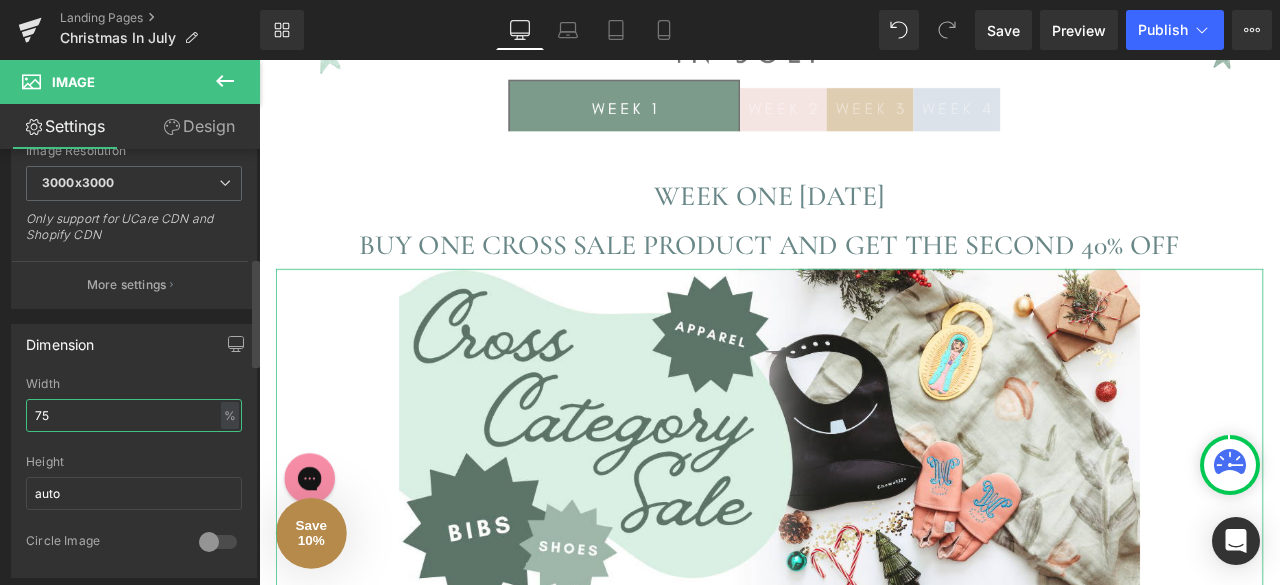 type on "7" 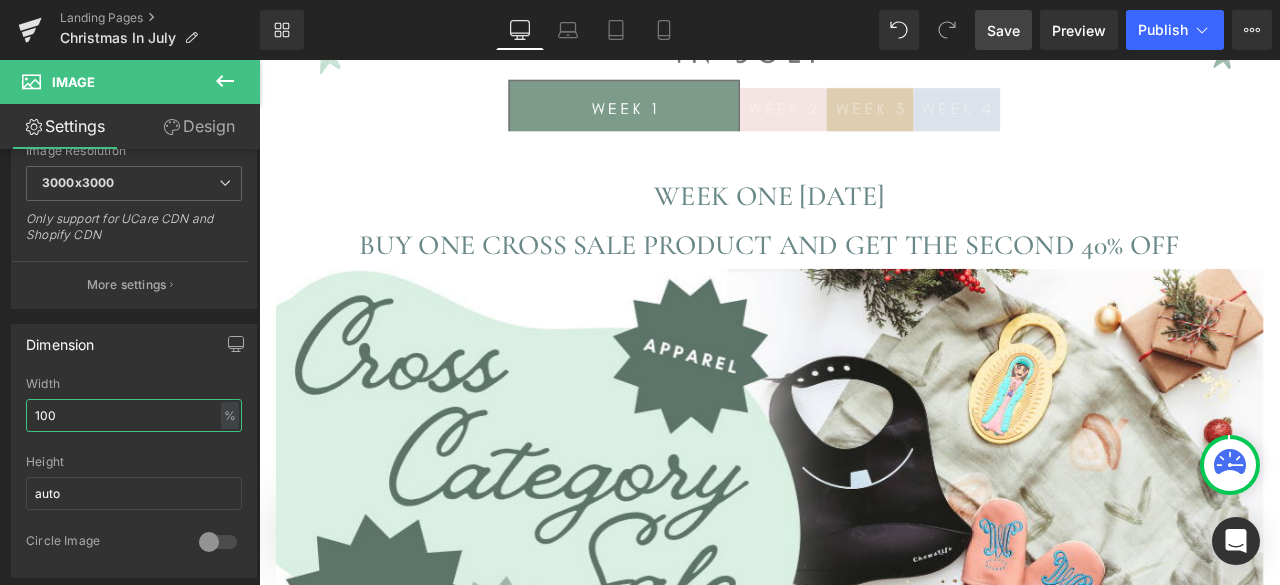 type on "100" 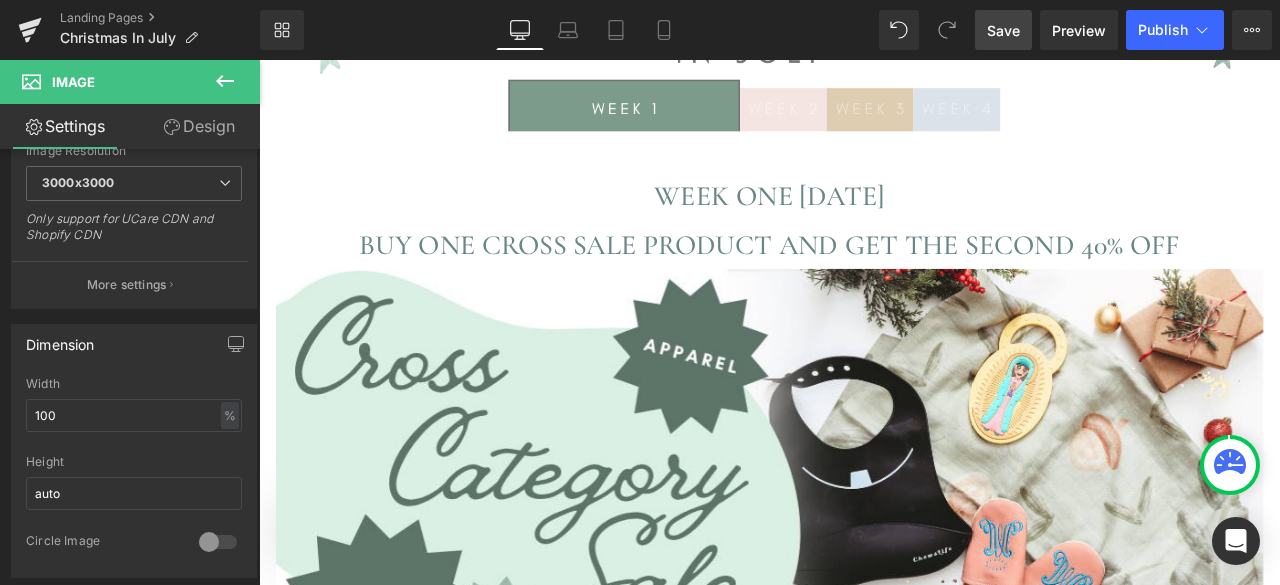 click on "Save" at bounding box center [1003, 30] 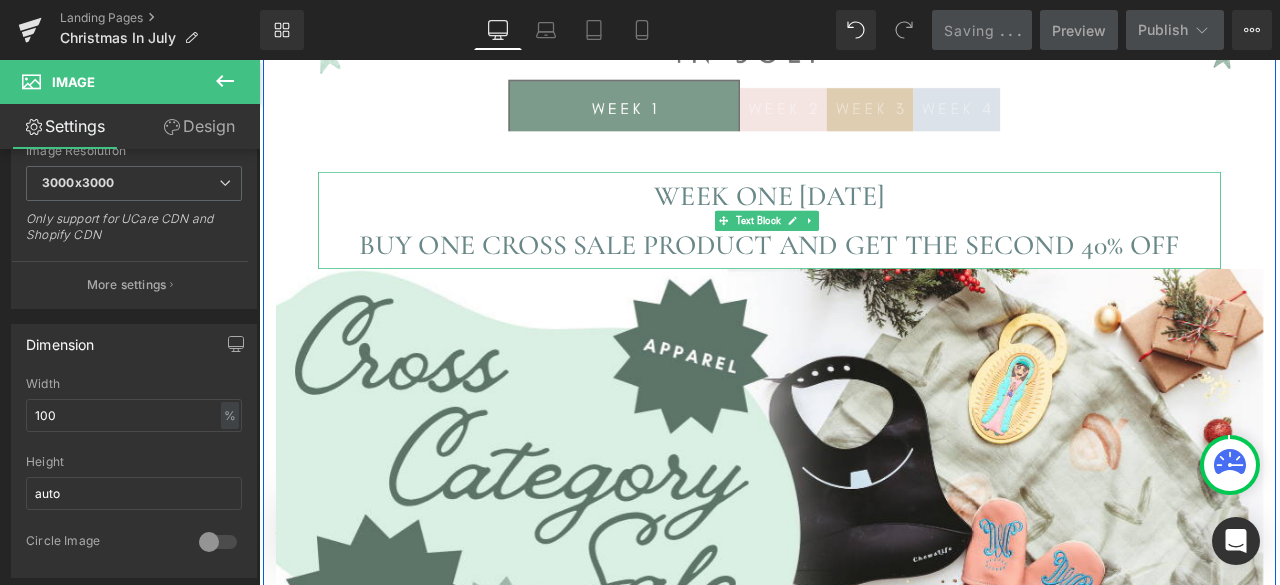click on "WEEK ONE JULY 7TH" at bounding box center (864, 220) 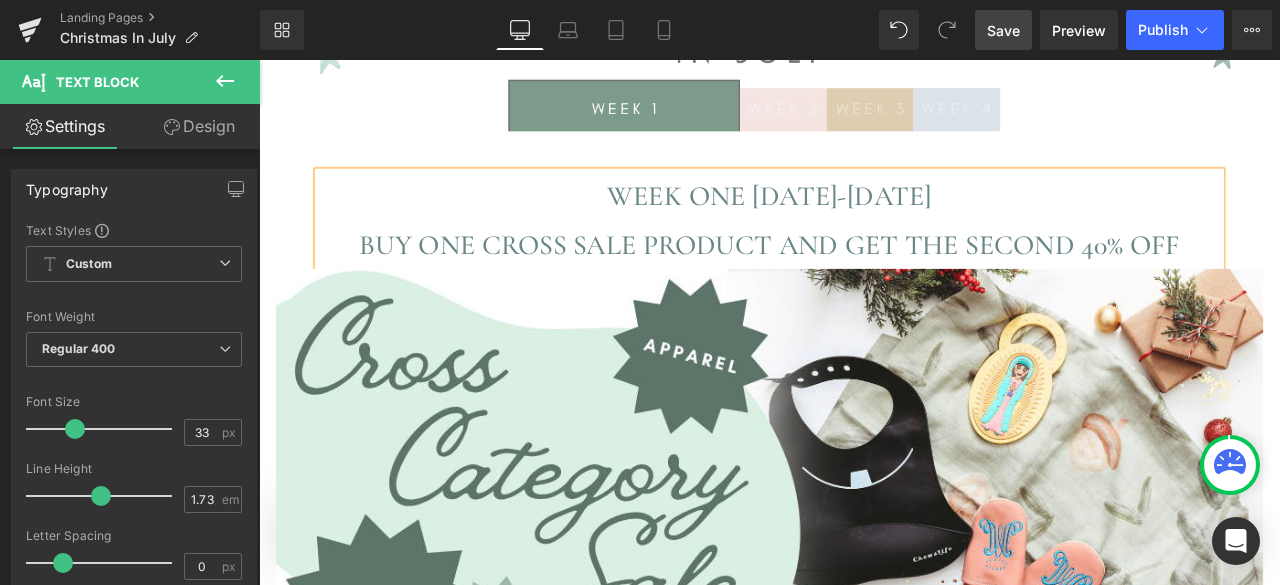 click on "Save" at bounding box center (1003, 30) 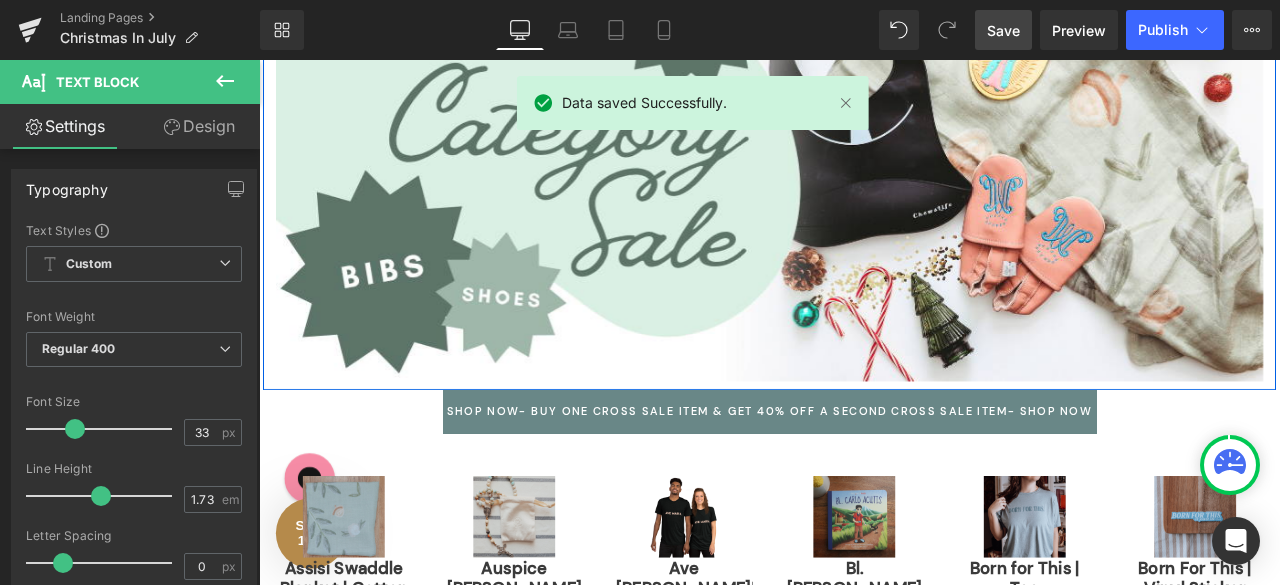 scroll, scrollTop: 996, scrollLeft: 0, axis: vertical 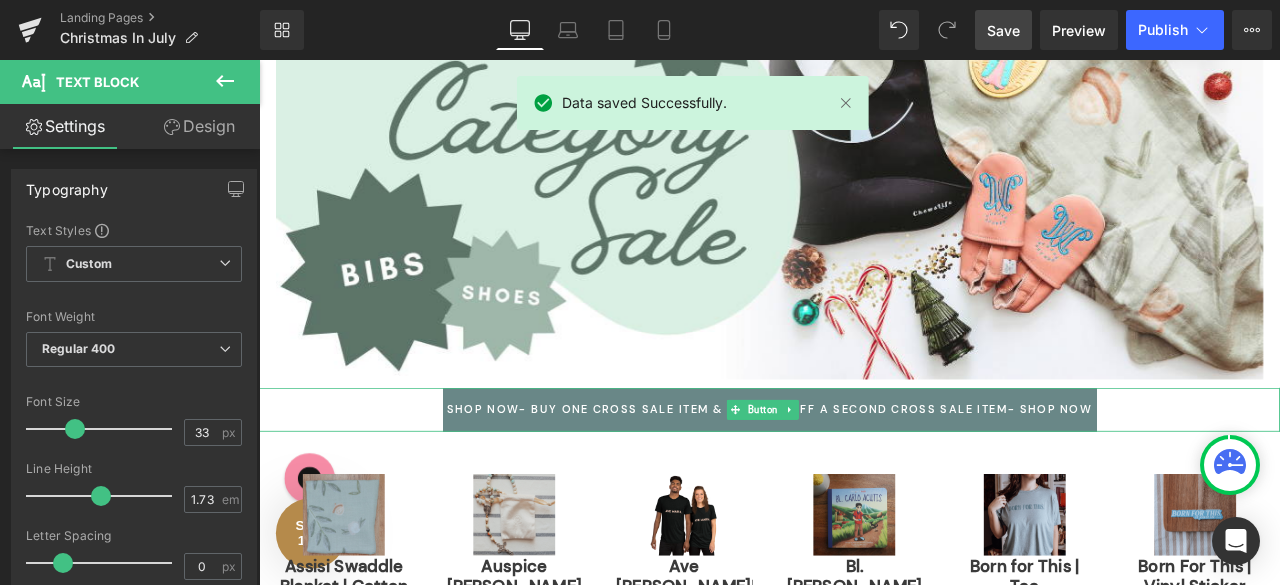 click on "SHOP NOW- BUY ONE CROSS SALE ITEM & GET 40% OFF A SECOND CROSS SALE ITEM- SHOP NOW" at bounding box center (864, 474) 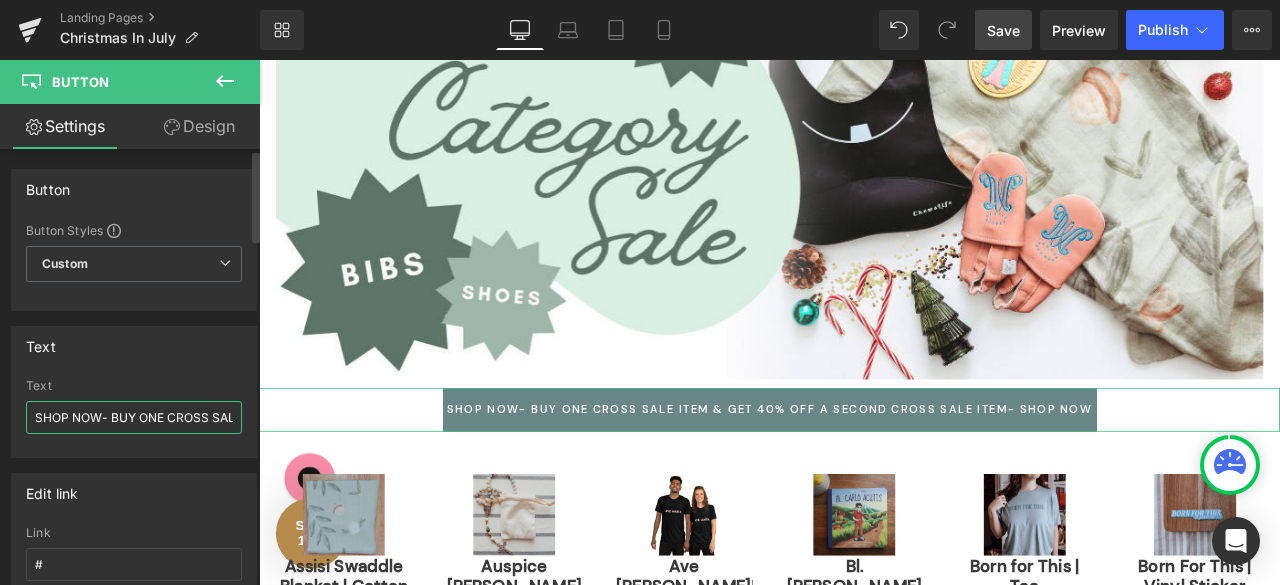 click on "SHOP NOW- BUY ONE CROSS SALE ITEM &amp; GET 40% OFF A SECOND CROSS SALE ITEM- SHOP NOW" at bounding box center (134, 417) 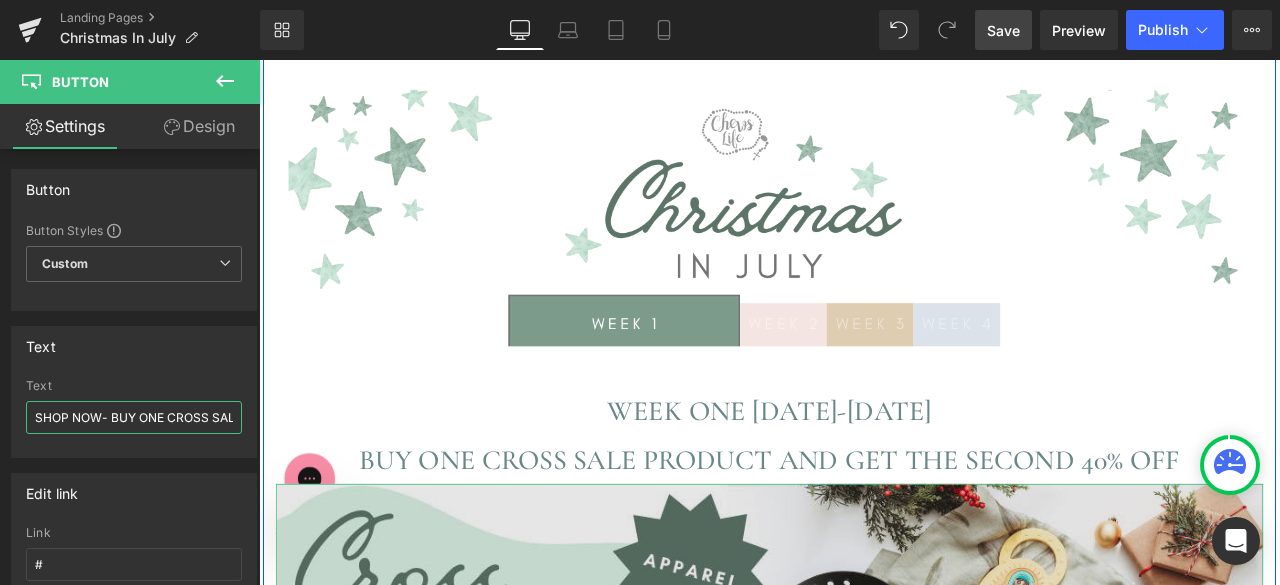 scroll, scrollTop: 330, scrollLeft: 0, axis: vertical 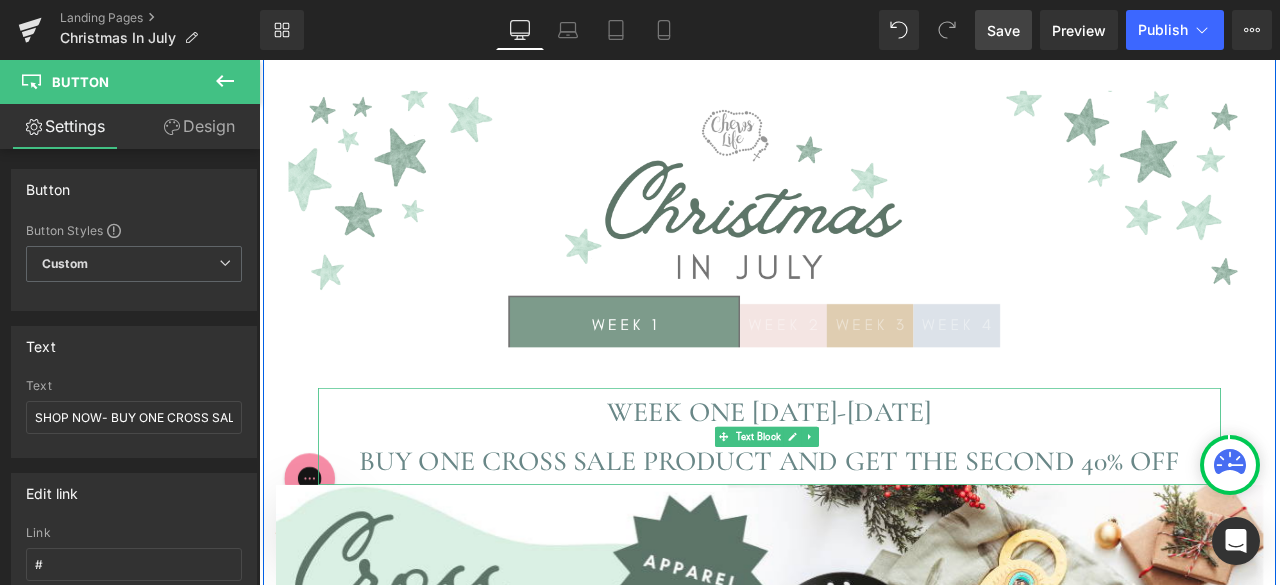 click on "BUY ONE CROSS SALE PRODUCT AND GET THE SECOND 40% OFF" at bounding box center (864, 534) 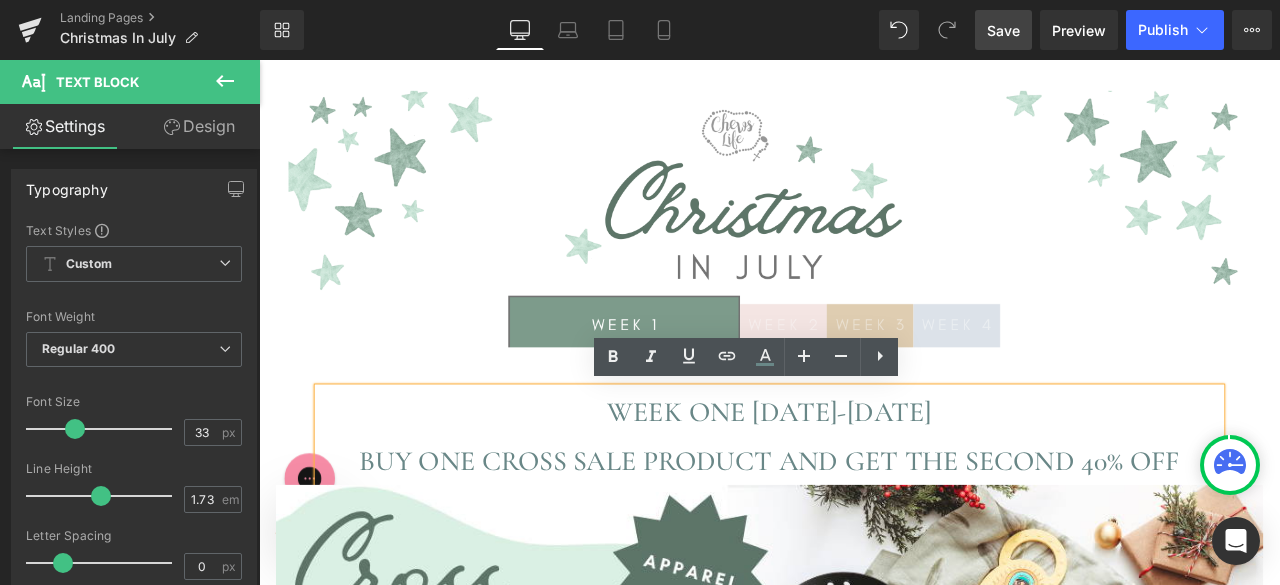 click on "BUY ONE CROSS SALE PRODUCT AND GET THE SECOND 40% OFF" at bounding box center [864, 534] 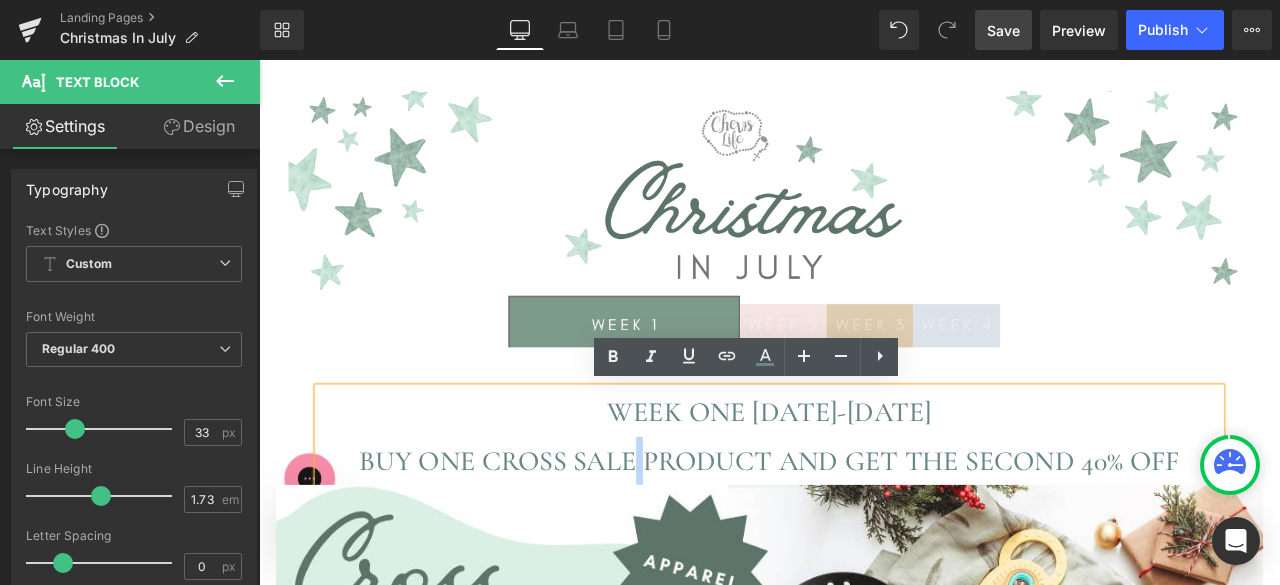 click on "BUY ONE CROSS SALE PRODUCT AND GET THE SECOND 40% OFF" at bounding box center (864, 534) 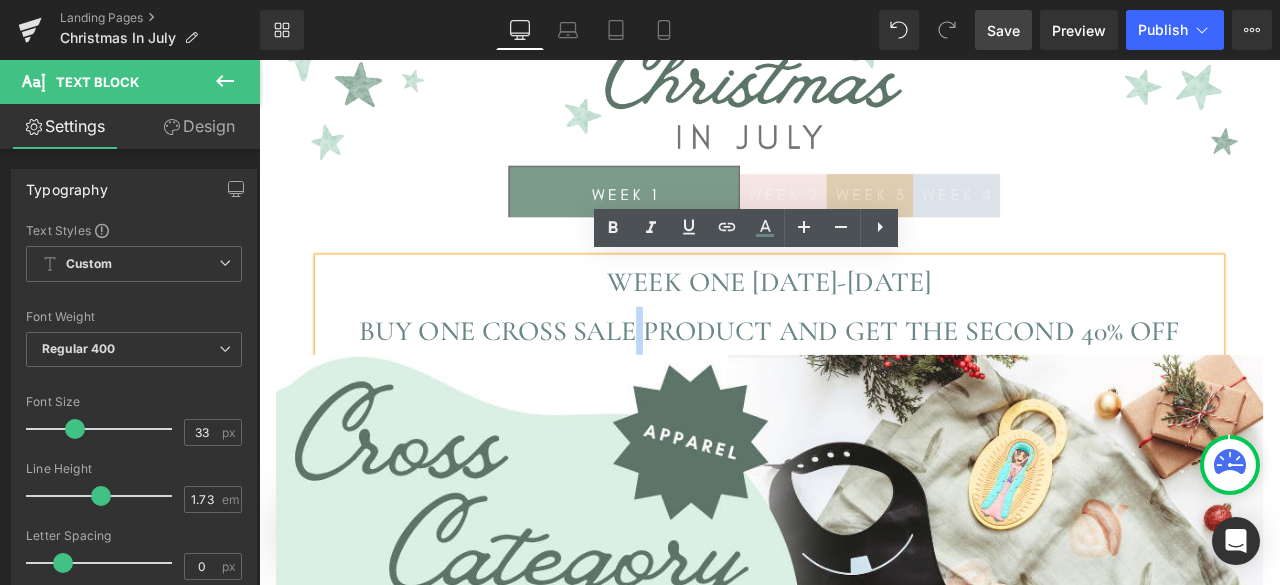scroll, scrollTop: 438, scrollLeft: 0, axis: vertical 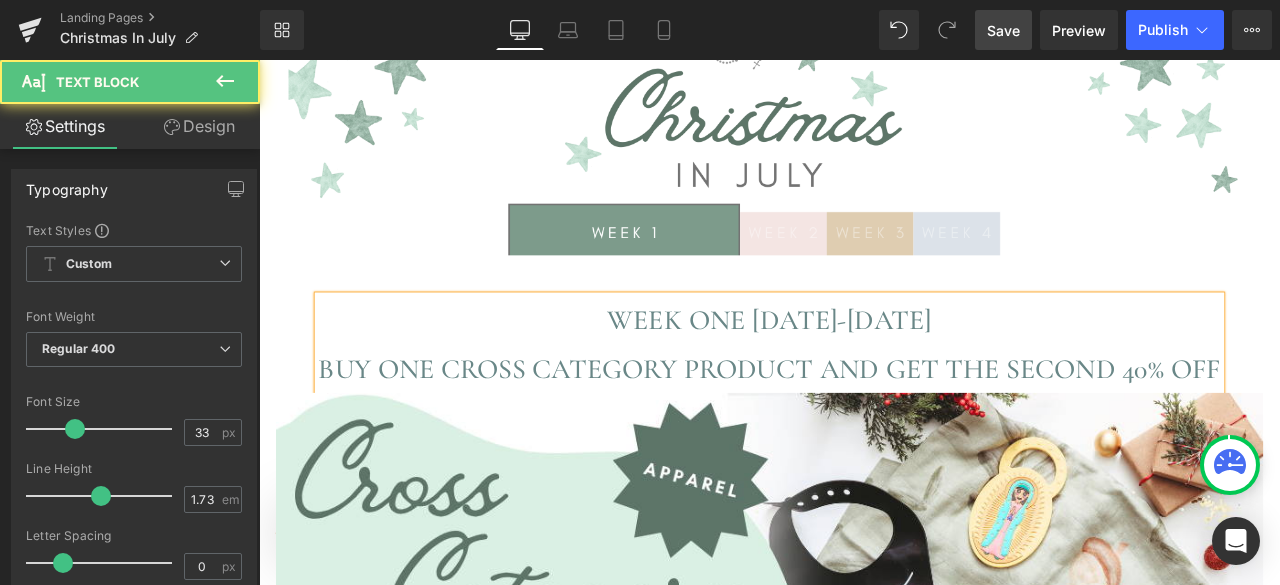 click on "WEEK ONE JULY 7th-JULY 20TH" at bounding box center (864, 368) 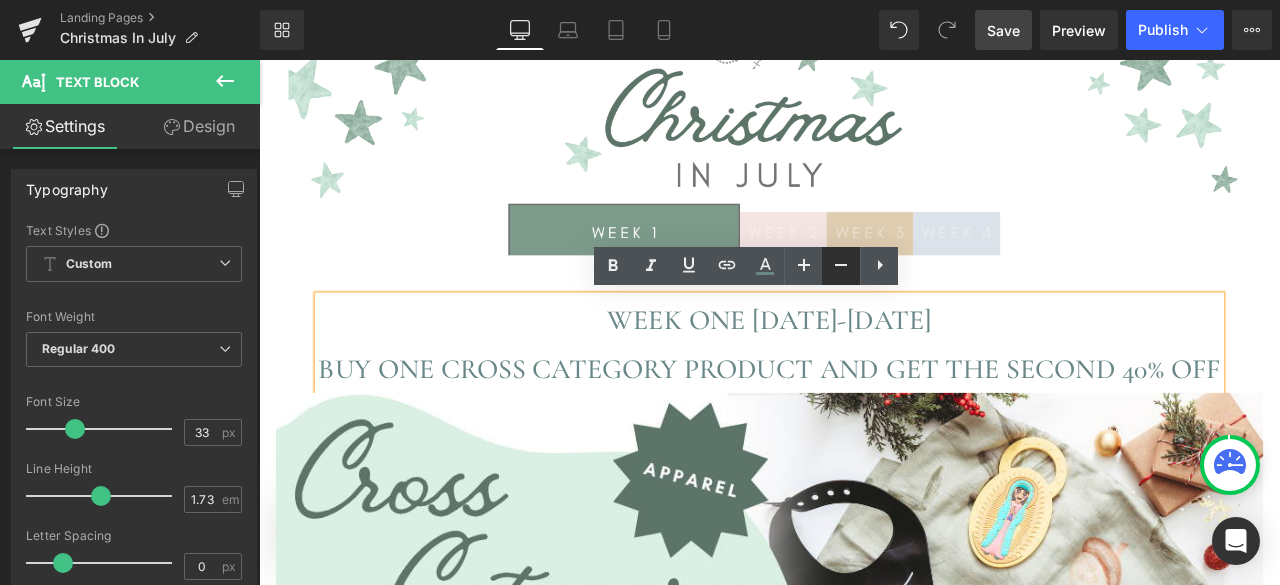 click 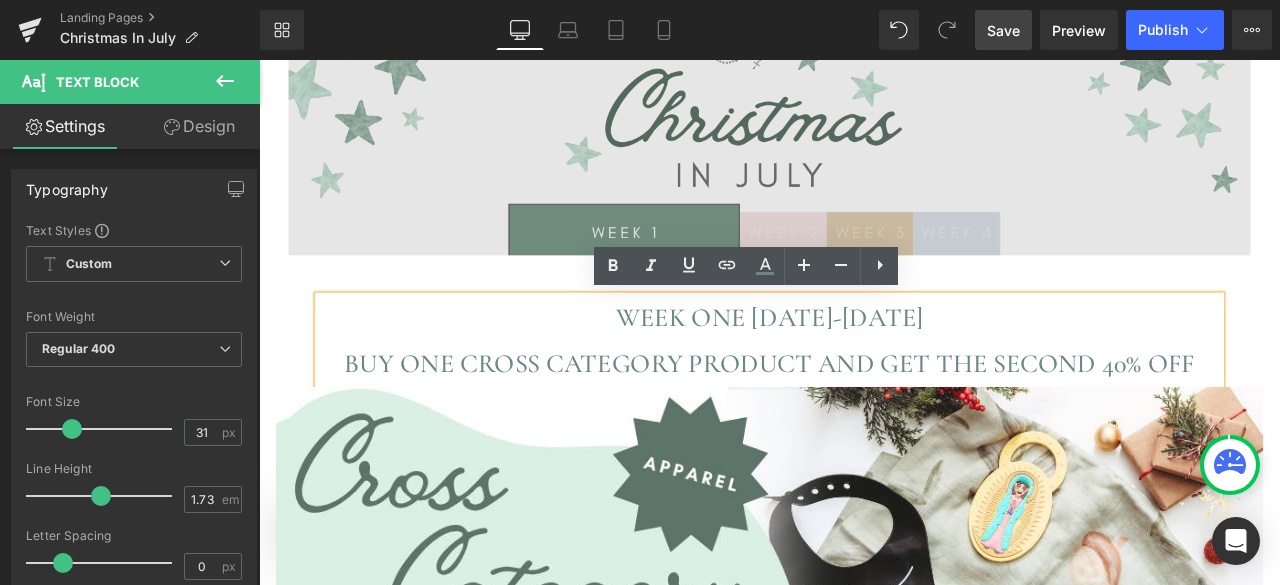 scroll, scrollTop: 72, scrollLeft: 0, axis: vertical 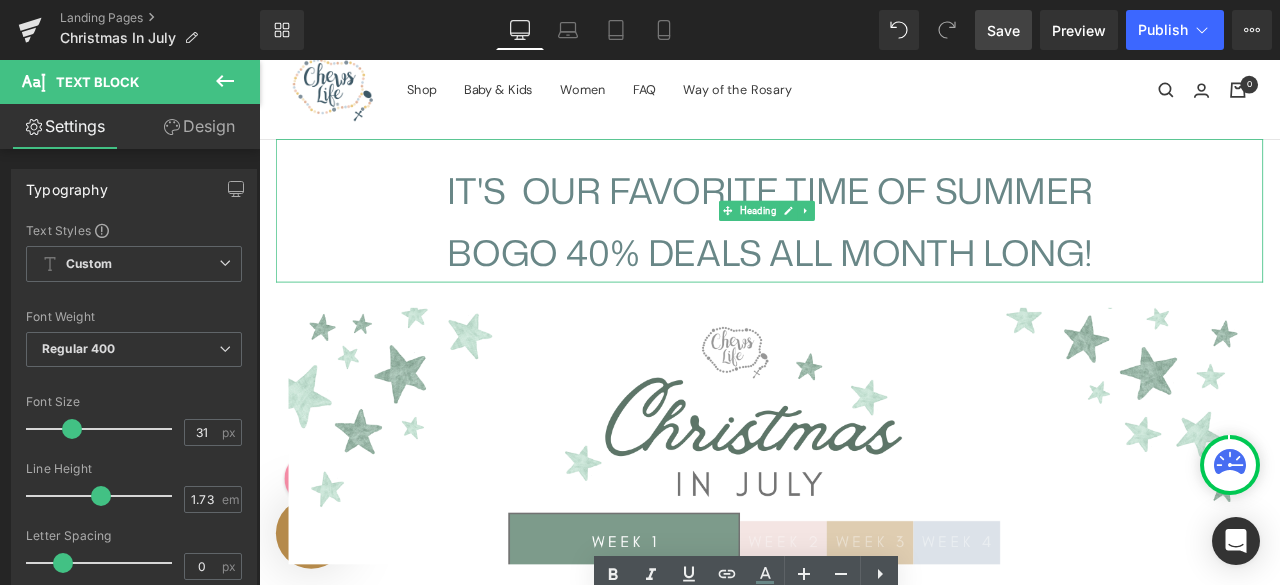 click on "BOGO 40% DEALS ALL MONTH LONG!" at bounding box center (864, 288) 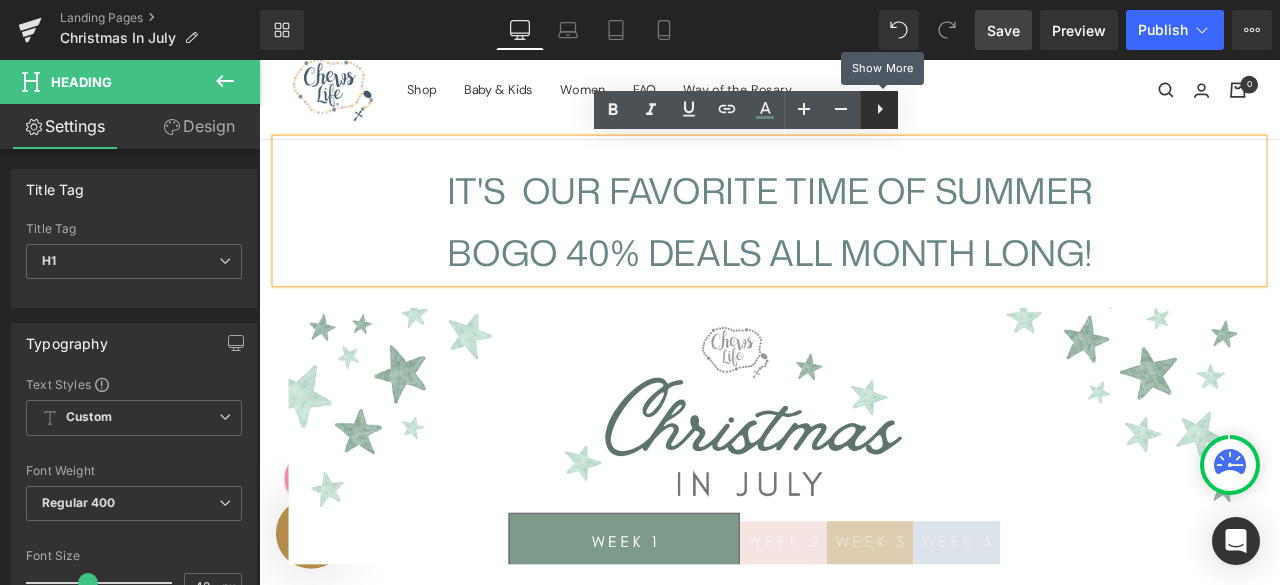 click 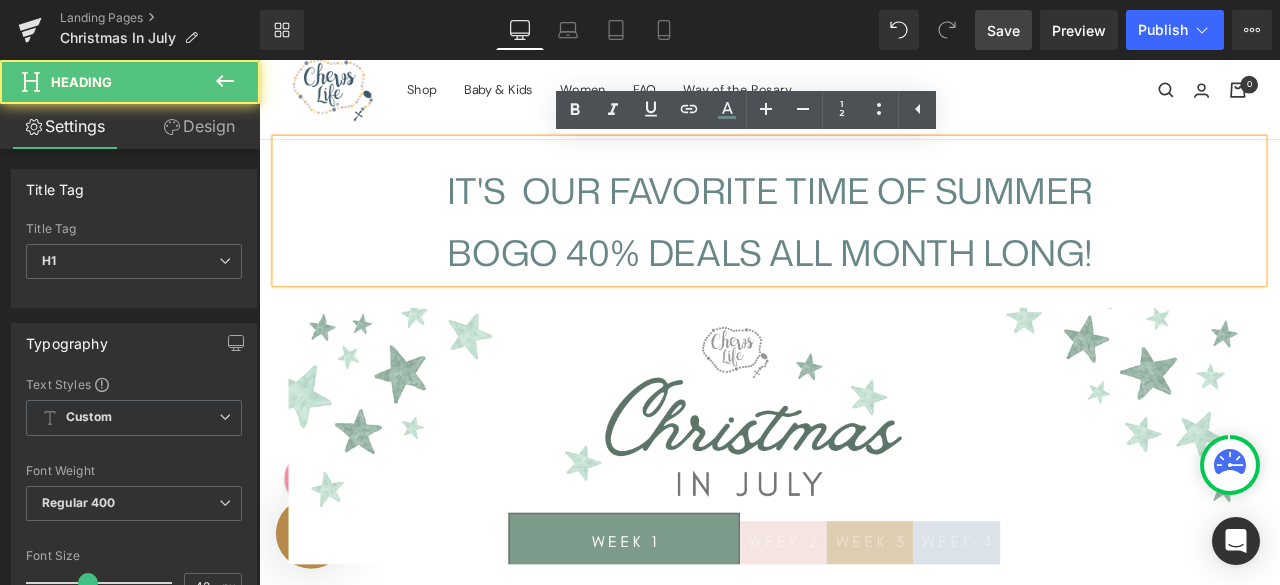 click on "IT'S  OUR FAVORITE TIME OF SUMMER" at bounding box center (864, 215) 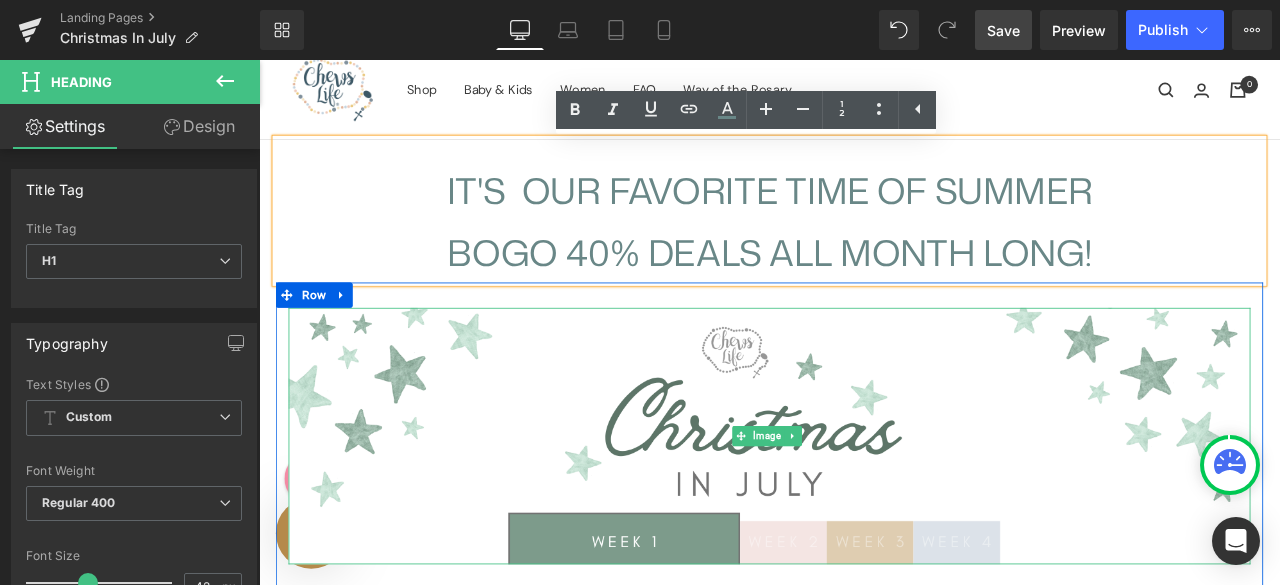 click at bounding box center [864, 506] 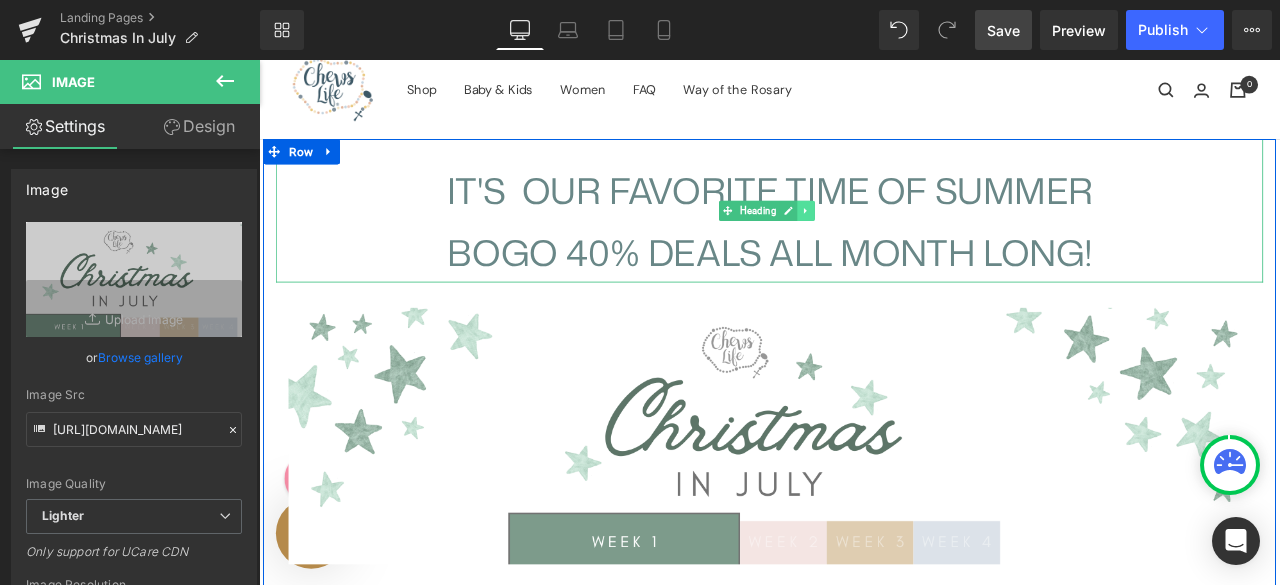 click at bounding box center (907, 239) 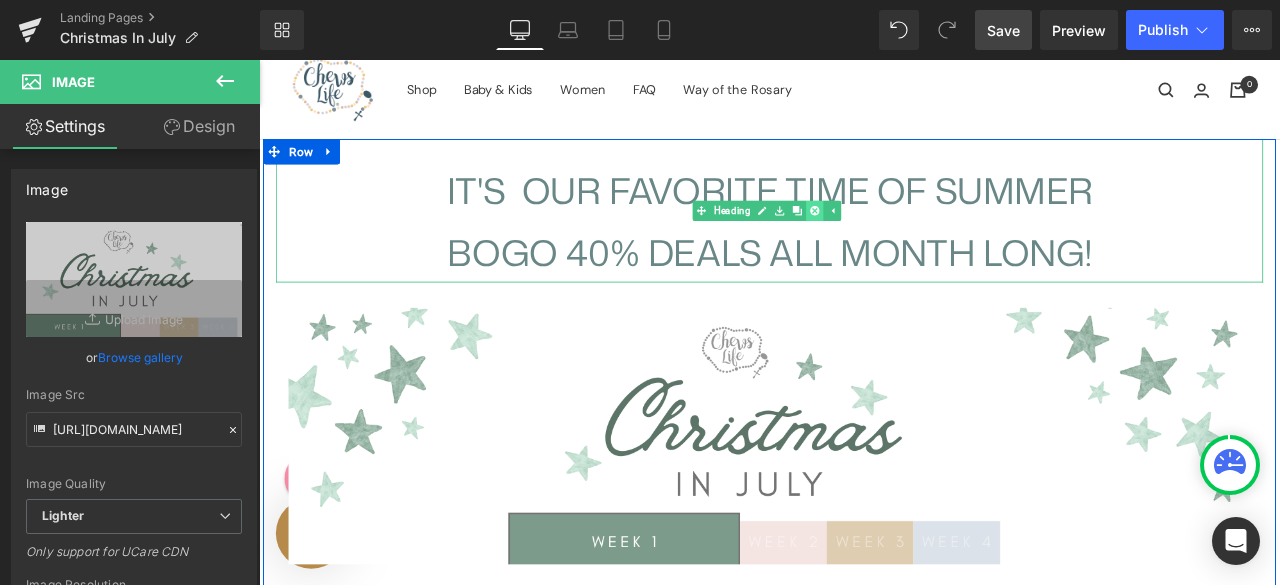 click 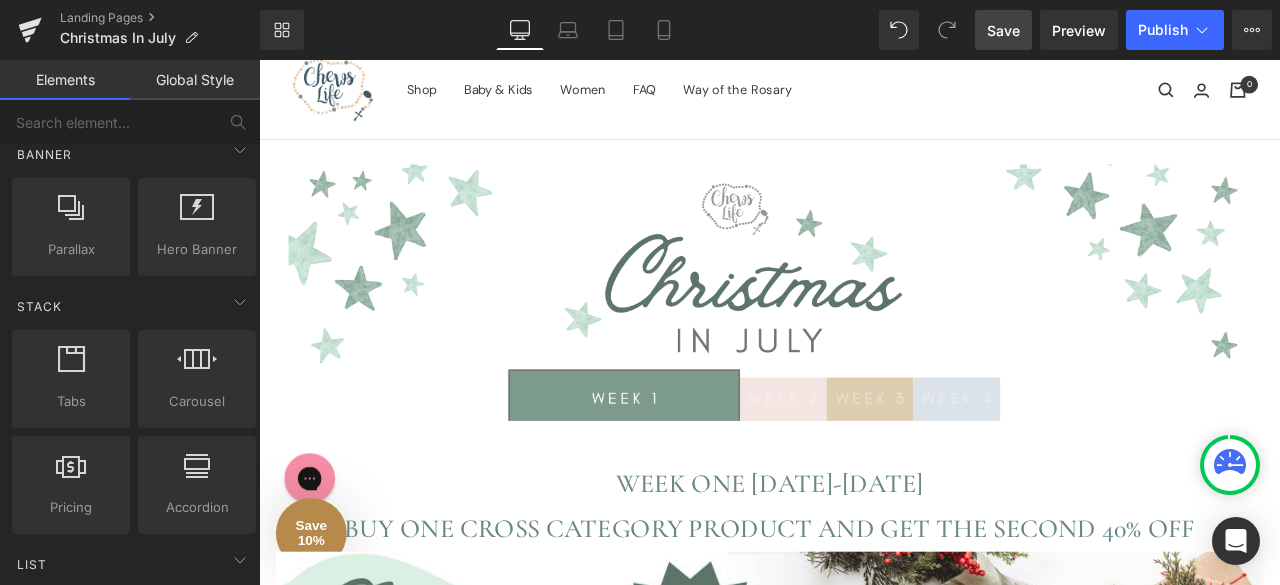 click on "Save" at bounding box center (1003, 30) 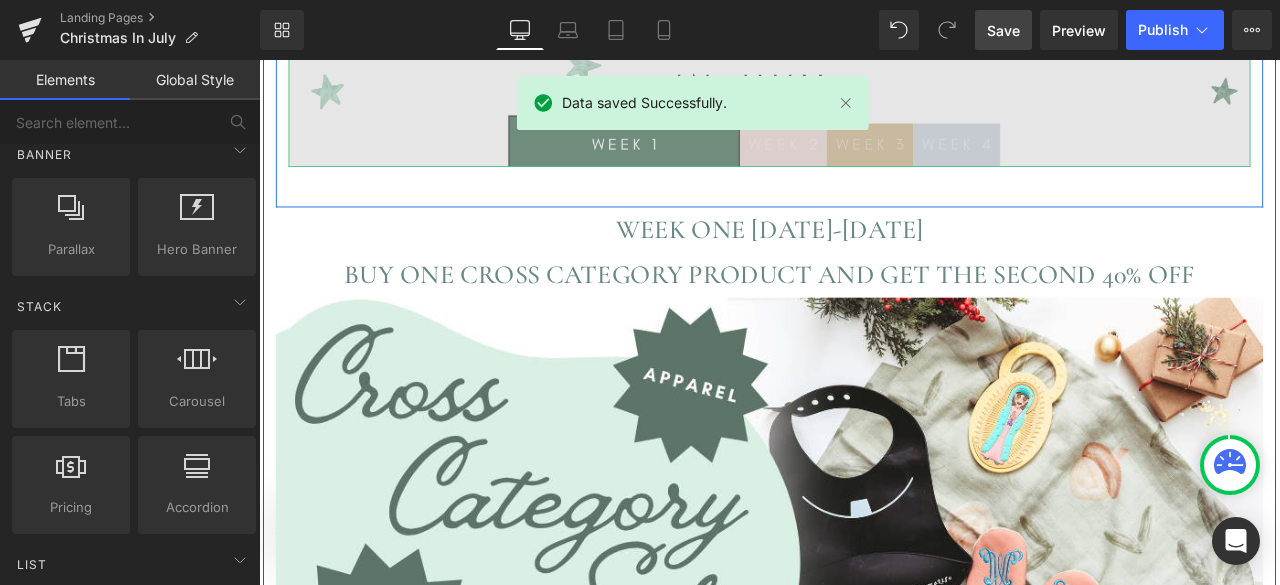 scroll, scrollTop: 388, scrollLeft: 0, axis: vertical 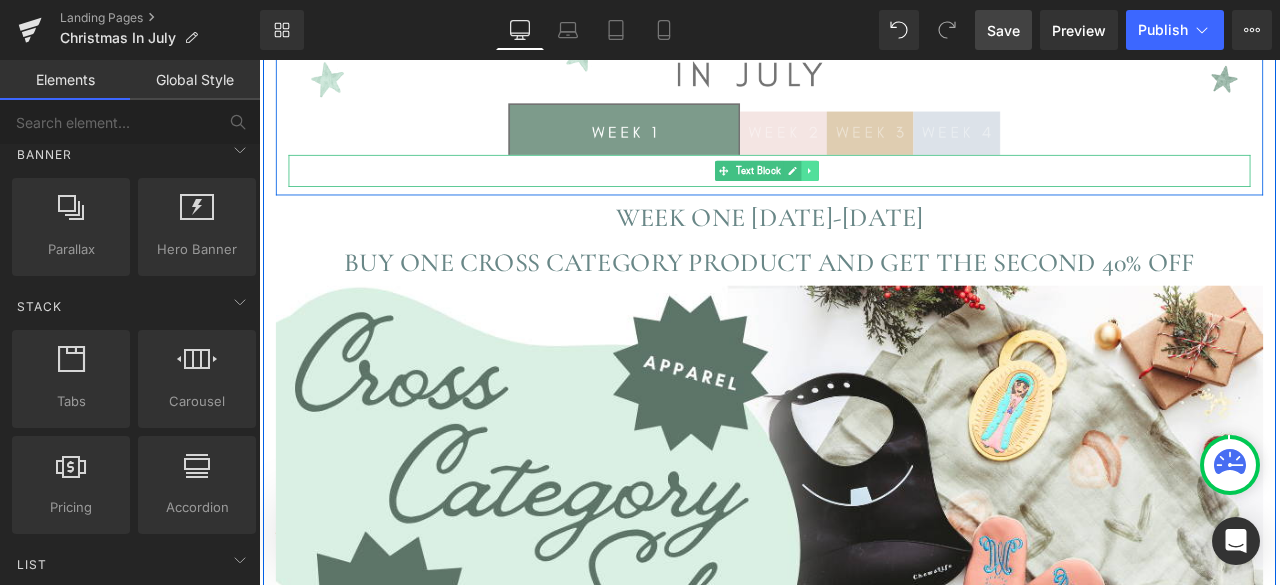 click at bounding box center (912, 191) 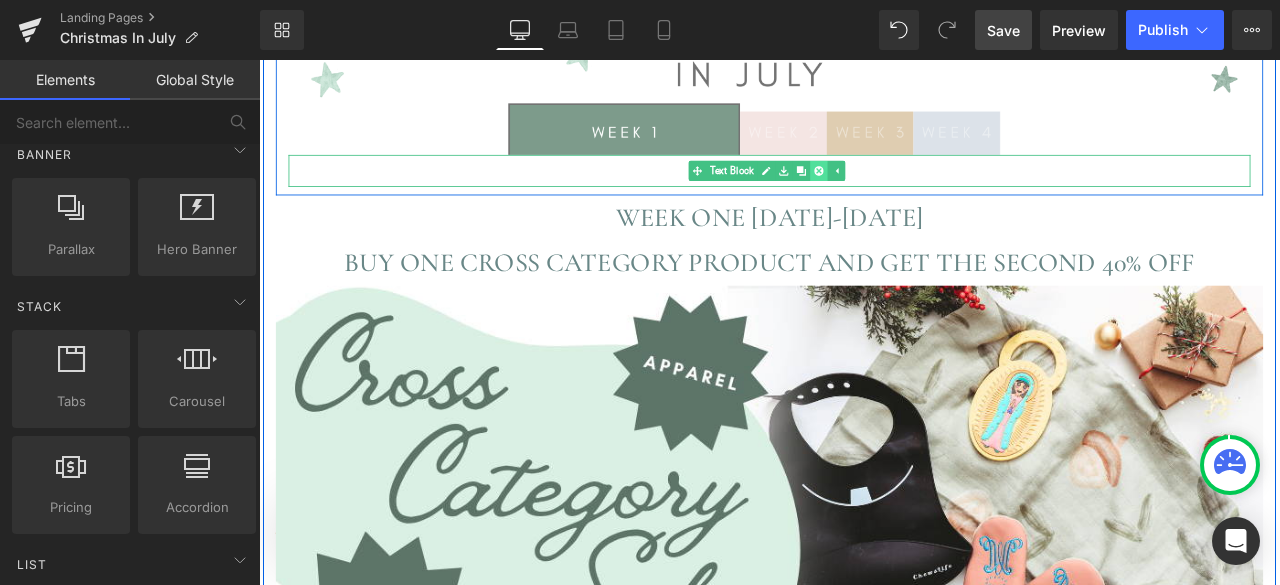 click 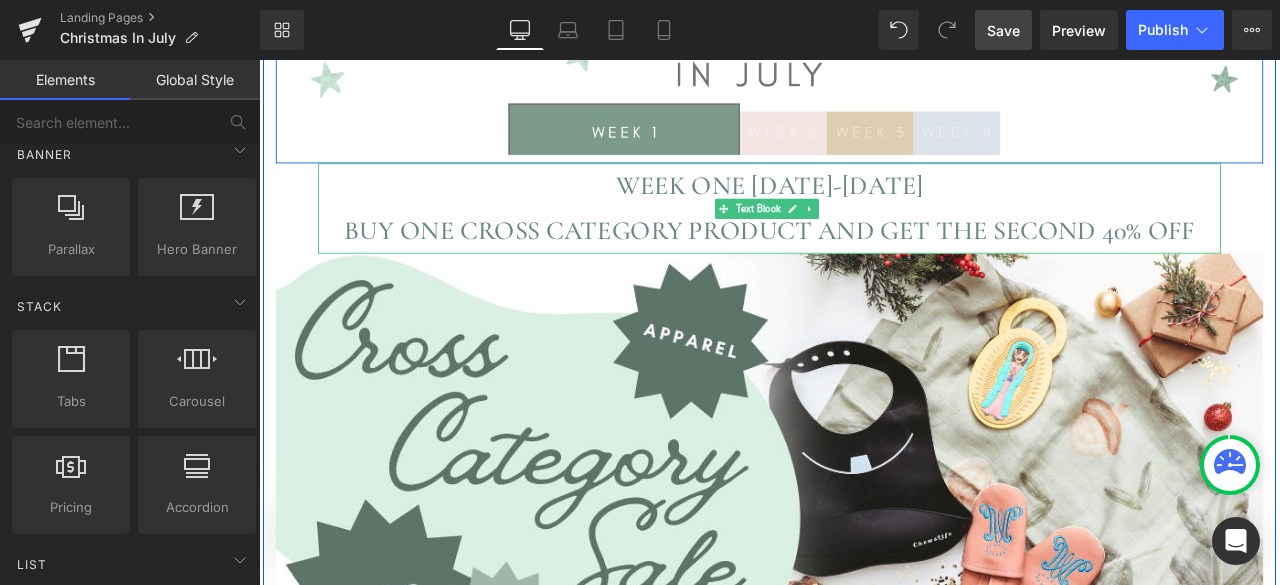 click on "BUY ONE CROSS CATEGORY PRODUCT AND GET THE SECOND 40% OFF" at bounding box center [864, 263] 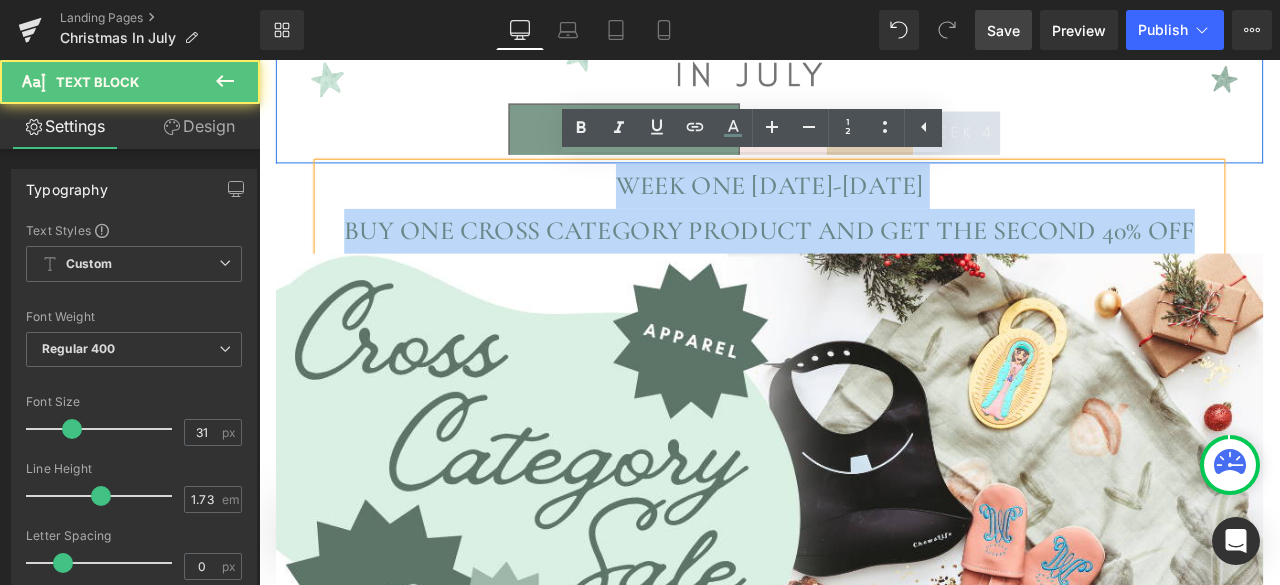 drag, startPoint x: 1367, startPoint y: 260, endPoint x: 638, endPoint y: 201, distance: 731.3836 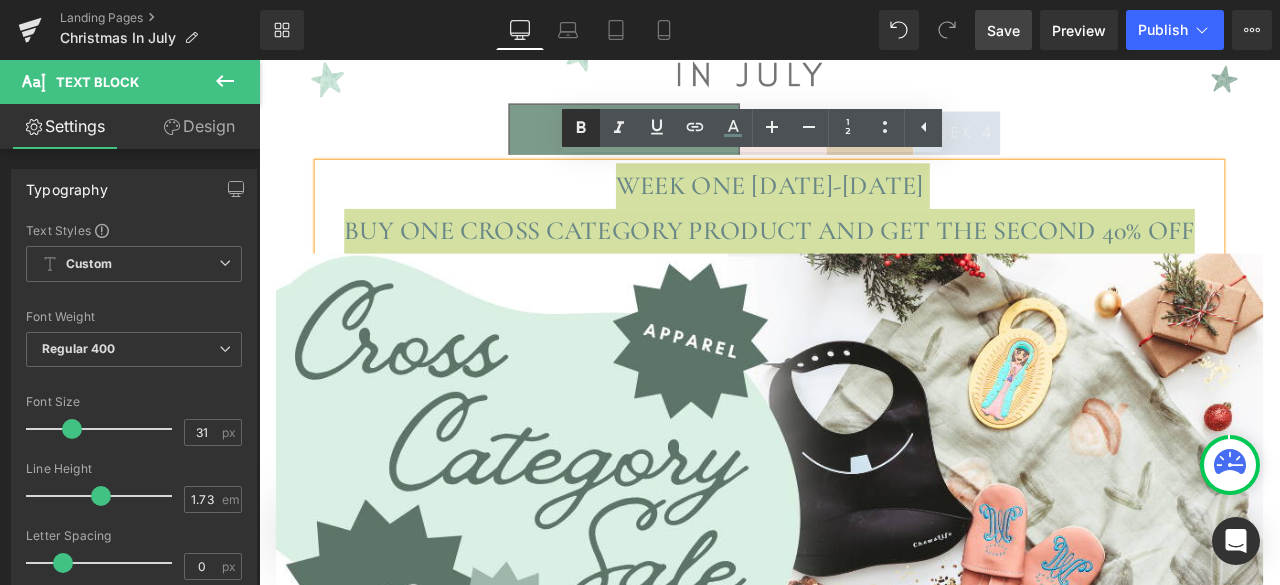 click at bounding box center (581, 128) 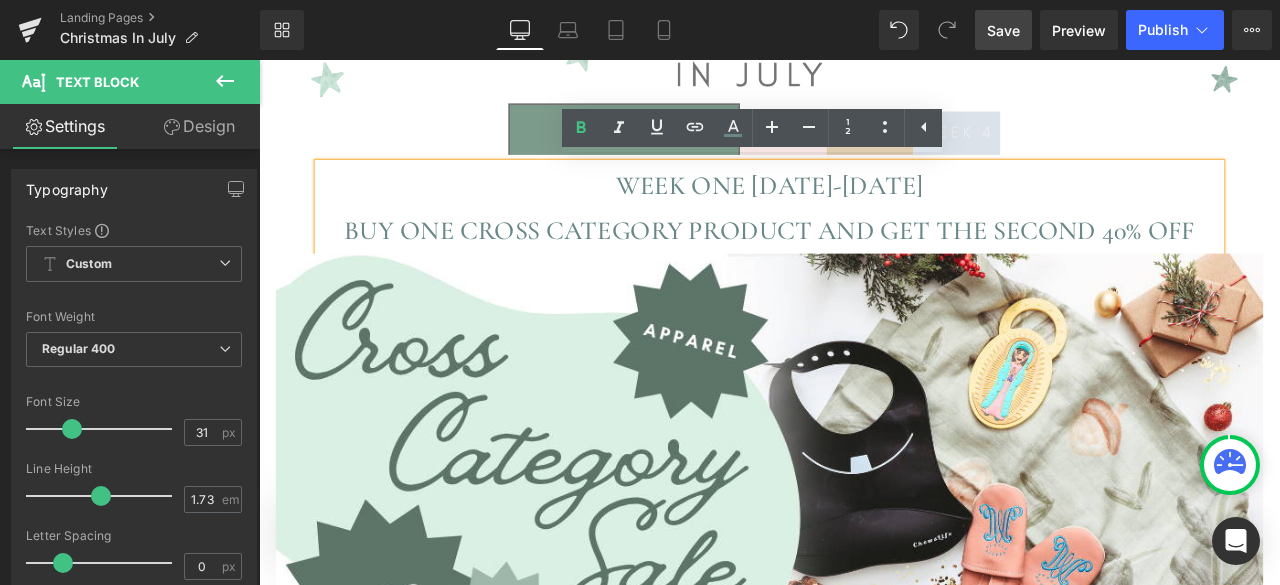 click on "Save" at bounding box center (1003, 30) 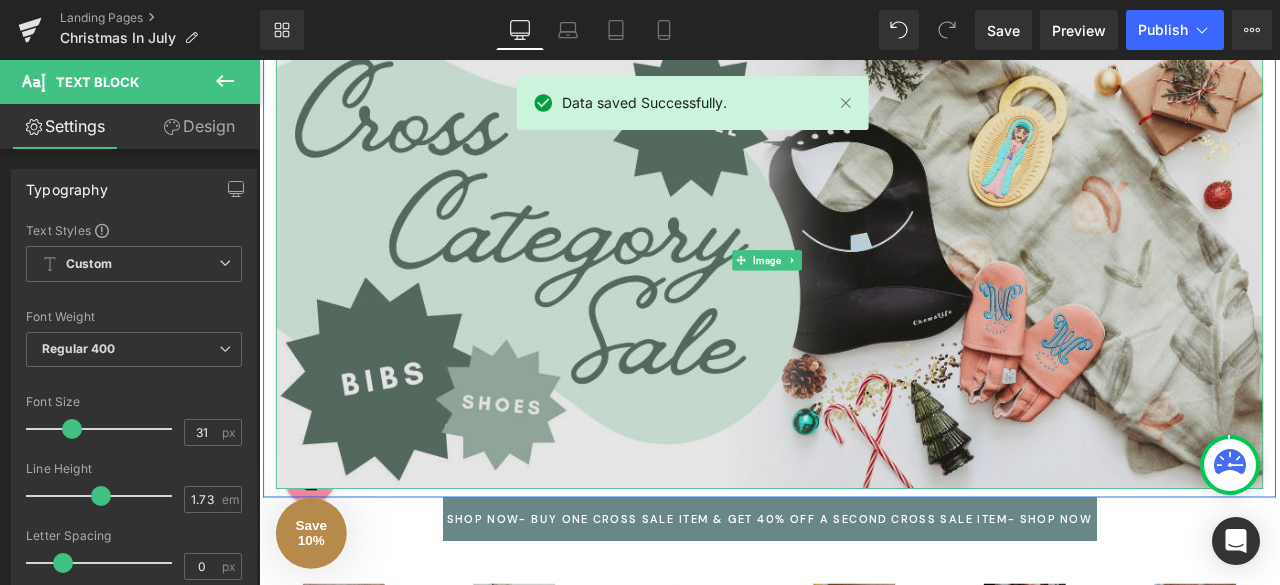 scroll, scrollTop: 658, scrollLeft: 0, axis: vertical 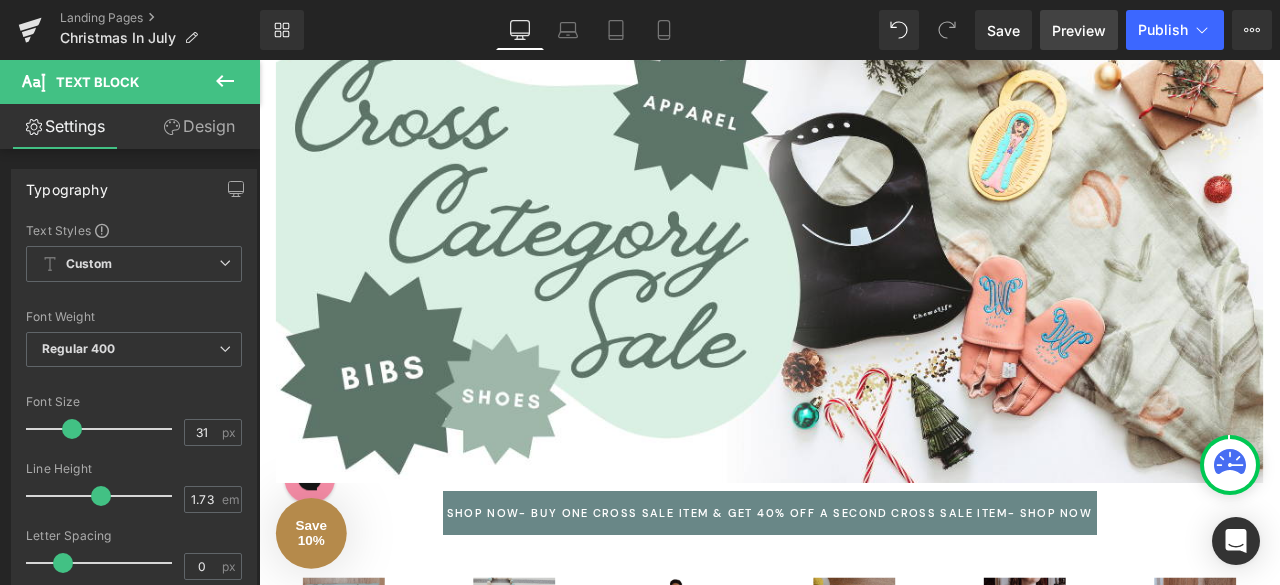 click on "Preview" at bounding box center [1079, 30] 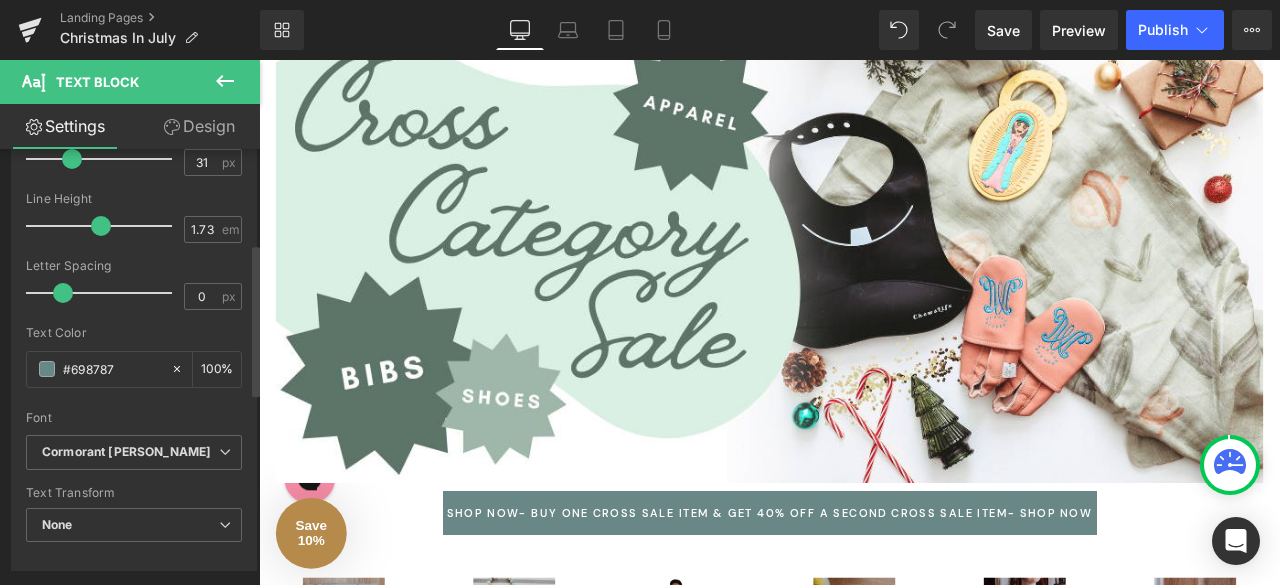 scroll, scrollTop: 203, scrollLeft: 0, axis: vertical 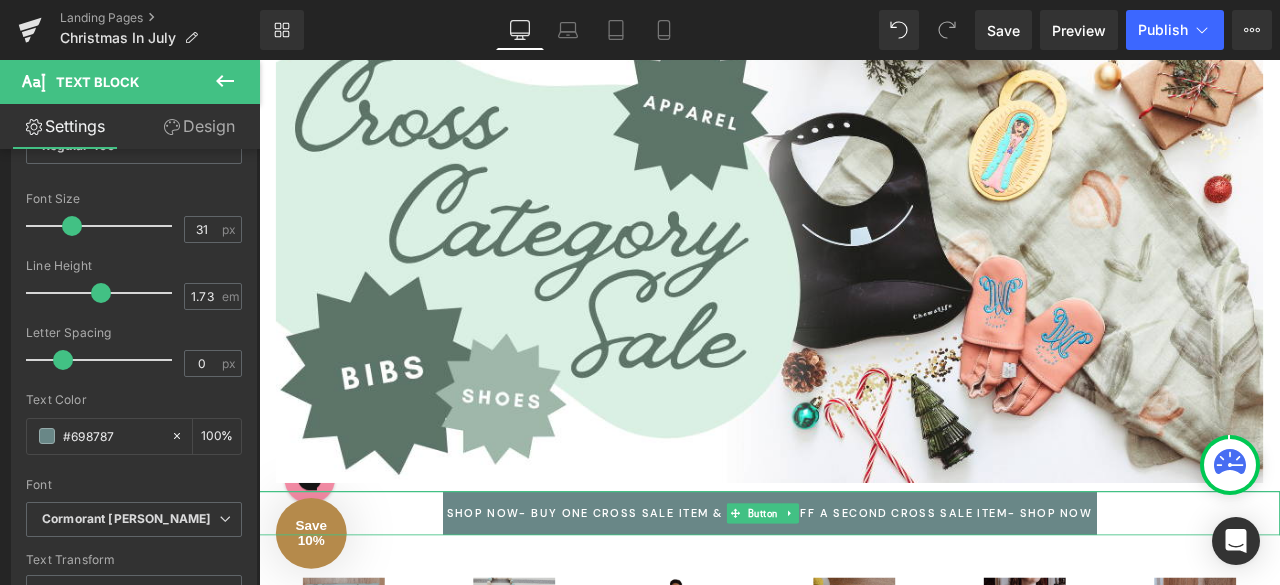 click on "SHOP NOW- BUY ONE CROSS SALE ITEM & GET 40% OFF A SECOND CROSS SALE ITEM- SHOP NOW" at bounding box center (864, 597) 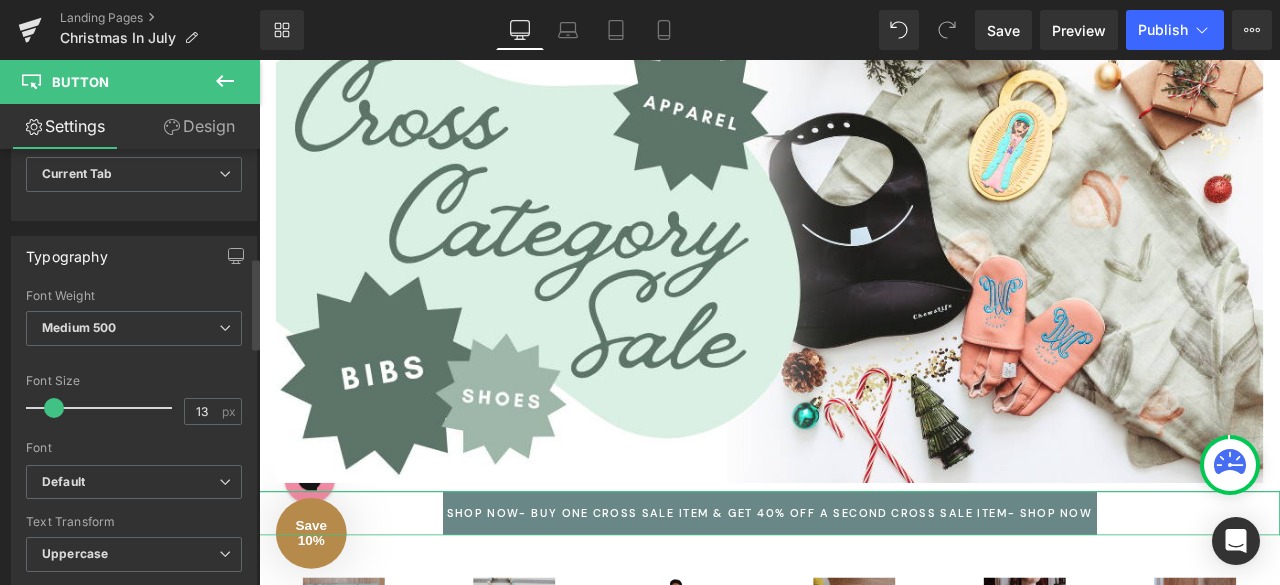 scroll, scrollTop: 512, scrollLeft: 0, axis: vertical 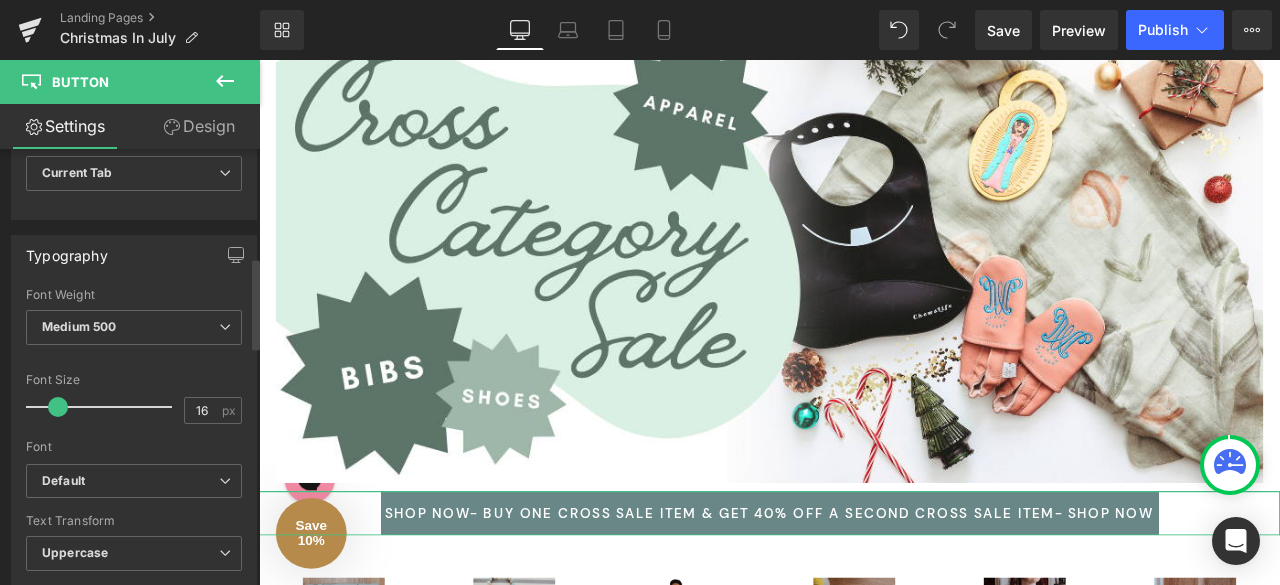 click at bounding box center [58, 407] 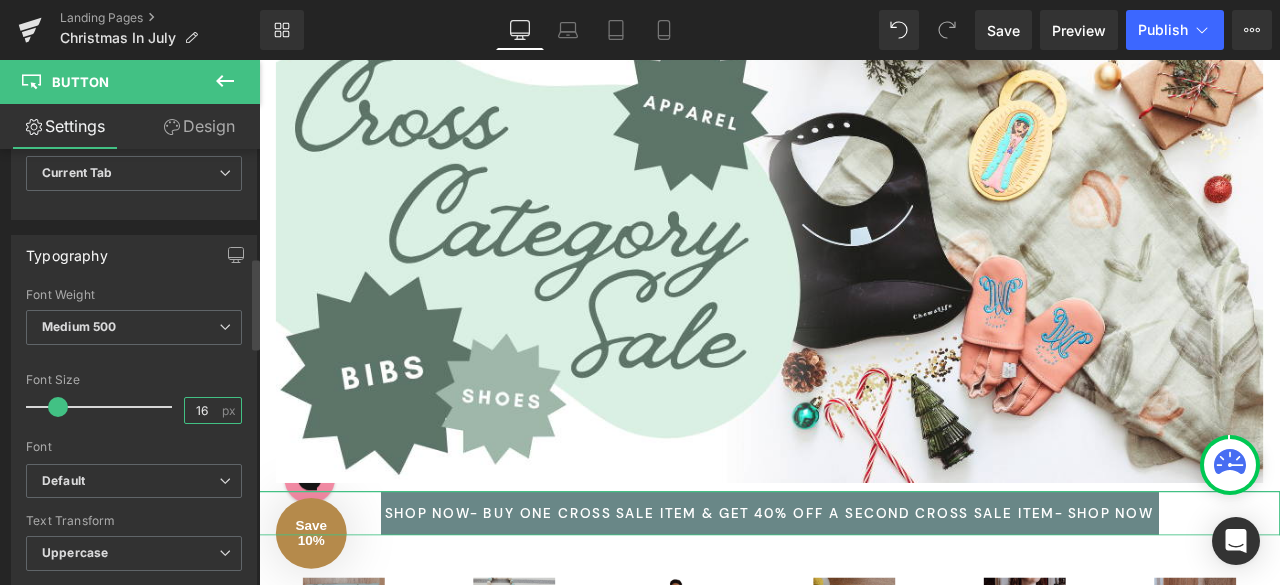 click on "16" at bounding box center [202, 410] 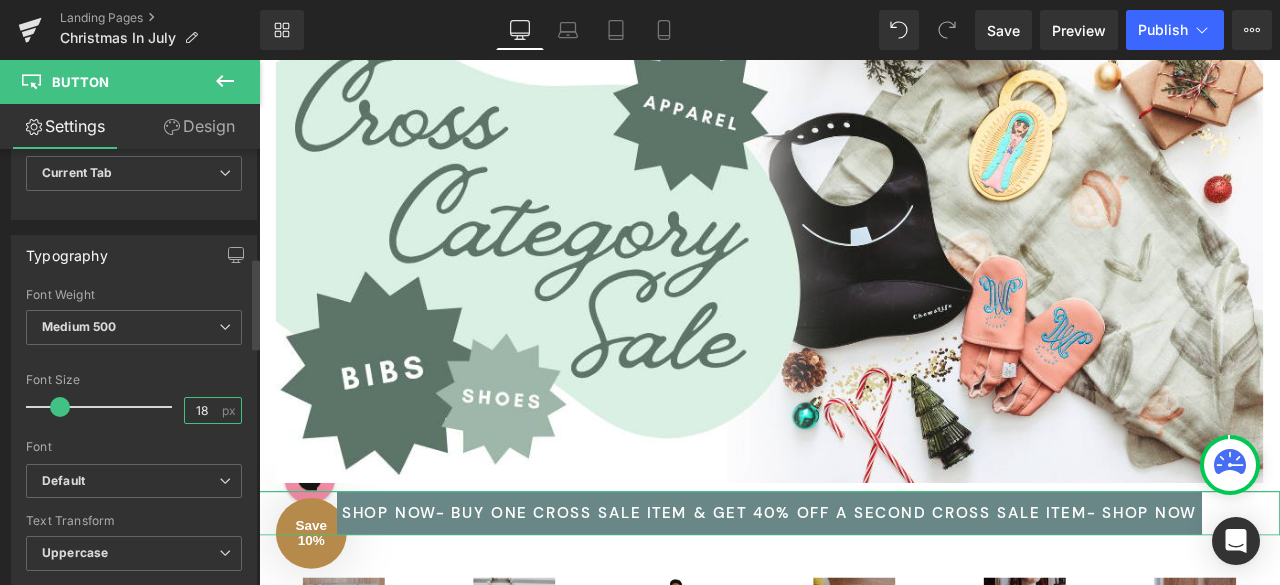 type on "1" 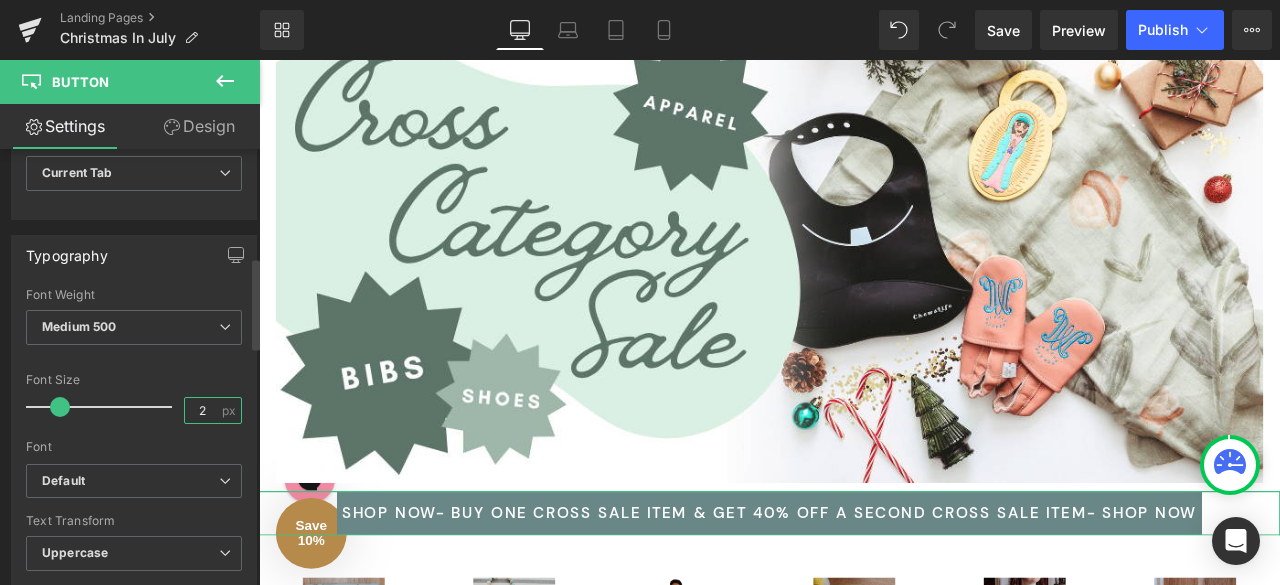 type on "20" 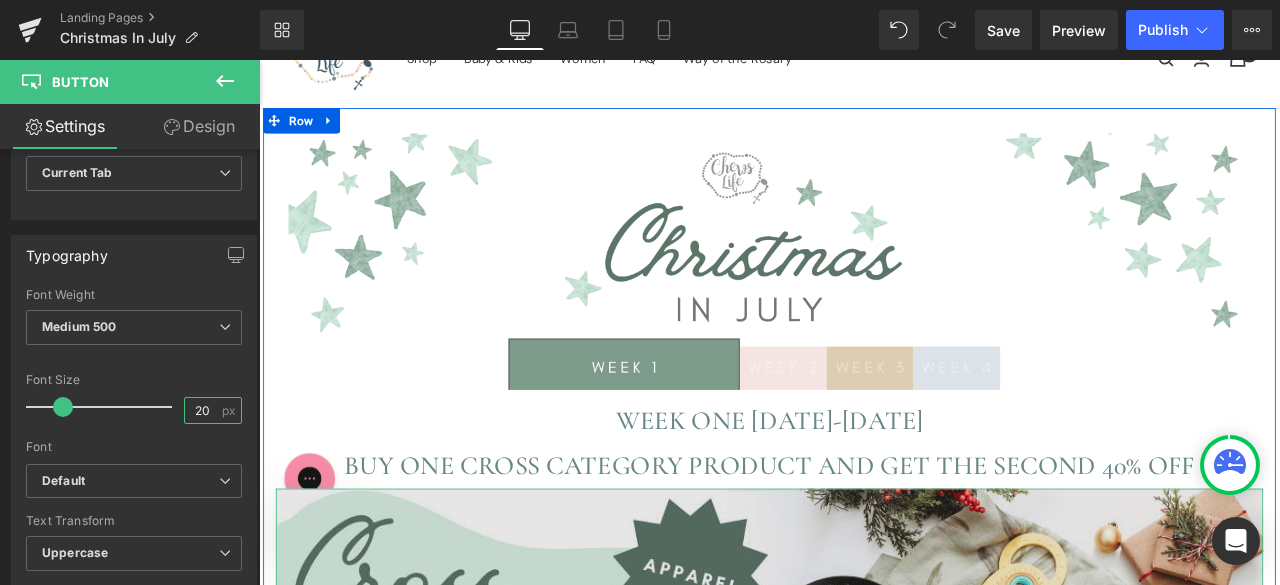 scroll, scrollTop: 108, scrollLeft: 0, axis: vertical 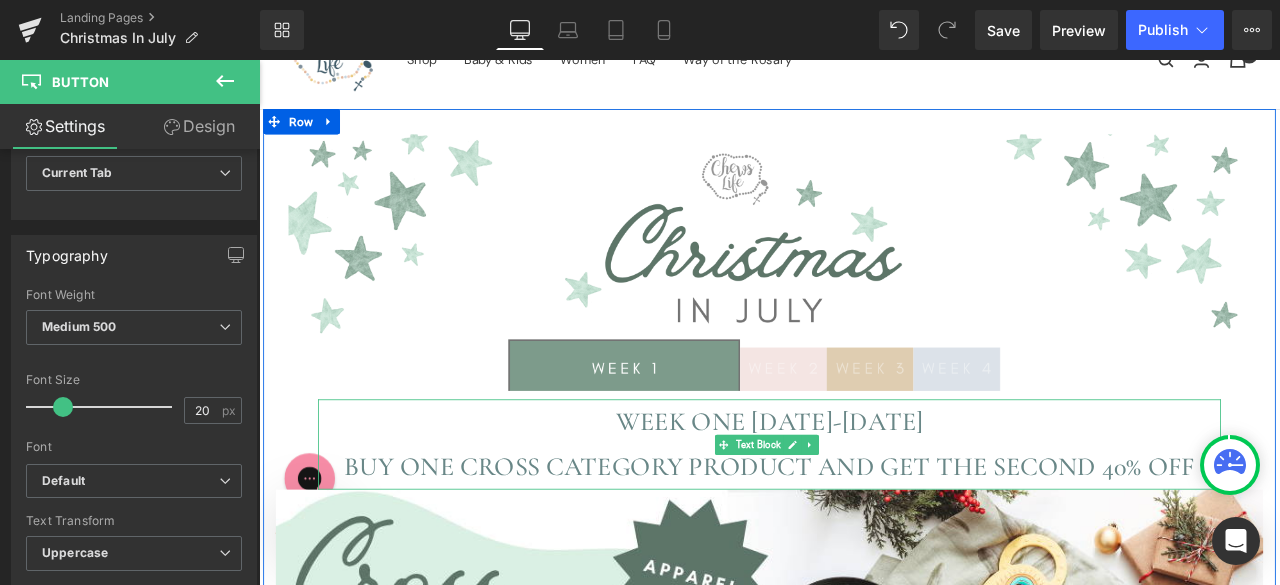 click on "WEEK ONE JULY 7th-JULY 20TH" at bounding box center [864, 488] 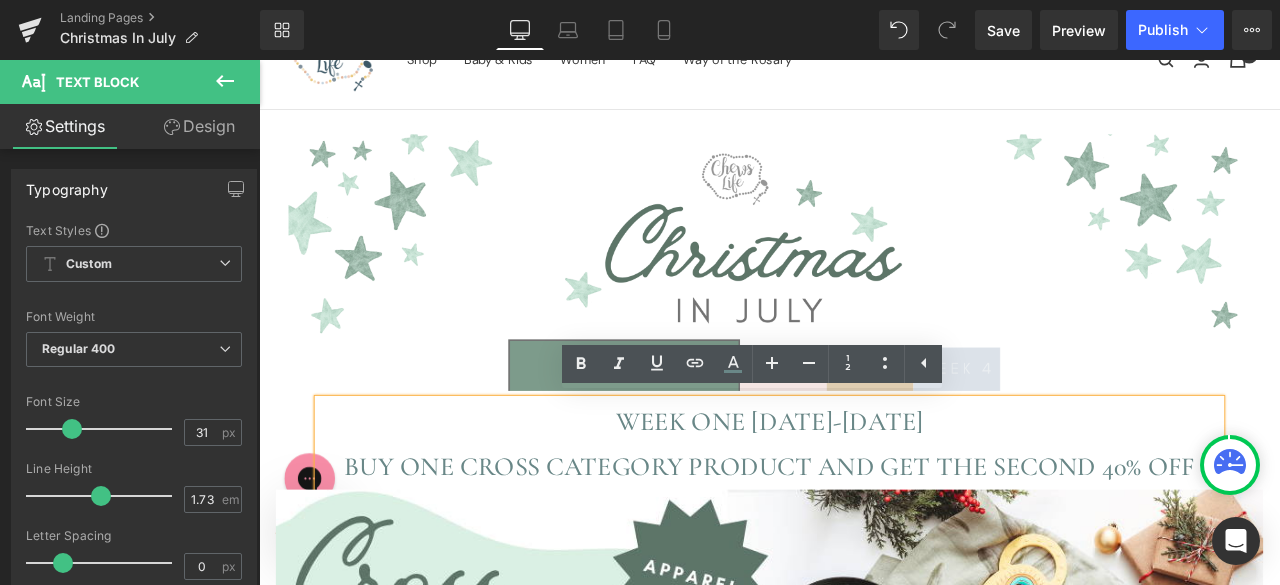 type 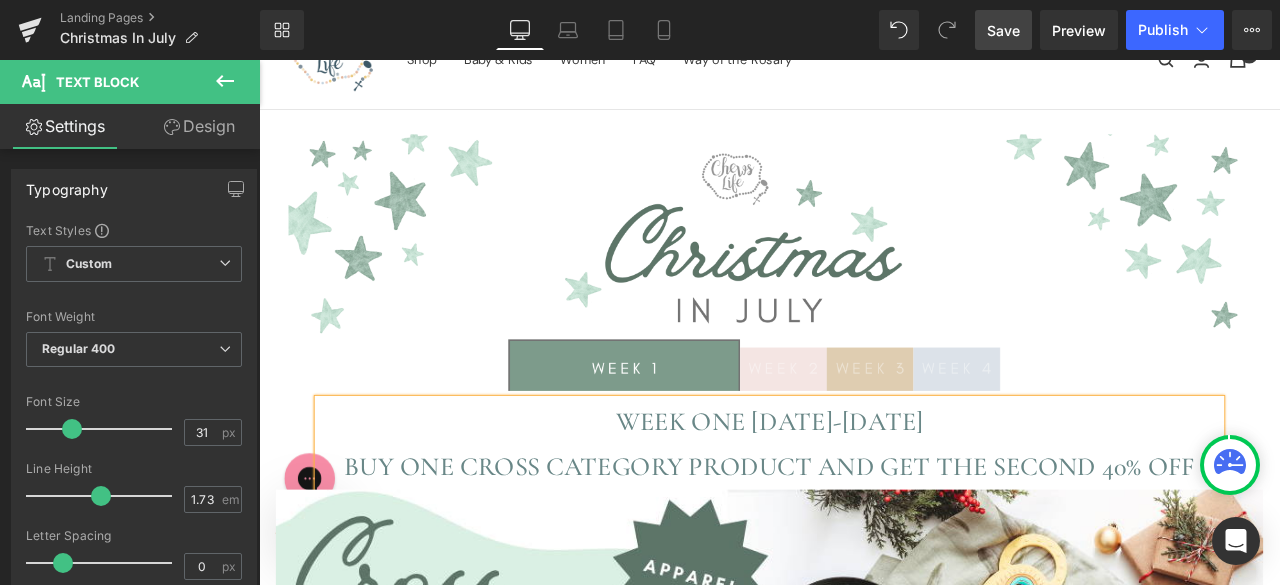 click on "Save" at bounding box center [1003, 30] 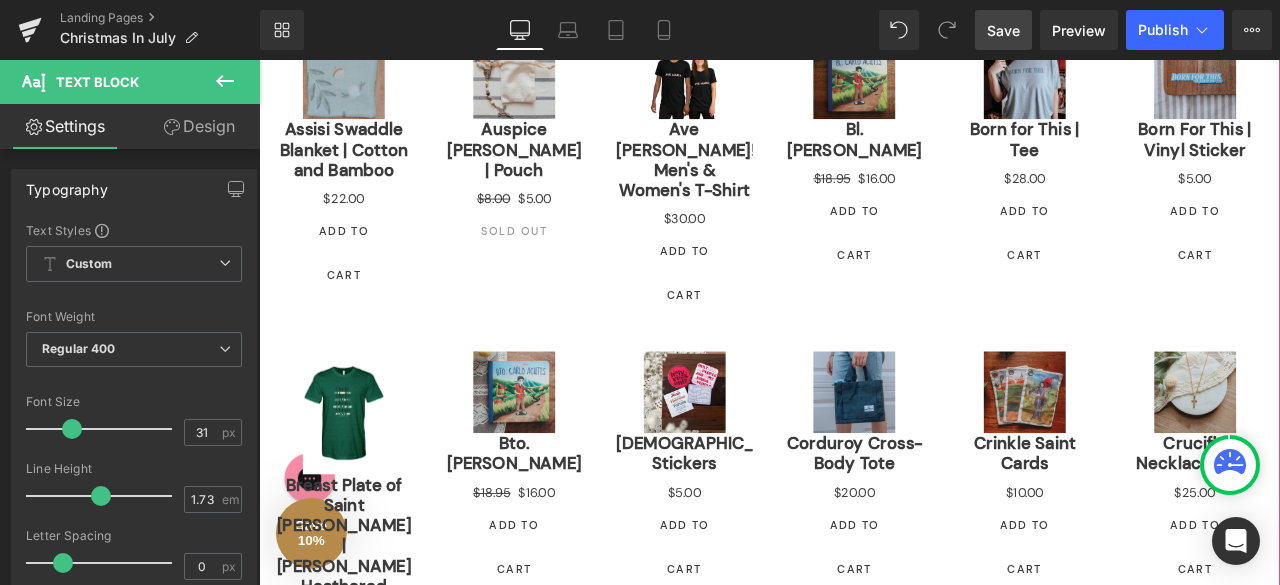 scroll, scrollTop: 990, scrollLeft: 0, axis: vertical 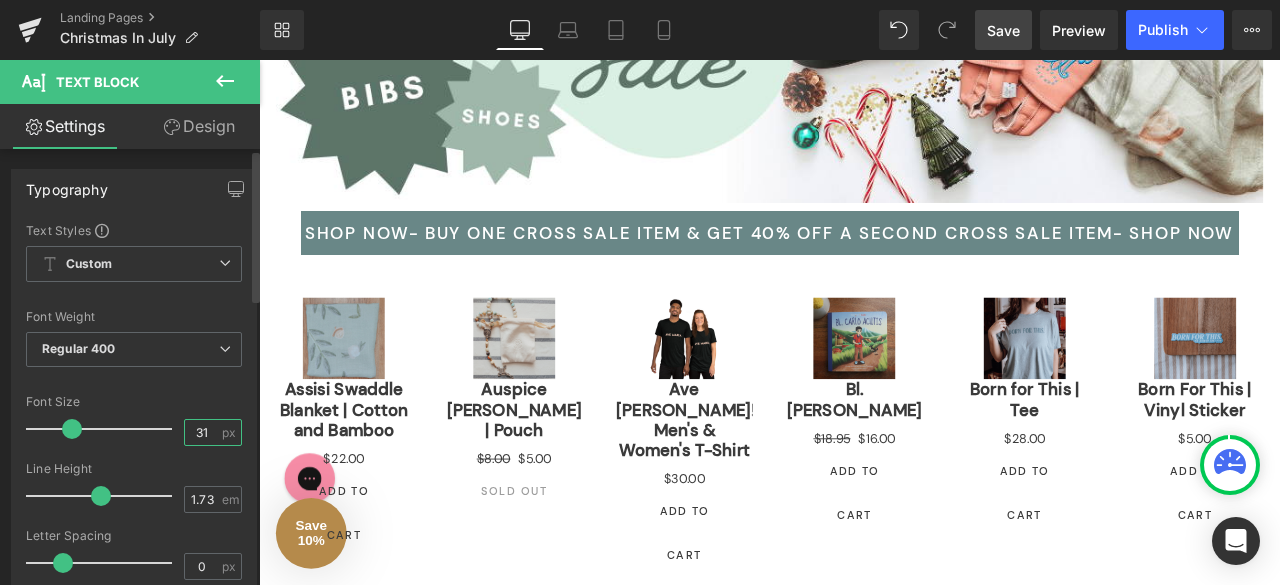 click on "31" at bounding box center [202, 432] 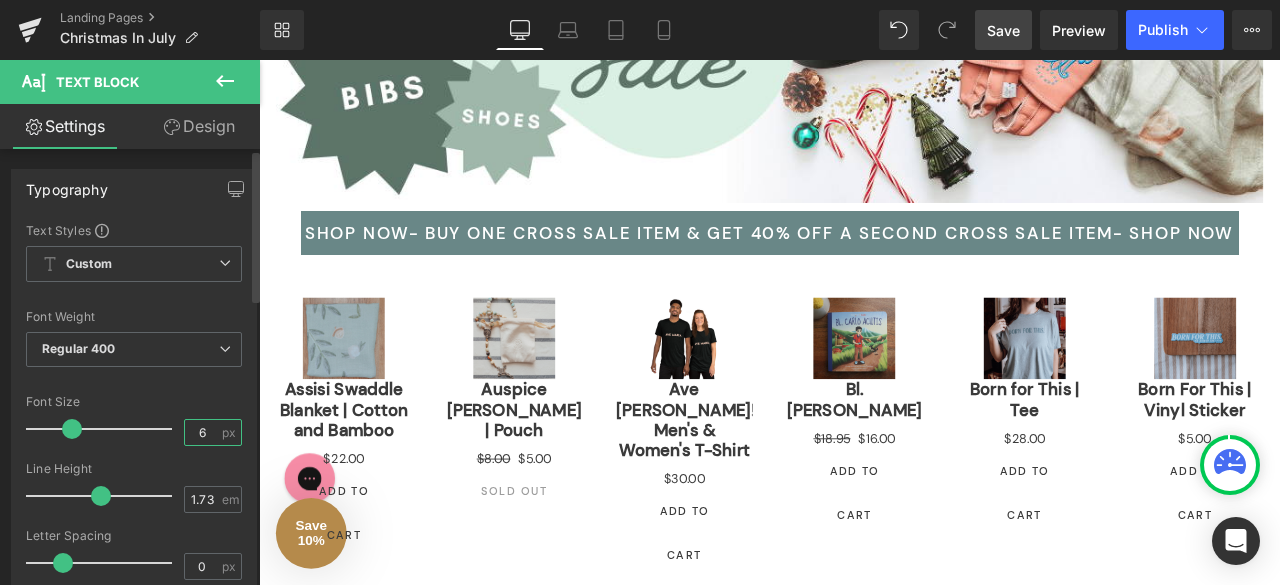 type on "62" 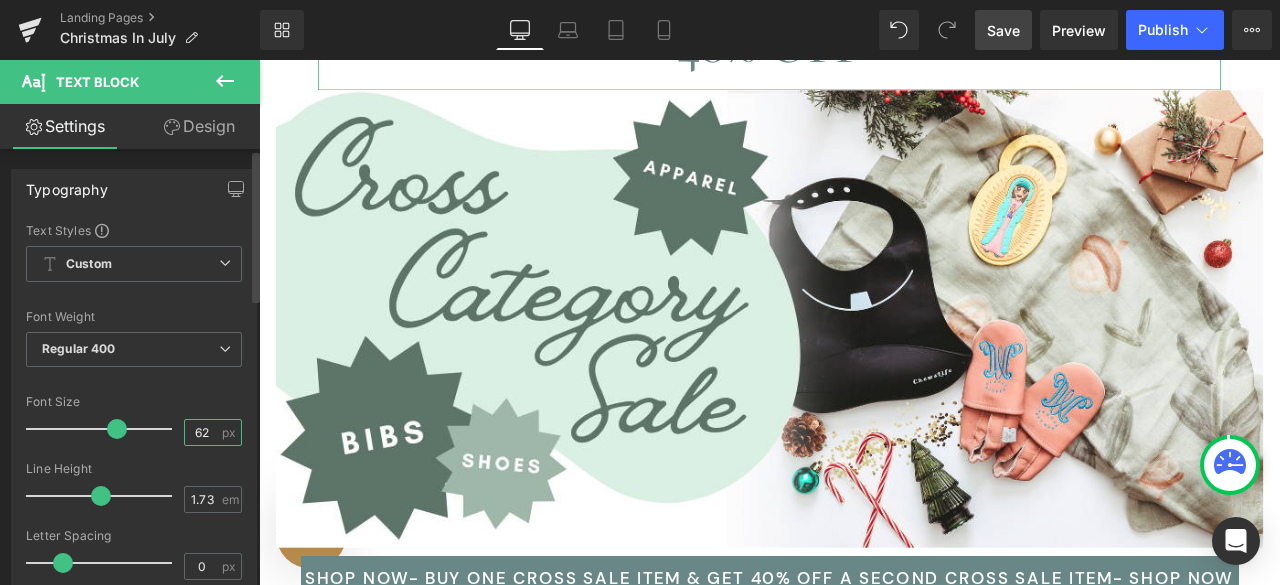 scroll, scrollTop: 1312, scrollLeft: 0, axis: vertical 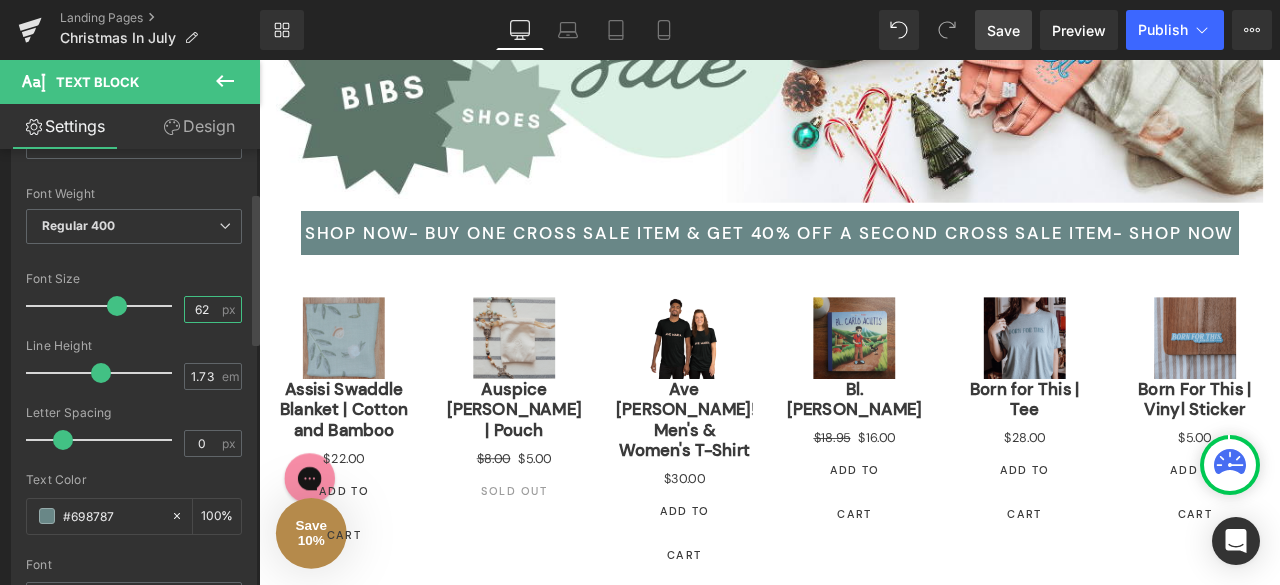 click on "62" at bounding box center [202, 309] 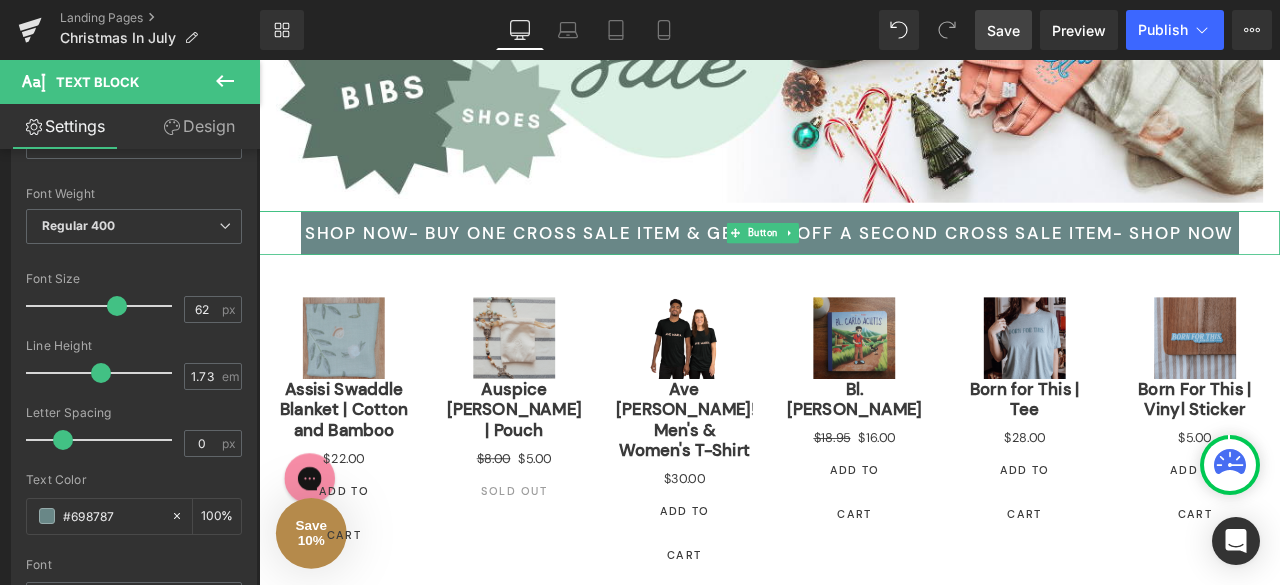 click on "SHOP NOW- BUY ONE CROSS SALE ITEM & GET 40% OFF A SECOND CROSS SALE ITEM- SHOP NOW" at bounding box center (864, 265) 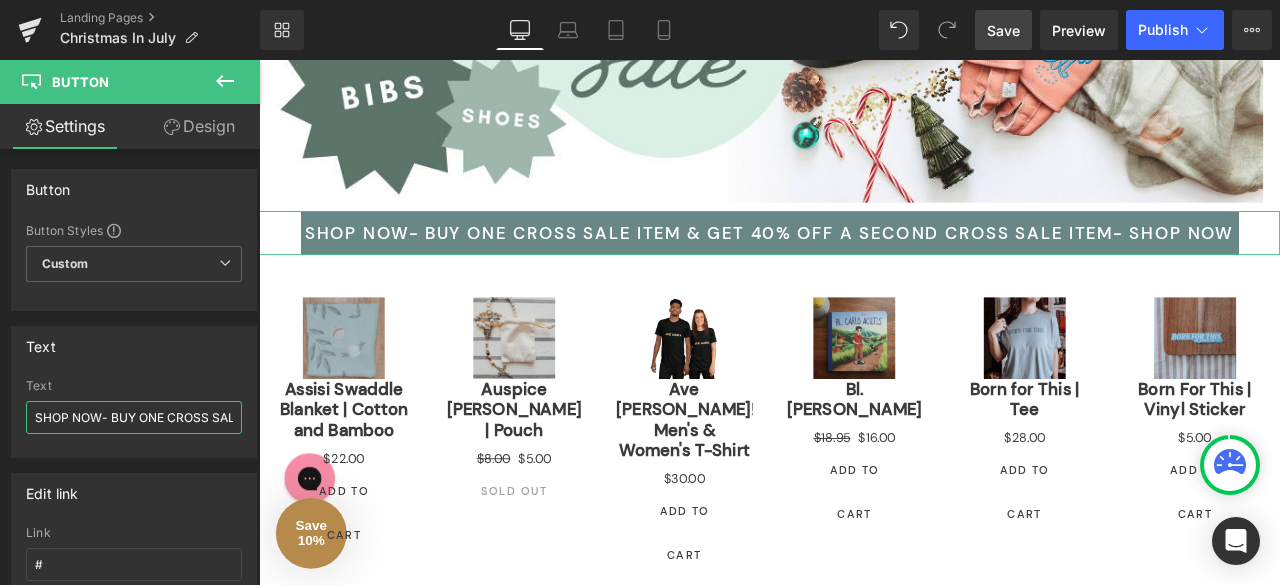 scroll, scrollTop: 0, scrollLeft: 424, axis: horizontal 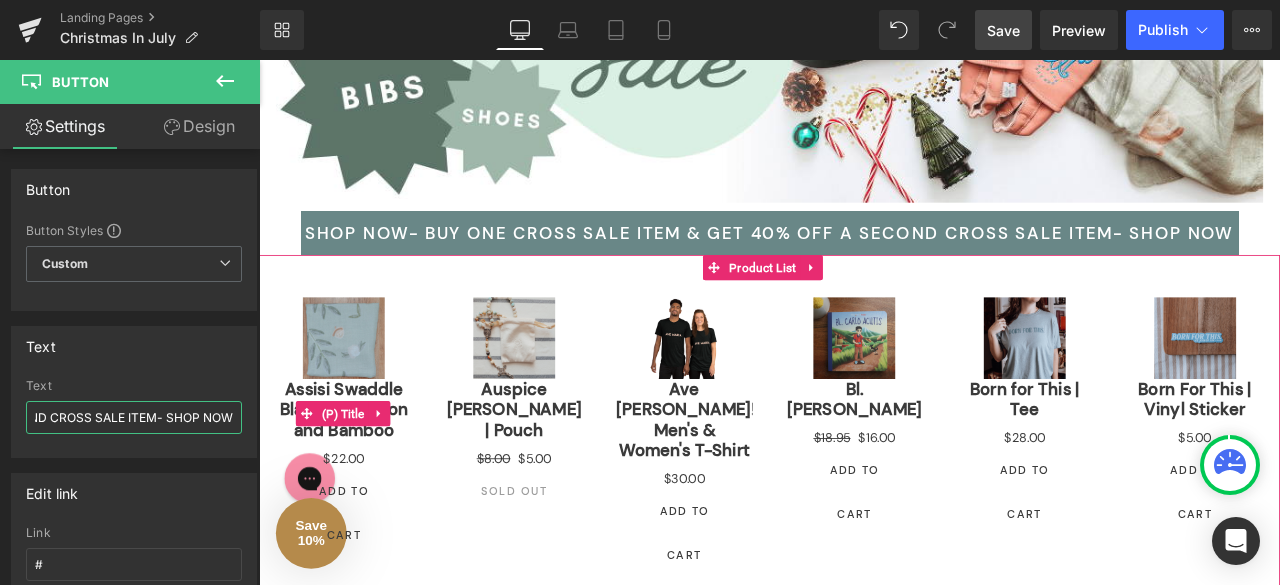 drag, startPoint x: 367, startPoint y: 475, endPoint x: 336, endPoint y: 498, distance: 38.600517 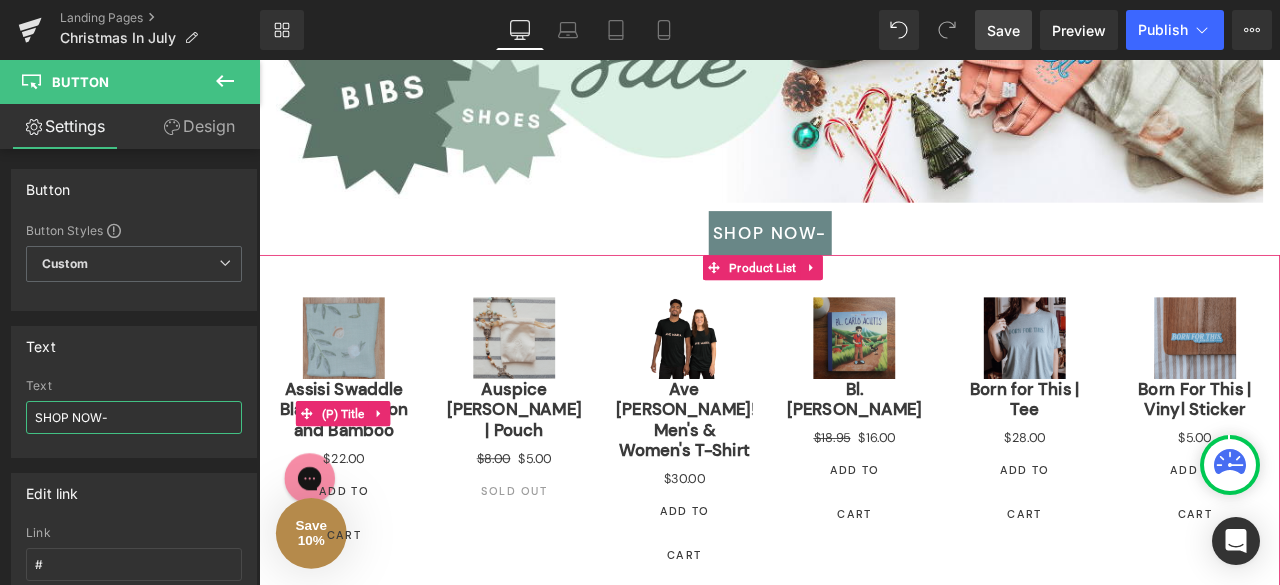 scroll, scrollTop: 0, scrollLeft: 0, axis: both 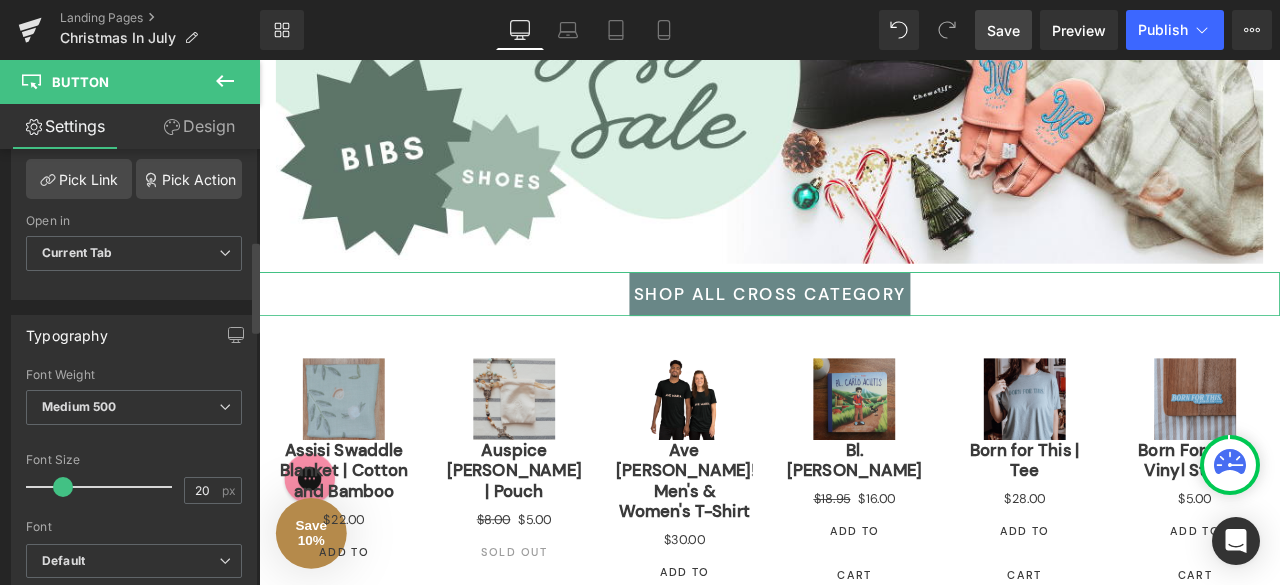 type on "SHOP ALL CROSS CATEGORY" 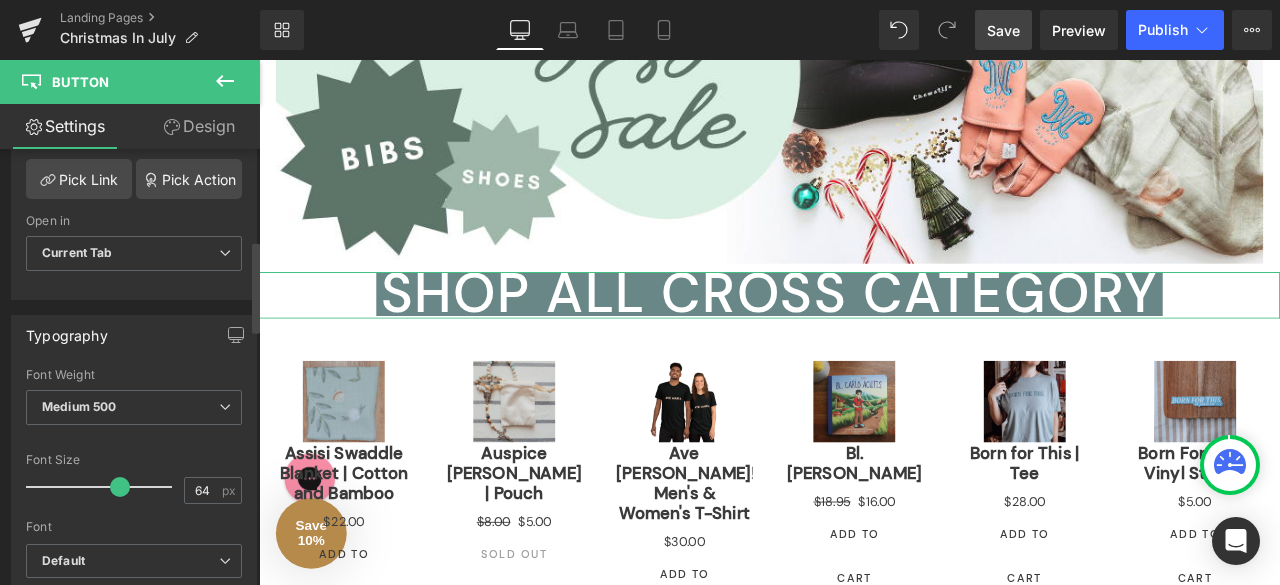 type on "62" 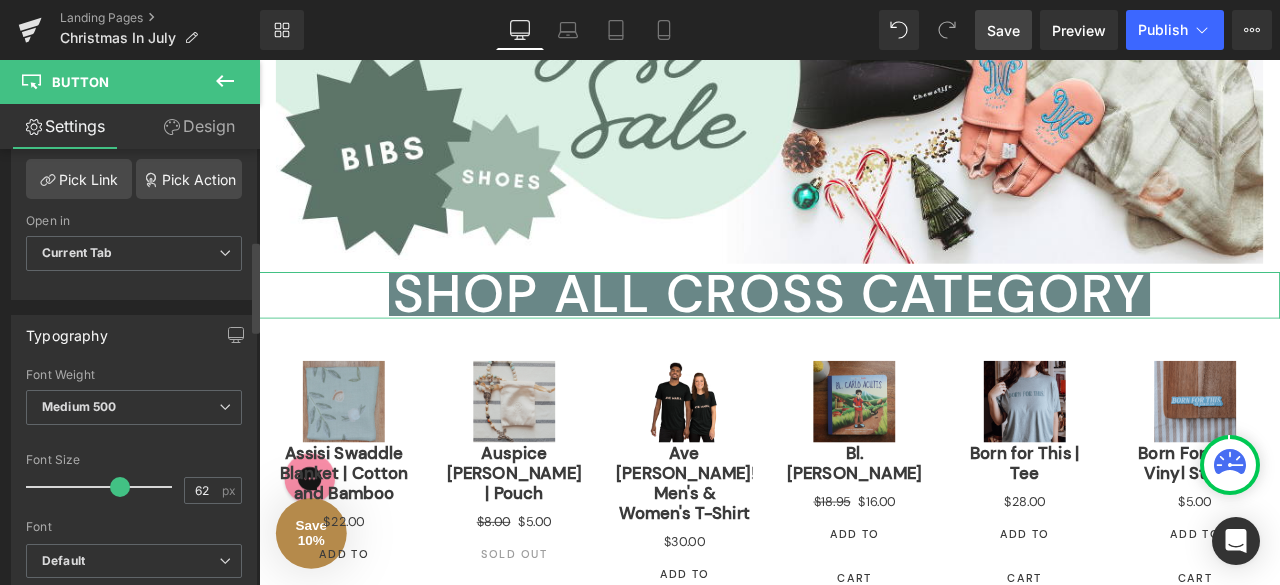 drag, startPoint x: 62, startPoint y: 479, endPoint x: 116, endPoint y: 475, distance: 54.147945 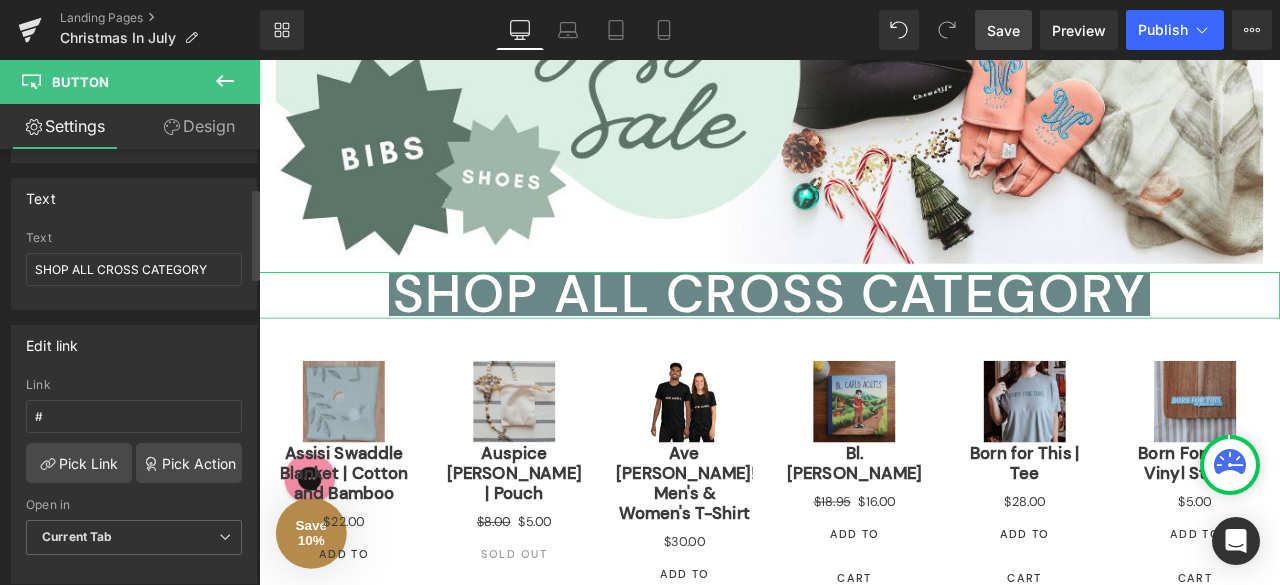 scroll, scrollTop: 132, scrollLeft: 0, axis: vertical 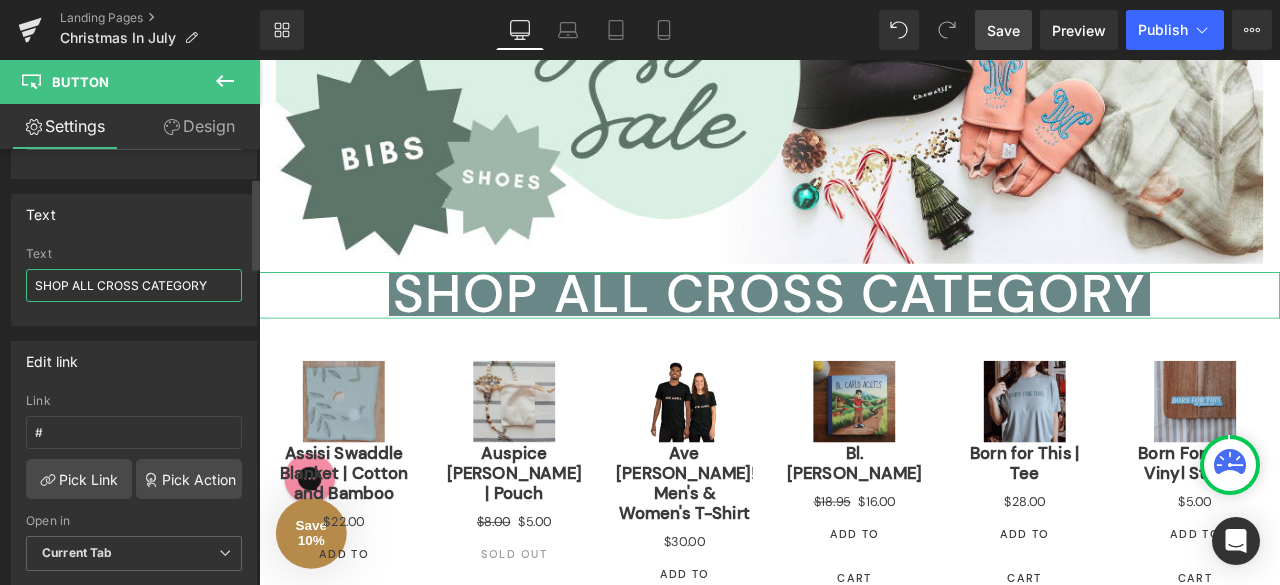 click on "SHOP ALL CROSS CATEGORY" at bounding box center (134, 285) 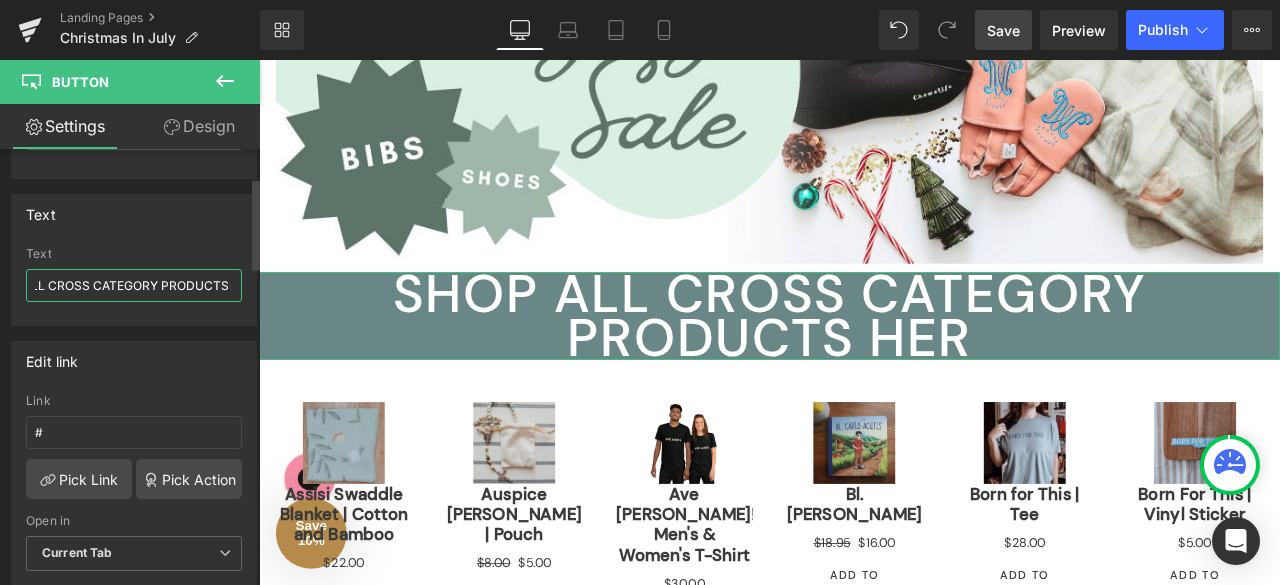 scroll, scrollTop: 0, scrollLeft: 84, axis: horizontal 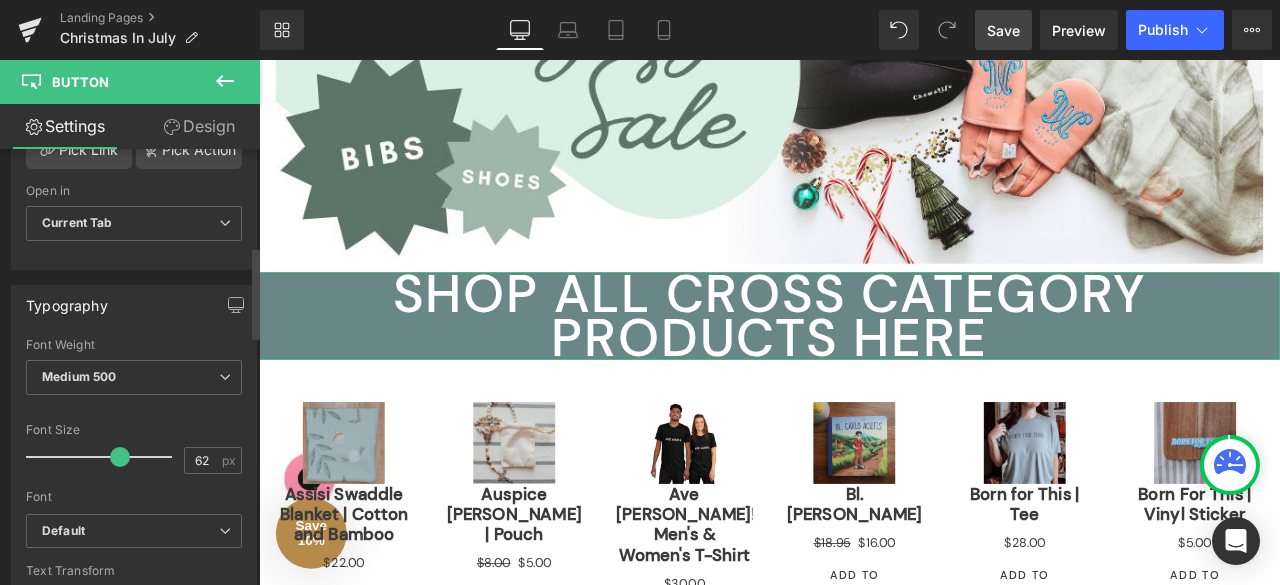 type on "SHOP ALL CROSS CATEGORY PRODUCTS HERE" 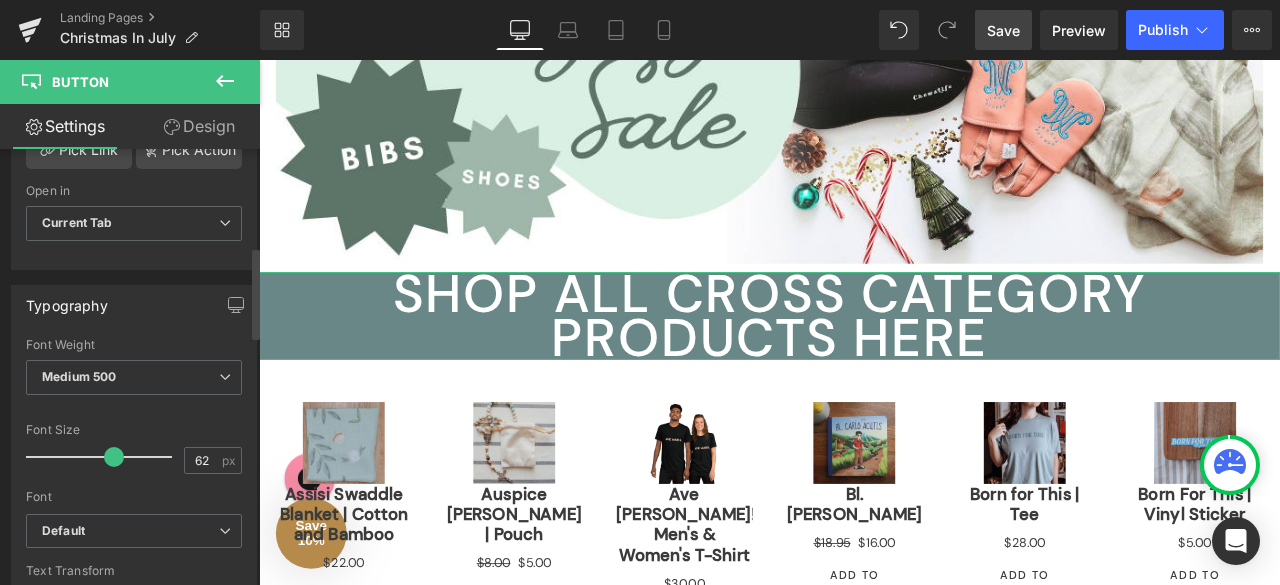 scroll, scrollTop: 0, scrollLeft: 0, axis: both 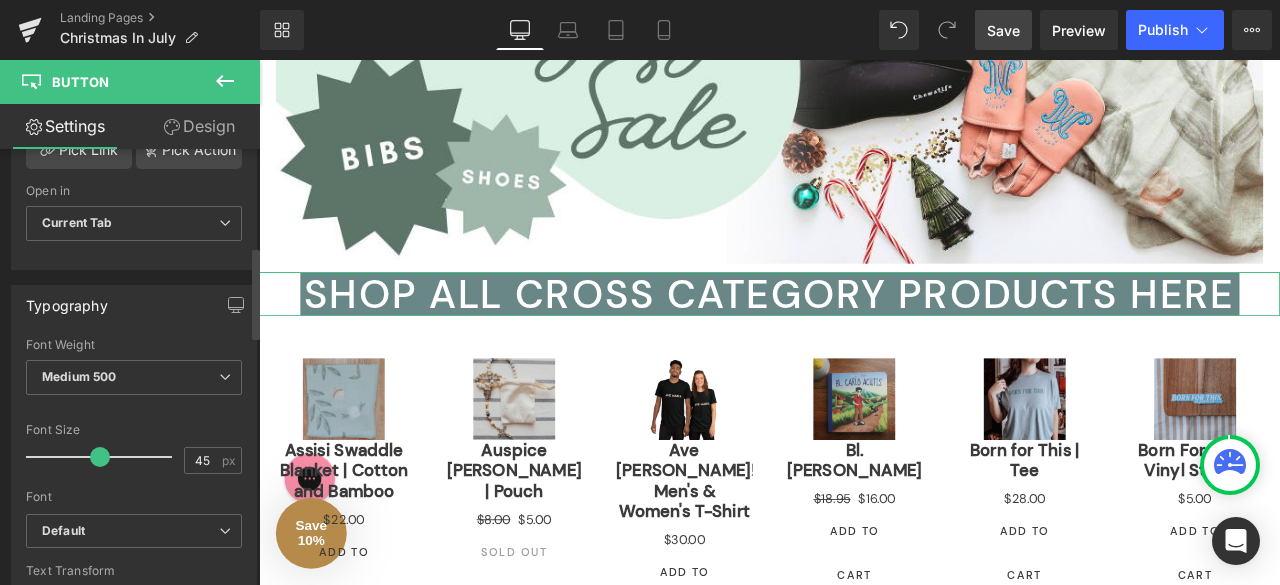 type on "43" 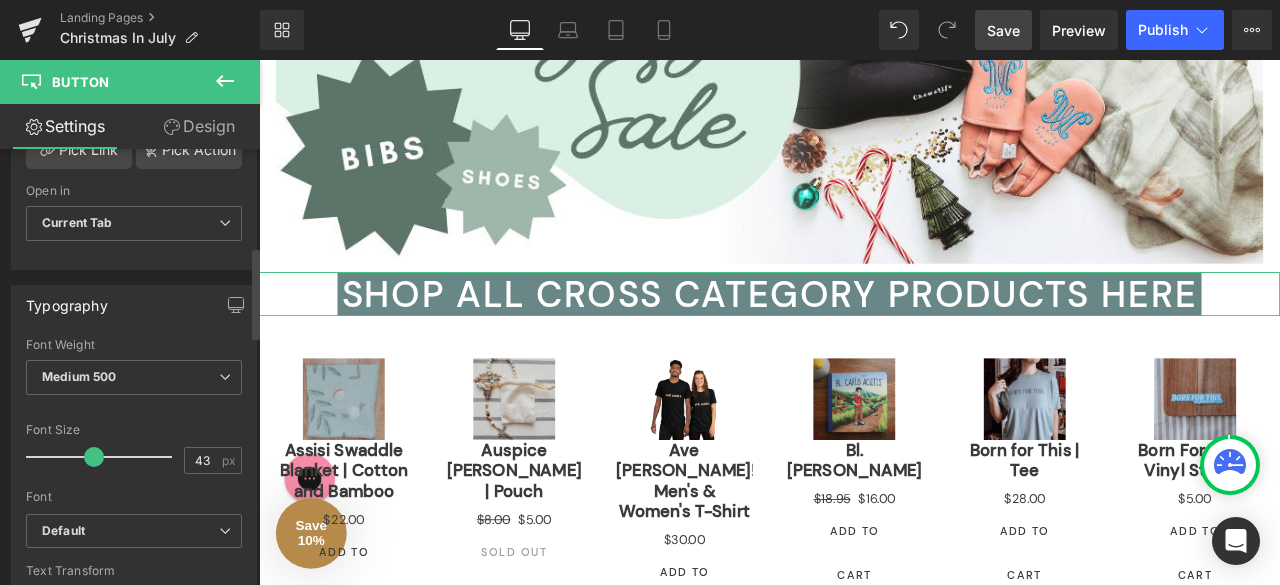 drag, startPoint x: 117, startPoint y: 451, endPoint x: 92, endPoint y: 447, distance: 25.317978 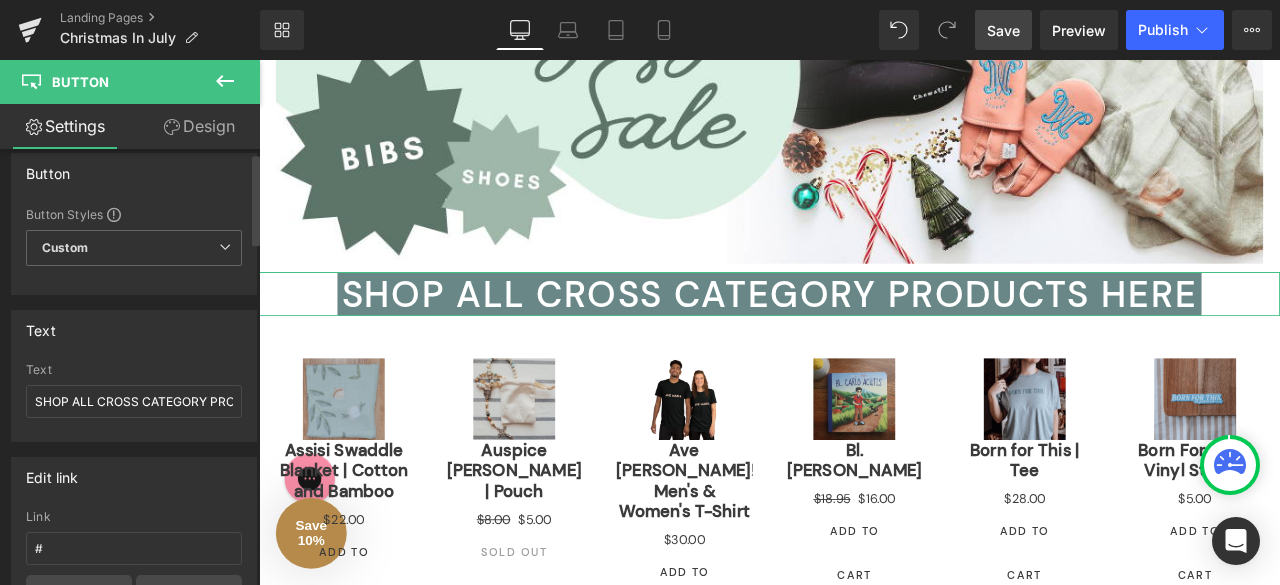 scroll, scrollTop: 15, scrollLeft: 0, axis: vertical 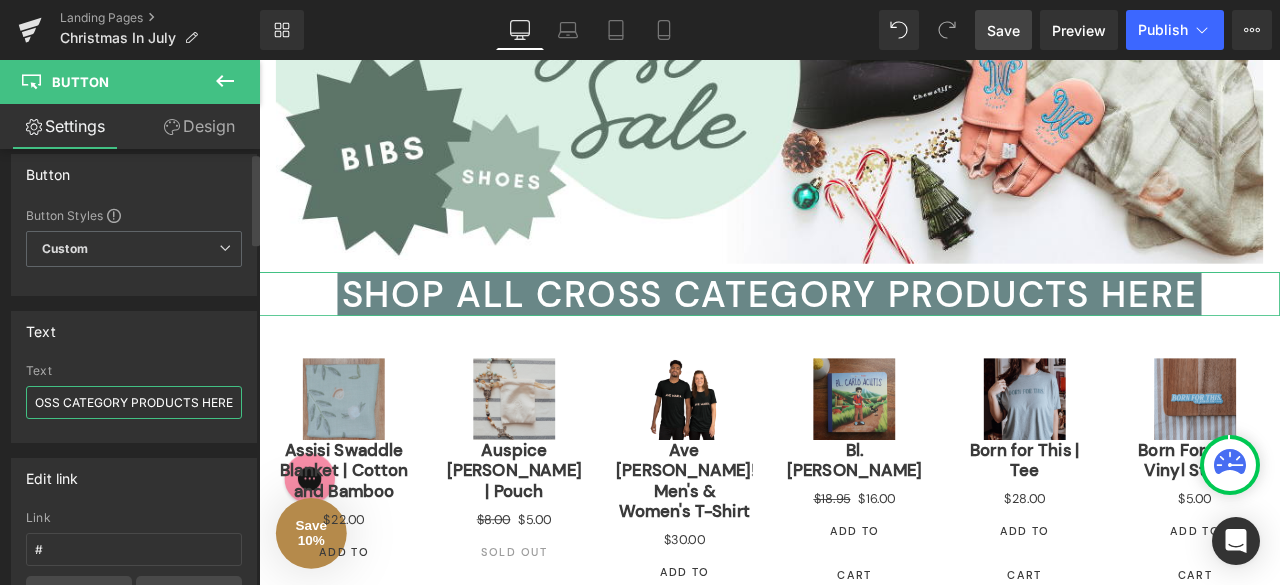 drag, startPoint x: 210, startPoint y: 397, endPoint x: 239, endPoint y: 401, distance: 29.274563 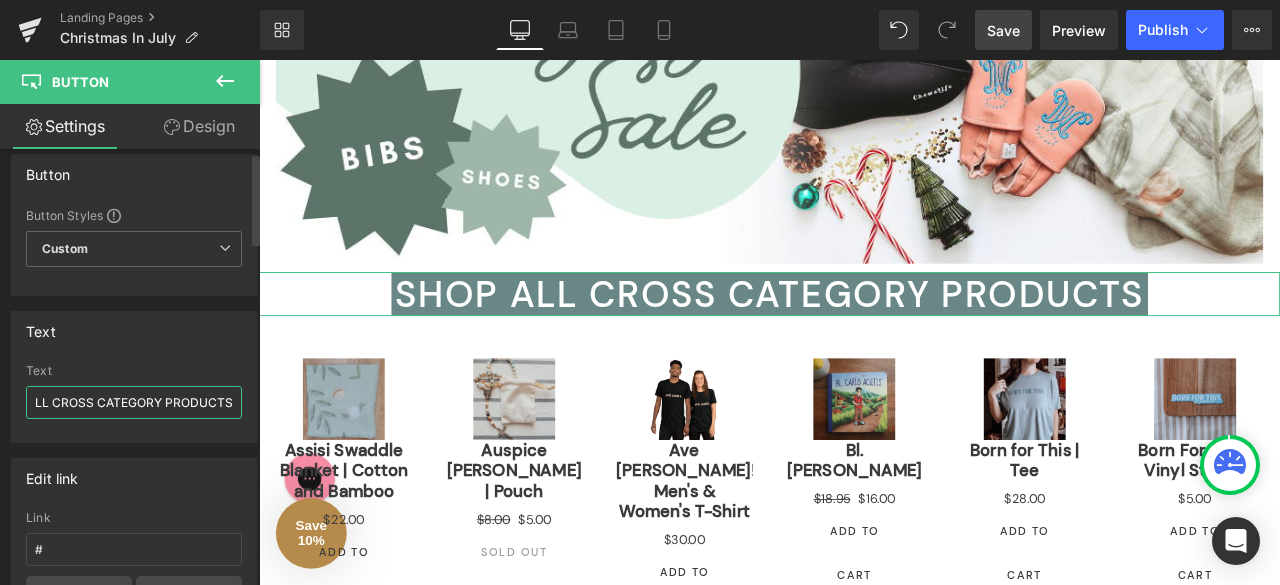 scroll, scrollTop: 0, scrollLeft: 49, axis: horizontal 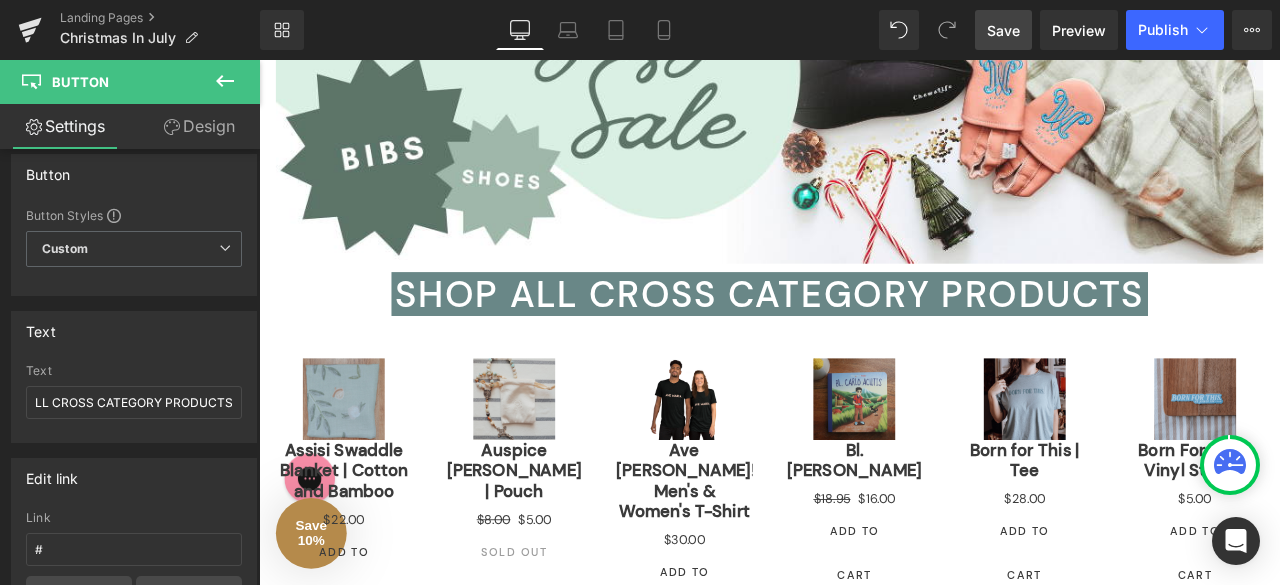 click on "Save" at bounding box center (1003, 30) 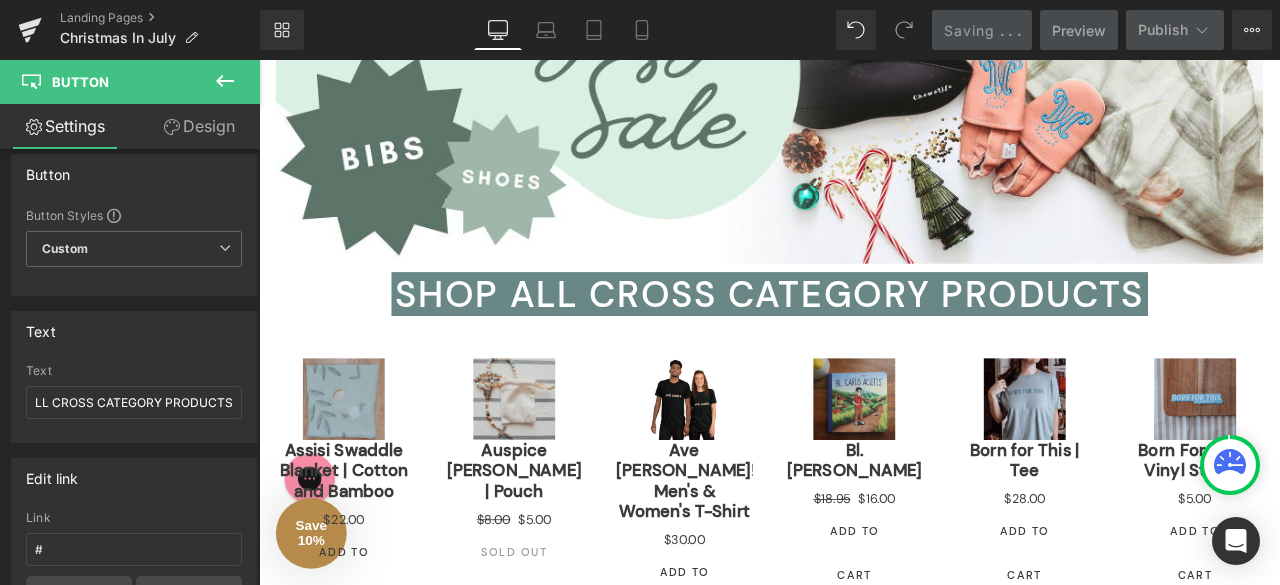 scroll, scrollTop: 0, scrollLeft: 0, axis: both 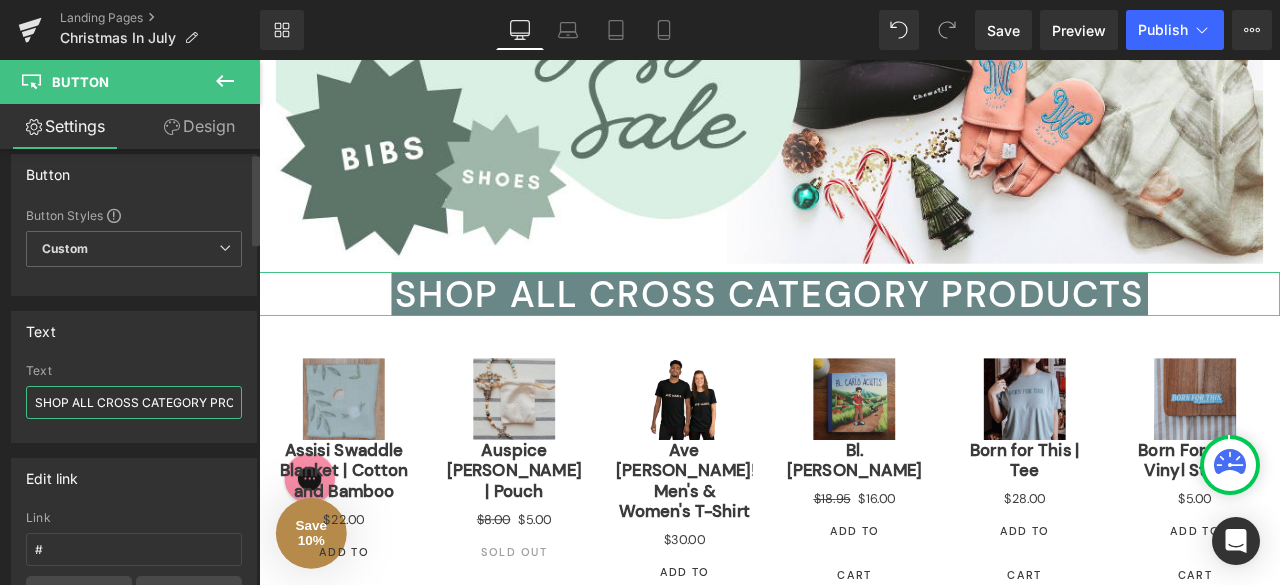 click on "SHOP ALL CROSS CATEGORY PRODUCTS" at bounding box center (134, 402) 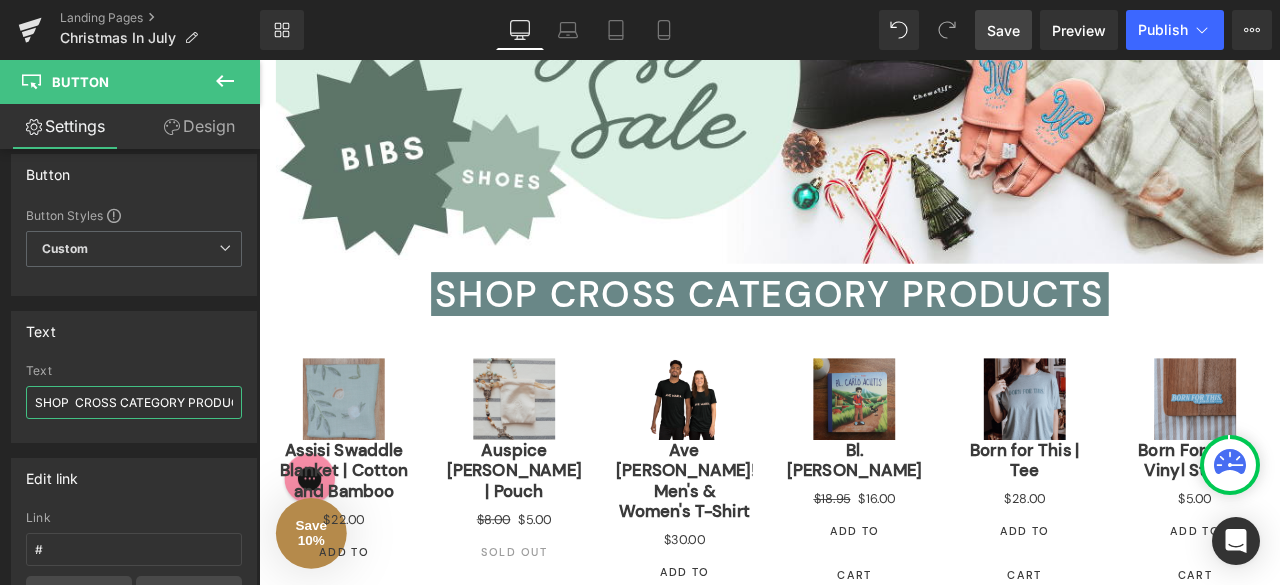 type on "SHOP  CROSS CATEGORY PRODUCTS" 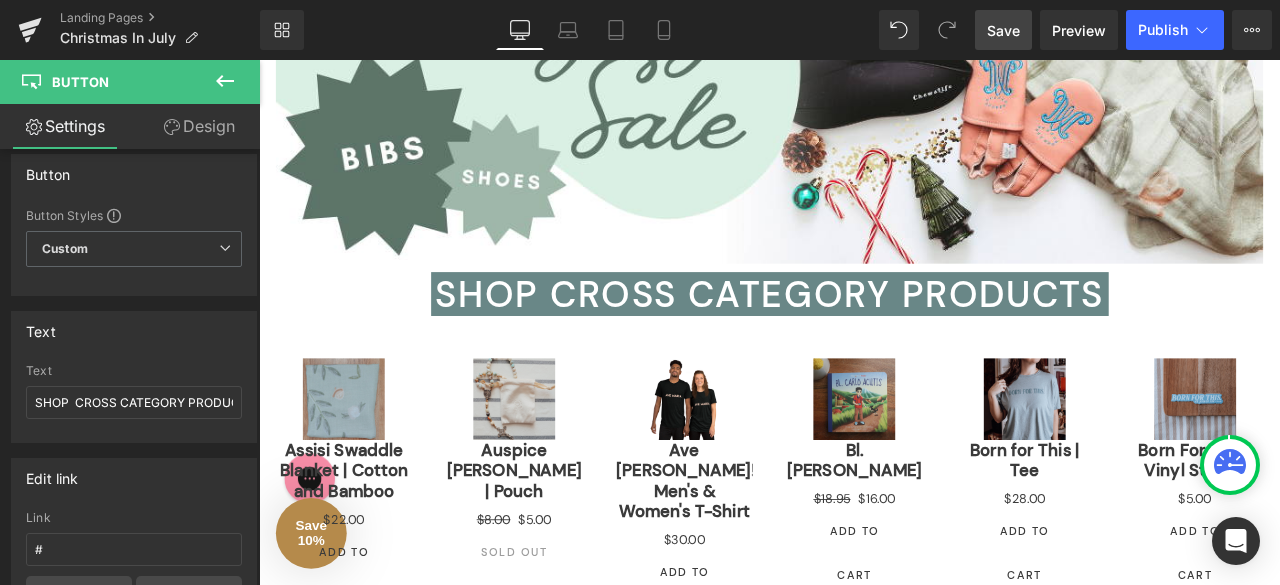 click on "Save" at bounding box center (1003, 30) 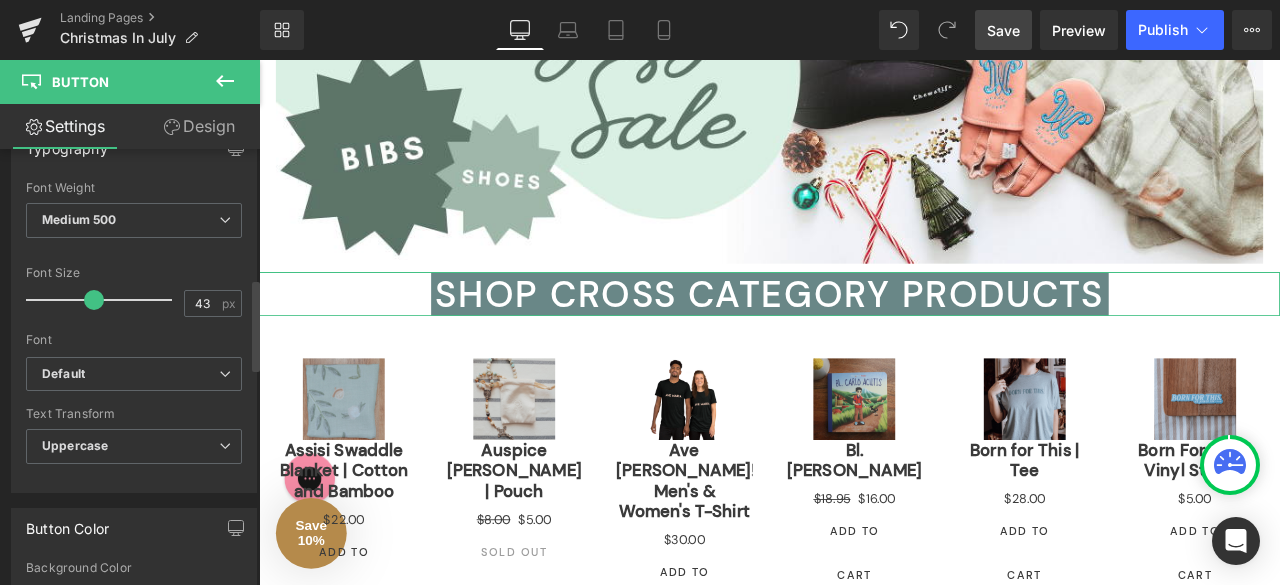 scroll, scrollTop: 622, scrollLeft: 0, axis: vertical 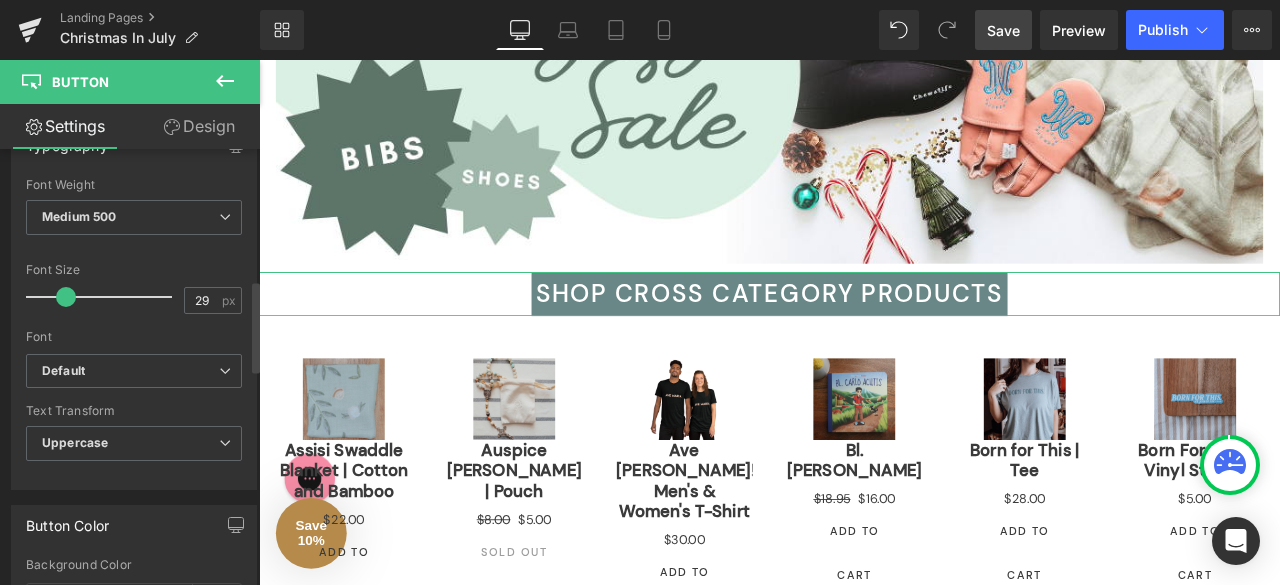 type on "22" 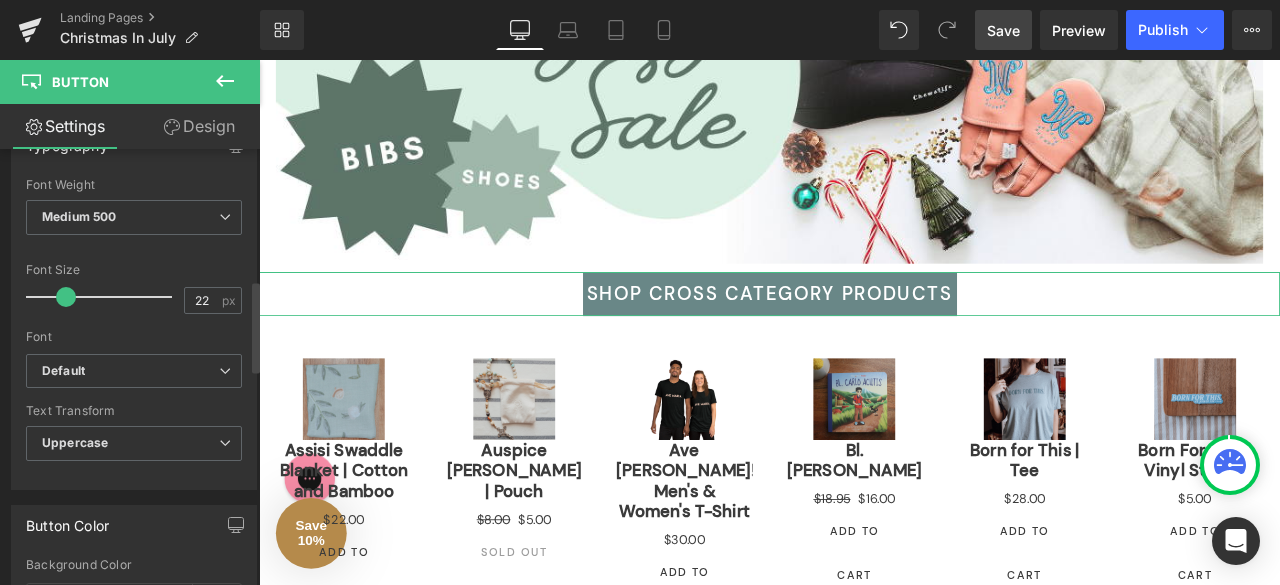 drag, startPoint x: 89, startPoint y: 288, endPoint x: 62, endPoint y: 287, distance: 27.018513 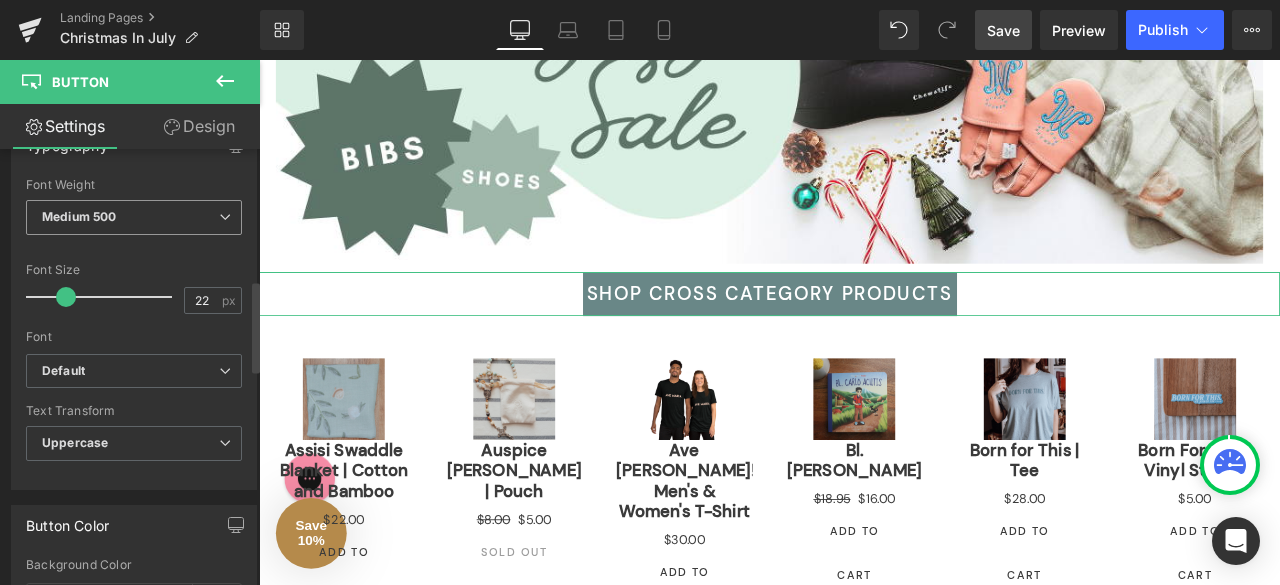 click on "Medium 500" at bounding box center [134, 217] 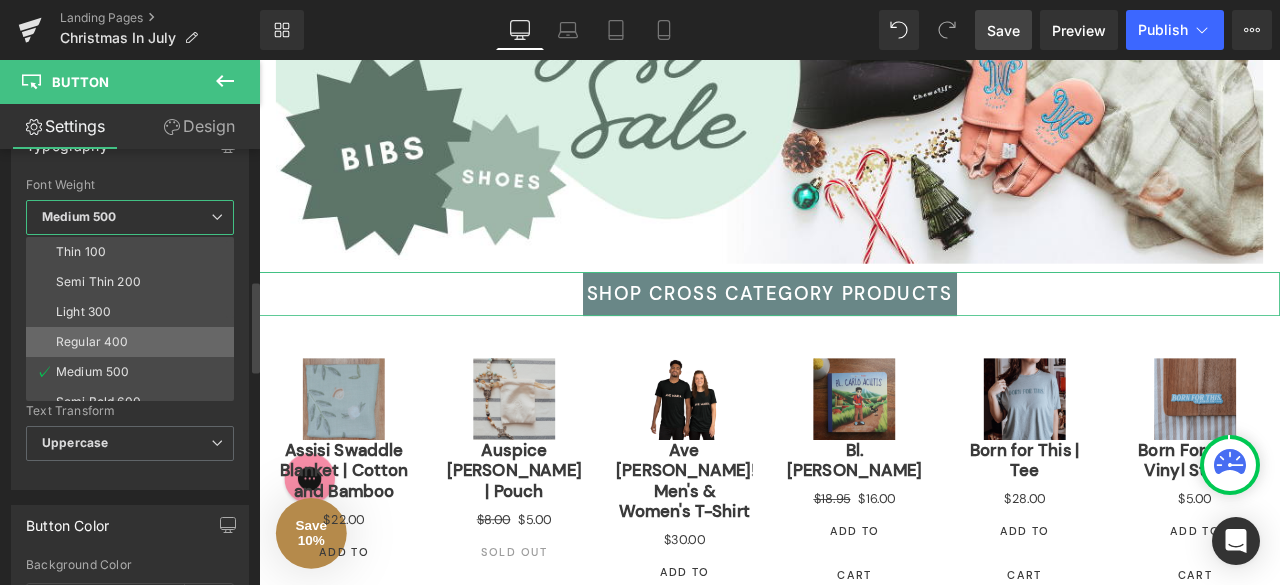 click on "Regular 400" at bounding box center (134, 342) 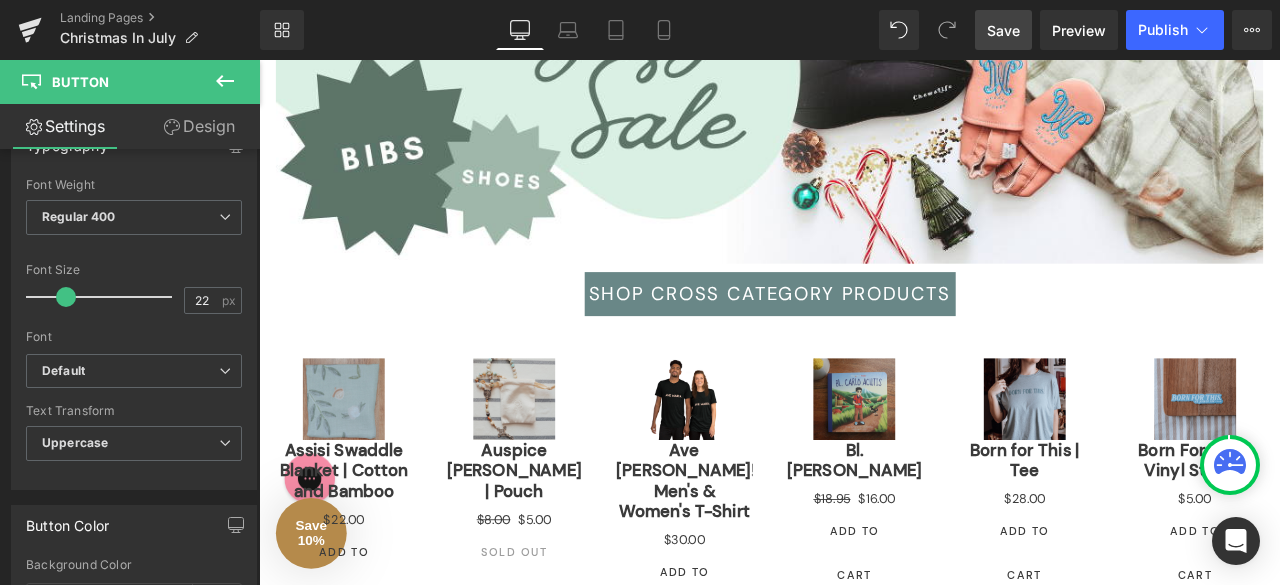 click on "Save" at bounding box center (1003, 30) 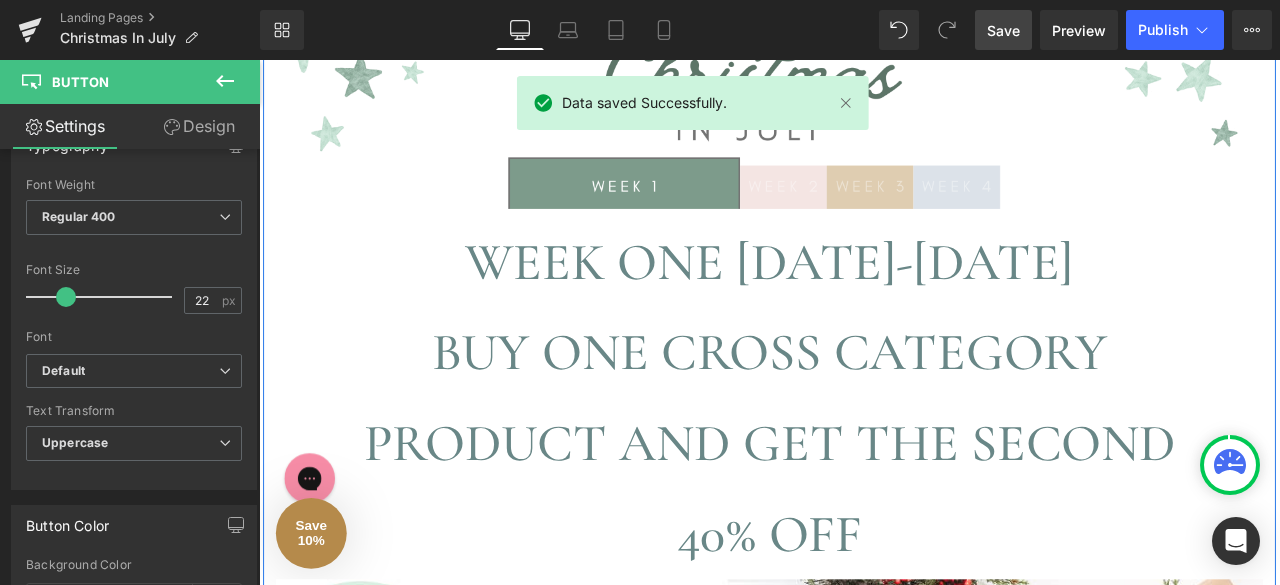 scroll, scrollTop: 322, scrollLeft: 0, axis: vertical 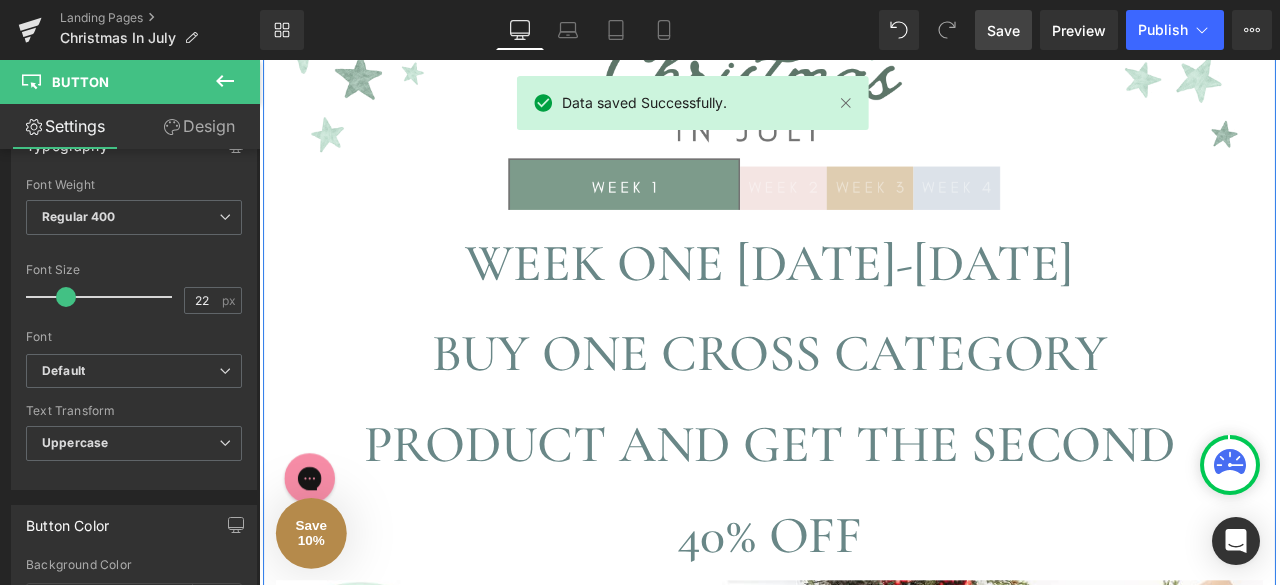 click on "BUY ONE CROSS CATEGORY PRODUCT AND GET THE SECOND 40% OFF" at bounding box center [864, 516] 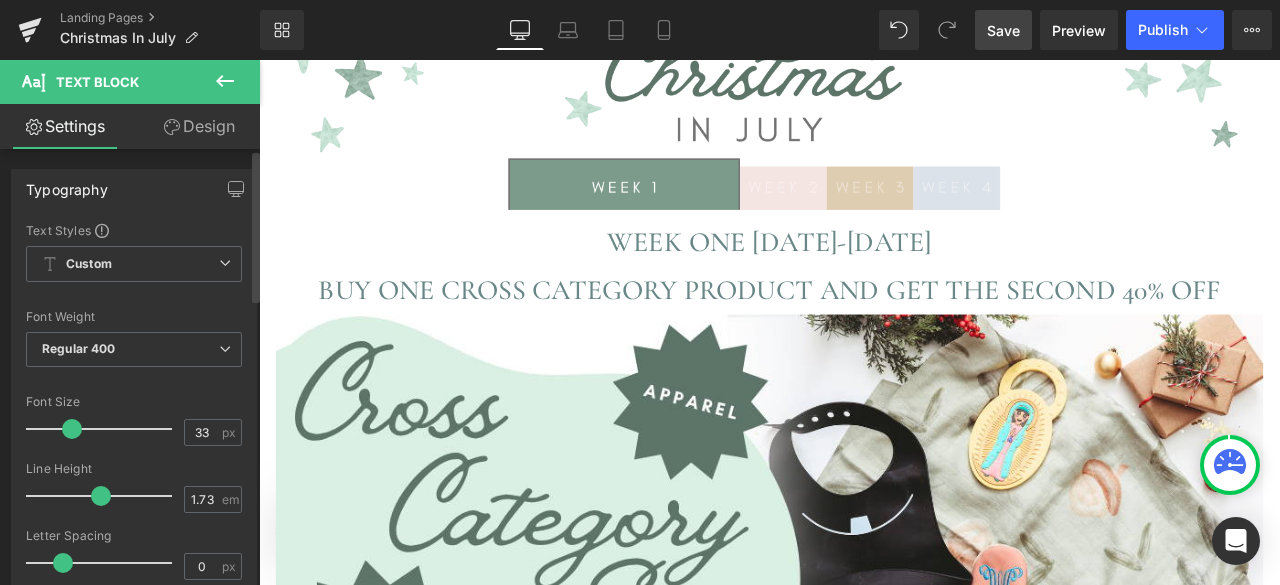 type on "31" 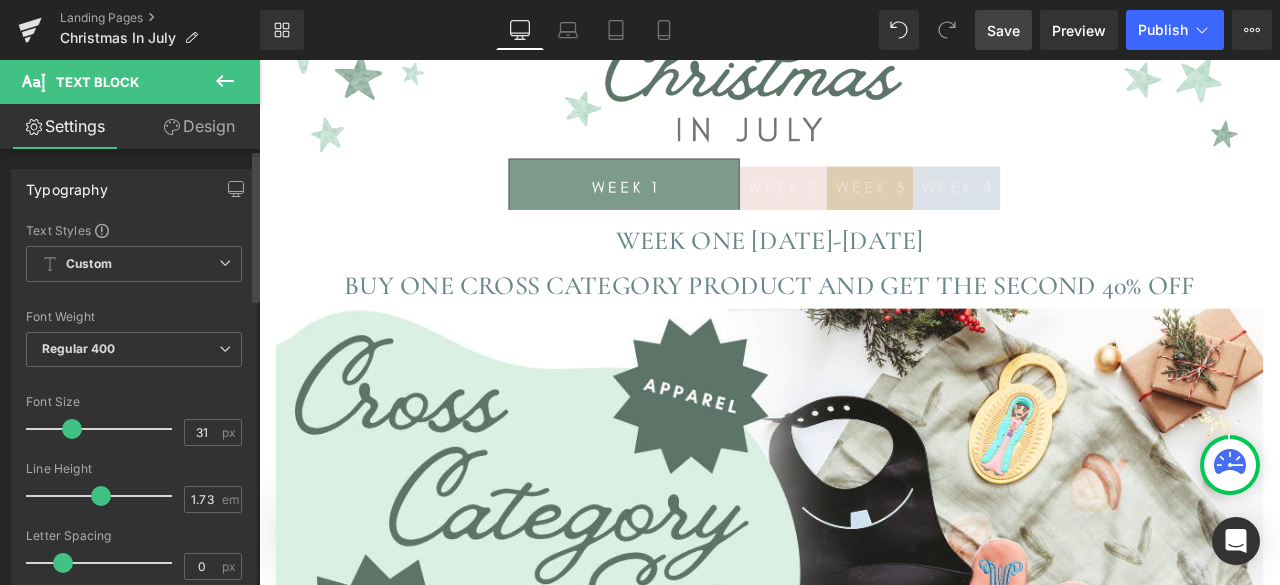 drag, startPoint x: 110, startPoint y: 431, endPoint x: 68, endPoint y: 433, distance: 42.047592 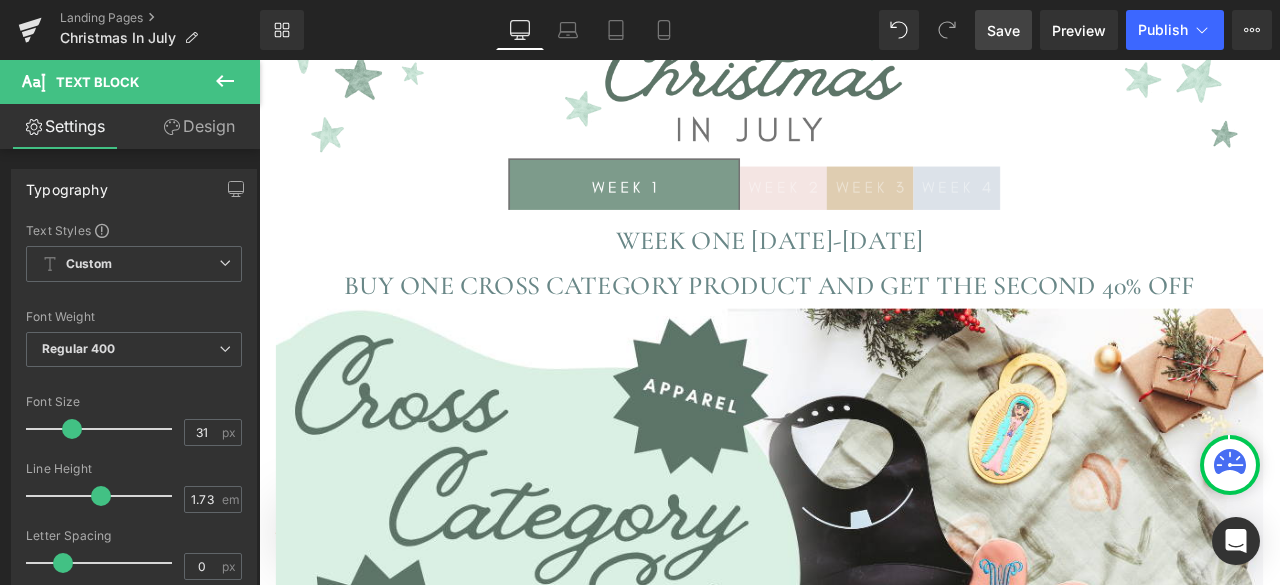 click on "Save" at bounding box center (1003, 30) 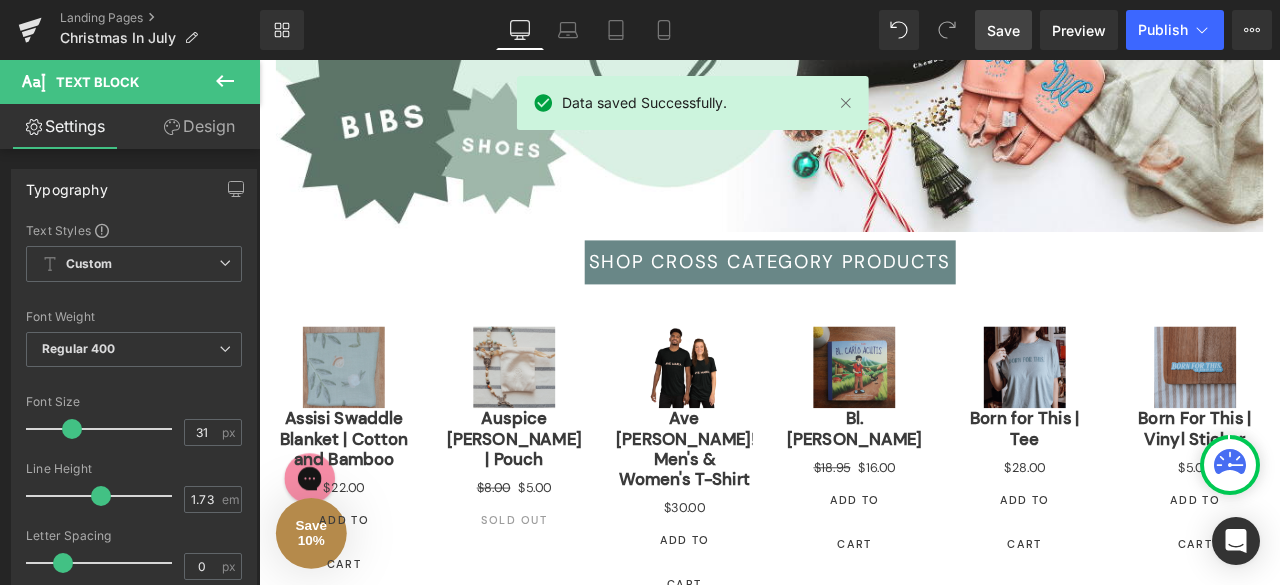 scroll, scrollTop: 960, scrollLeft: 0, axis: vertical 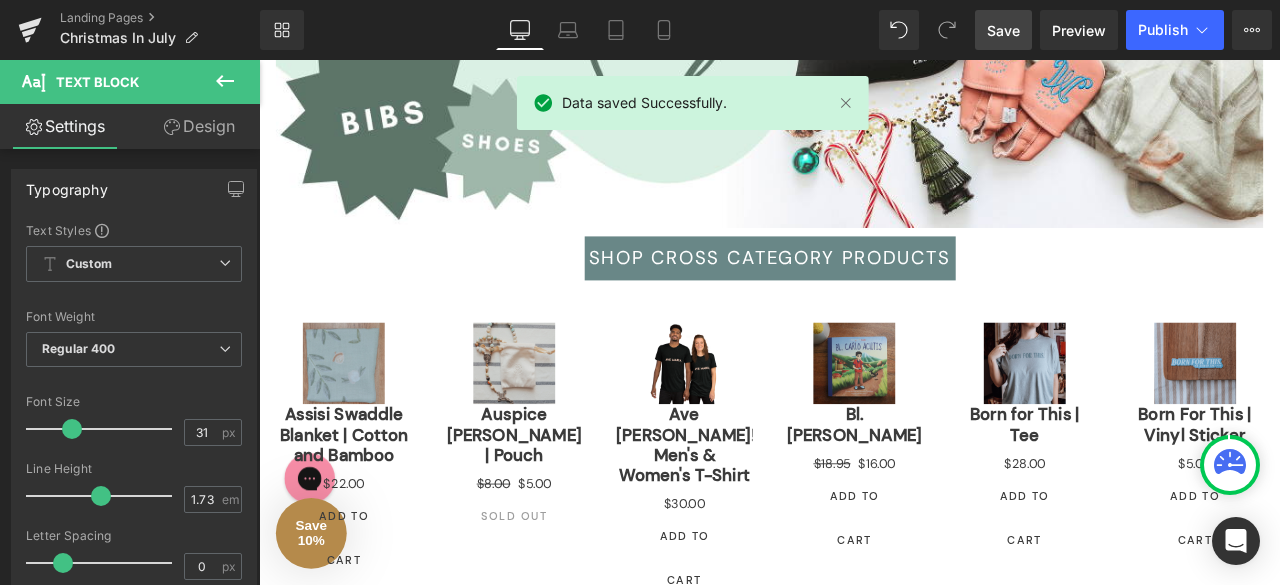 click on "Save" at bounding box center (1003, 30) 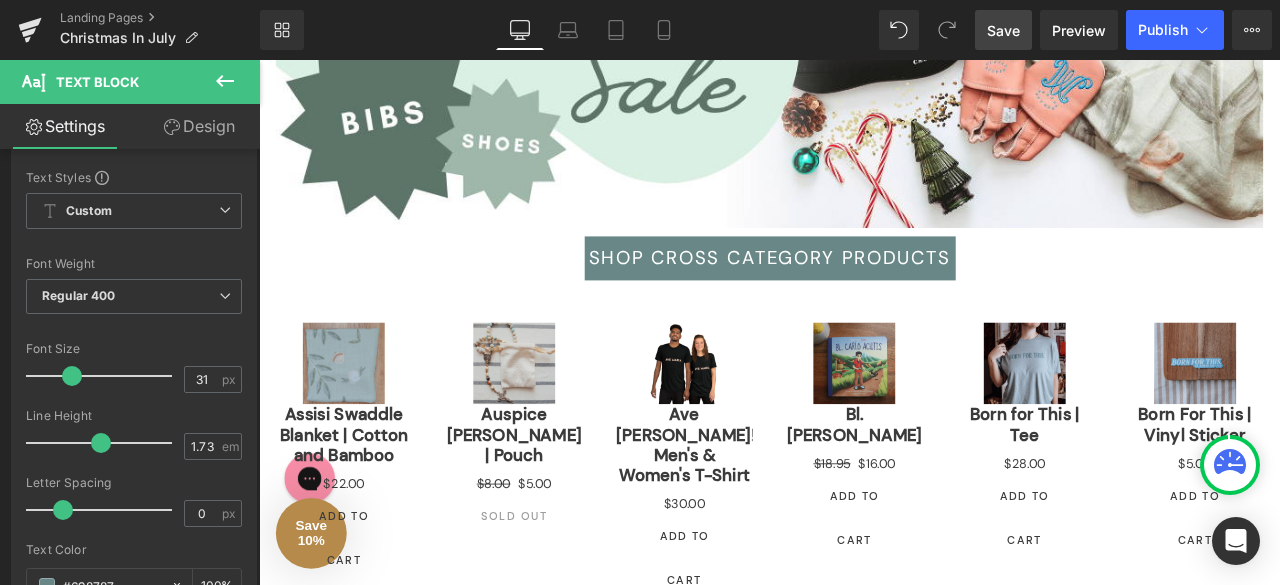 scroll, scrollTop: 60, scrollLeft: 0, axis: vertical 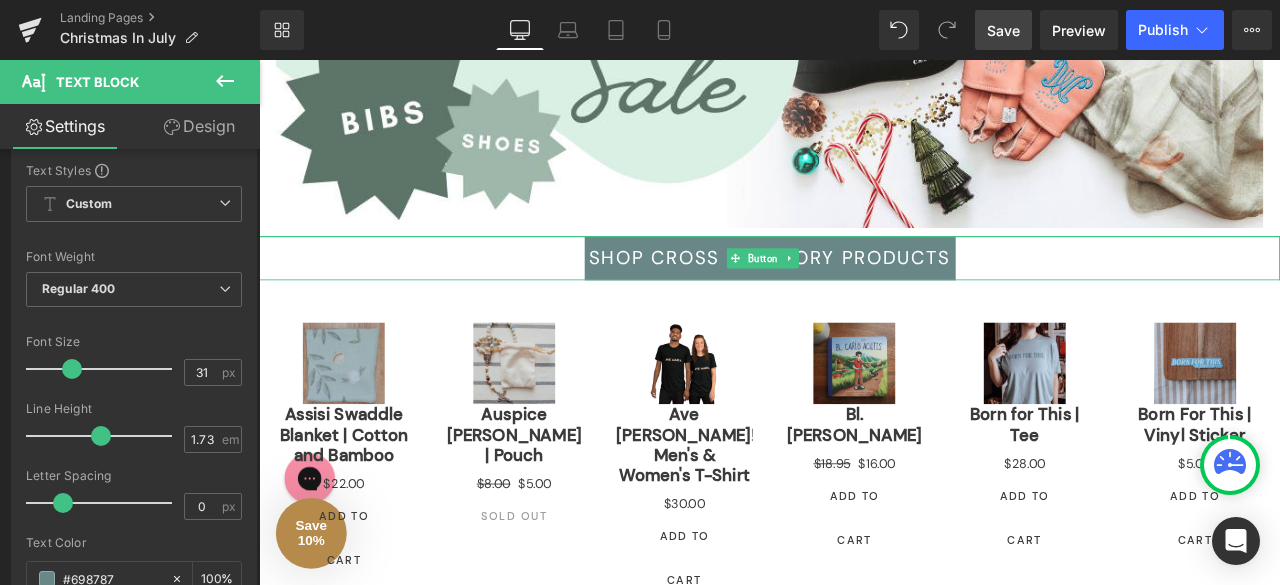 click on "SHOP  CROSS CATEGORY PRODUCTS" at bounding box center [864, 295] 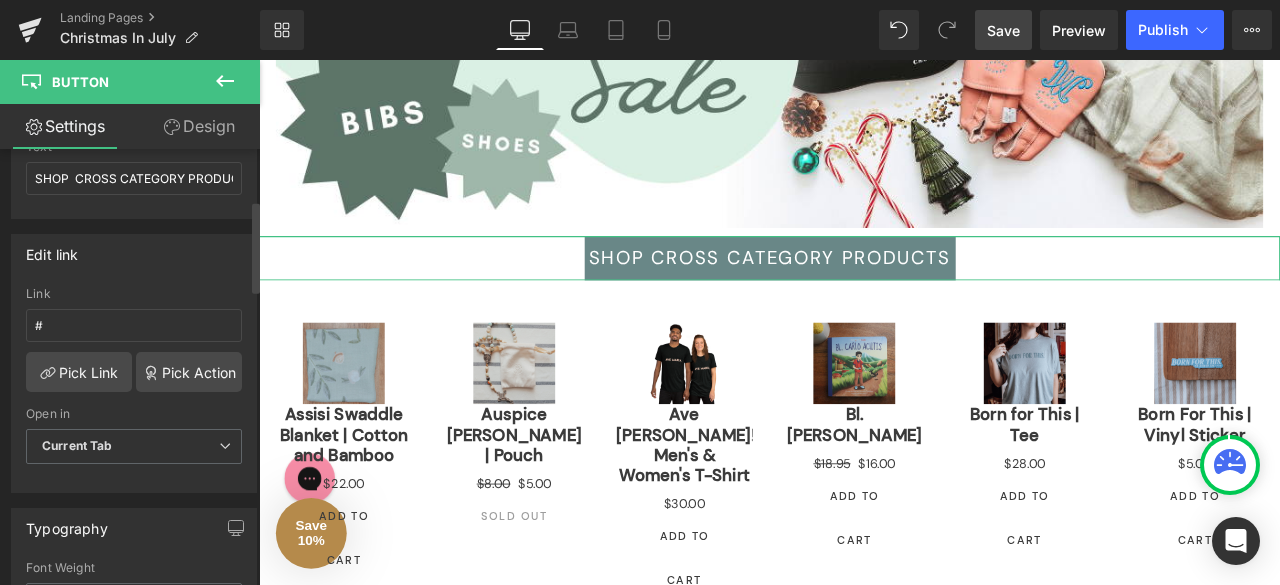 scroll, scrollTop: 242, scrollLeft: 0, axis: vertical 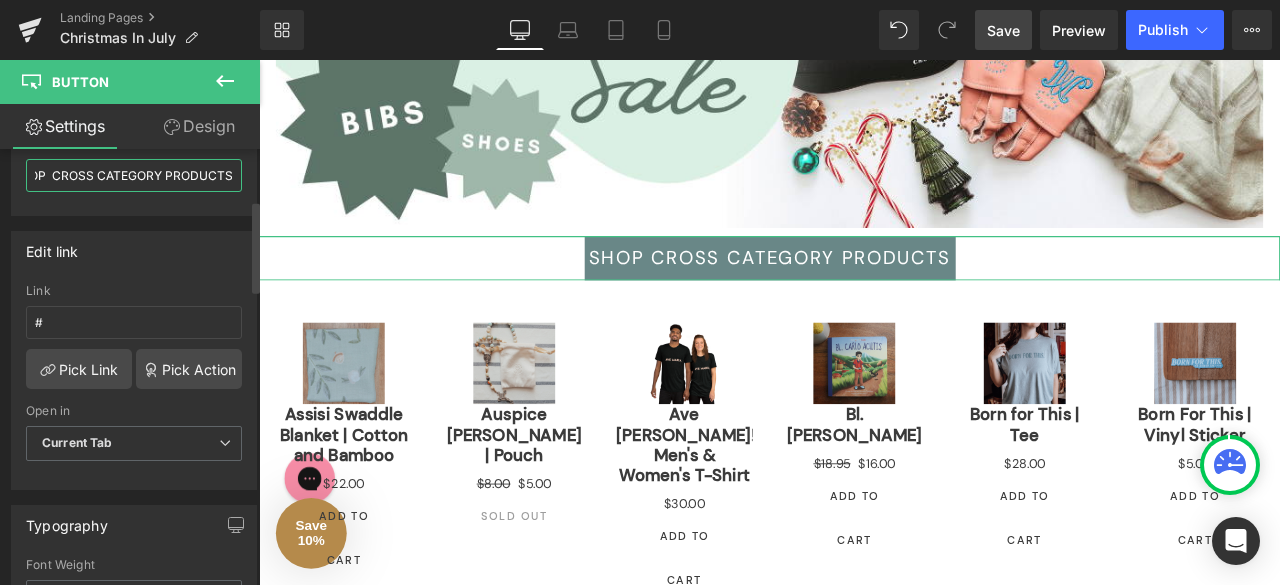 drag, startPoint x: 70, startPoint y: 171, endPoint x: 232, endPoint y: 172, distance: 162.00308 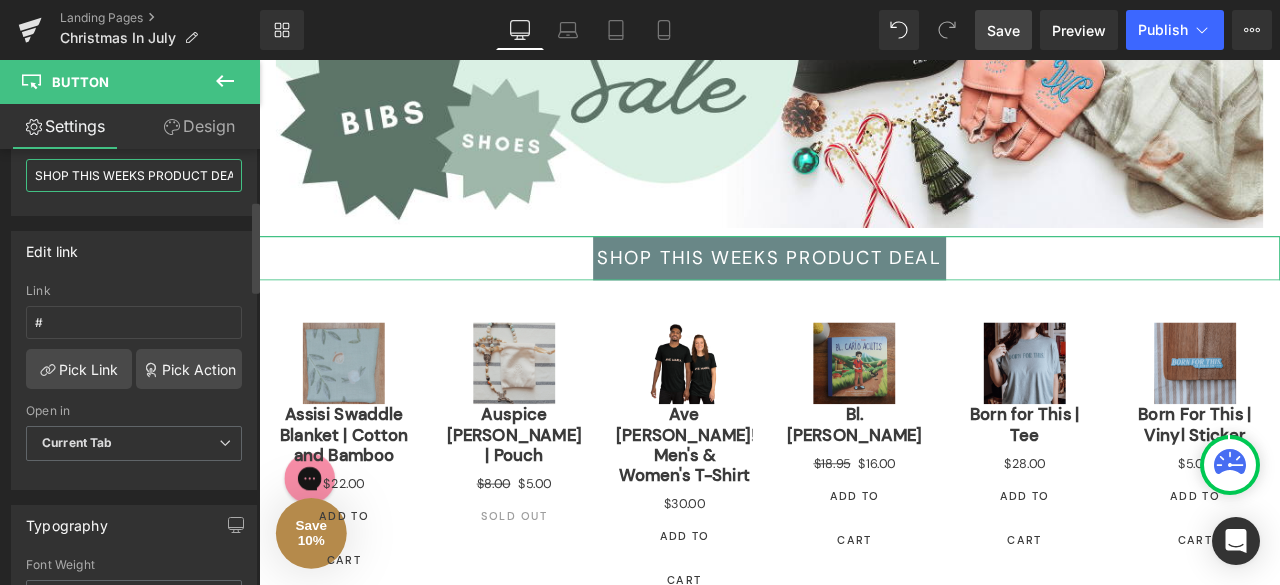 scroll, scrollTop: 0, scrollLeft: 14, axis: horizontal 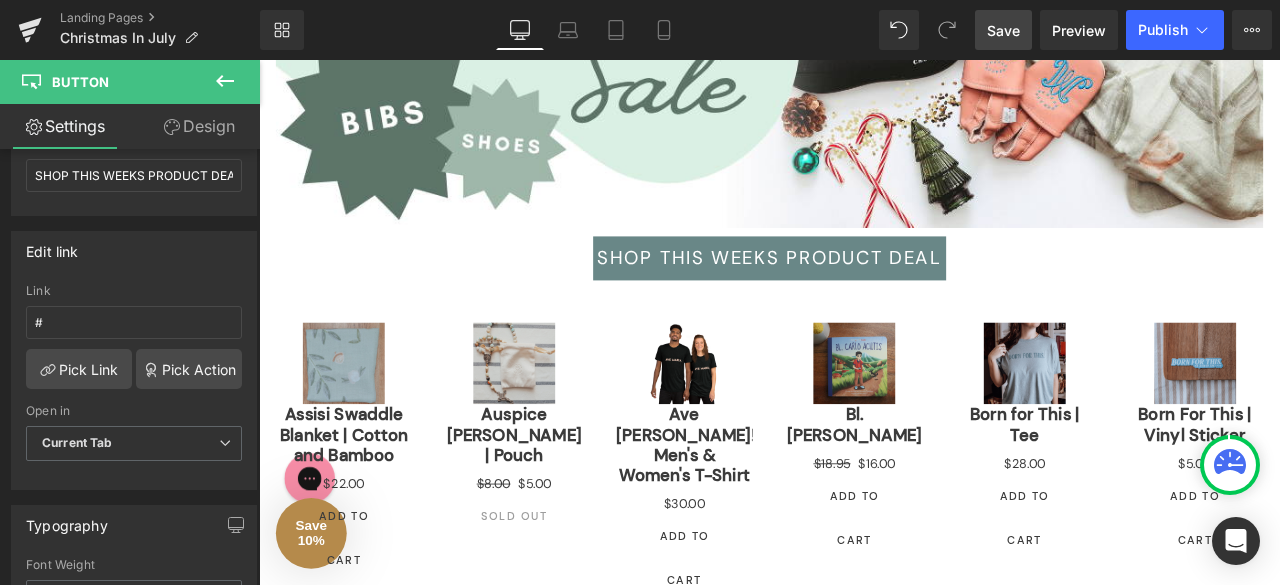 click on "Save" at bounding box center (1003, 30) 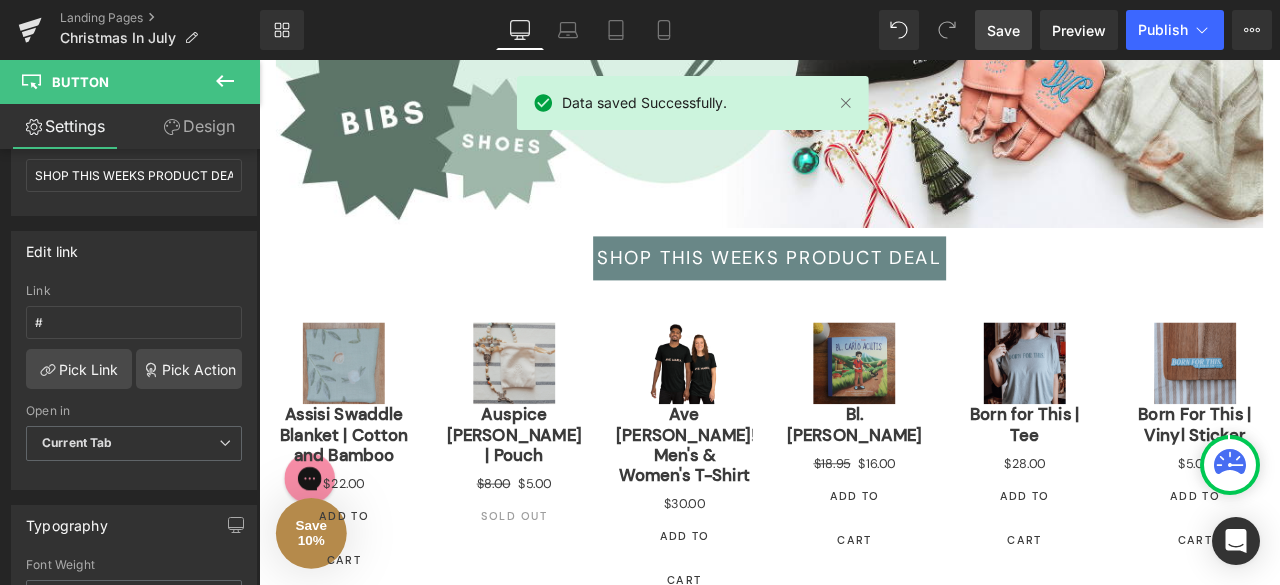 click on "SHOP THIS WEEKS PRODUCT DEAL" at bounding box center [864, 295] 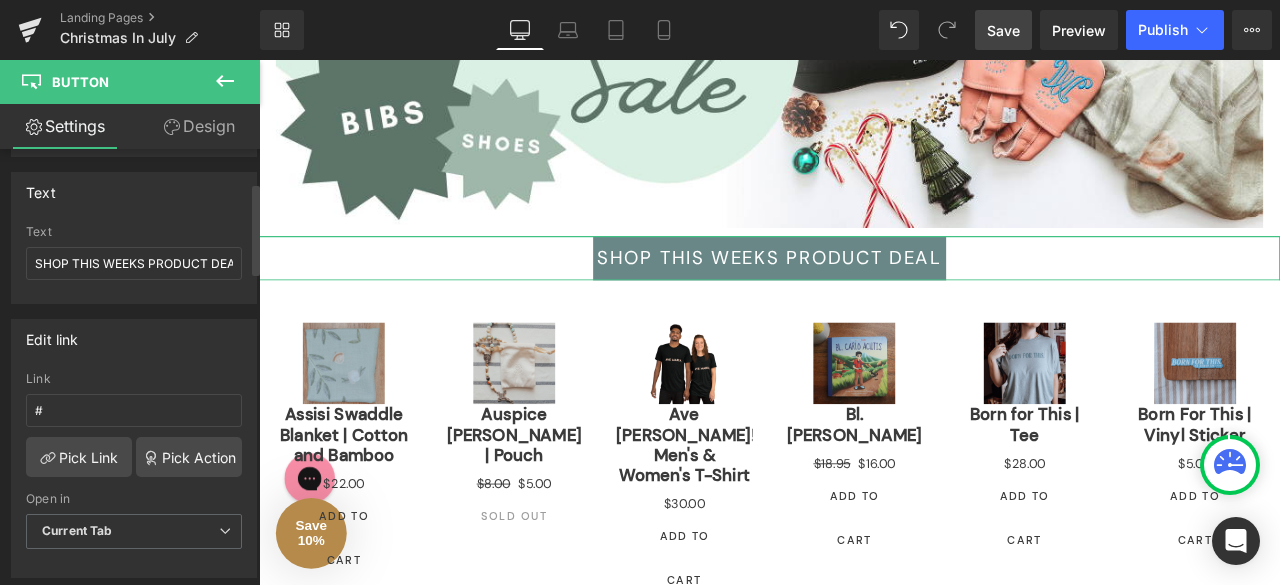 scroll, scrollTop: 152, scrollLeft: 0, axis: vertical 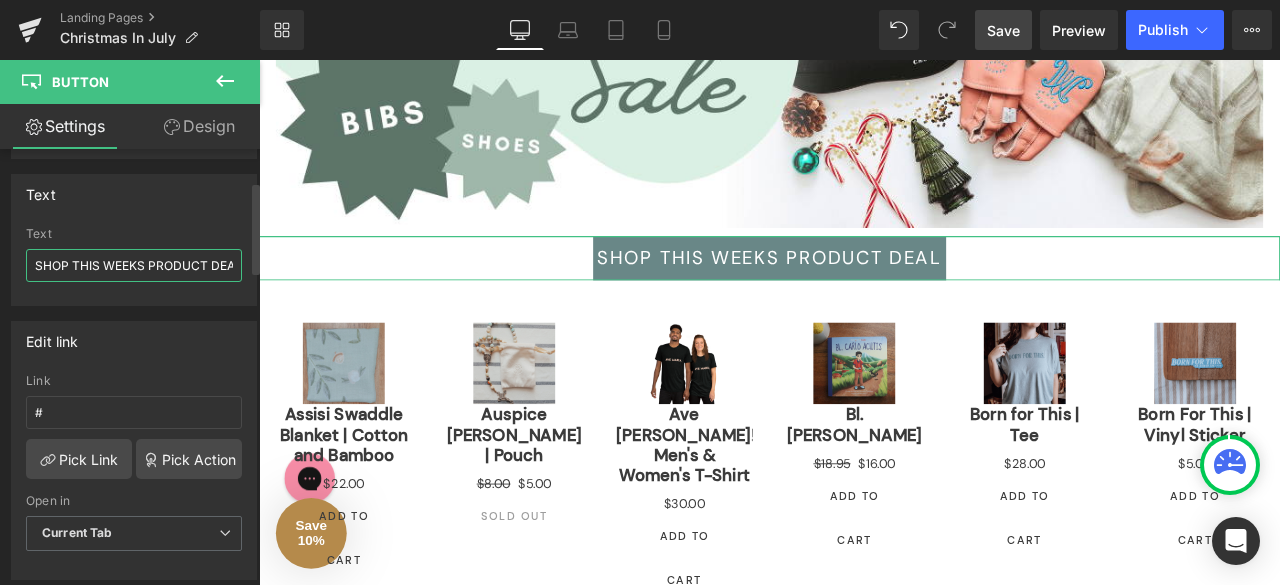 drag, startPoint x: 144, startPoint y: 271, endPoint x: 203, endPoint y: 267, distance: 59.135437 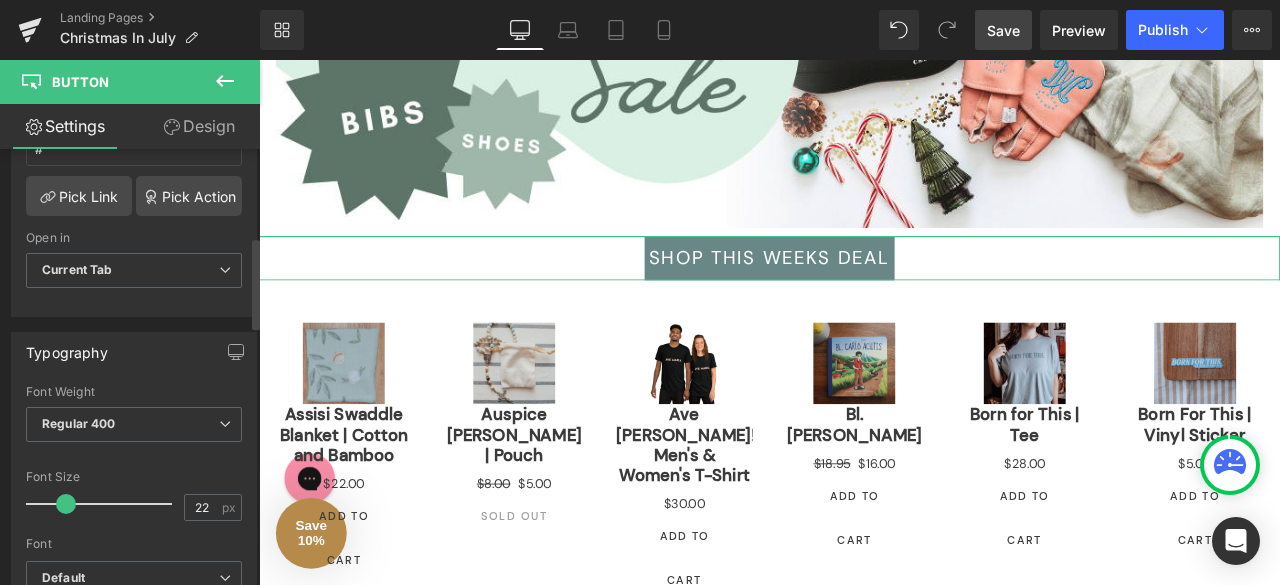 scroll, scrollTop: 416, scrollLeft: 0, axis: vertical 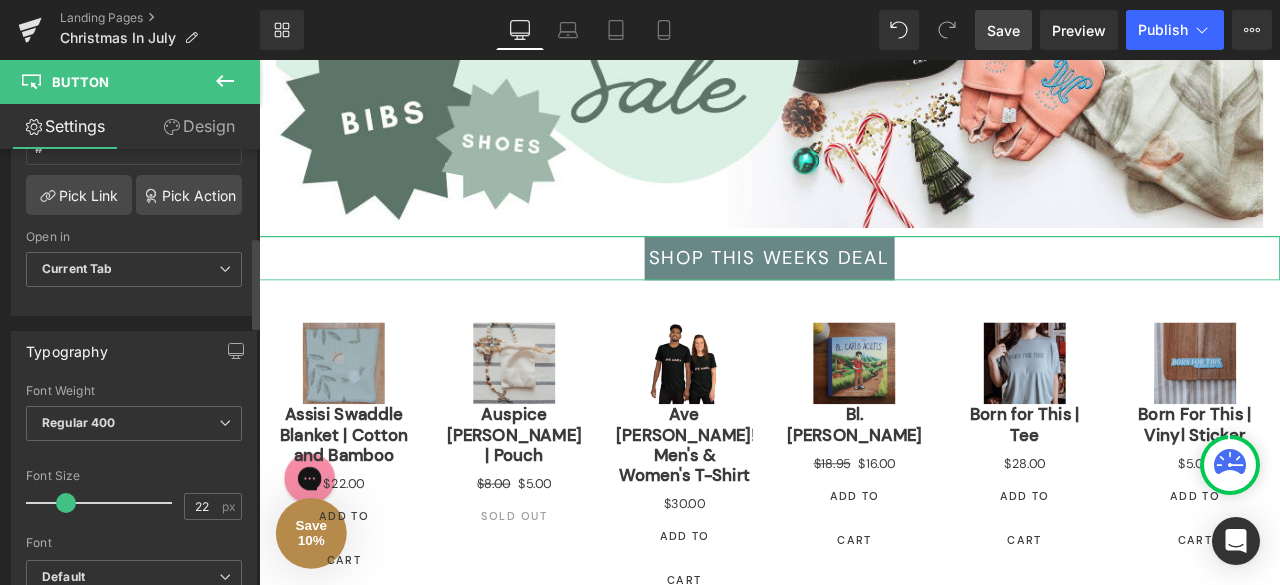 type on "SHOP THIS WEEKS DEAL" 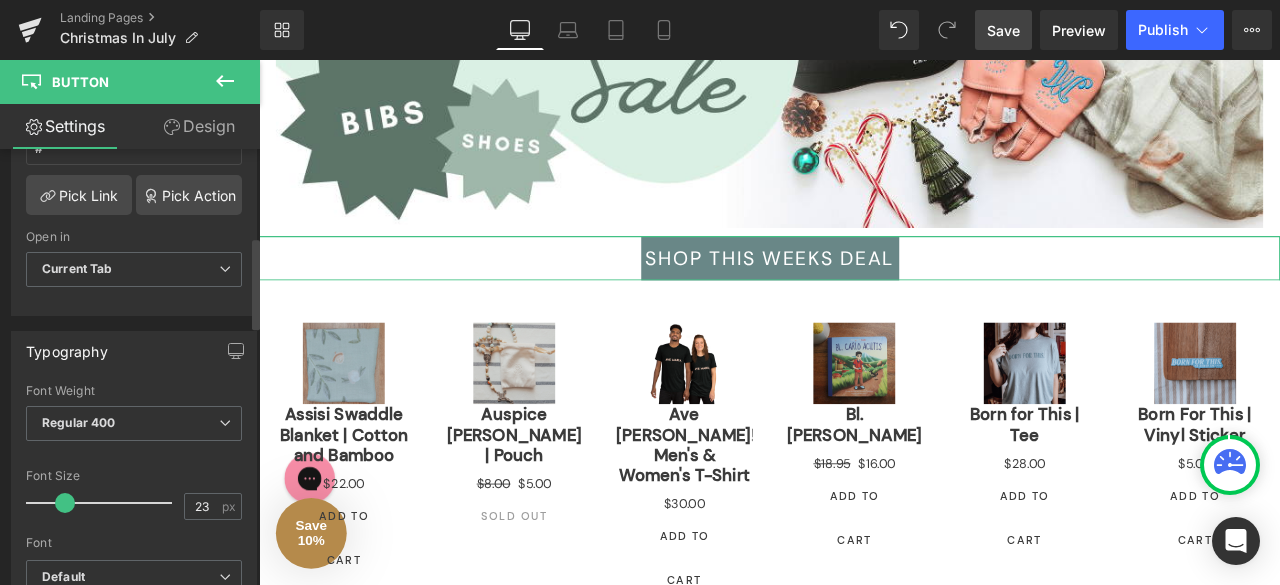 type on "21" 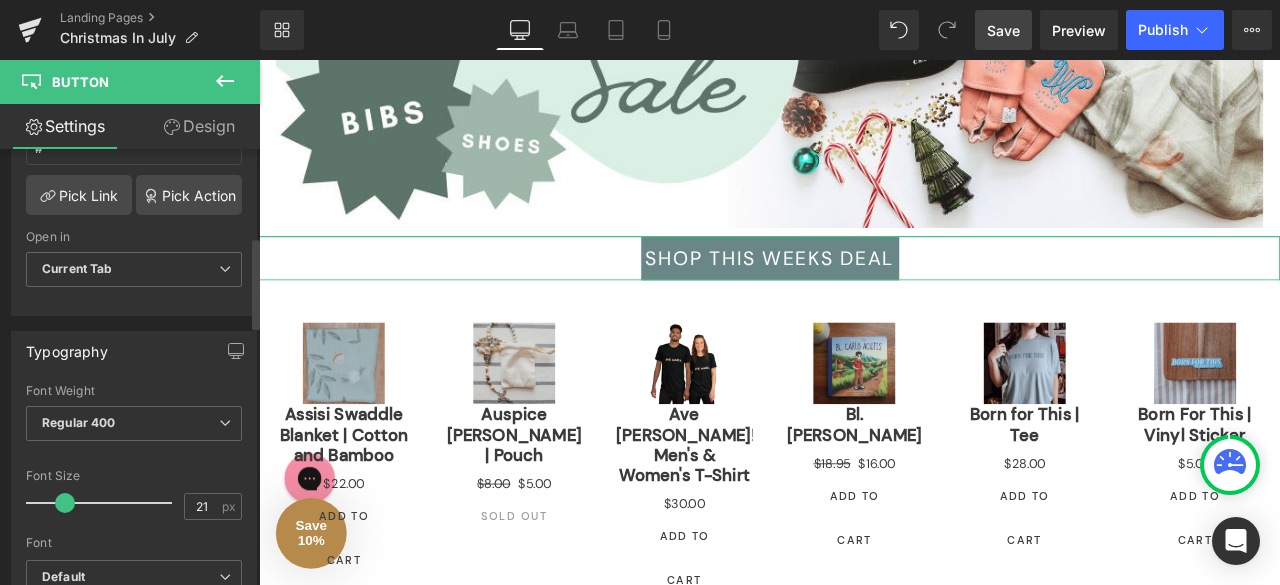click at bounding box center (65, 503) 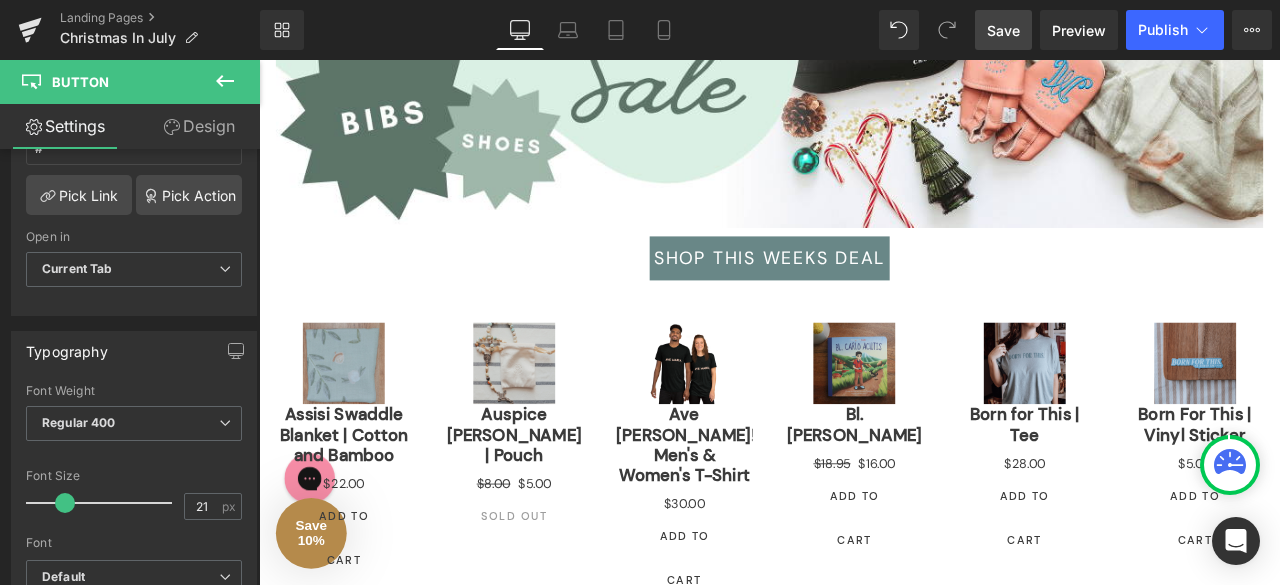 click on "Save" at bounding box center (1003, 30) 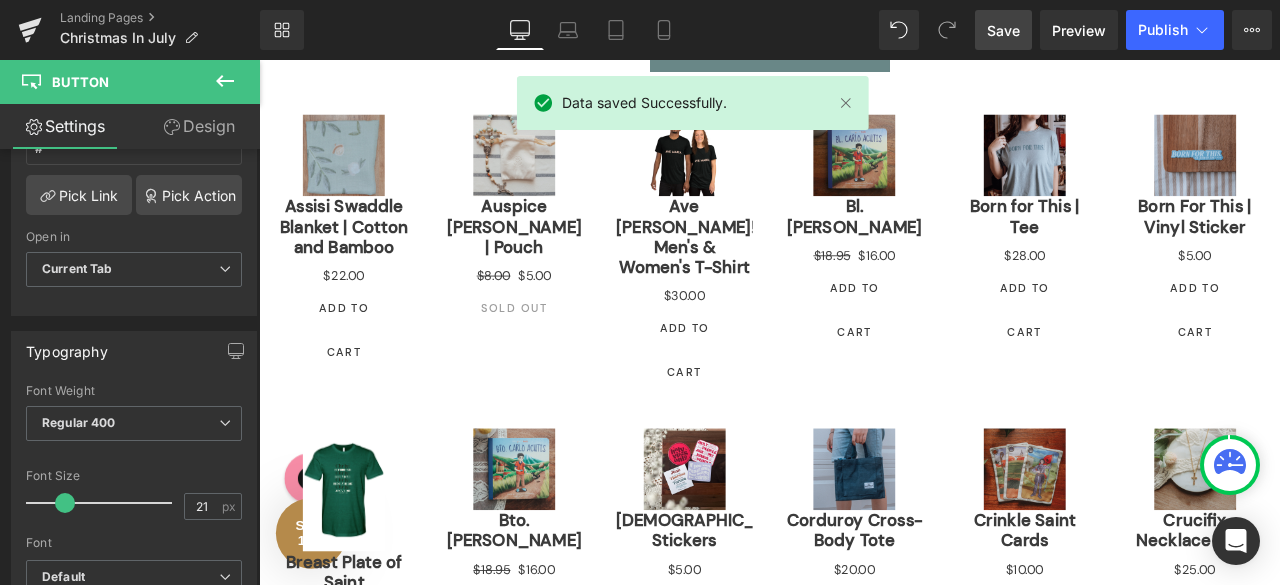 scroll, scrollTop: 1189, scrollLeft: 0, axis: vertical 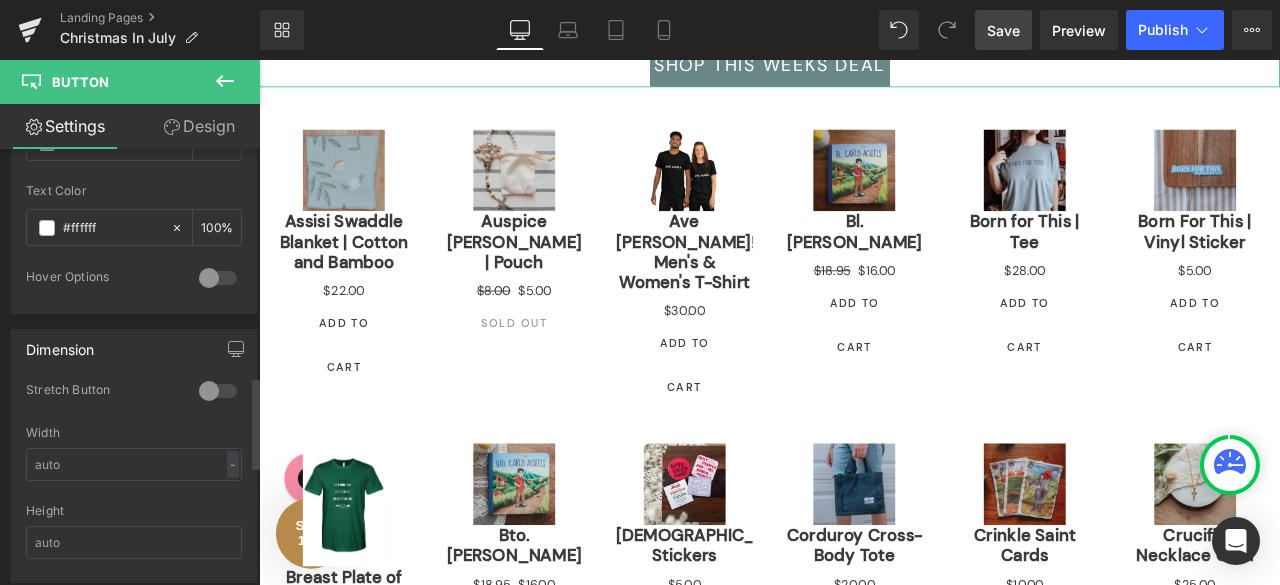 click at bounding box center [218, 391] 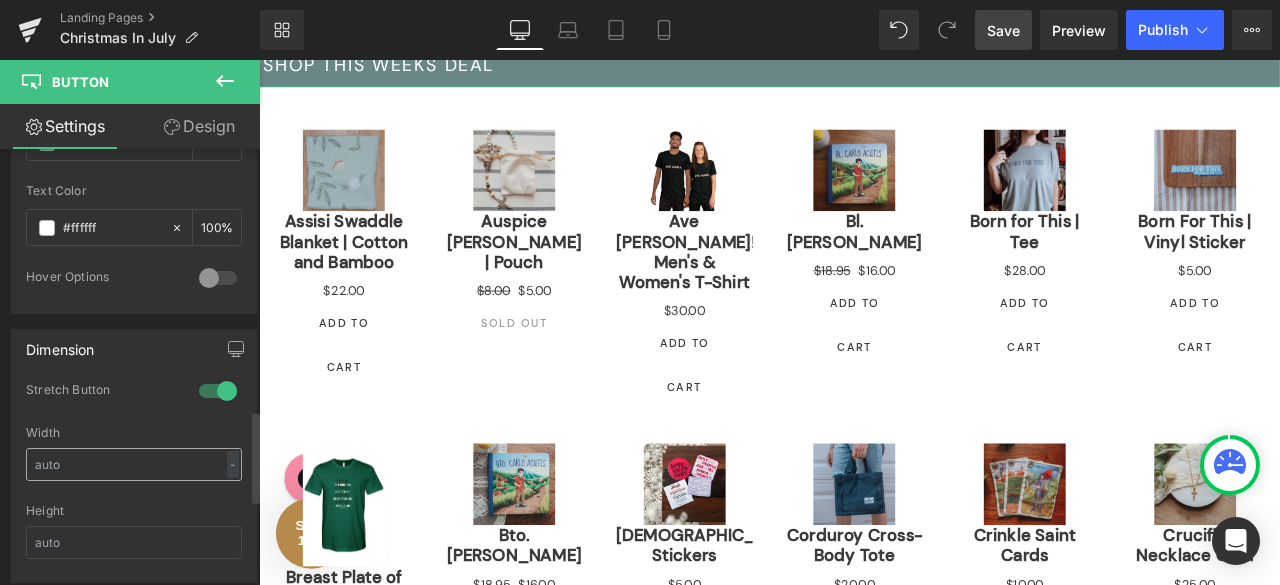scroll, scrollTop: 1416, scrollLeft: 0, axis: vertical 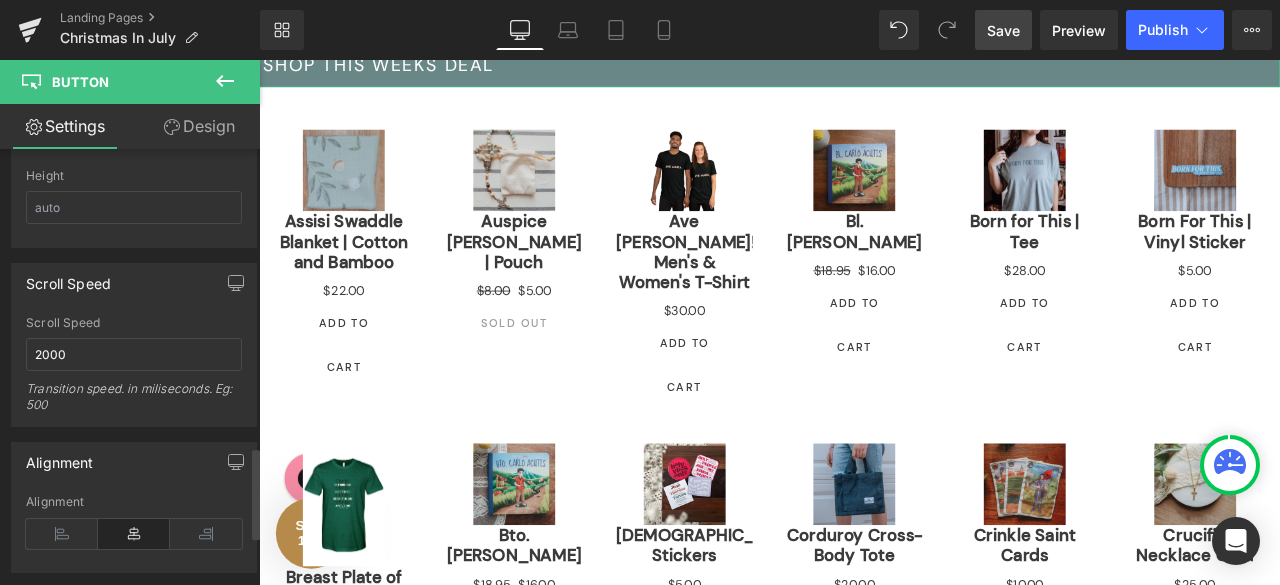 click at bounding box center (134, 534) 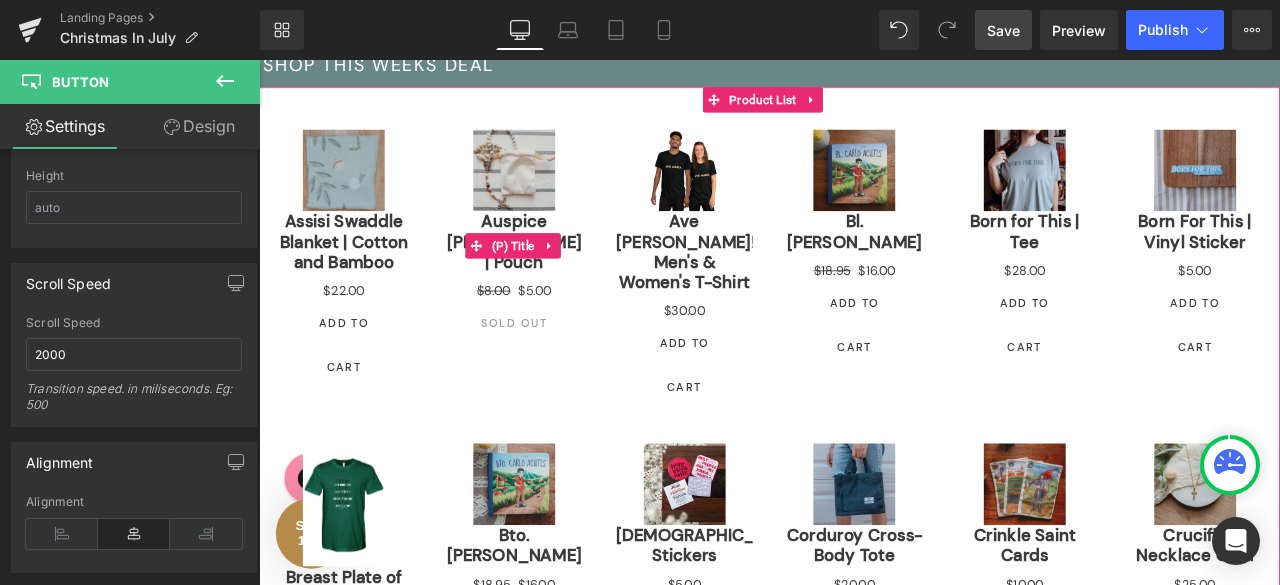 scroll, scrollTop: 976, scrollLeft: 0, axis: vertical 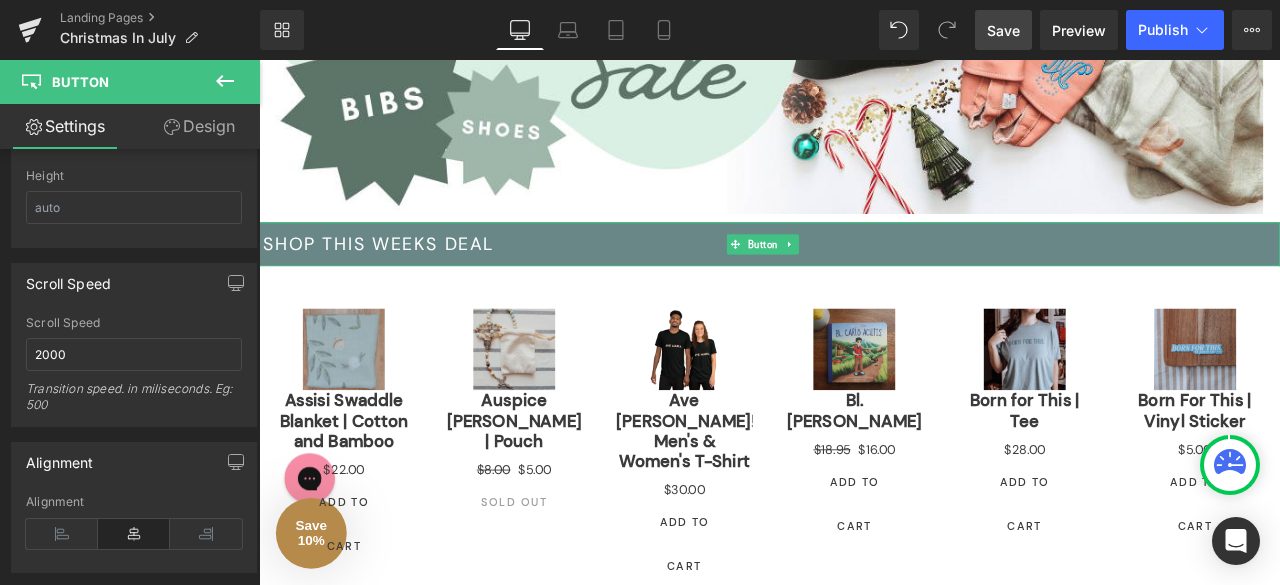 click on "SHOP THIS WEEKS DEAL" at bounding box center [864, 279] 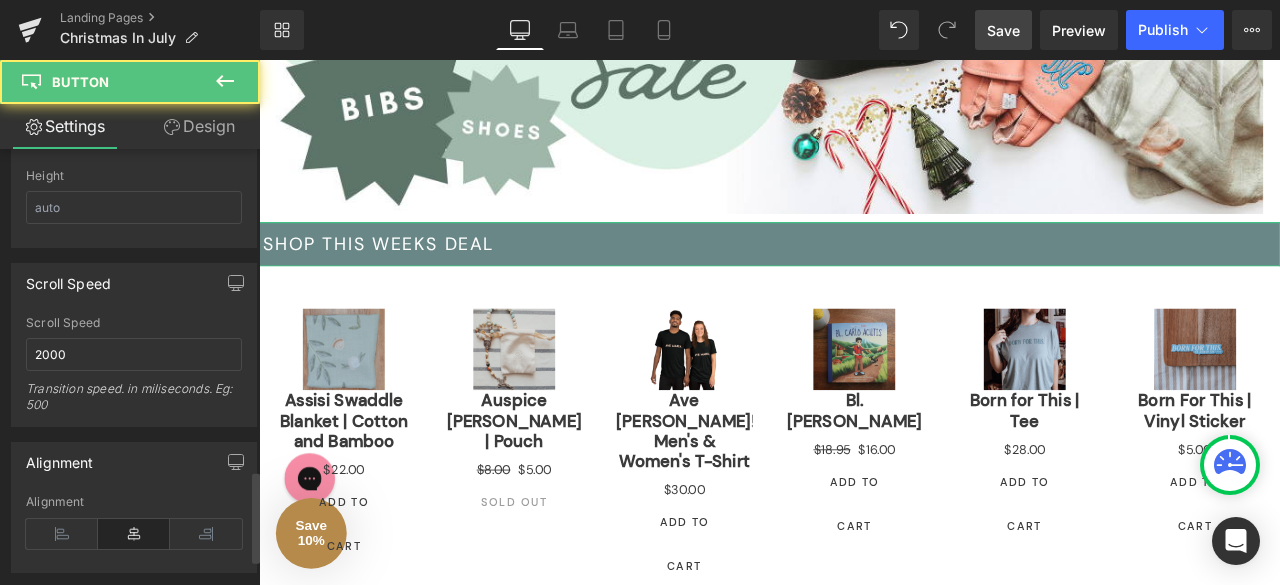 scroll, scrollTop: 1650, scrollLeft: 0, axis: vertical 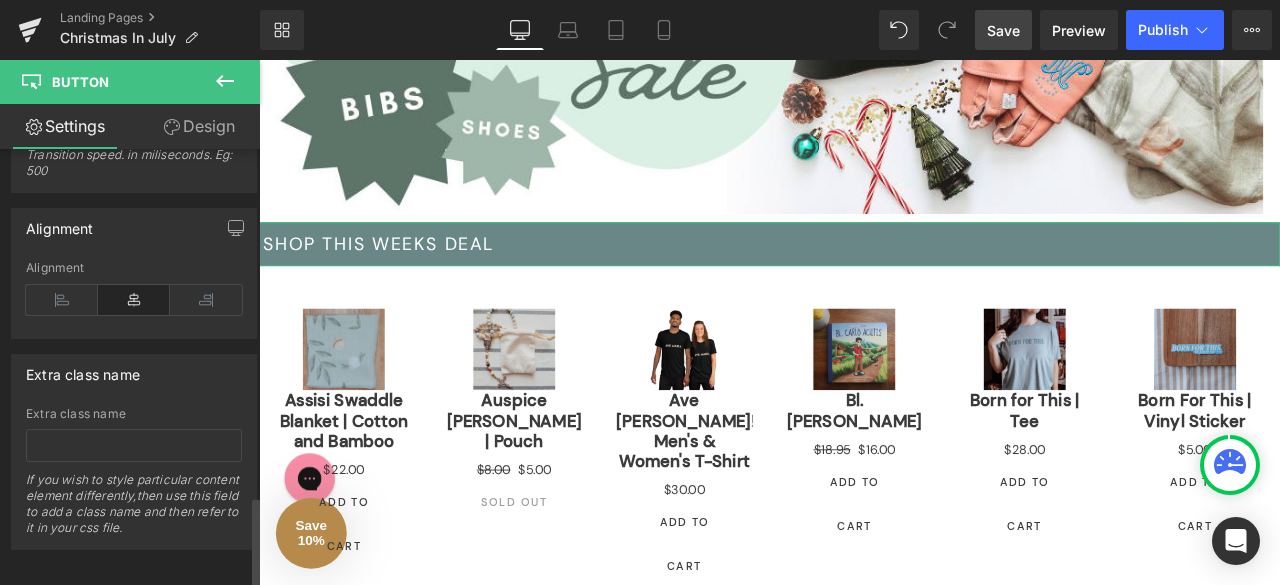 click at bounding box center (134, 300) 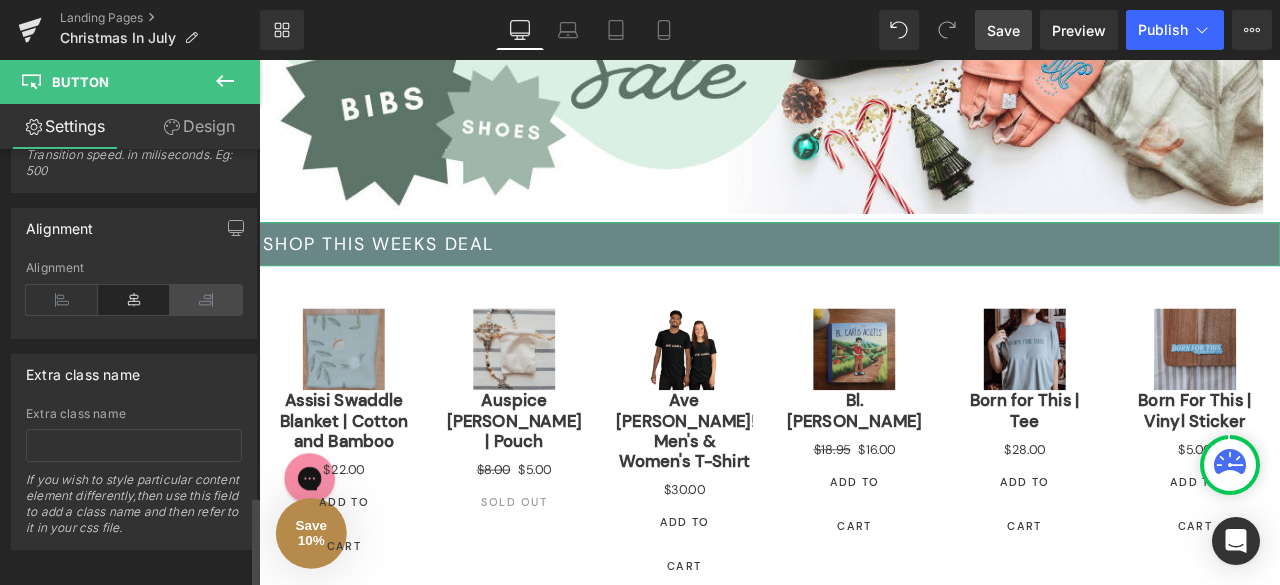 click at bounding box center (206, 300) 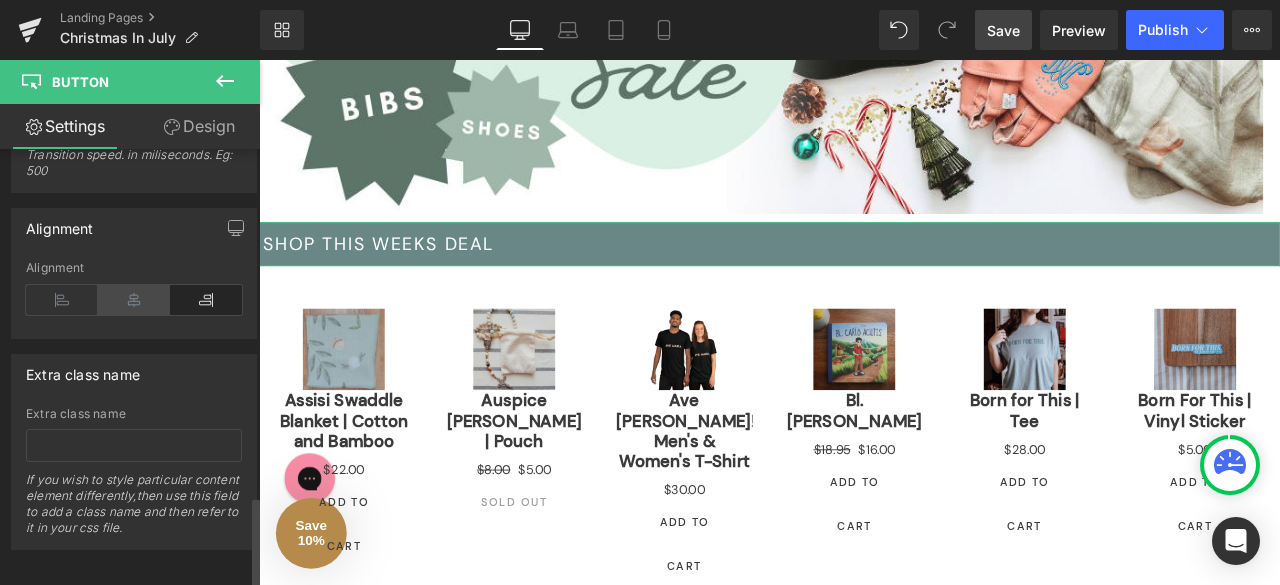 click at bounding box center (134, 300) 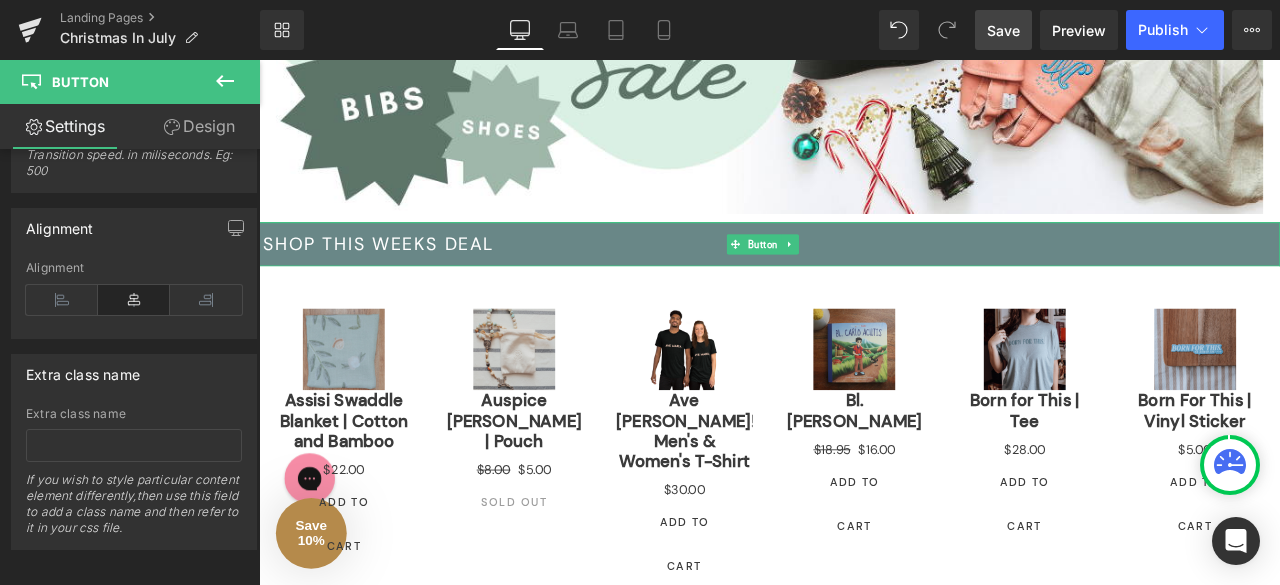 click on "SHOP THIS WEEKS DEAL" at bounding box center (864, 279) 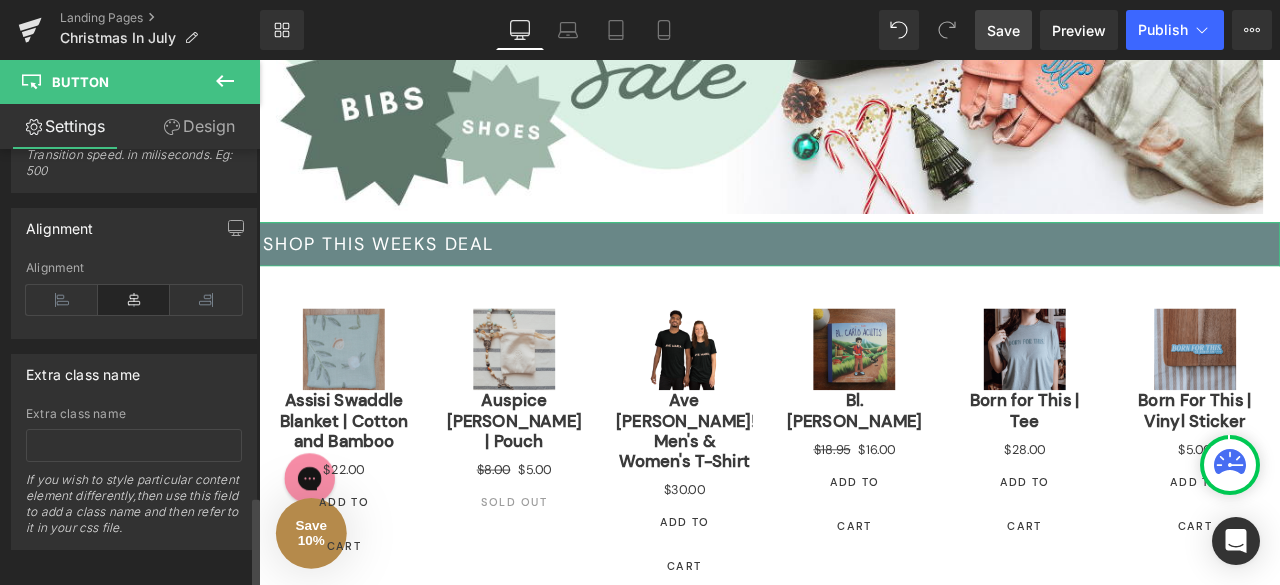 click at bounding box center [134, 300] 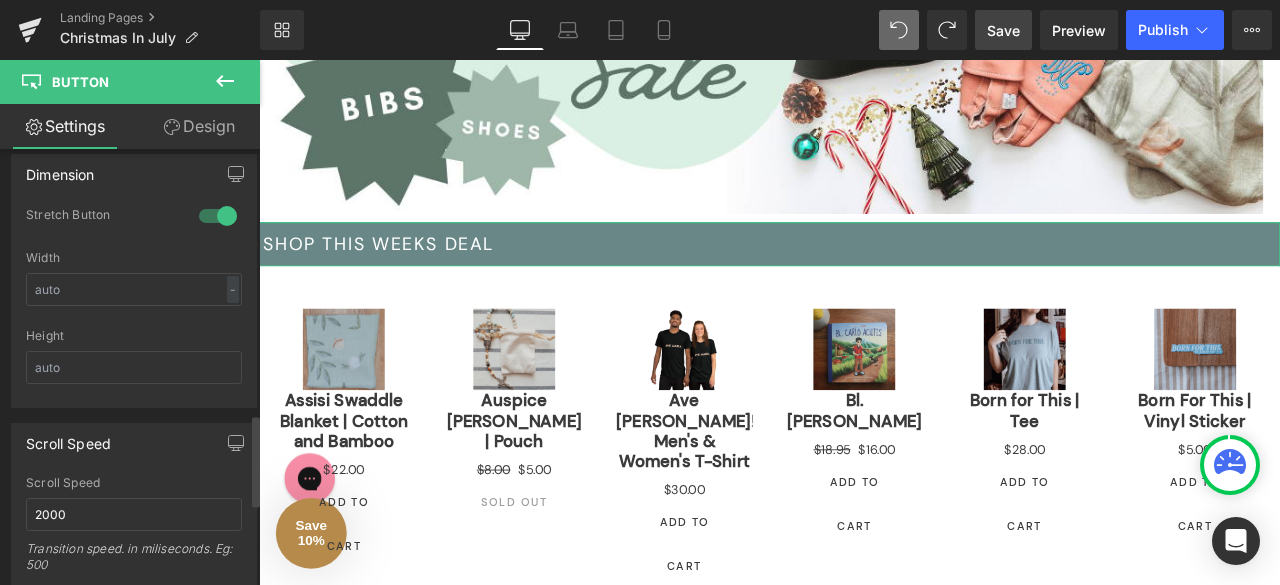 scroll, scrollTop: 1258, scrollLeft: 0, axis: vertical 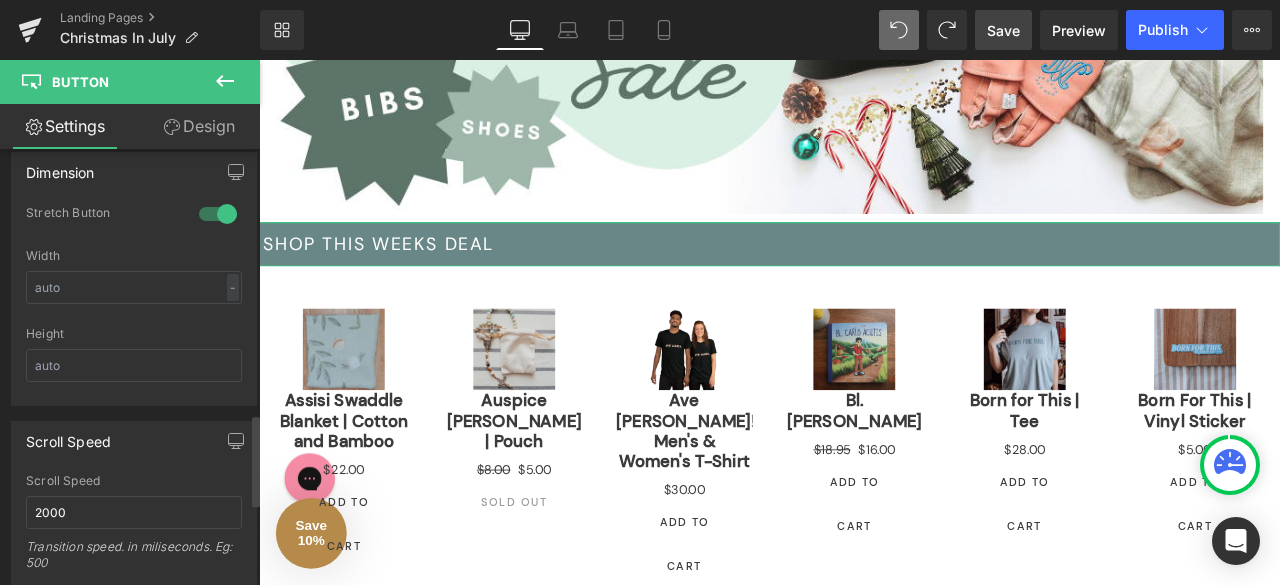click at bounding box center [218, 214] 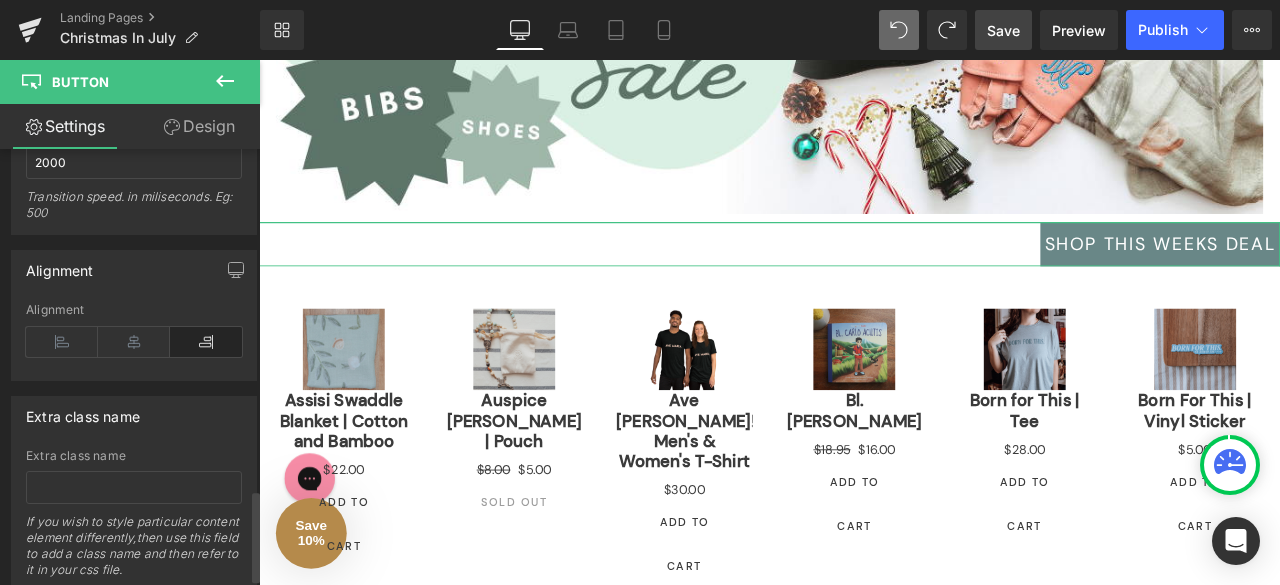 scroll, scrollTop: 1650, scrollLeft: 0, axis: vertical 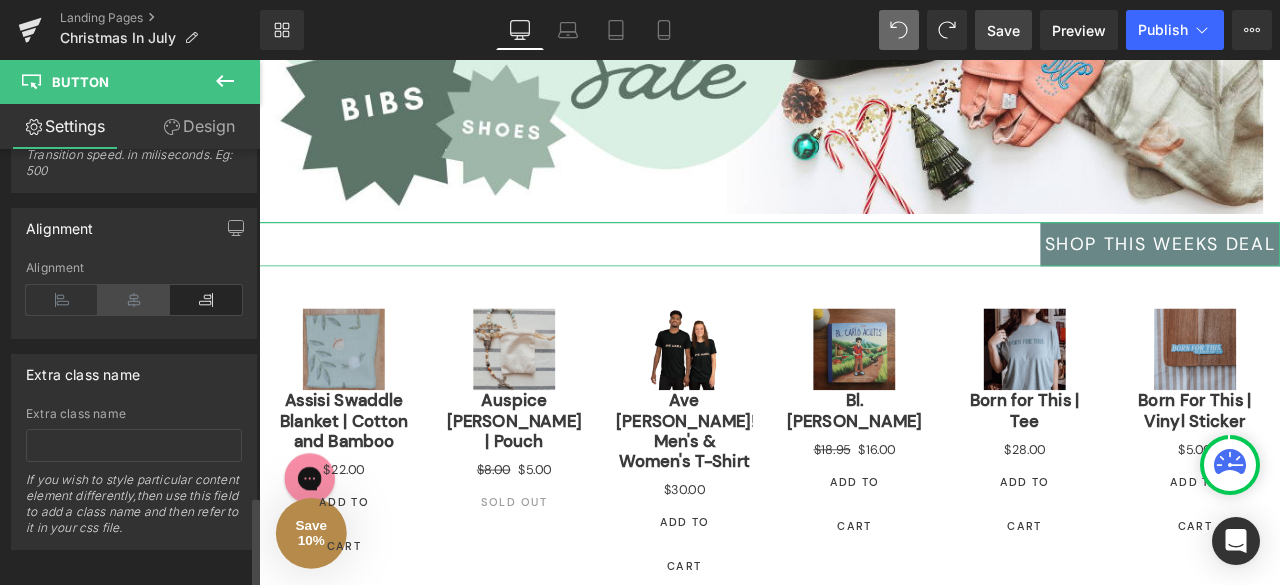 click at bounding box center (134, 300) 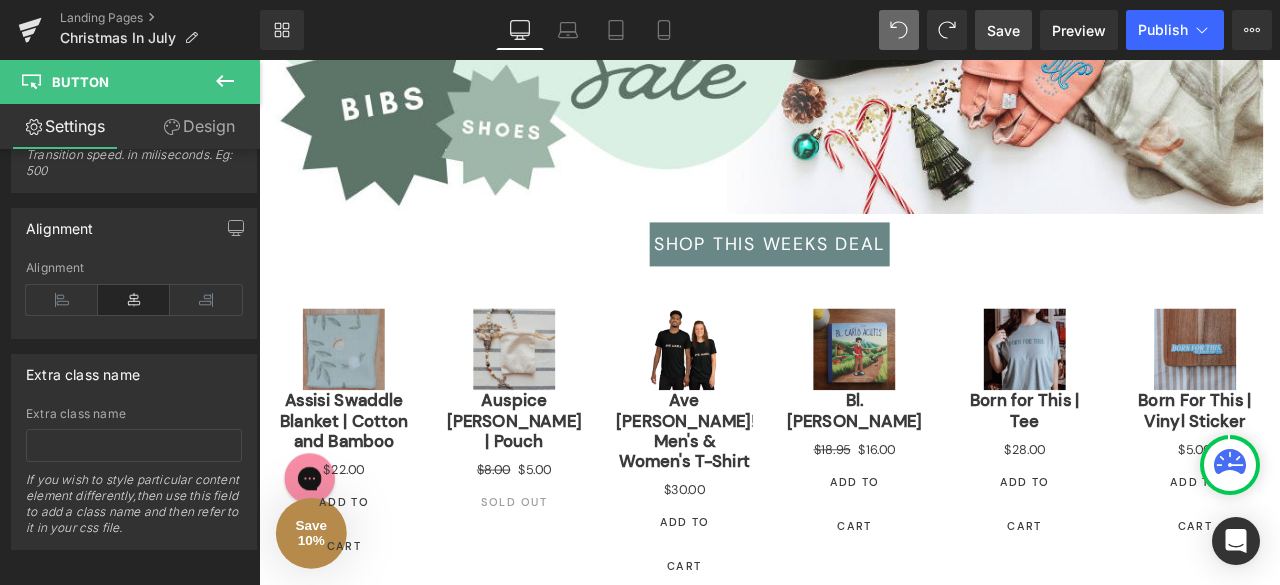 click on "Save" at bounding box center (1003, 30) 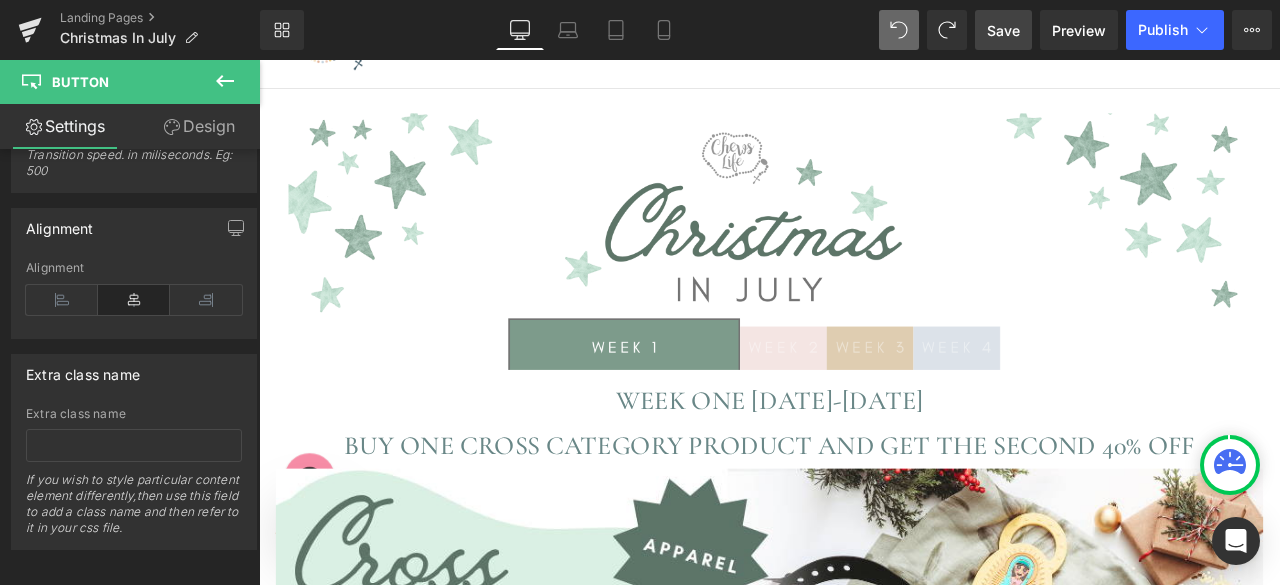 scroll, scrollTop: 0, scrollLeft: 0, axis: both 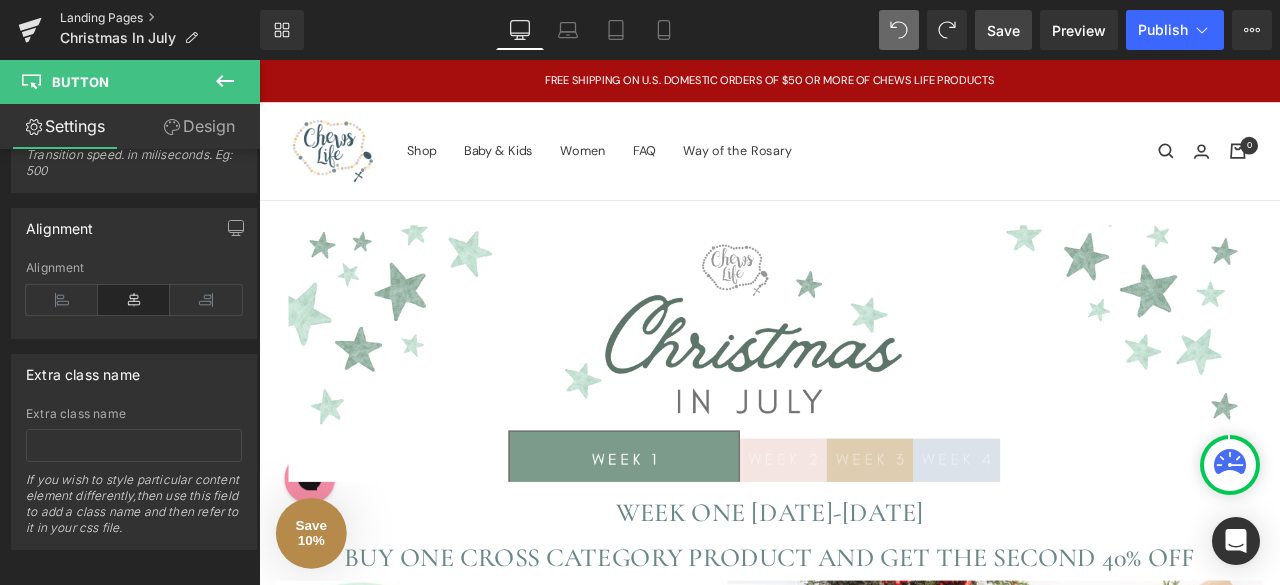 click on "Landing Pages" at bounding box center [160, 18] 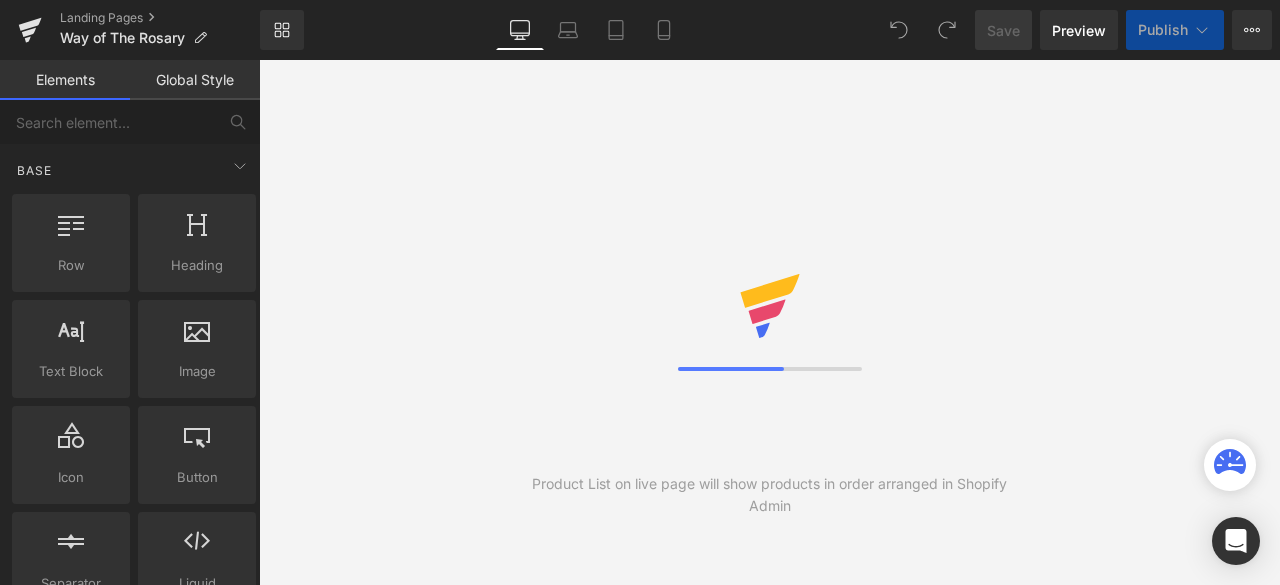 scroll, scrollTop: 0, scrollLeft: 0, axis: both 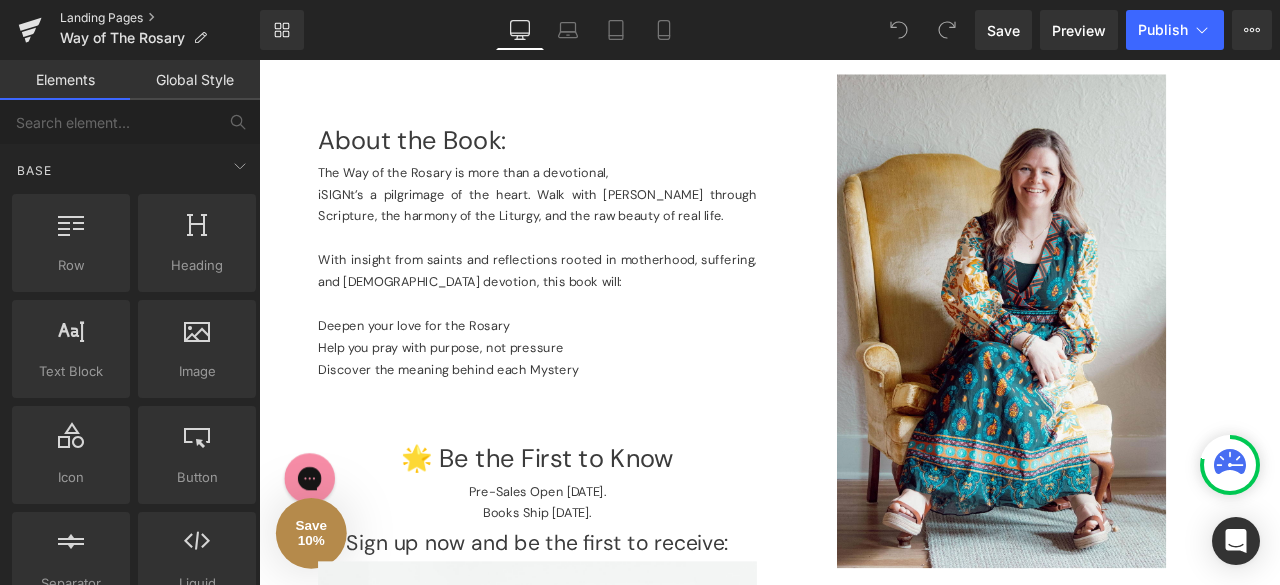 click on "Landing Pages" at bounding box center [160, 18] 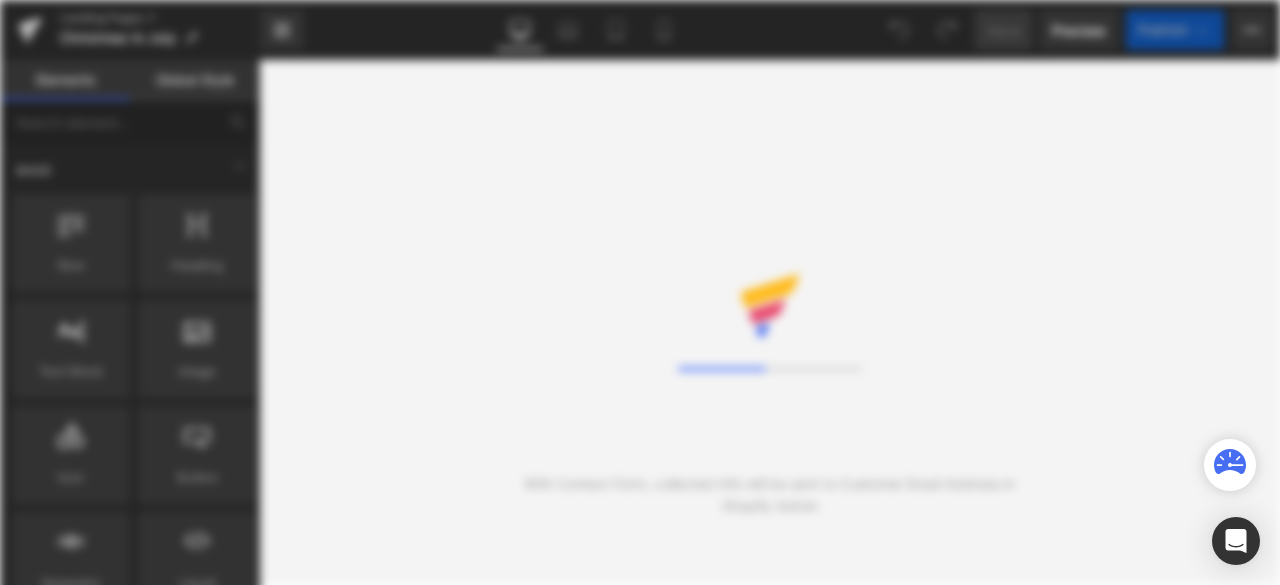 scroll, scrollTop: 0, scrollLeft: 0, axis: both 